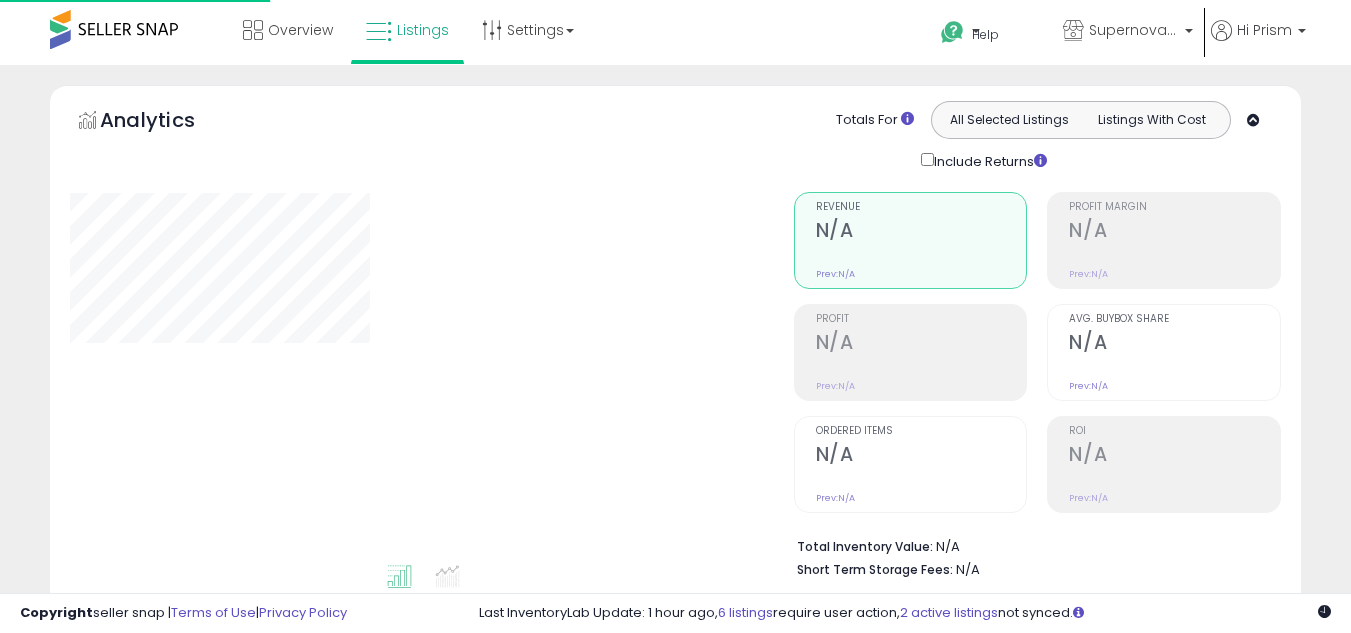 select on "**" 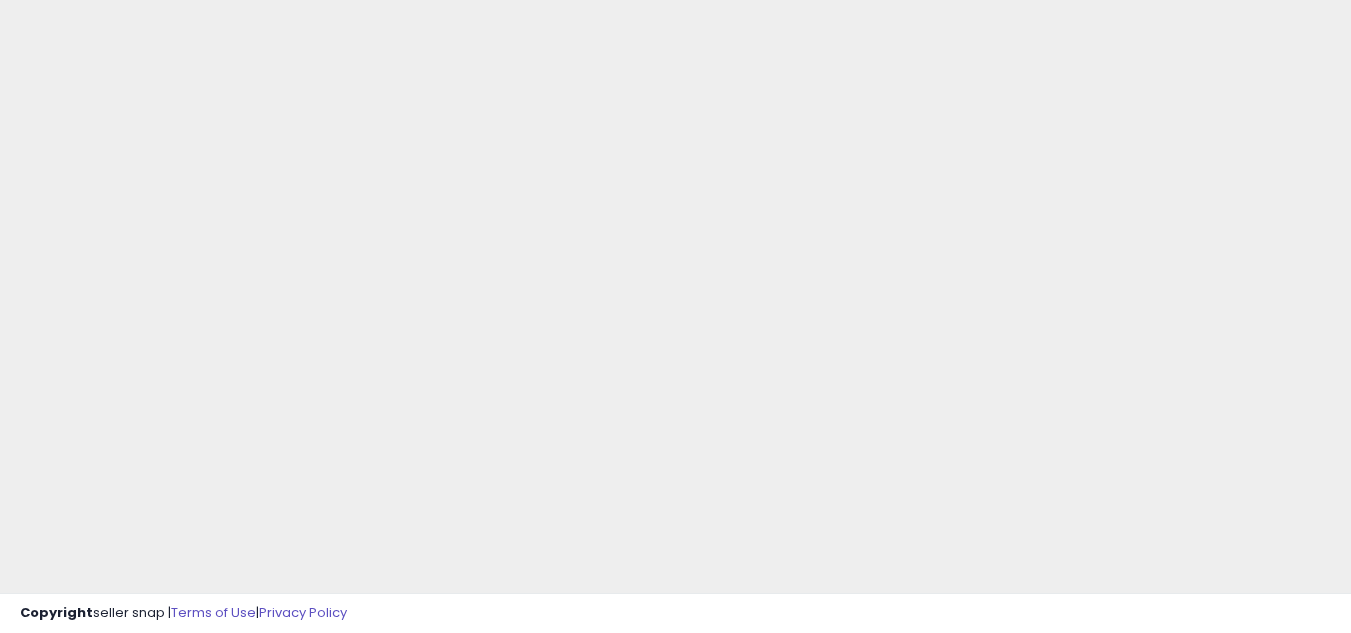scroll, scrollTop: 145, scrollLeft: 0, axis: vertical 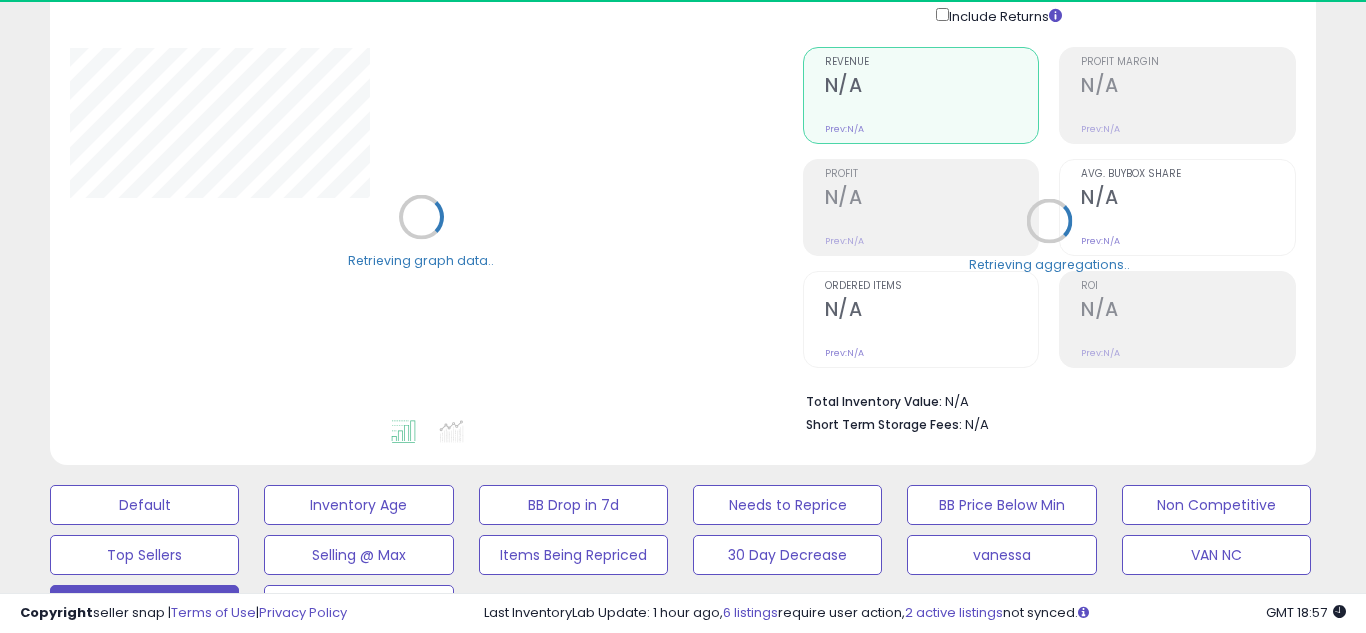 select on "**" 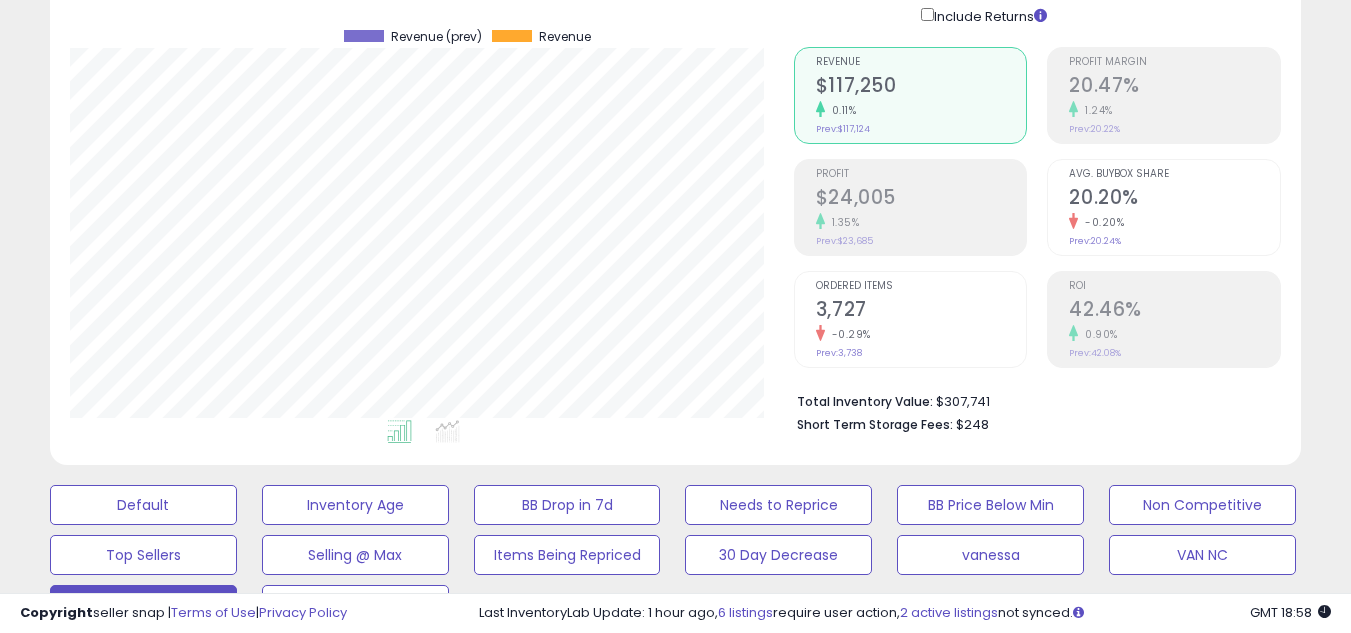 scroll, scrollTop: 999590, scrollLeft: 999276, axis: both 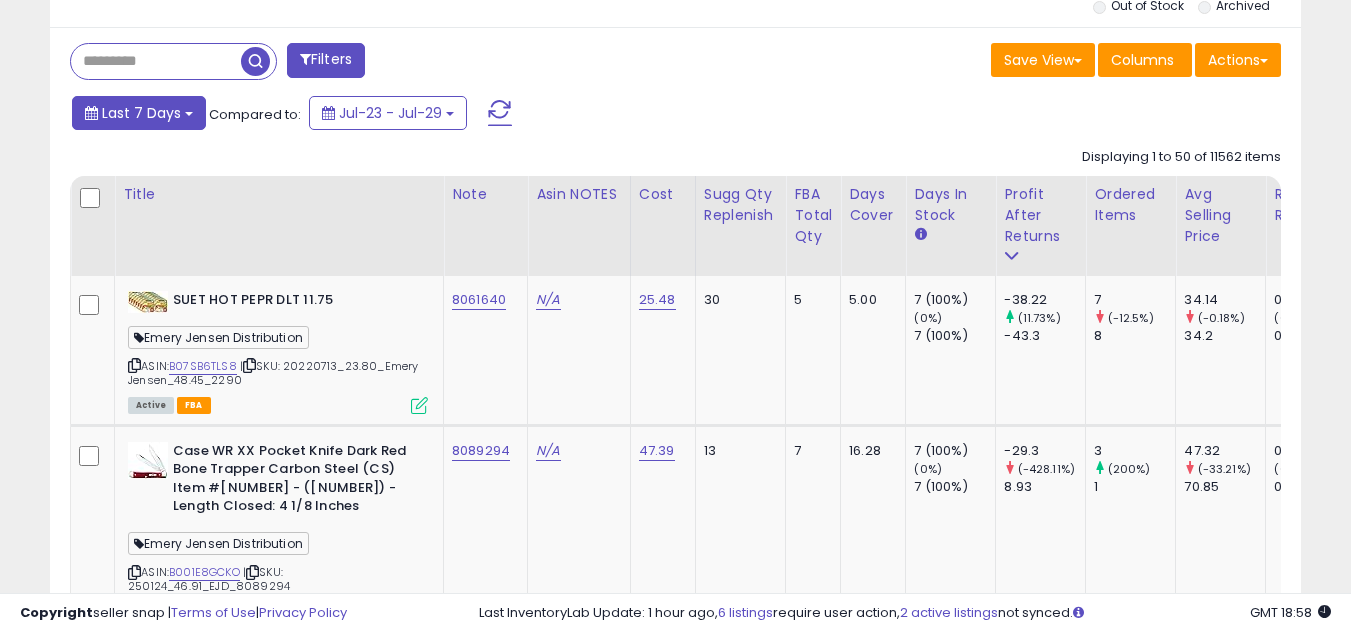 click on "Last 7 Days" at bounding box center (141, 113) 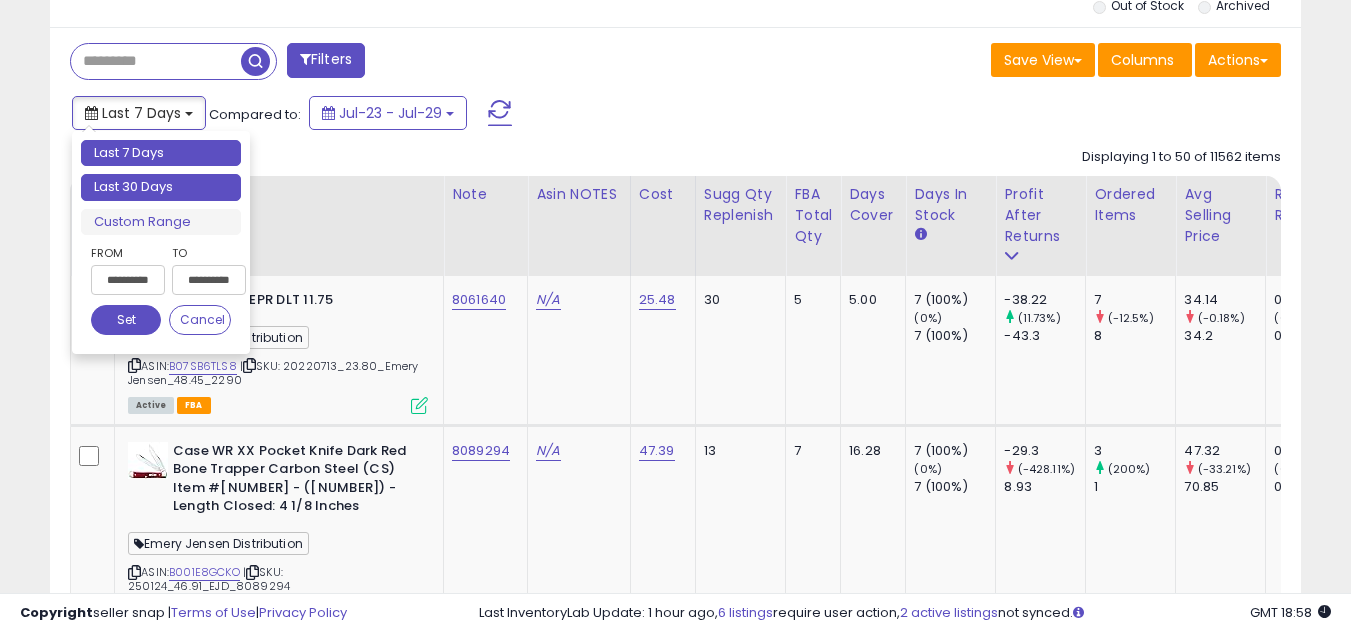 type on "**********" 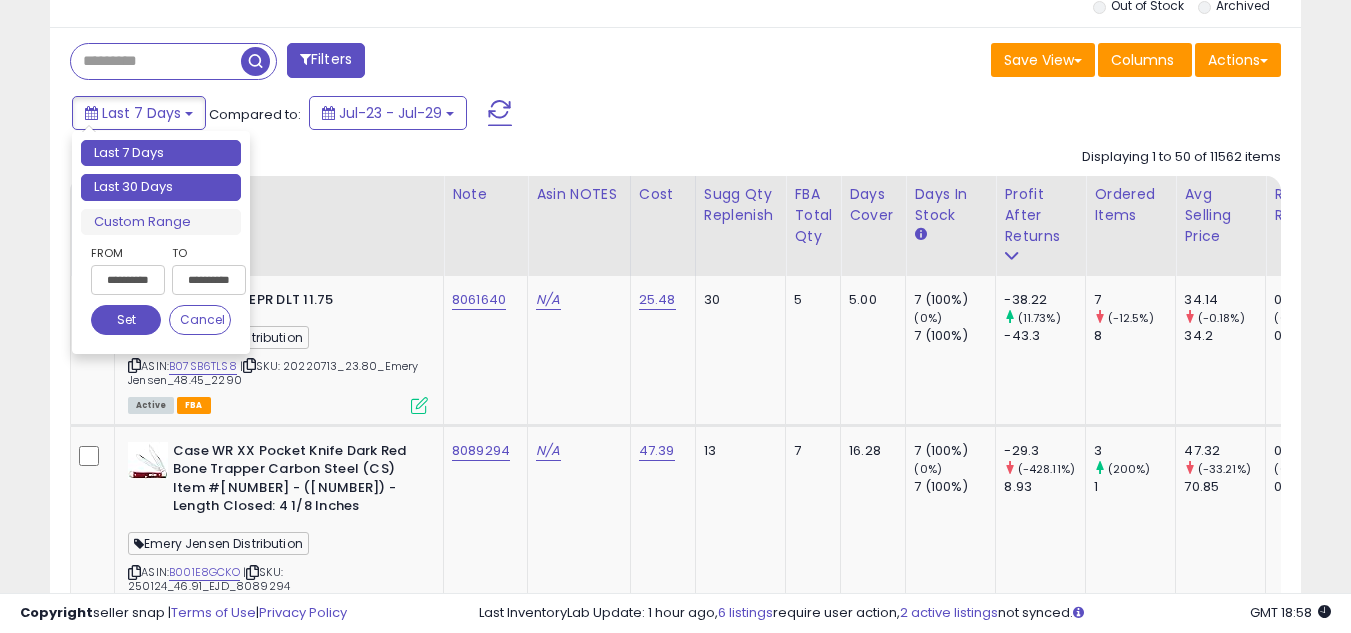 click on "Last 30 Days" at bounding box center (161, 187) 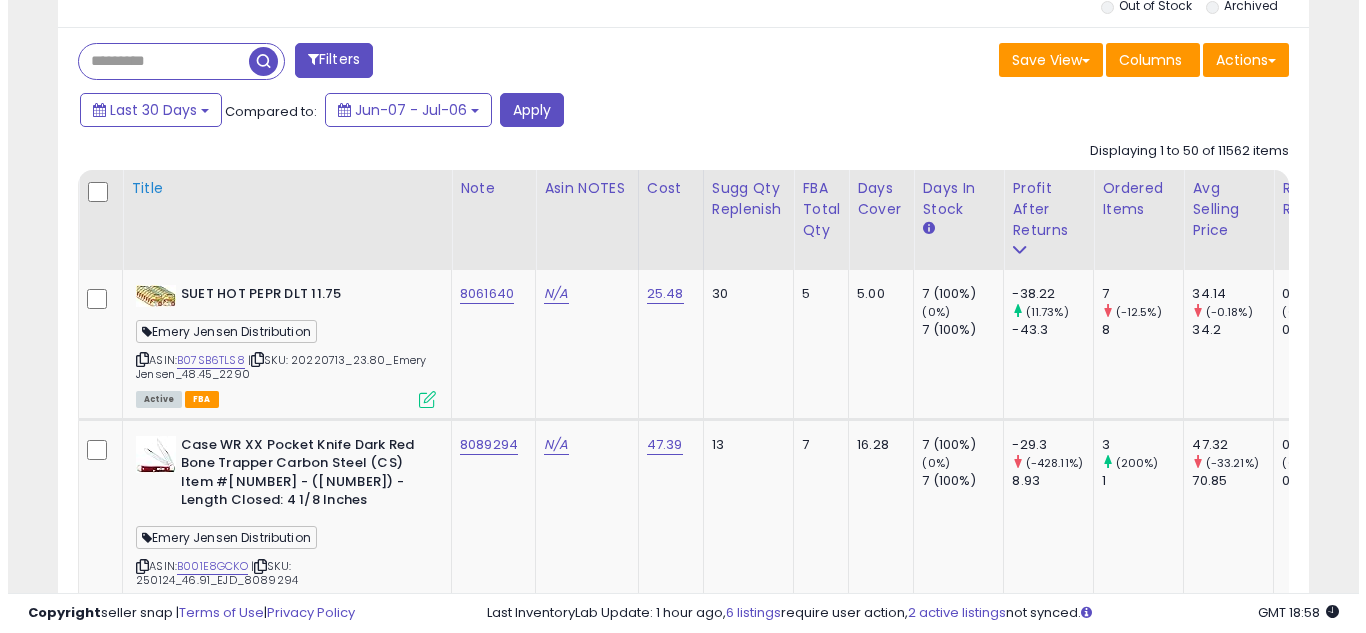 scroll, scrollTop: 645, scrollLeft: 0, axis: vertical 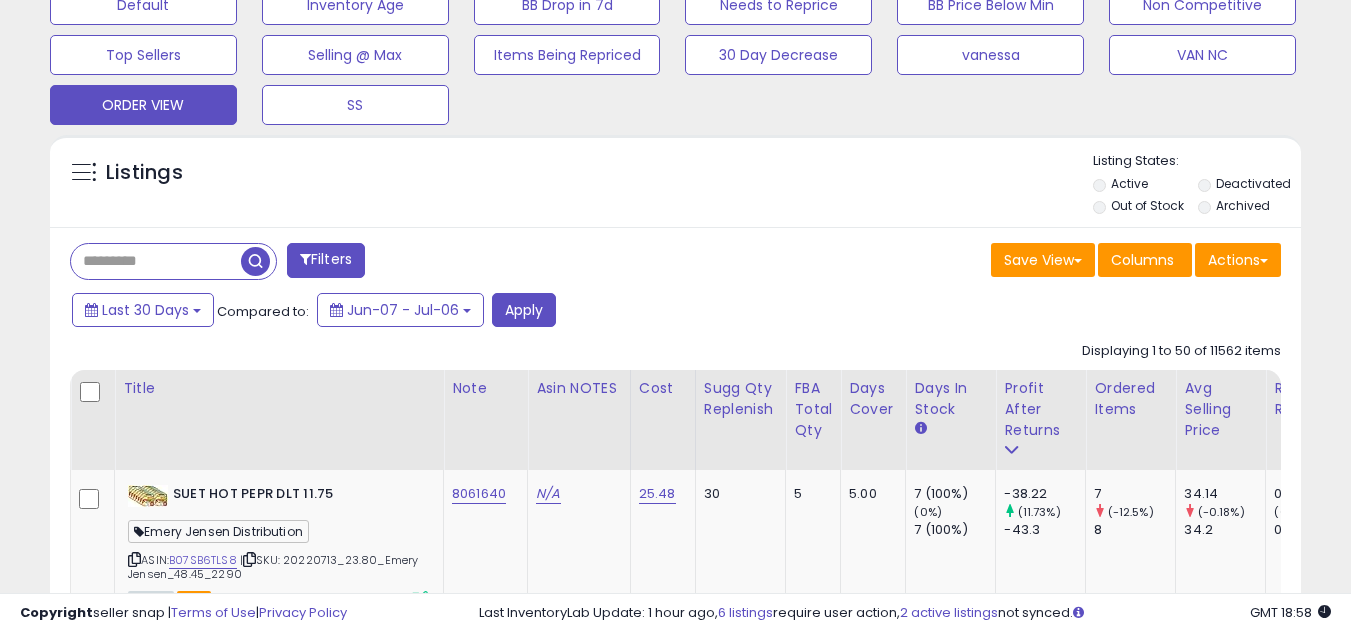 click on "Filters" at bounding box center (326, 260) 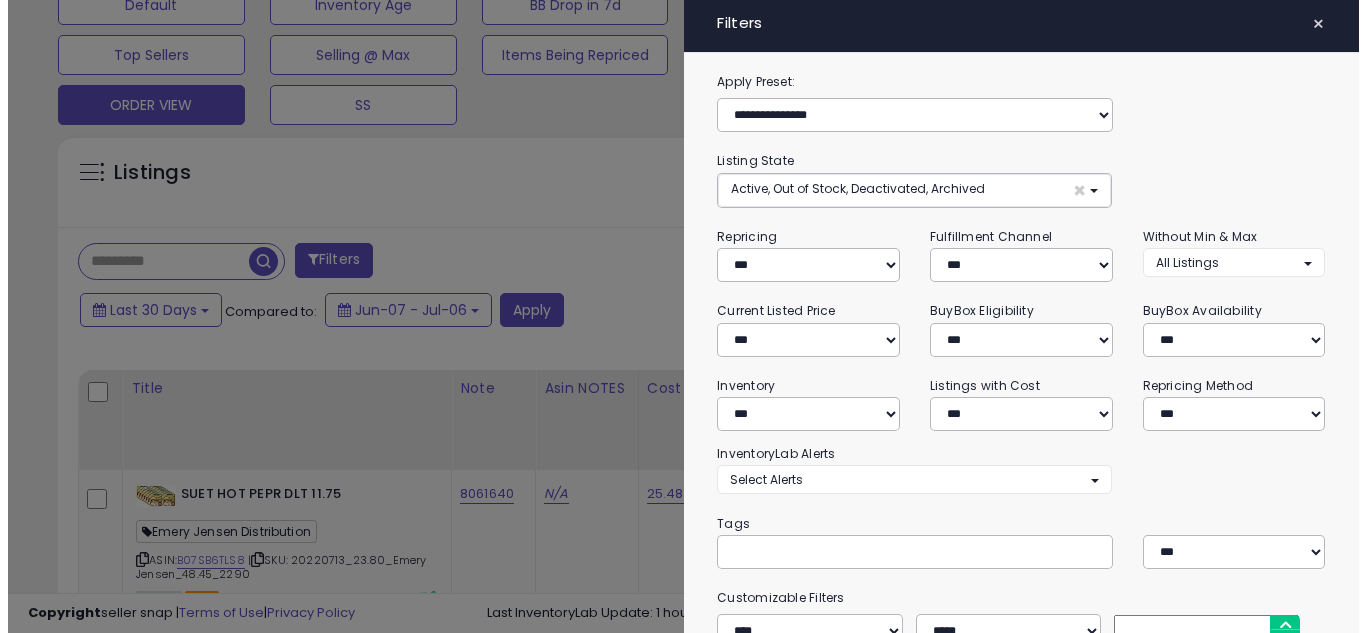 scroll, scrollTop: 999590, scrollLeft: 999267, axis: both 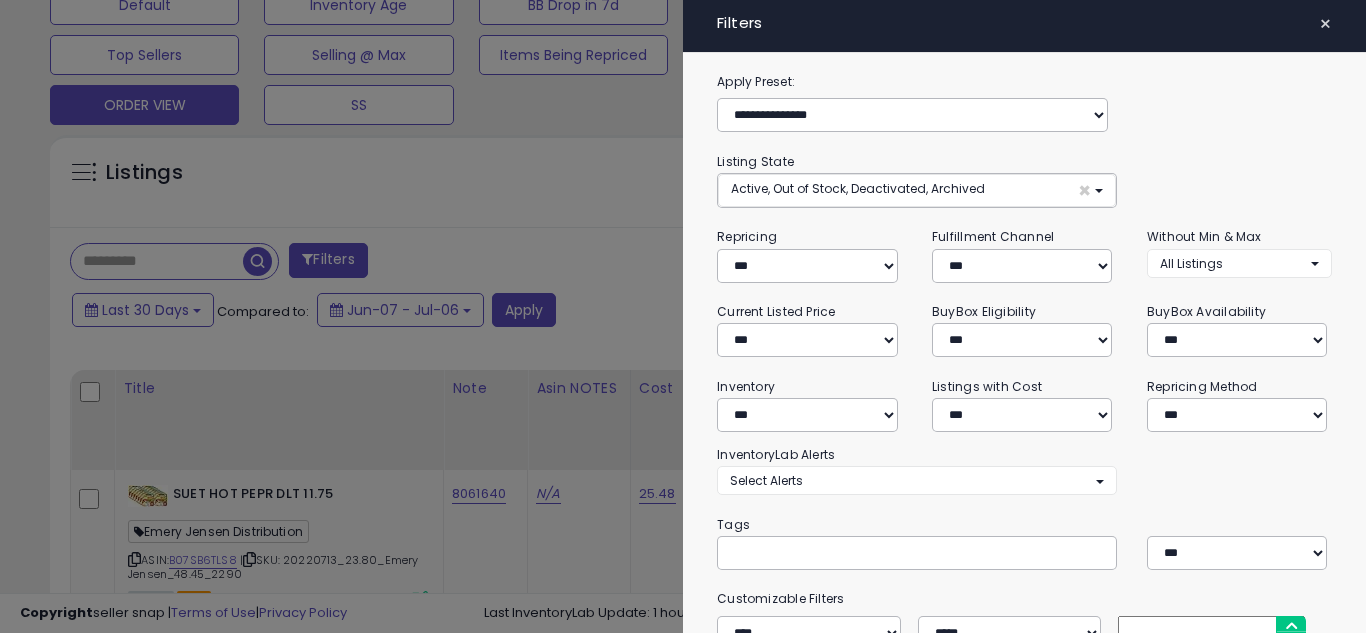click at bounding box center (880, 552) 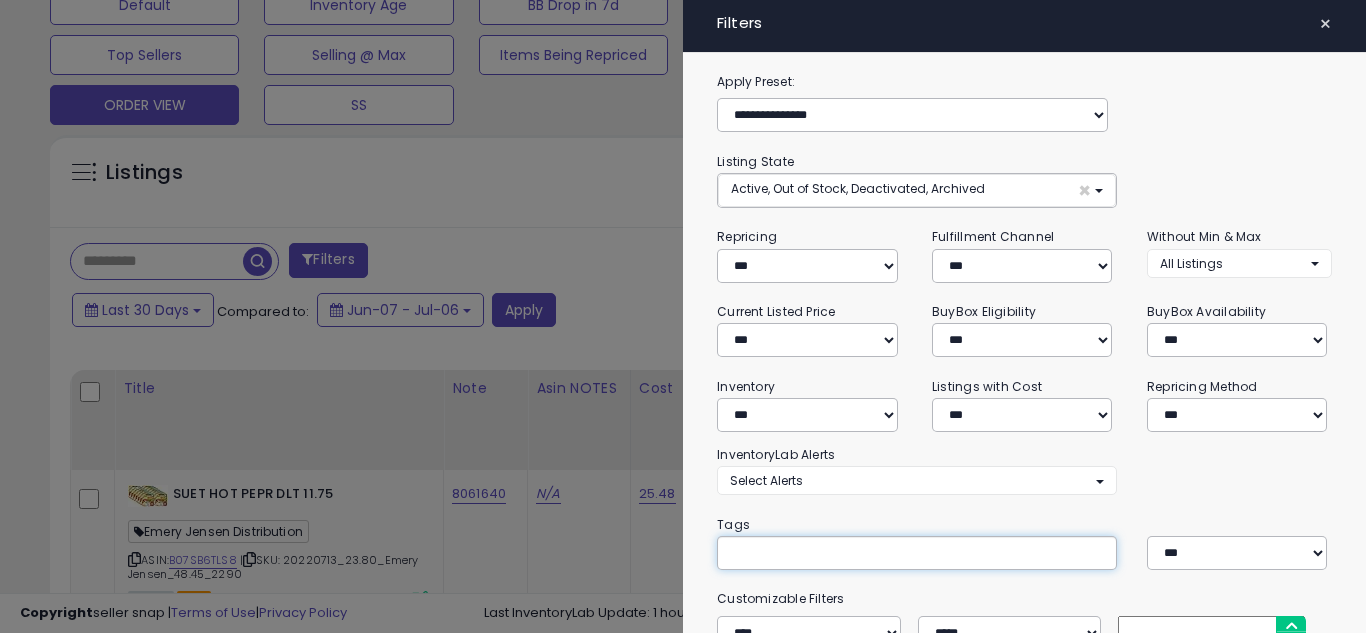 paste on "**********" 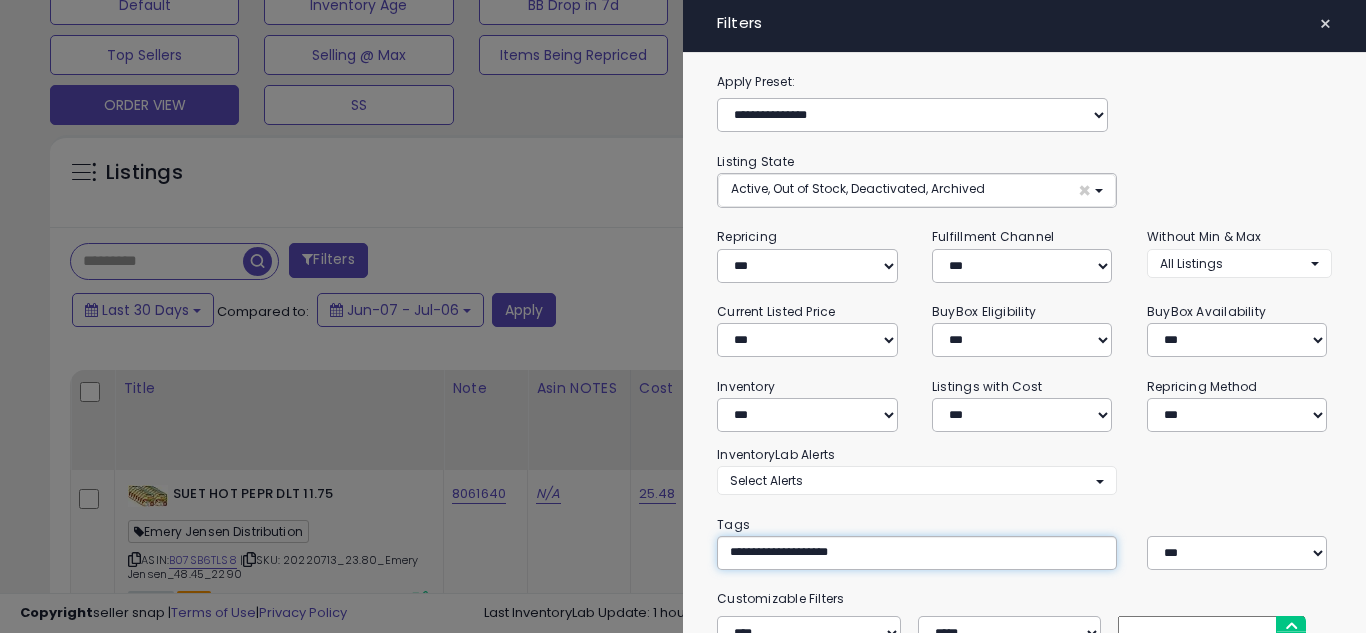 type on "**********" 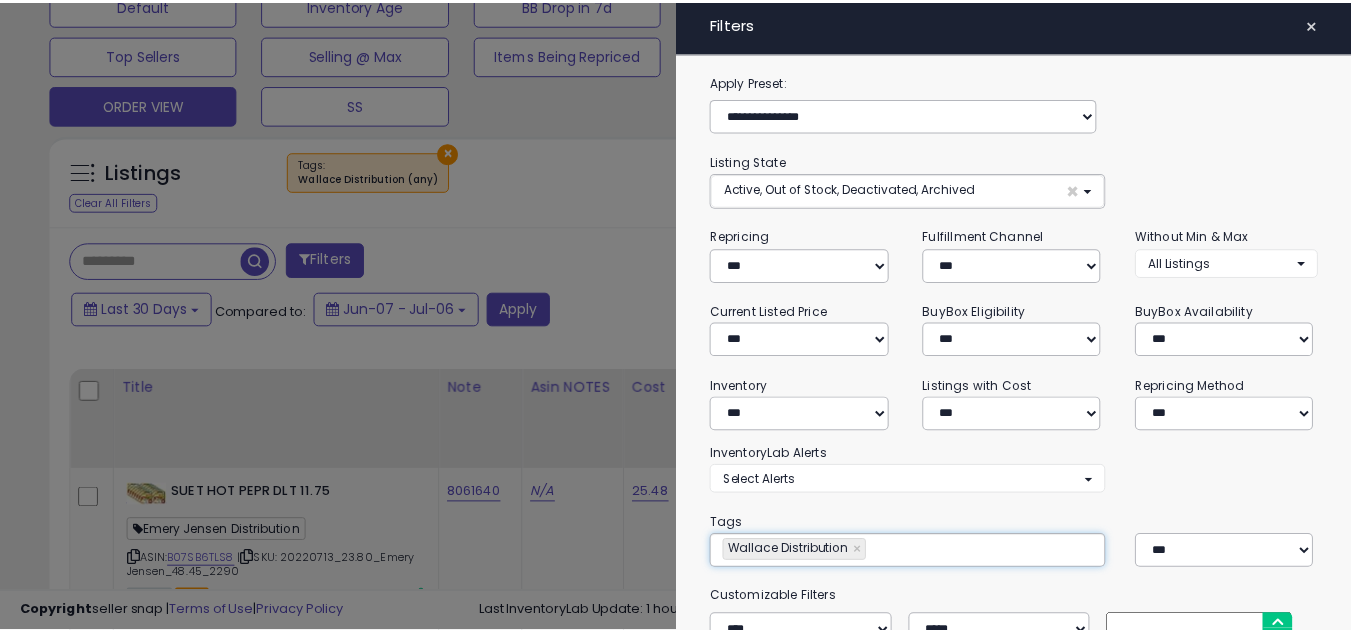 scroll, scrollTop: 263, scrollLeft: 0, axis: vertical 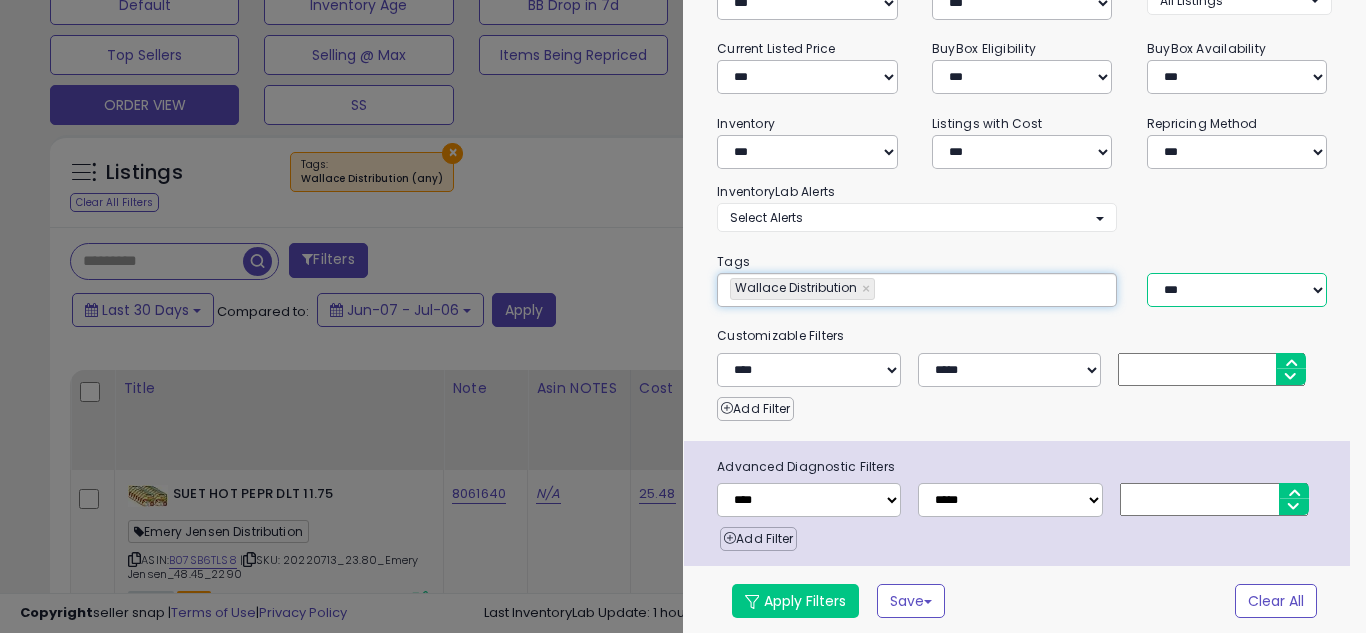 click on "***
***
****" at bounding box center [1237, 290] 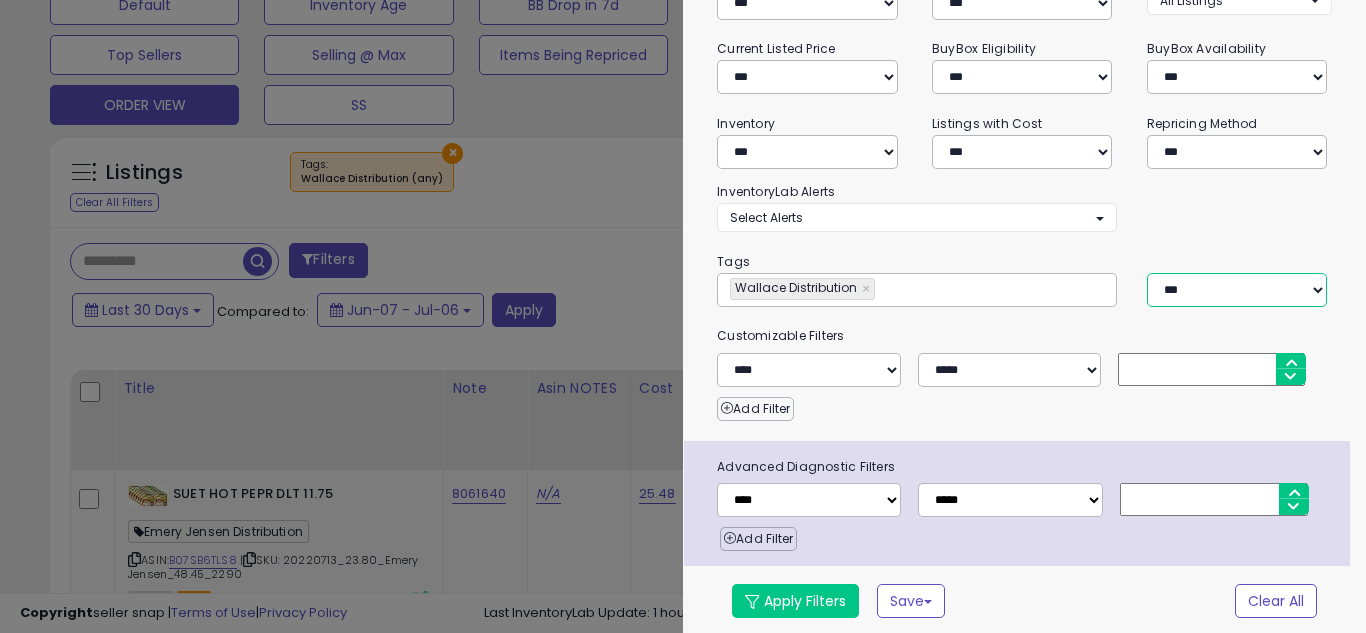 select on "***" 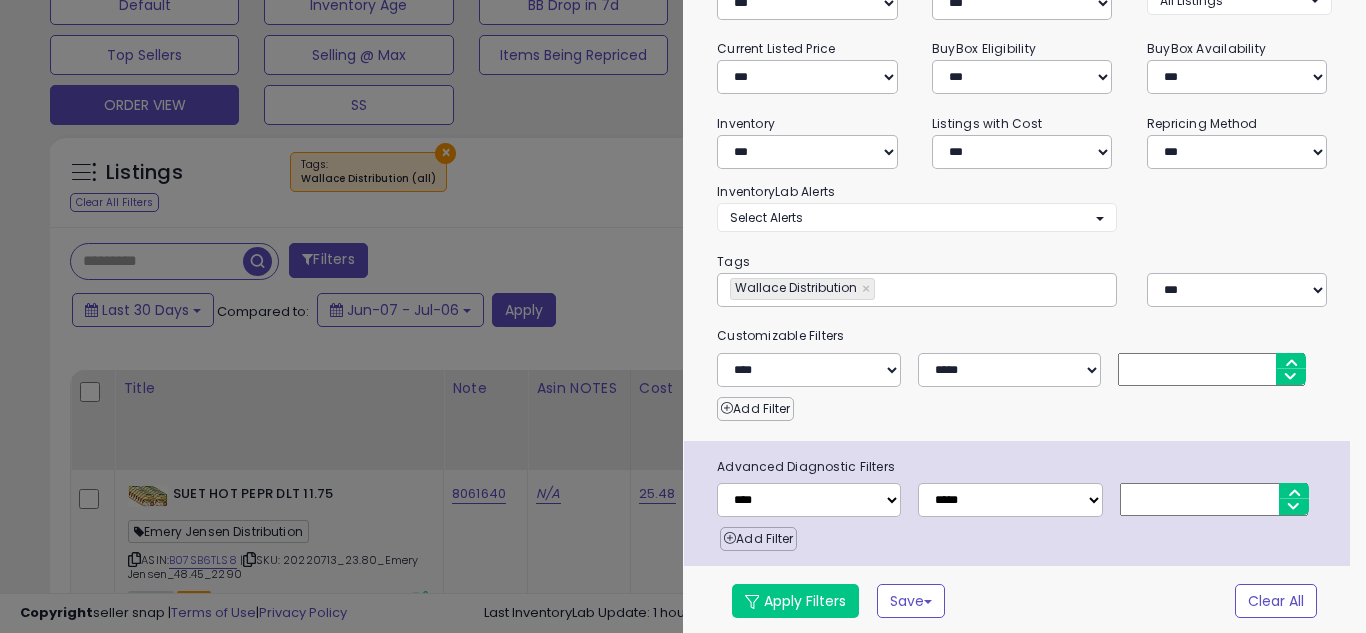 click on "**********" at bounding box center (1024, 222) 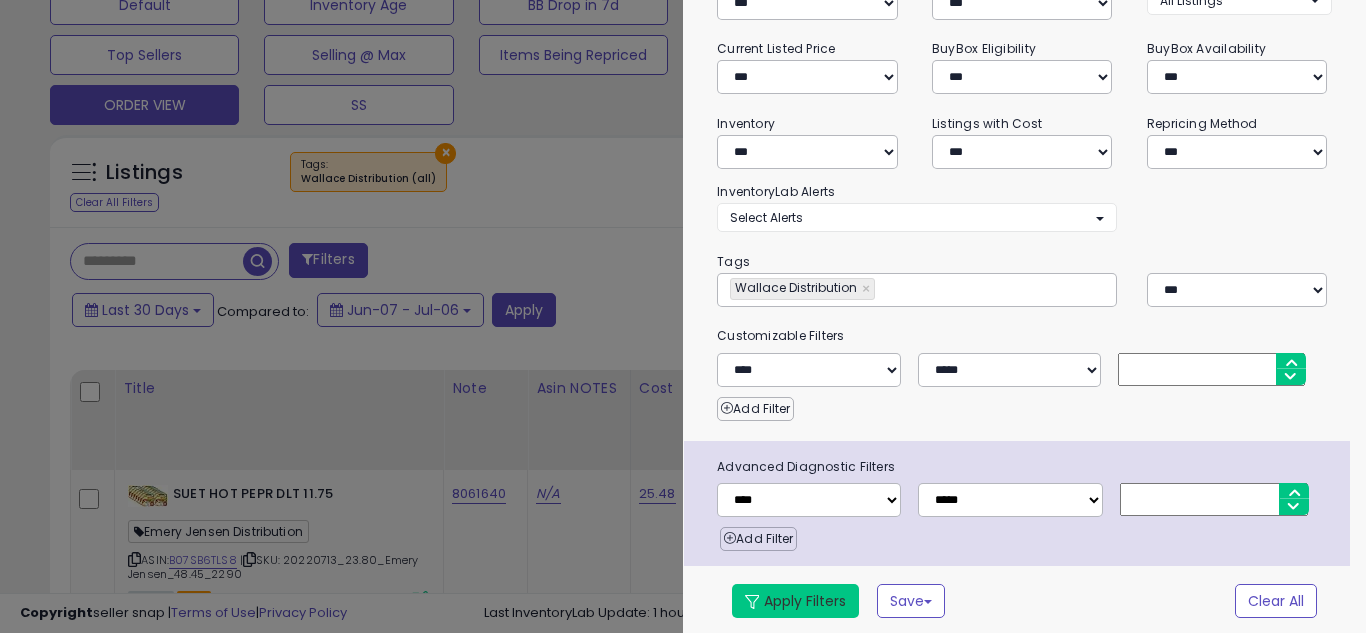 click on "Apply Filters" at bounding box center [795, 601] 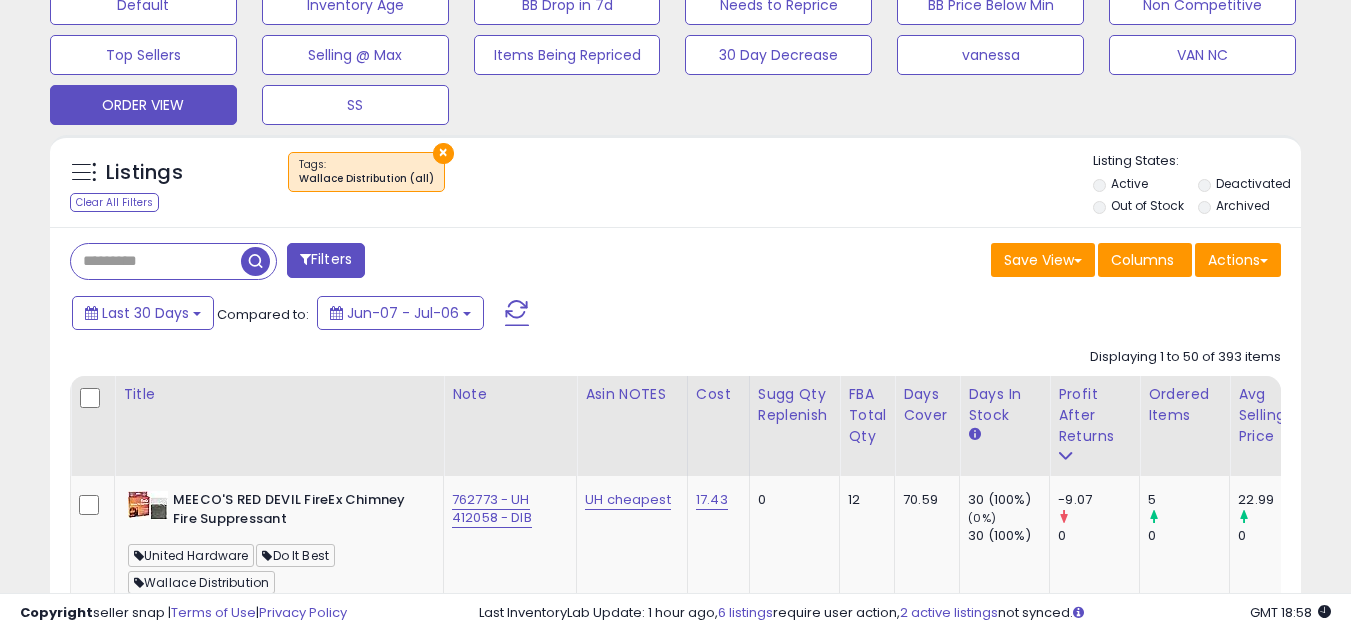 scroll, scrollTop: 999590, scrollLeft: 999276, axis: both 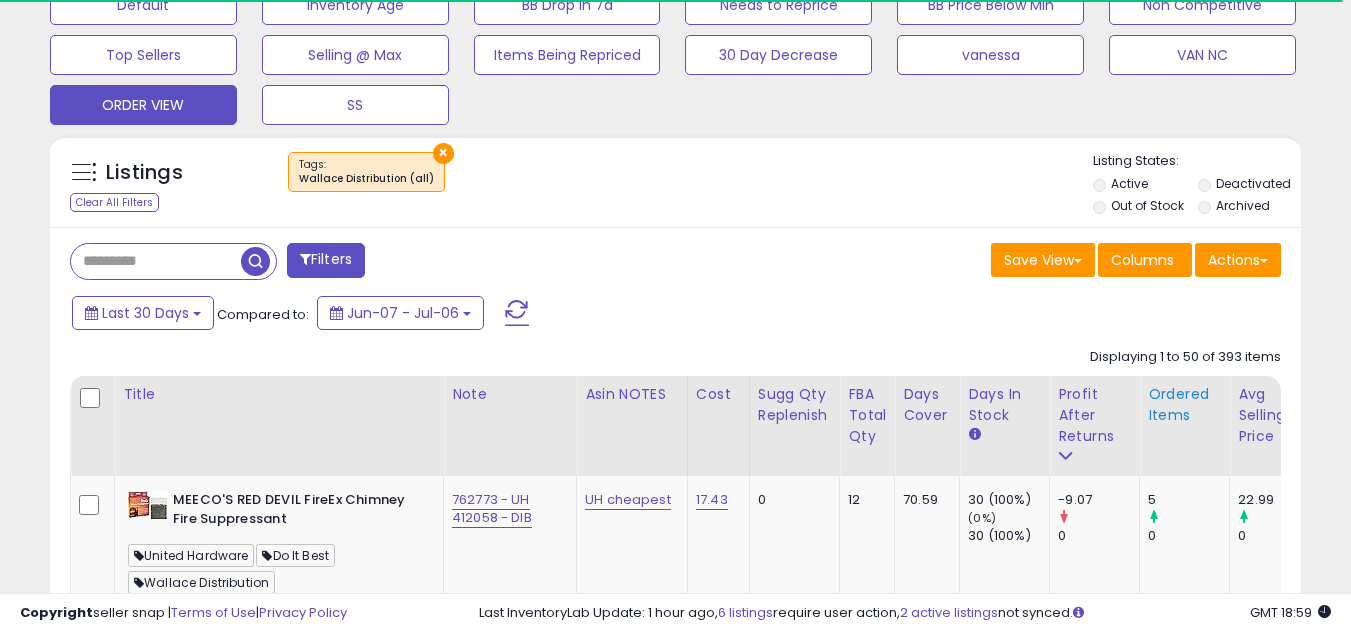 click on "Ordered Items" at bounding box center (1184, 405) 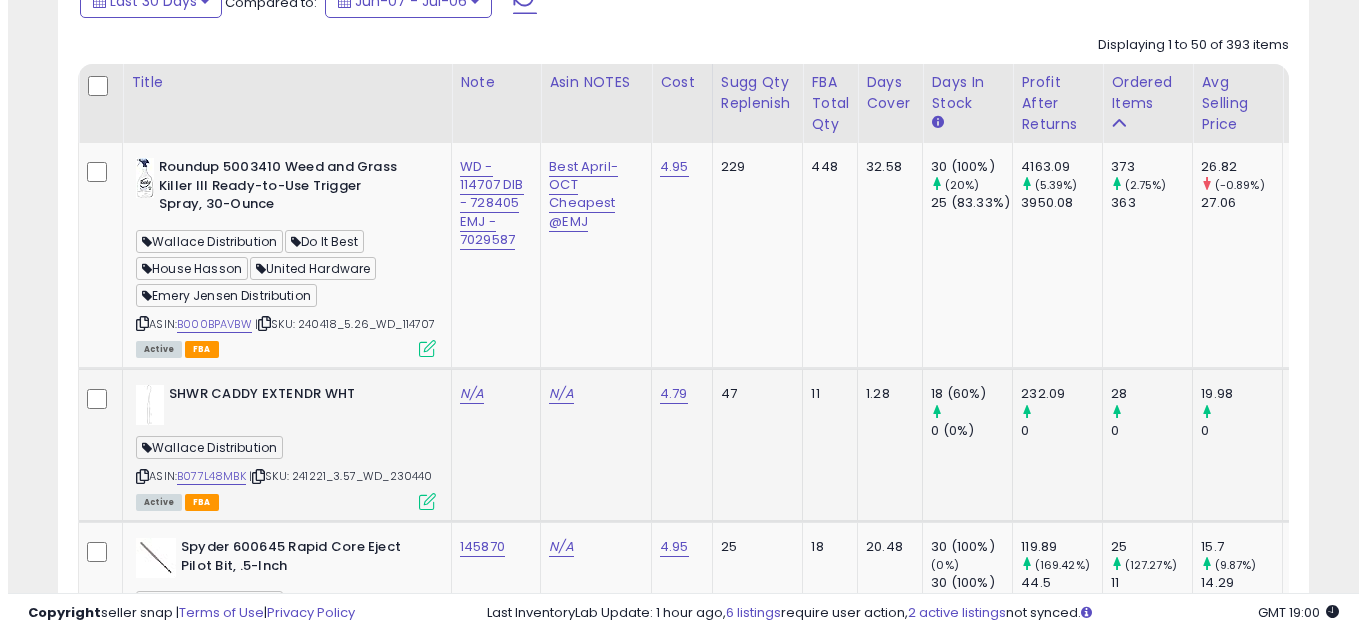 scroll, scrollTop: 157, scrollLeft: 0, axis: vertical 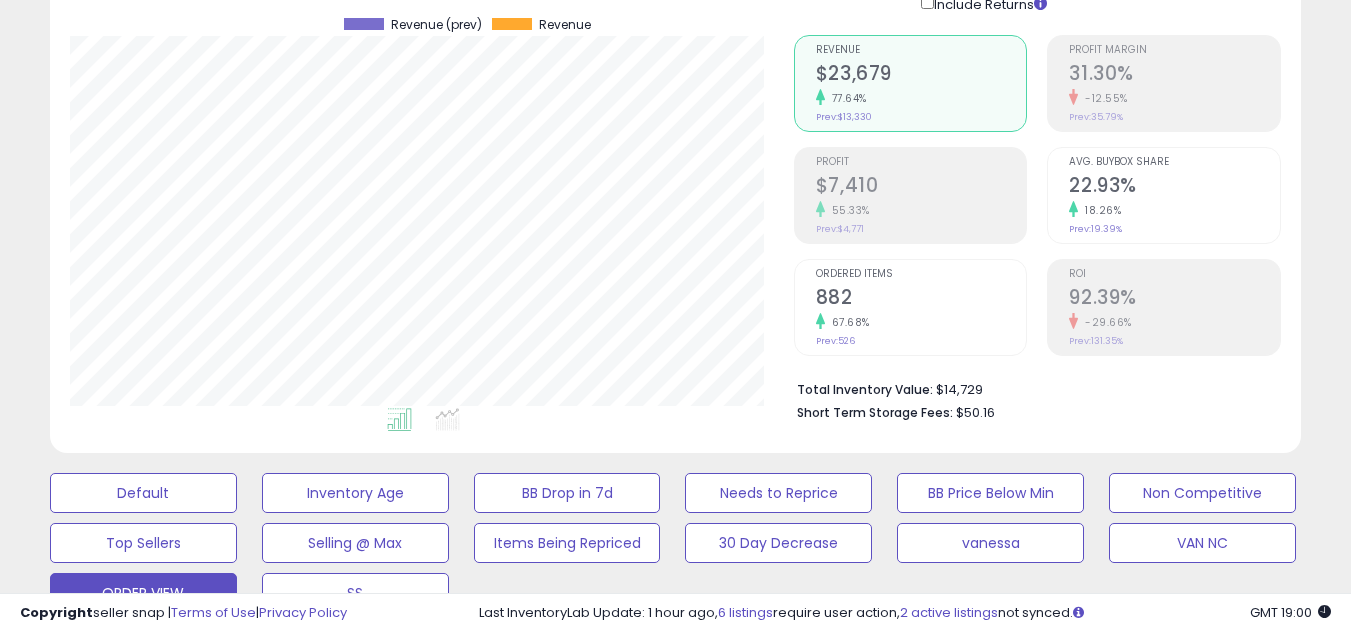click on "67.68%" at bounding box center (921, 322) 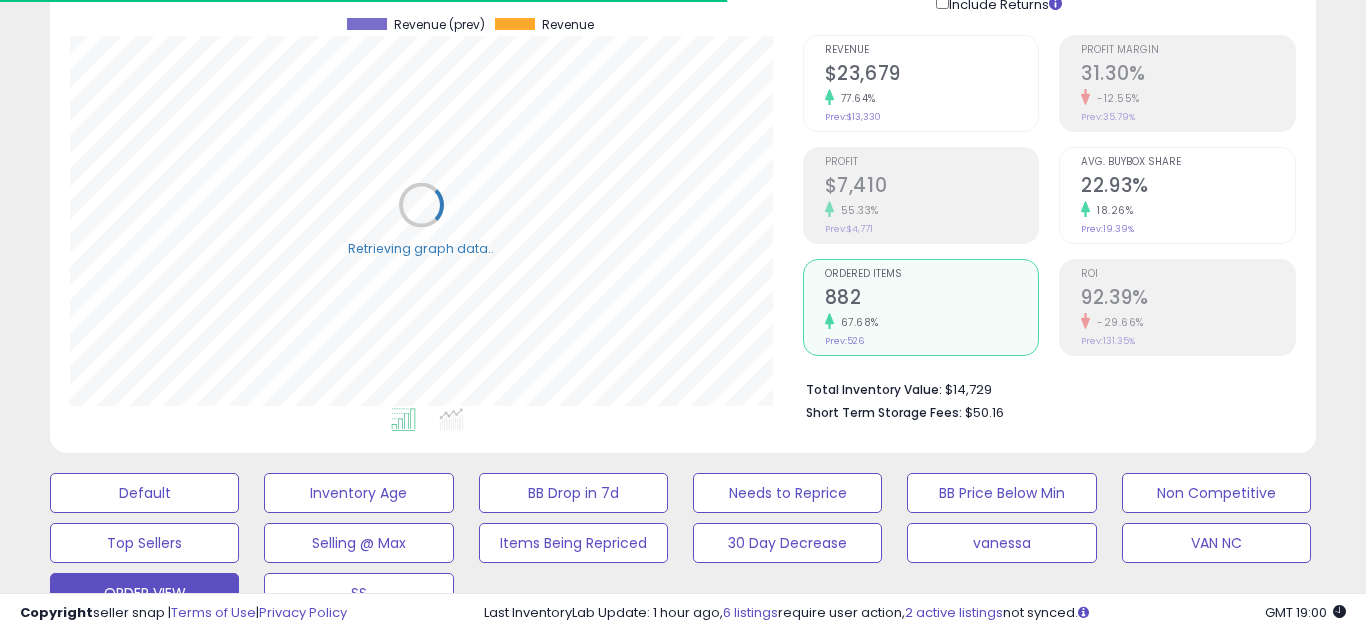 scroll, scrollTop: 999590, scrollLeft: 999267, axis: both 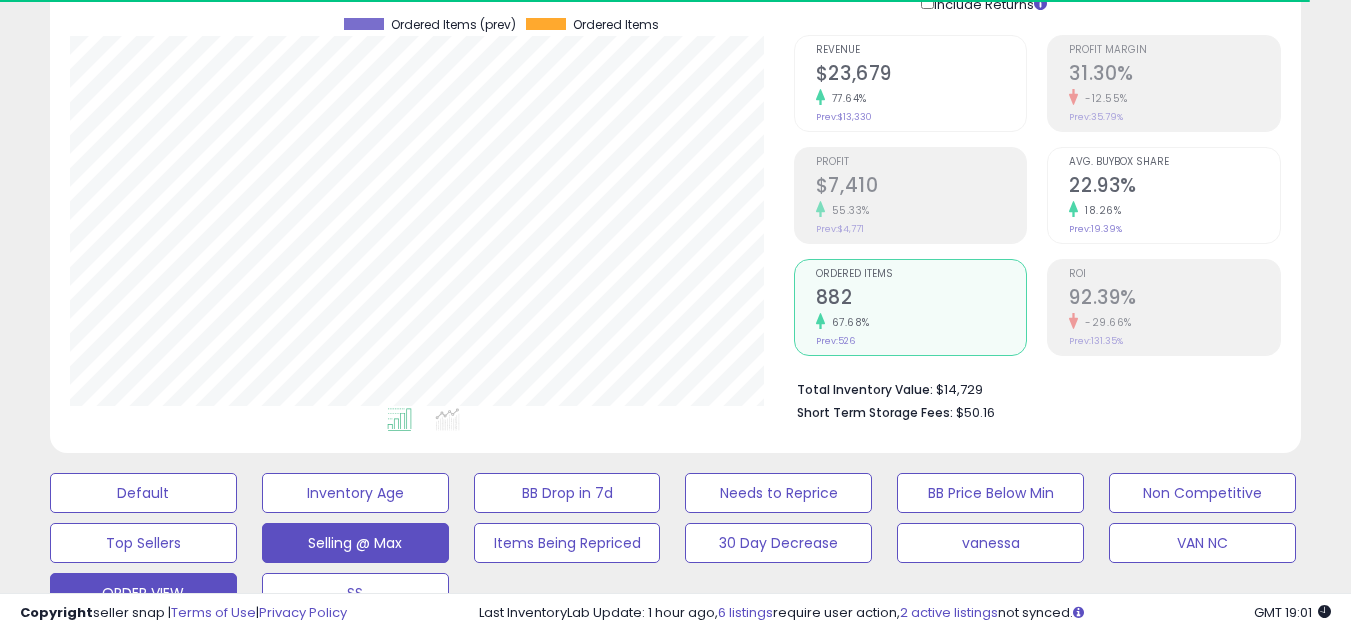 click on "**********" at bounding box center [675, 5043] 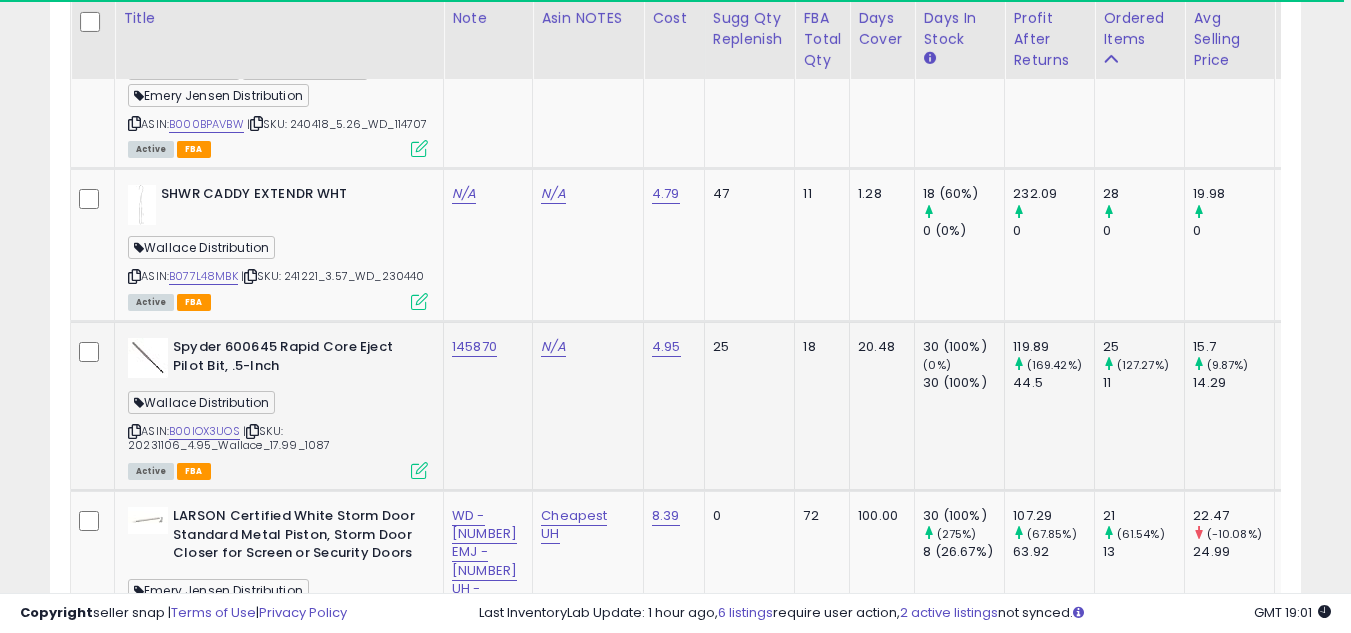 scroll, scrollTop: 1057, scrollLeft: 0, axis: vertical 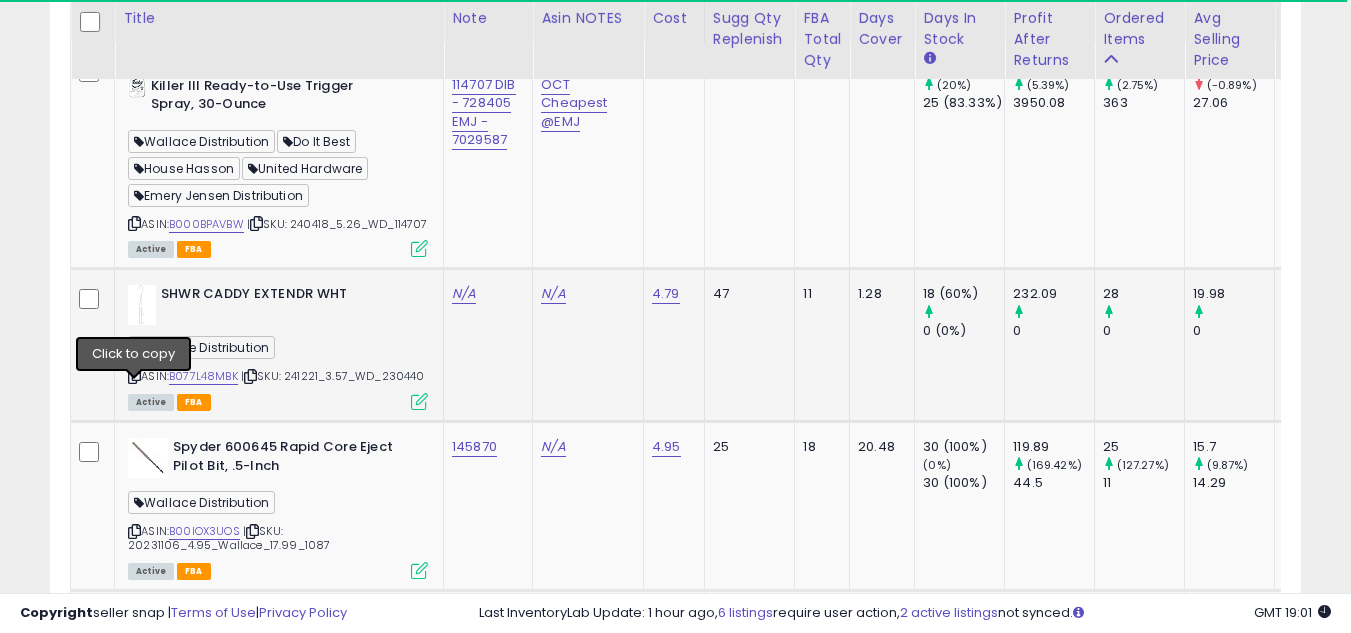 click at bounding box center (134, 376) 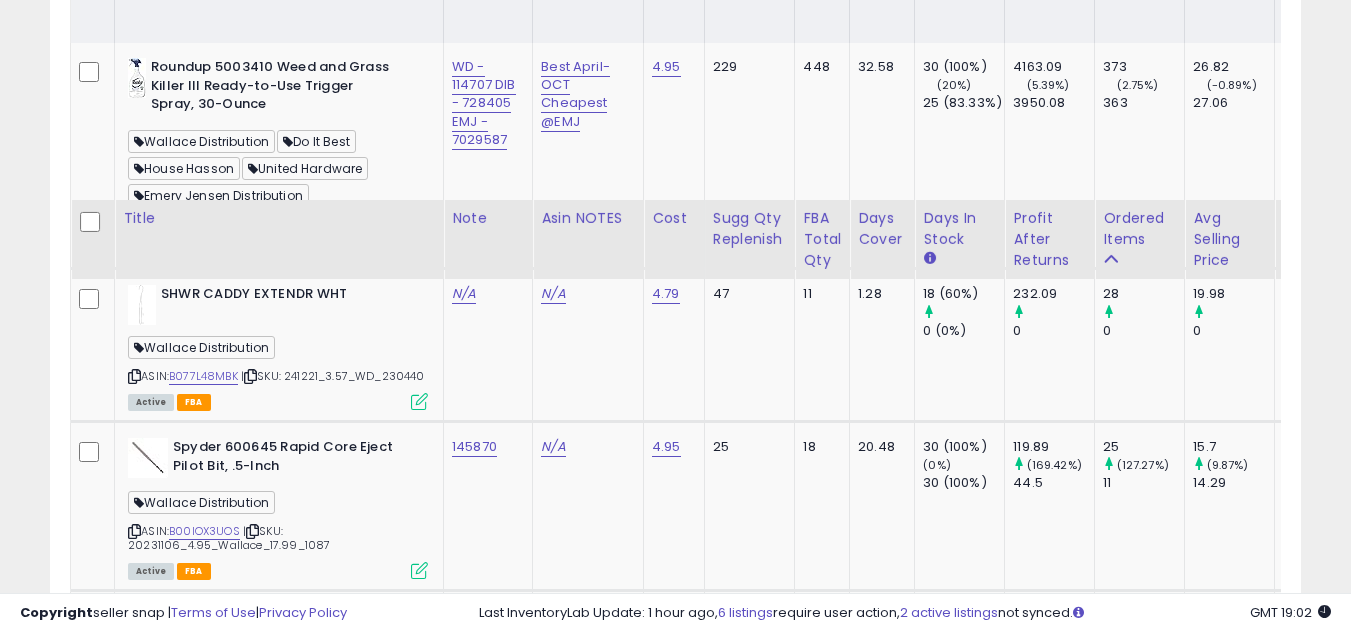 scroll, scrollTop: 1257, scrollLeft: 0, axis: vertical 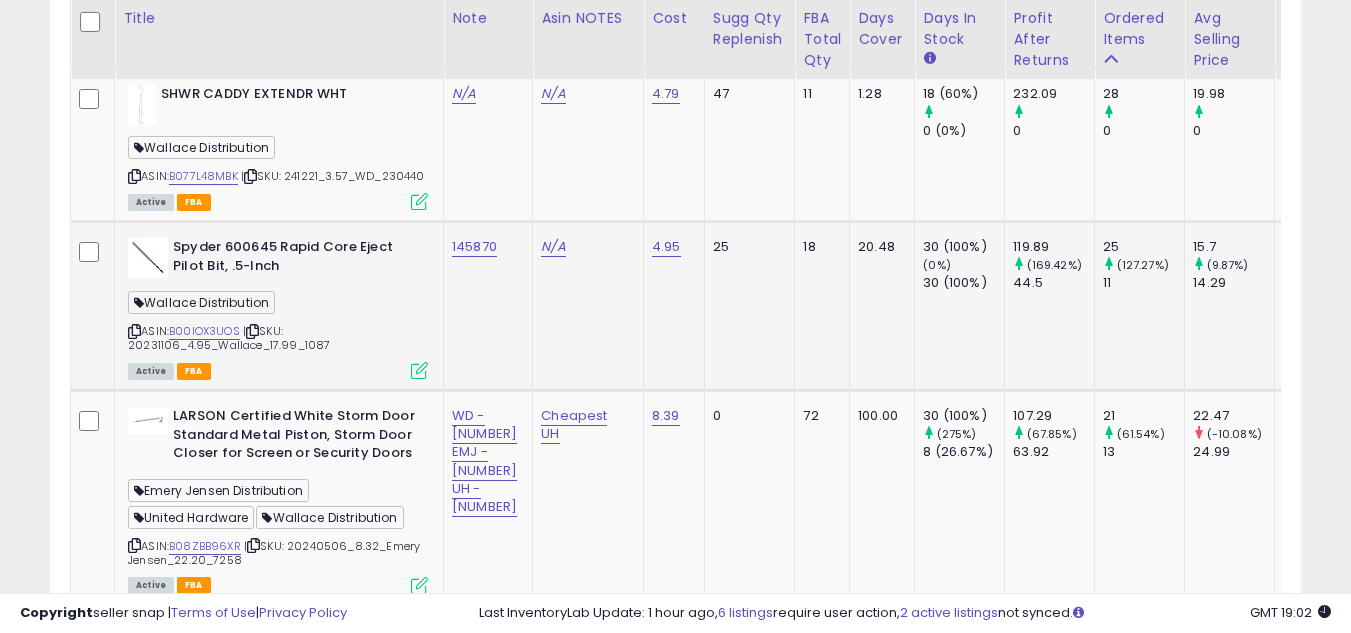 click at bounding box center [134, 331] 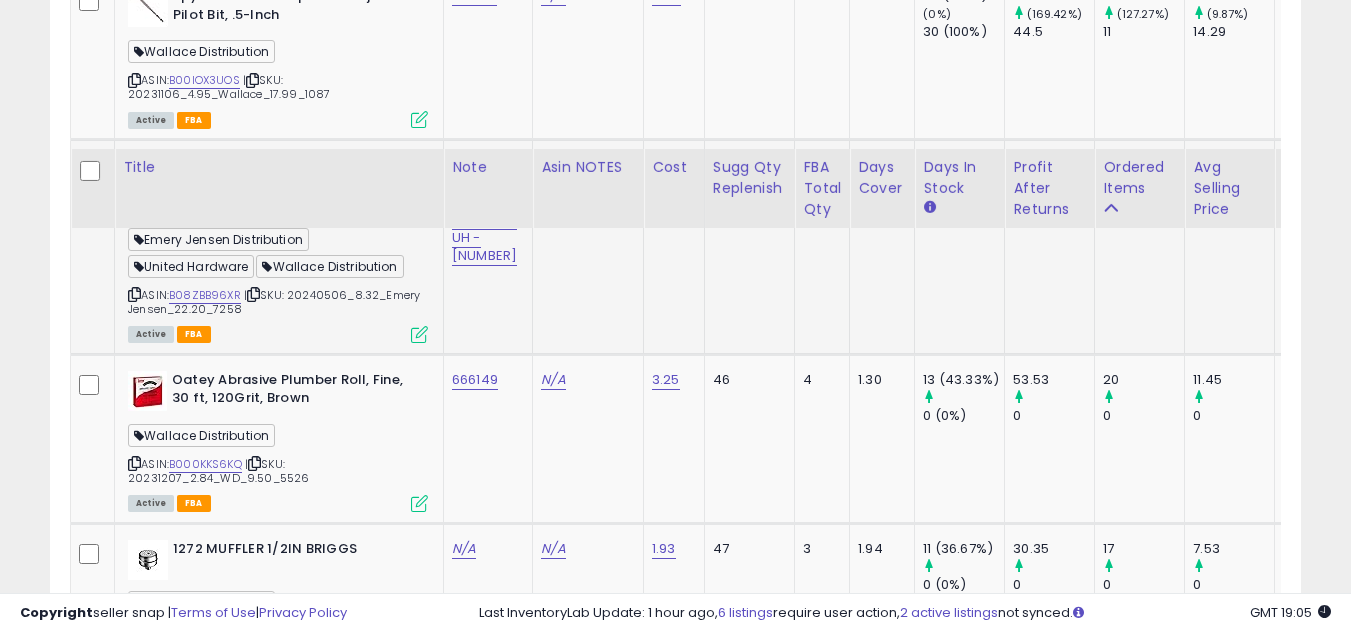 scroll, scrollTop: 1657, scrollLeft: 0, axis: vertical 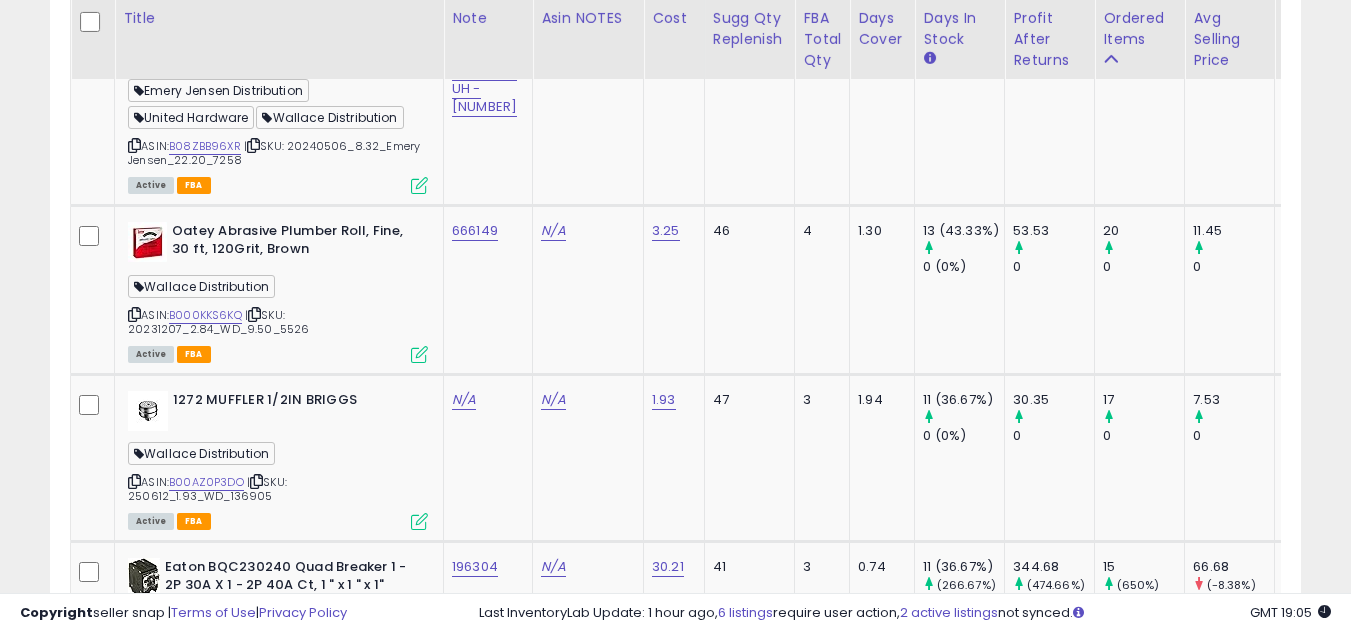 click on "**********" at bounding box center [675, 3528] 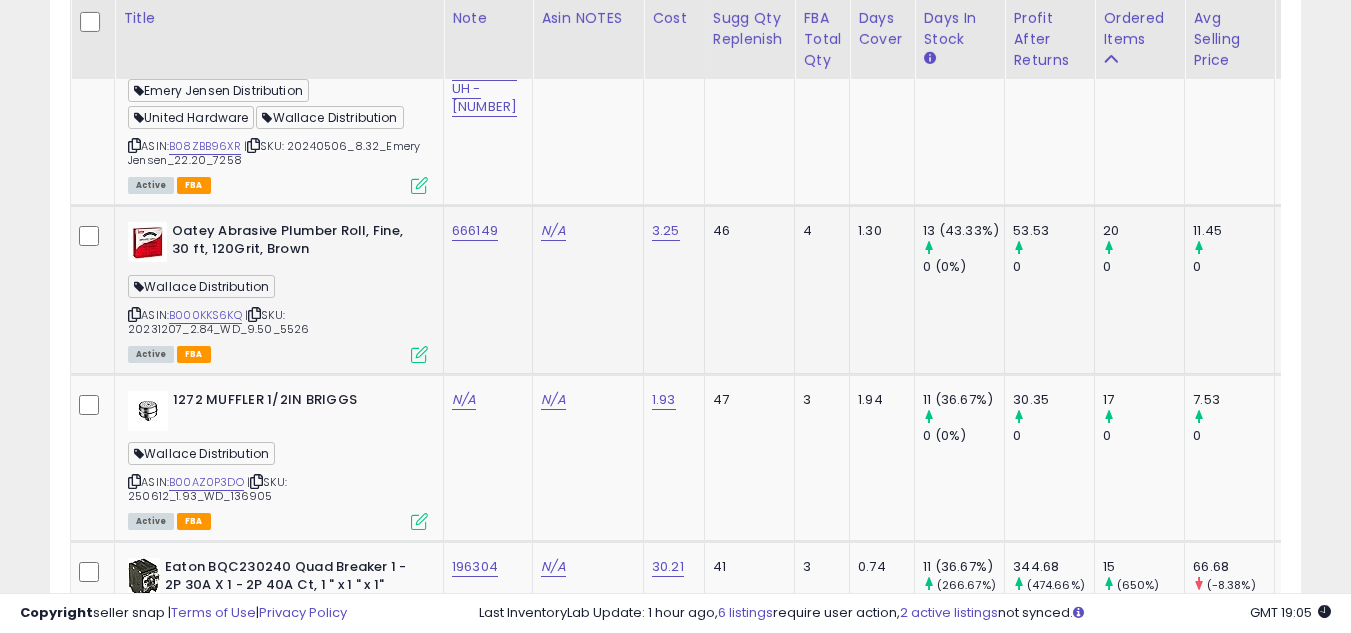 click at bounding box center [134, 314] 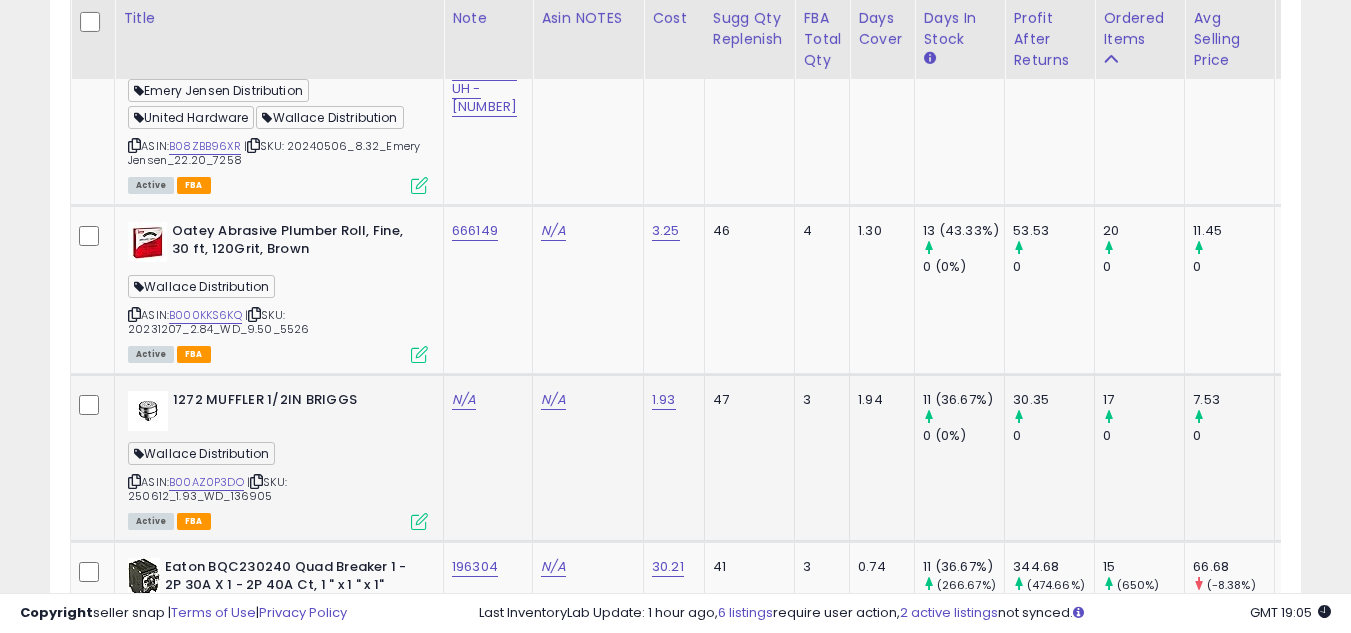 scroll, scrollTop: 1757, scrollLeft: 0, axis: vertical 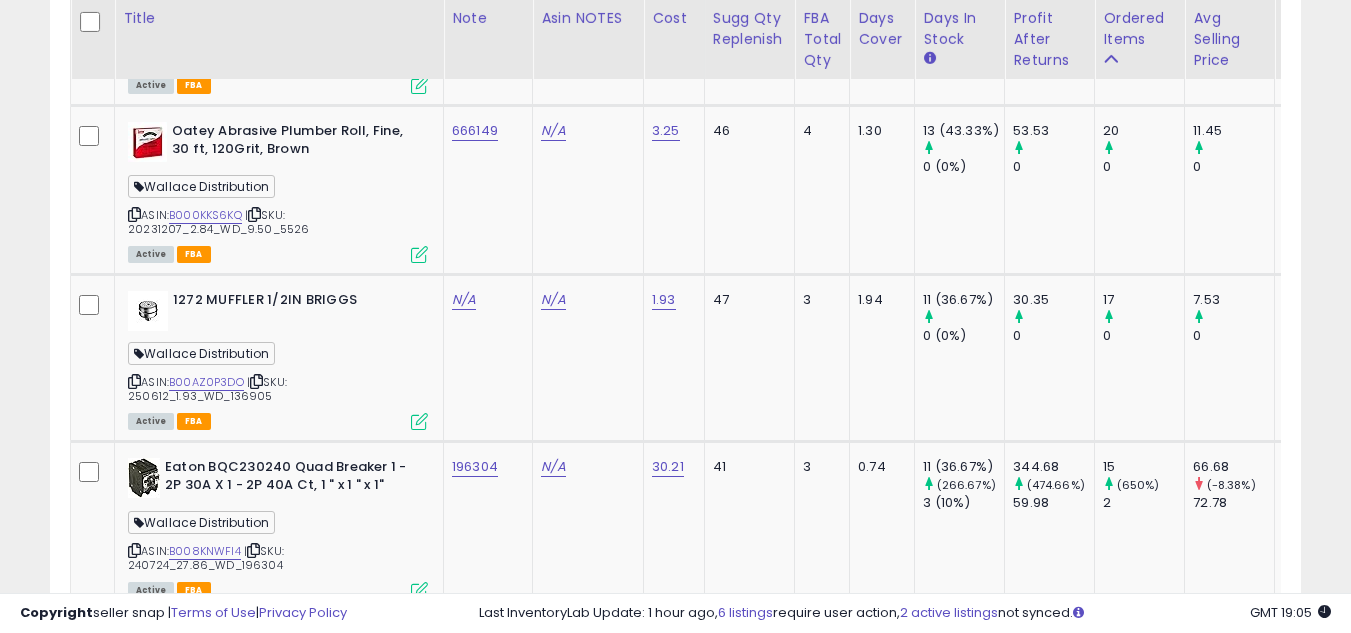 click on "**********" at bounding box center [675, 3443] 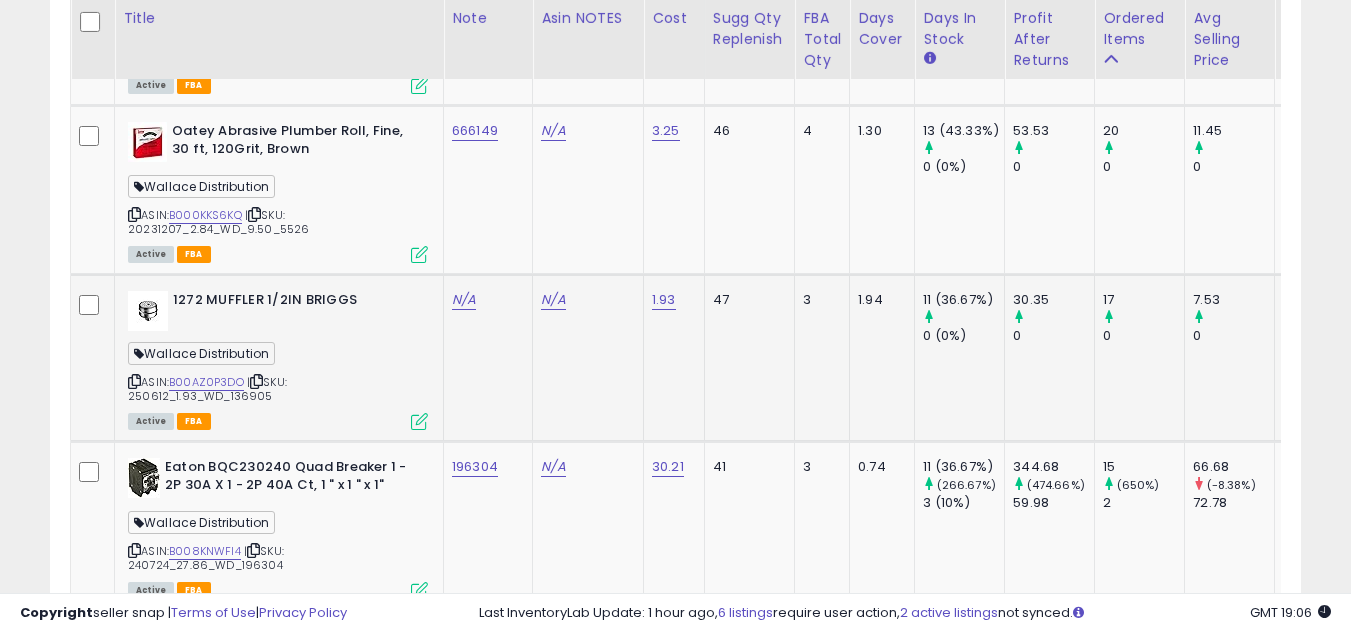 click at bounding box center [134, 381] 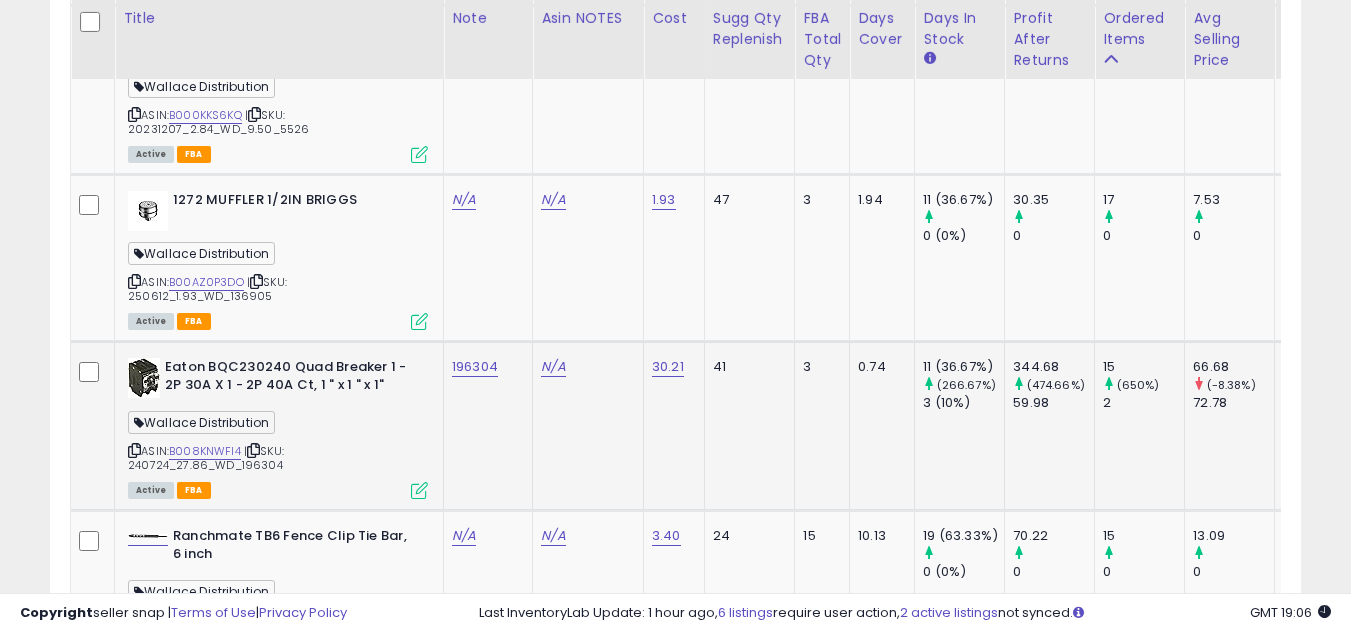 scroll, scrollTop: 1957, scrollLeft: 0, axis: vertical 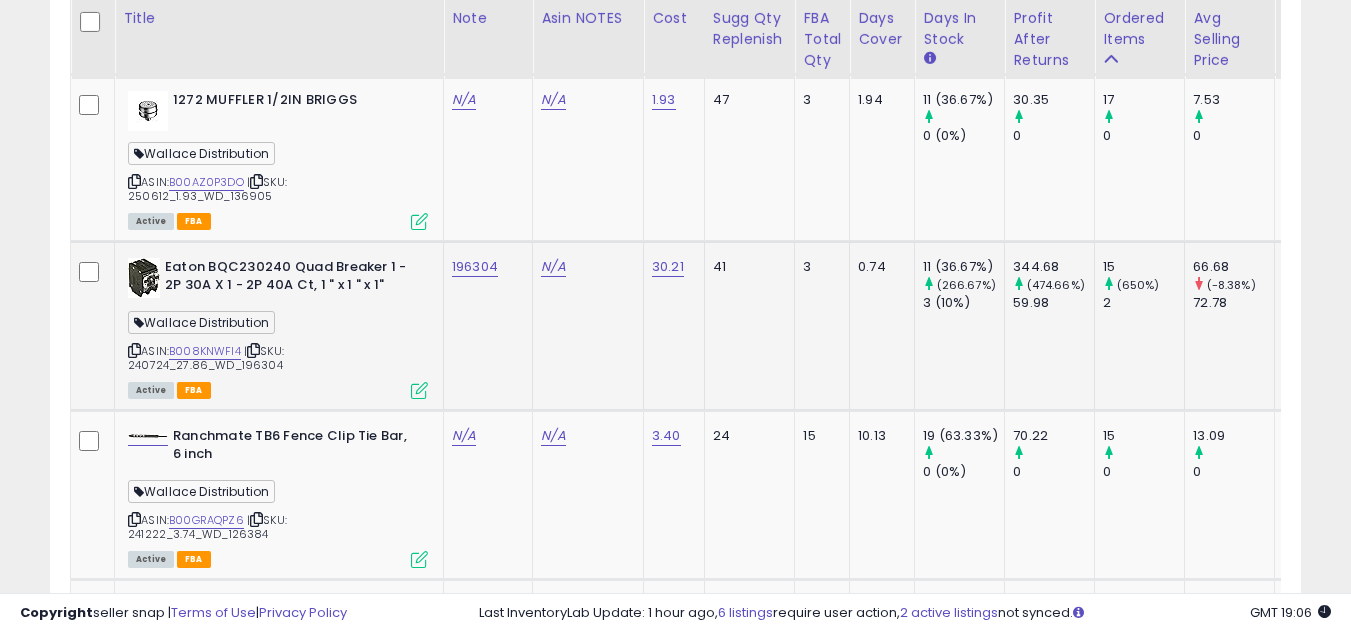 click at bounding box center [134, 350] 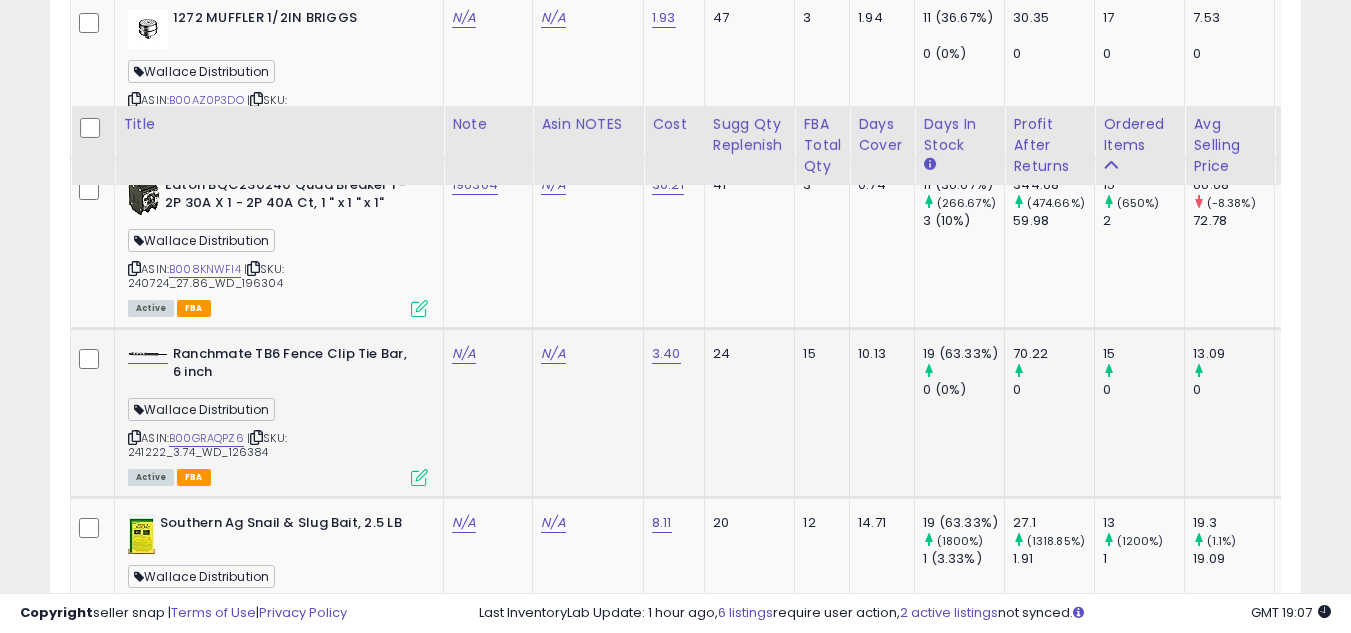 scroll, scrollTop: 2157, scrollLeft: 0, axis: vertical 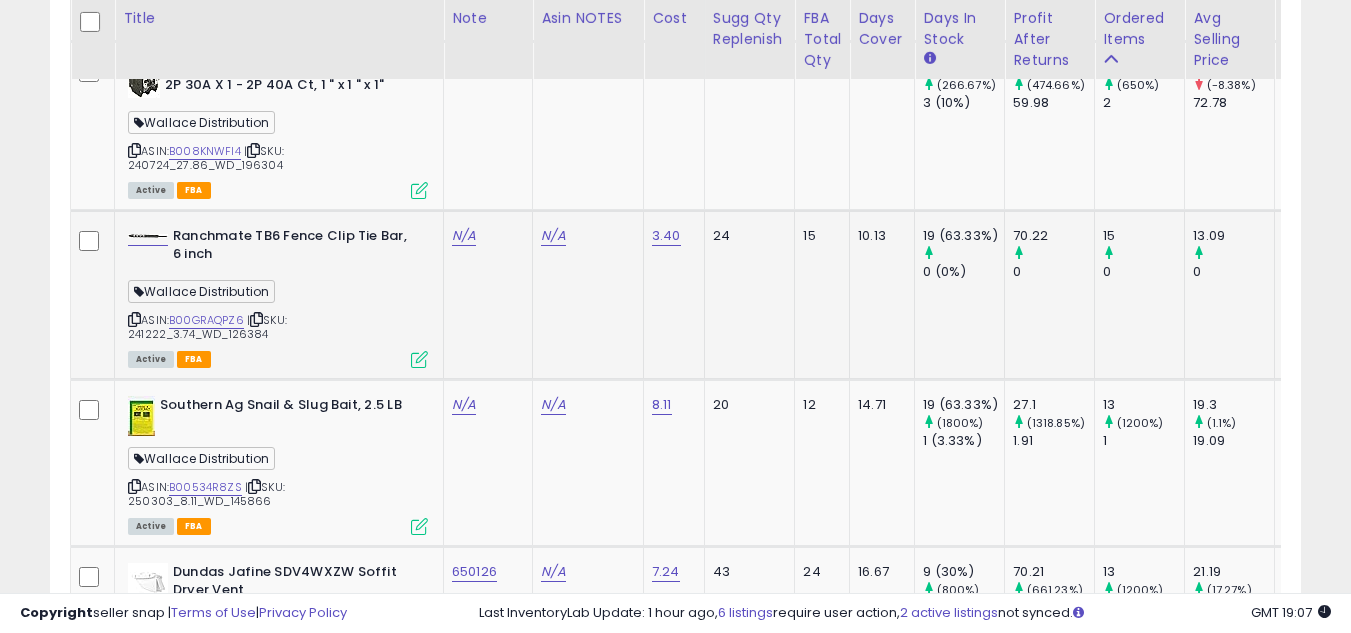 click at bounding box center (134, 319) 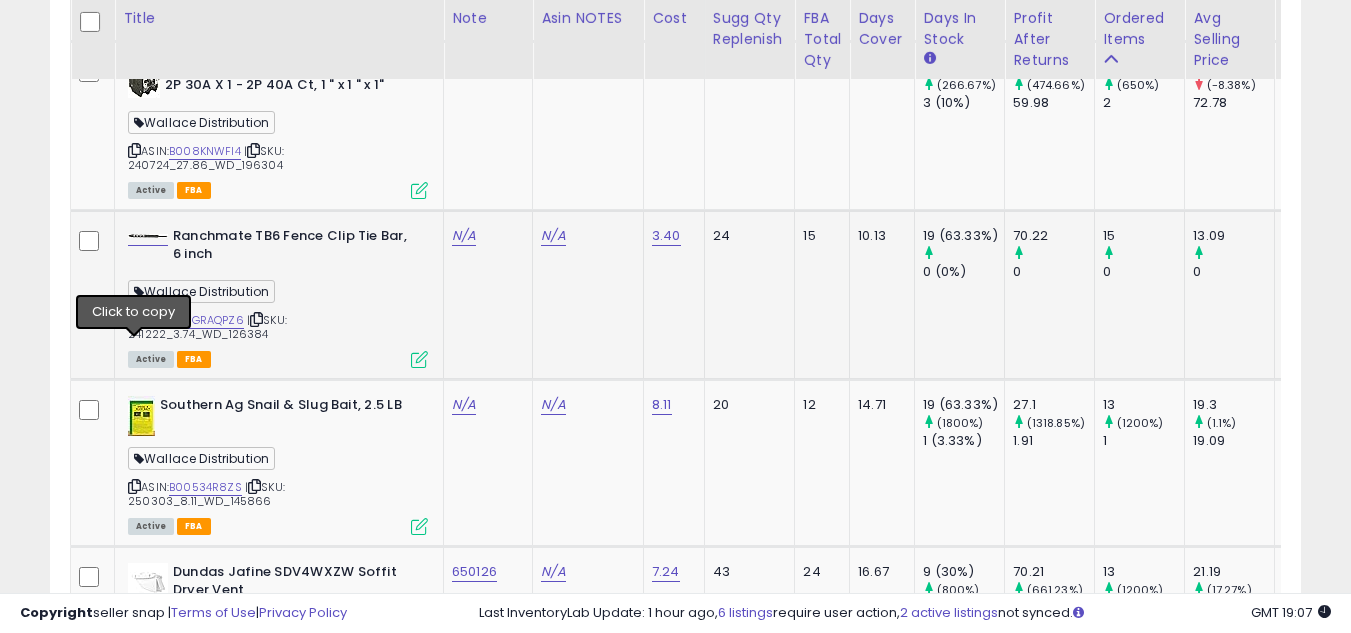 click at bounding box center [134, 319] 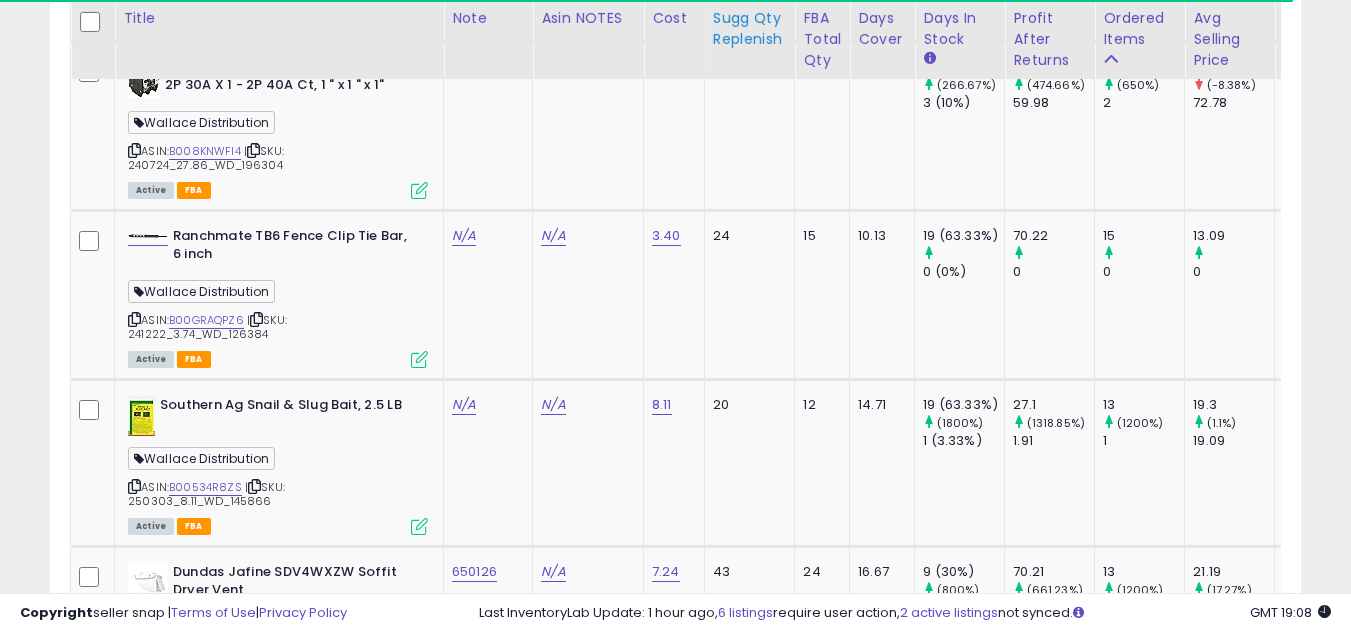 click on "**********" at bounding box center (675, 3028) 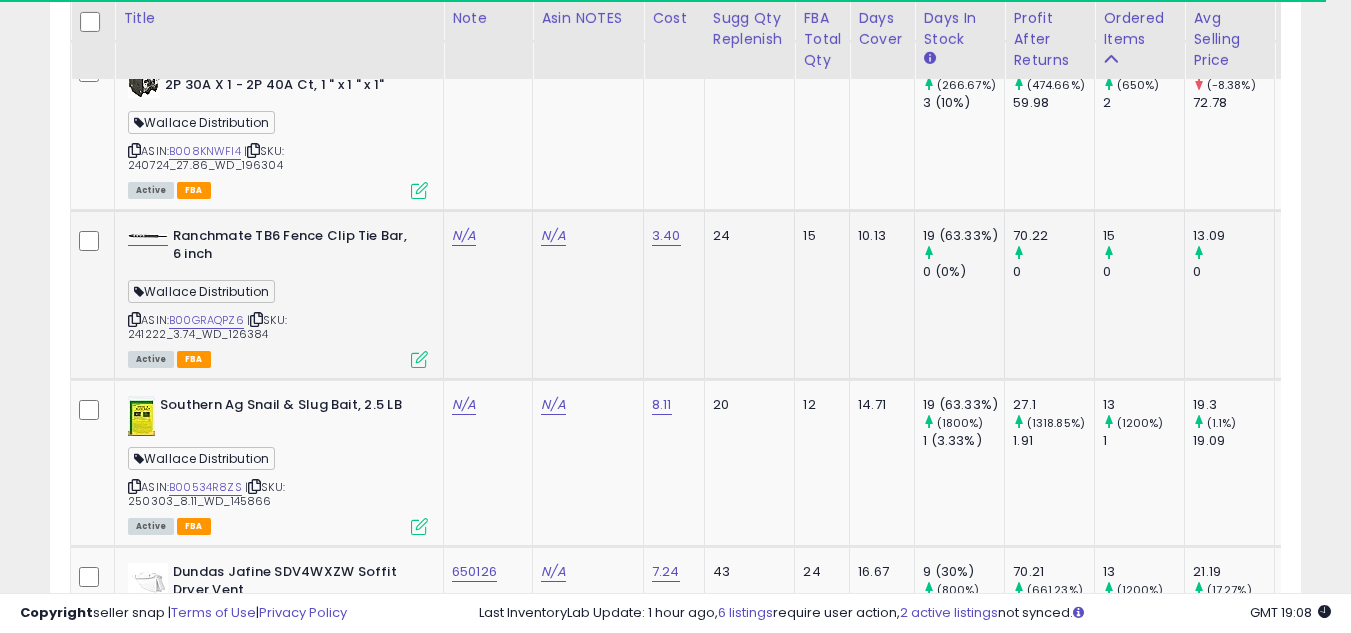 click at bounding box center [134, 319] 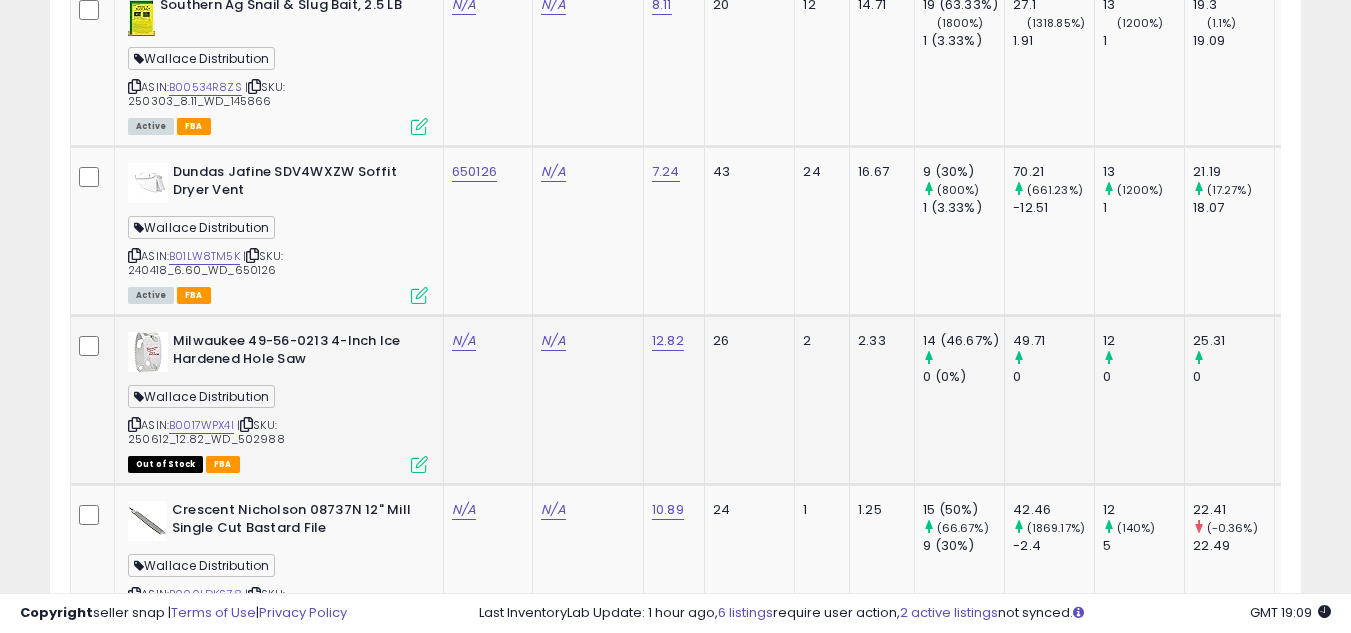 scroll, scrollTop: 2357, scrollLeft: 0, axis: vertical 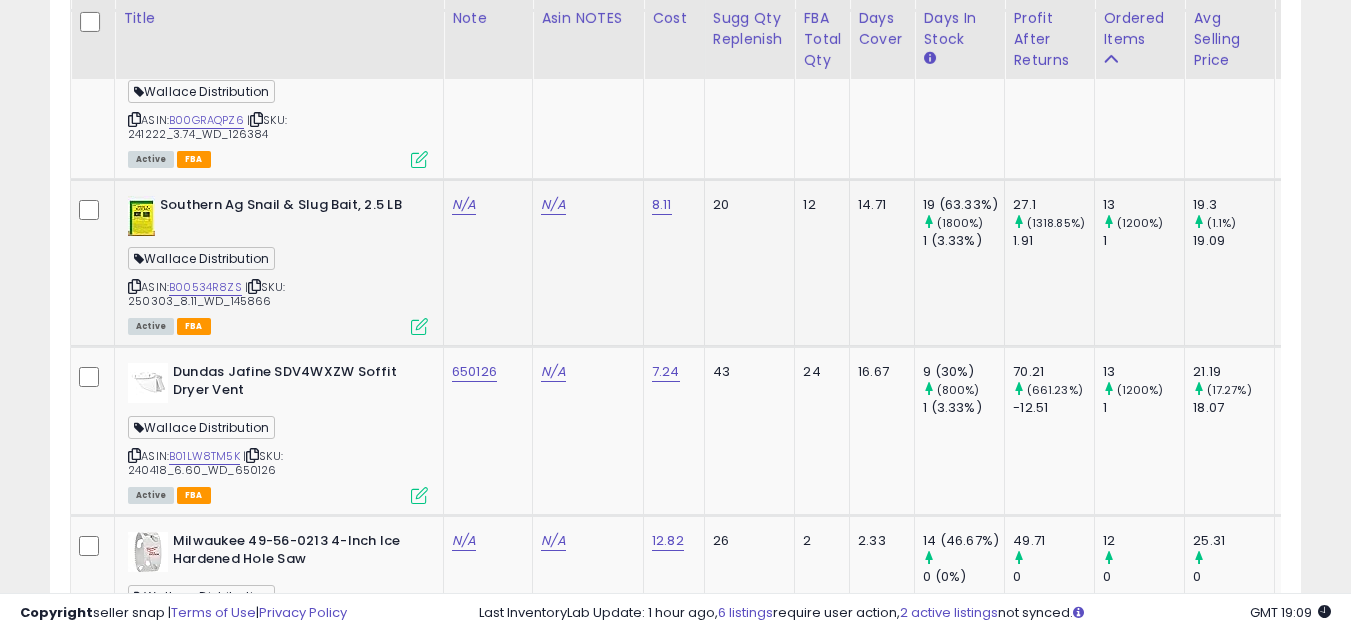 click at bounding box center [134, 286] 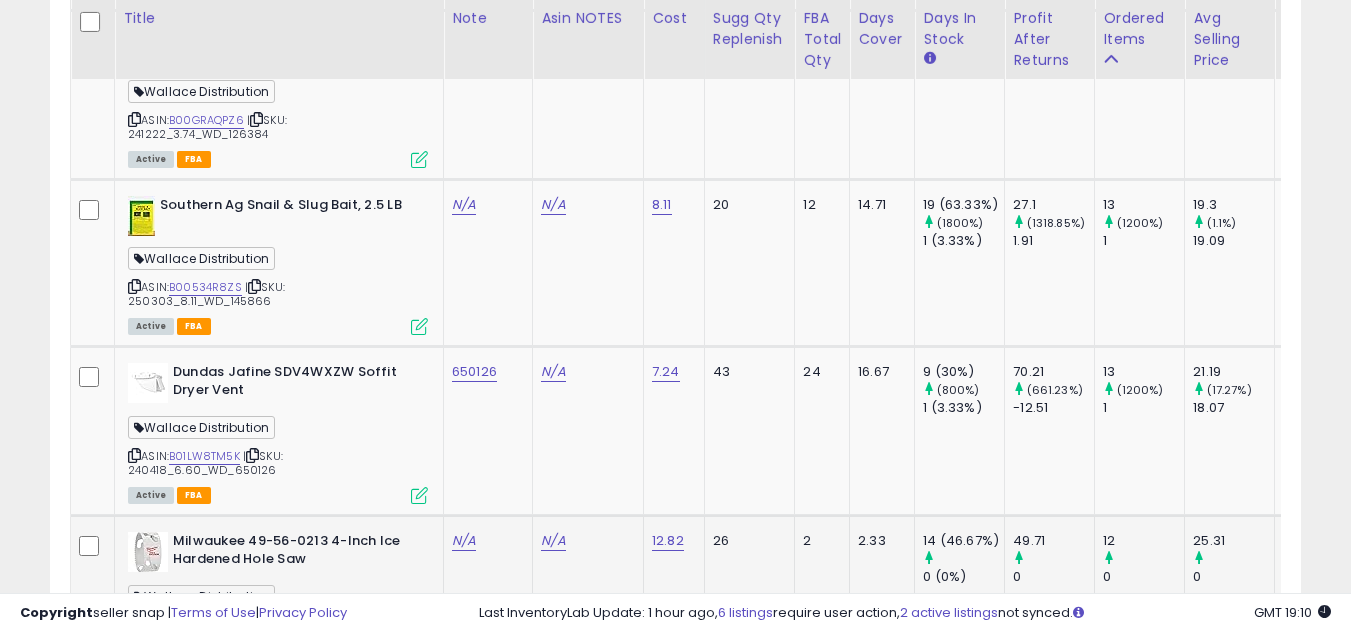 scroll, scrollTop: 2557, scrollLeft: 0, axis: vertical 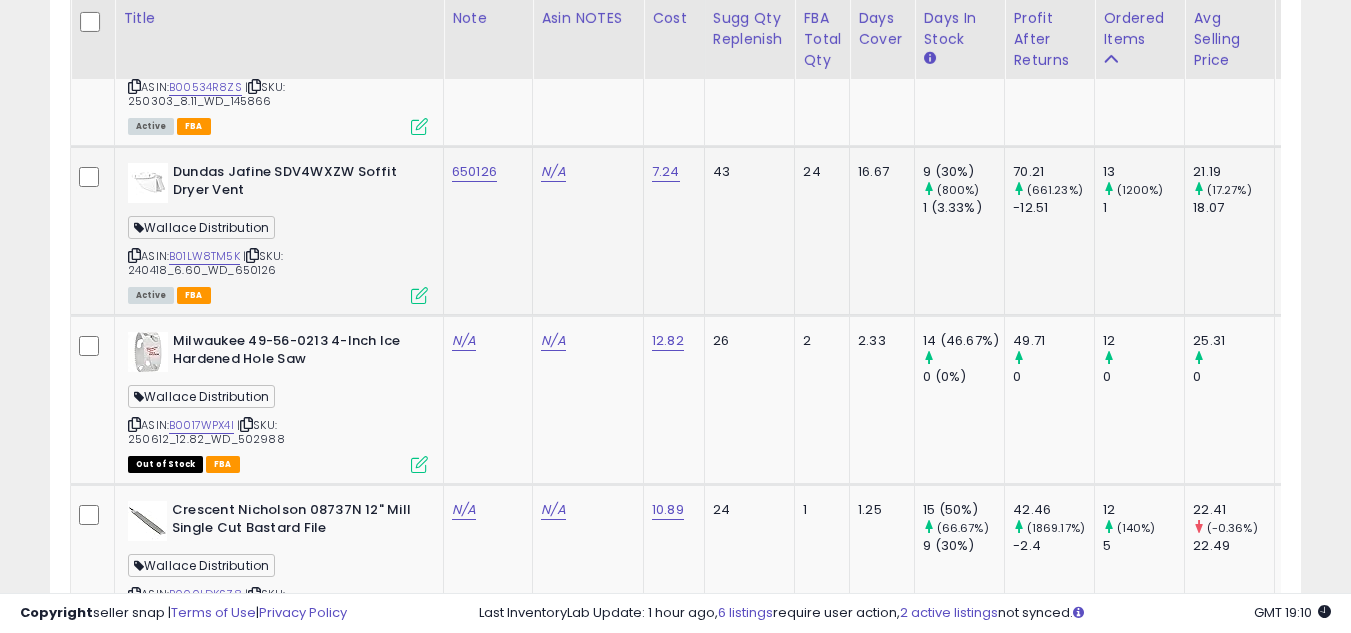 click at bounding box center [134, 255] 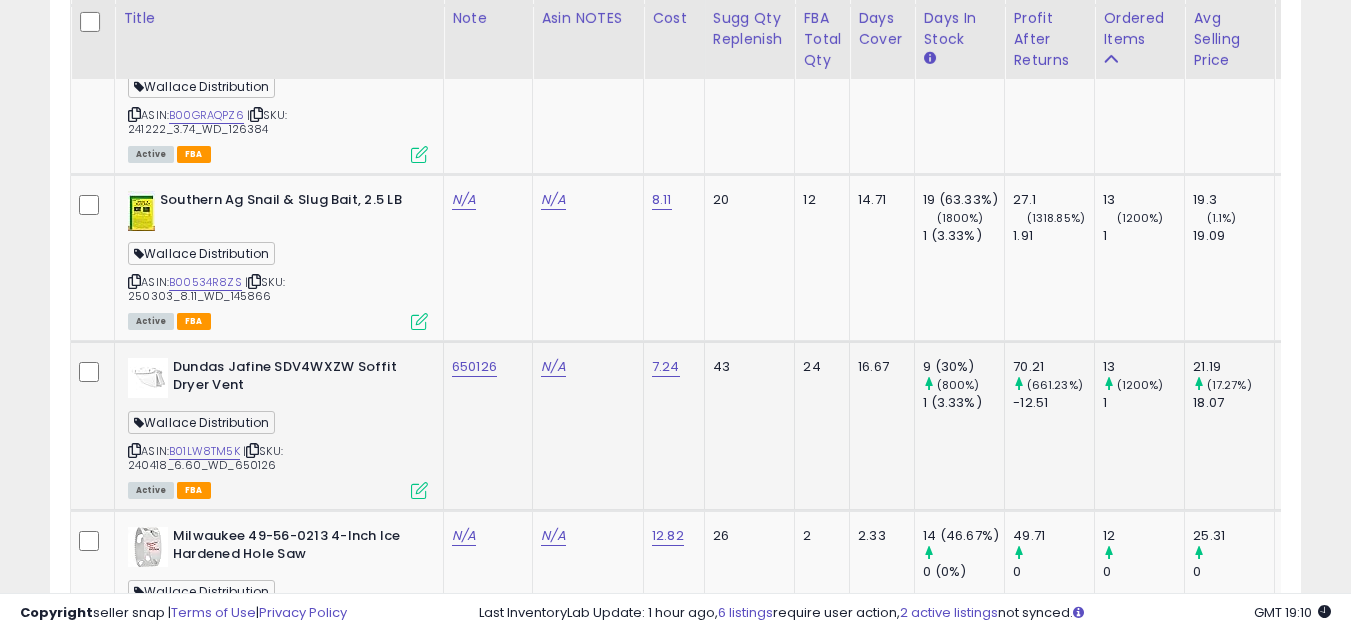 scroll, scrollTop: 2357, scrollLeft: 0, axis: vertical 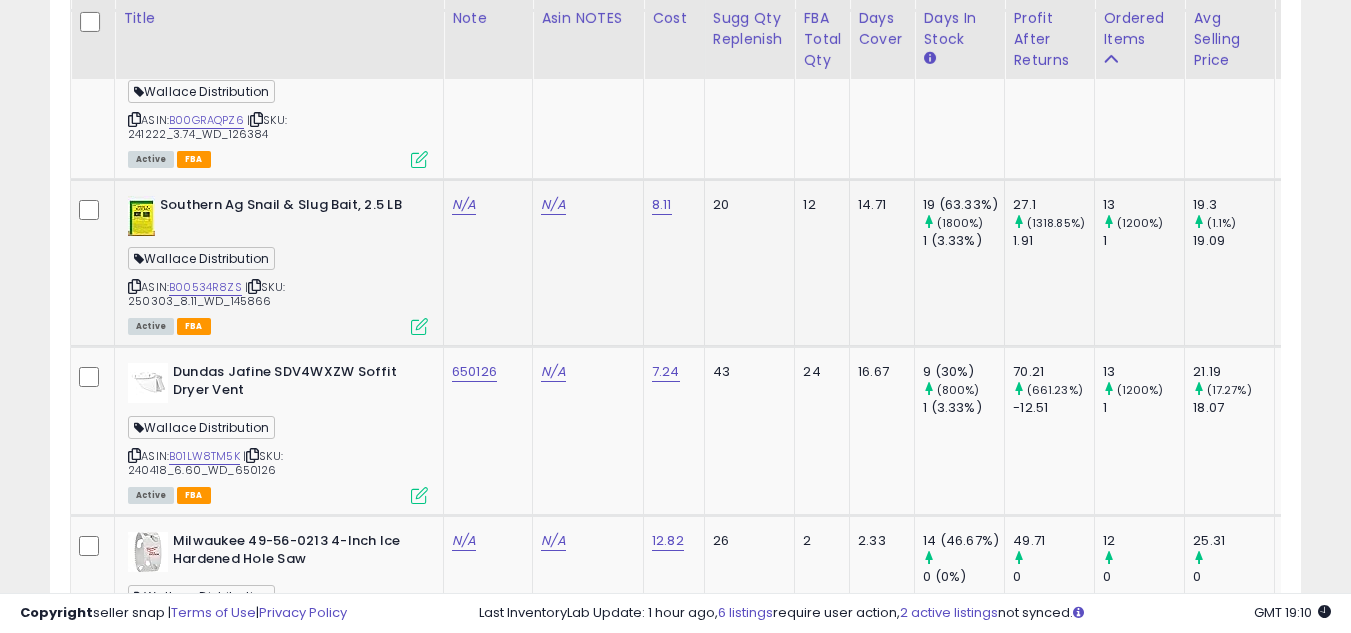 click at bounding box center (134, 286) 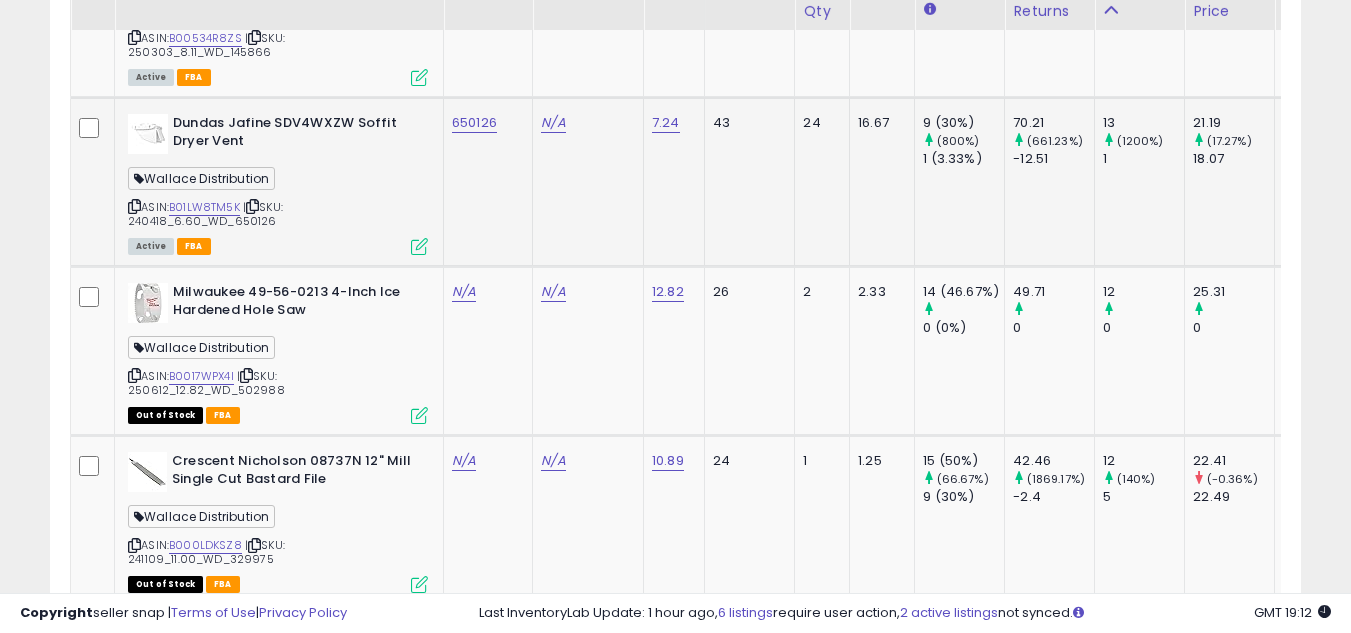 scroll, scrollTop: 2657, scrollLeft: 0, axis: vertical 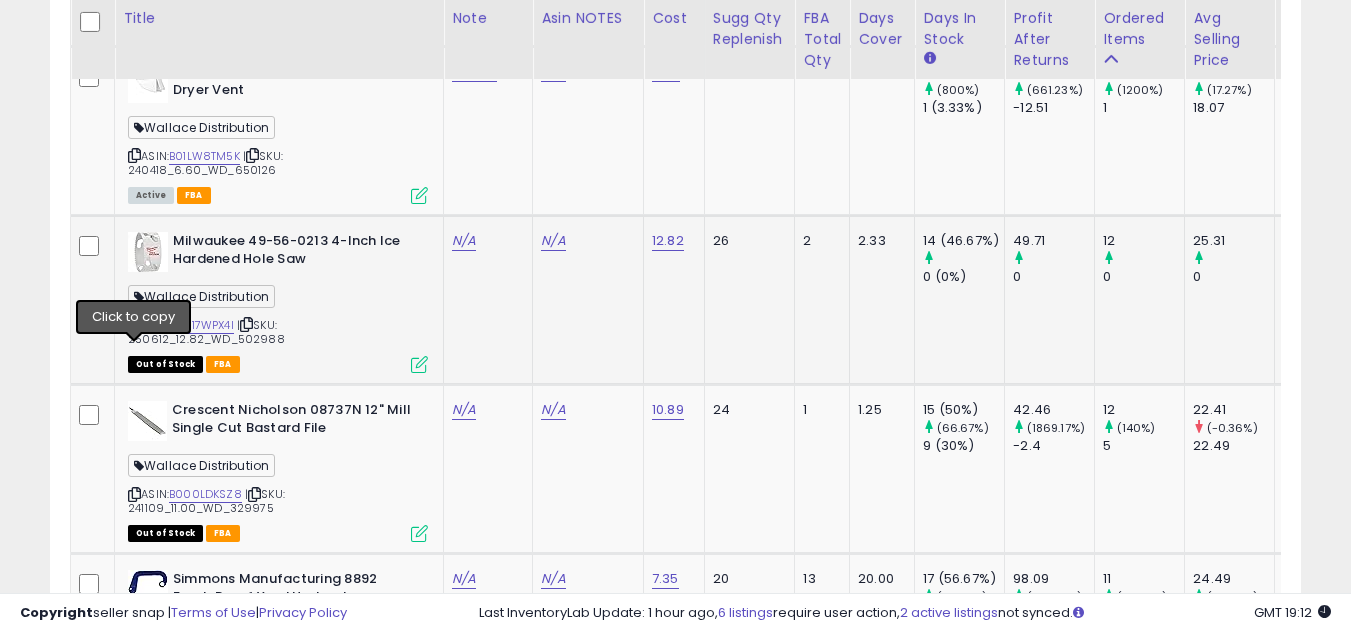 click at bounding box center (134, 324) 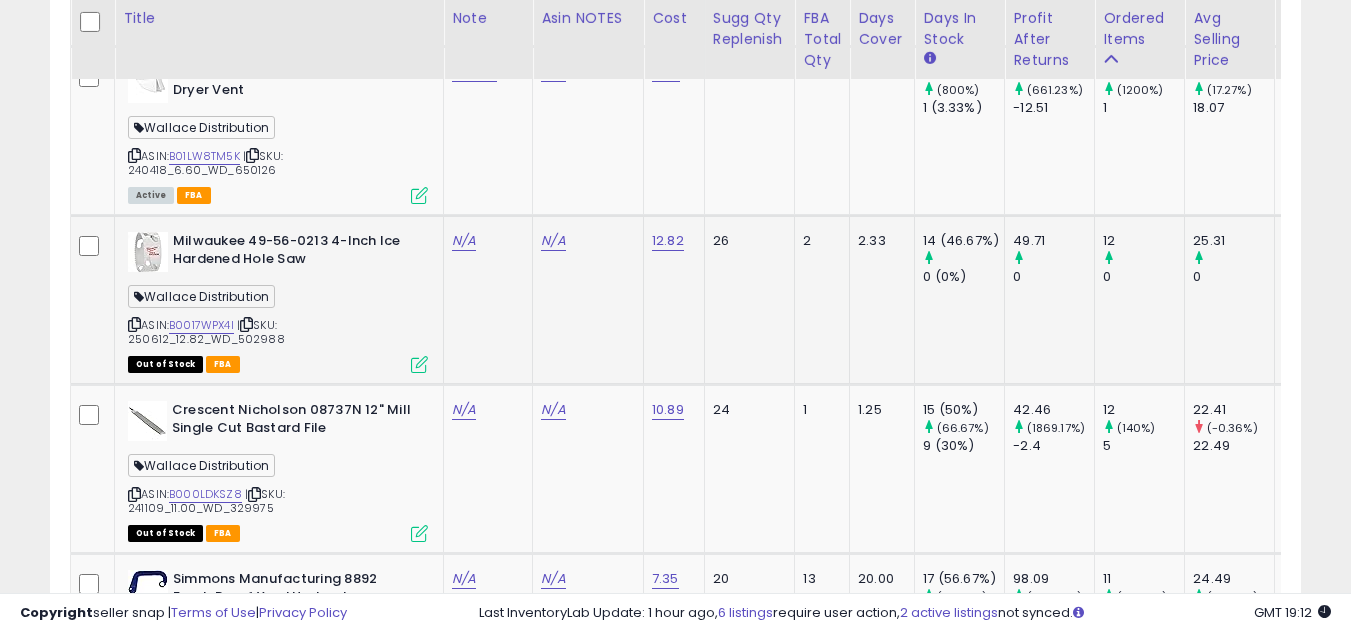 click at bounding box center [134, 324] 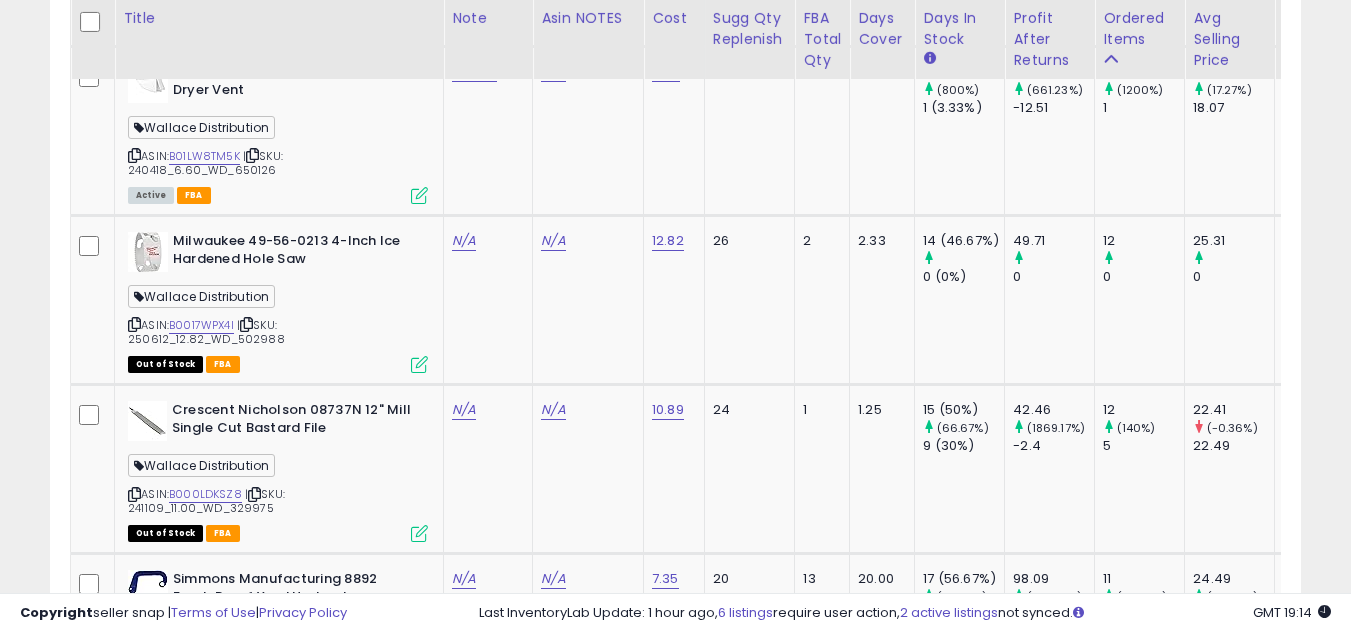click on "**********" at bounding box center [675, 2543] 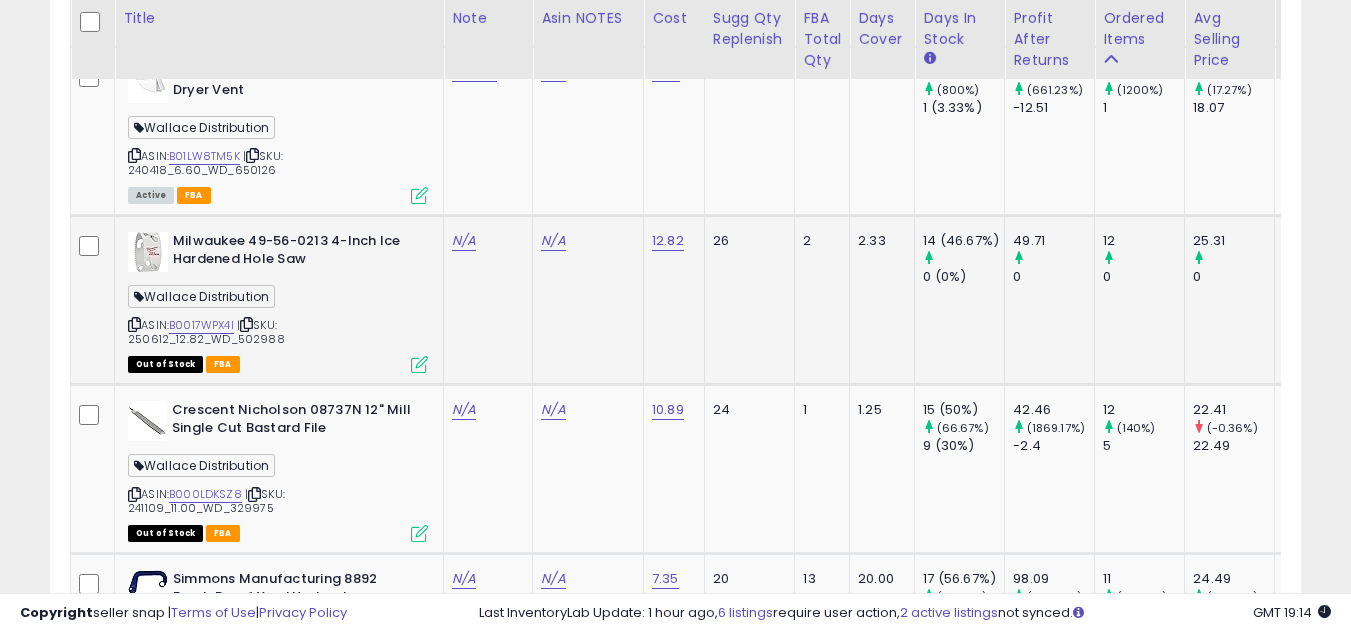 click at bounding box center [134, 324] 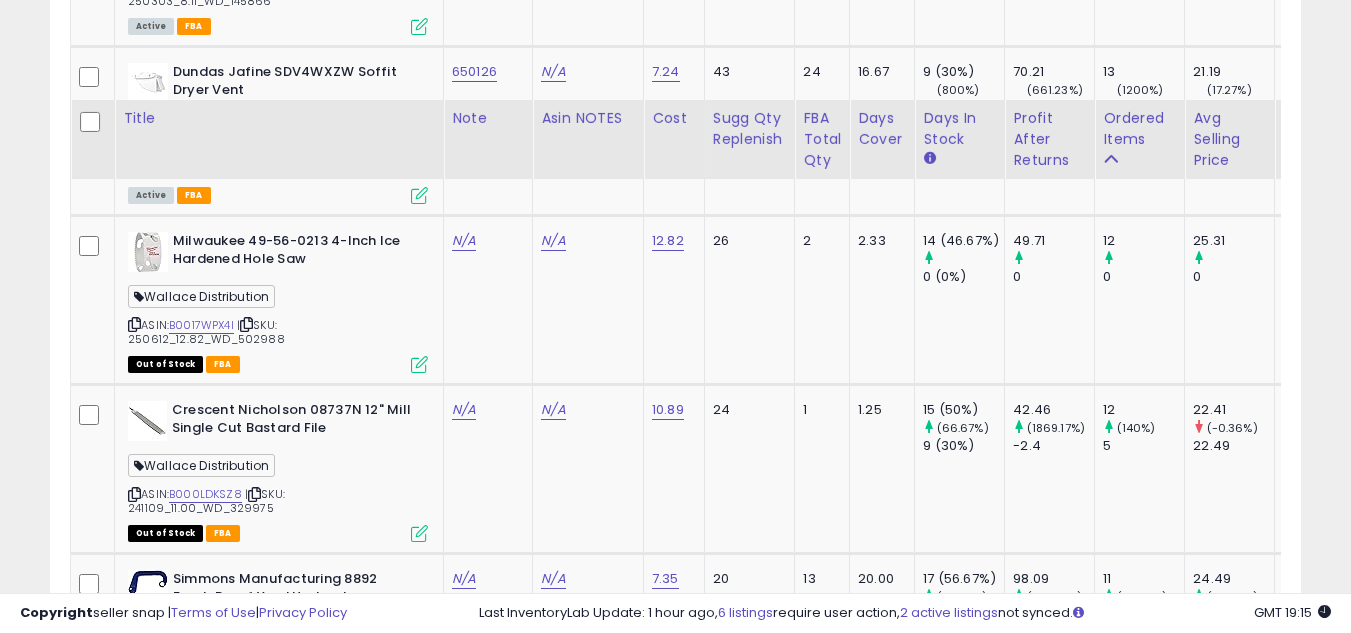 scroll, scrollTop: 2757, scrollLeft: 0, axis: vertical 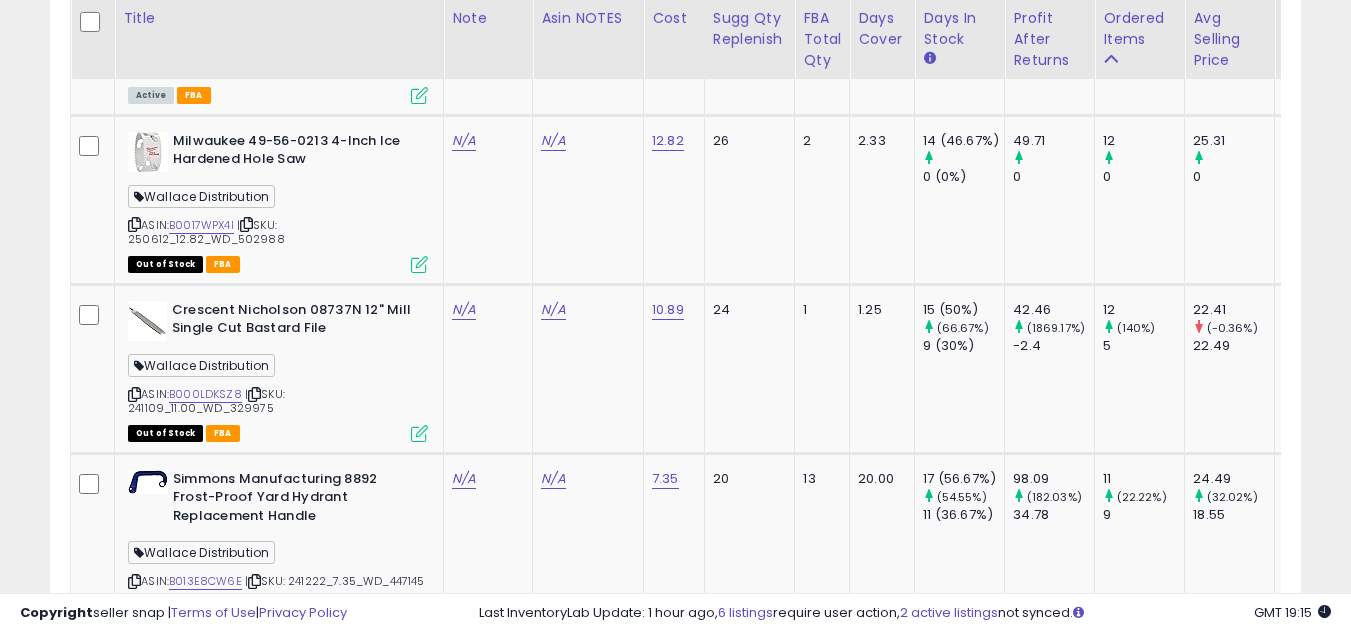 click on "Filters
Save View
Save As New View
Update Current View
Columns" at bounding box center [675, 2809] 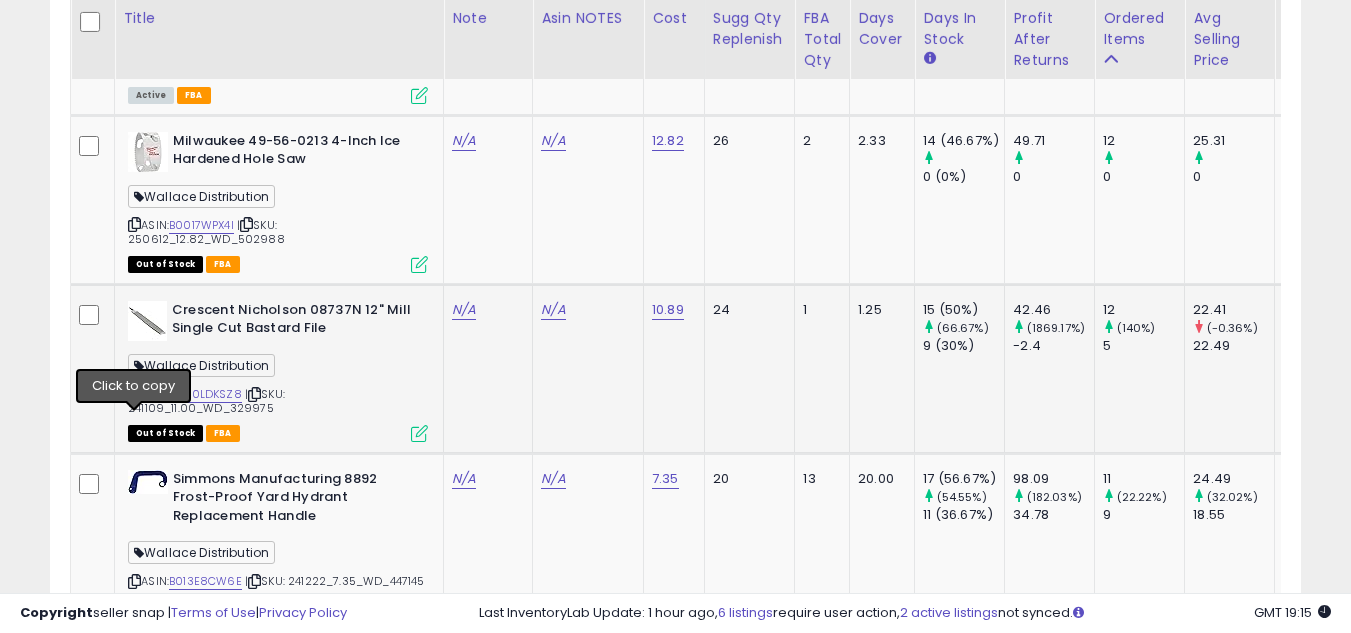 click at bounding box center (134, 394) 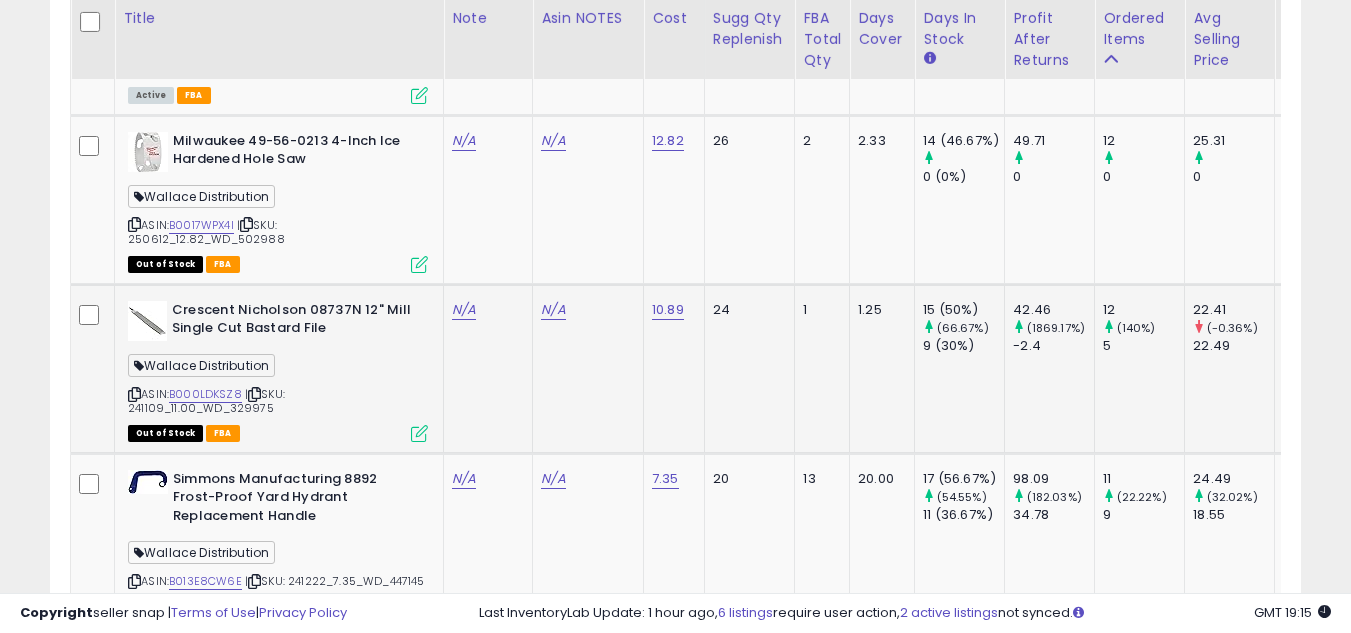 click at bounding box center [134, 394] 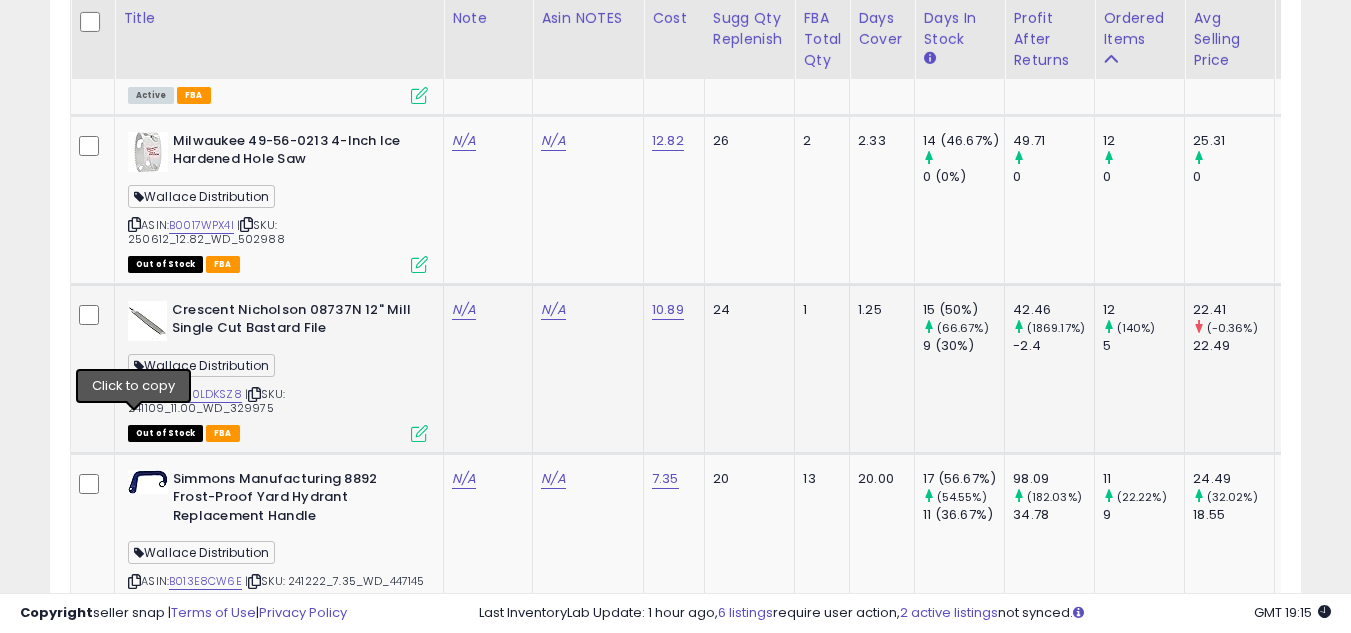click at bounding box center (134, 394) 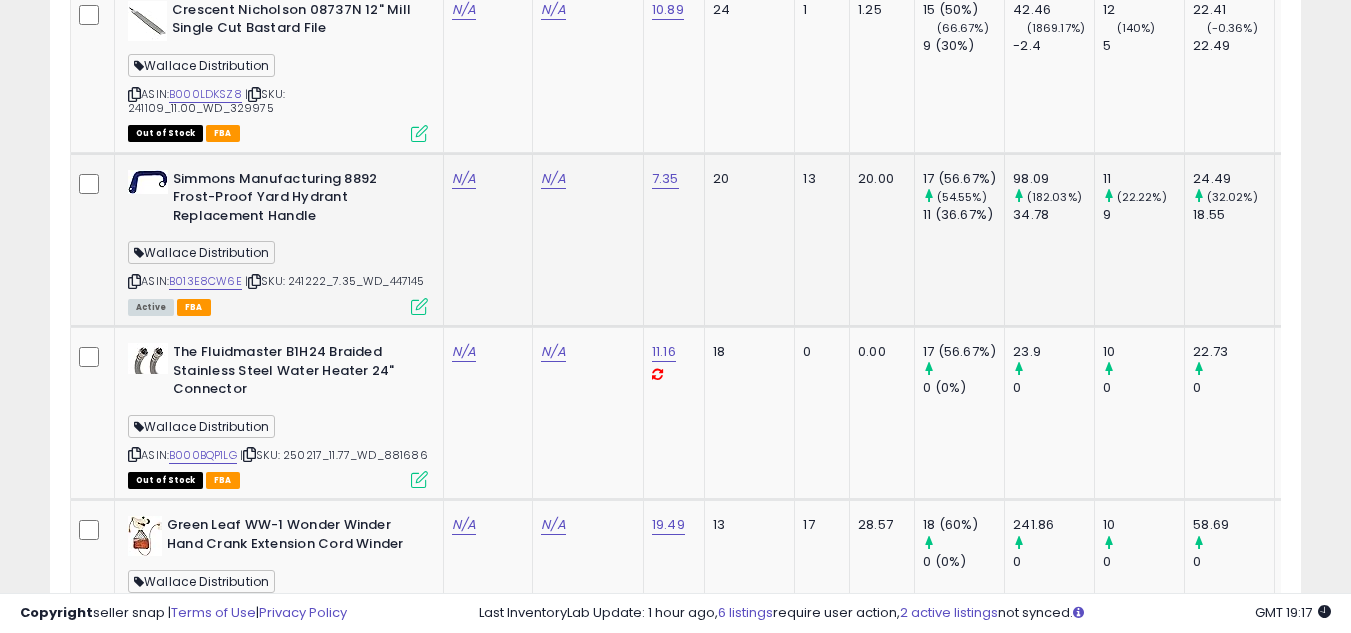 scroll, scrollTop: 2957, scrollLeft: 0, axis: vertical 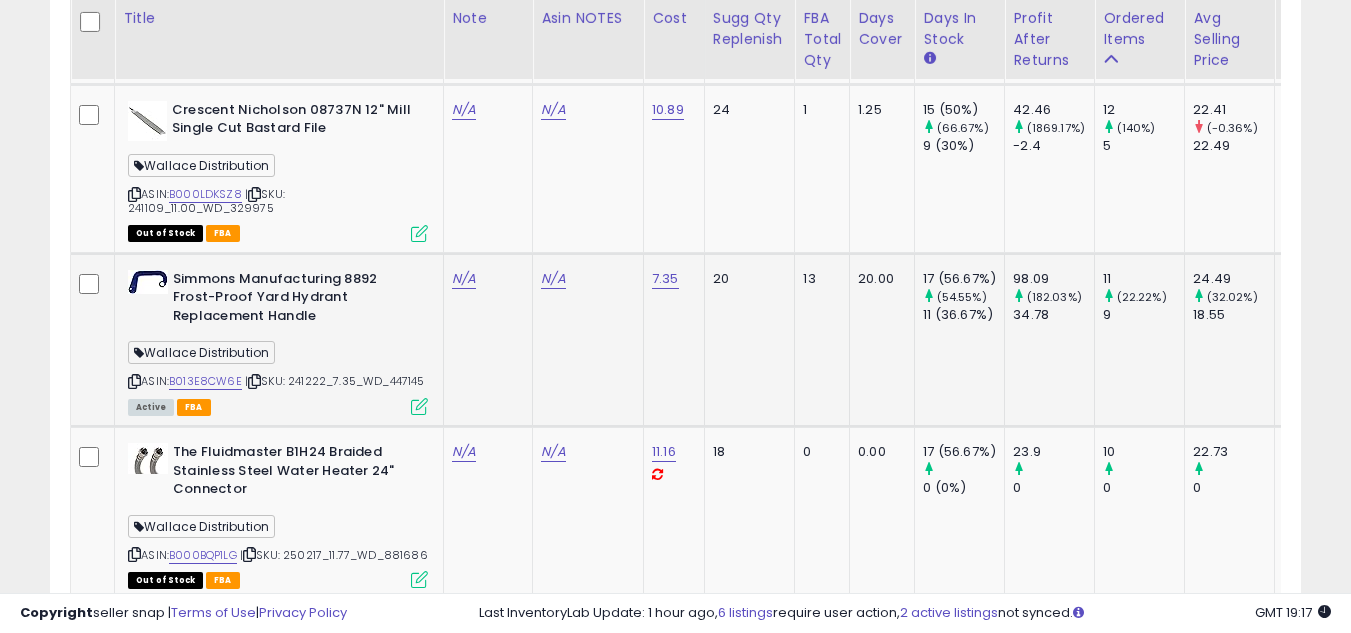 click at bounding box center [134, 381] 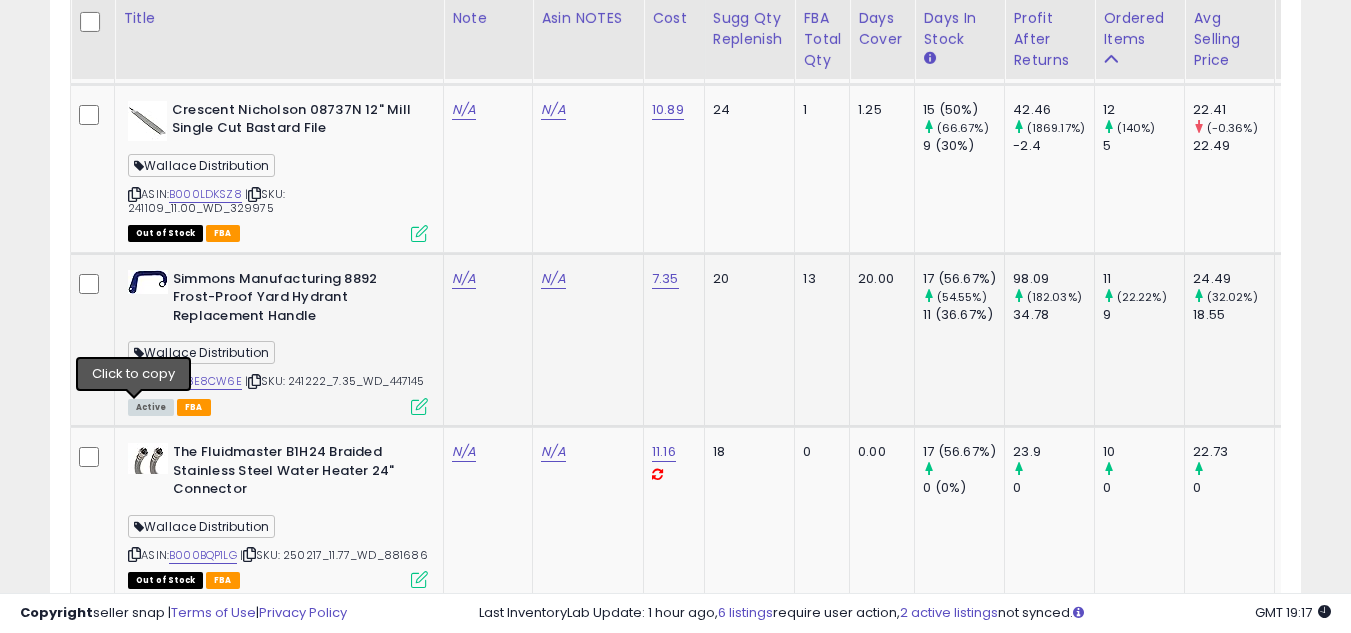 click at bounding box center [134, 381] 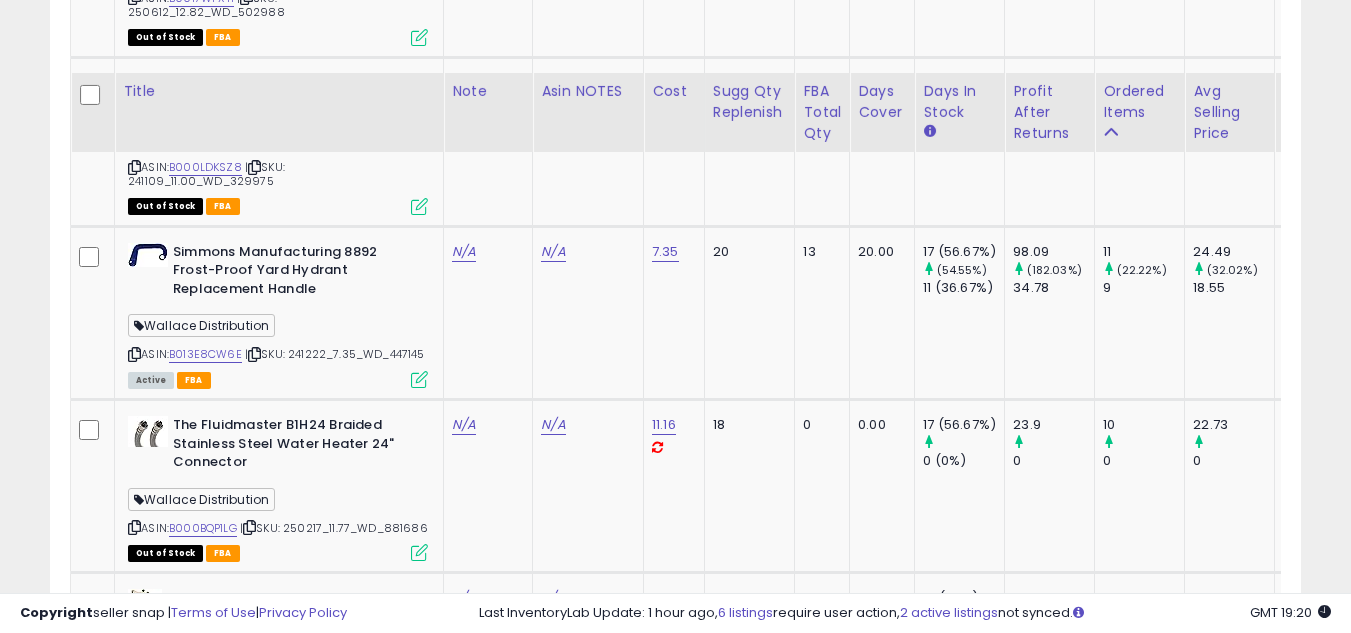 scroll, scrollTop: 3057, scrollLeft: 0, axis: vertical 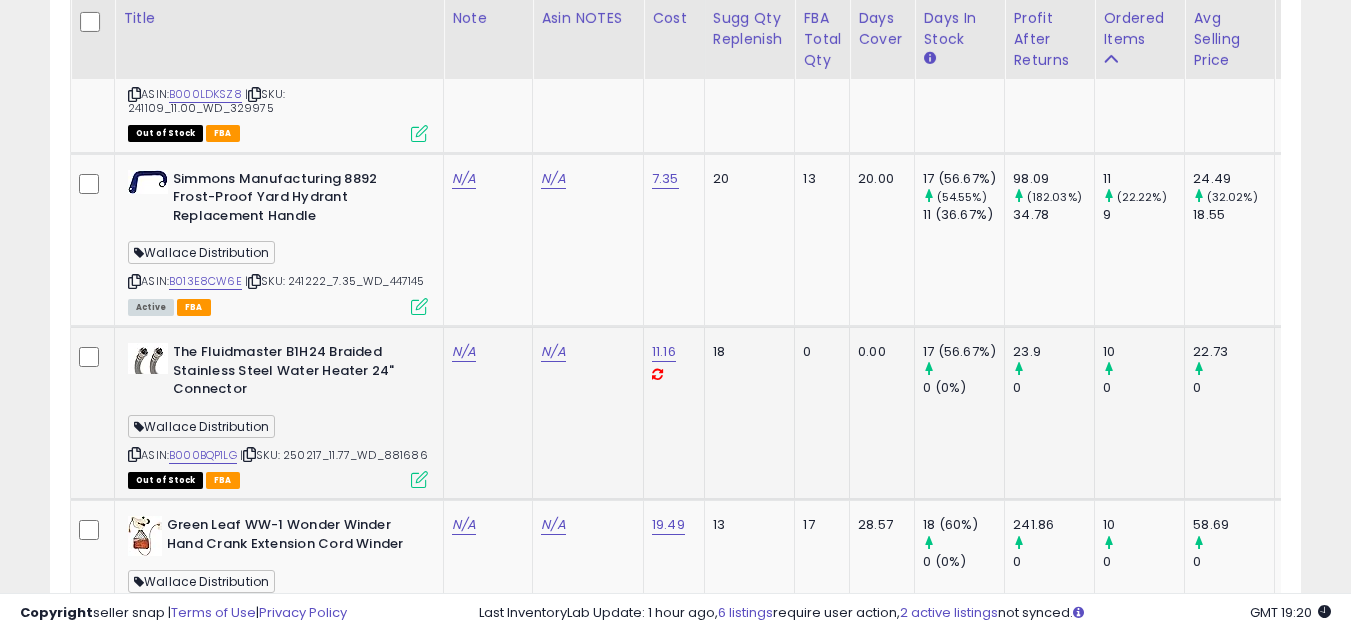 click at bounding box center (134, 454) 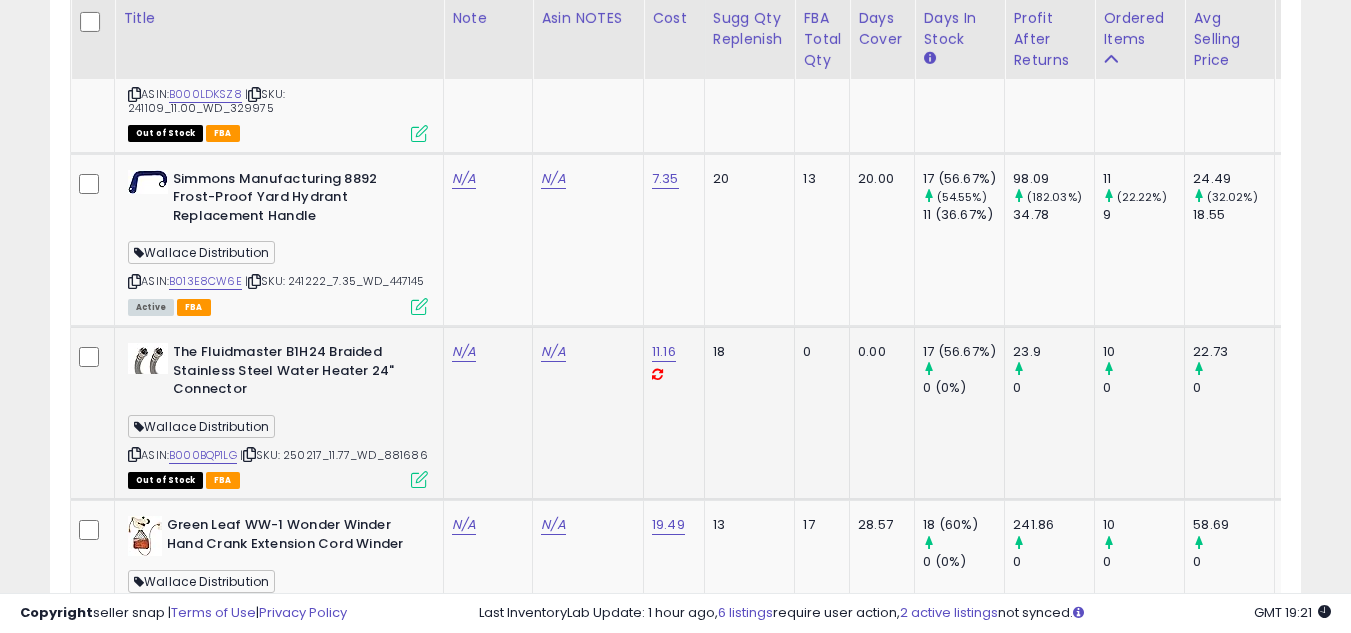 scroll, scrollTop: 3257, scrollLeft: 0, axis: vertical 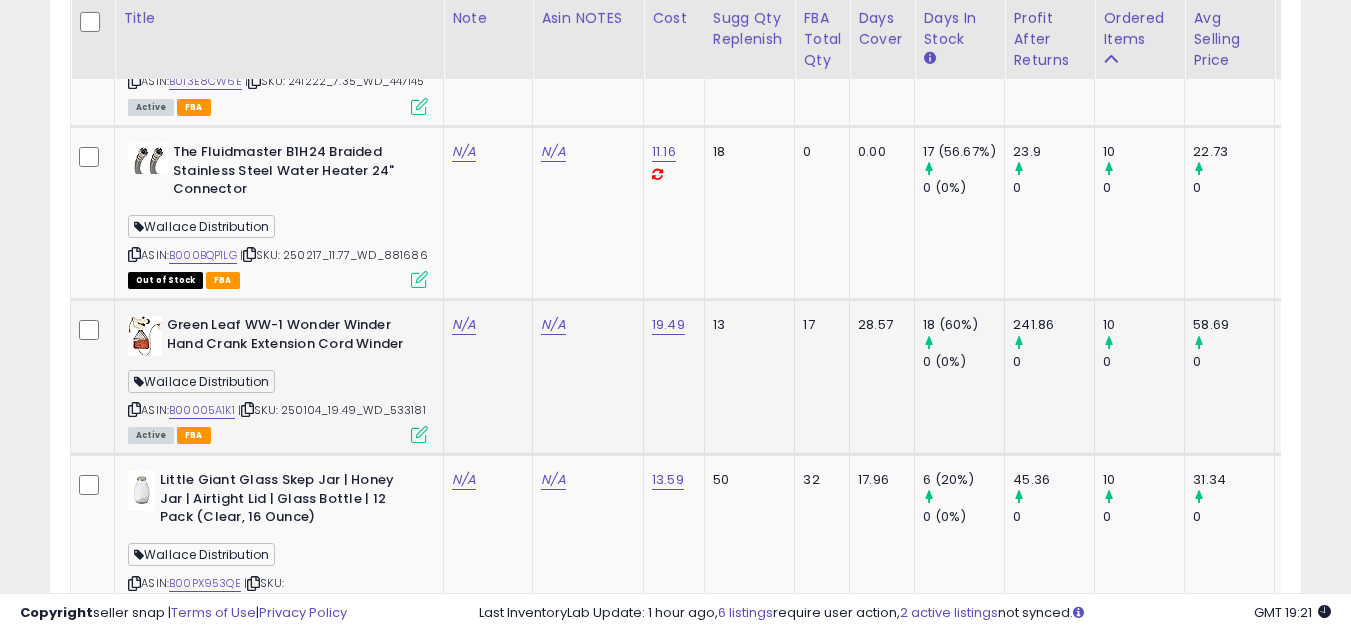 click at bounding box center (134, 409) 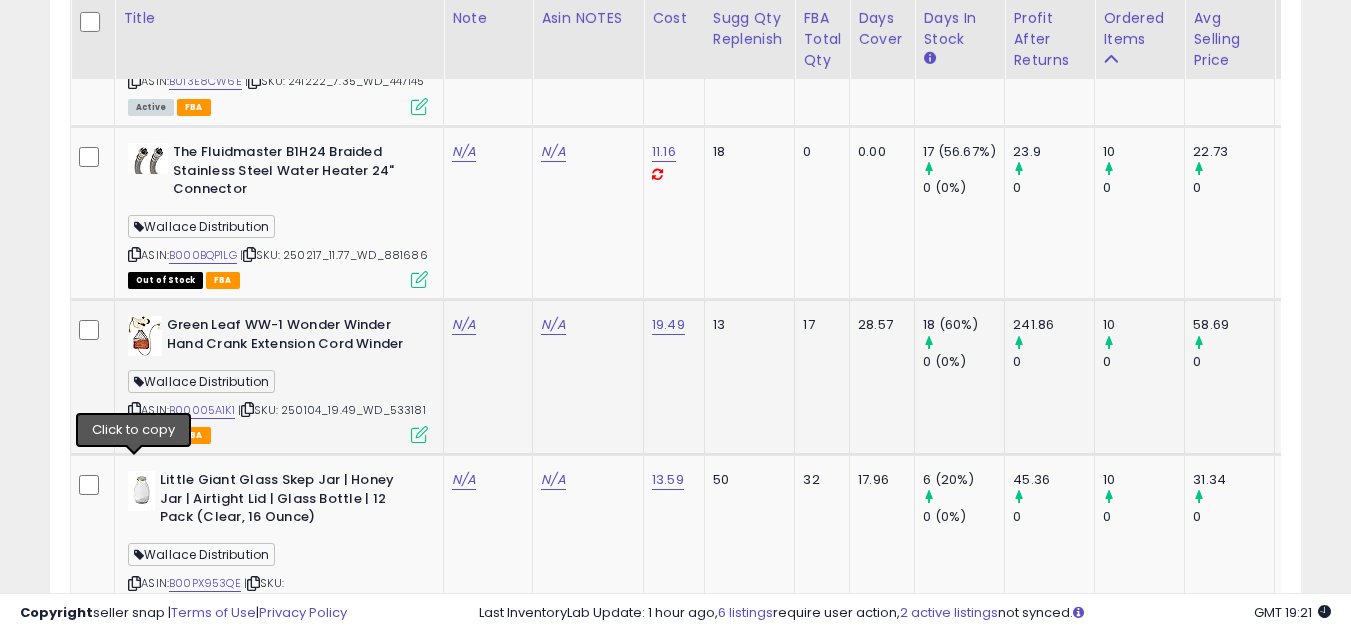 click at bounding box center [134, 409] 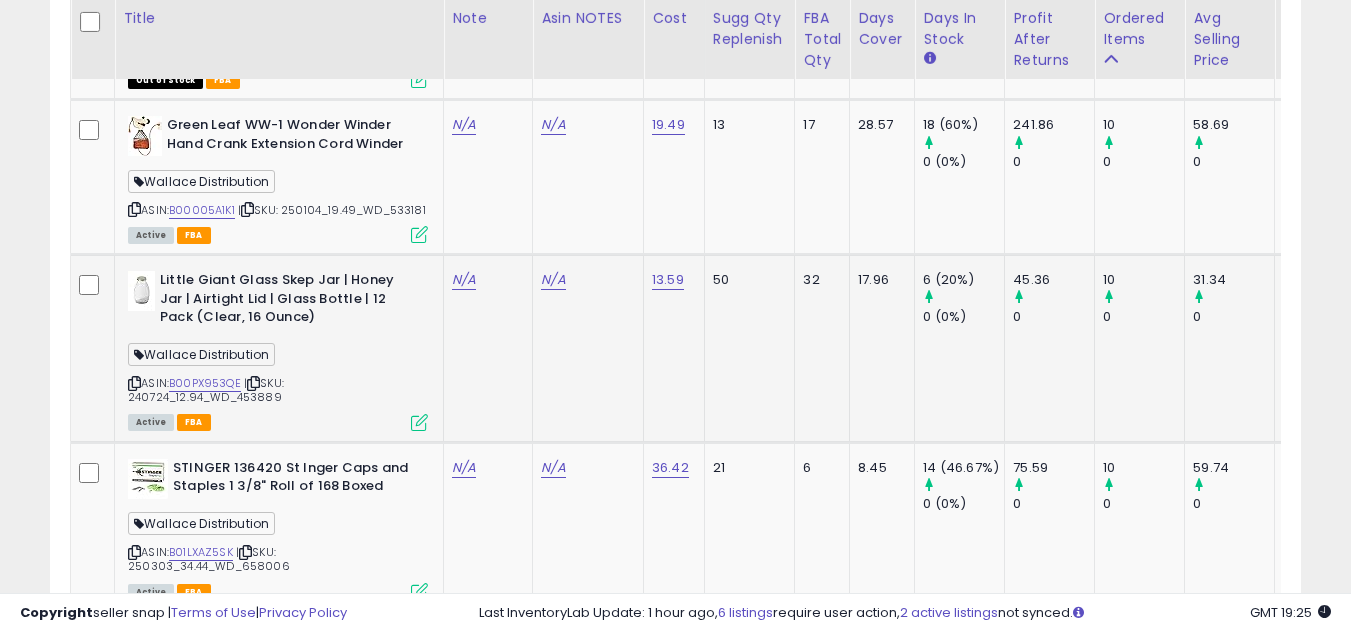 scroll, scrollTop: 3557, scrollLeft: 0, axis: vertical 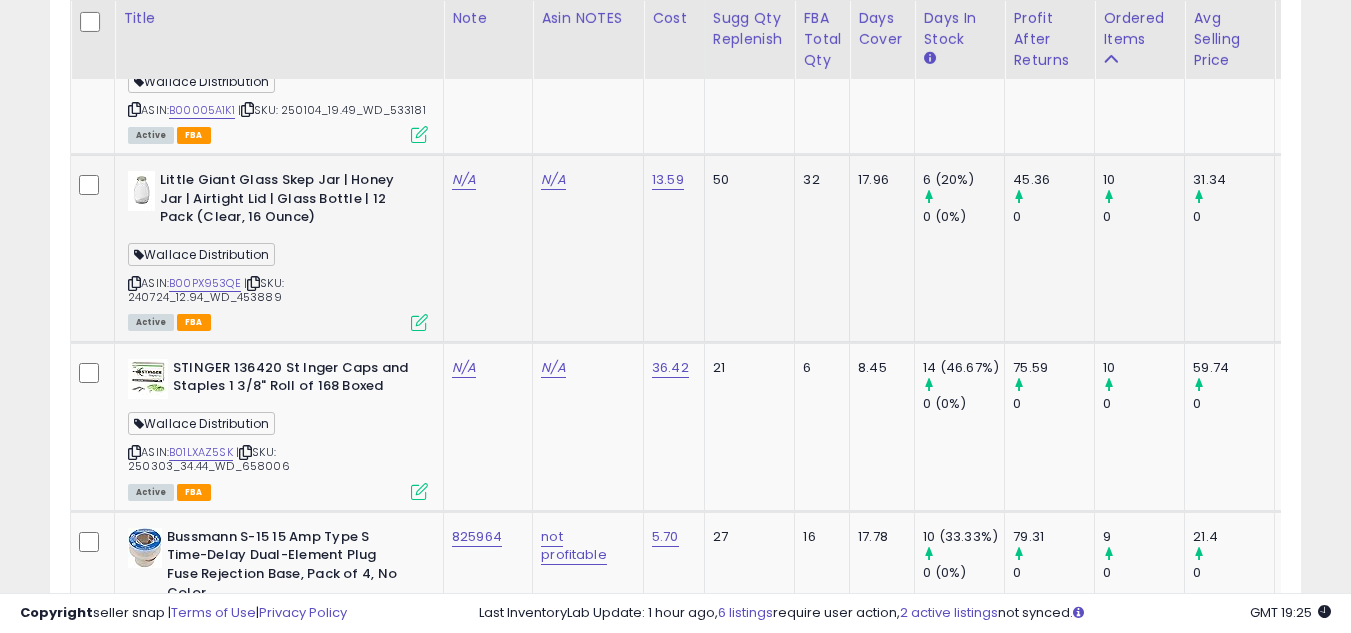 click at bounding box center (134, 283) 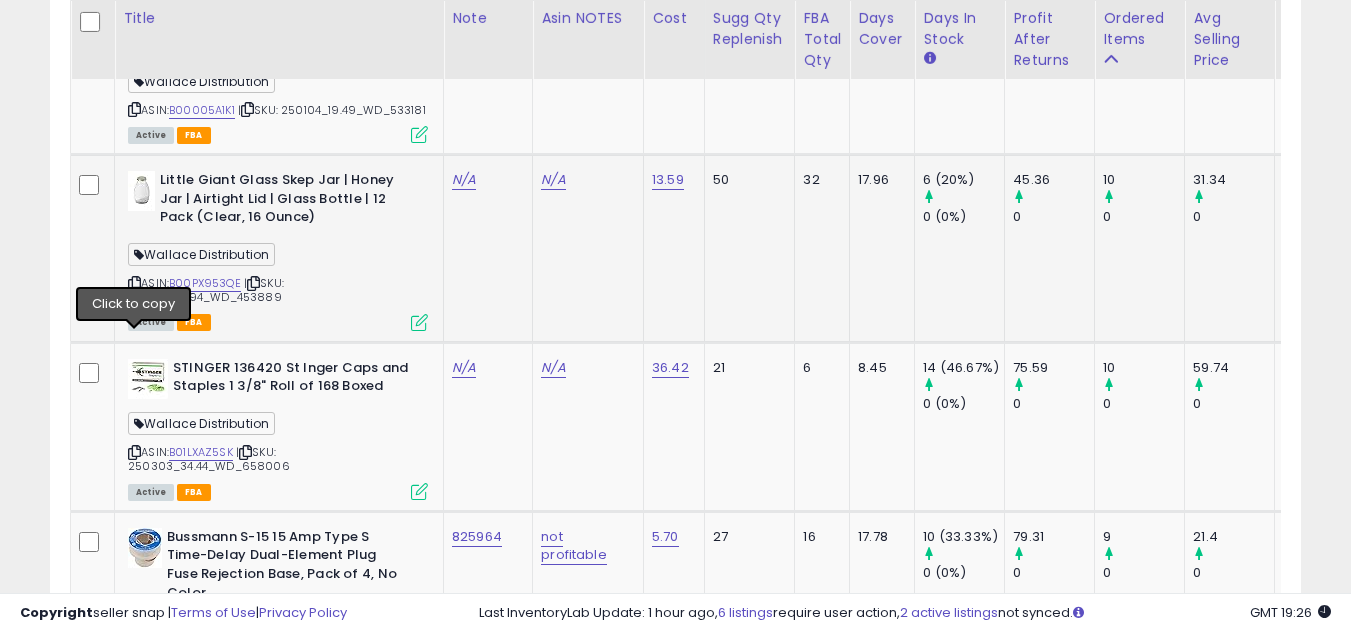 click at bounding box center [134, 283] 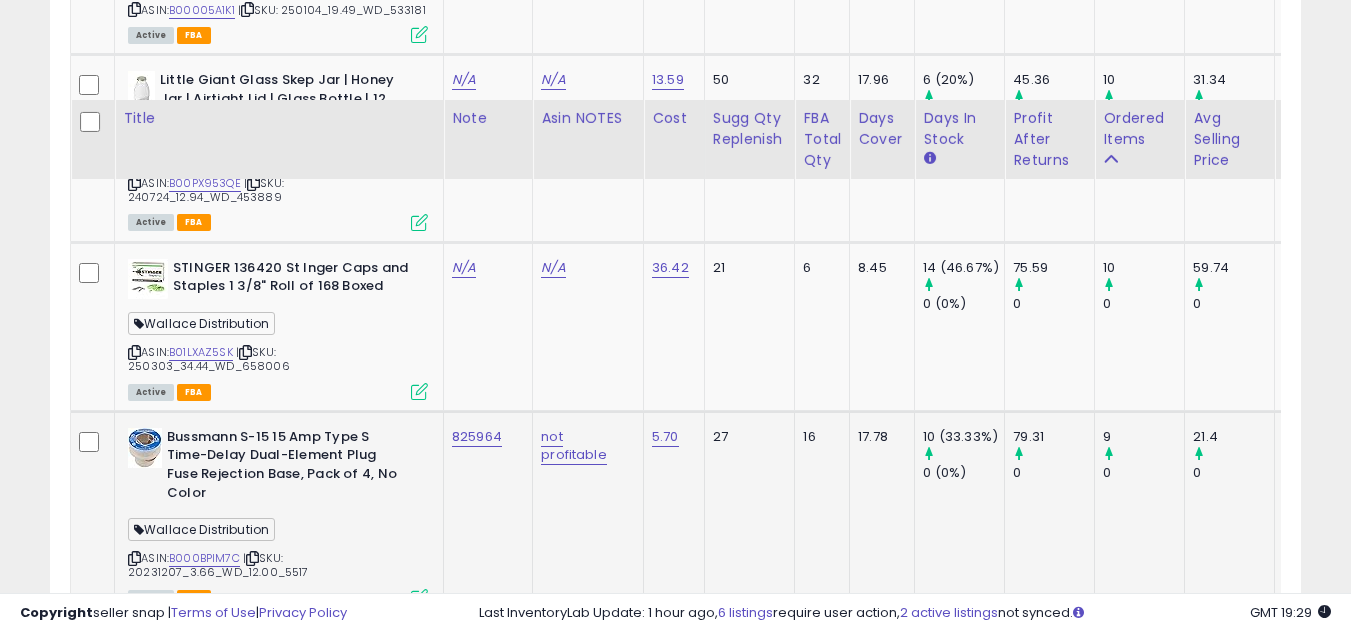 scroll, scrollTop: 3757, scrollLeft: 0, axis: vertical 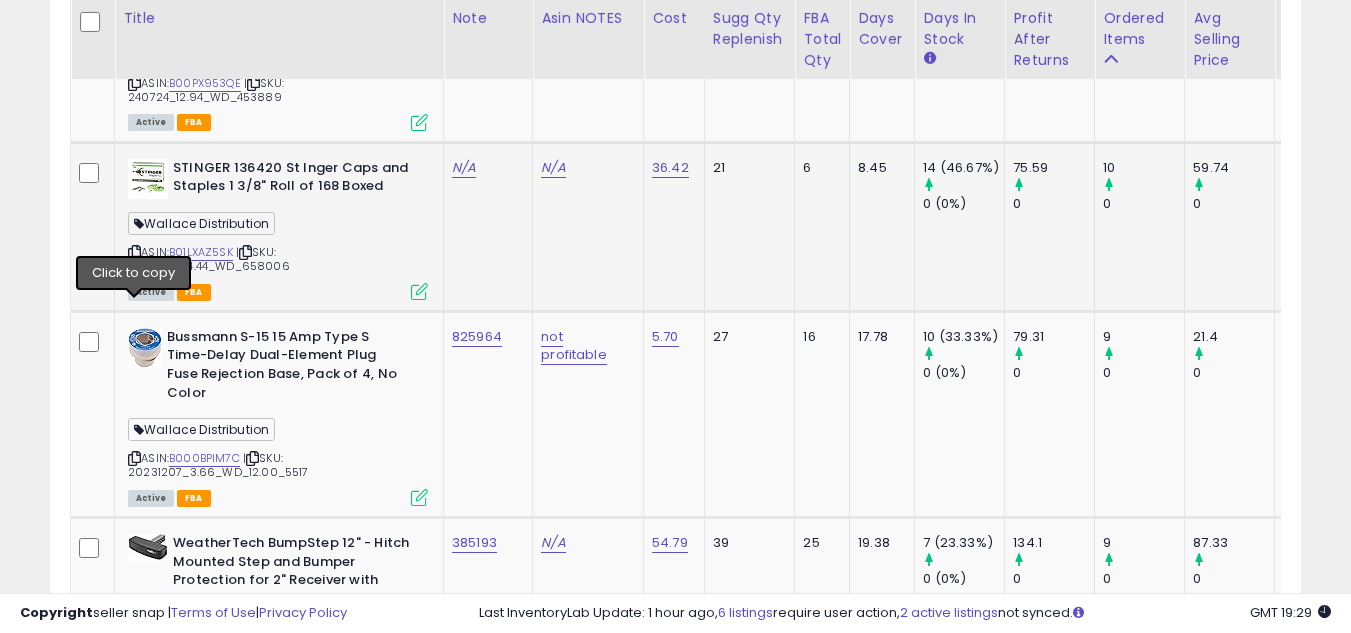 click at bounding box center (134, 252) 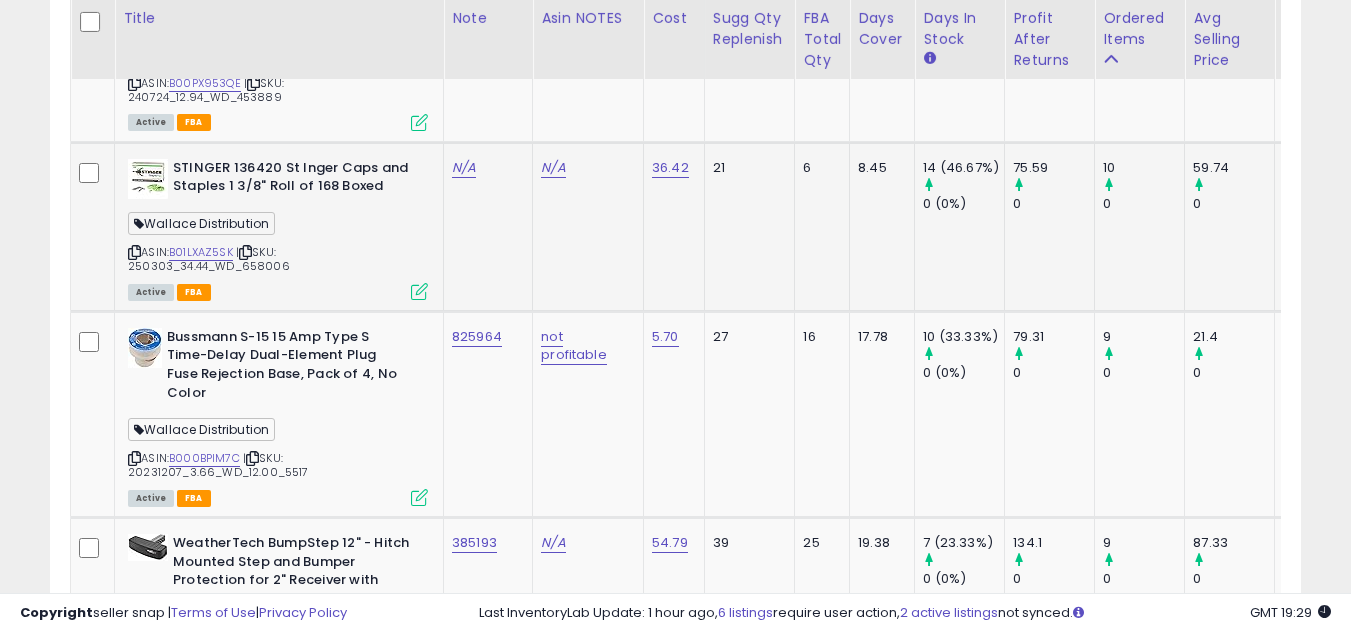 click at bounding box center [134, 252] 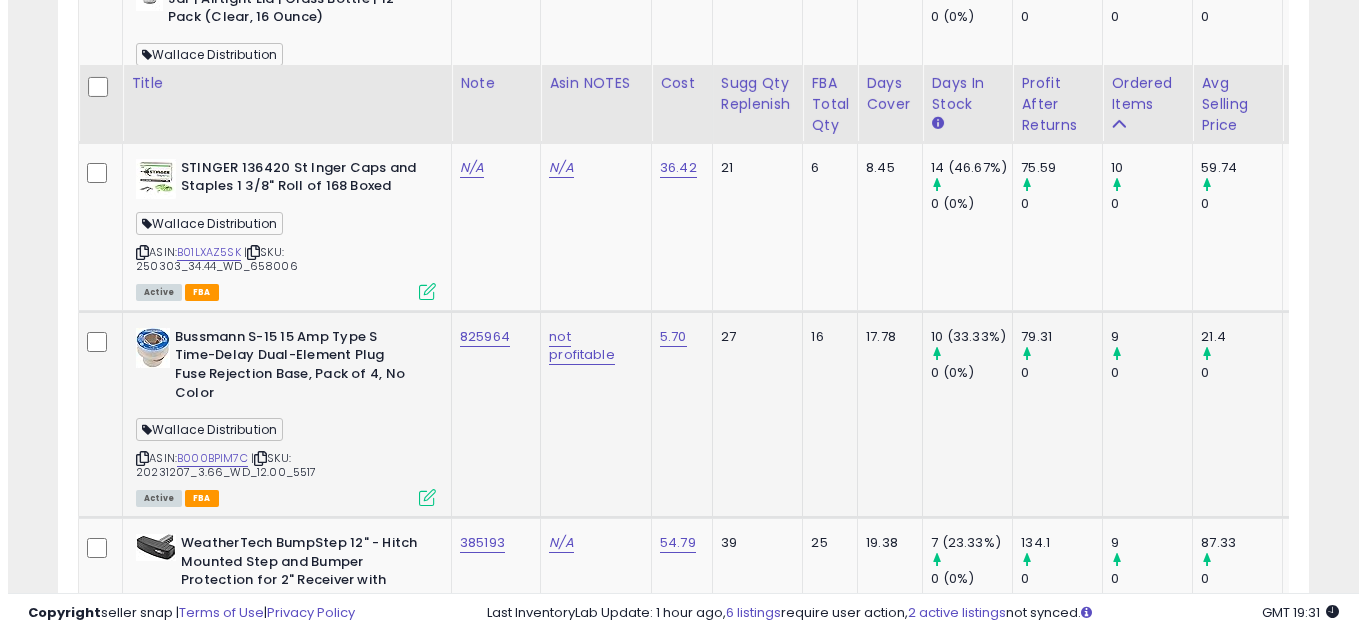 scroll, scrollTop: 3857, scrollLeft: 0, axis: vertical 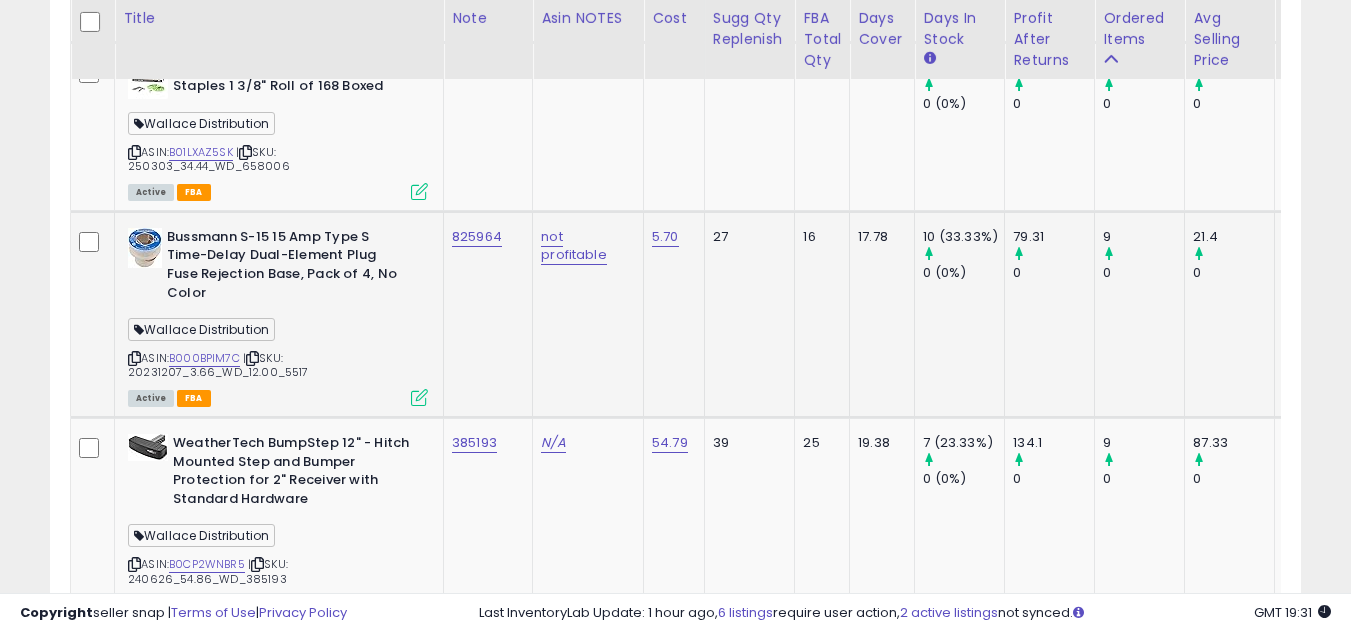 click at bounding box center [134, 358] 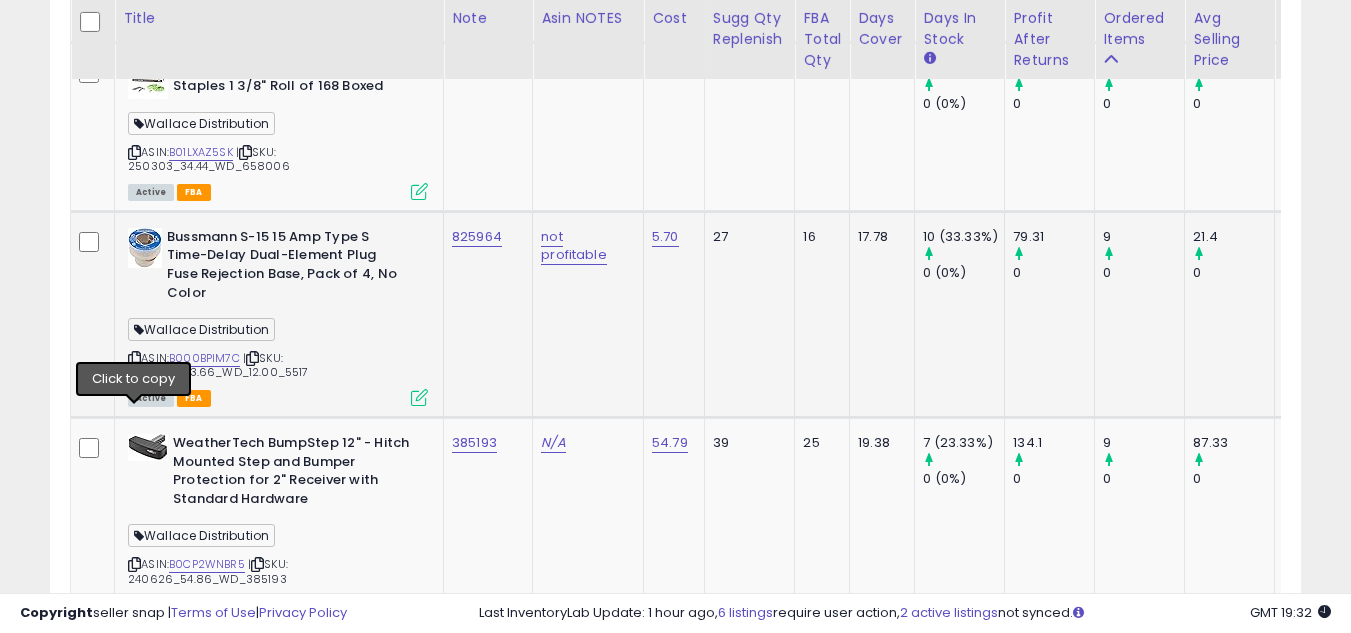 click at bounding box center (134, 358) 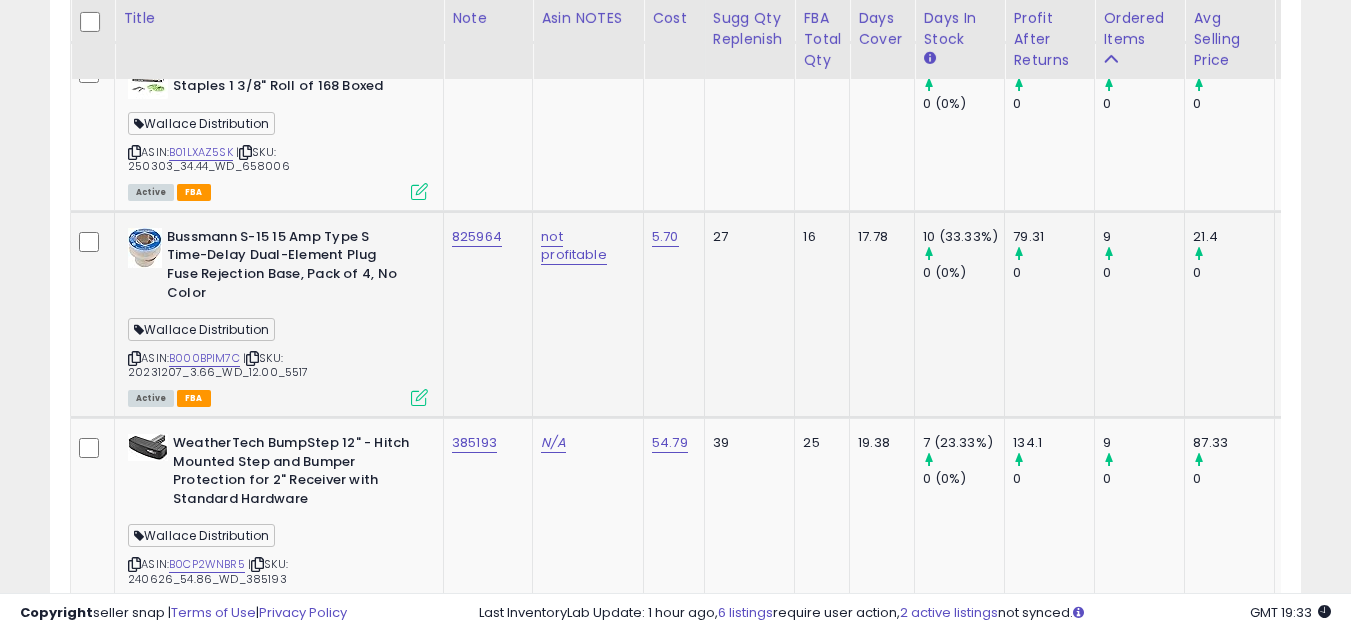 click at bounding box center (419, 397) 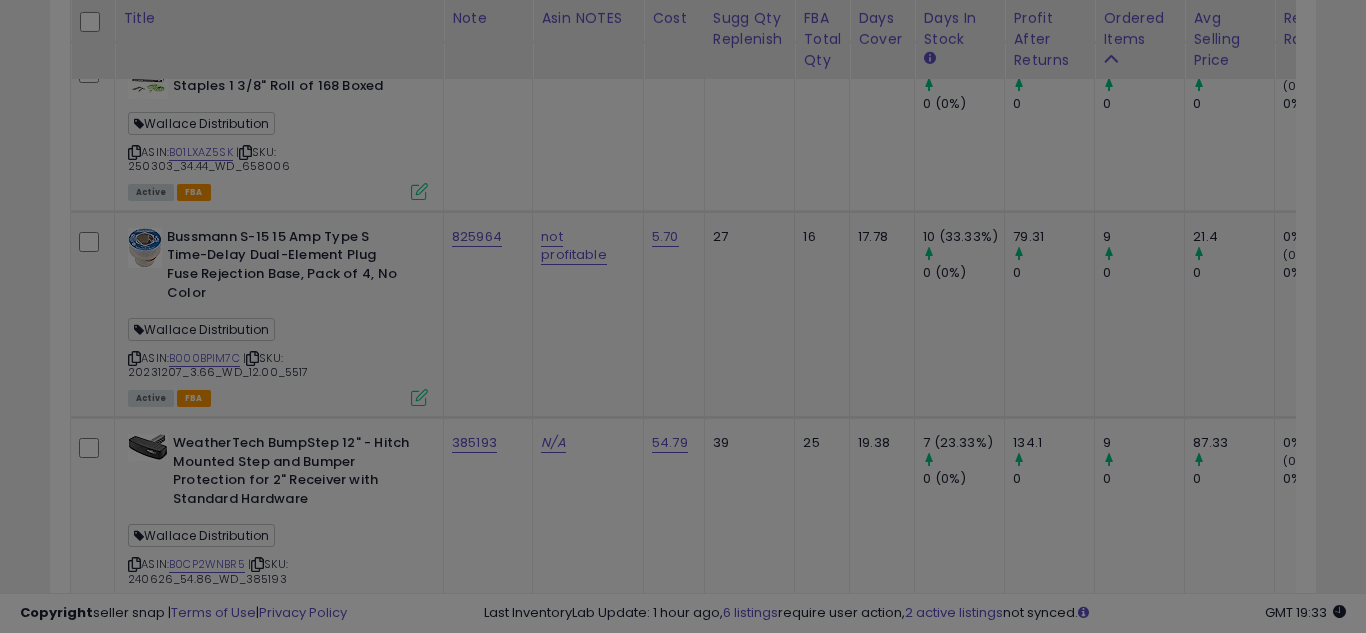 scroll, scrollTop: 999590, scrollLeft: 999267, axis: both 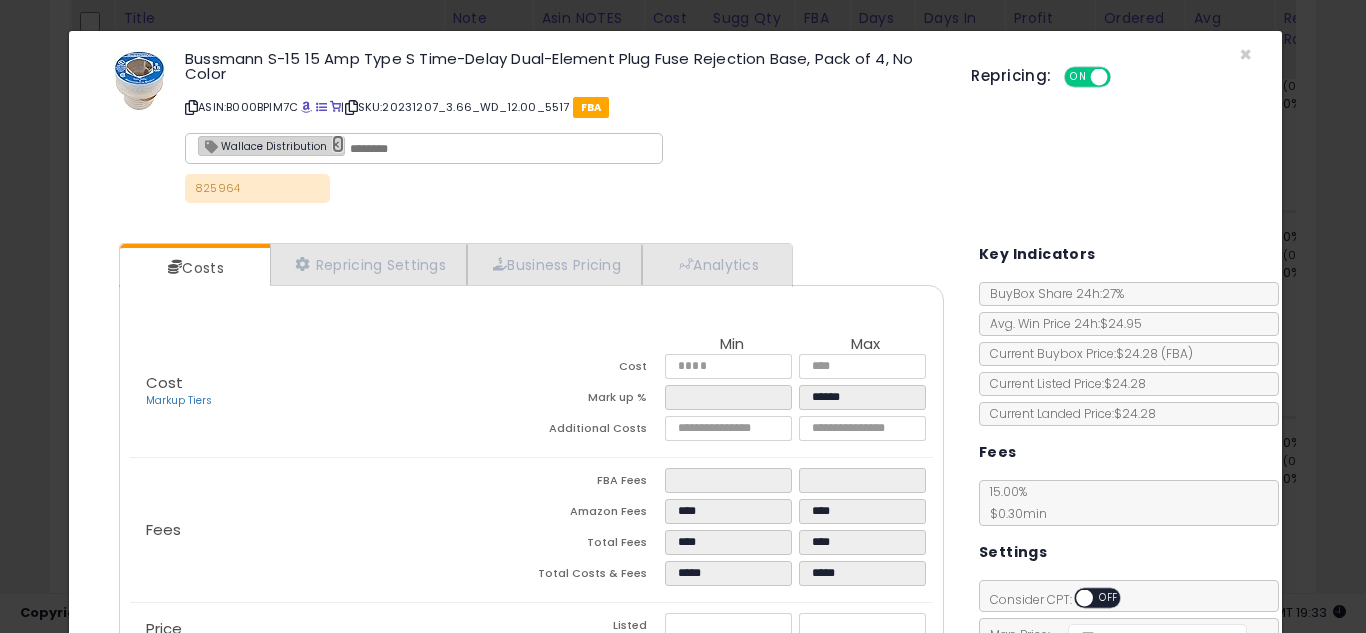 click on "×" at bounding box center (338, 144) 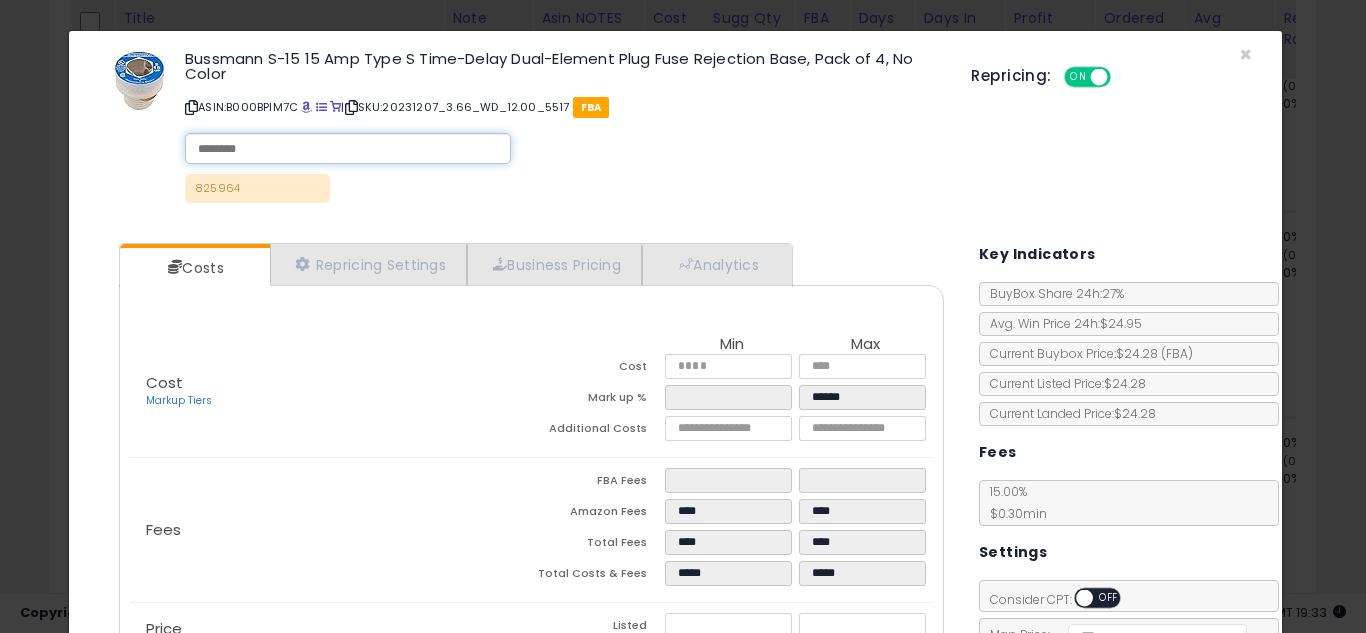 click at bounding box center (348, 149) 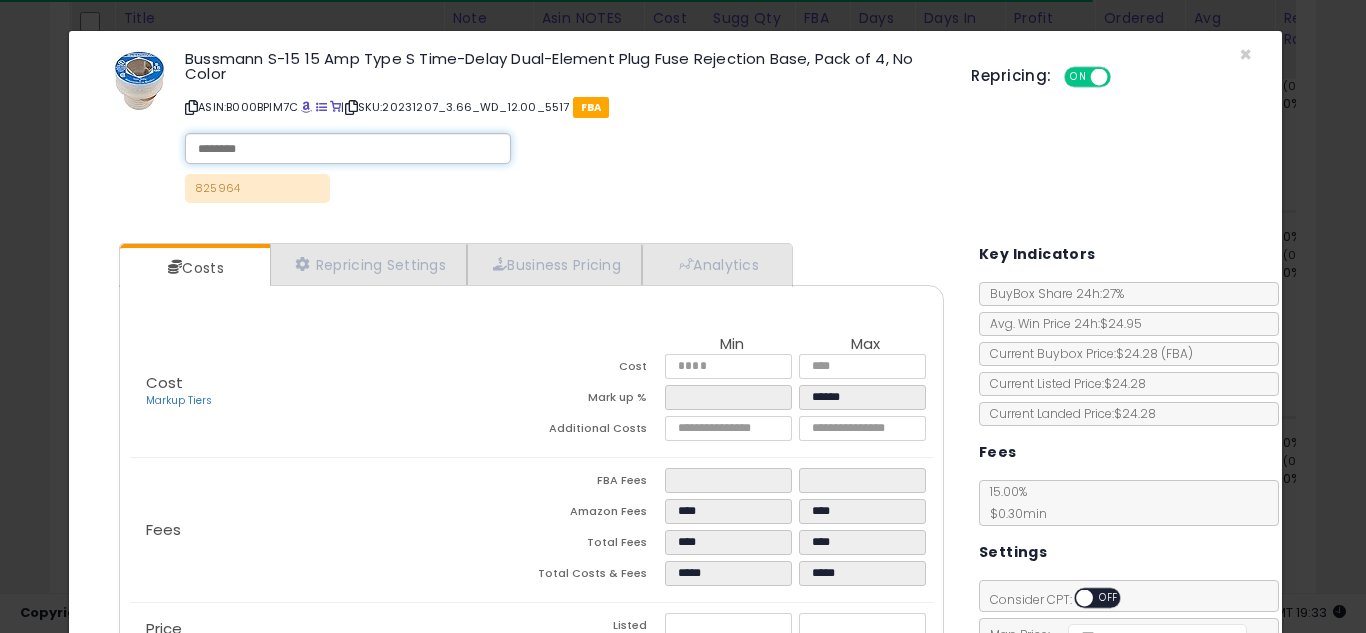paste on "**********" 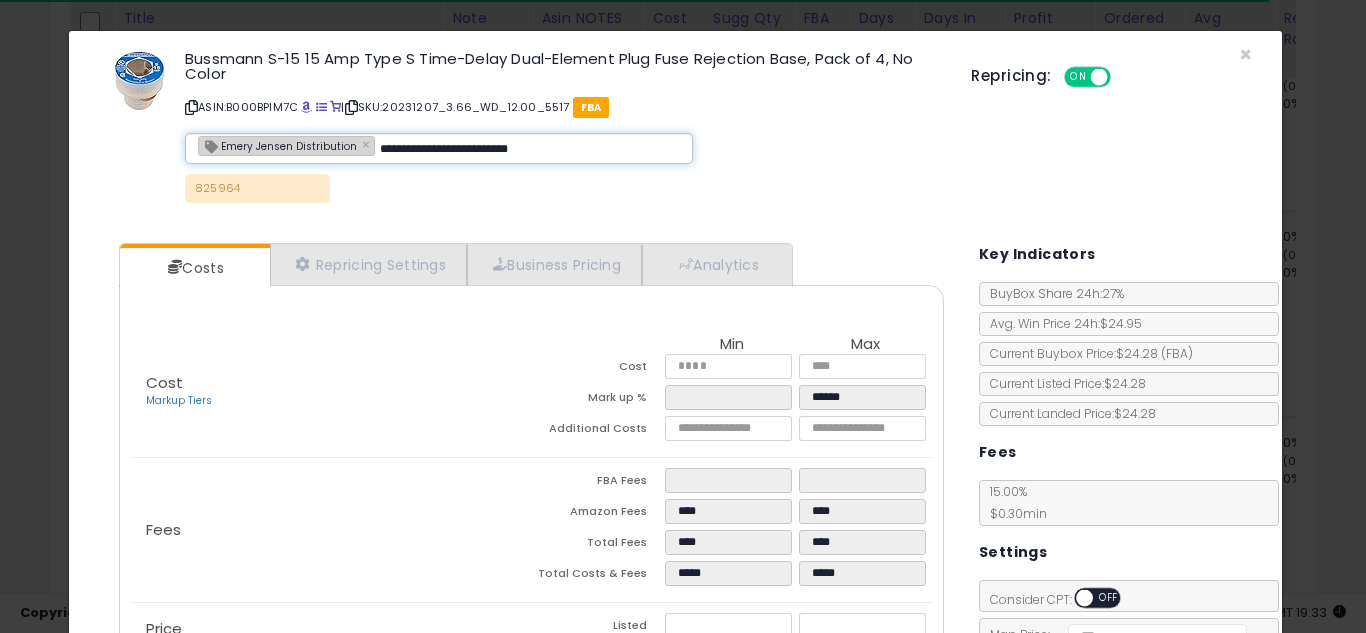 type on "**********" 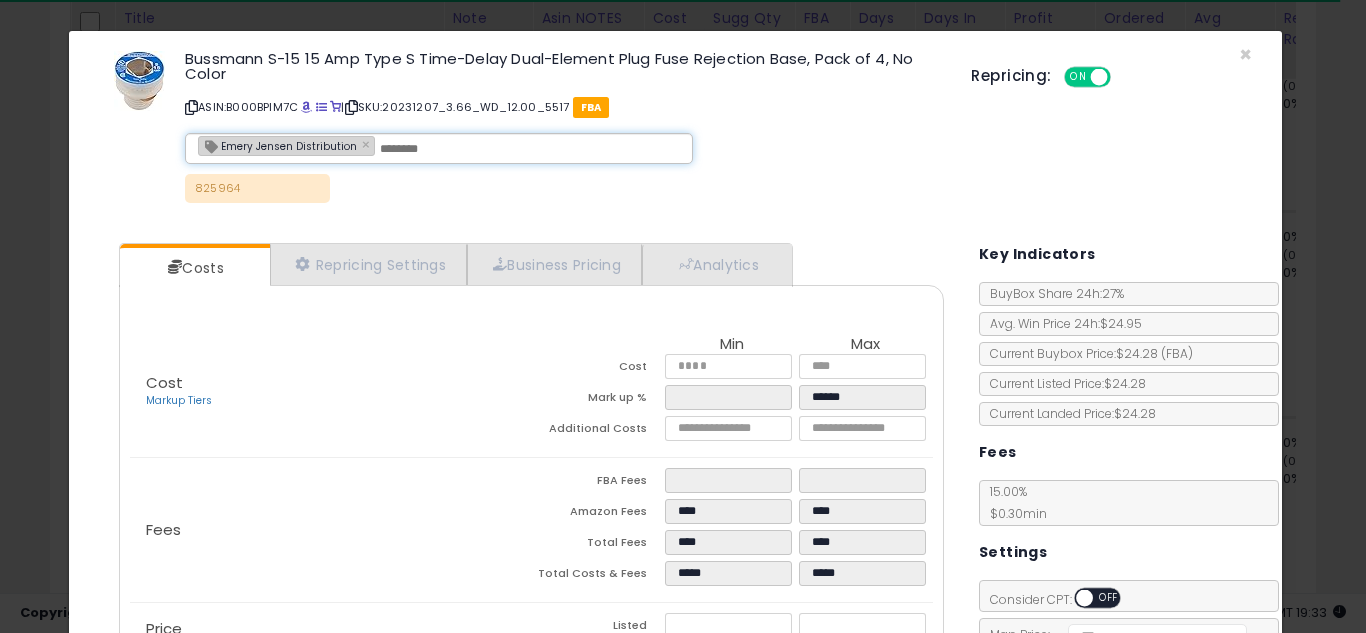 scroll, scrollTop: 222, scrollLeft: 0, axis: vertical 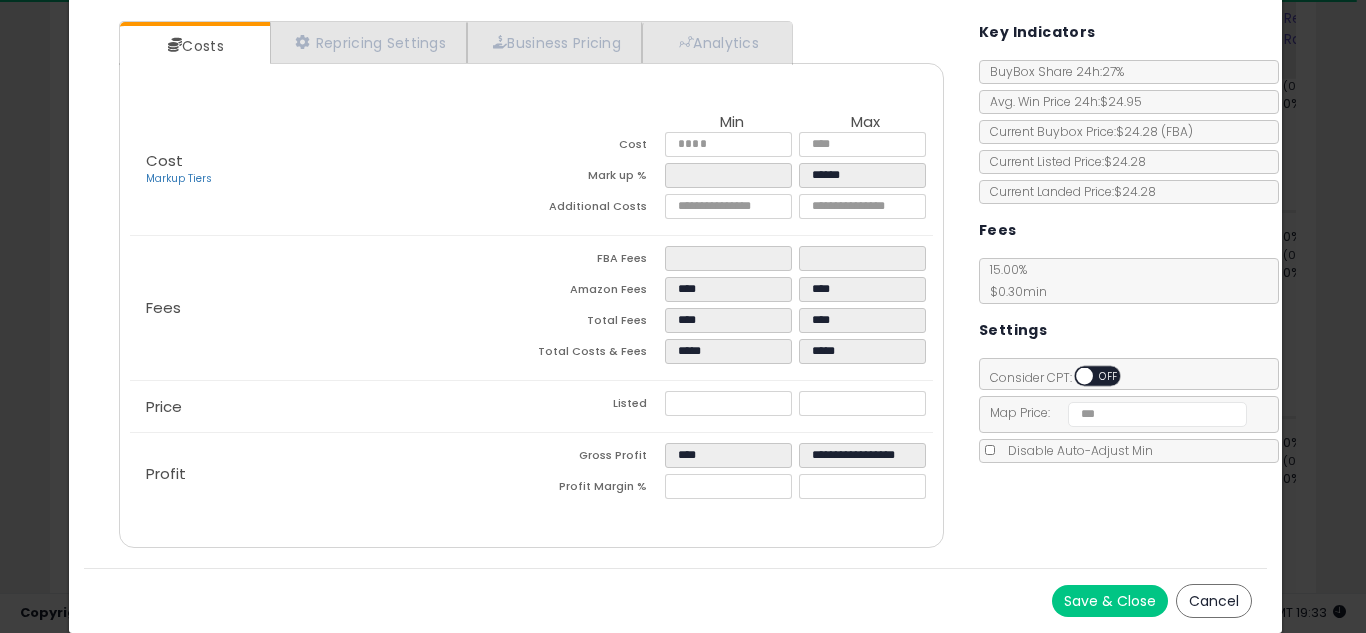 click on "Save & Close" at bounding box center [1110, 601] 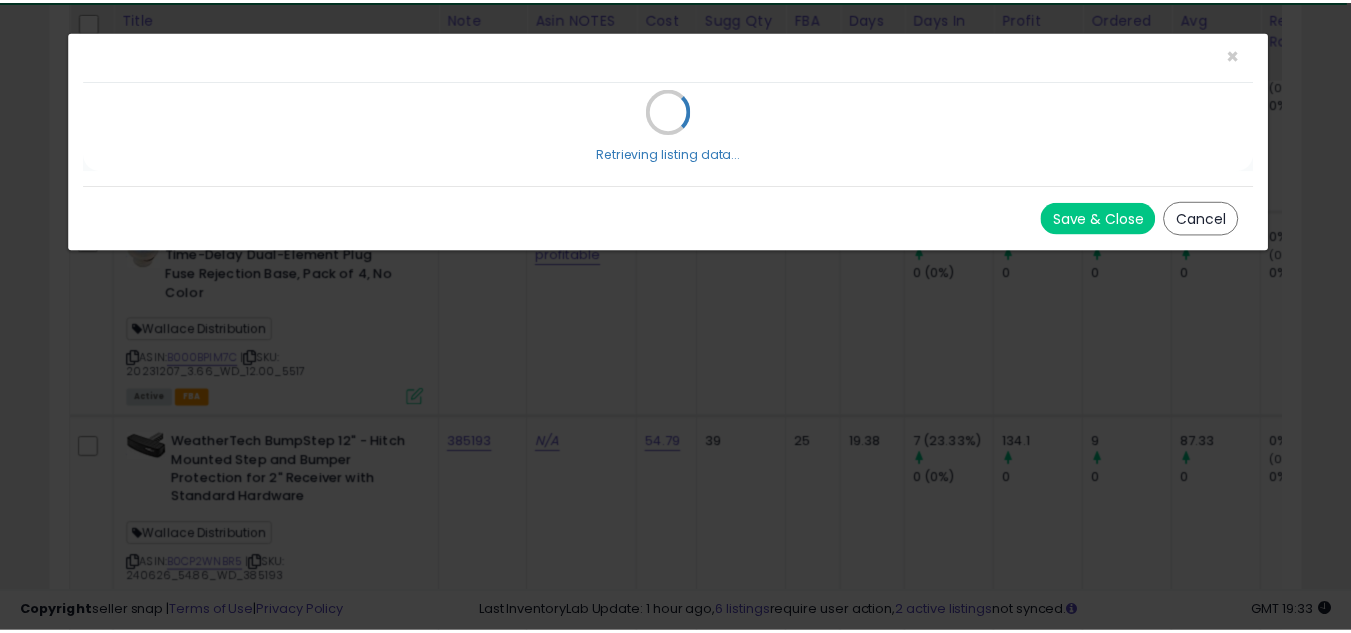 scroll, scrollTop: 0, scrollLeft: 0, axis: both 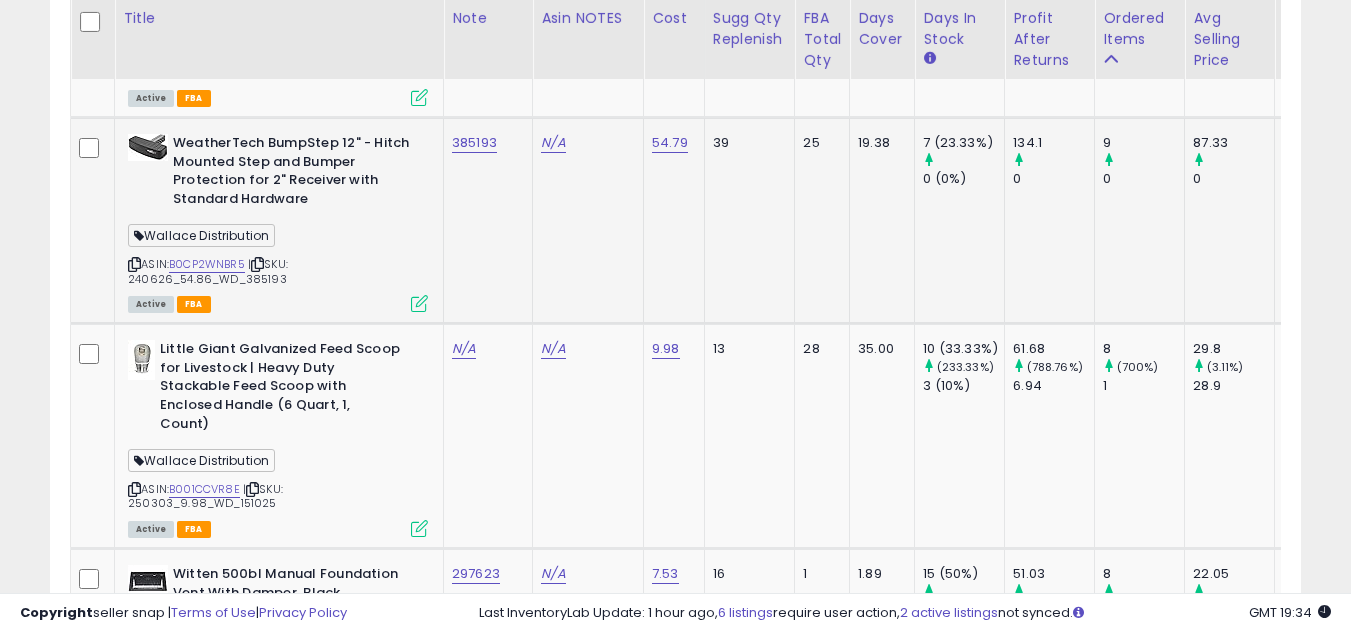 click at bounding box center [134, 264] 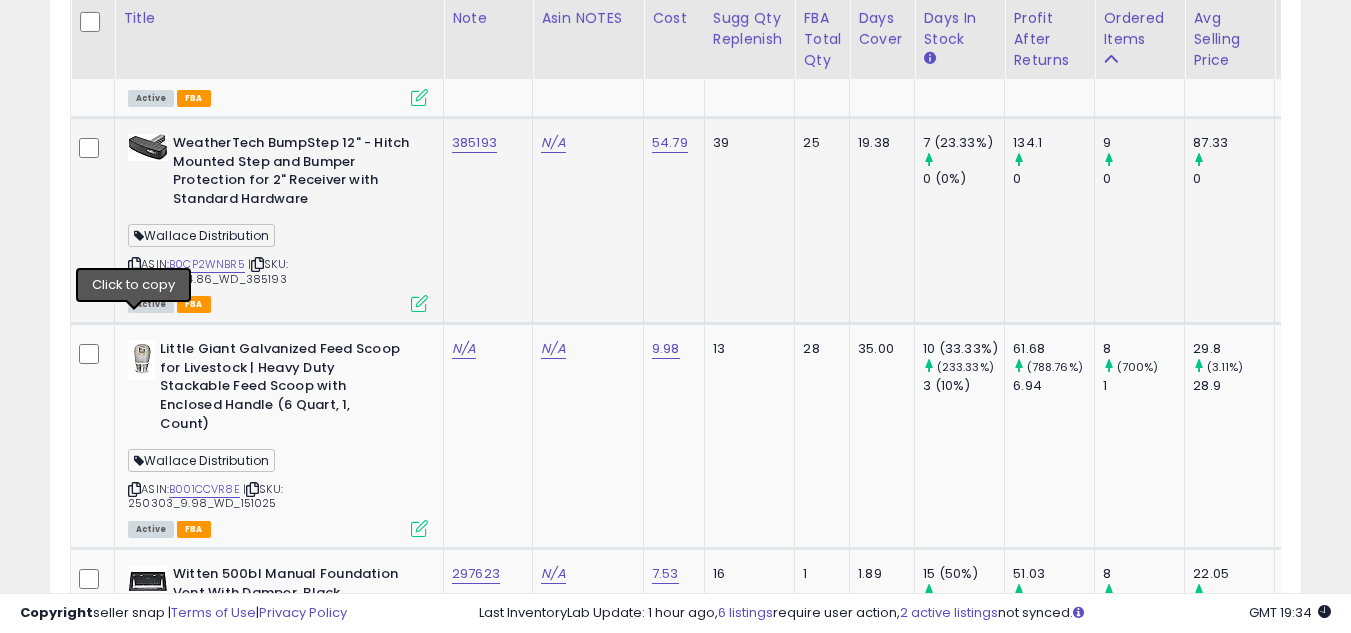 click at bounding box center [134, 264] 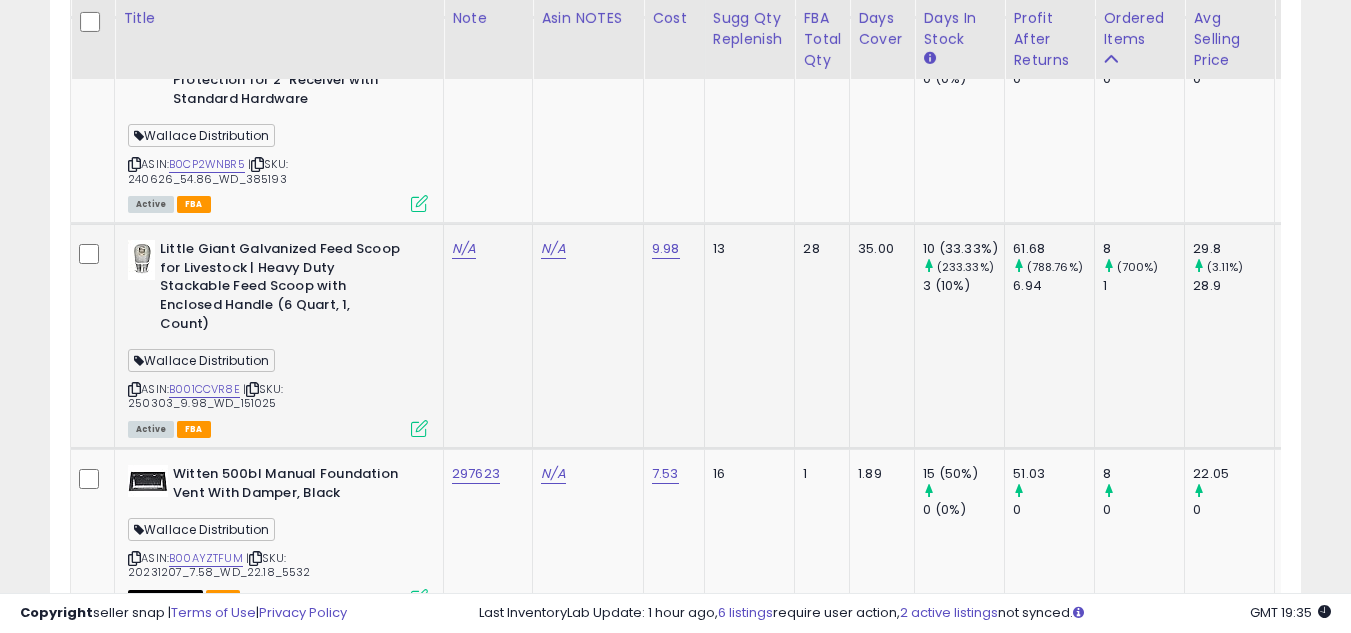 scroll, scrollTop: 4357, scrollLeft: 0, axis: vertical 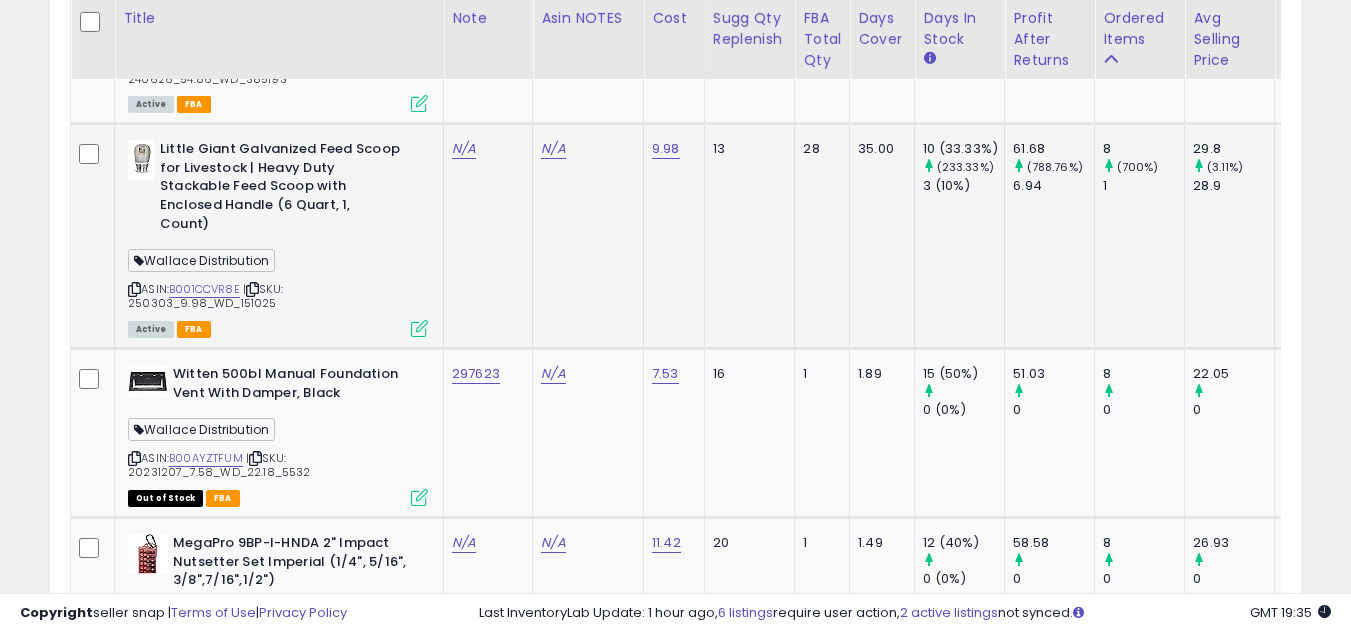 click at bounding box center [134, 289] 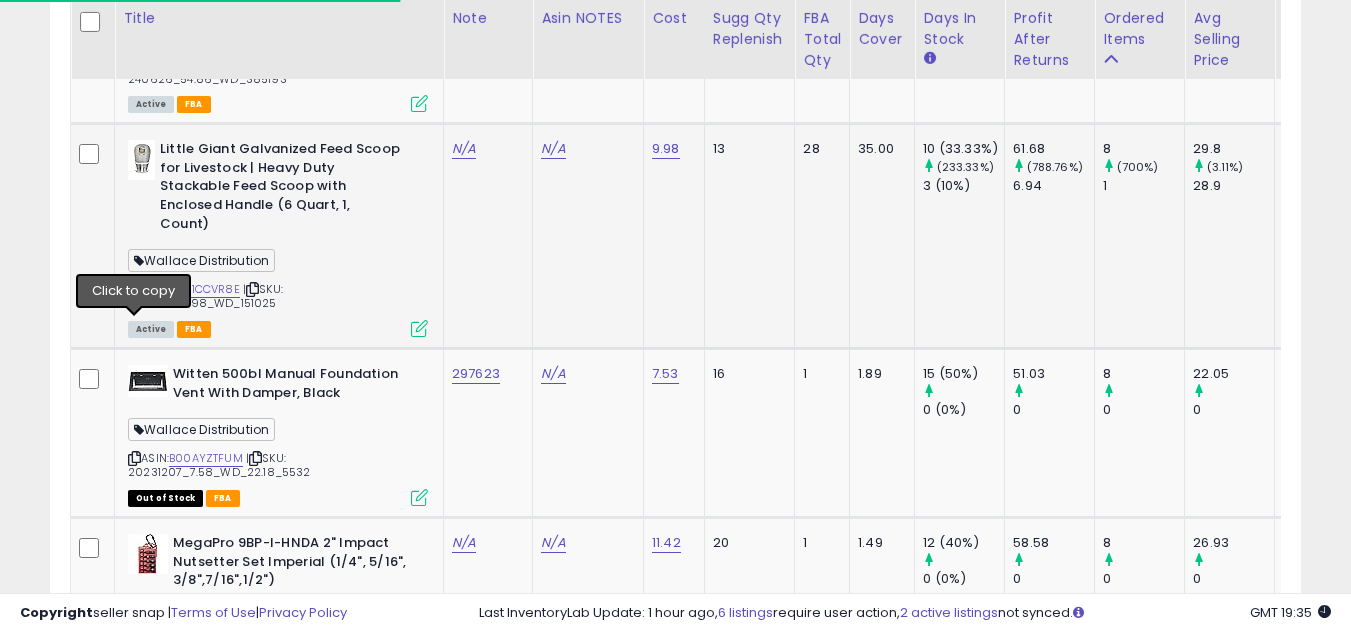 click at bounding box center [134, 289] 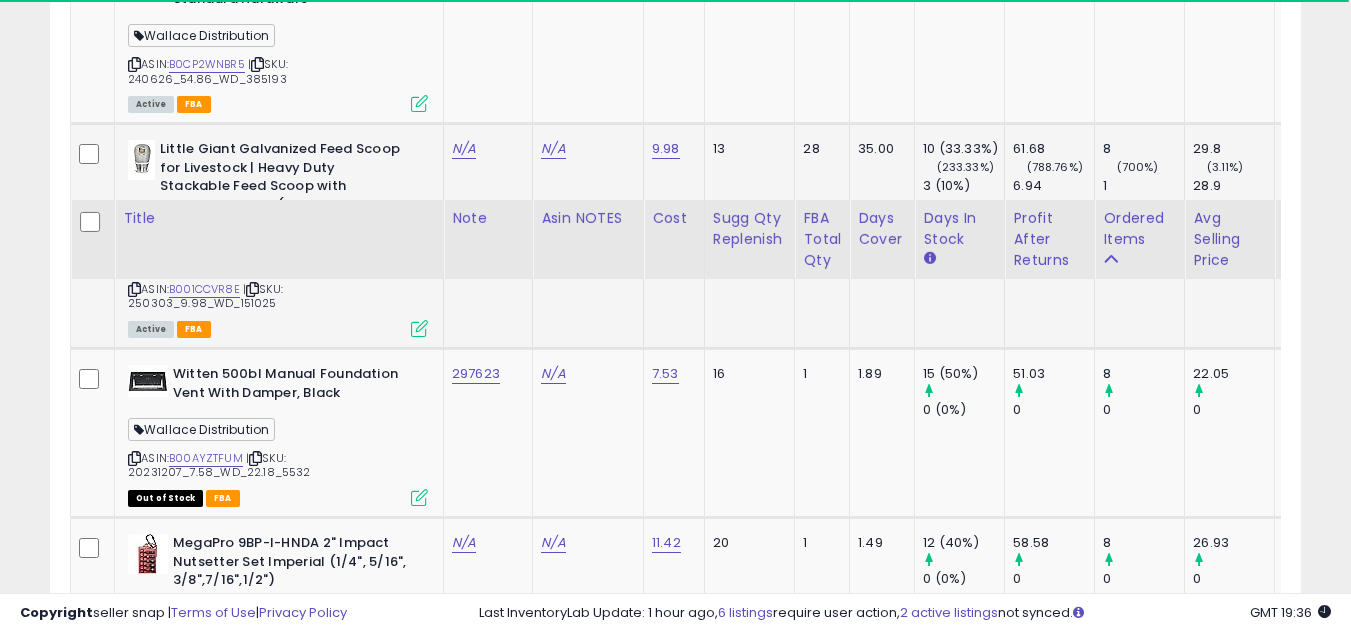 scroll, scrollTop: 4557, scrollLeft: 0, axis: vertical 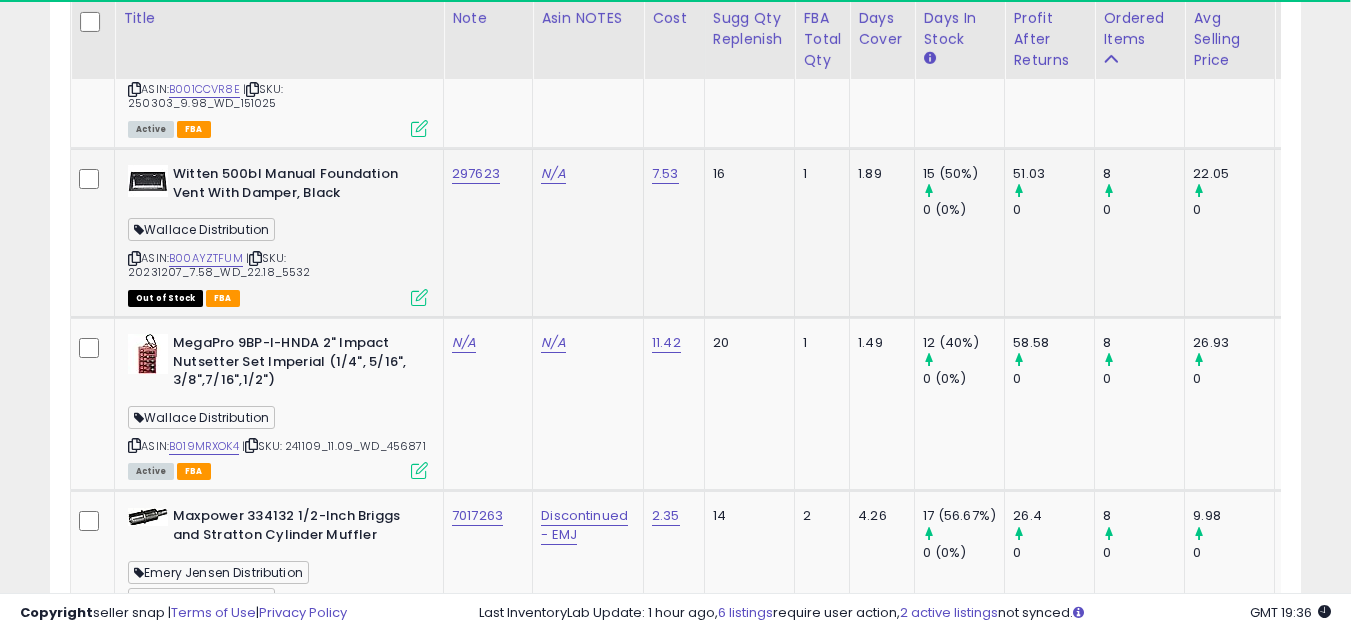 click at bounding box center (134, 258) 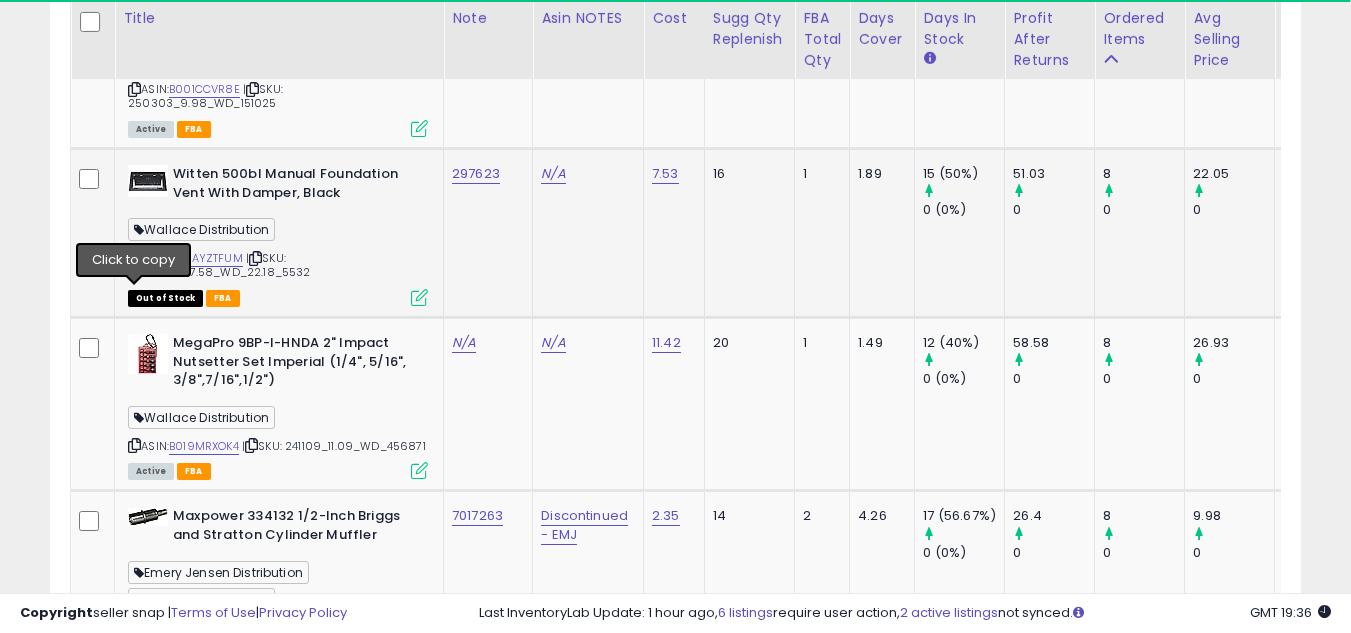 click at bounding box center [134, 258] 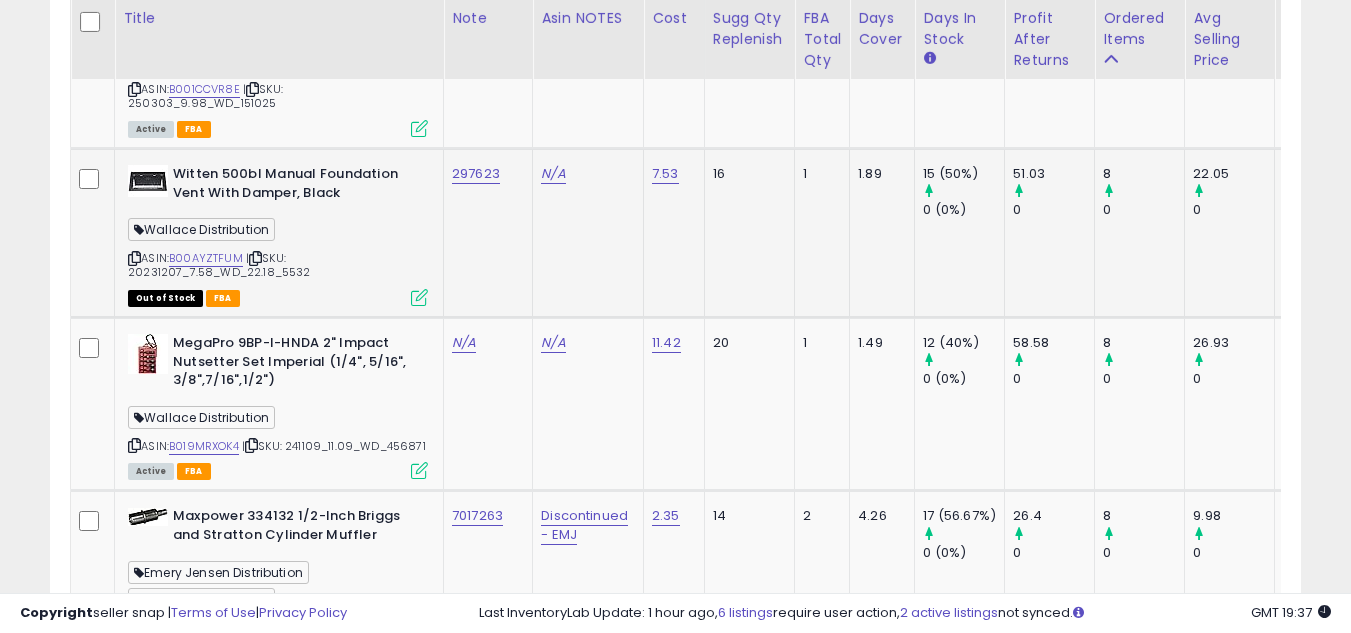 click at bounding box center (134, 258) 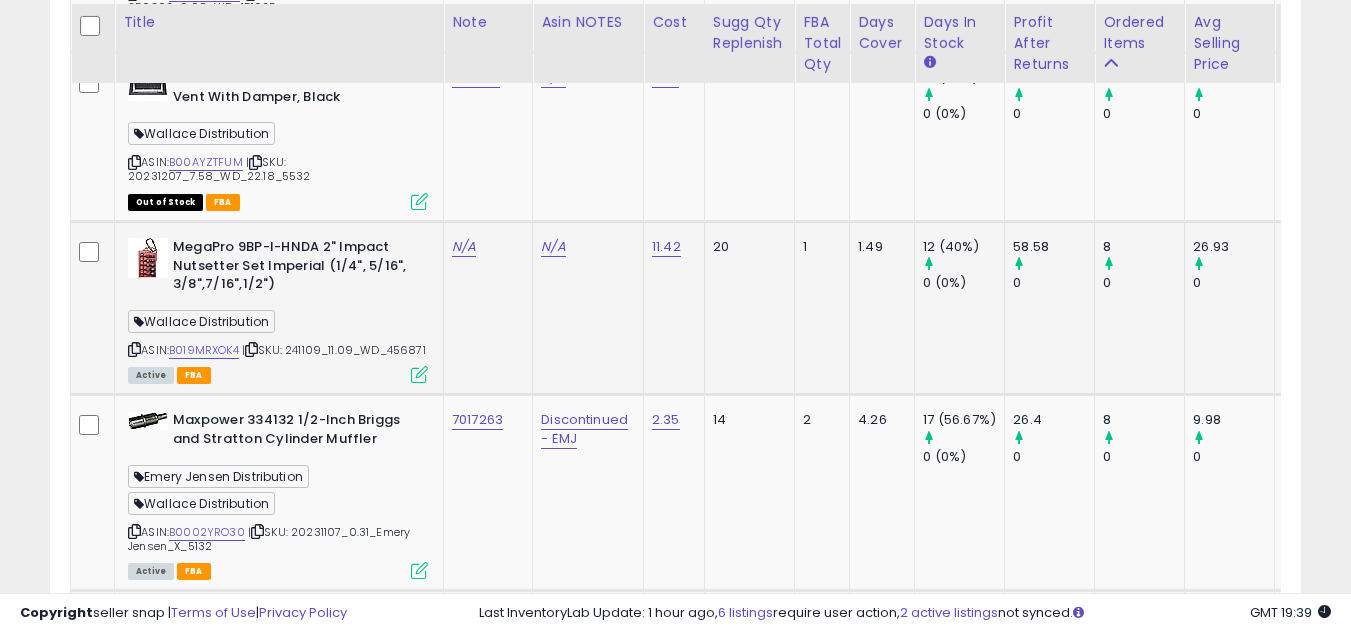 scroll, scrollTop: 4657, scrollLeft: 0, axis: vertical 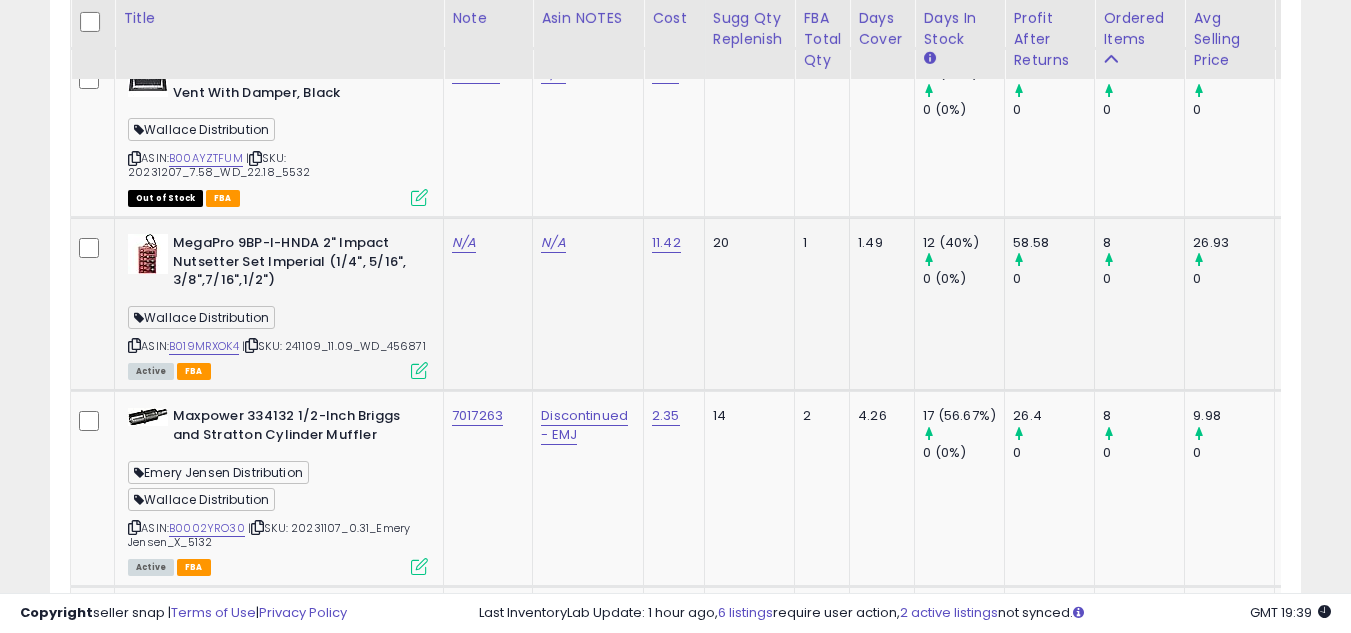 click at bounding box center [134, 345] 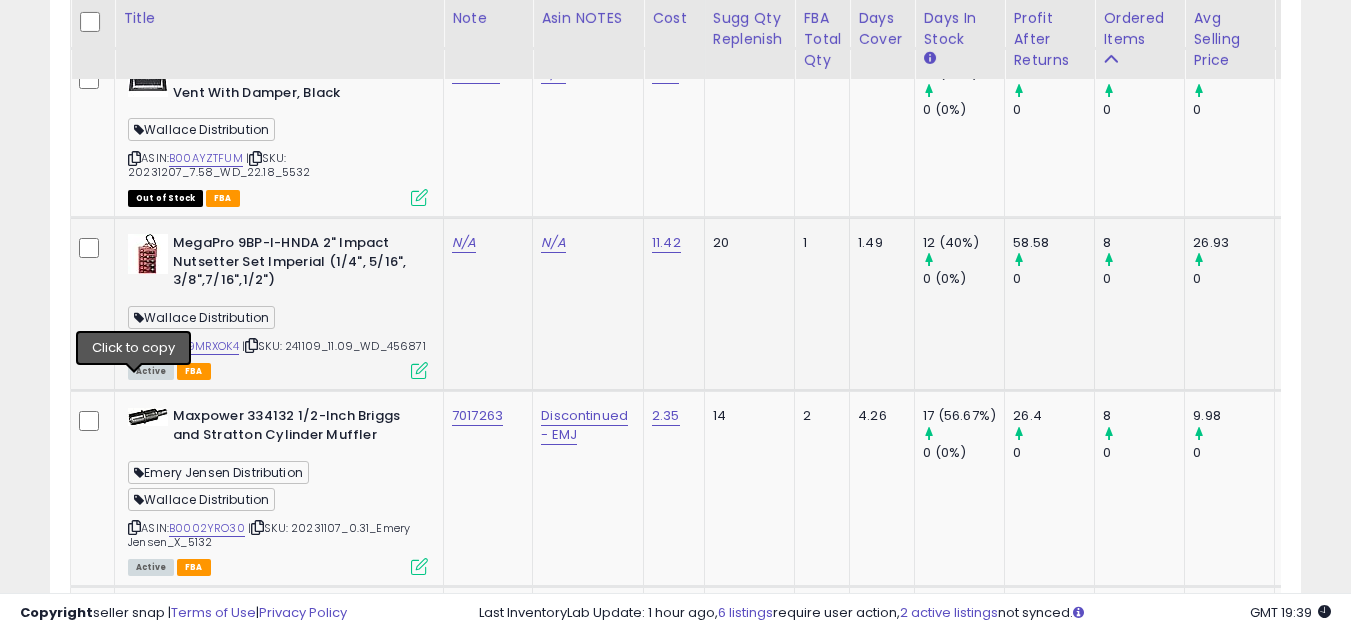 click at bounding box center (134, 345) 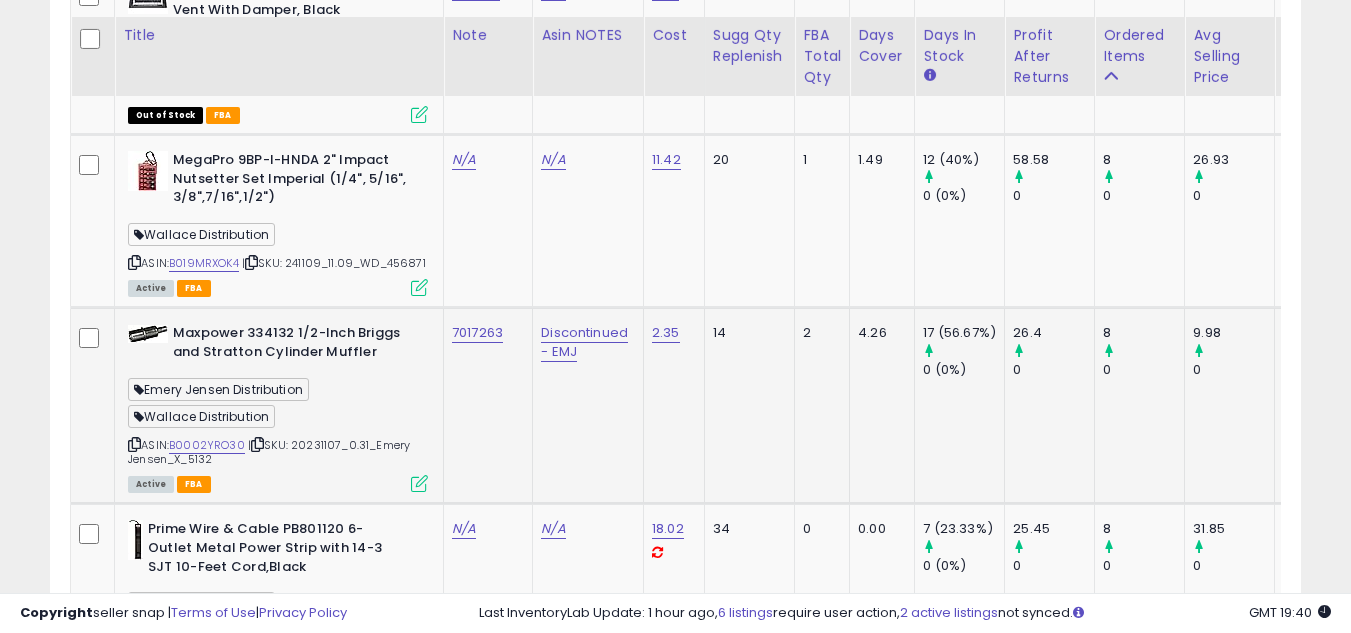 scroll, scrollTop: 4757, scrollLeft: 0, axis: vertical 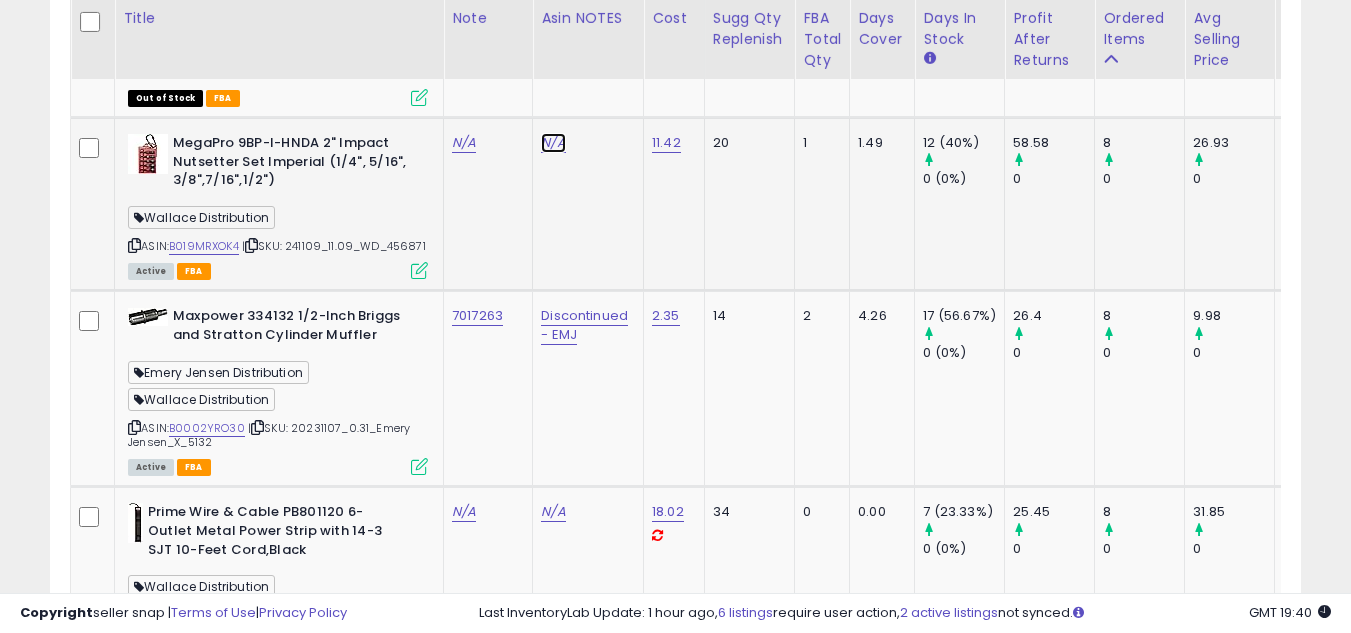 click on "N/A" at bounding box center (553, -3406) 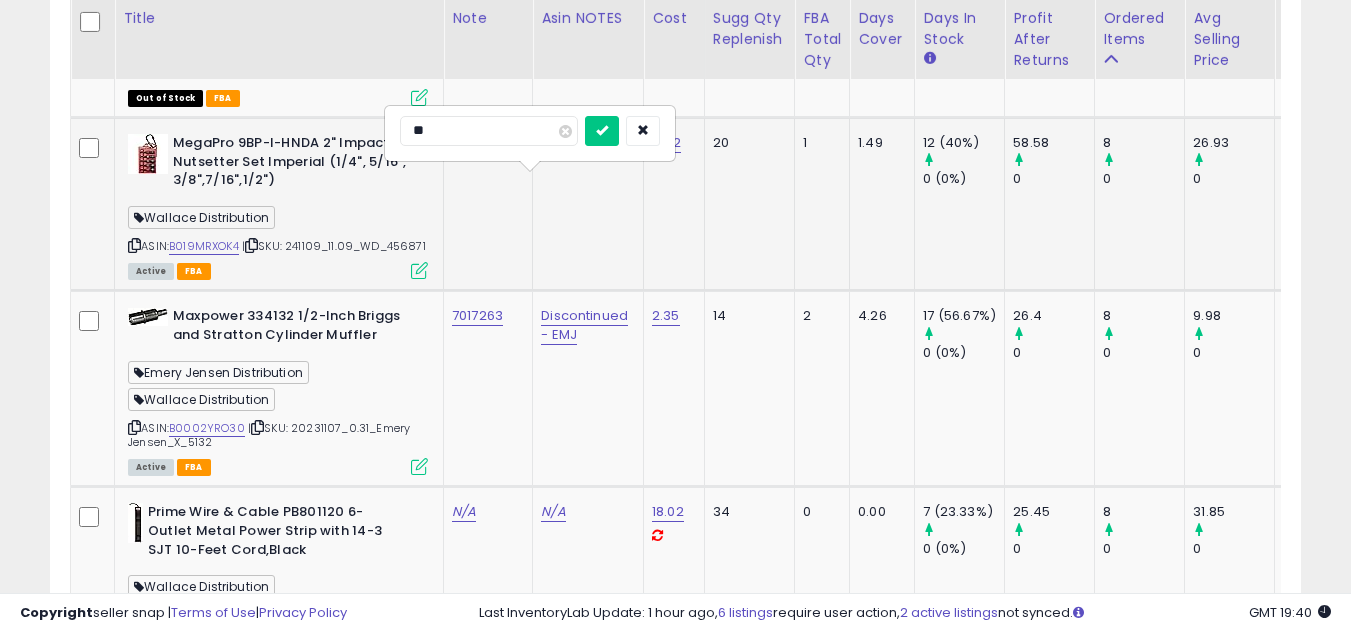 type on "***" 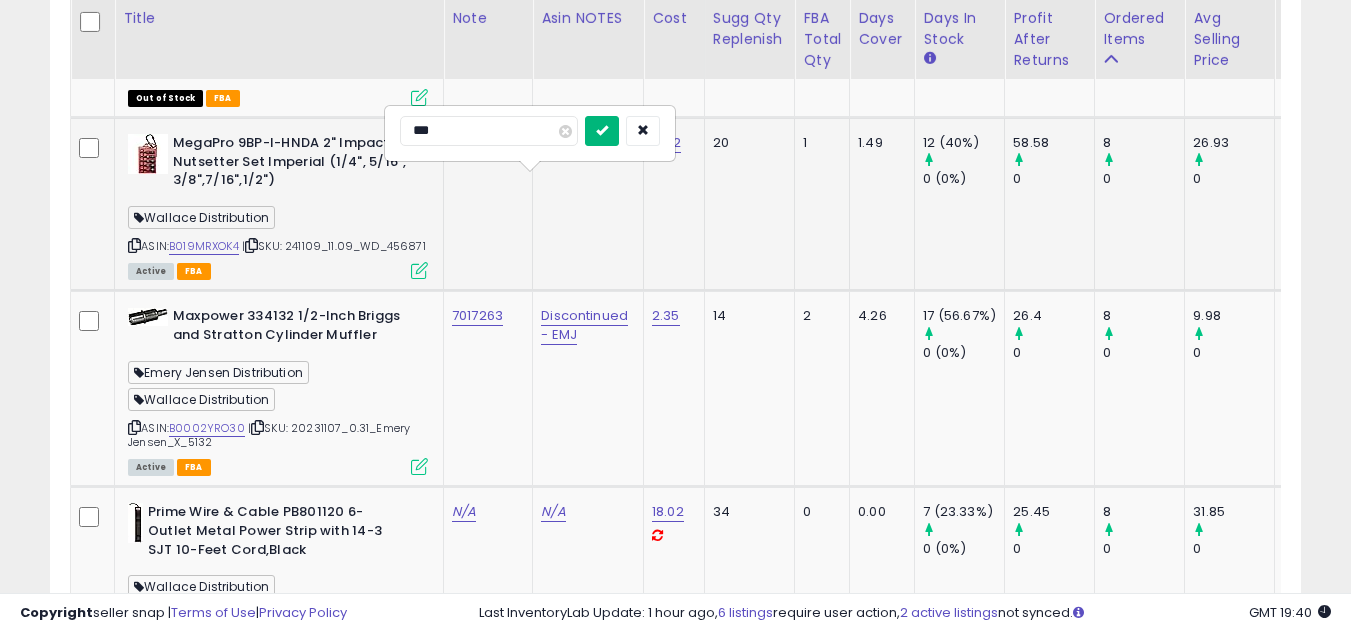 click at bounding box center [602, 131] 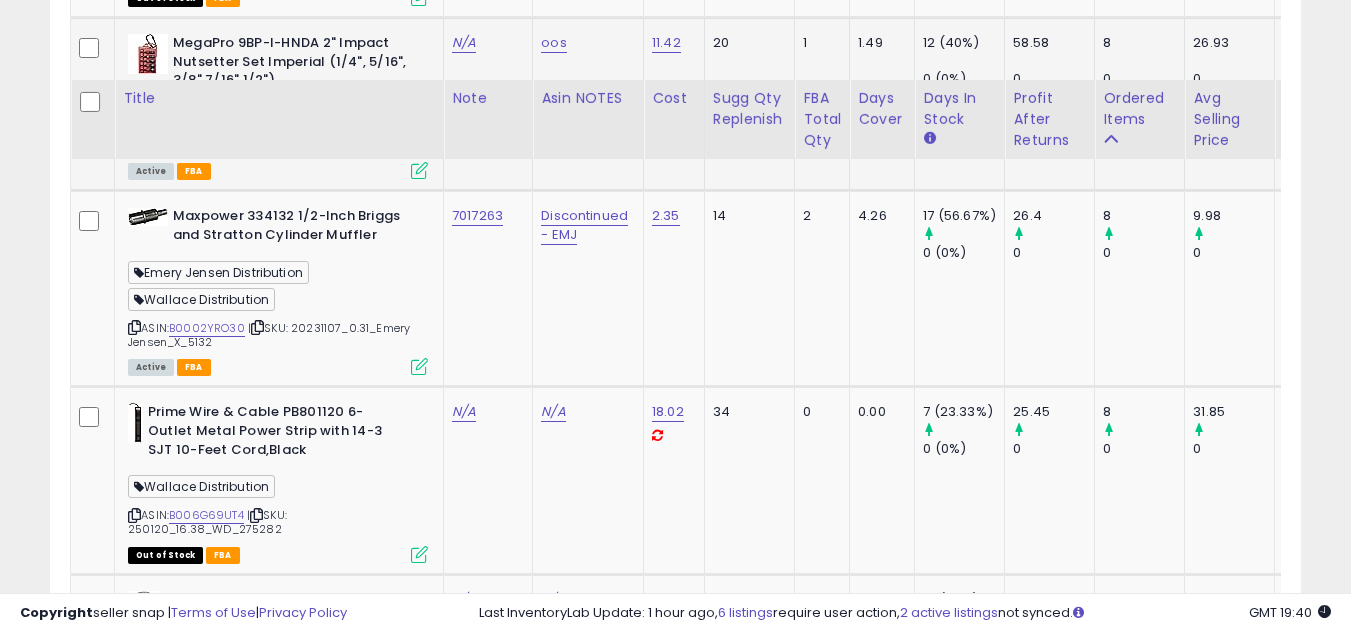 scroll, scrollTop: 4957, scrollLeft: 0, axis: vertical 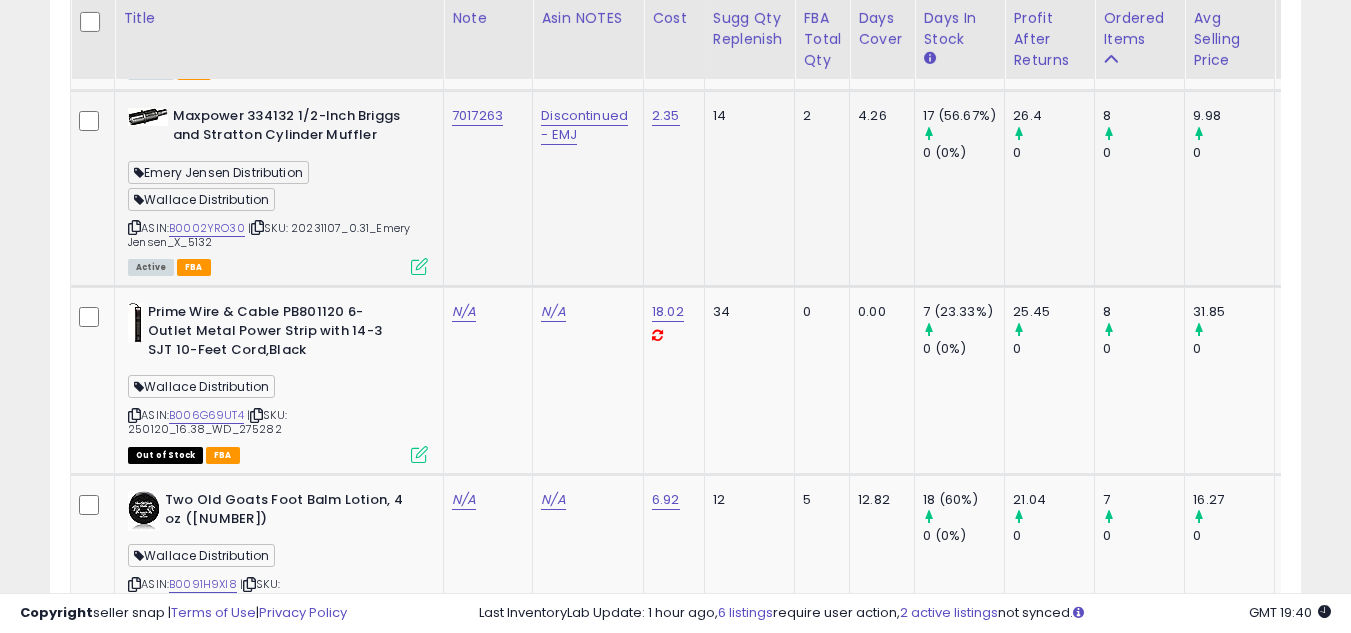 click at bounding box center (134, 227) 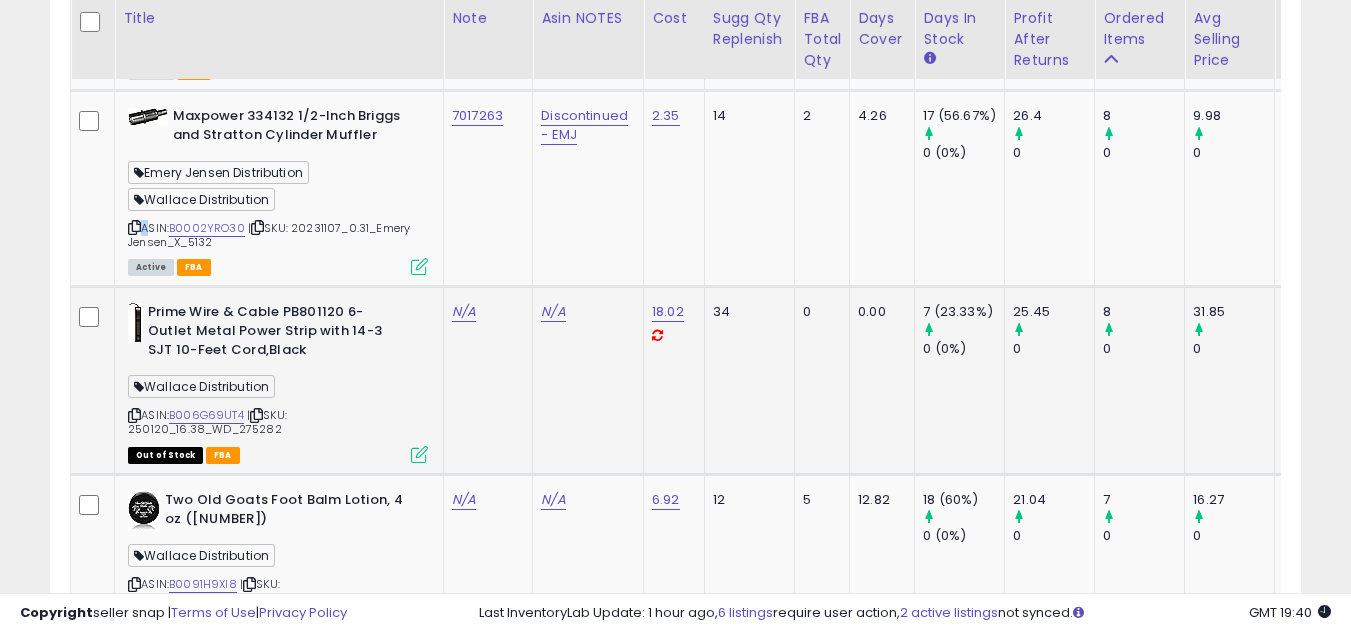 click at bounding box center [134, 415] 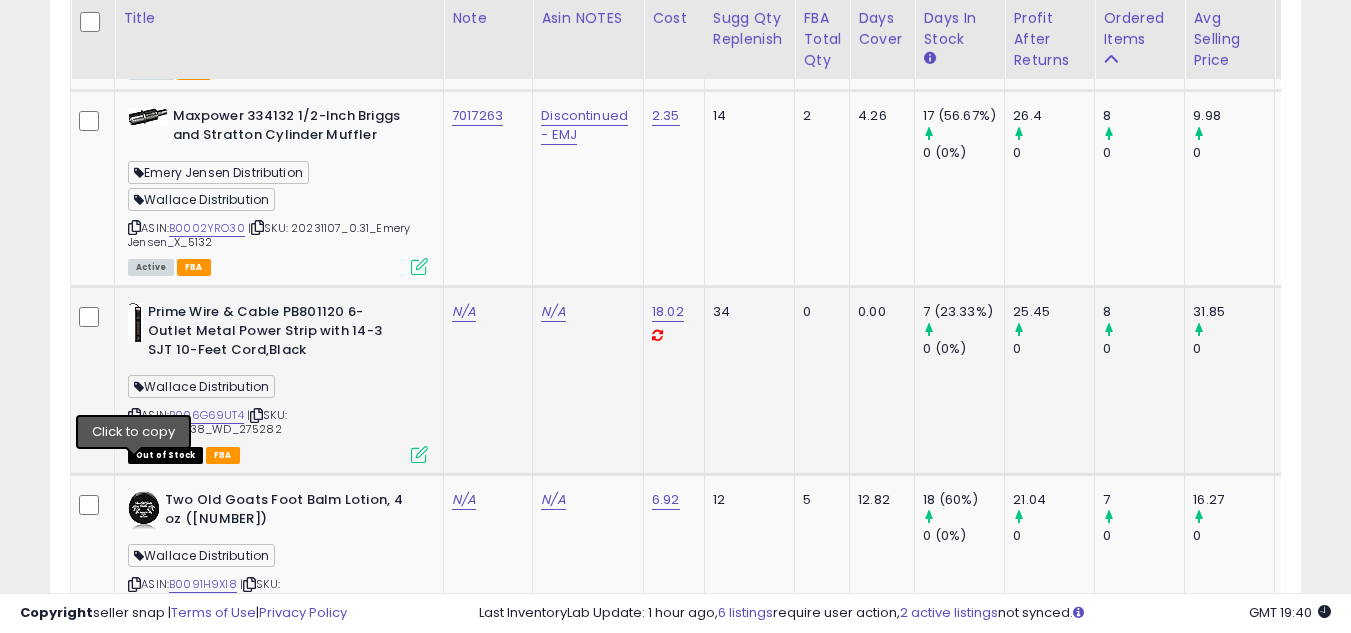 click at bounding box center [134, 415] 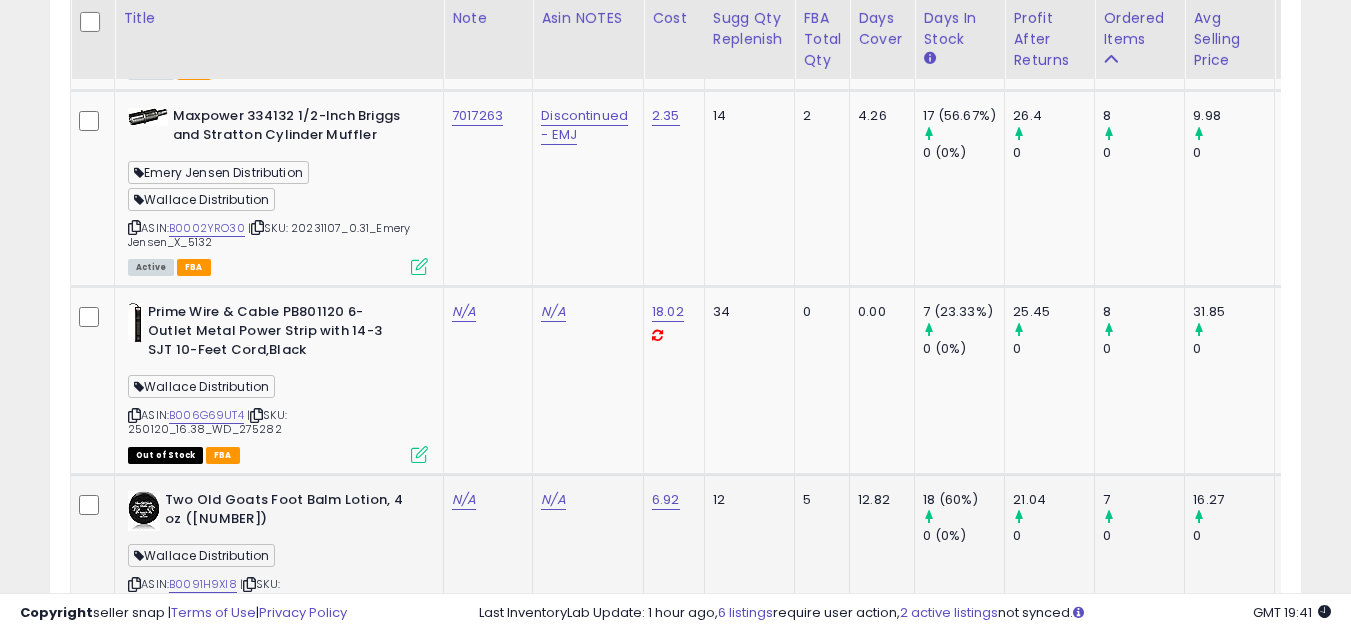 scroll, scrollTop: 5057, scrollLeft: 0, axis: vertical 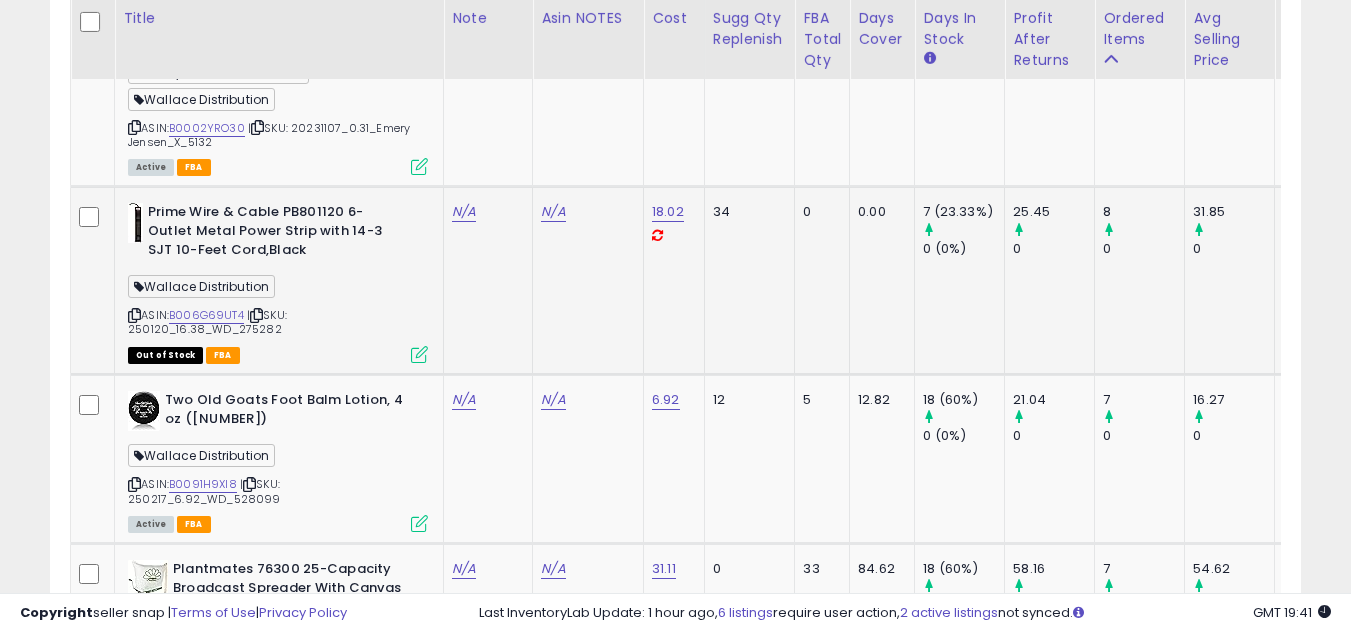 click at bounding box center (134, 315) 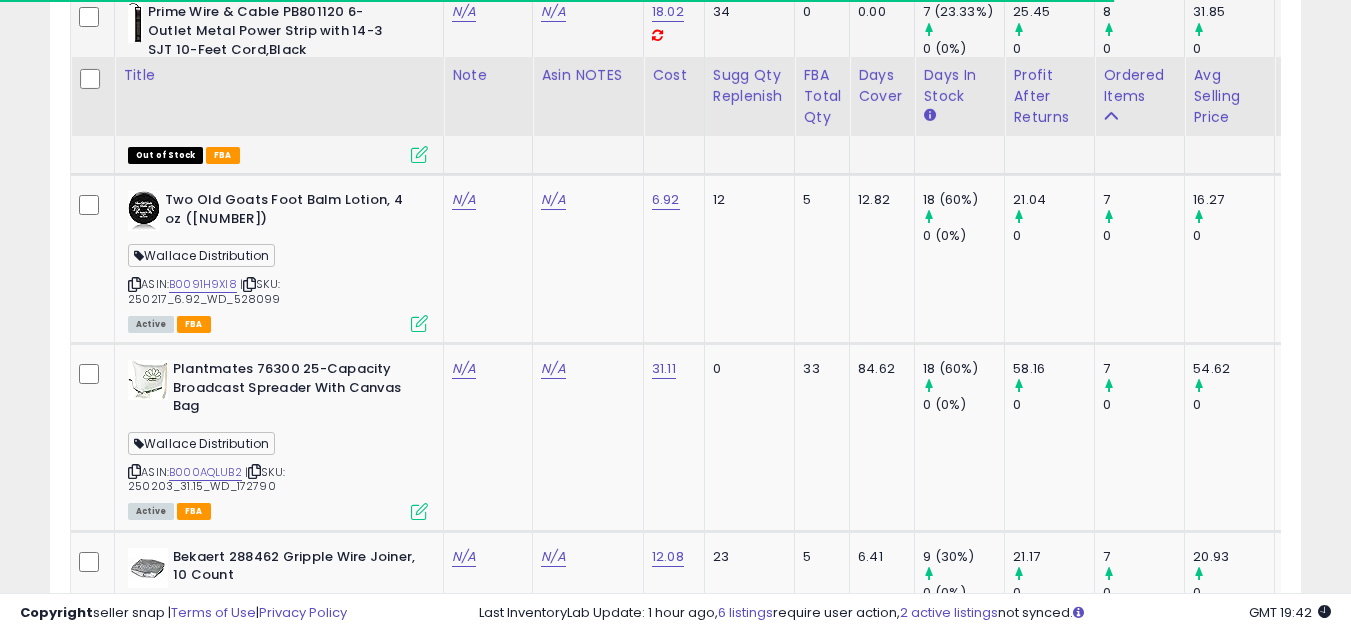 scroll, scrollTop: 5357, scrollLeft: 0, axis: vertical 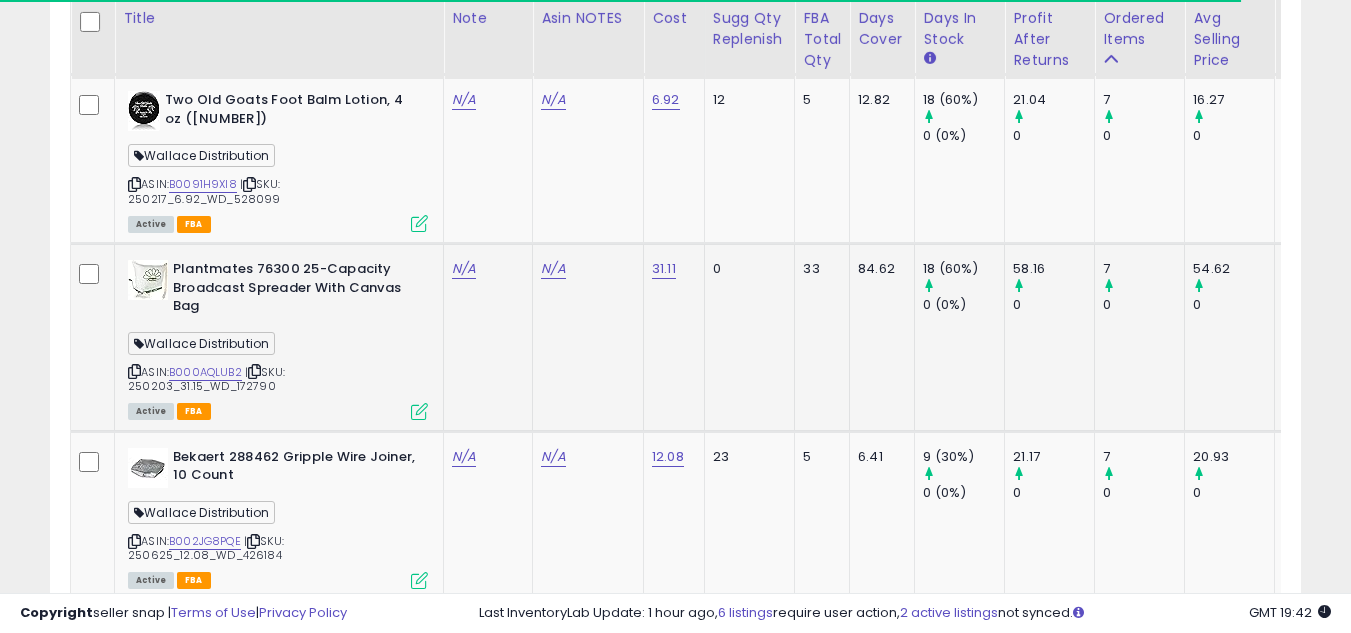 click at bounding box center [134, 371] 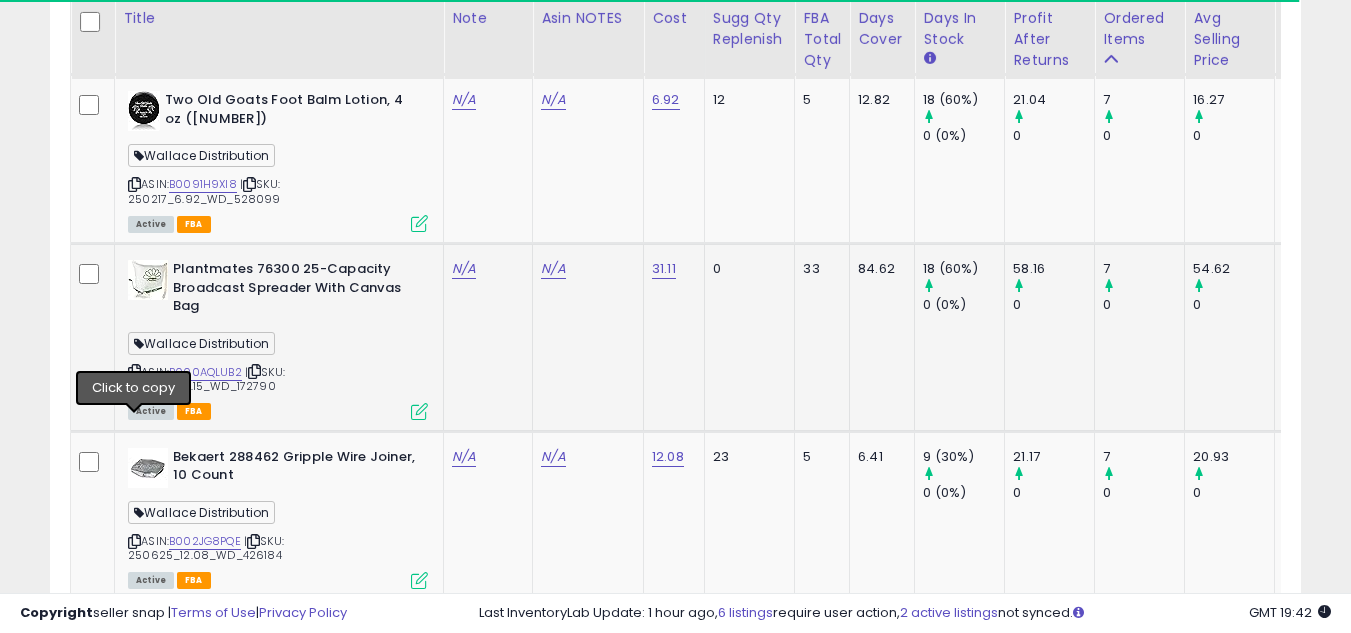 click at bounding box center [134, 371] 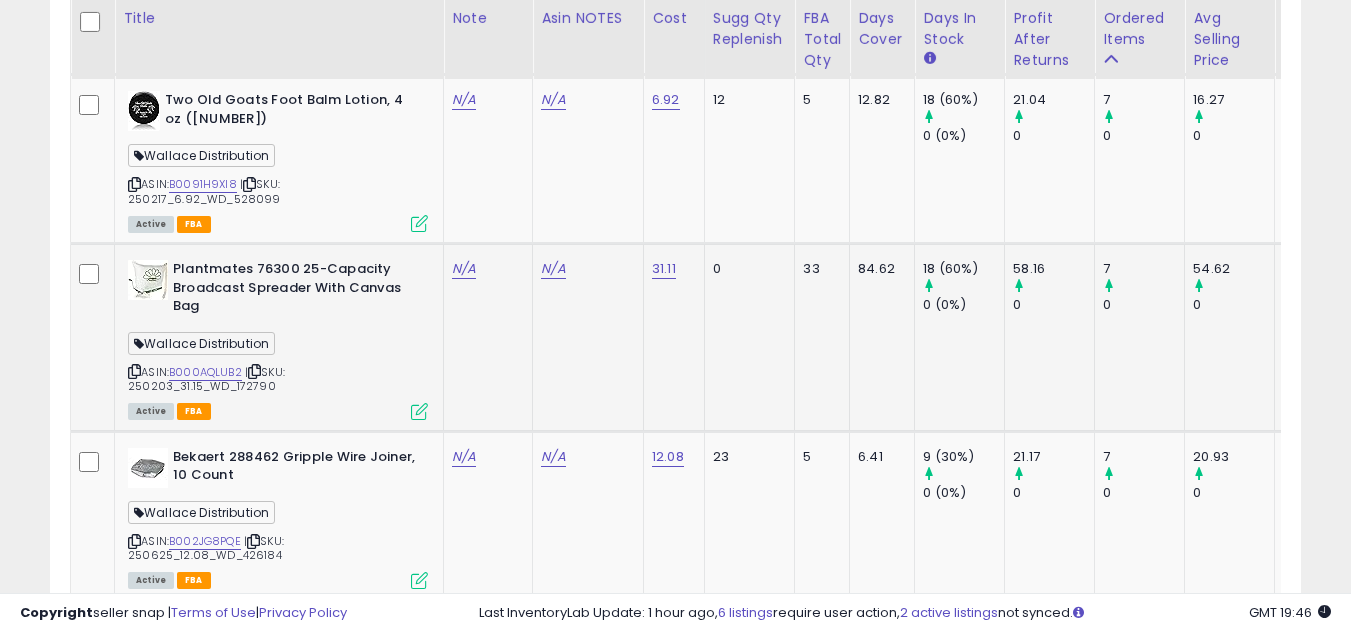 scroll, scrollTop: 5557, scrollLeft: 0, axis: vertical 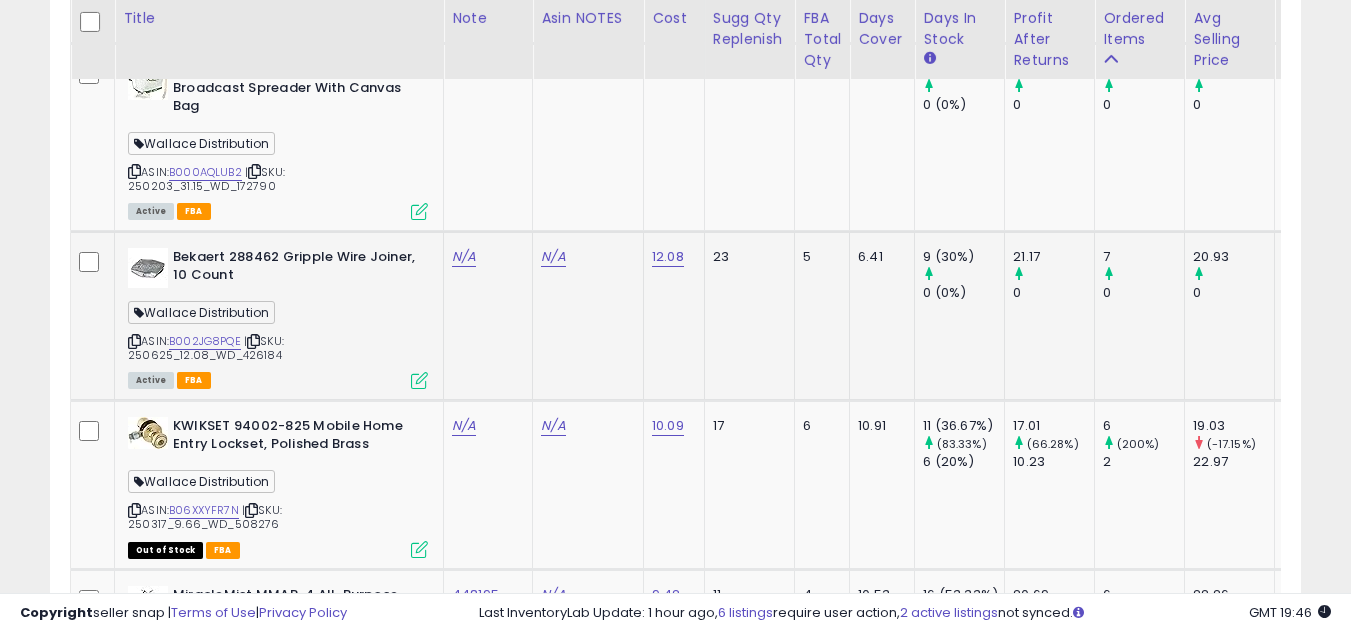 click at bounding box center (134, 341) 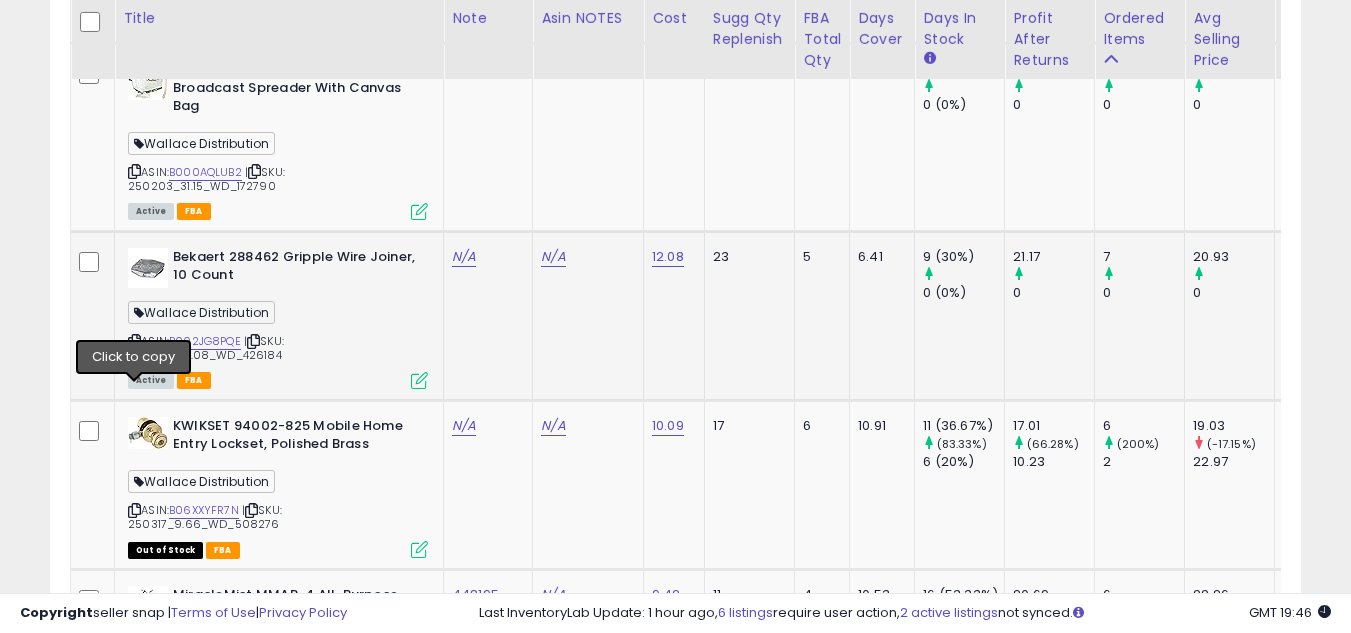 click at bounding box center (134, 341) 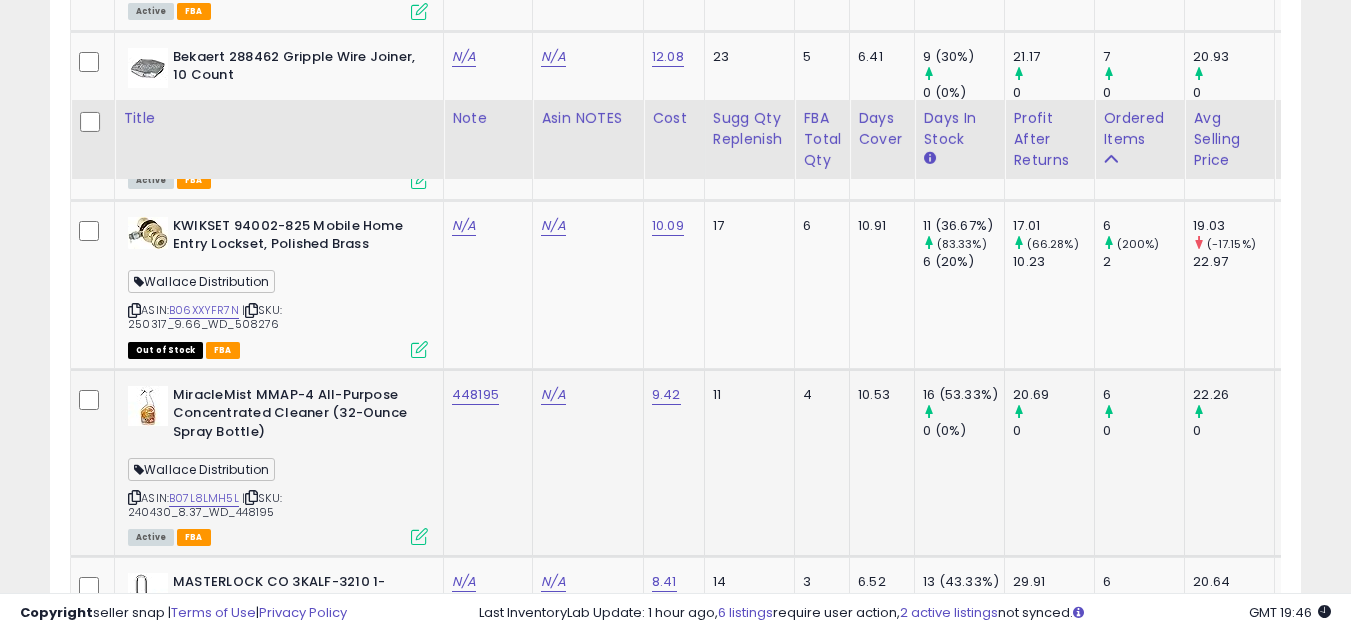 scroll, scrollTop: 5857, scrollLeft: 0, axis: vertical 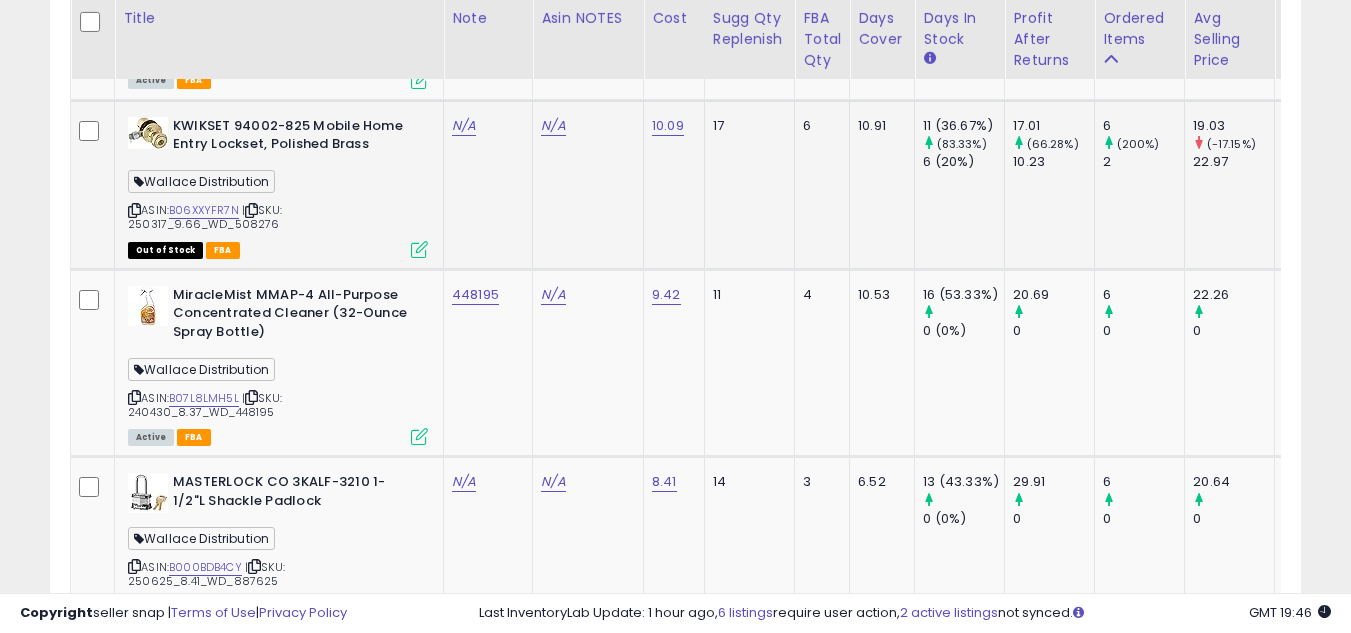 click at bounding box center (134, 210) 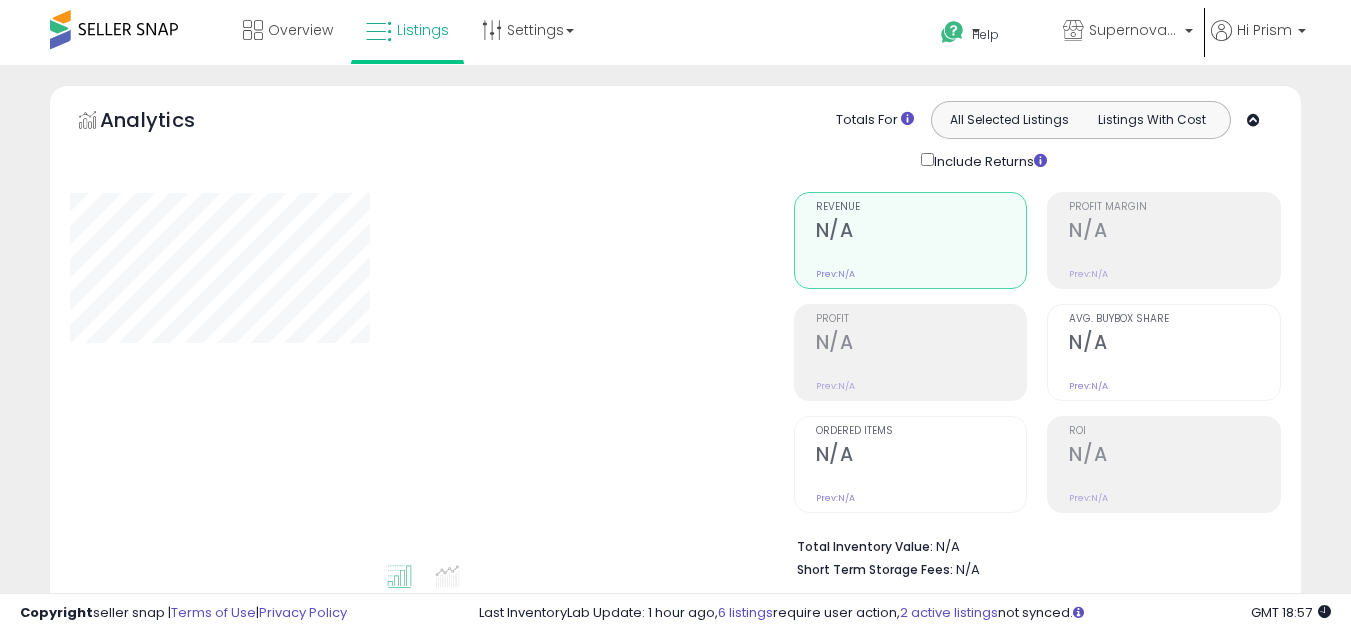 select on "**" 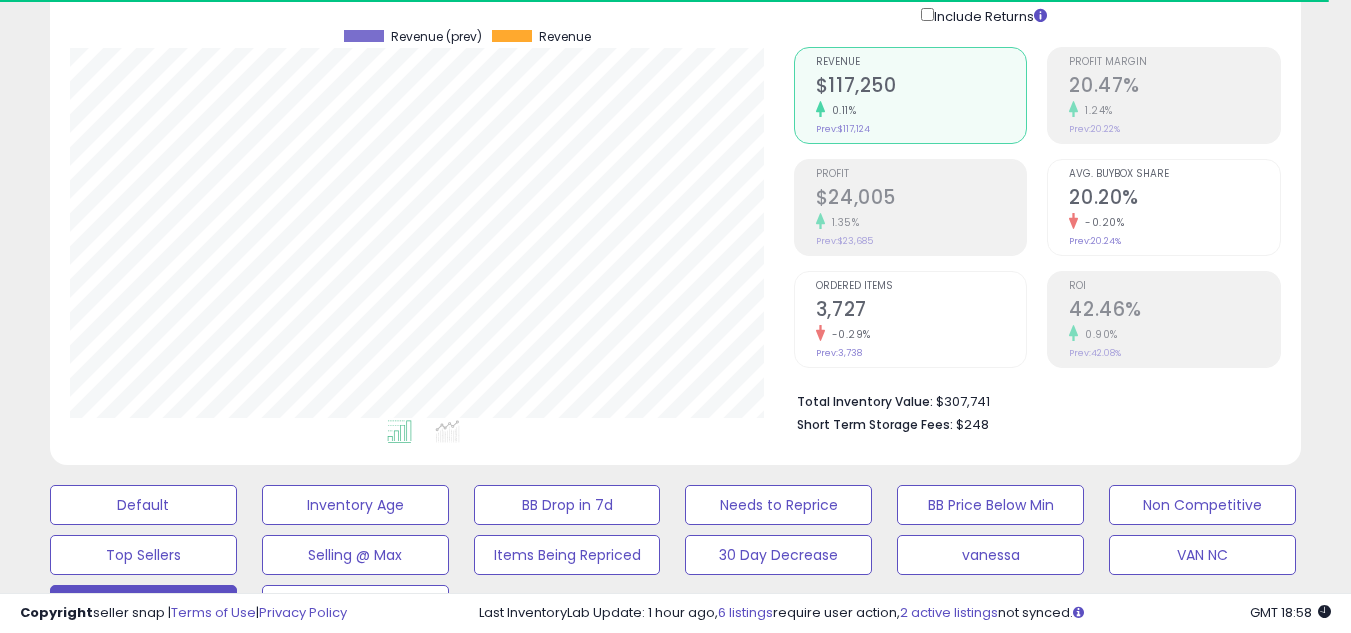 scroll, scrollTop: 845, scrollLeft: 0, axis: vertical 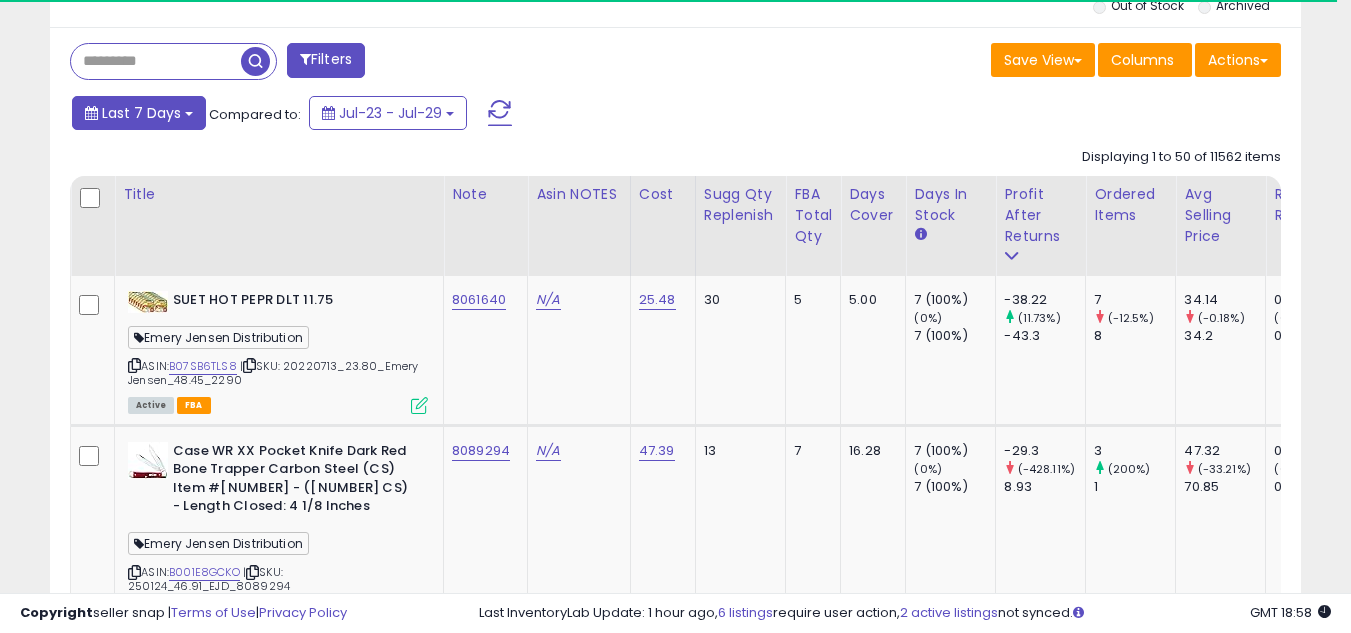 click on "Last 7 Days" at bounding box center [141, 113] 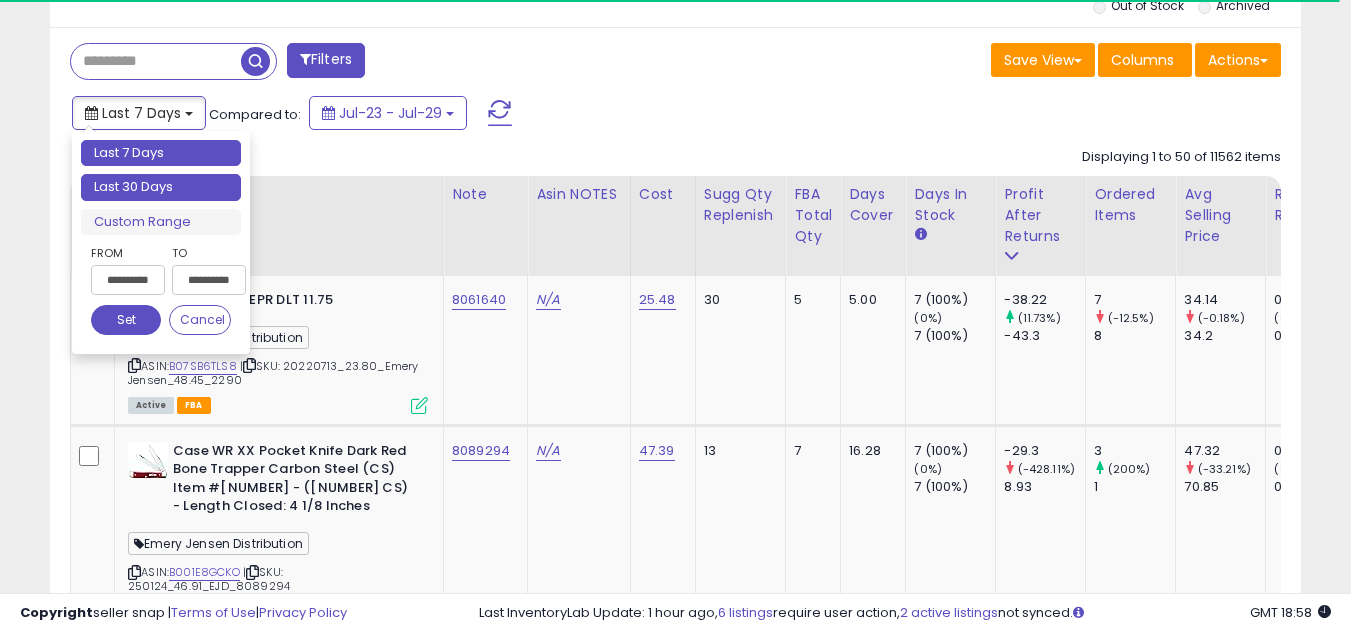 type on "**********" 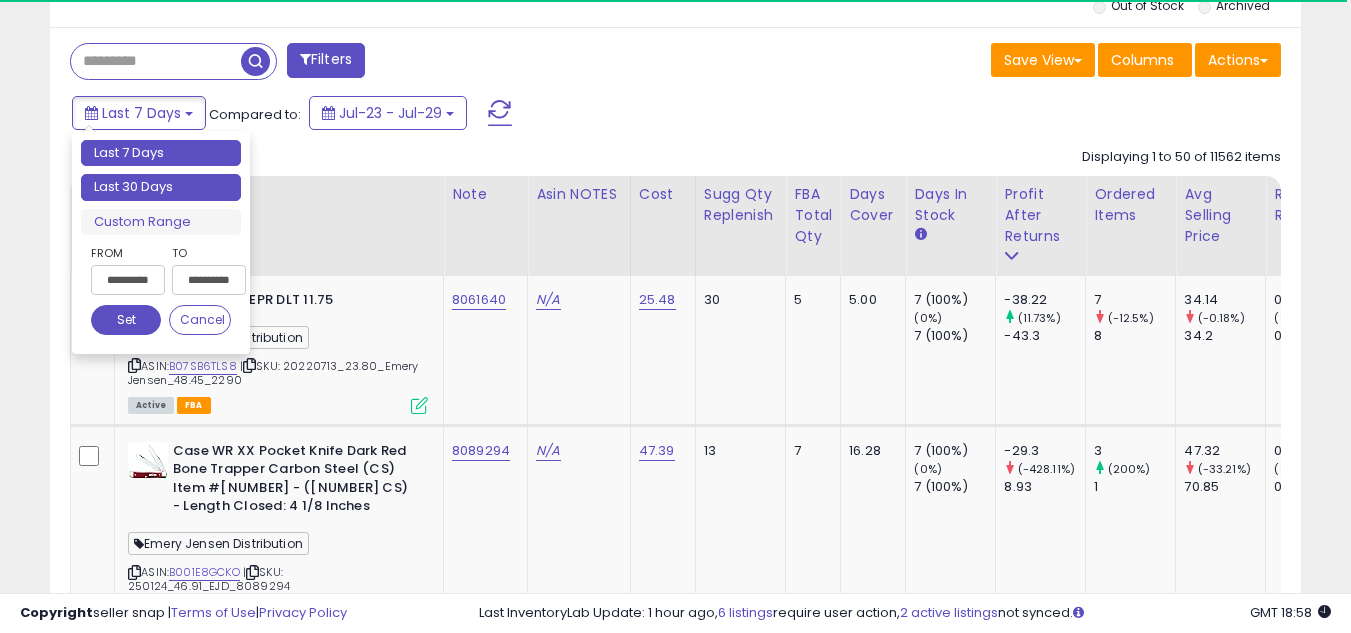 click on "Last 30 Days" at bounding box center (161, 187) 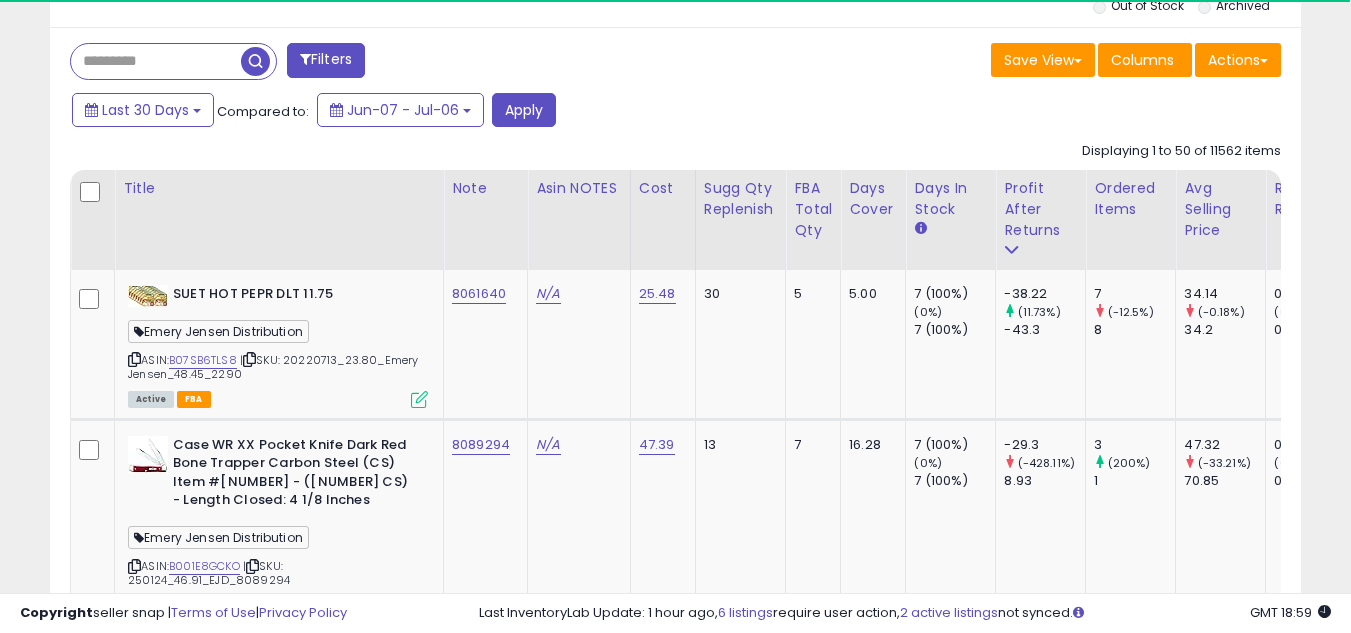 click on "Filters" at bounding box center [365, 63] 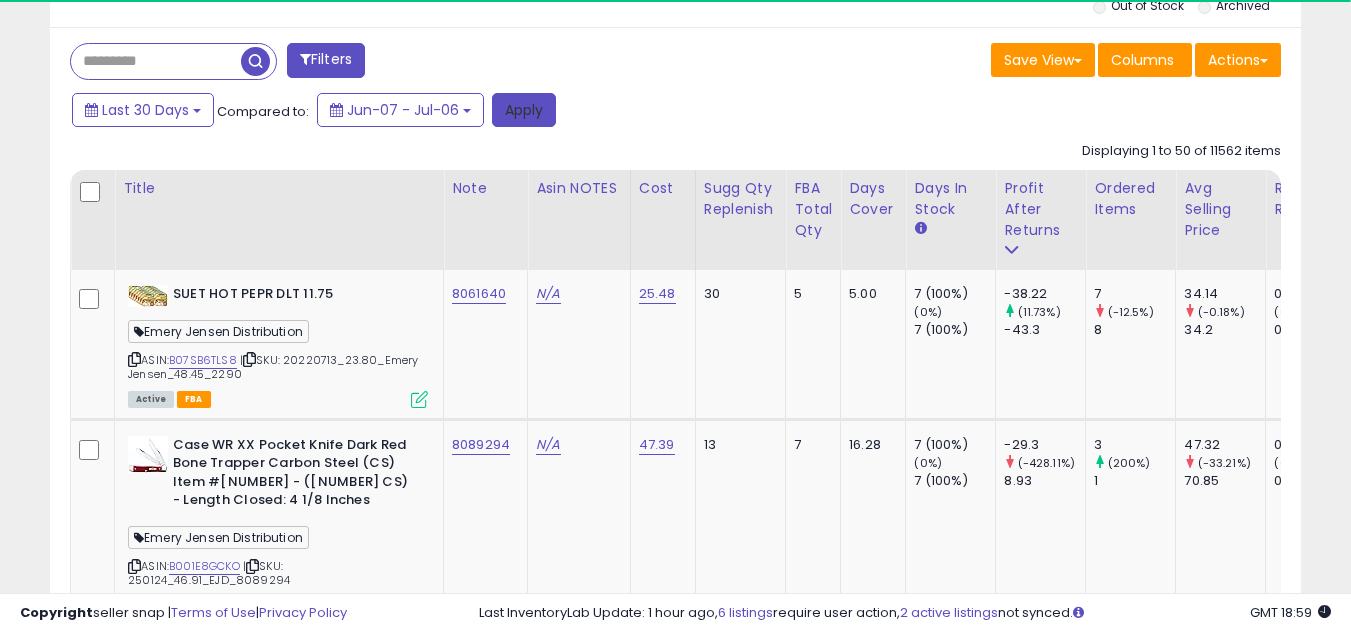 drag, startPoint x: 549, startPoint y: 111, endPoint x: 649, endPoint y: 23, distance: 133.2066 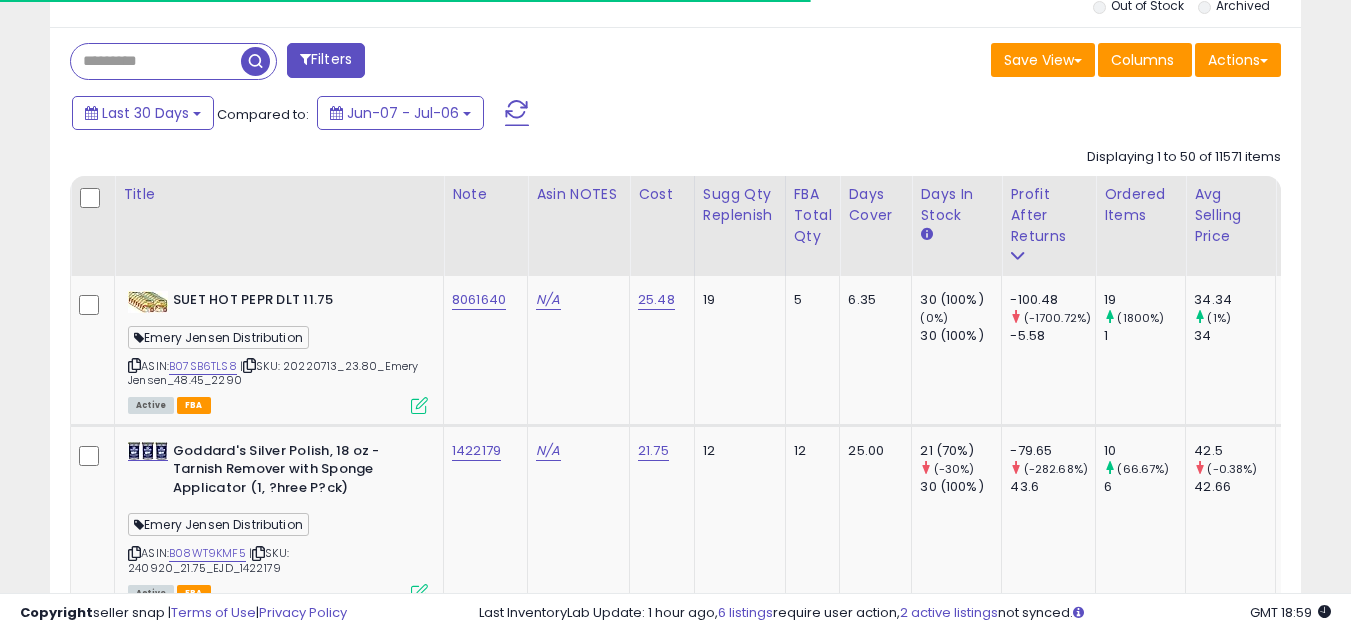 scroll, scrollTop: 678, scrollLeft: 0, axis: vertical 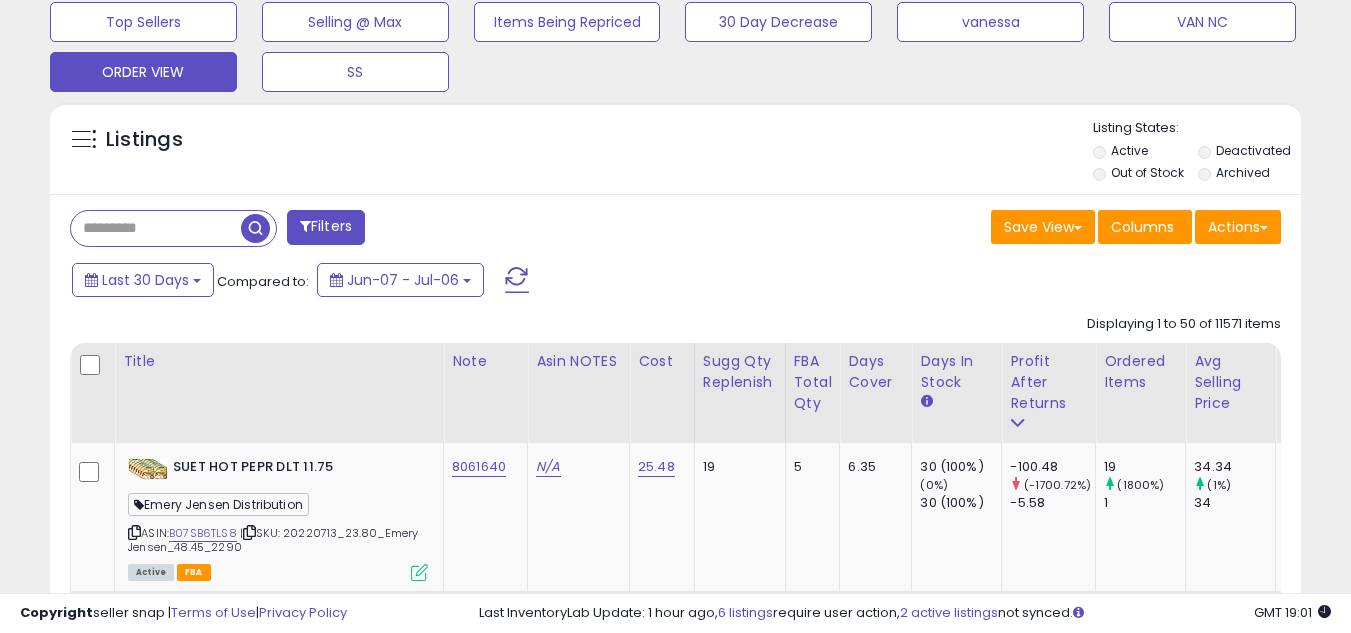 click at bounding box center (156, 228) 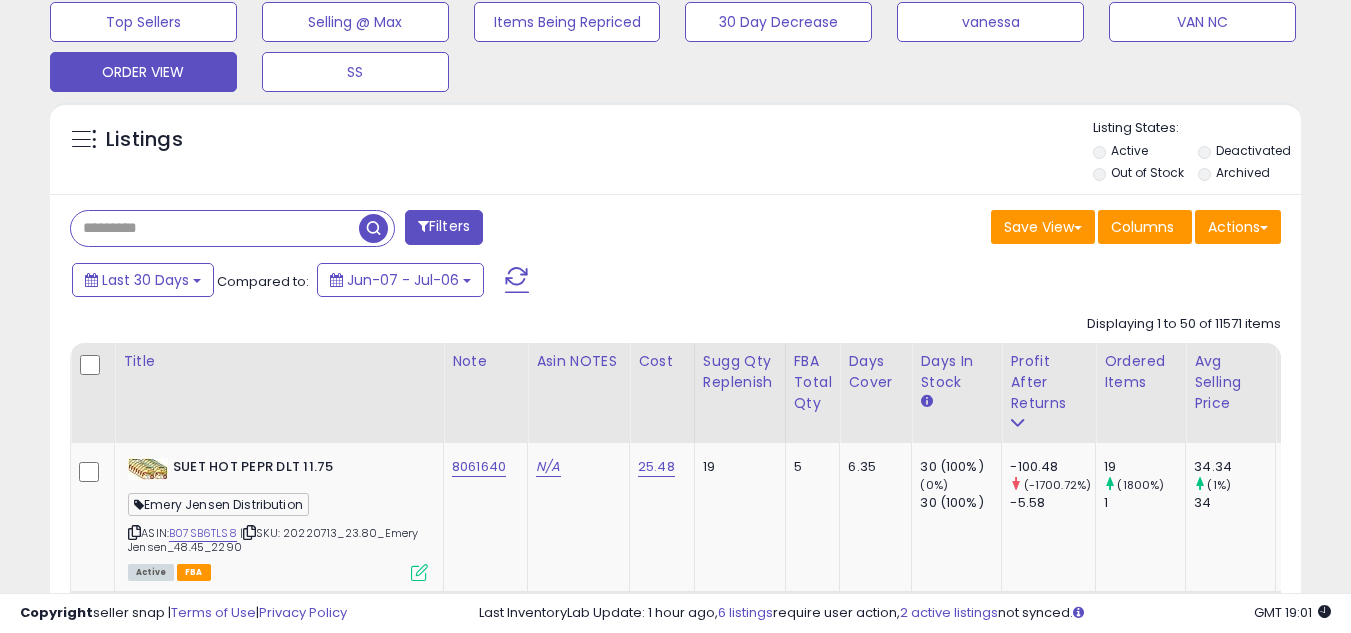 paste on "**********" 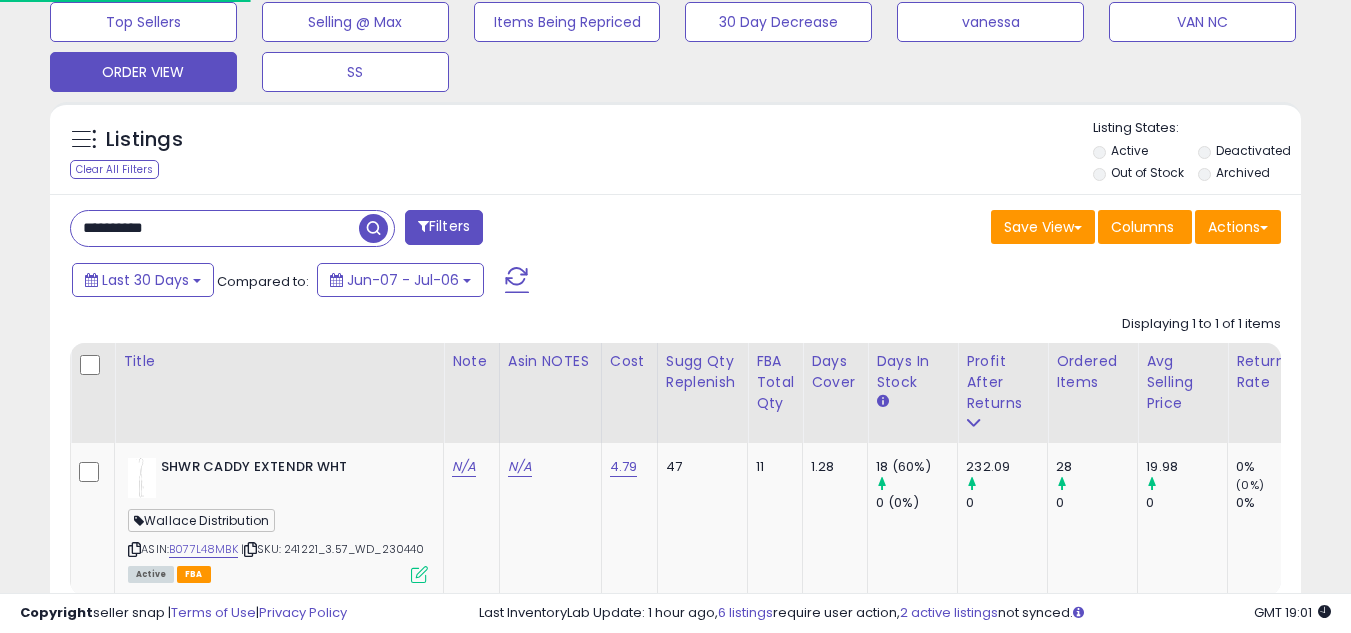 scroll, scrollTop: 999590, scrollLeft: 999276, axis: both 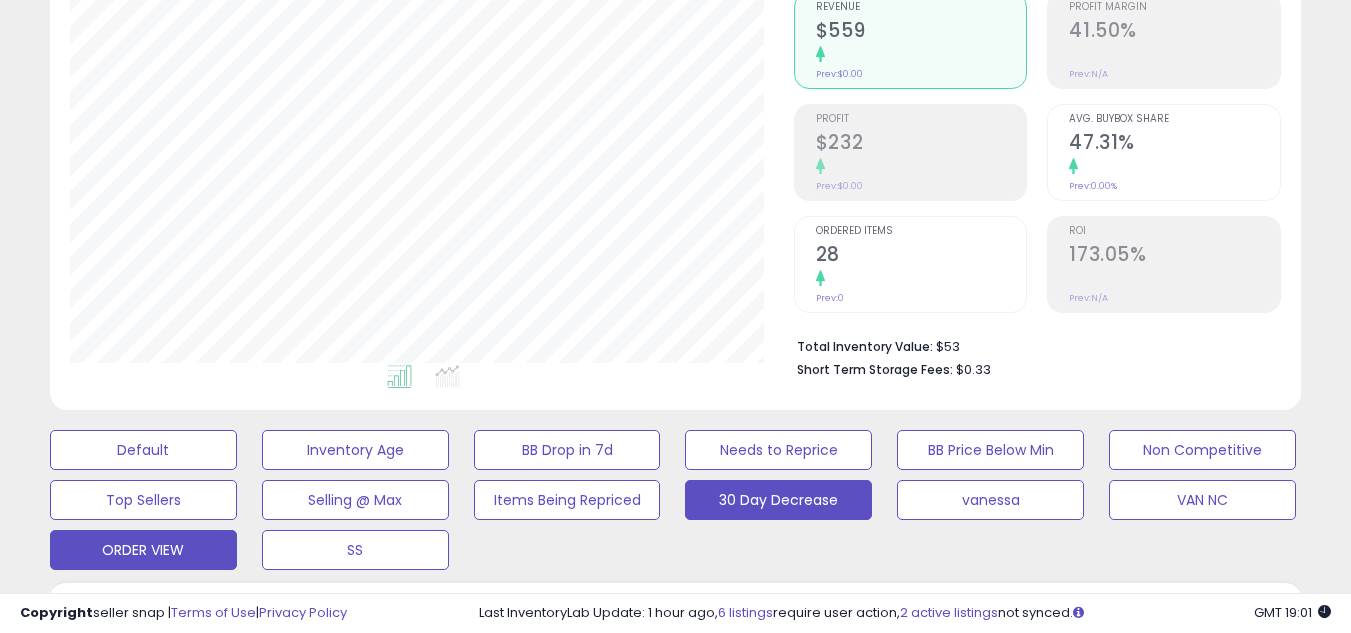 drag, startPoint x: 557, startPoint y: 548, endPoint x: 710, endPoint y: 491, distance: 163.27278 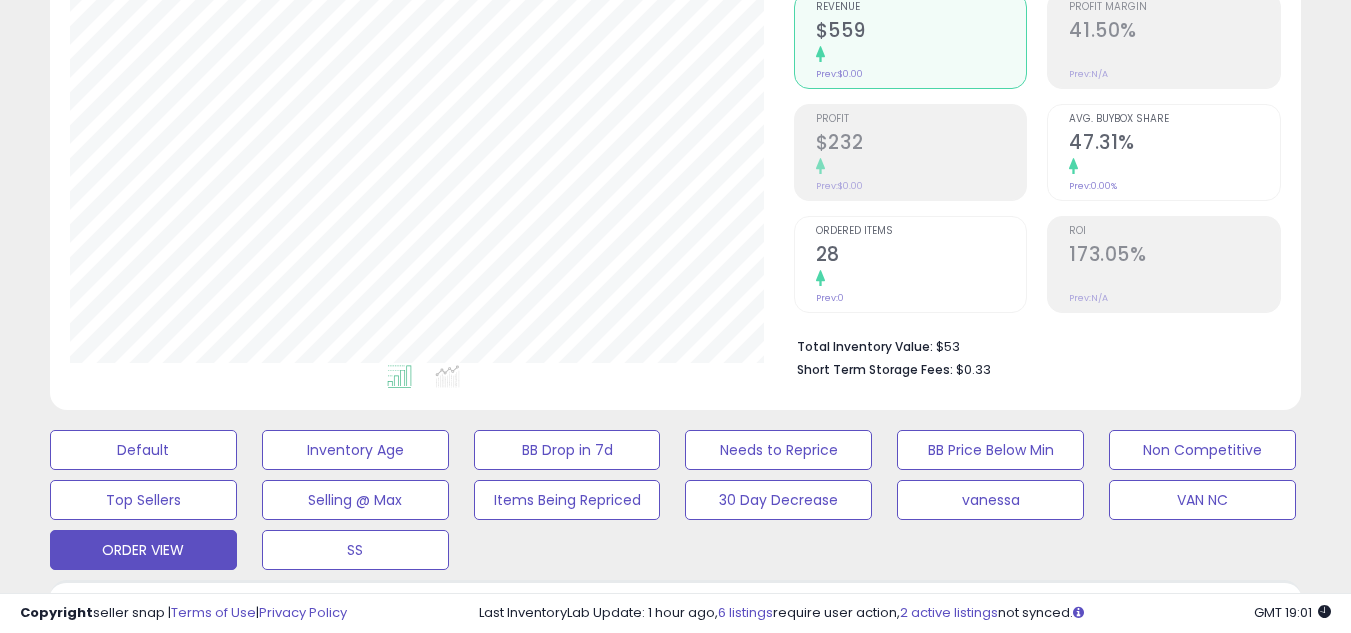 click on "28" at bounding box center [921, 256] 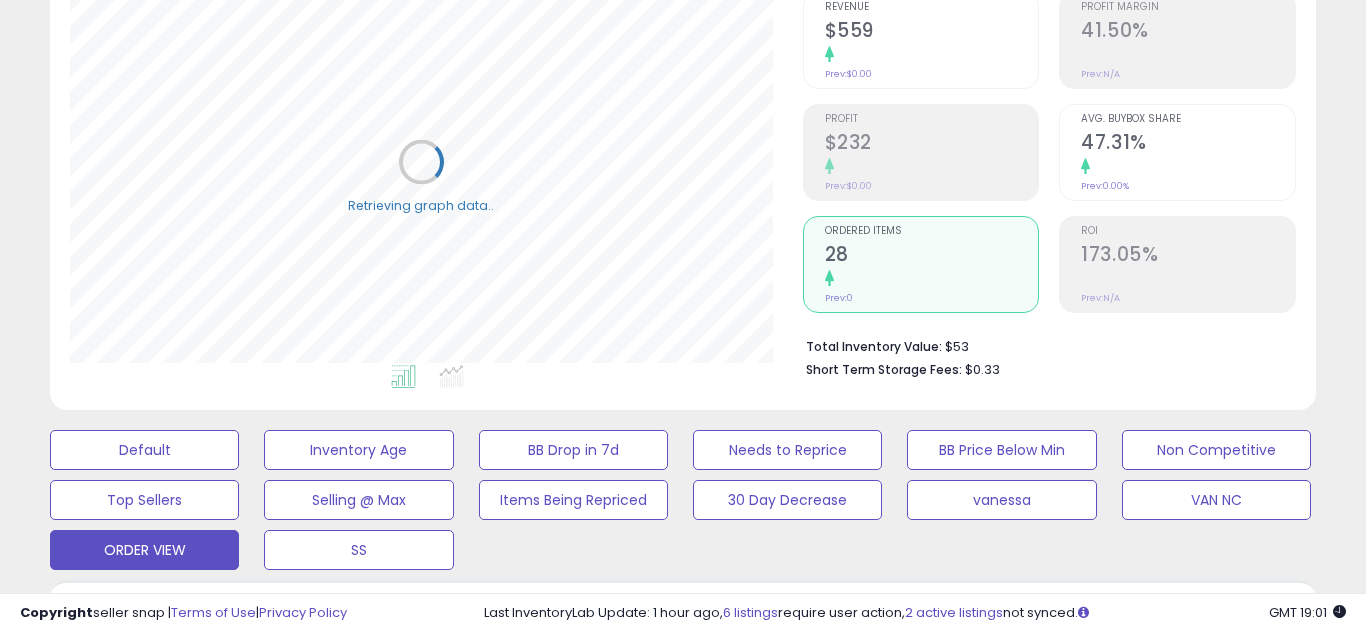 scroll, scrollTop: 999590, scrollLeft: 999267, axis: both 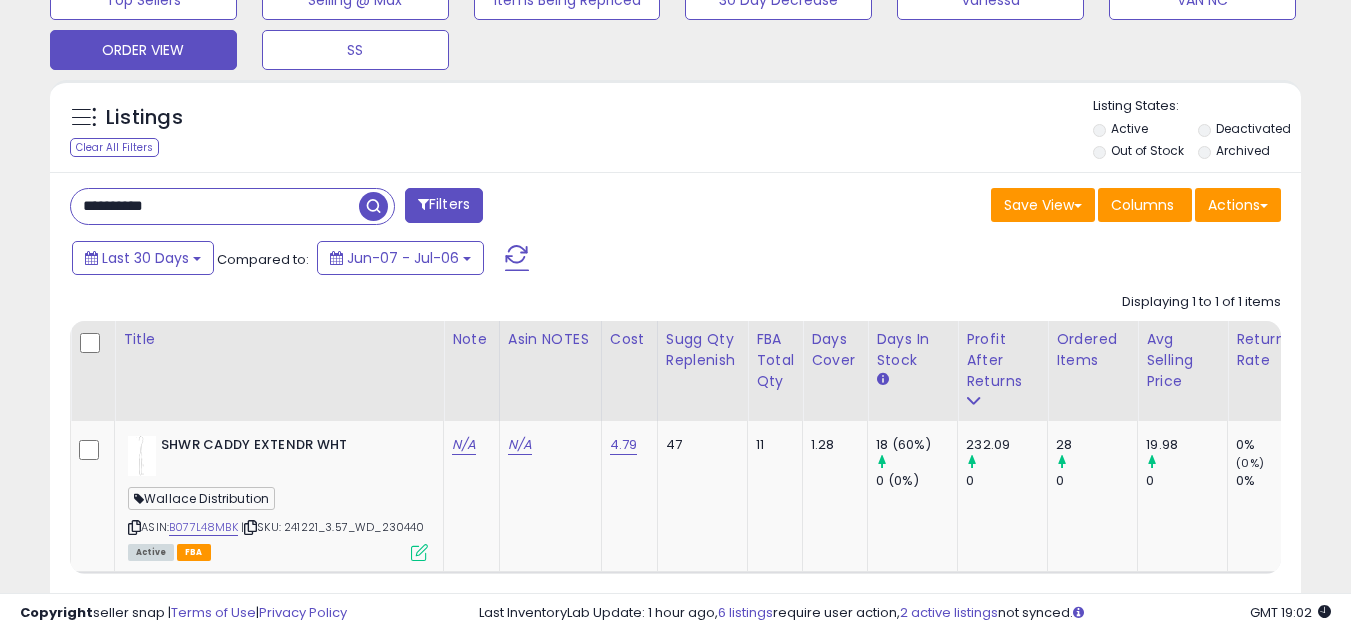 click on "**********" at bounding box center [215, 206] 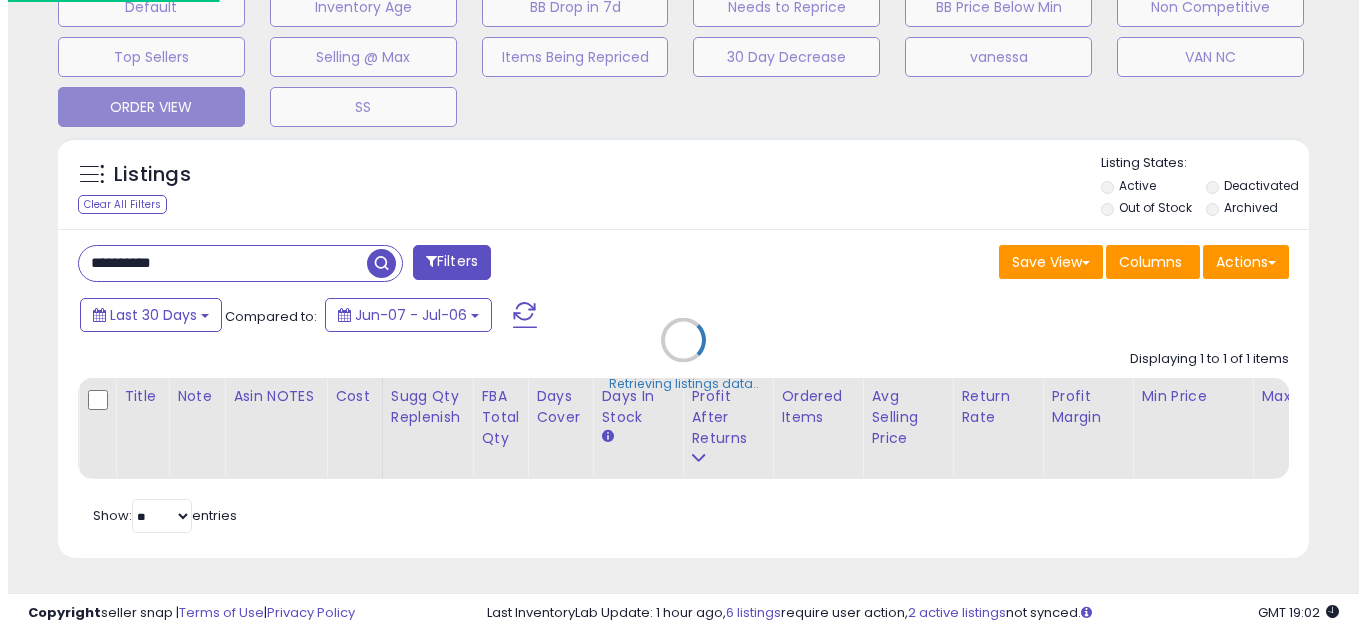 scroll, scrollTop: 658, scrollLeft: 0, axis: vertical 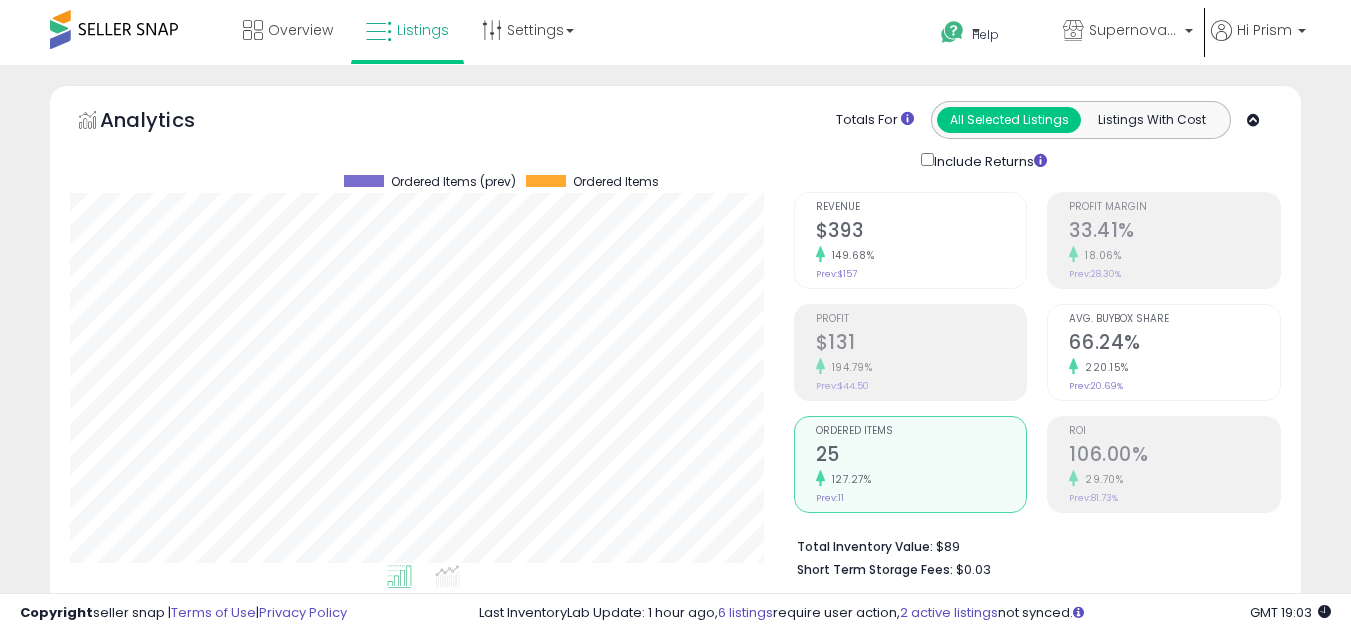 click on "Ordered Items
25
127.27%
Prev:  11" at bounding box center [911, 464] 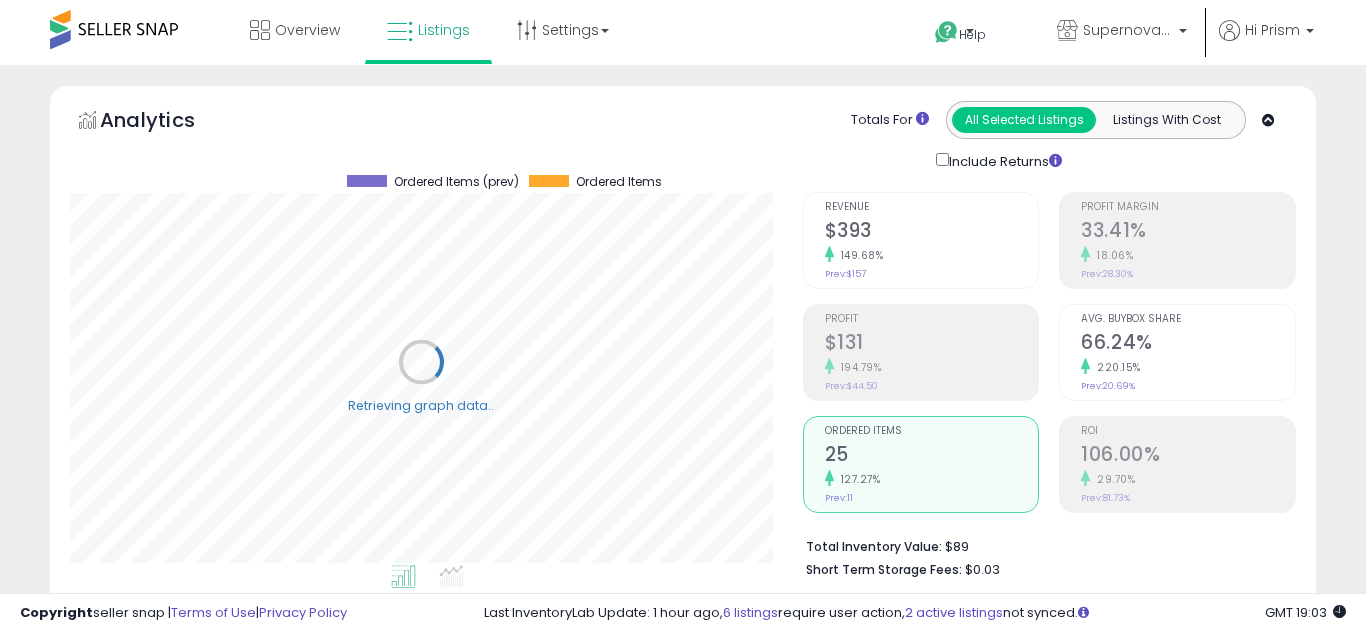 scroll, scrollTop: 999590, scrollLeft: 999267, axis: both 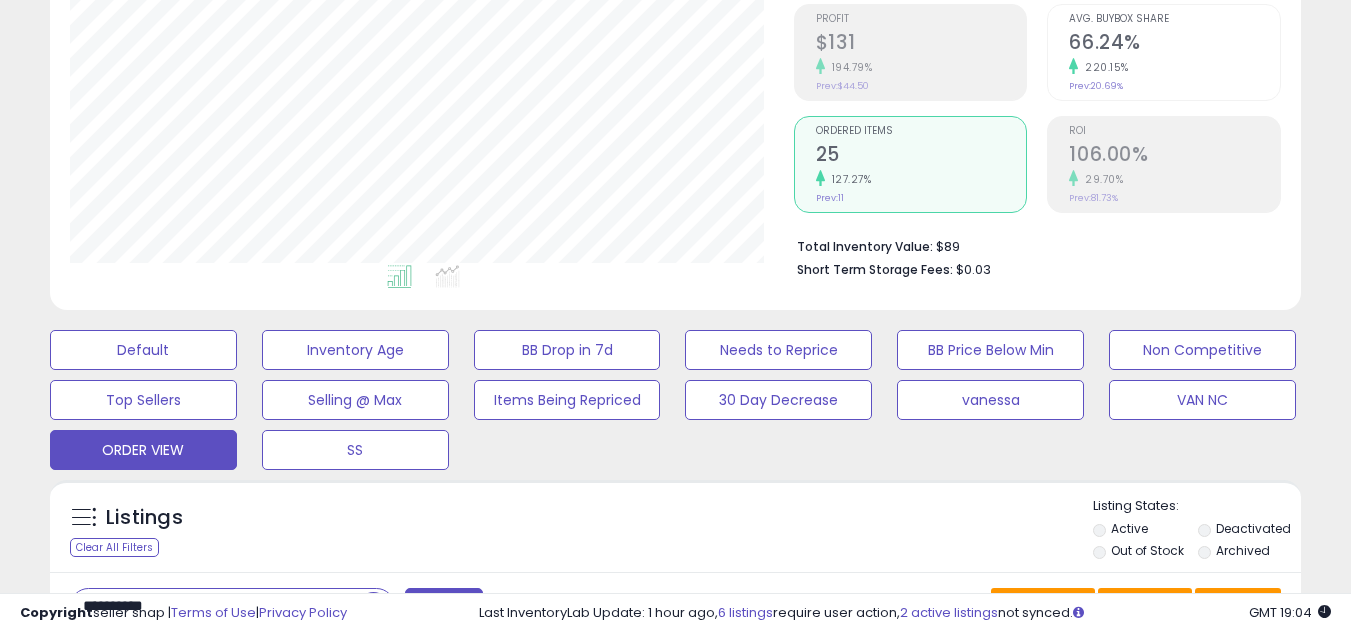 click on "Listings
Clear All Filters" at bounding box center (675, 782) 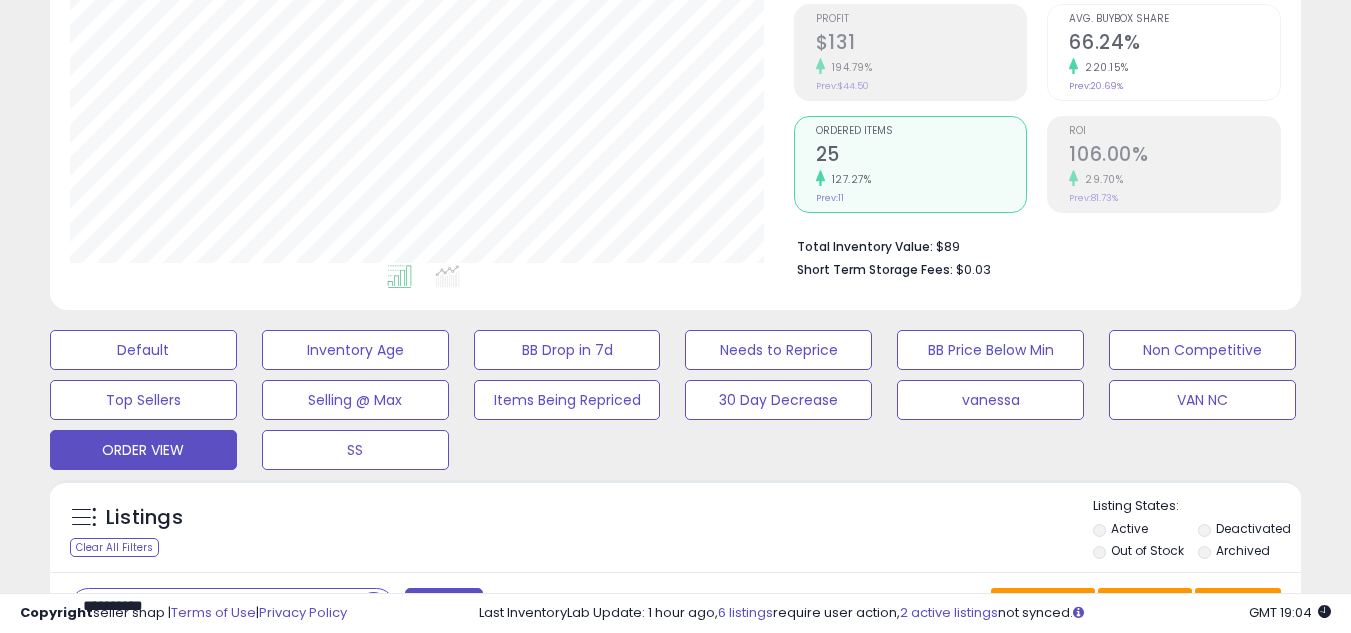 scroll, scrollTop: 826, scrollLeft: 0, axis: vertical 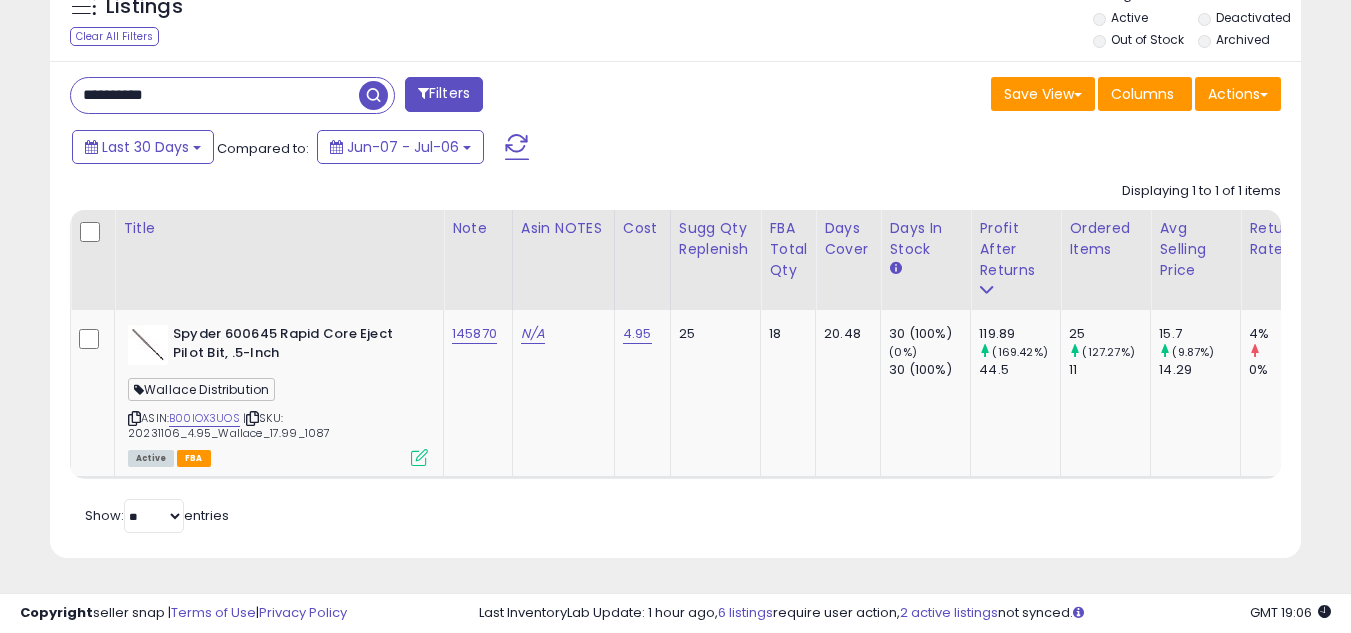 click on "**********" at bounding box center [215, 95] 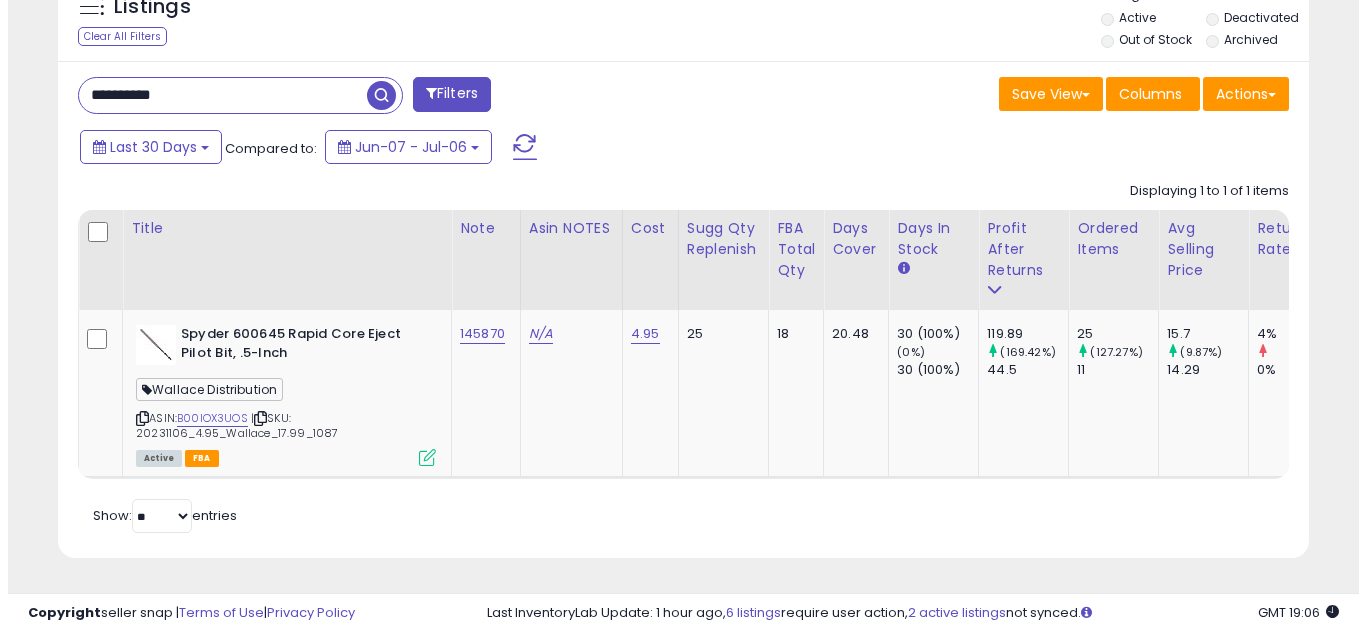 scroll, scrollTop: 658, scrollLeft: 0, axis: vertical 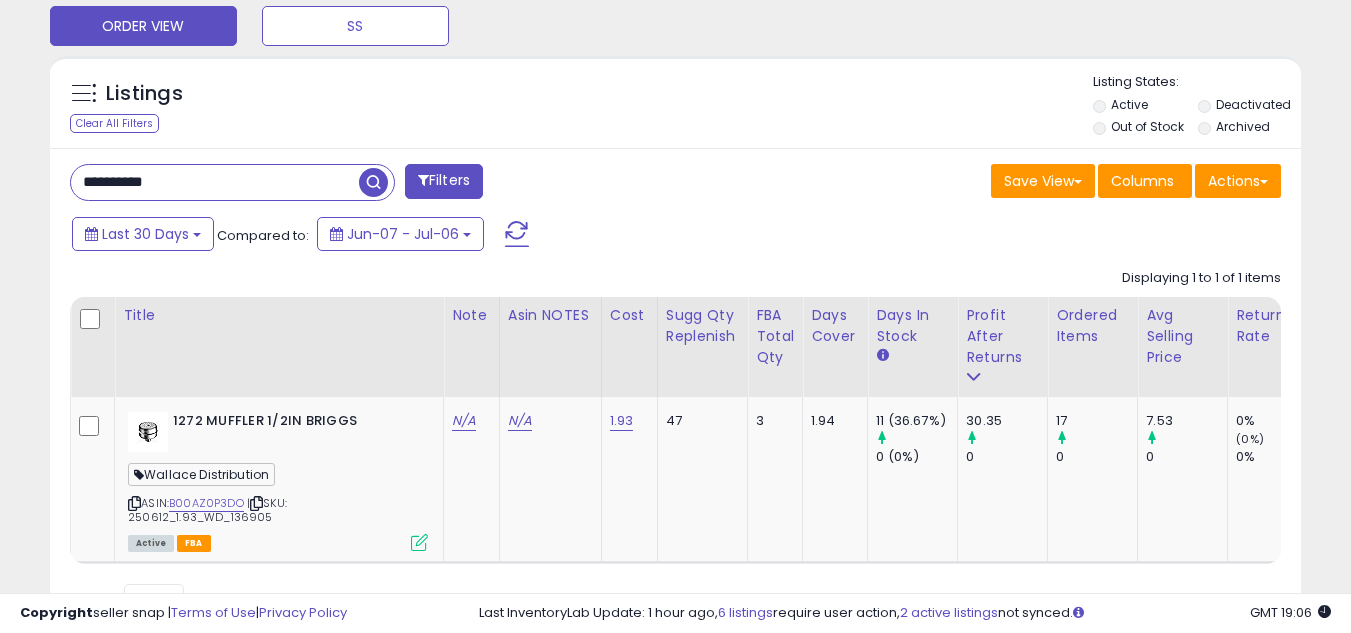 click on "**********" at bounding box center [215, 182] 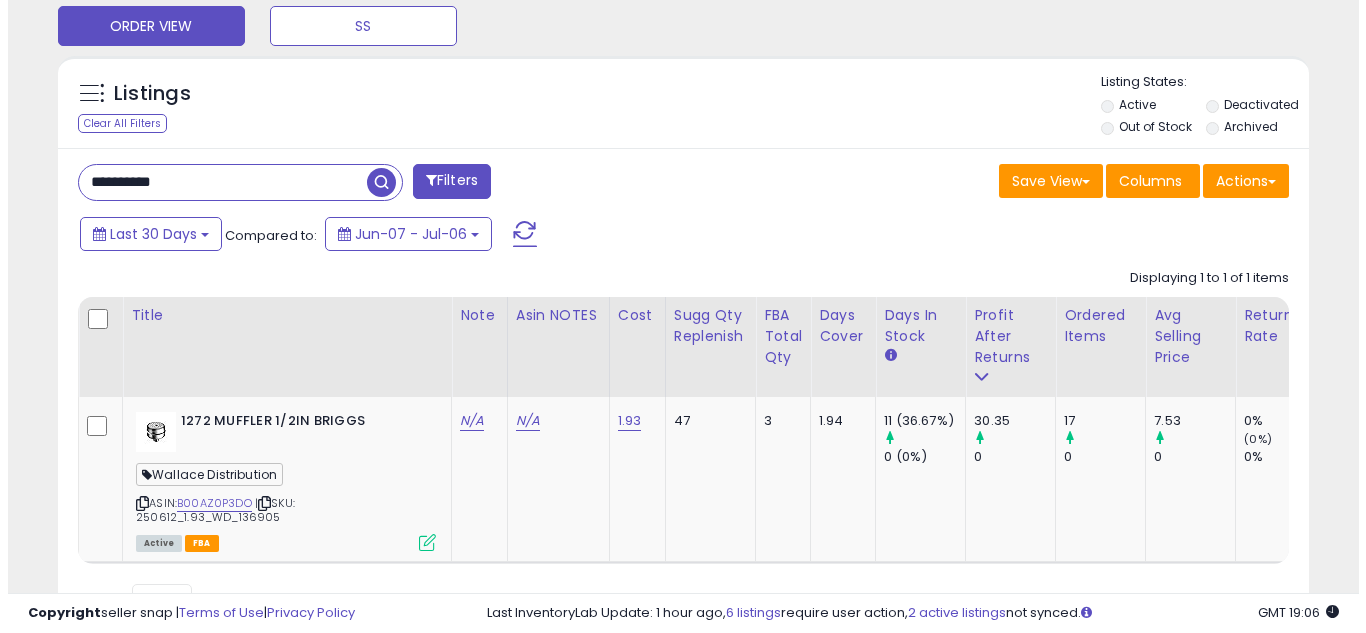 scroll, scrollTop: 658, scrollLeft: 0, axis: vertical 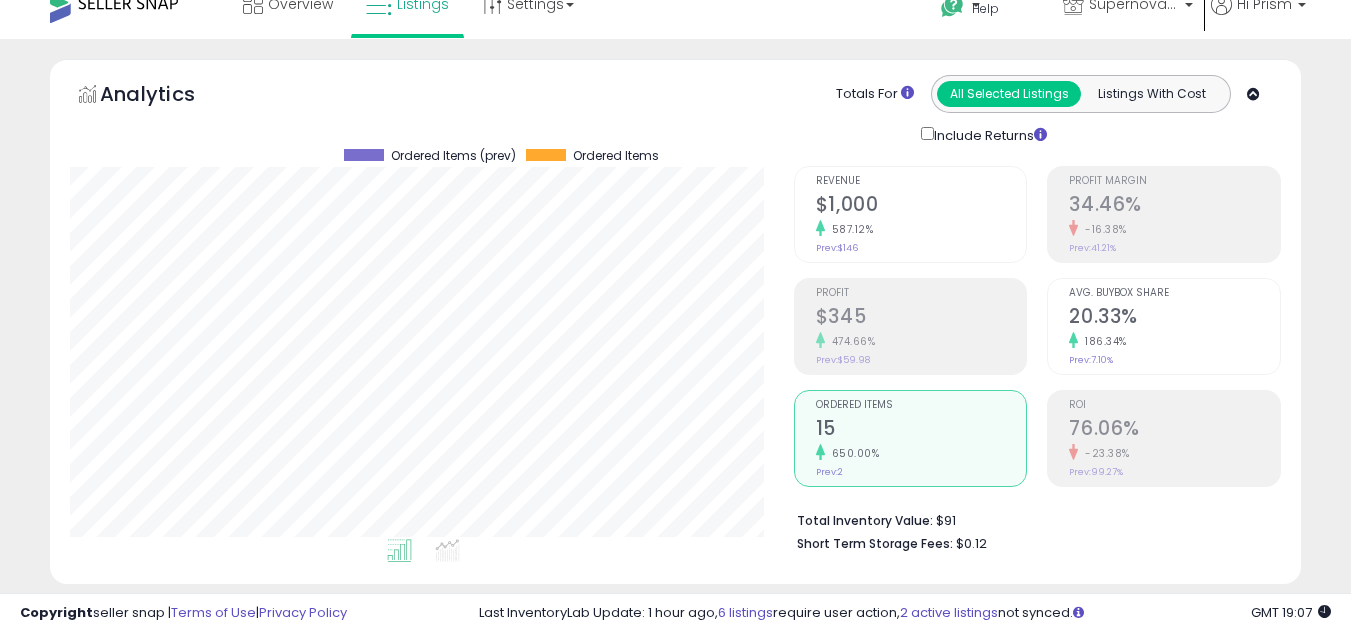 click on "Ordered Items
15
650.00%
Prev:  2" at bounding box center (921, 436) 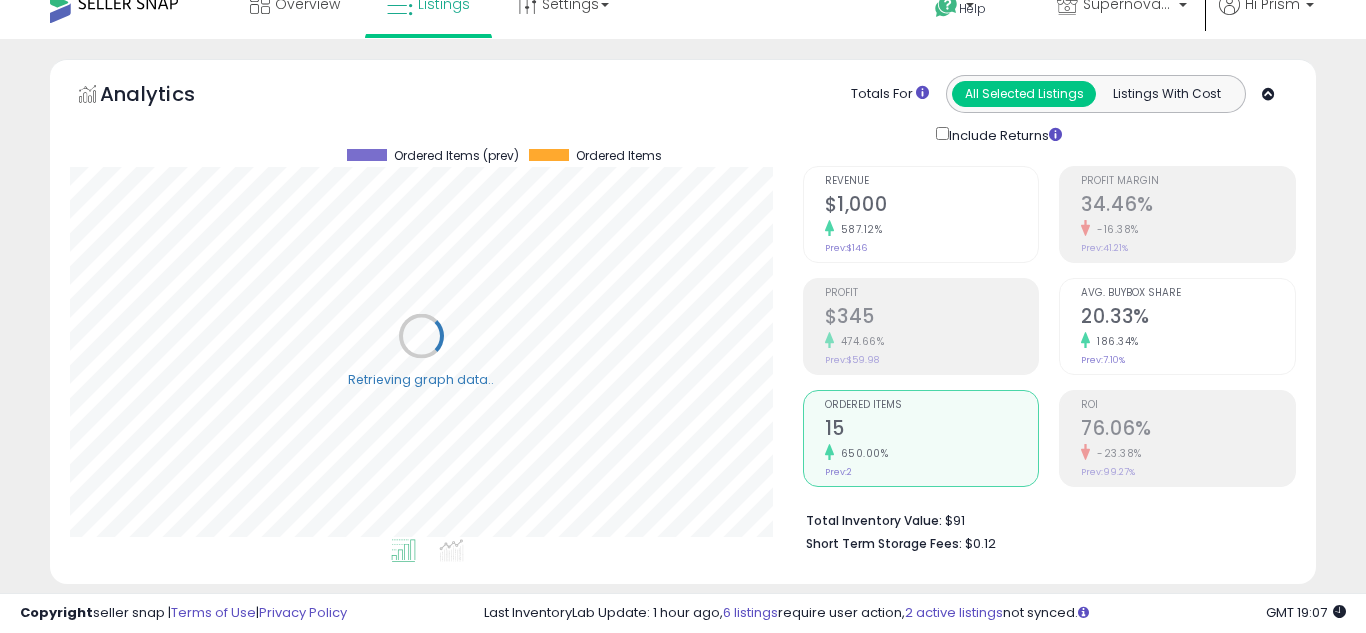 scroll, scrollTop: 999590, scrollLeft: 999267, axis: both 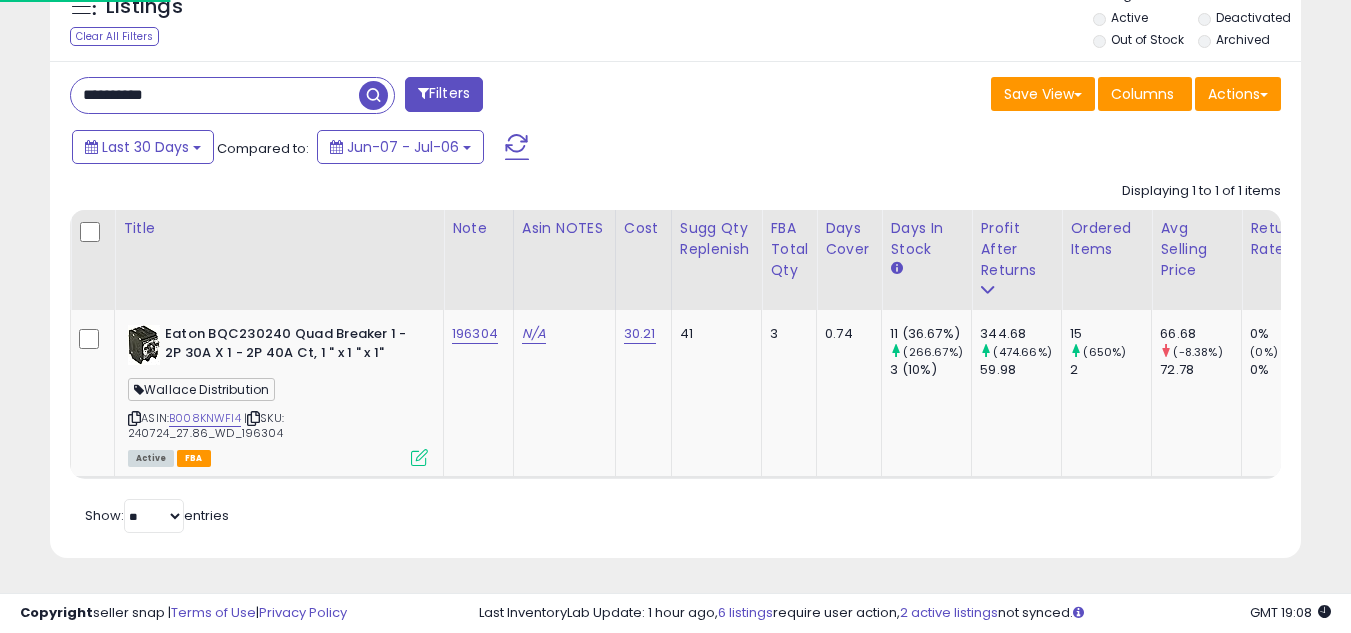 click on "**********" at bounding box center (215, 95) 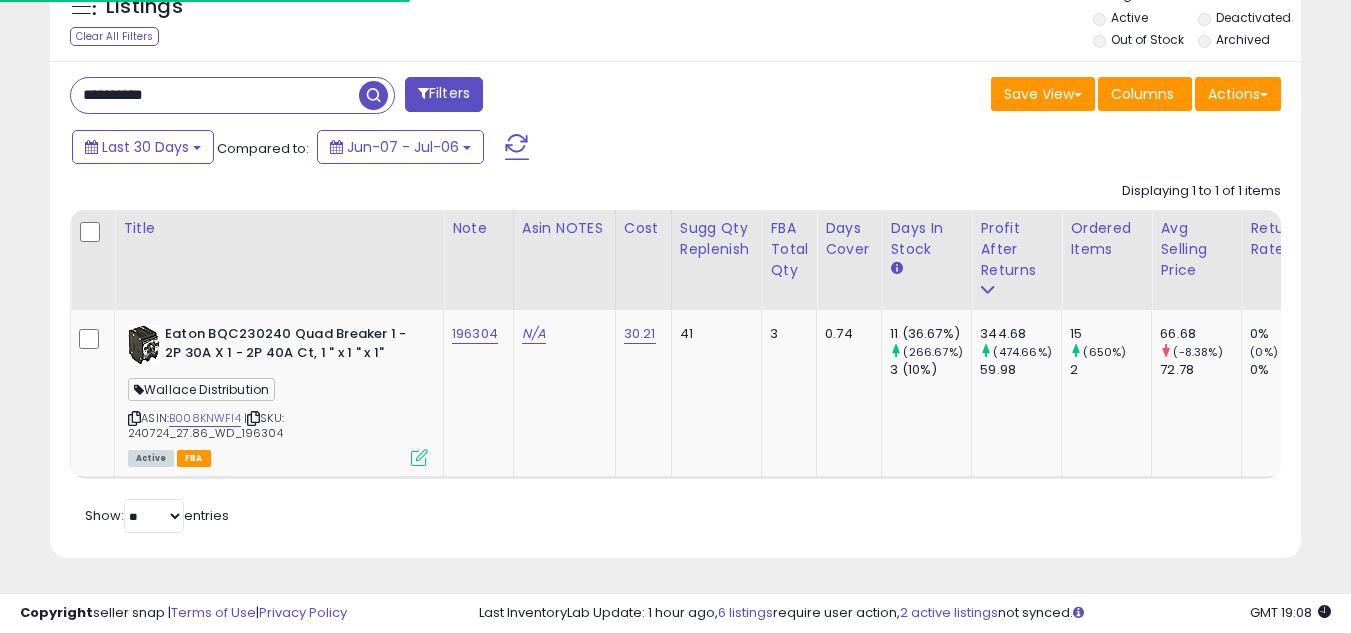 click on "**********" at bounding box center [215, 95] 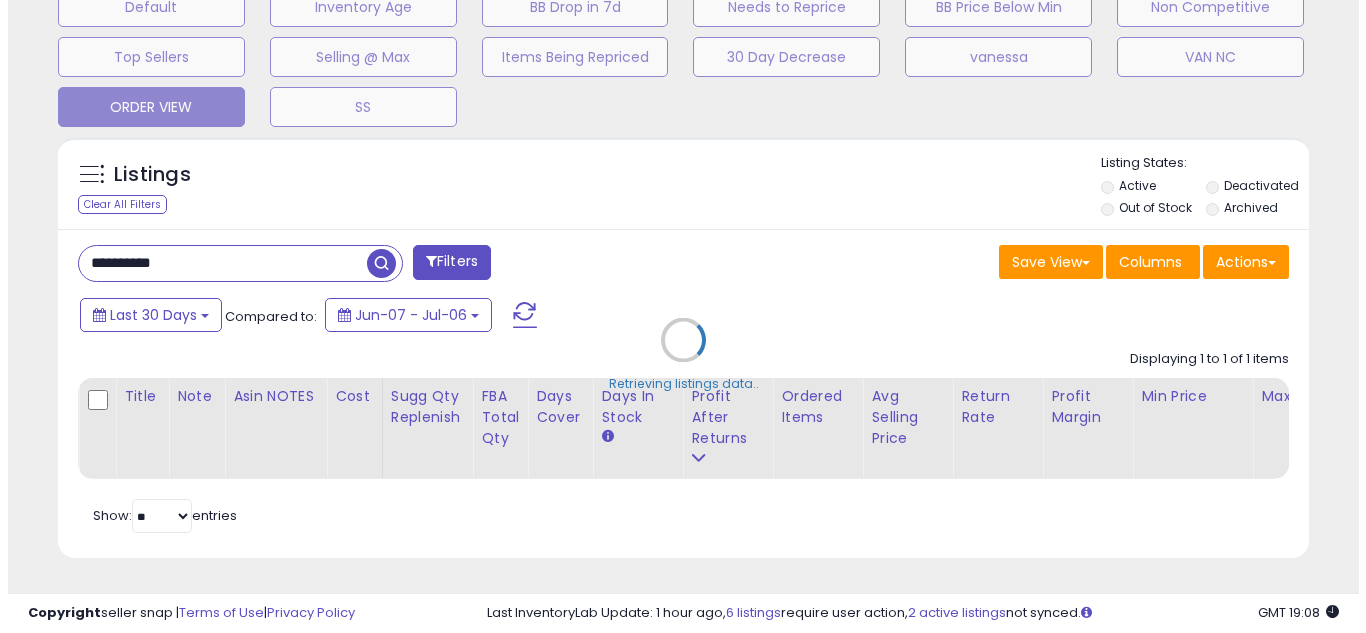 scroll, scrollTop: 658, scrollLeft: 0, axis: vertical 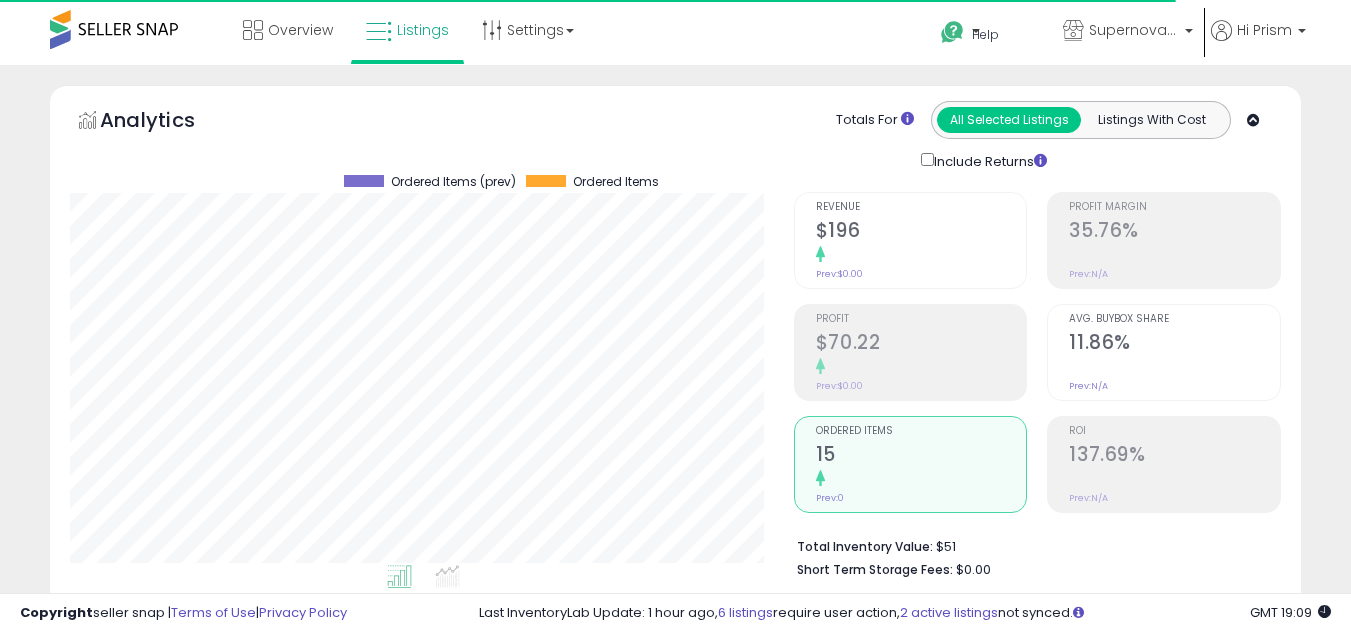 click on "15" at bounding box center [921, 456] 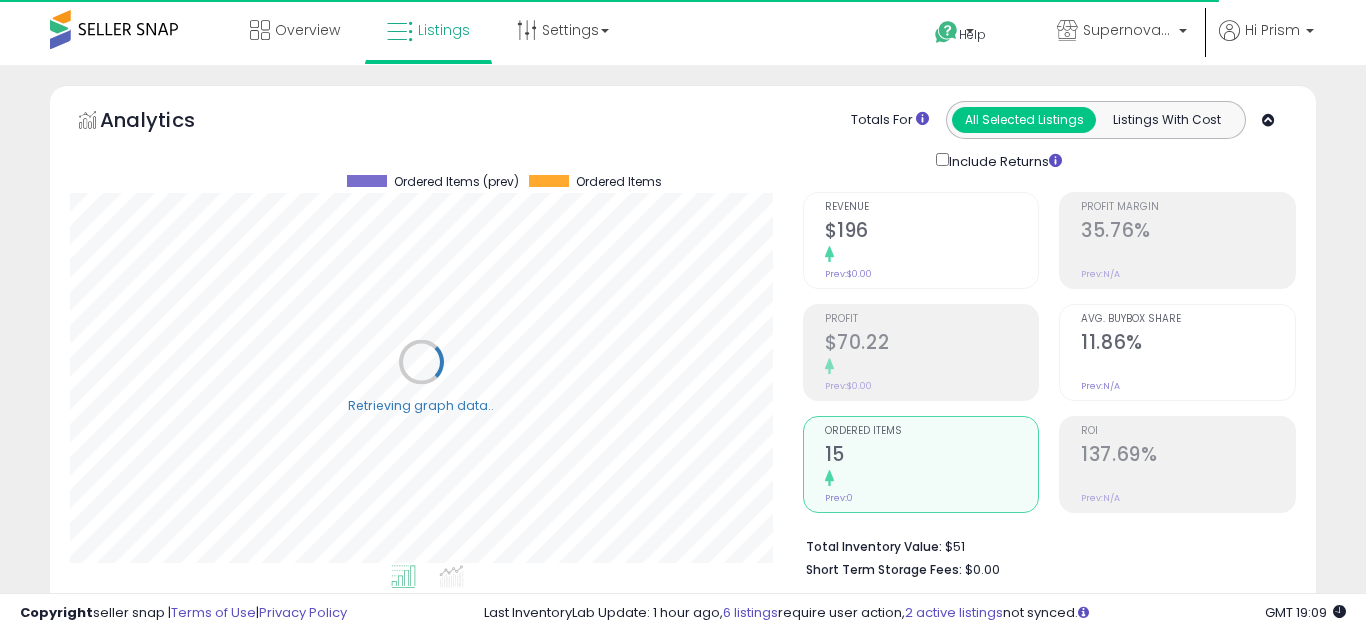 scroll, scrollTop: 999590, scrollLeft: 999267, axis: both 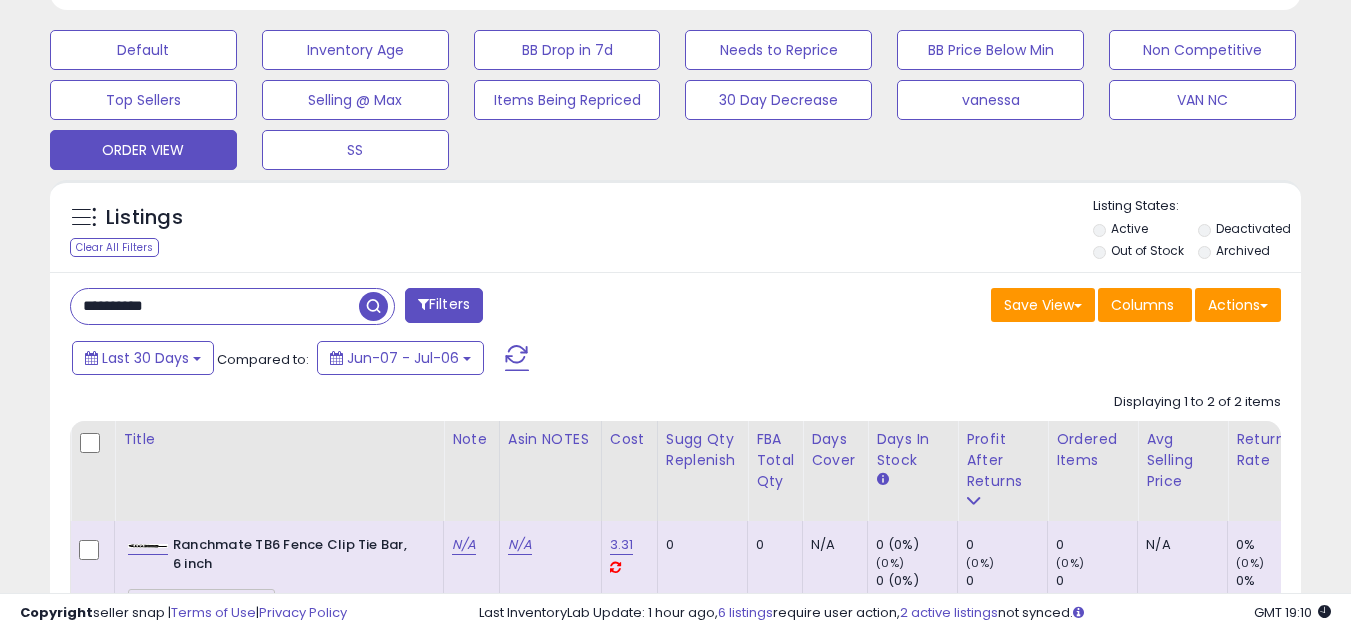 click on "**********" at bounding box center (215, 306) 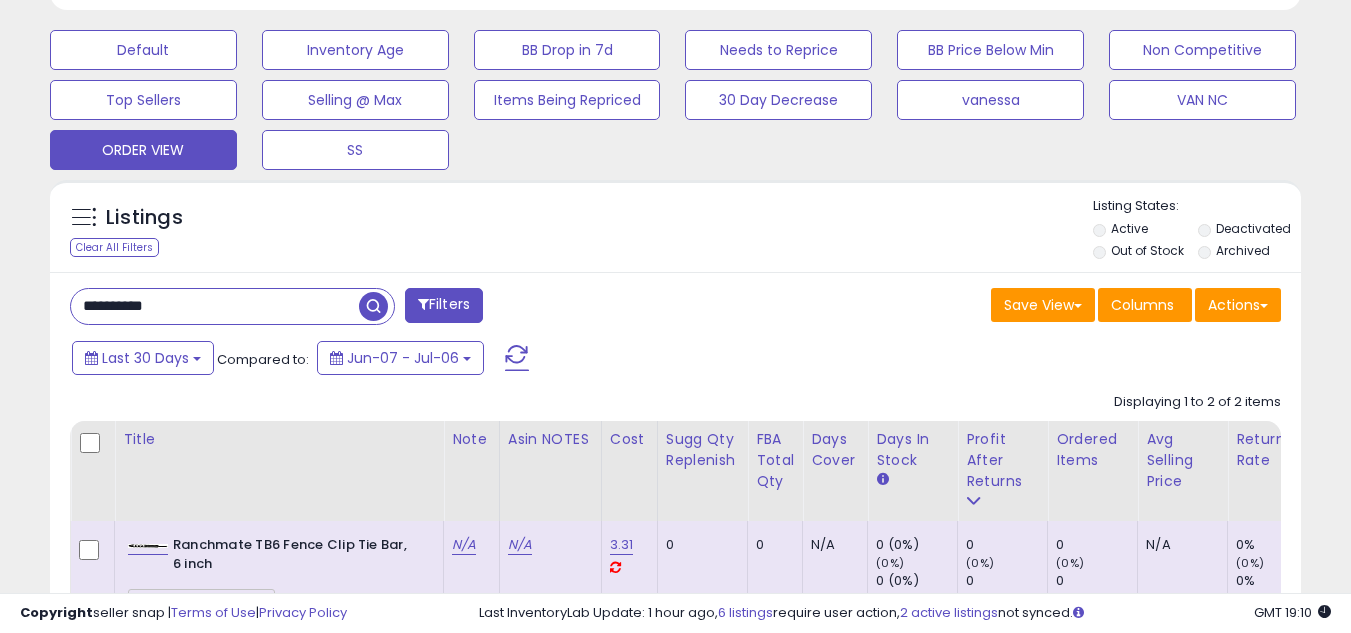 click on "**********" at bounding box center (215, 306) 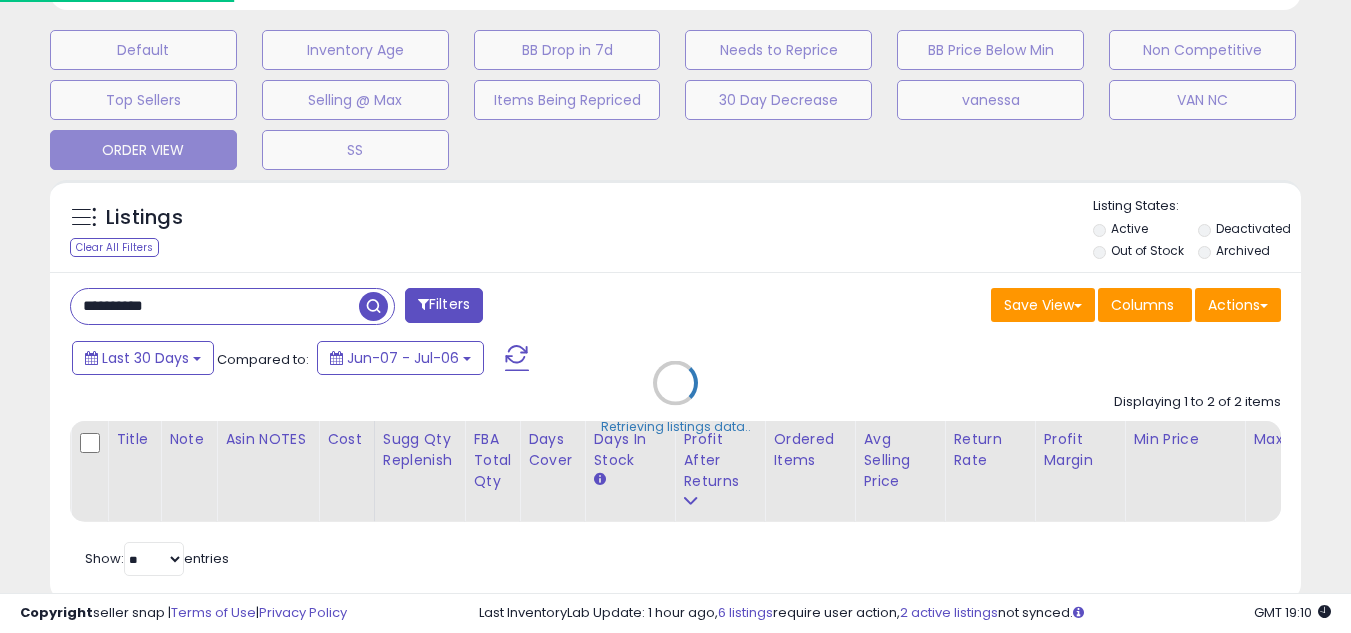 scroll, scrollTop: 999590, scrollLeft: 999267, axis: both 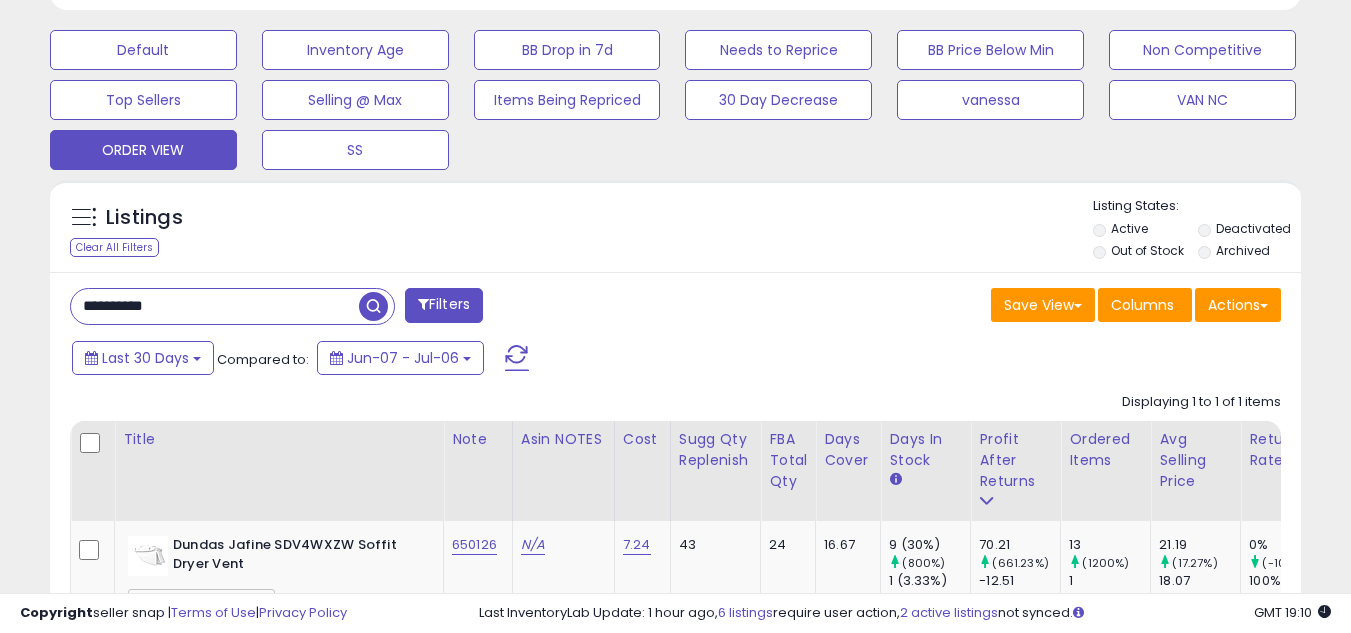 click on "**********" at bounding box center (215, 306) 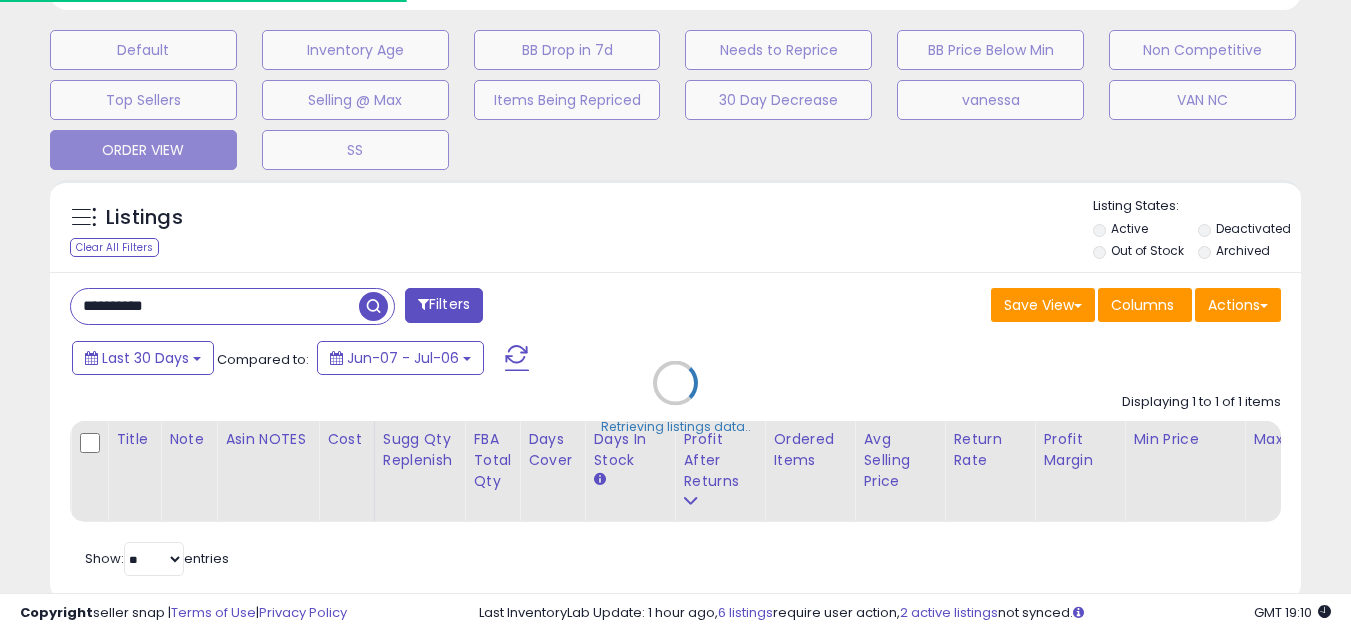 scroll, scrollTop: 999590, scrollLeft: 999267, axis: both 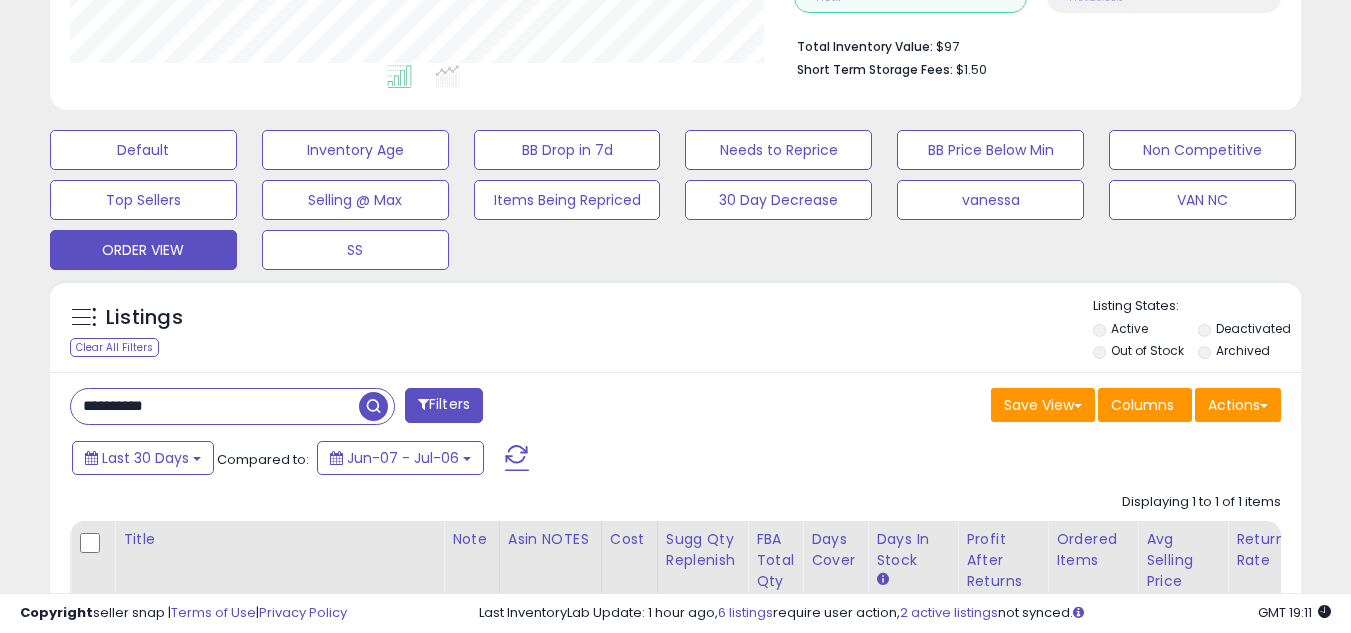 click on "**********" at bounding box center [215, 406] 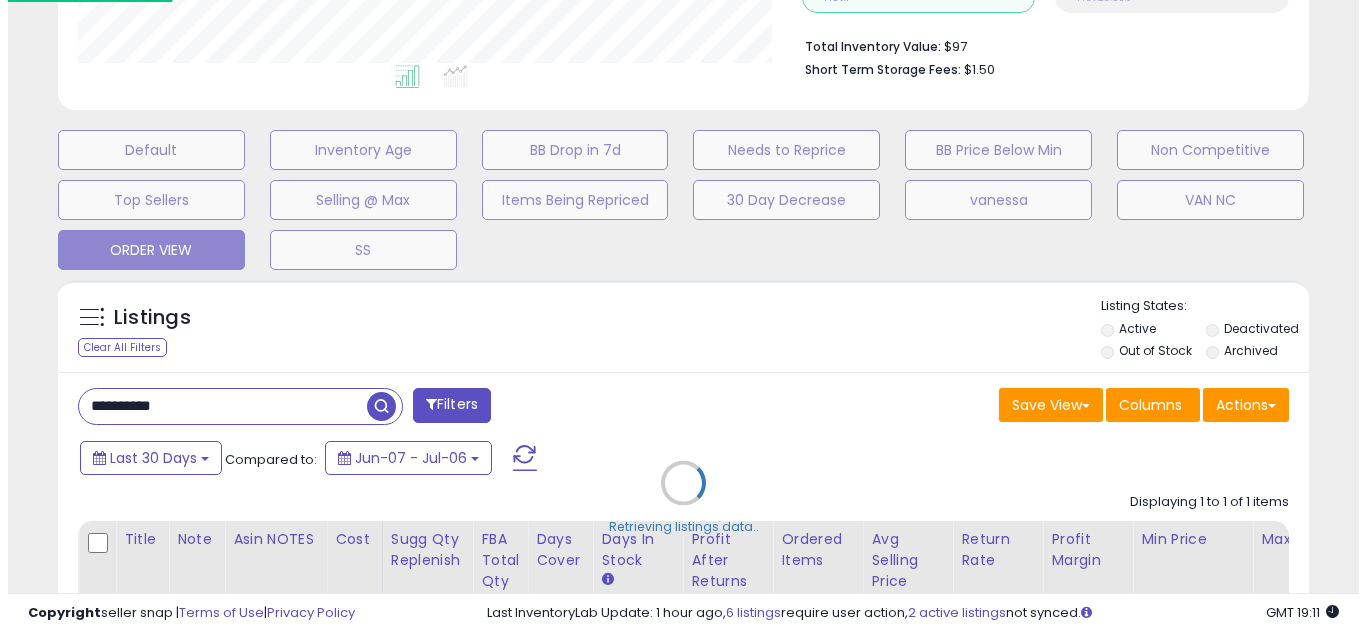 scroll, scrollTop: 999590, scrollLeft: 999267, axis: both 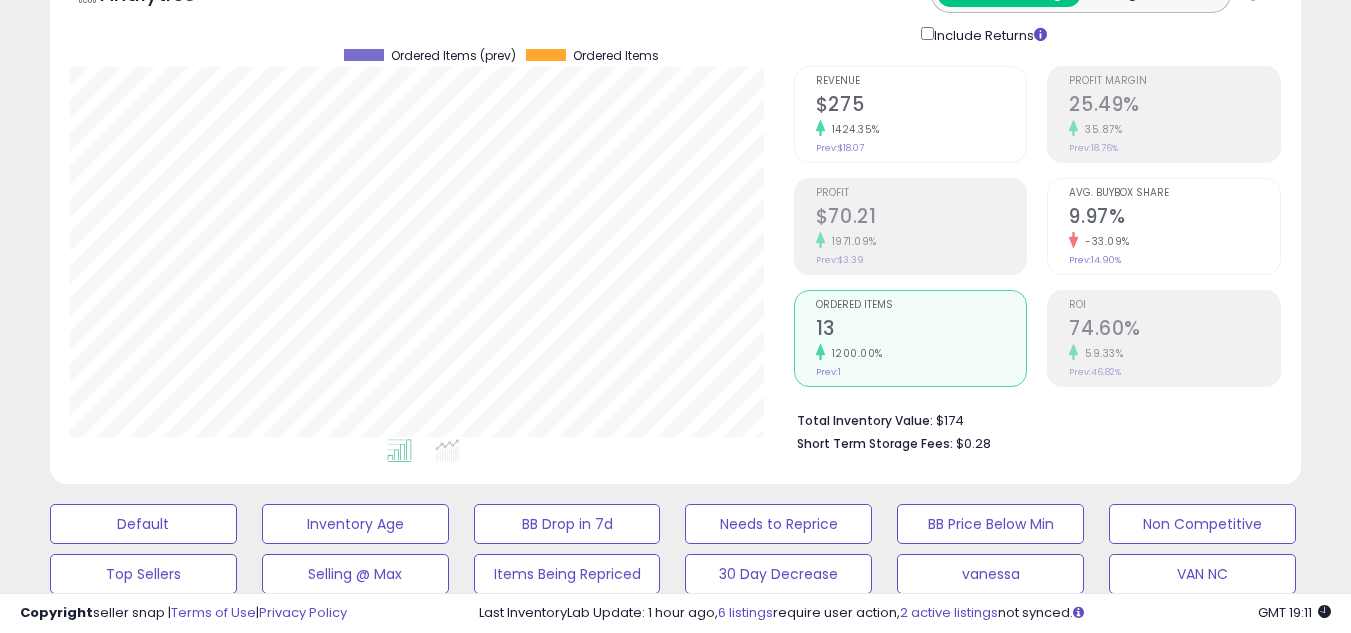click on "1200.00%" 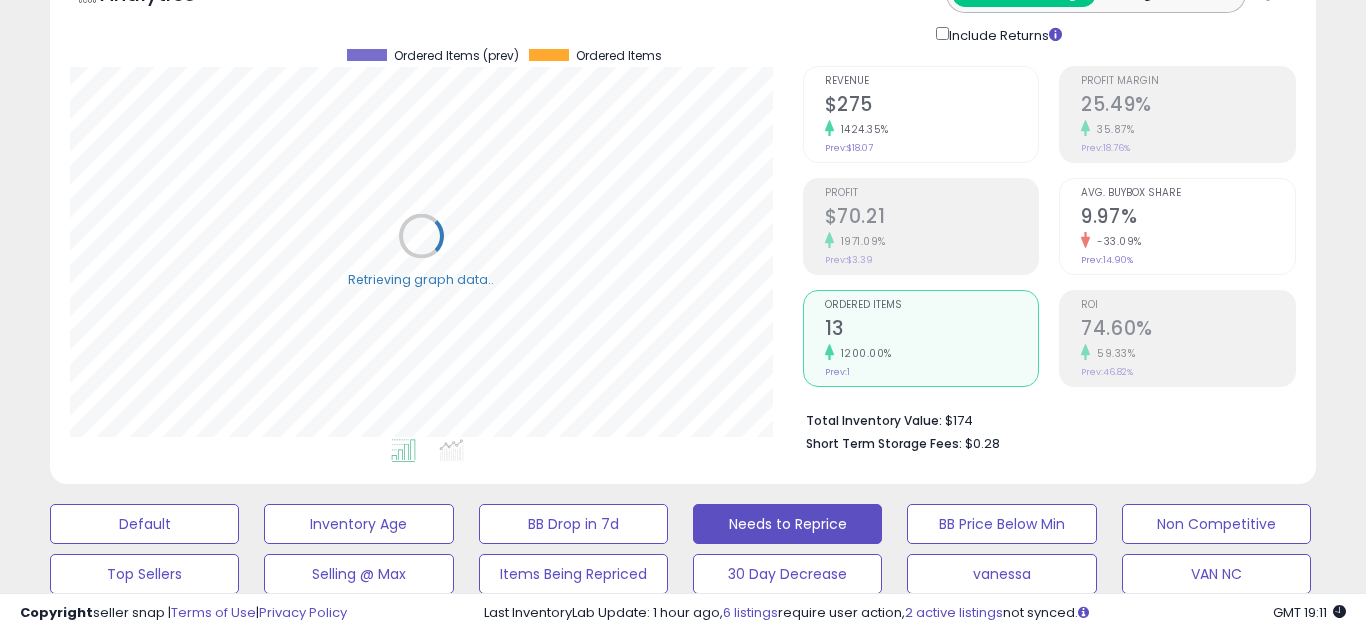 scroll, scrollTop: 999590, scrollLeft: 999267, axis: both 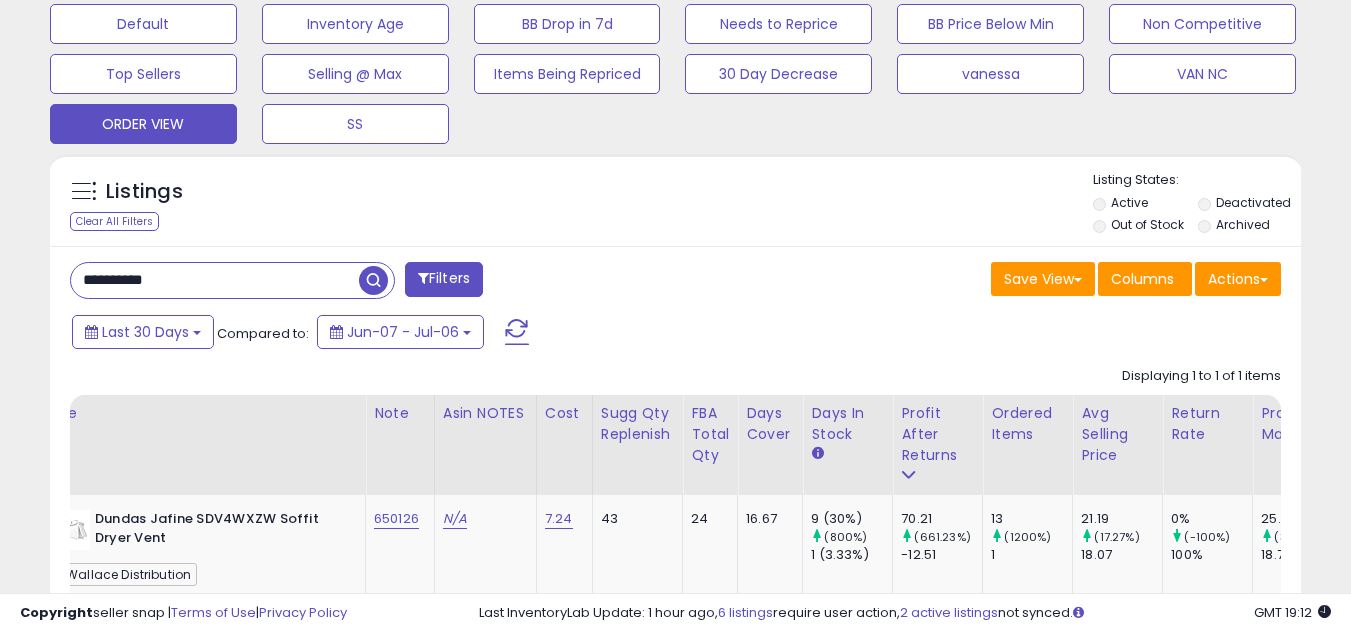 drag, startPoint x: 622, startPoint y: 229, endPoint x: 635, endPoint y: 230, distance: 13.038404 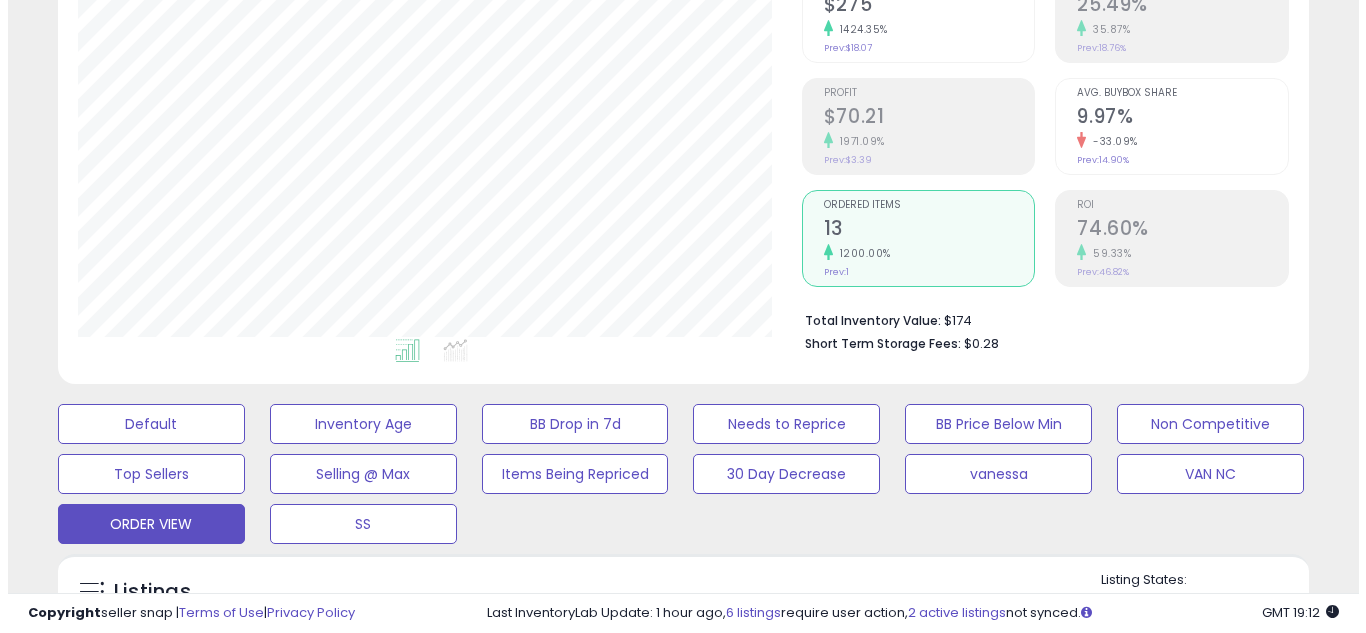 scroll, scrollTop: 126, scrollLeft: 0, axis: vertical 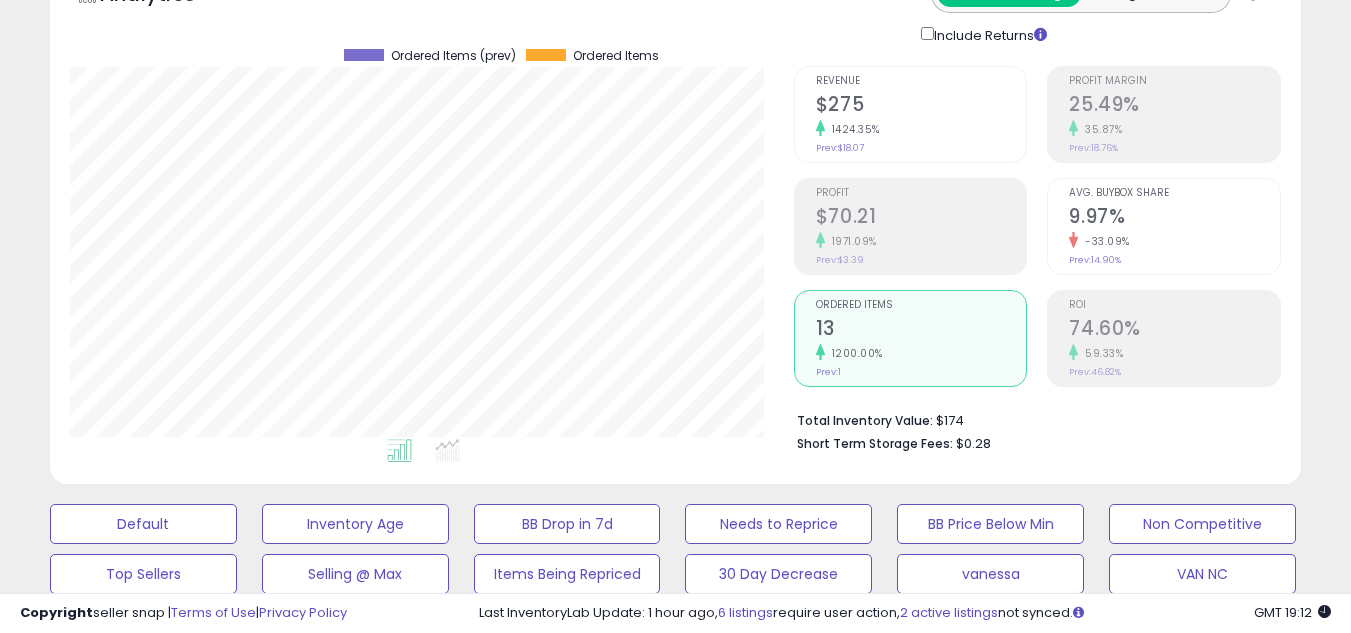 click on "1200.00%" 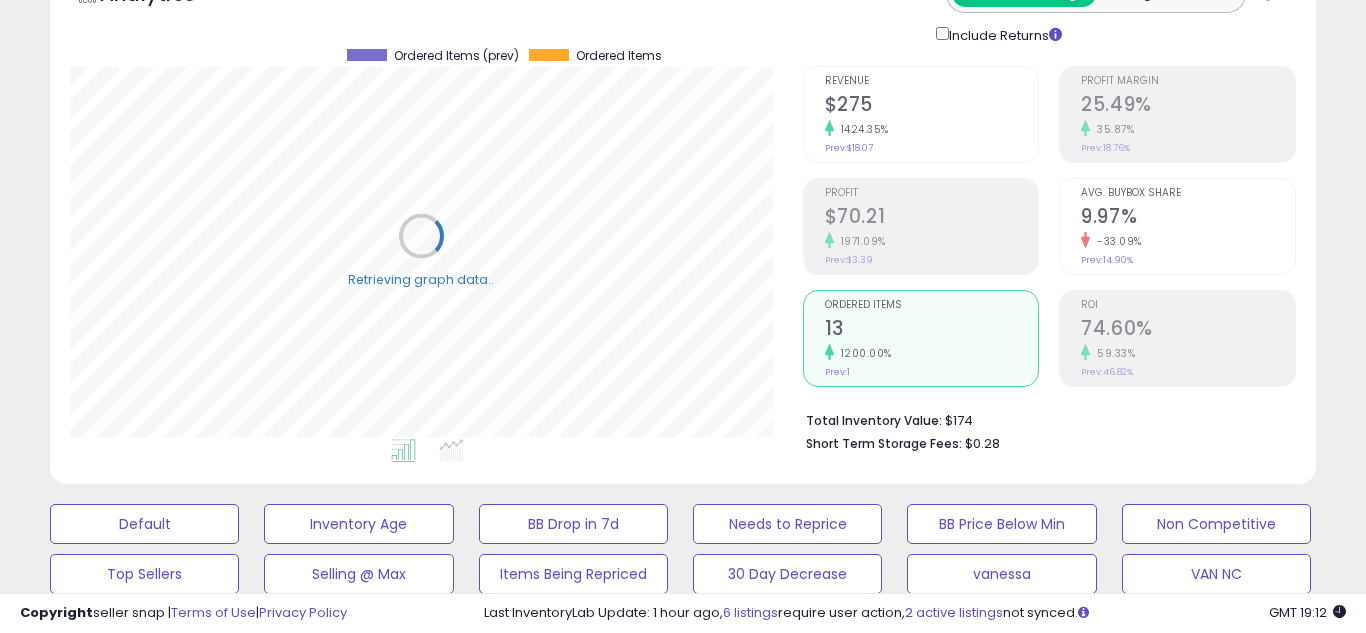 scroll, scrollTop: 999590, scrollLeft: 999267, axis: both 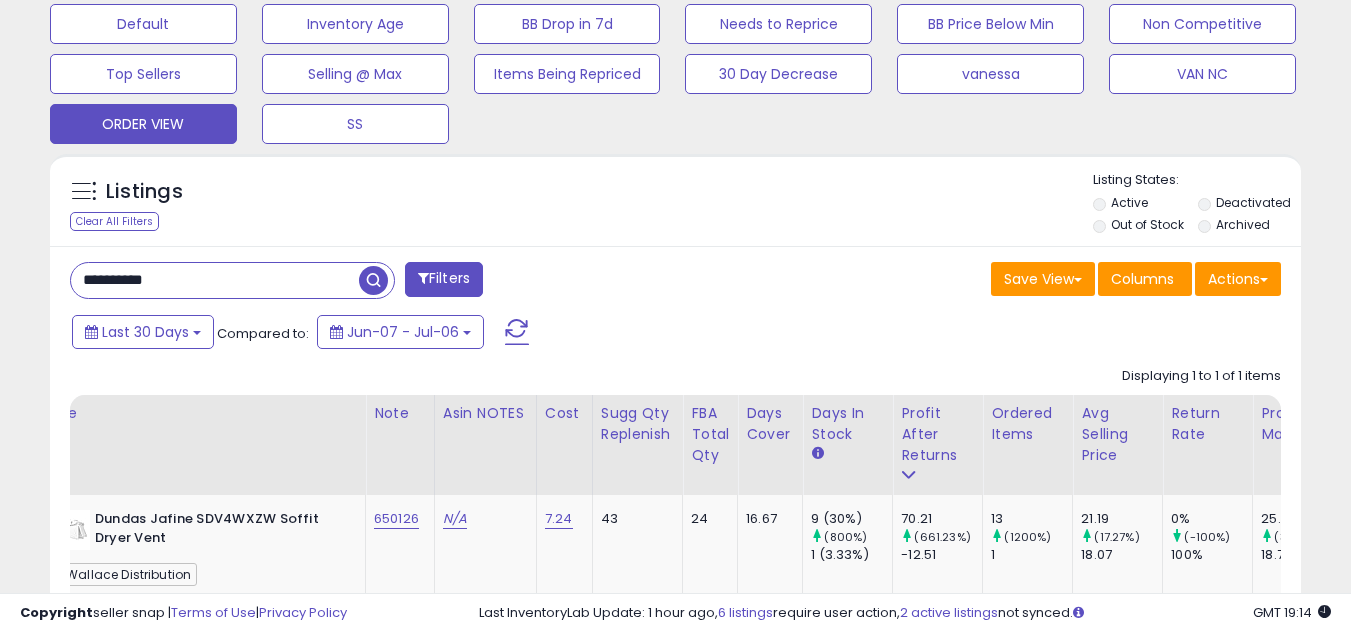 click on "**********" at bounding box center [215, 280] 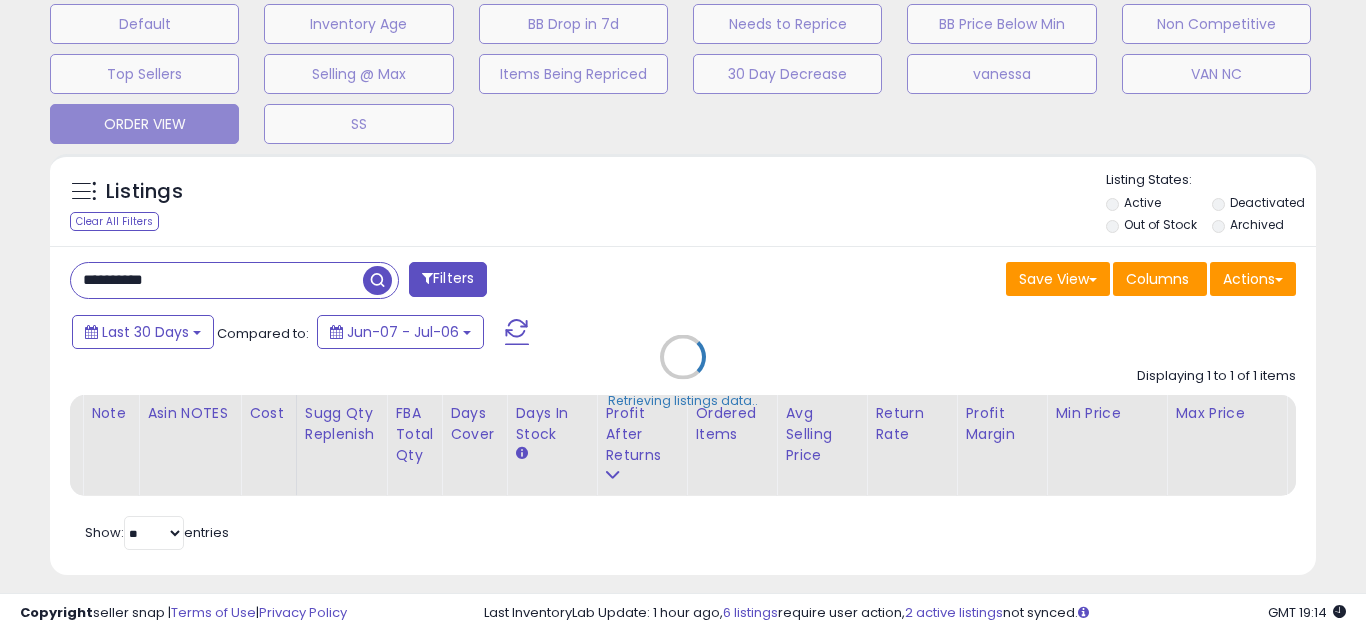 scroll, scrollTop: 999590, scrollLeft: 999267, axis: both 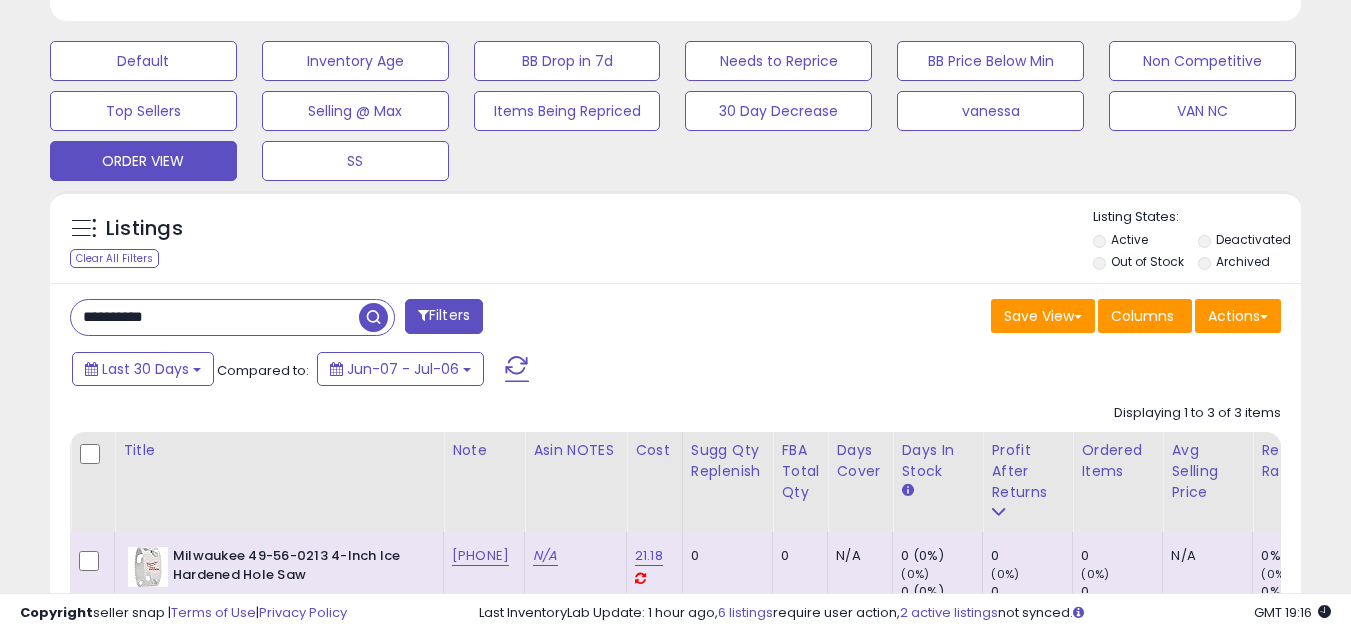 click on "**********" at bounding box center (215, 317) 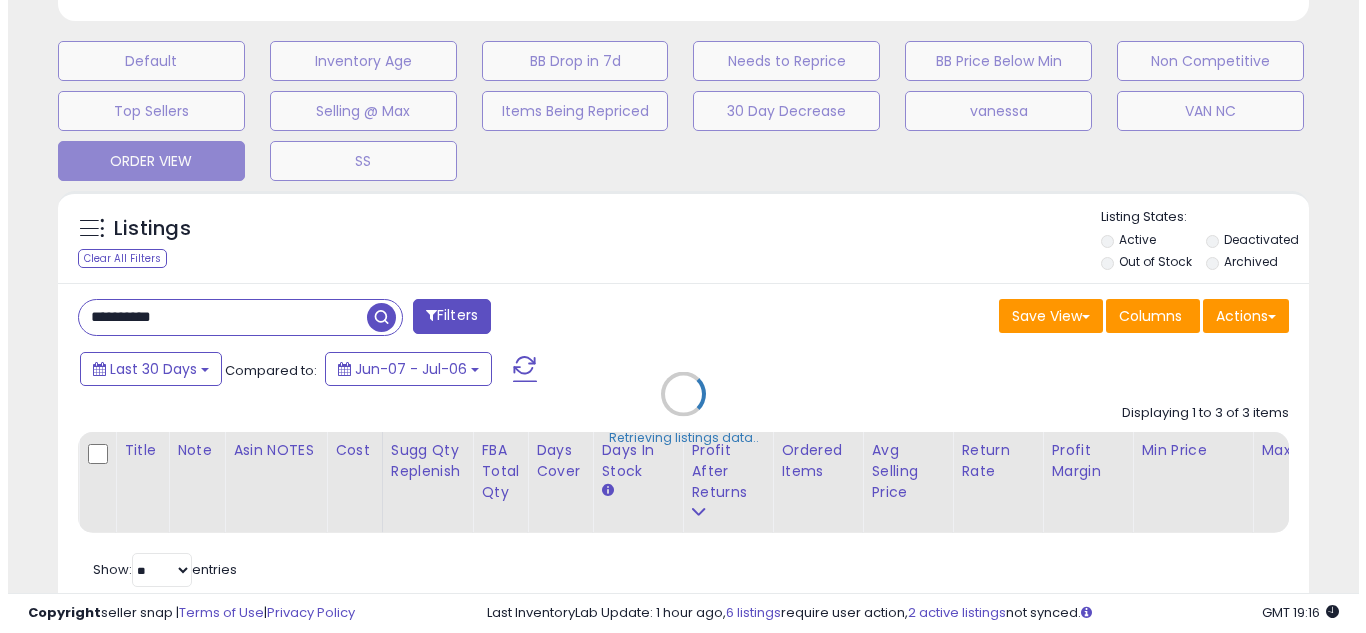scroll, scrollTop: 999590, scrollLeft: 999267, axis: both 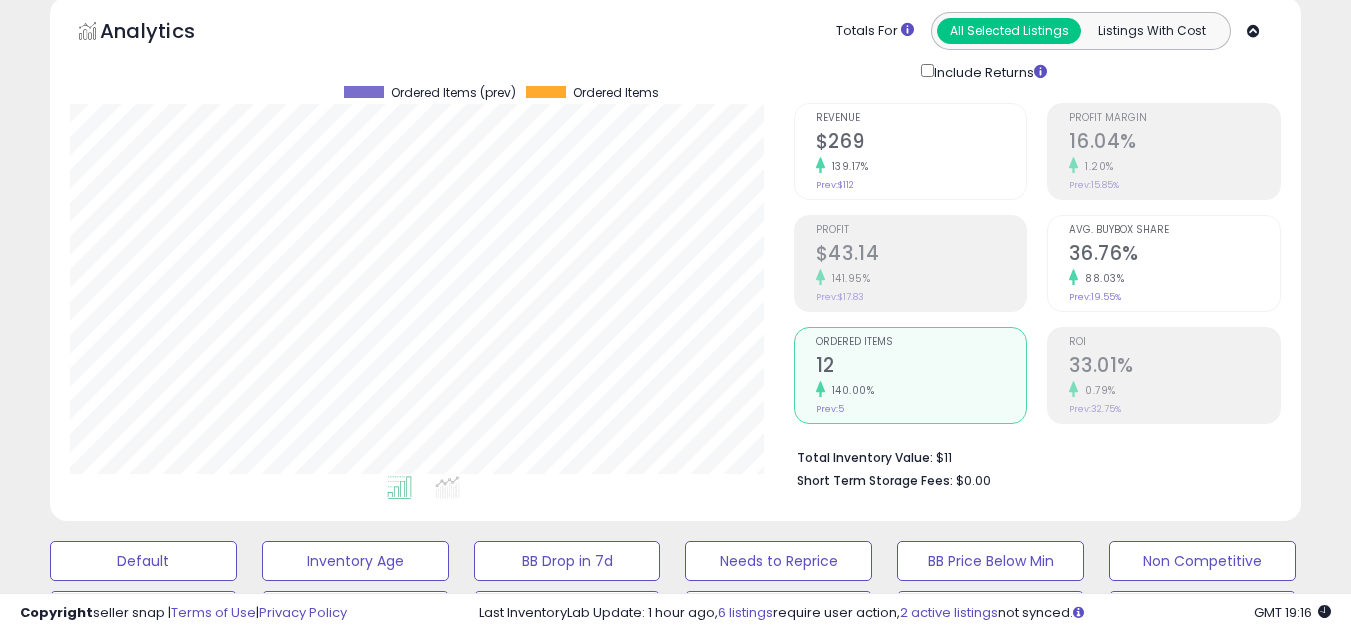 click on "12" at bounding box center (921, 367) 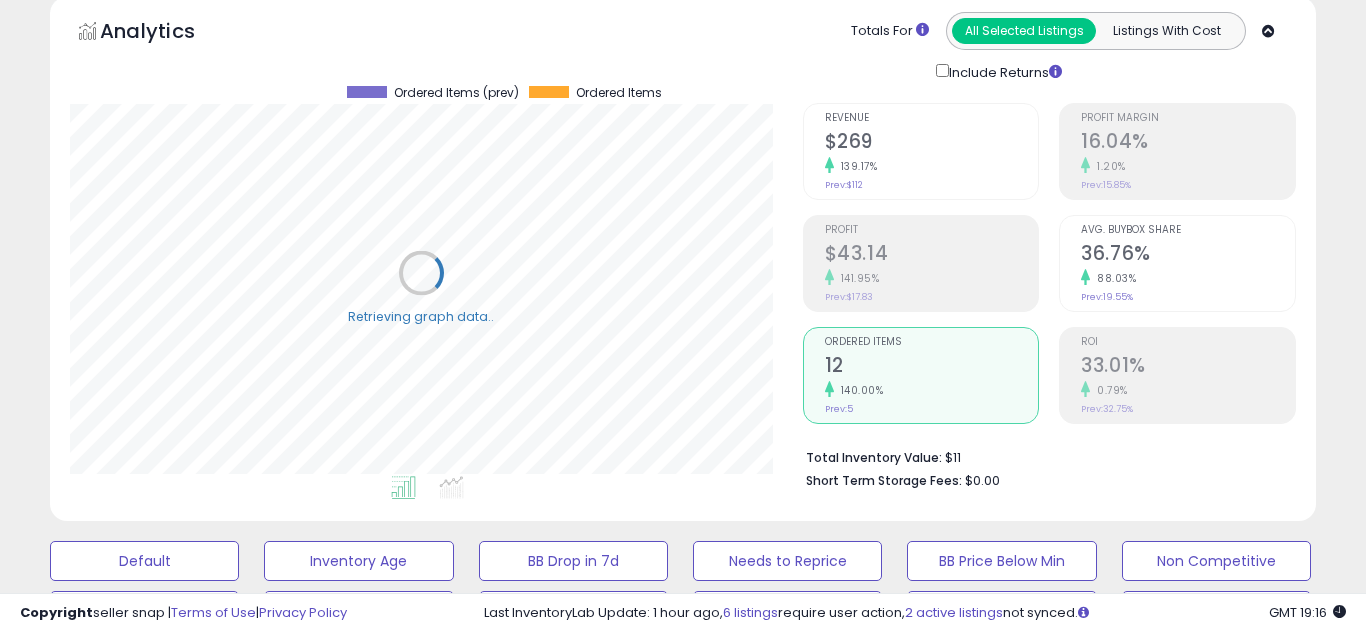 scroll, scrollTop: 999590, scrollLeft: 999267, axis: both 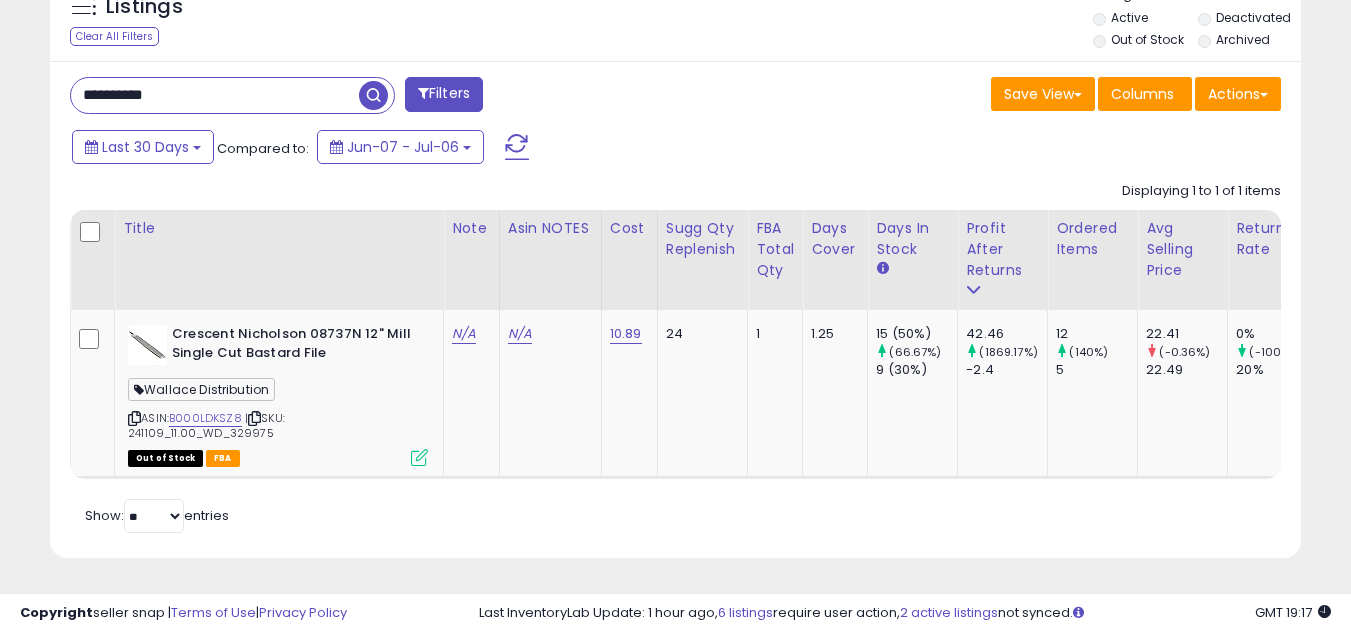 click on "**********" at bounding box center (215, 95) 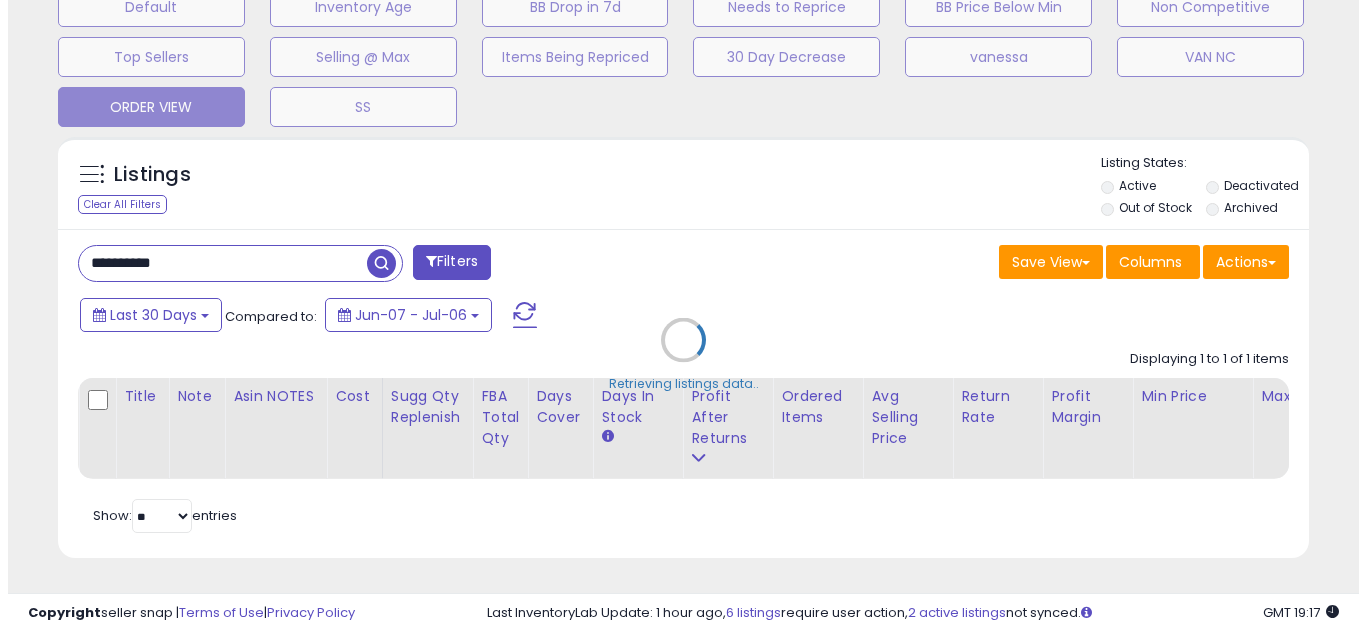 scroll, scrollTop: 658, scrollLeft: 0, axis: vertical 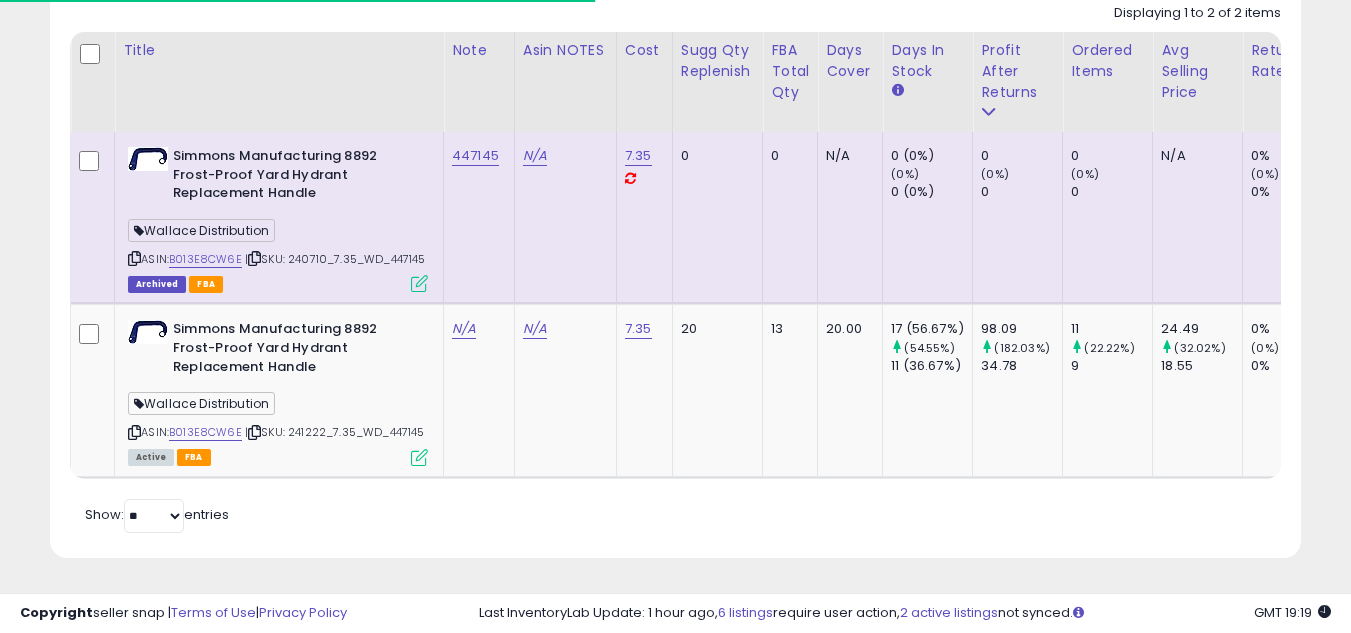 click on "**********" at bounding box center (675, -146) 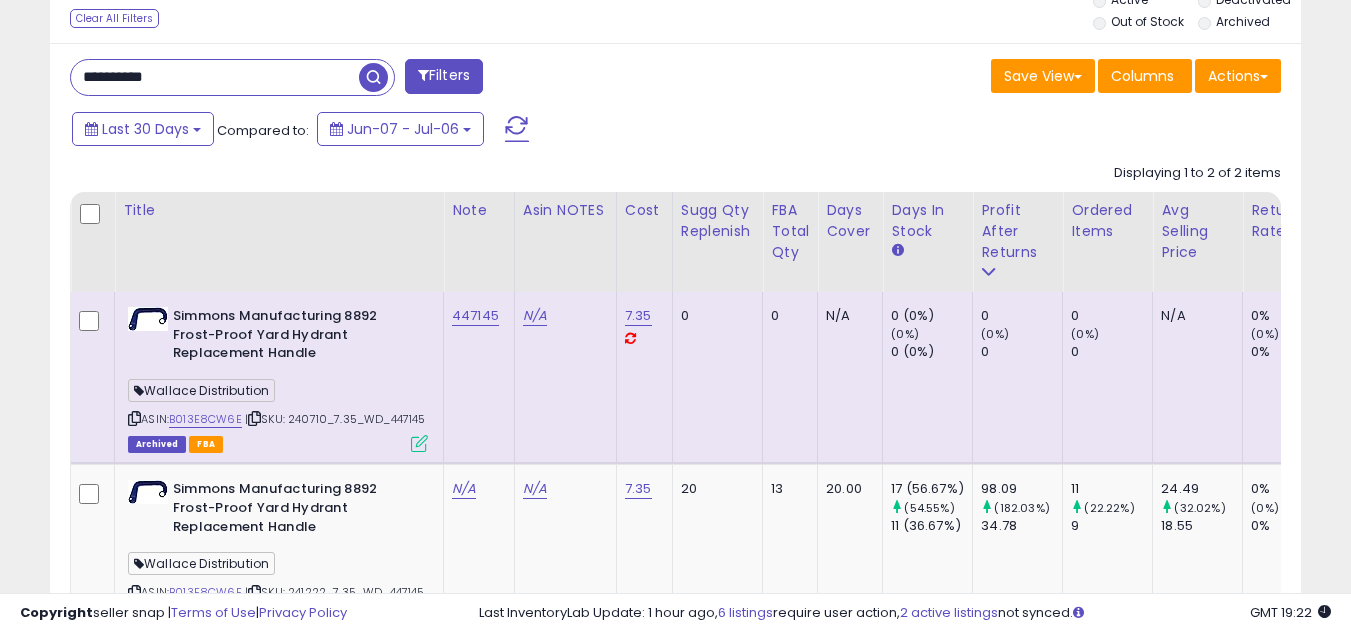 scroll, scrollTop: 832, scrollLeft: 0, axis: vertical 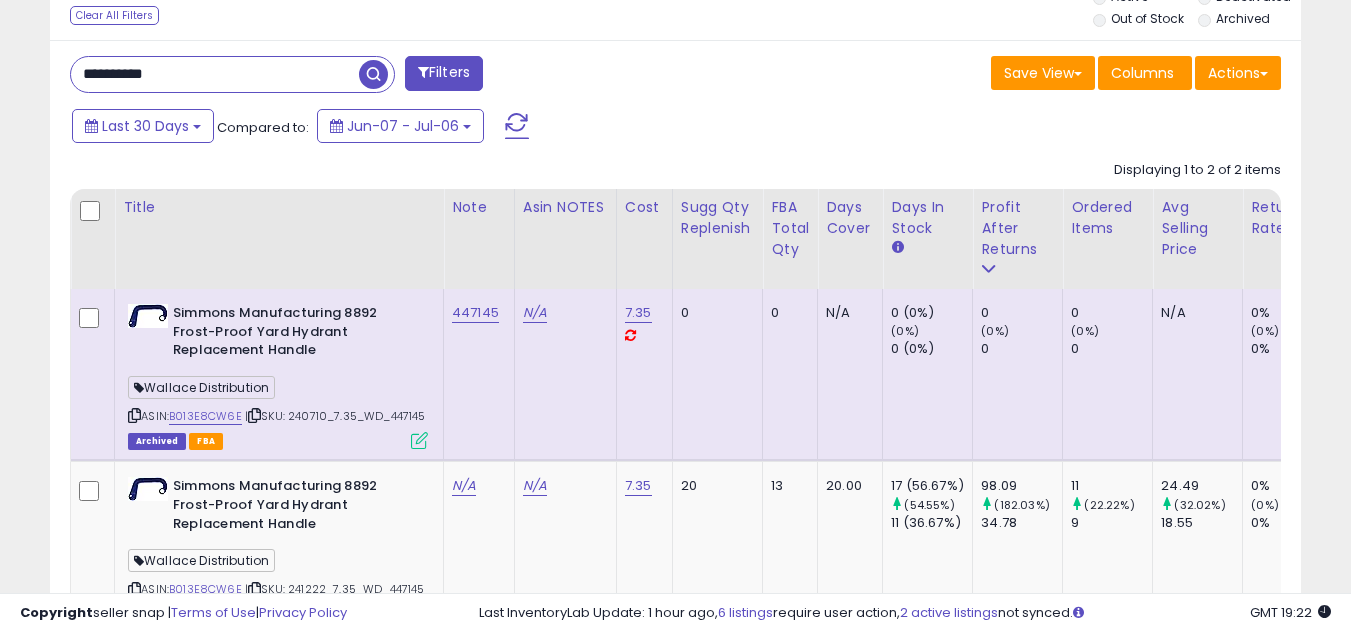click on "**********" at bounding box center [215, 74] 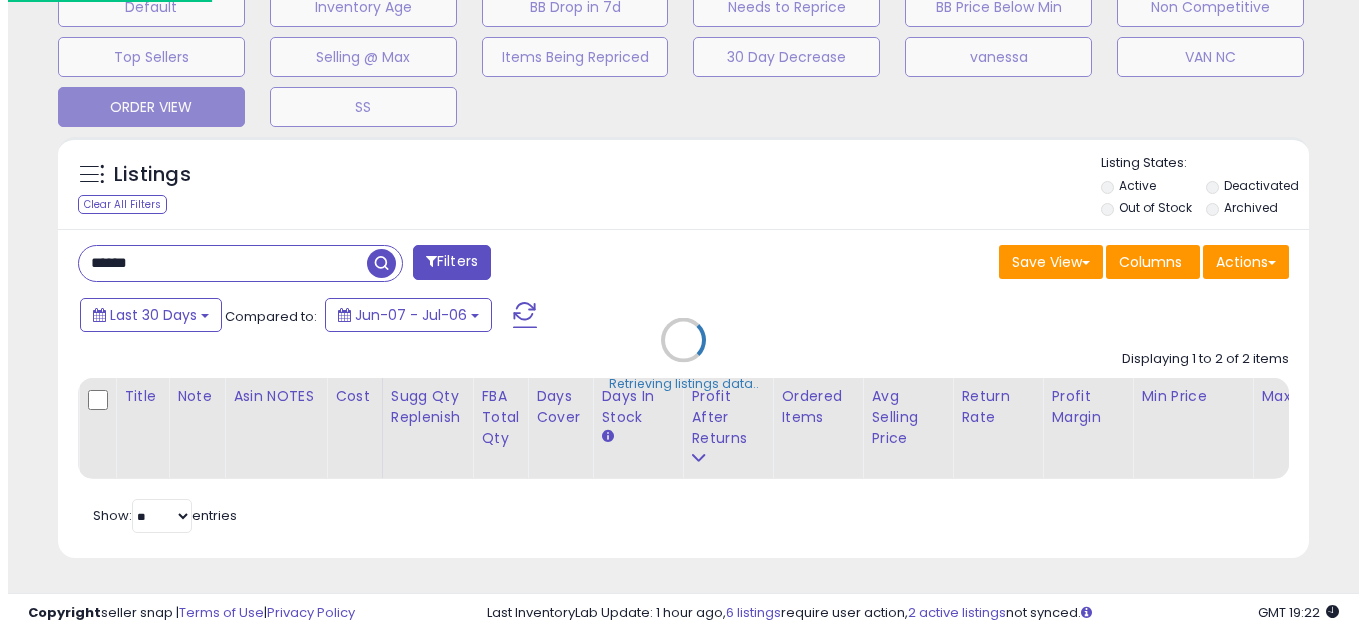 scroll, scrollTop: 658, scrollLeft: 0, axis: vertical 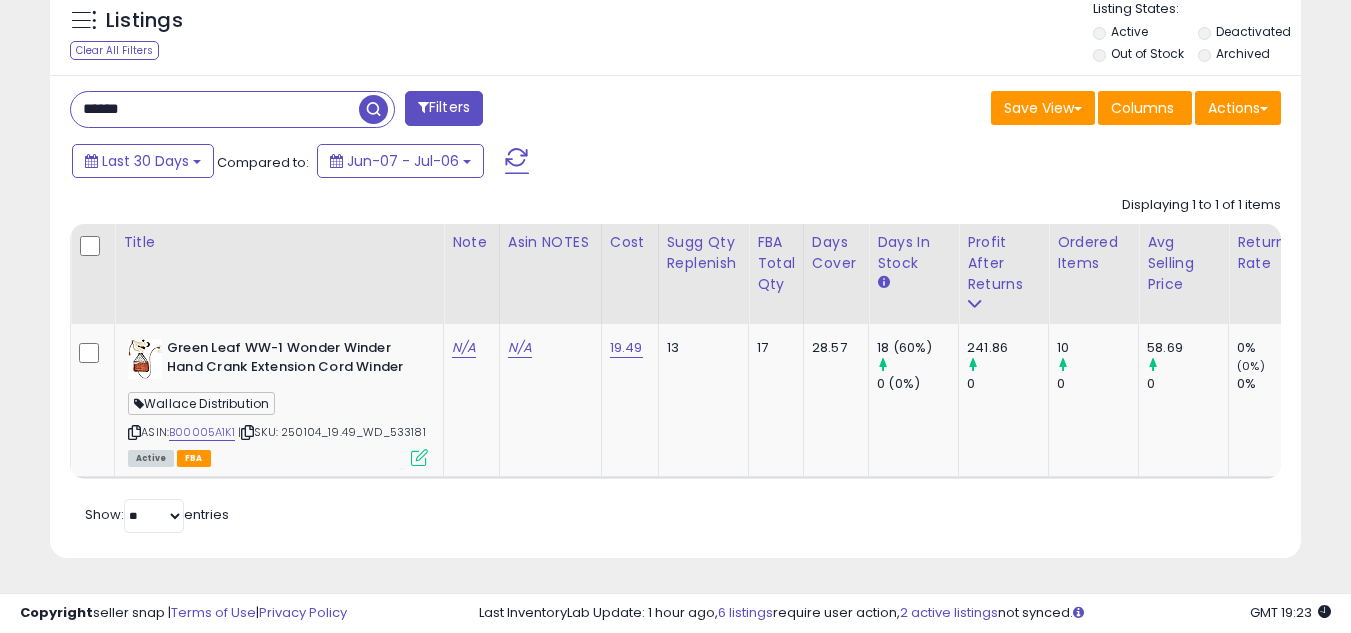 click on "Save View
Save As New View
Update Current View
Columns
Actions
Import  Export Visible Columns" at bounding box center (986, 110) 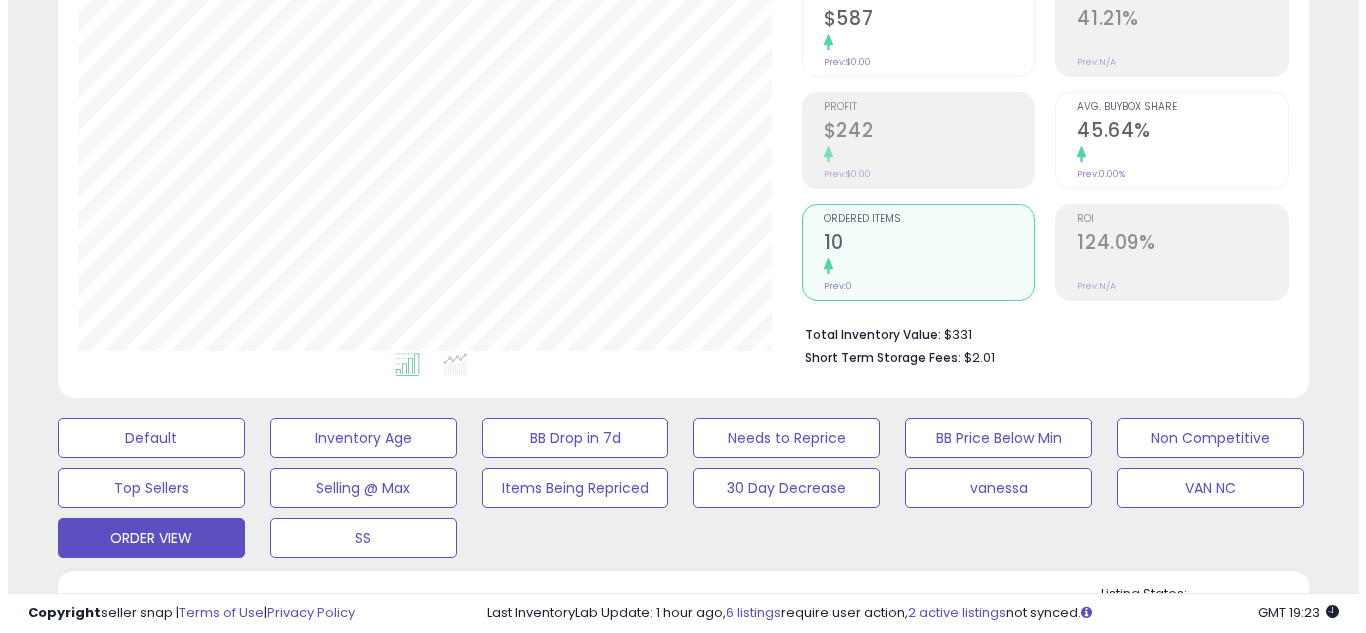 scroll, scrollTop: 112, scrollLeft: 0, axis: vertical 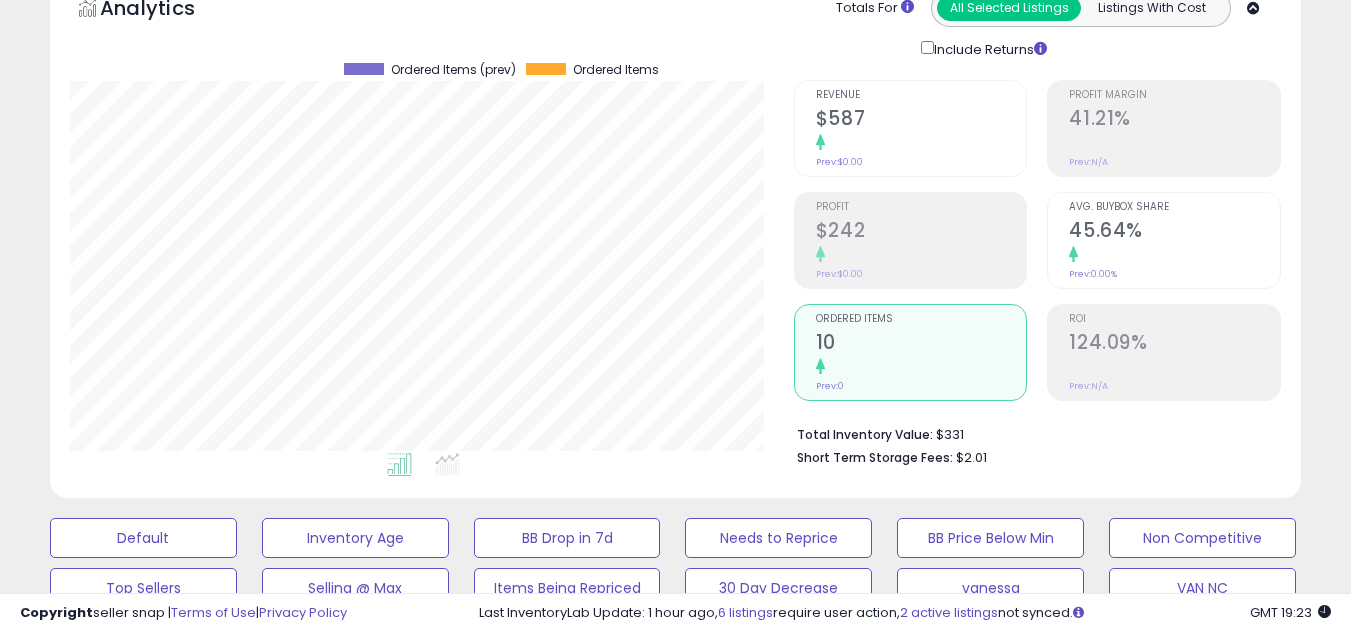 click on "10" at bounding box center (921, 344) 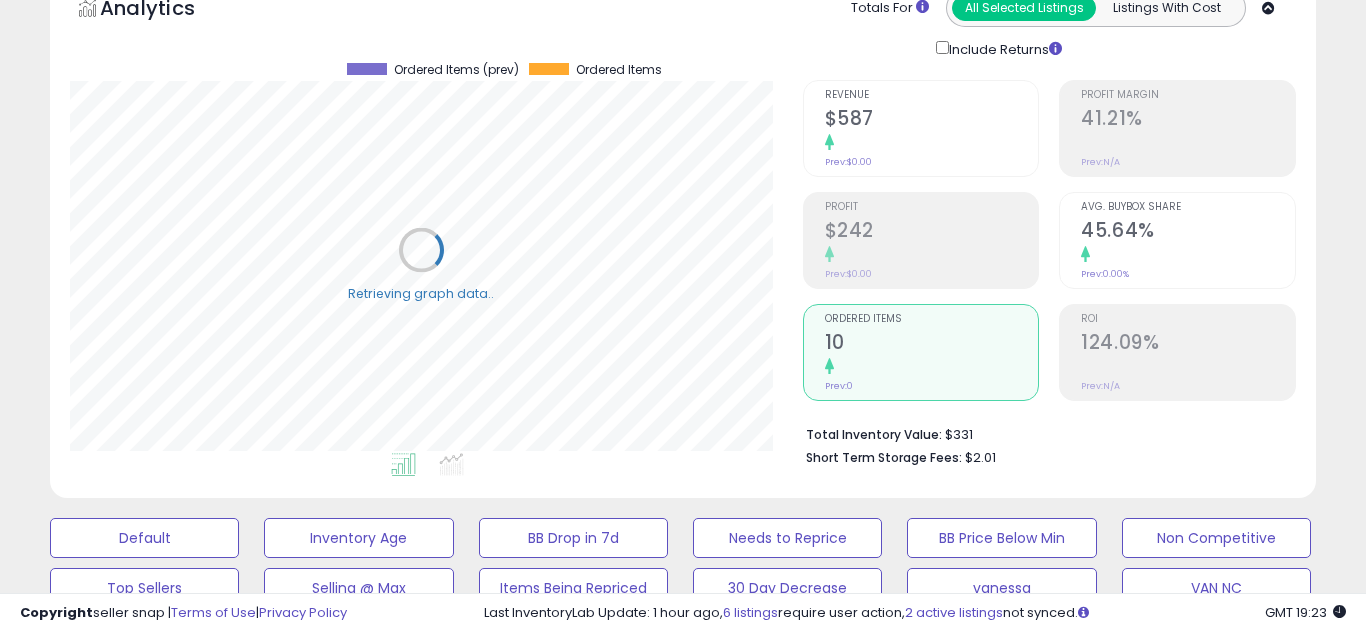 scroll, scrollTop: 999590, scrollLeft: 999267, axis: both 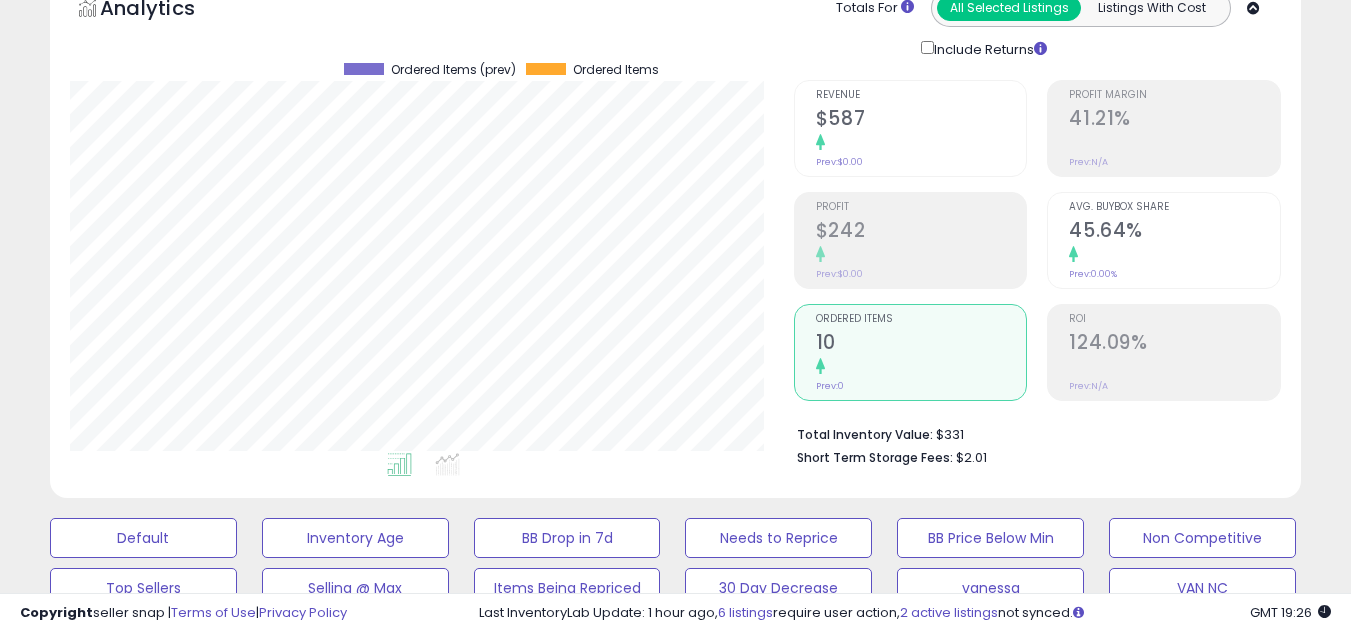 click at bounding box center [921, 367] 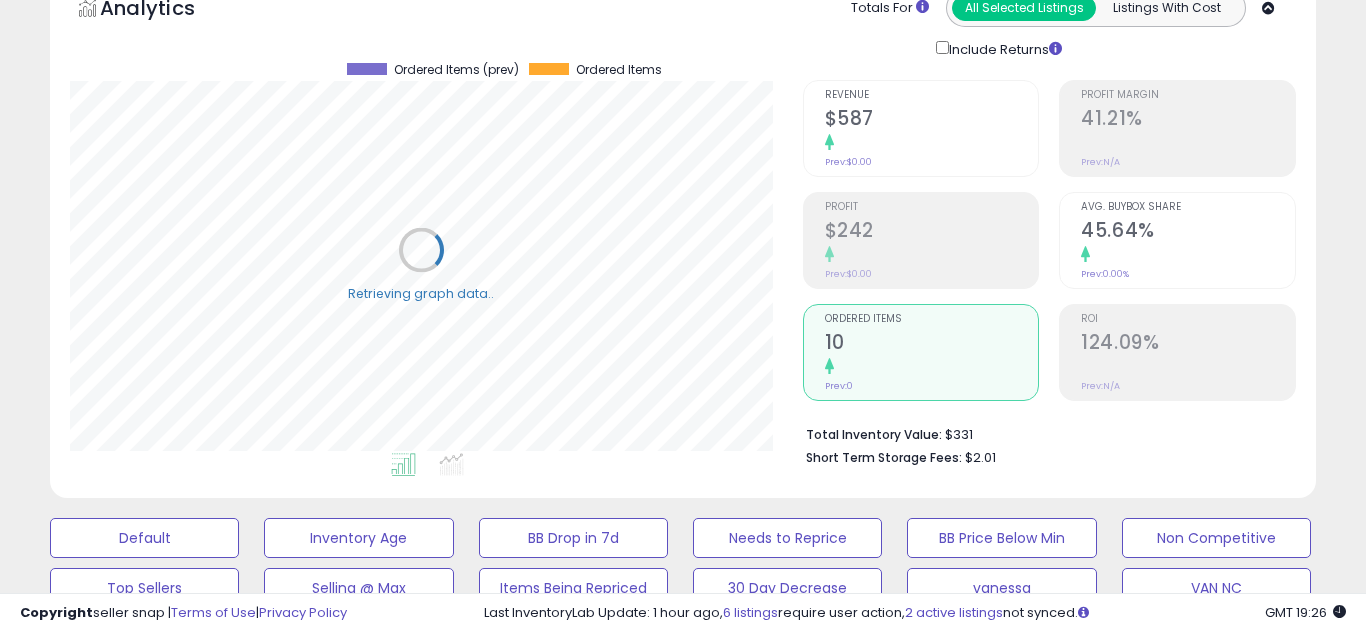 scroll, scrollTop: 999590, scrollLeft: 999267, axis: both 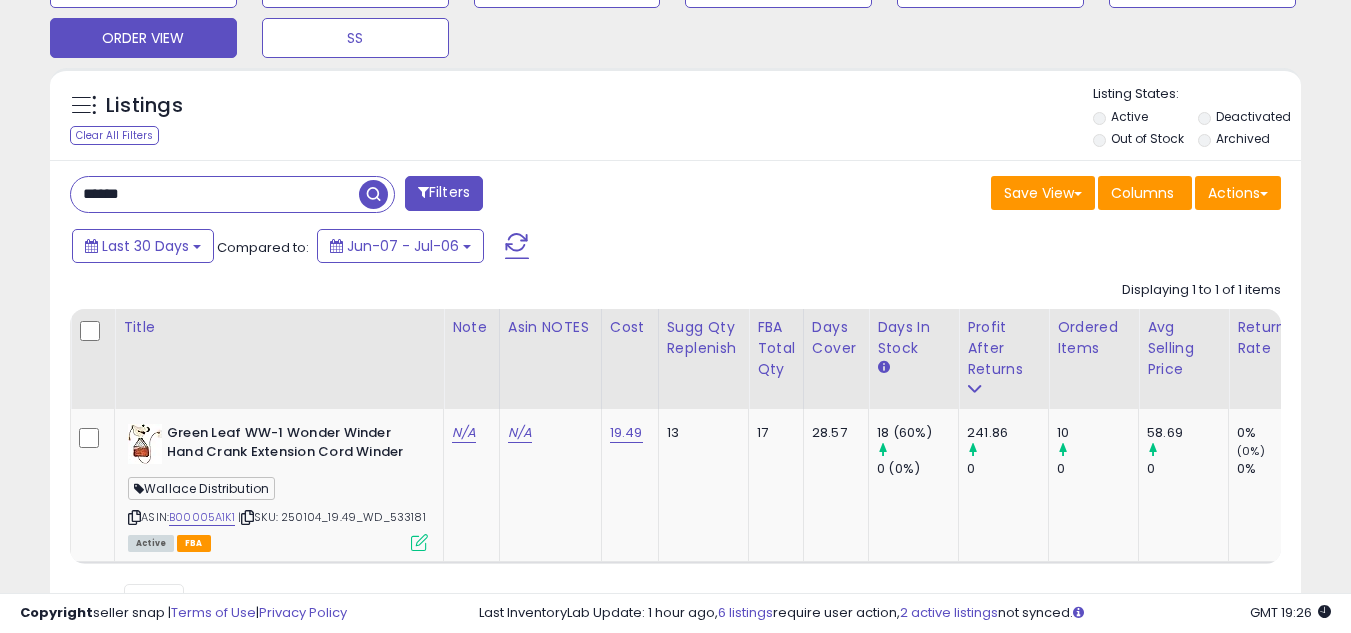 click on "******" at bounding box center (215, 194) 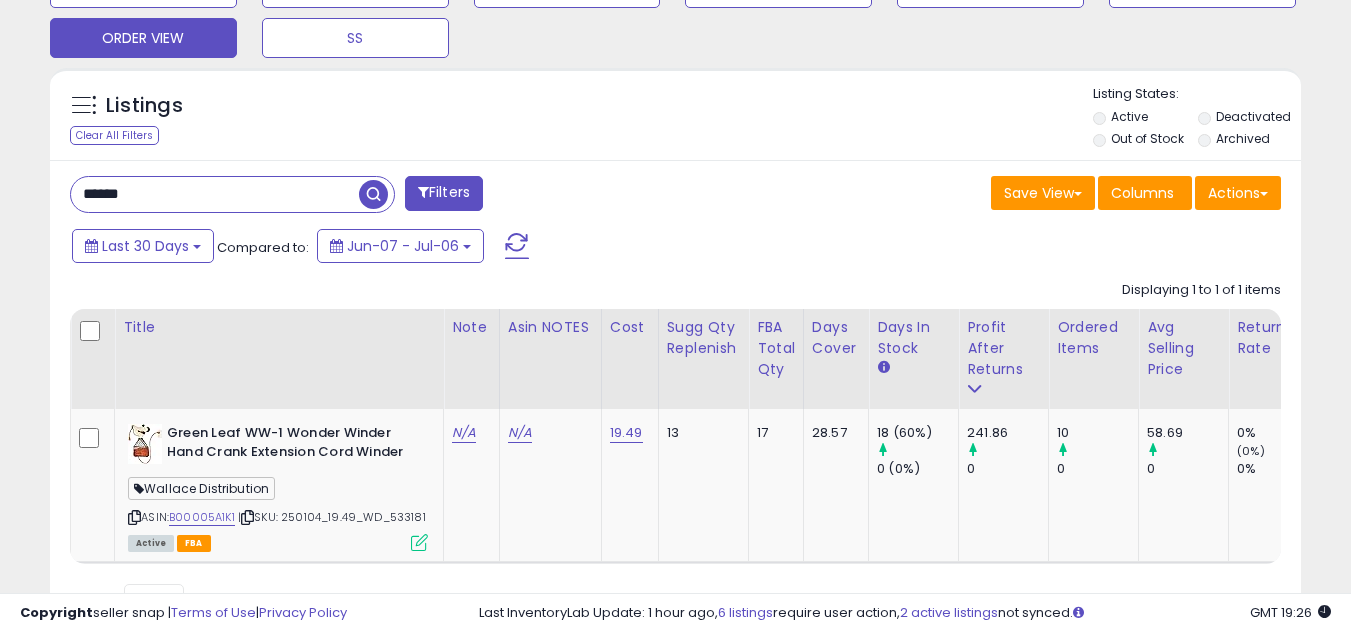 paste on "****" 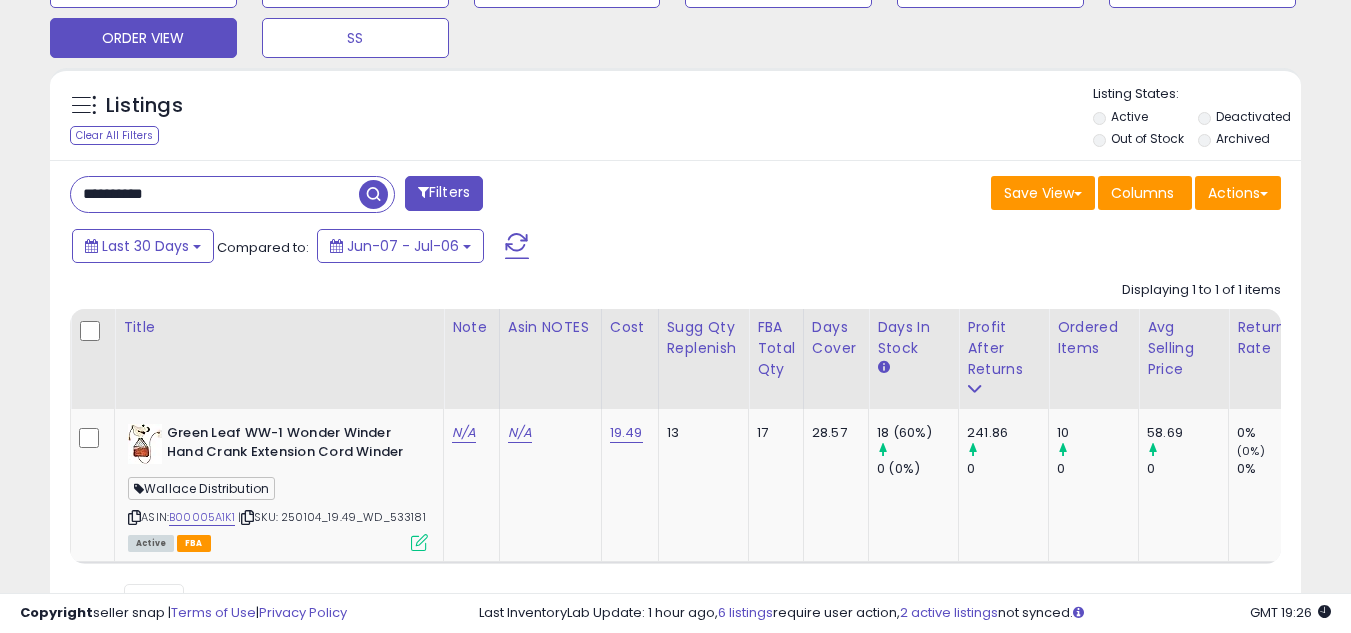 scroll, scrollTop: 999590, scrollLeft: 999267, axis: both 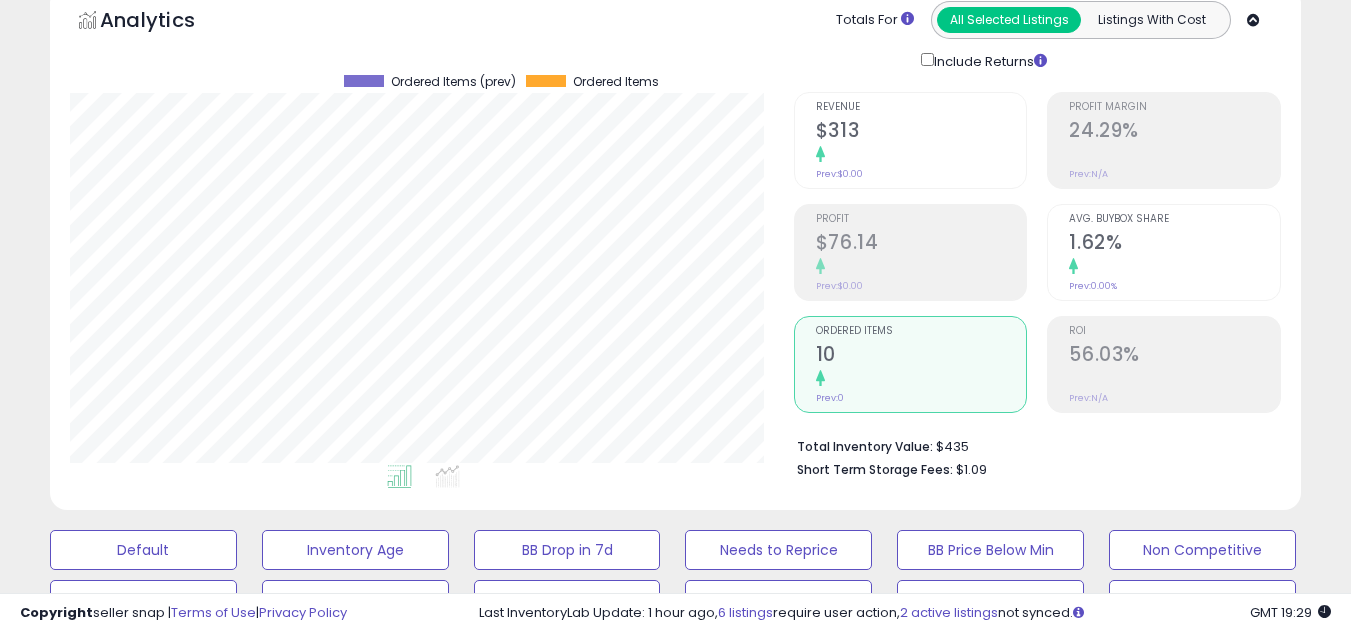 click at bounding box center [921, 379] 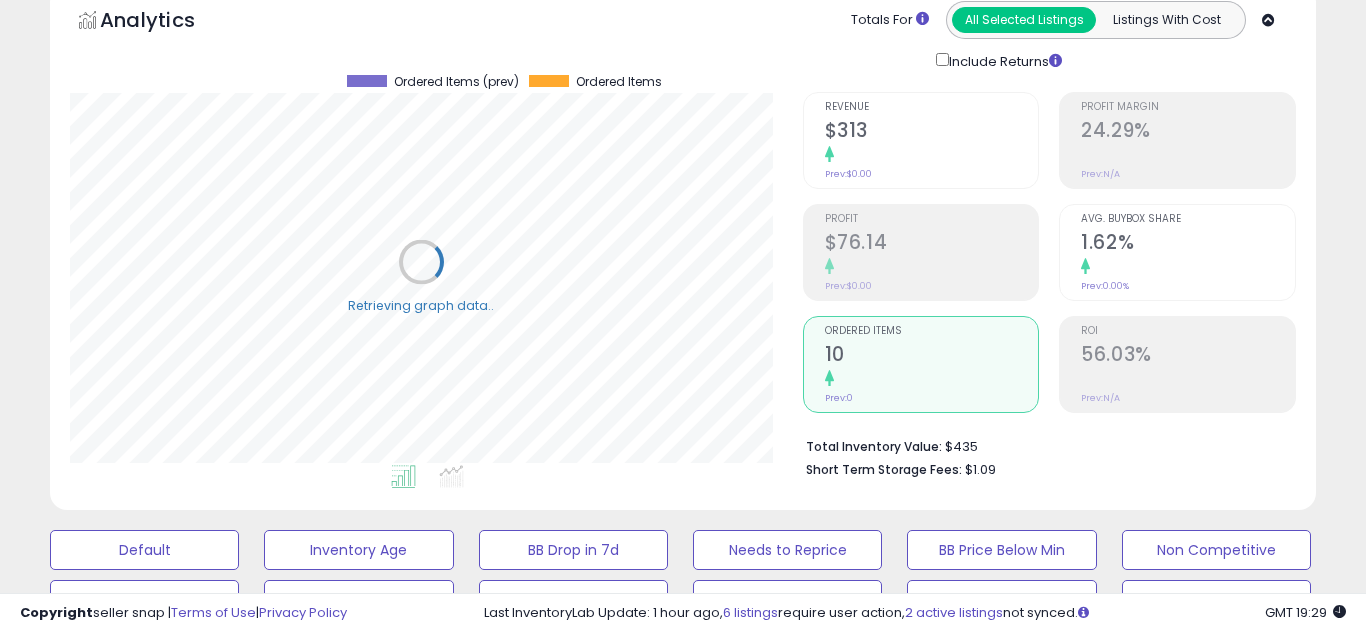 scroll, scrollTop: 999590, scrollLeft: 999267, axis: both 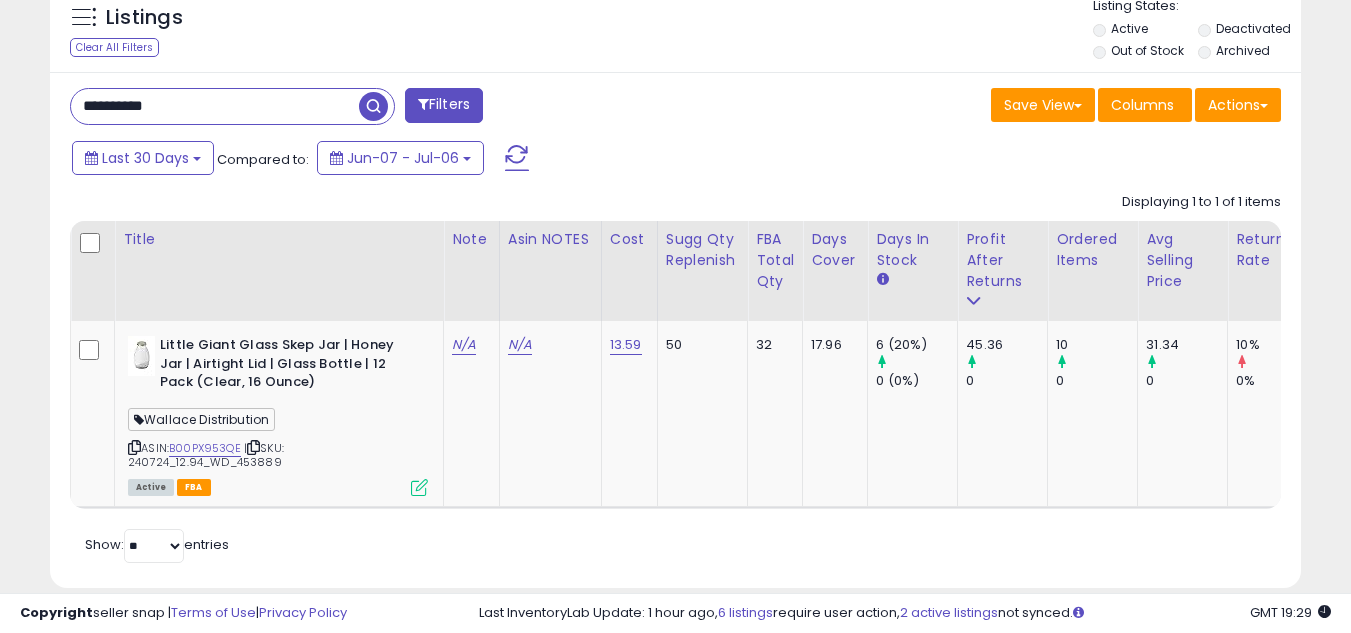 click on "**********" at bounding box center [215, 106] 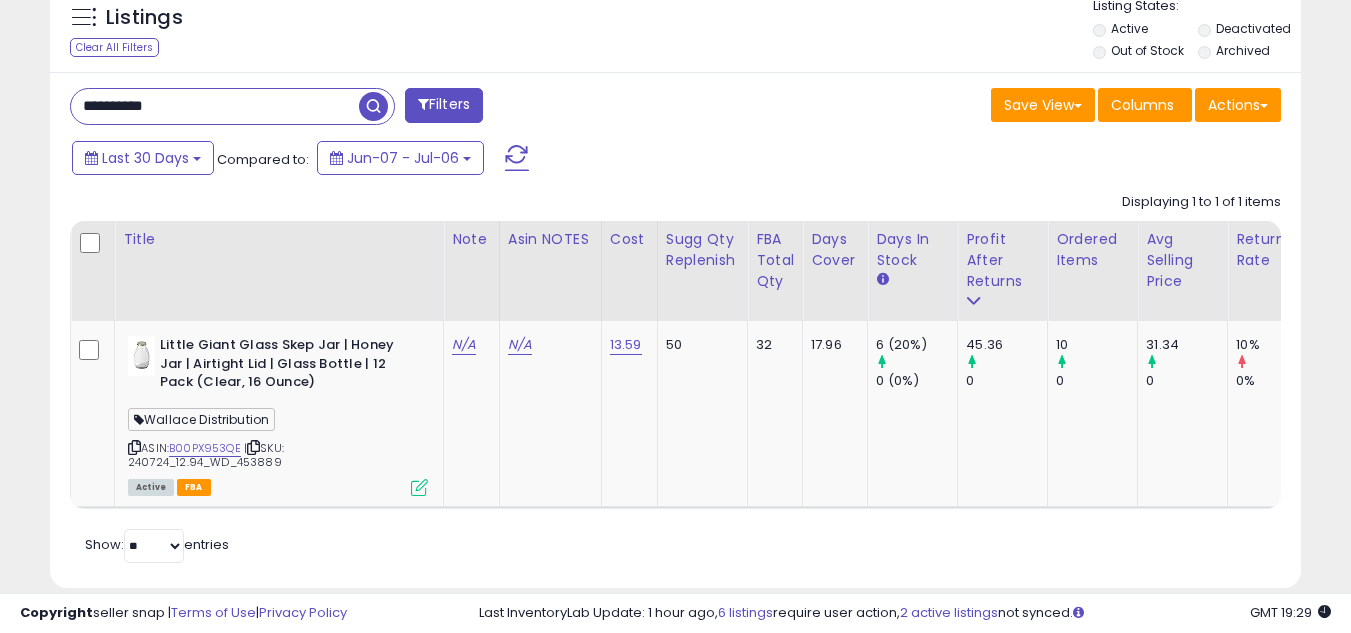 paste 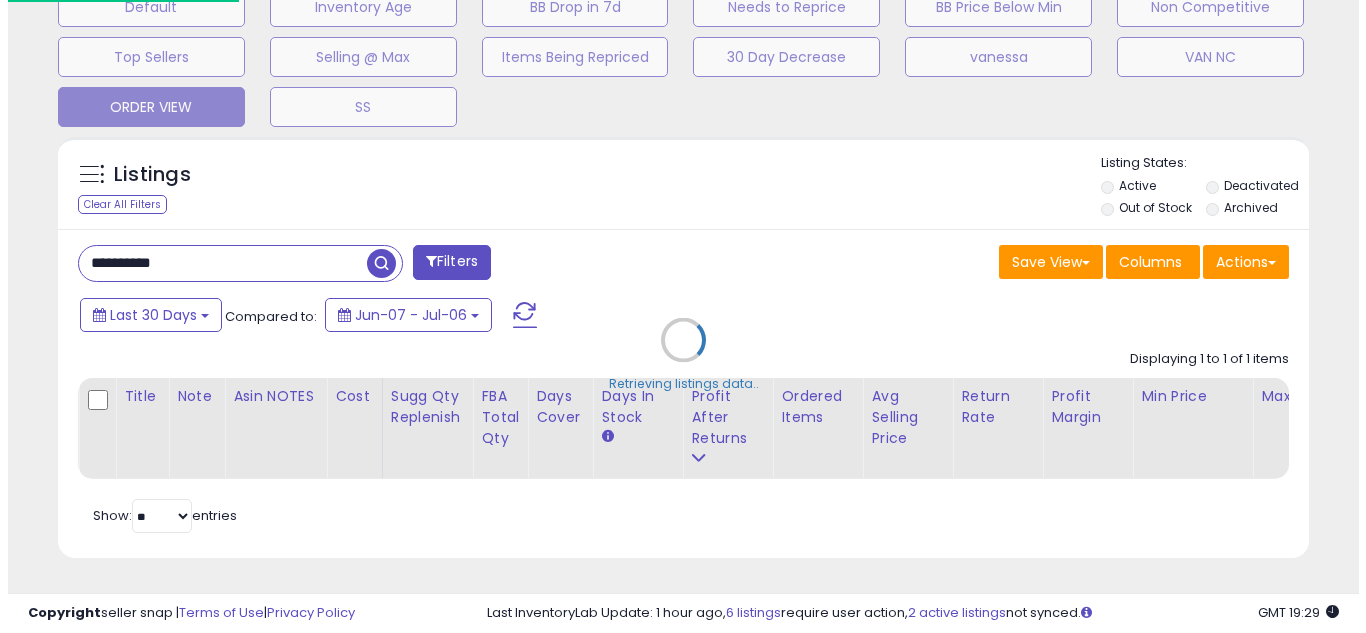 scroll, scrollTop: 658, scrollLeft: 0, axis: vertical 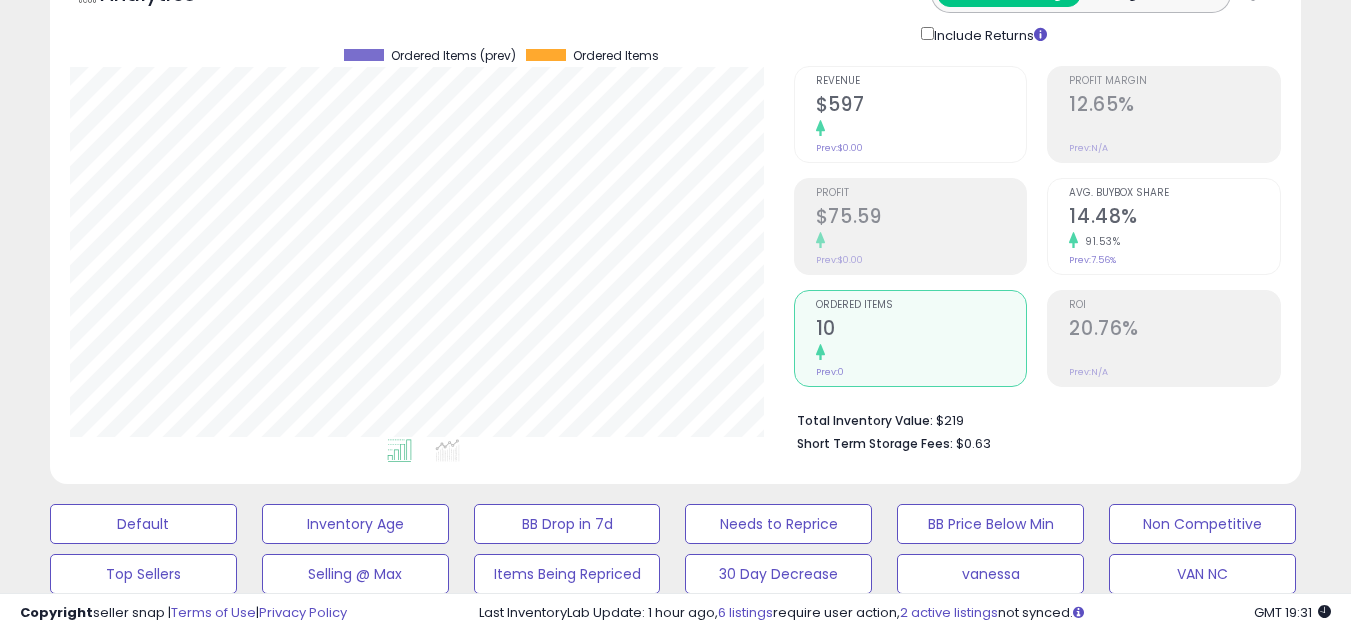 click on "Prev:  0" 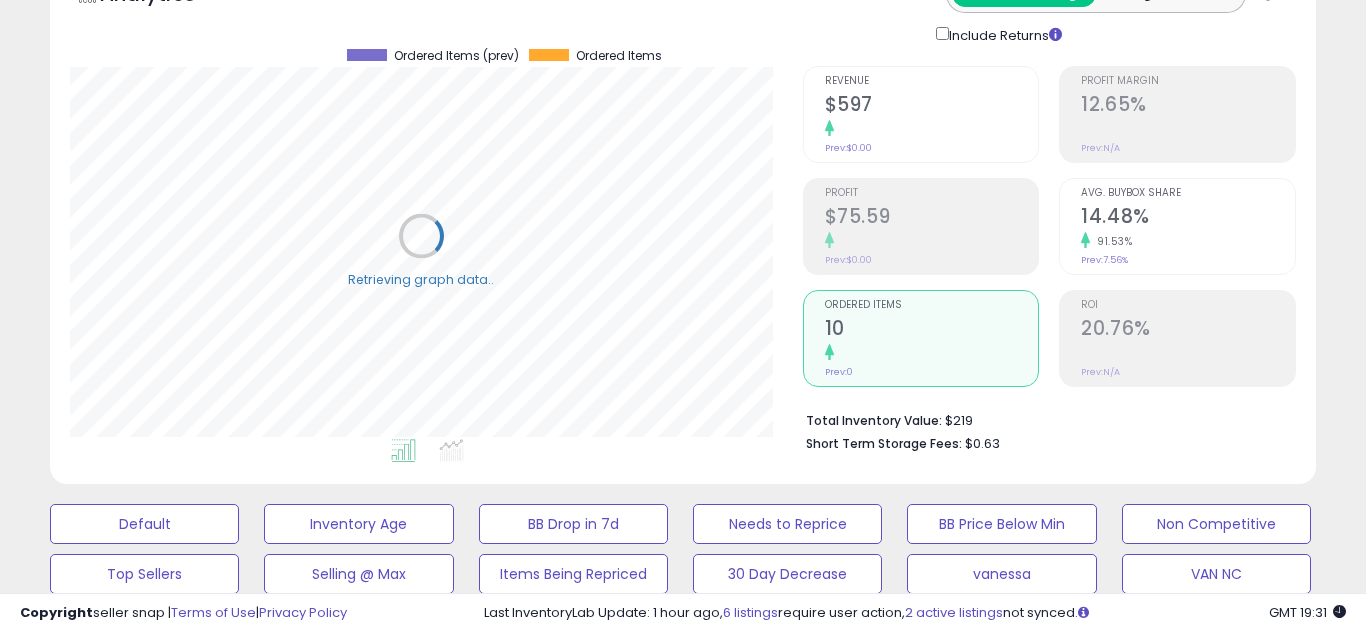 scroll, scrollTop: 999590, scrollLeft: 999267, axis: both 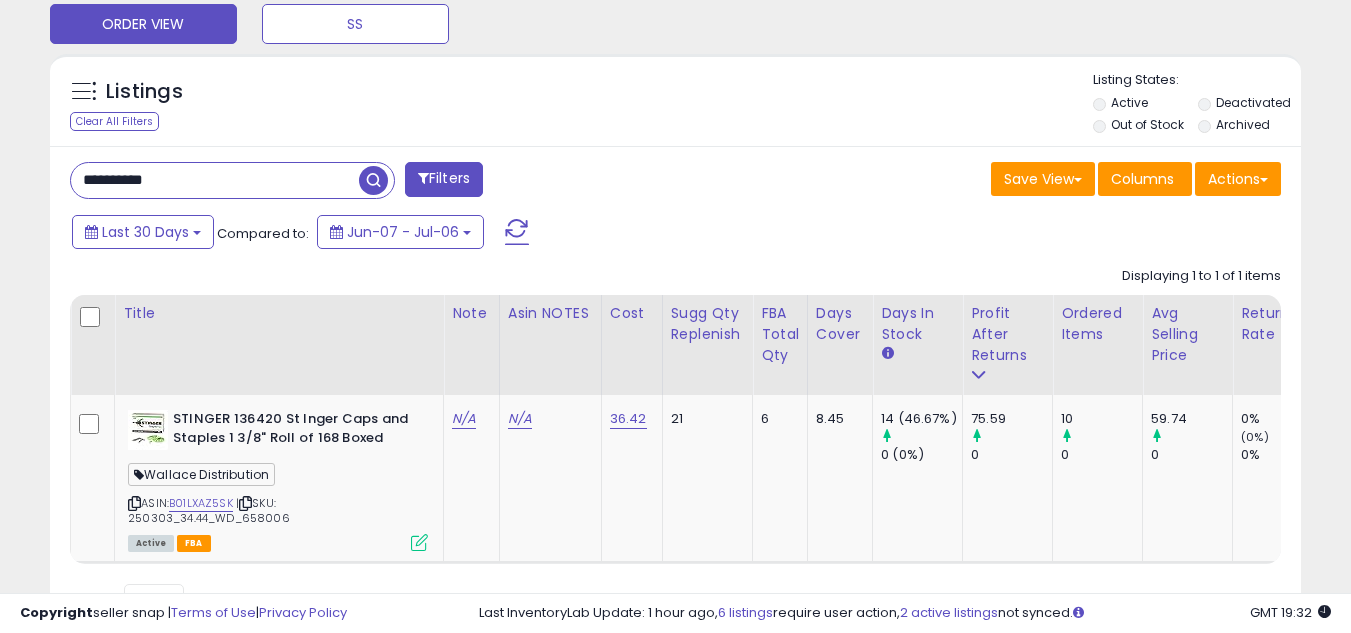 click on "Listings
Clear All Filters" at bounding box center (159, 104) 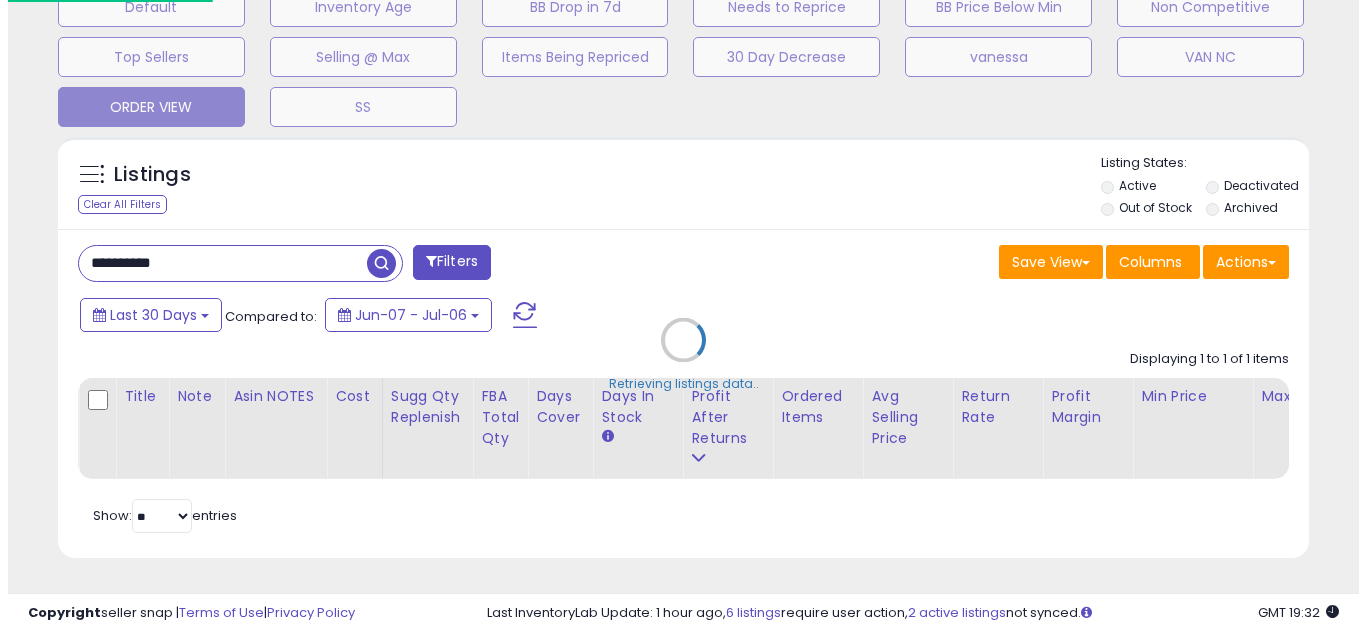 scroll, scrollTop: 658, scrollLeft: 0, axis: vertical 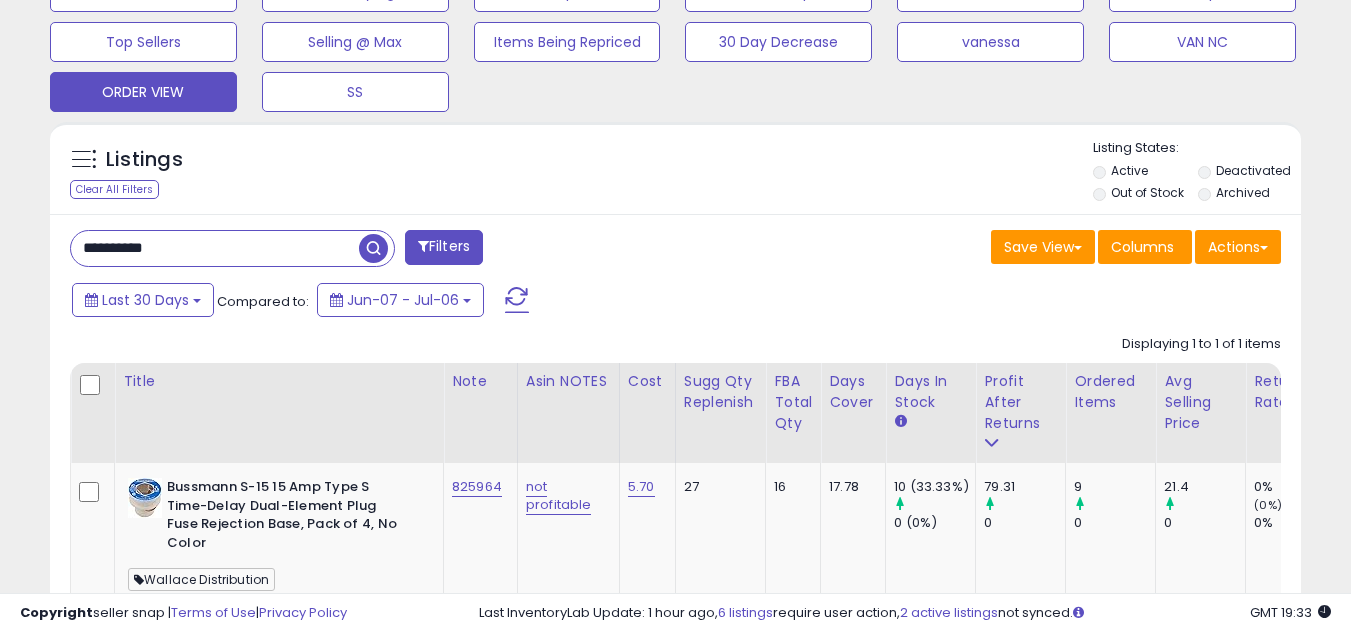 click on "**********" at bounding box center (215, 248) 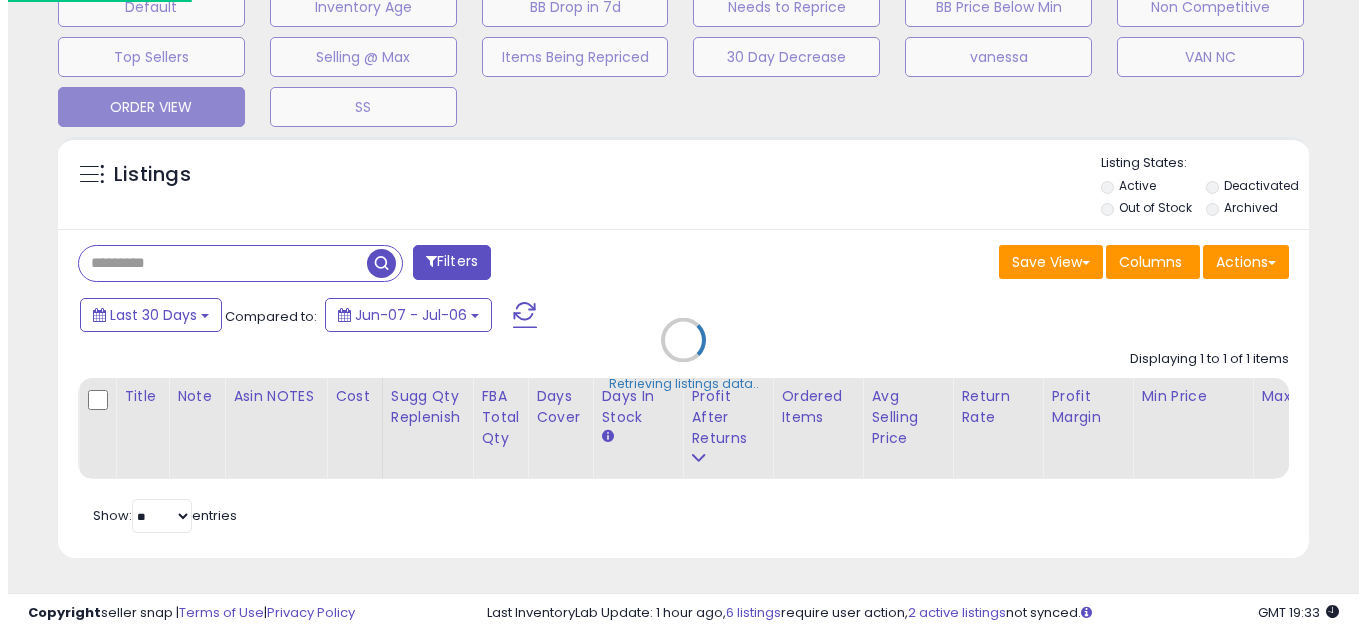 scroll, scrollTop: 999590, scrollLeft: 999267, axis: both 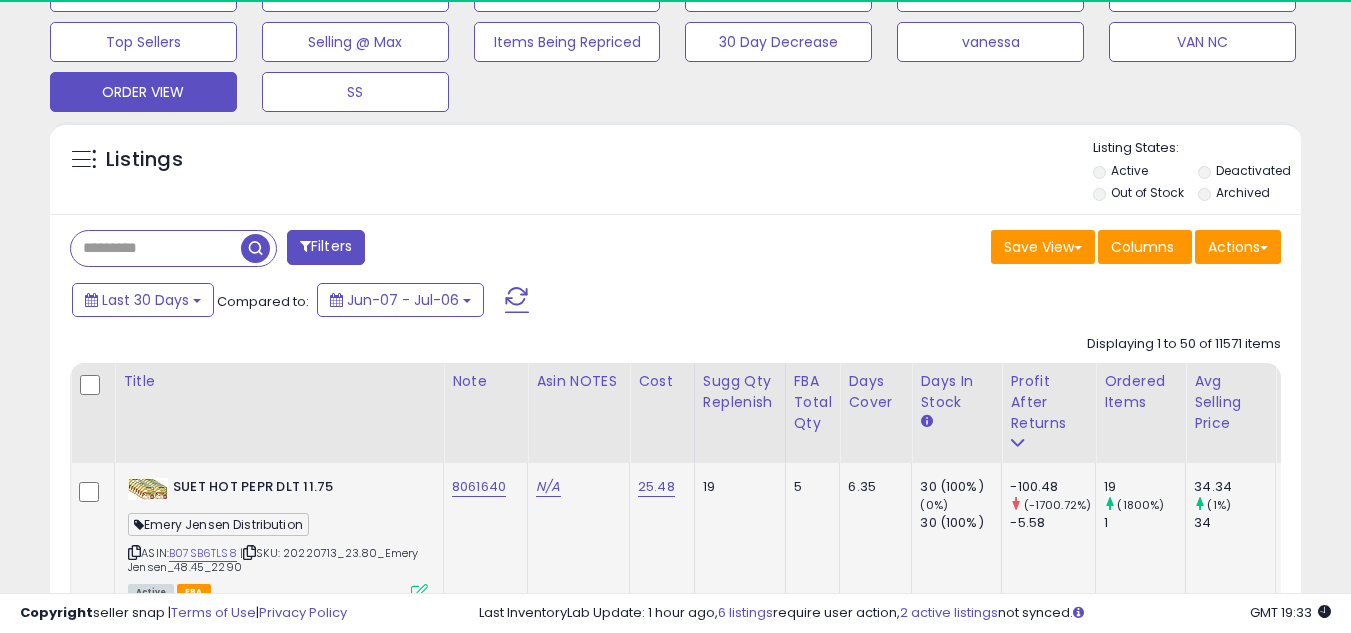 click on "Emery Jensen Distribution" at bounding box center (218, 524) 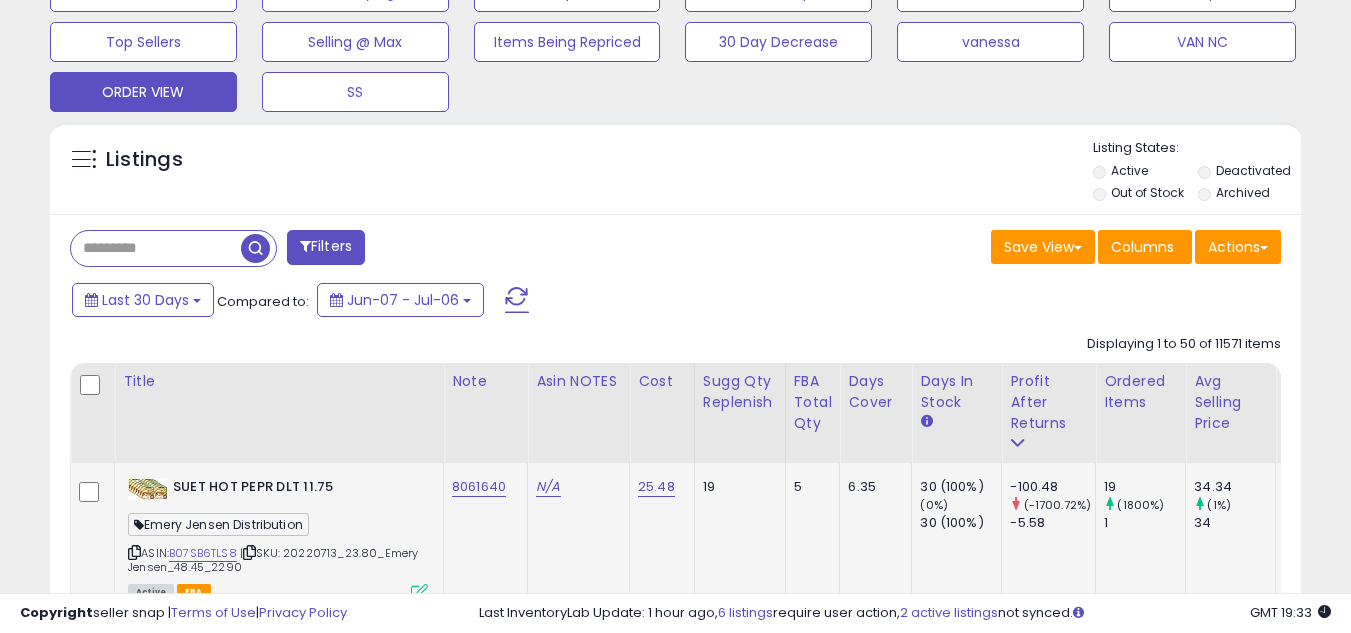 click on "Emery Jensen Distribution" at bounding box center [218, 524] 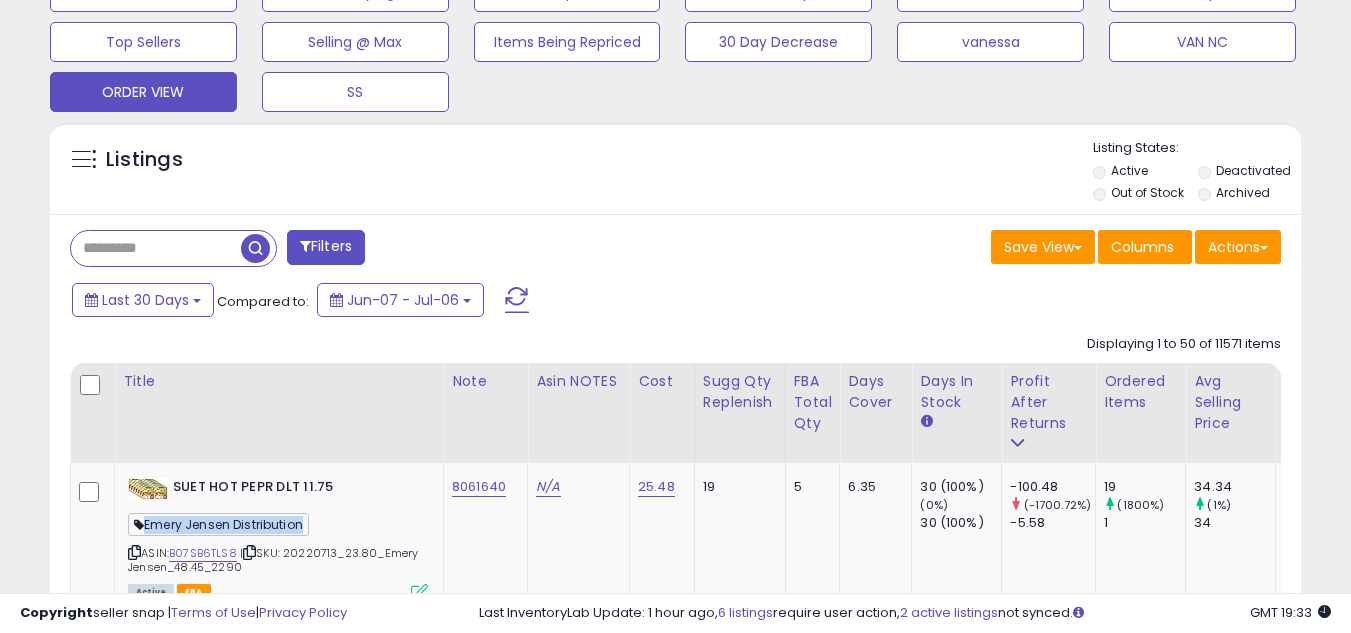 copy on "Emery Jensen Distribution" 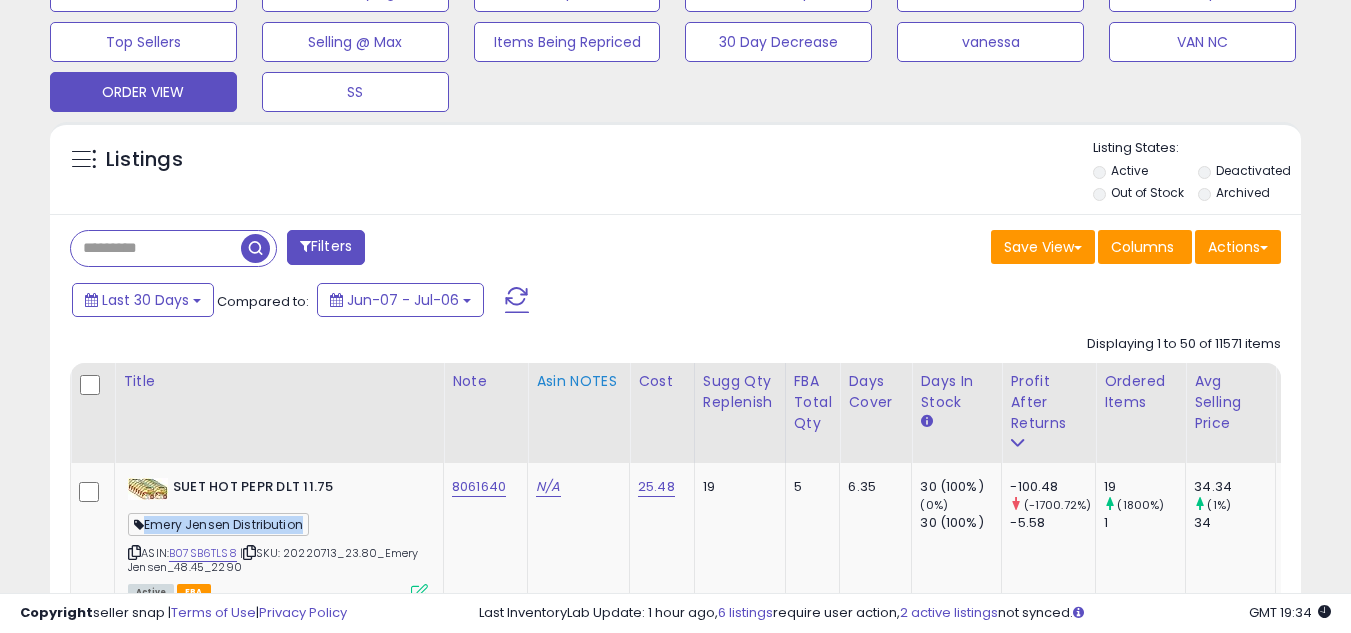 scroll, scrollTop: 999590, scrollLeft: 999276, axis: both 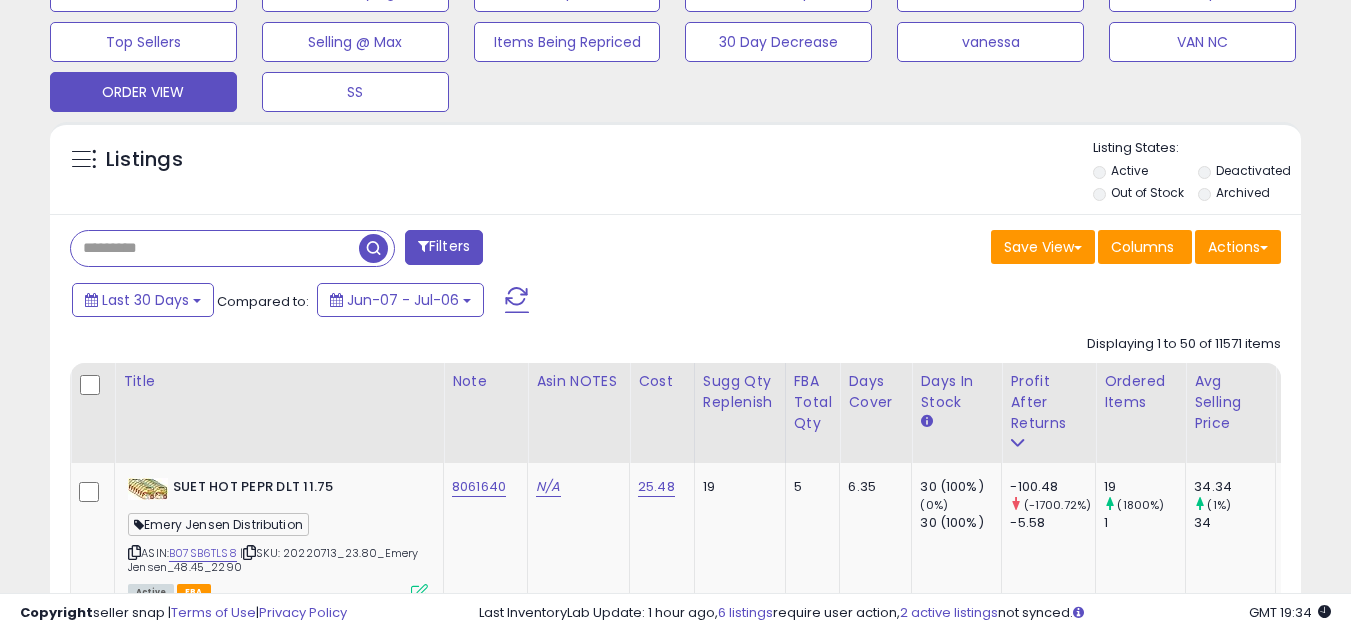paste on "**********" 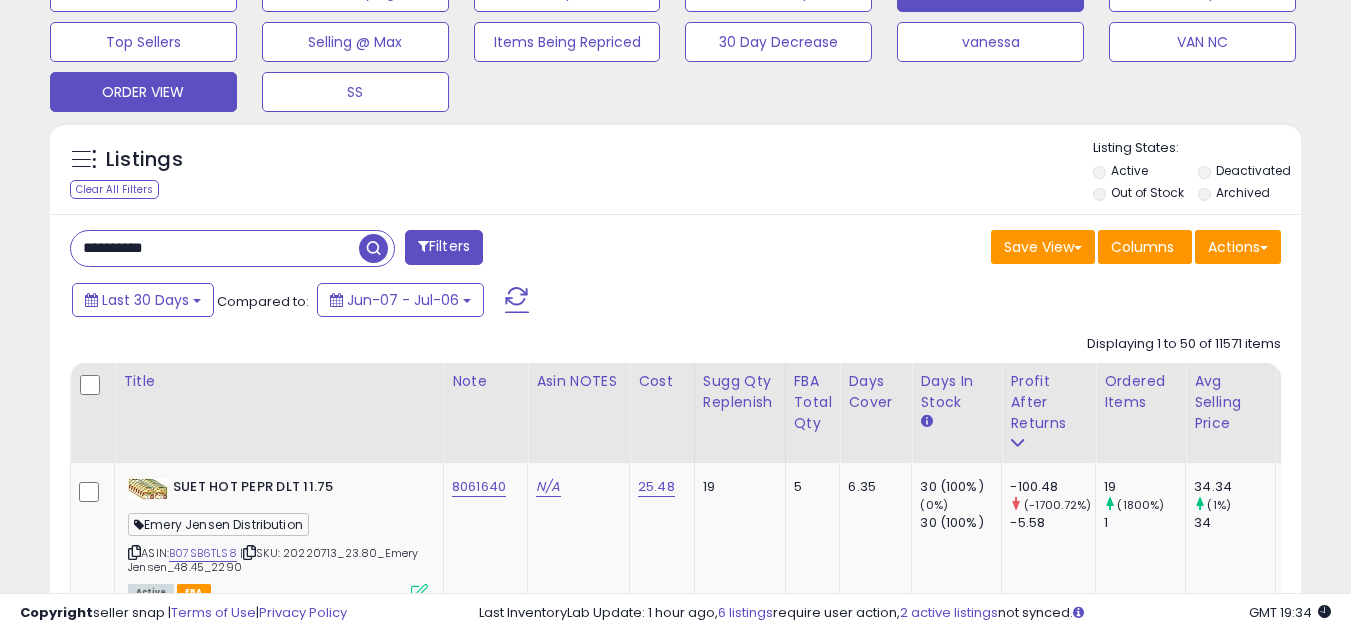 click at bounding box center (373, 248) 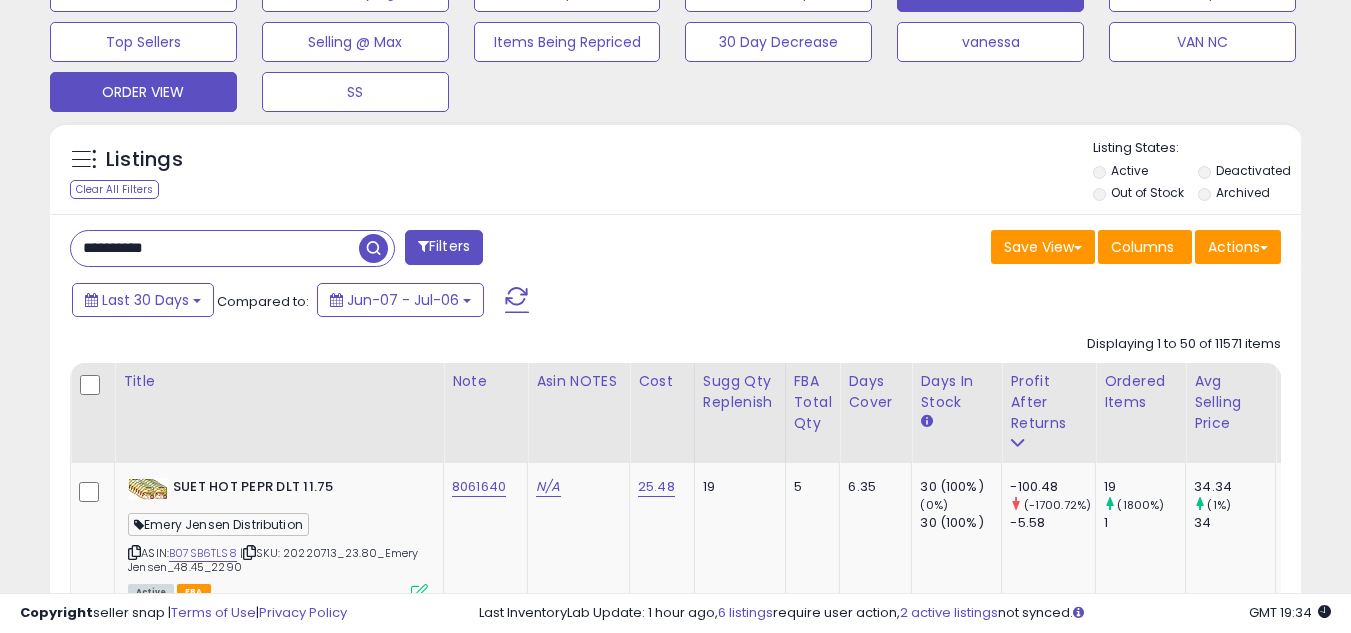 click on "Retrieving listings data.." at bounding box center [0, 0] 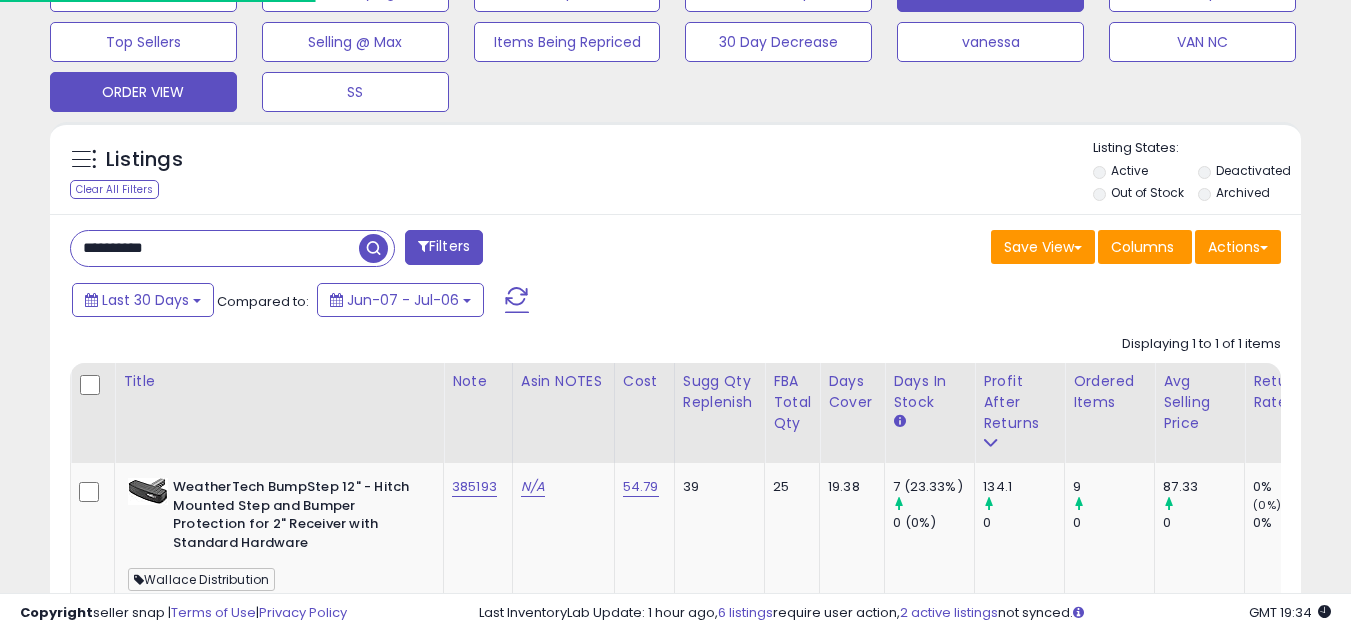 scroll, scrollTop: 999590, scrollLeft: 999276, axis: both 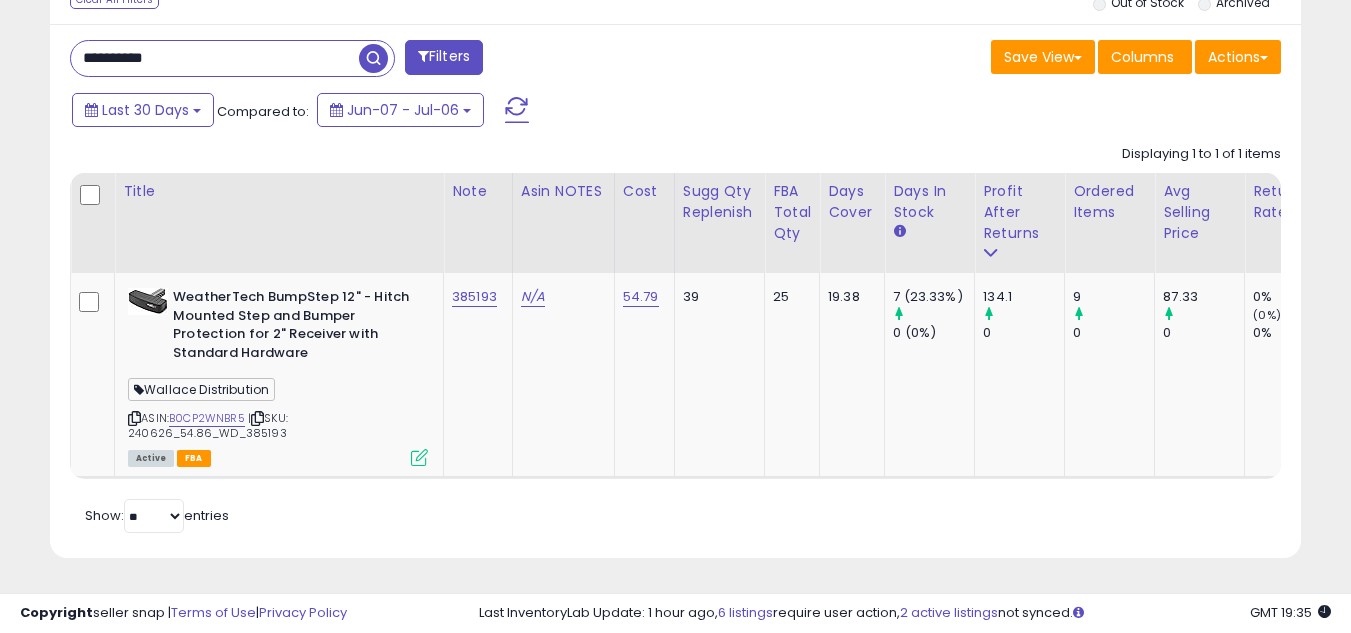 click on "**********" at bounding box center (215, 58) 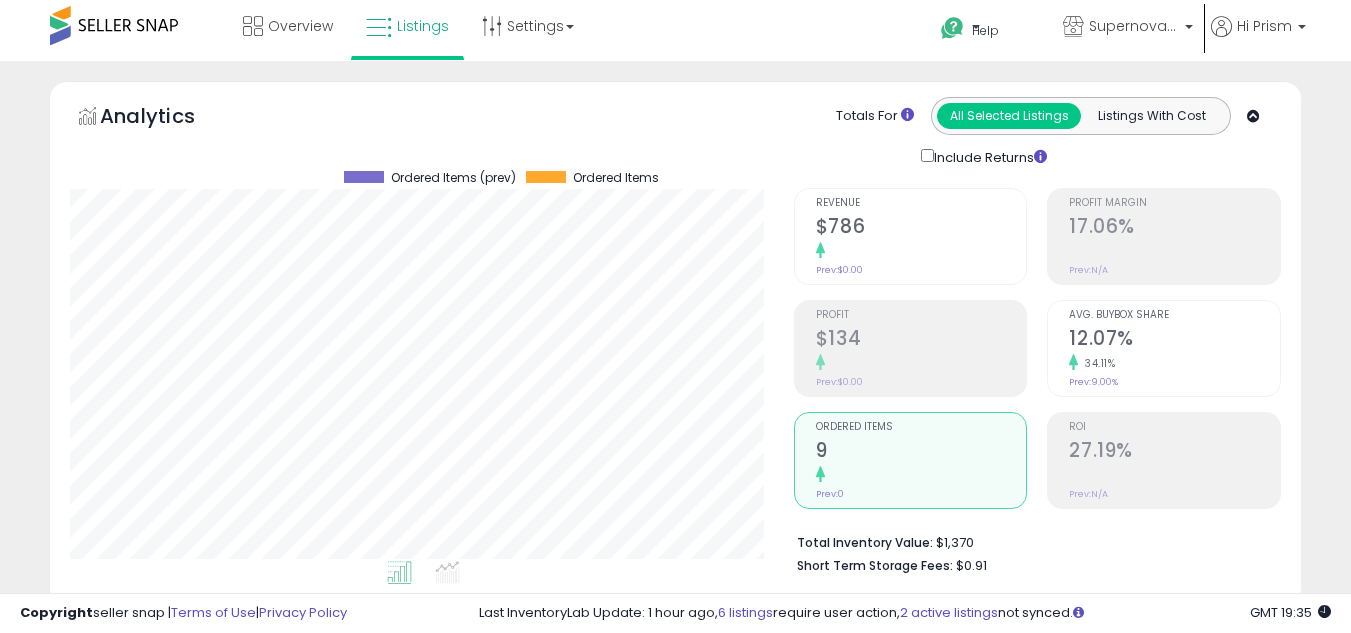 scroll, scrollTop: 600, scrollLeft: 0, axis: vertical 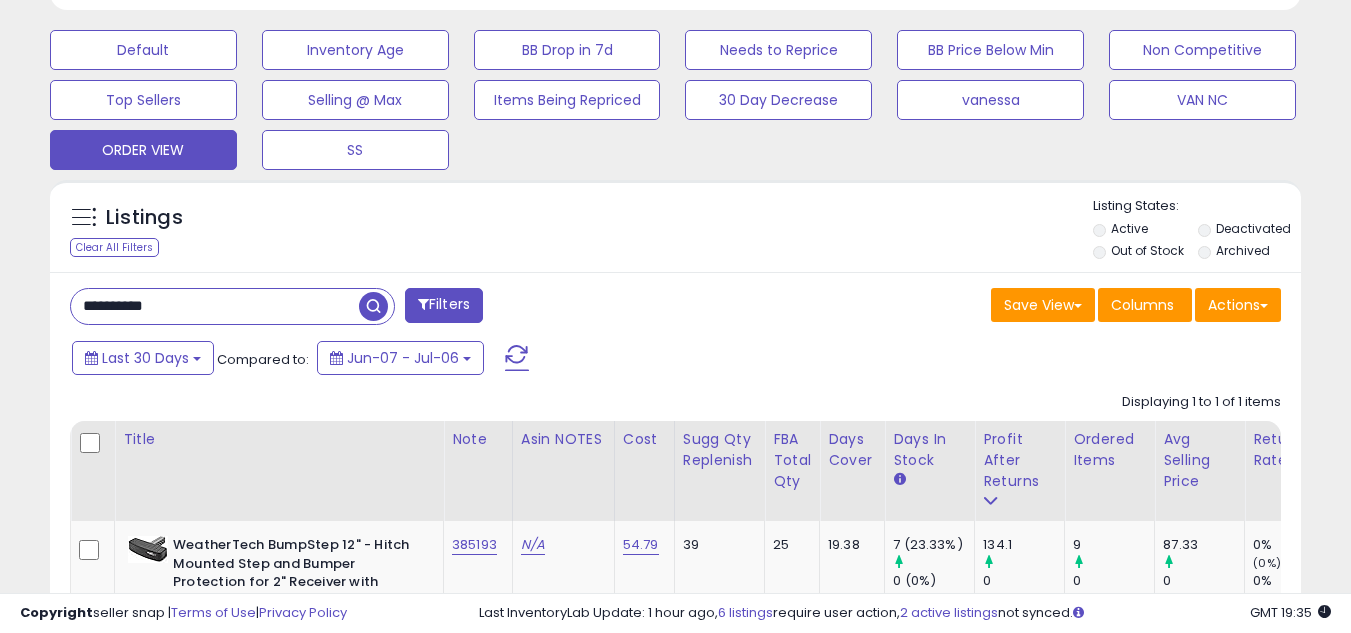 click at bounding box center (373, 306) 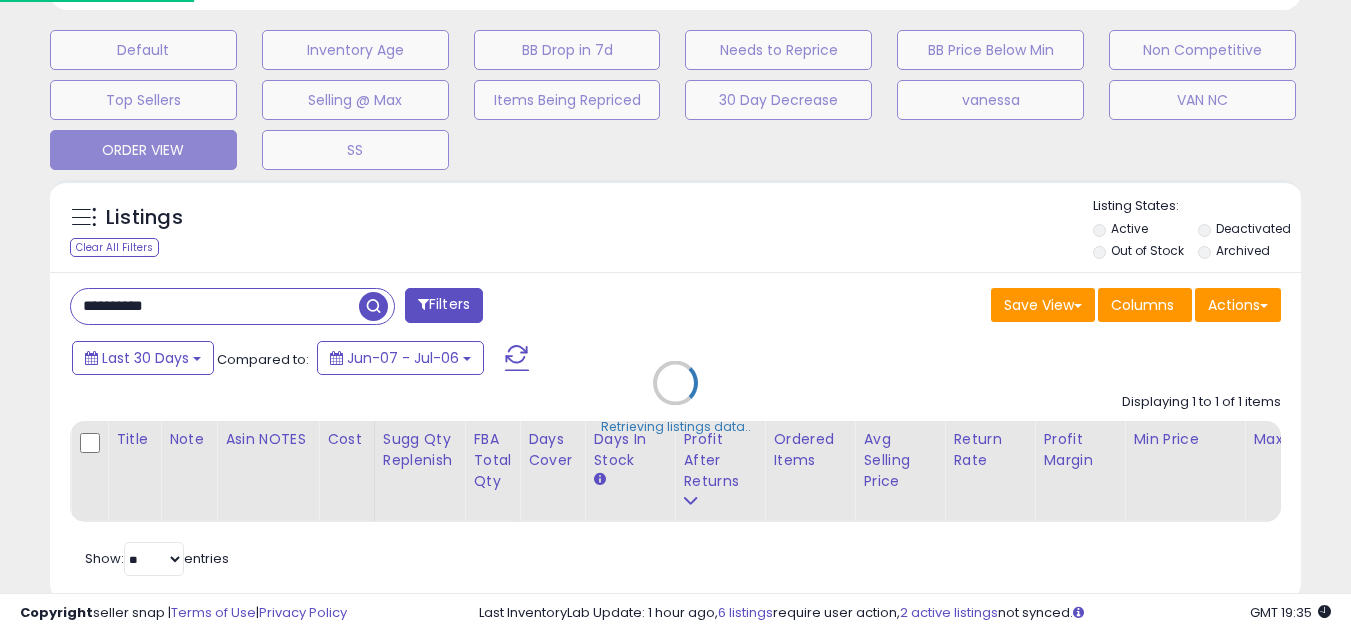 scroll, scrollTop: 999590, scrollLeft: 999267, axis: both 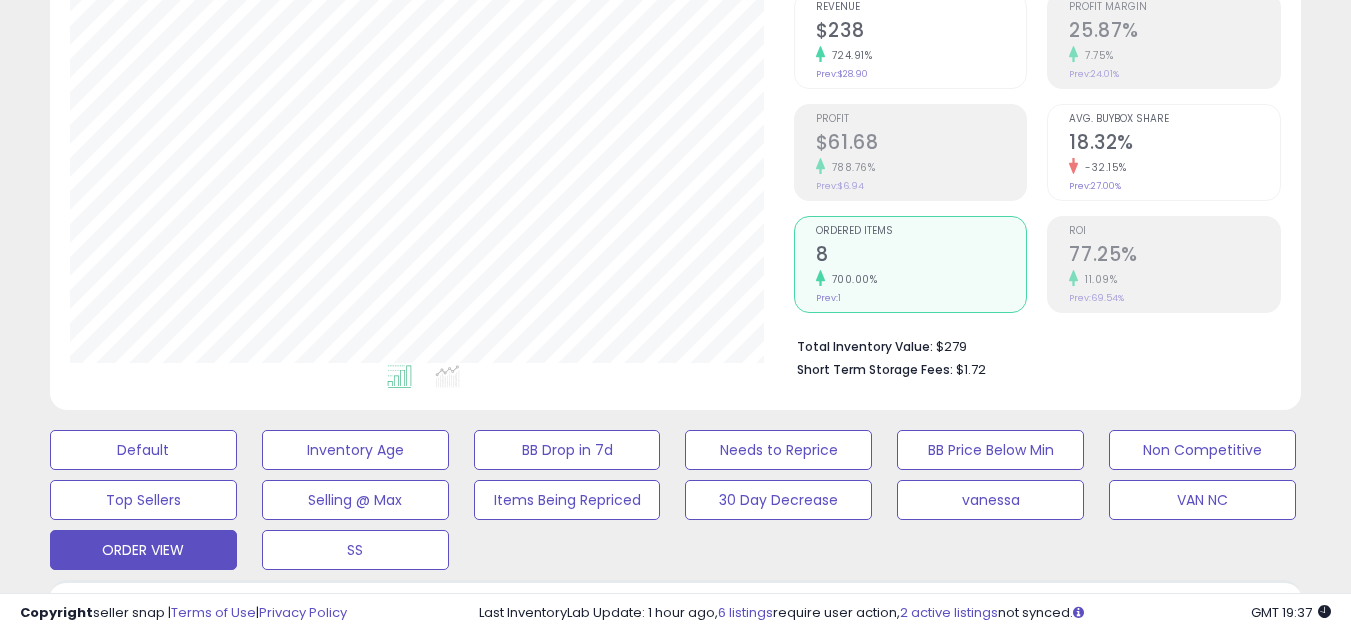 click on "Default
Inventory Age
BB Drop in 7d
Needs to Reprice
BB Price Below Min
Non Competitive
Top Sellers
Selling @ Max
Items Being Repriced
30 Day Decrease
vanessa
VAN NC
ORDER VIEW" at bounding box center [675, 495] 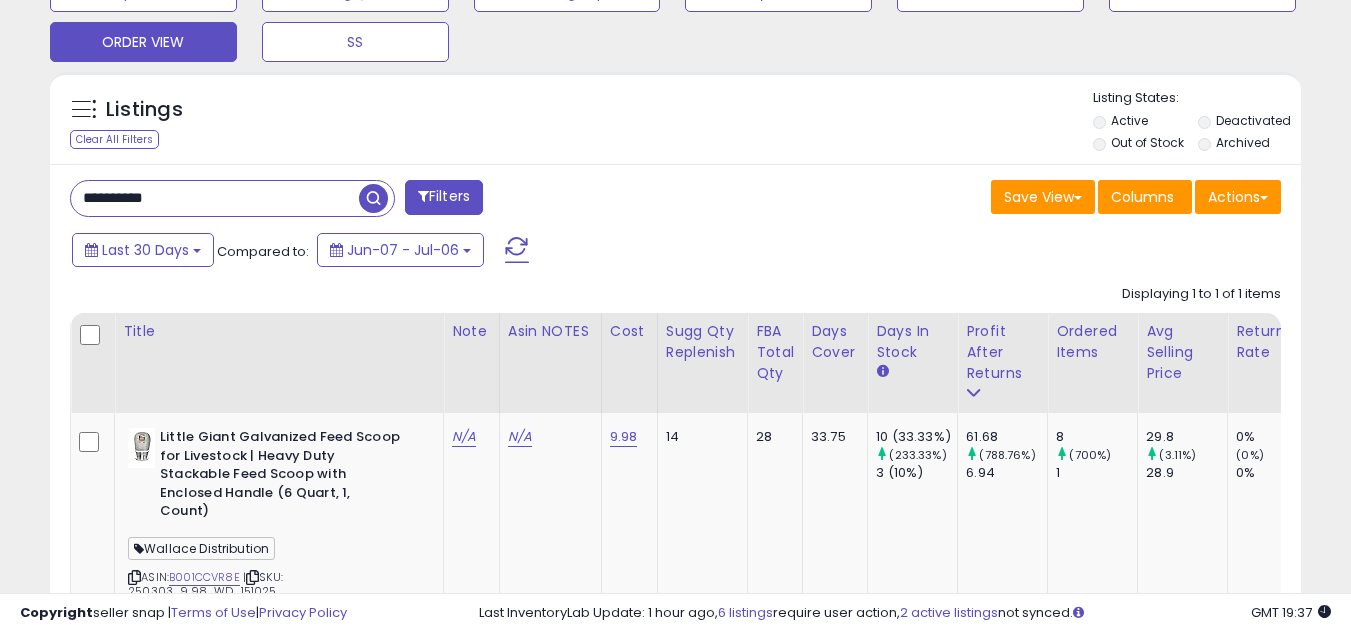 scroll, scrollTop: 800, scrollLeft: 0, axis: vertical 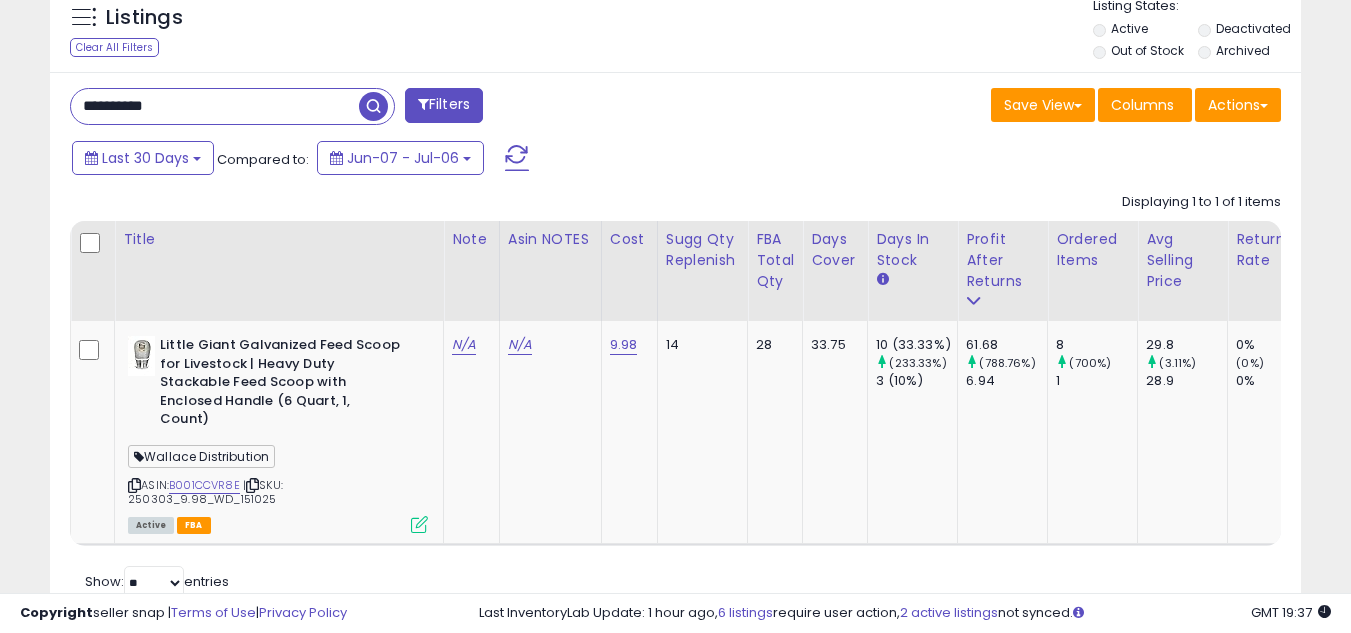 click on "**********" at bounding box center [215, 106] 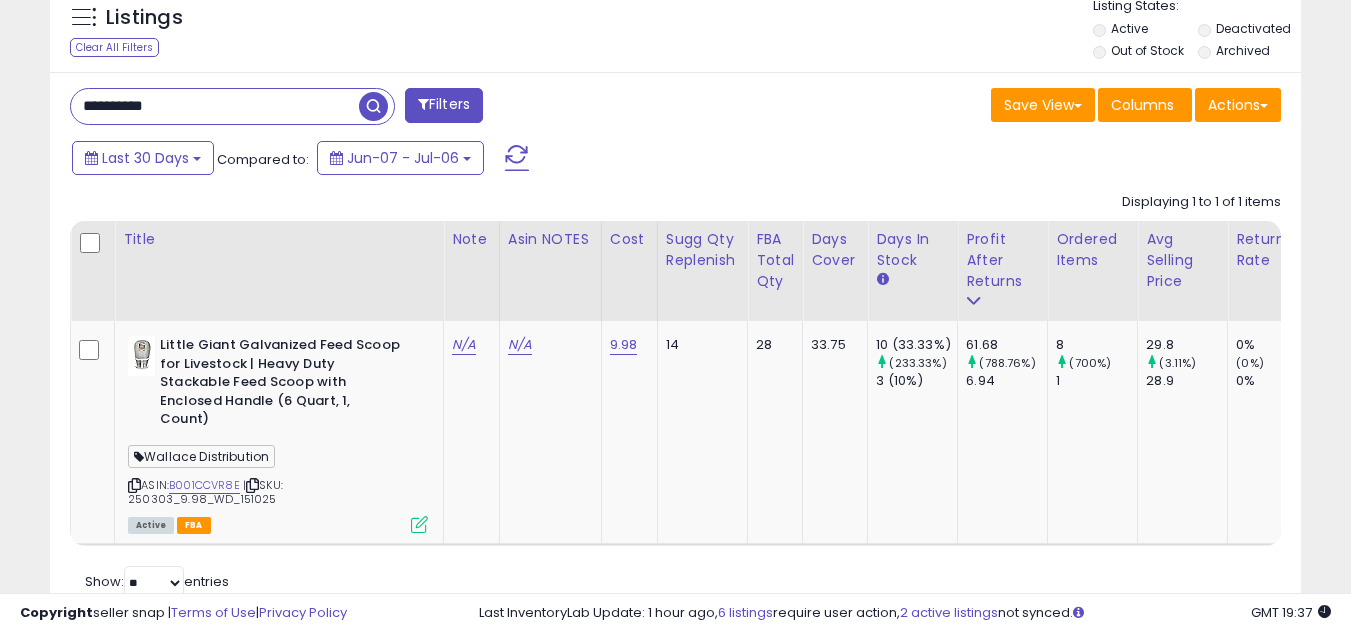 paste 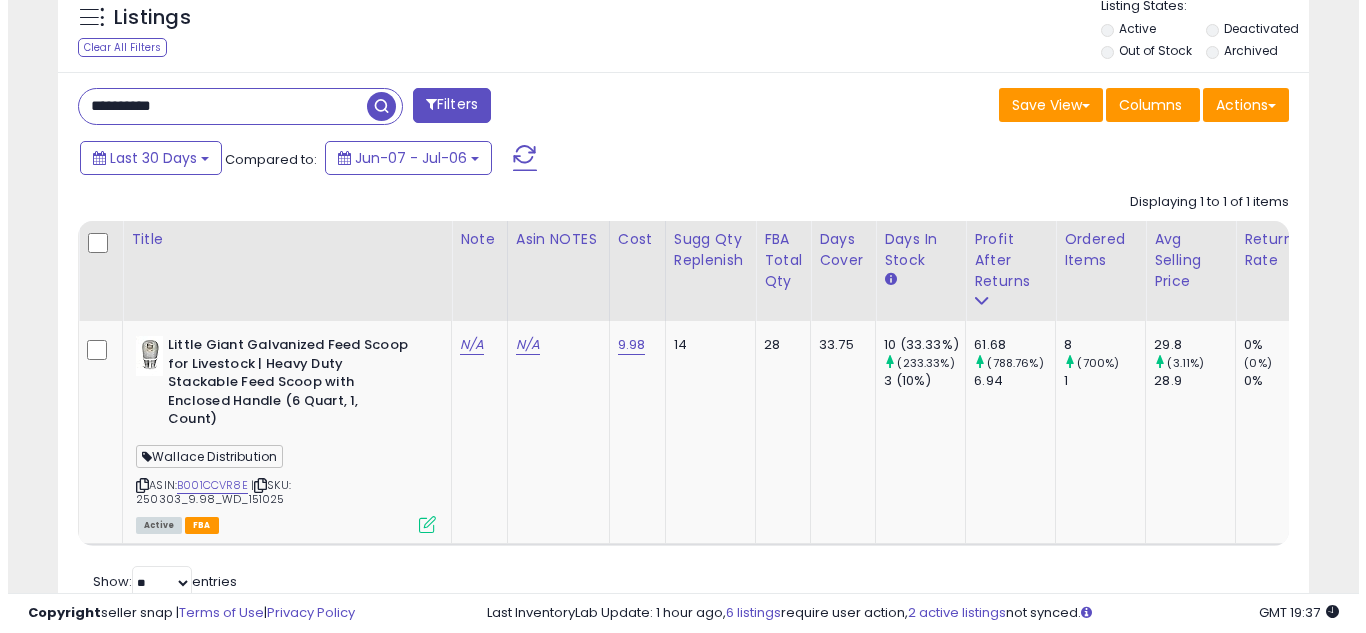 scroll, scrollTop: 658, scrollLeft: 0, axis: vertical 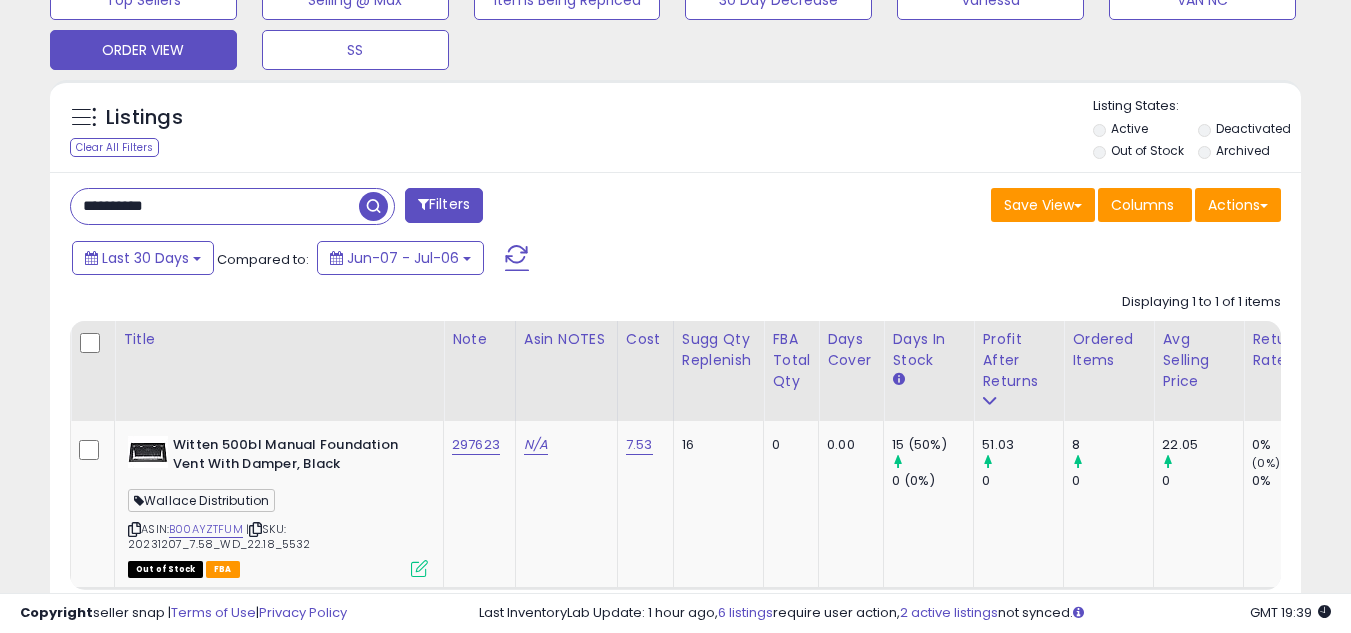 click on "**********" at bounding box center (215, 206) 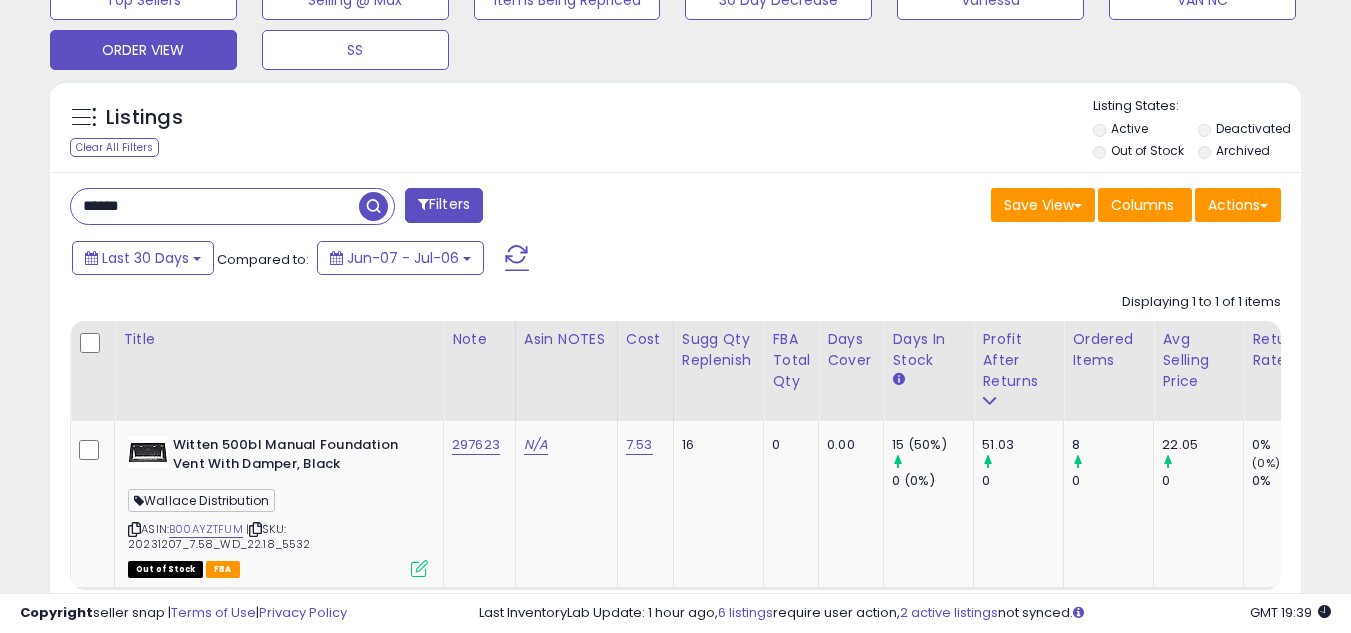click at bounding box center [373, 206] 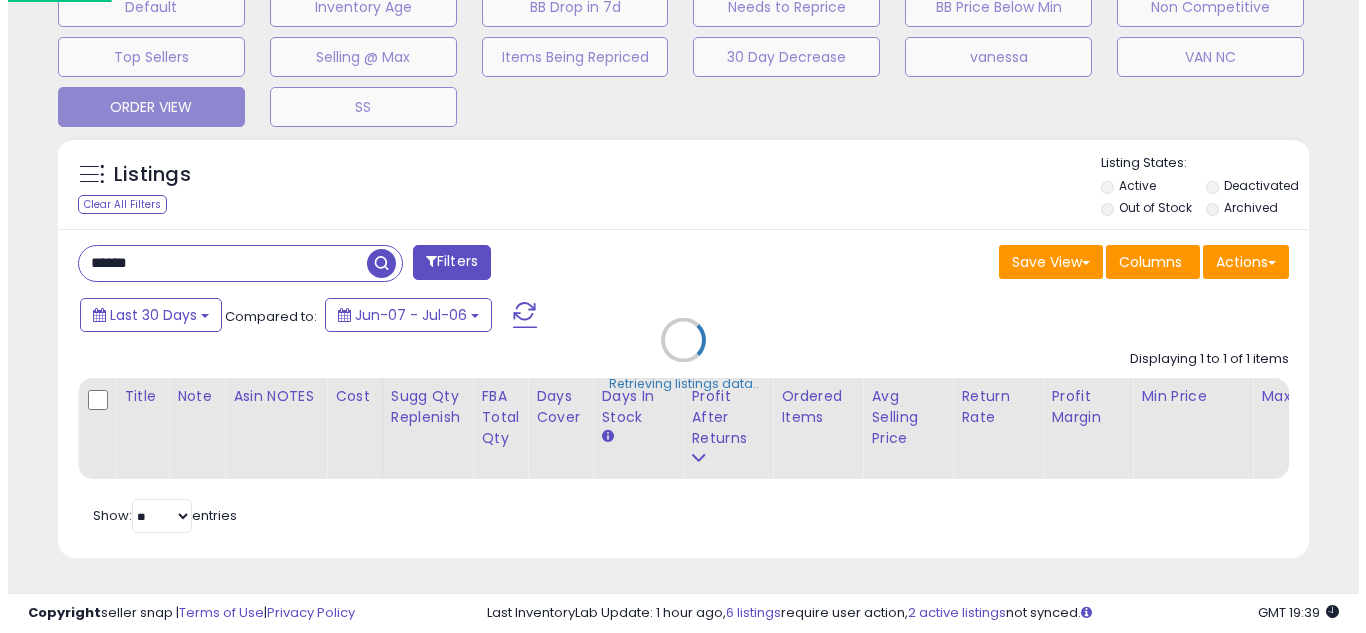 scroll, scrollTop: 658, scrollLeft: 0, axis: vertical 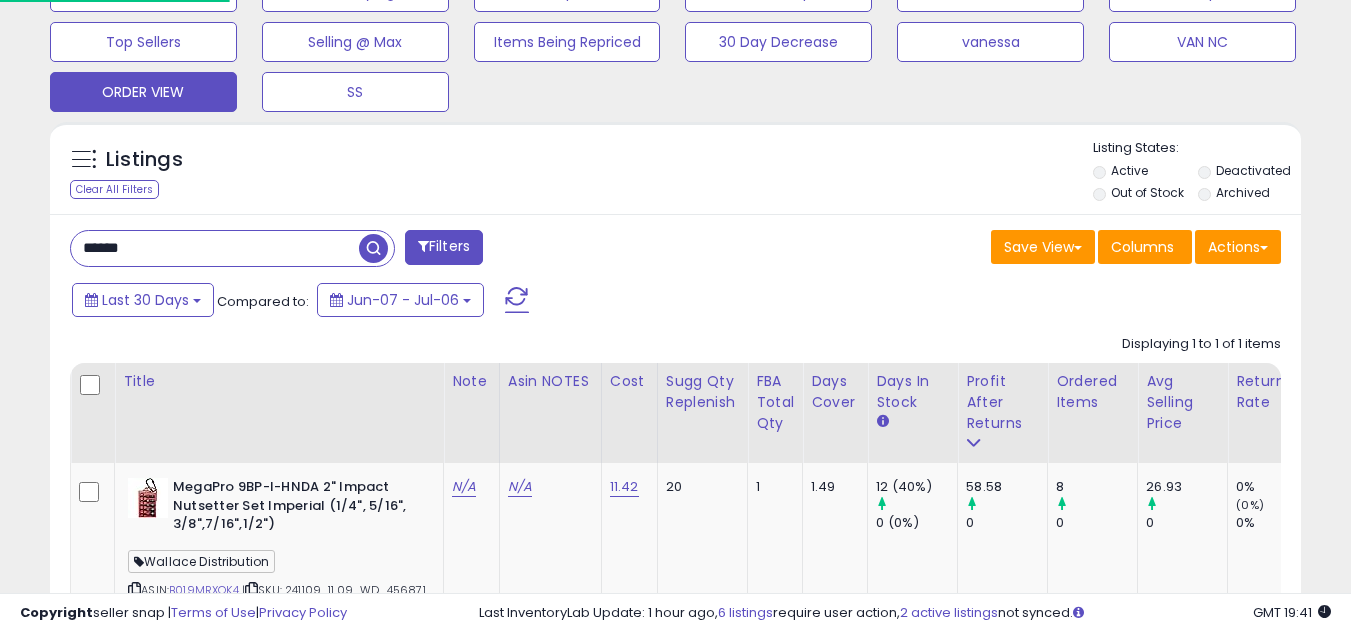click on "******" at bounding box center (215, 248) 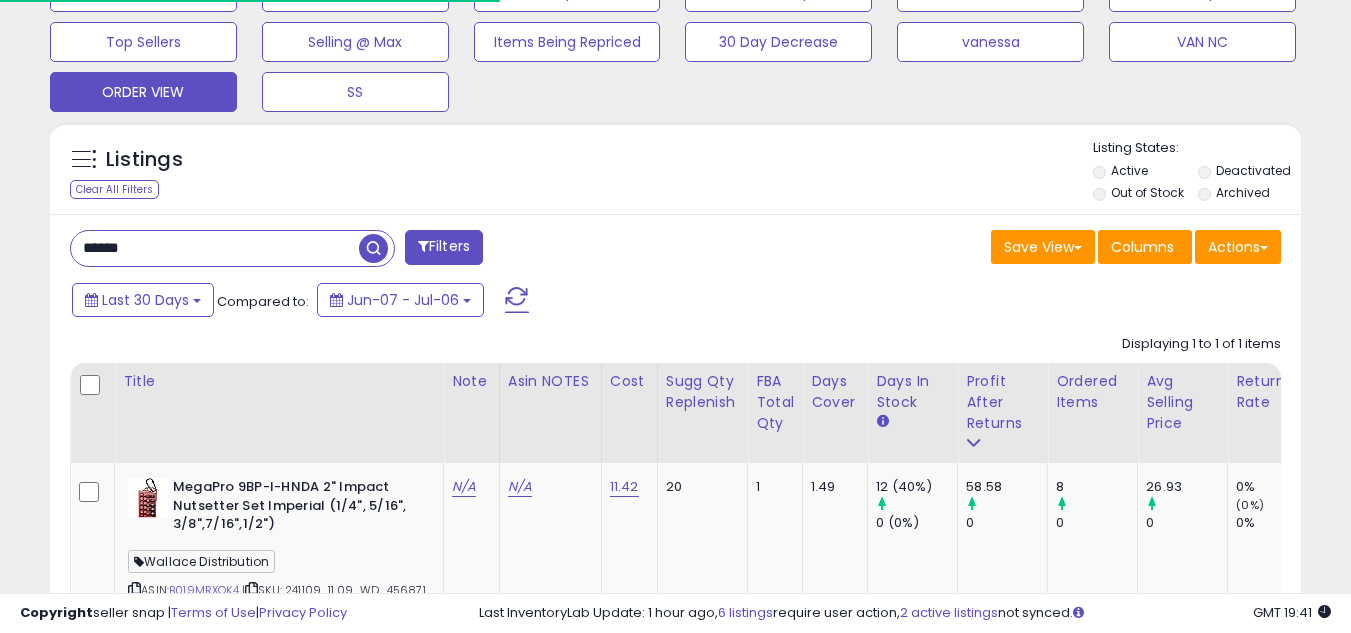 click on "******" at bounding box center [215, 248] 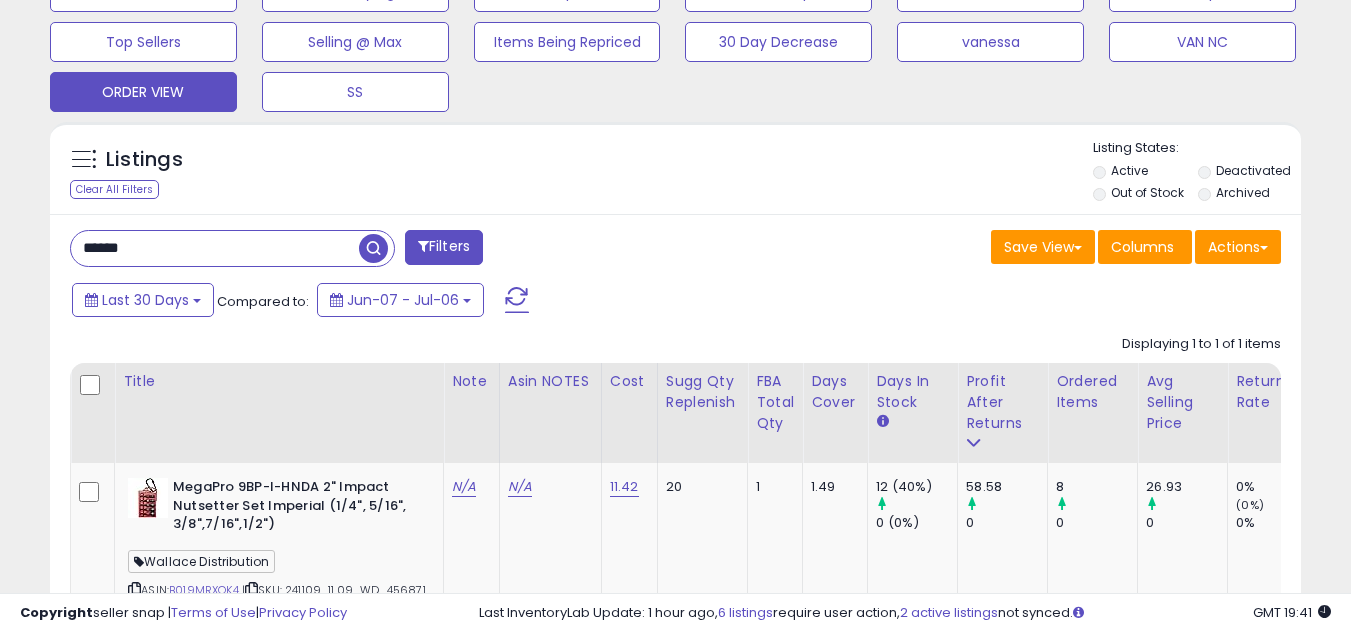 paste on "****" 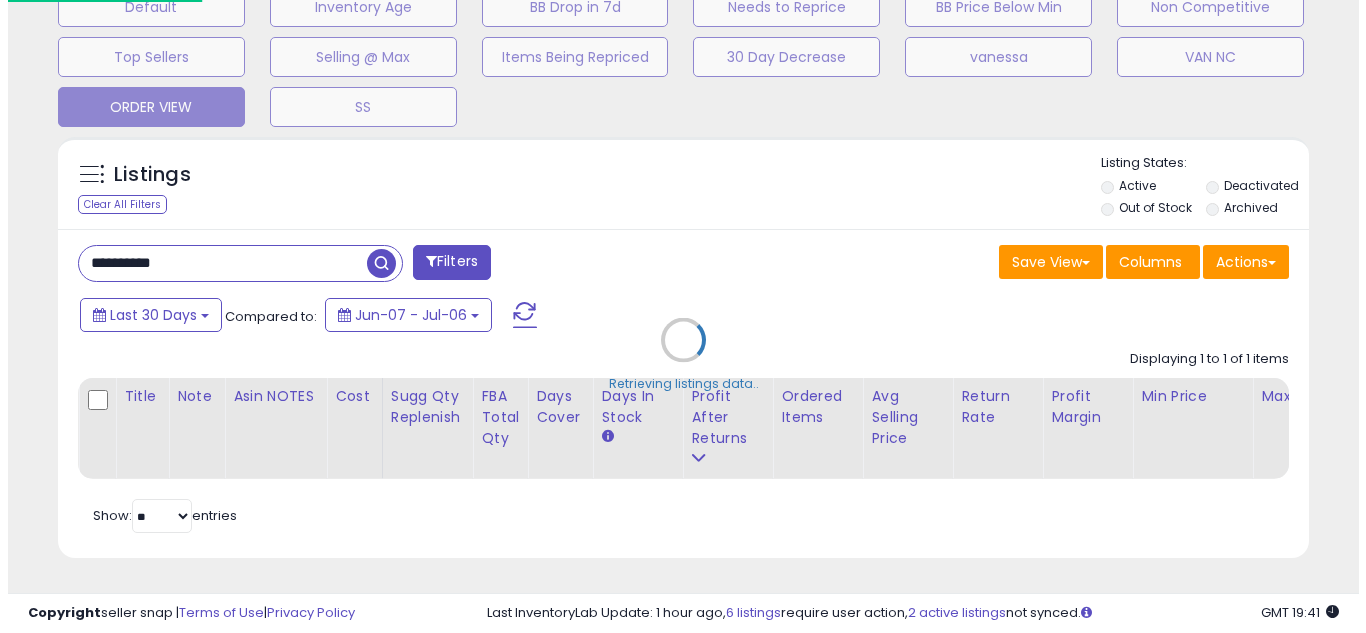 scroll, scrollTop: 999590, scrollLeft: 999267, axis: both 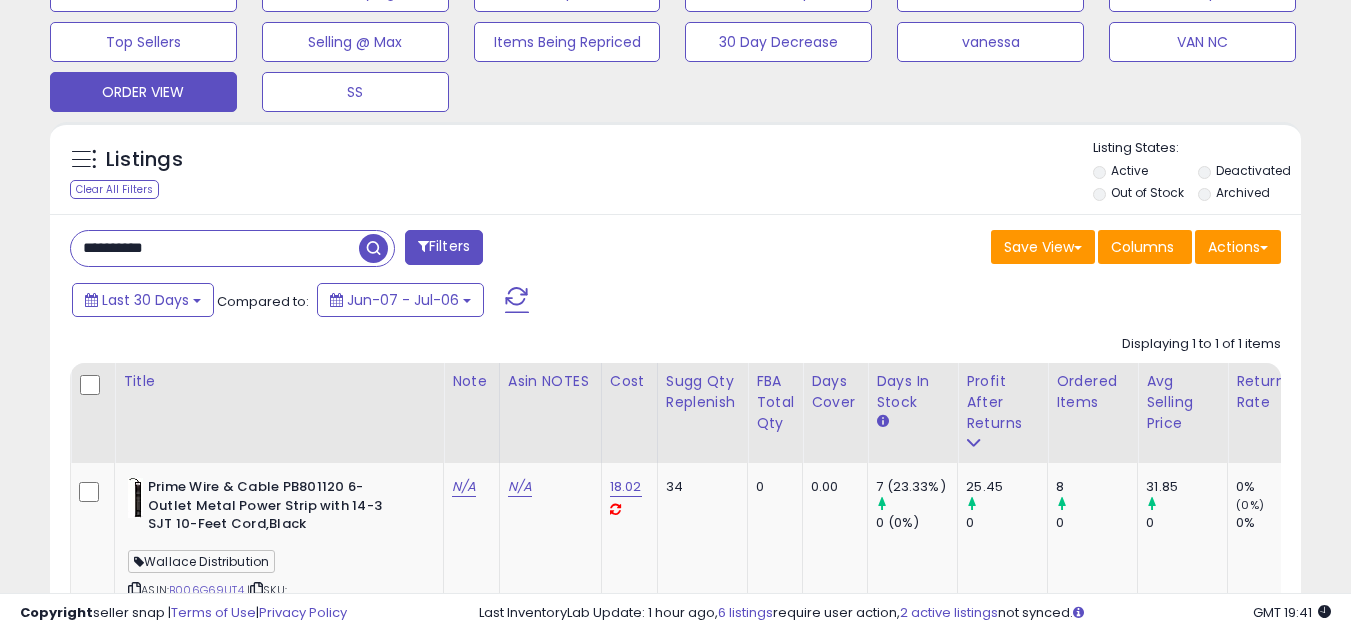 click on "Save View
Save As New View
Update Current View
Columns
Actions
Import  Export Visible Columns" at bounding box center (986, 249) 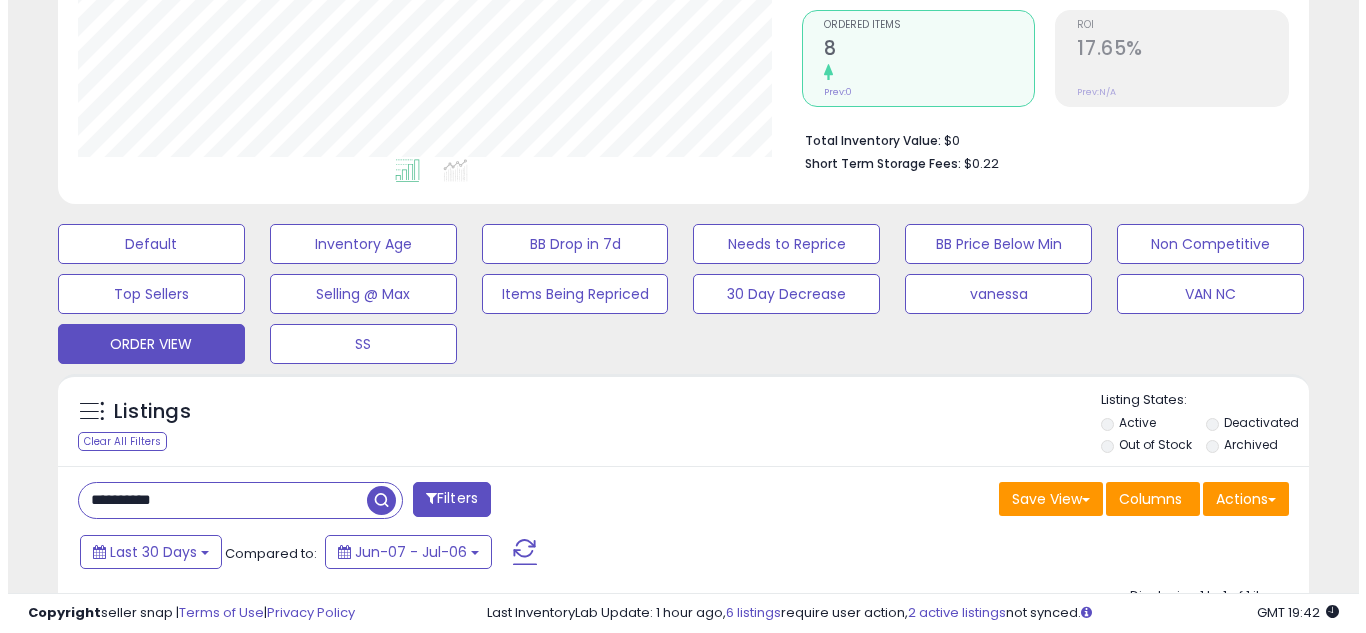 scroll, scrollTop: 645, scrollLeft: 0, axis: vertical 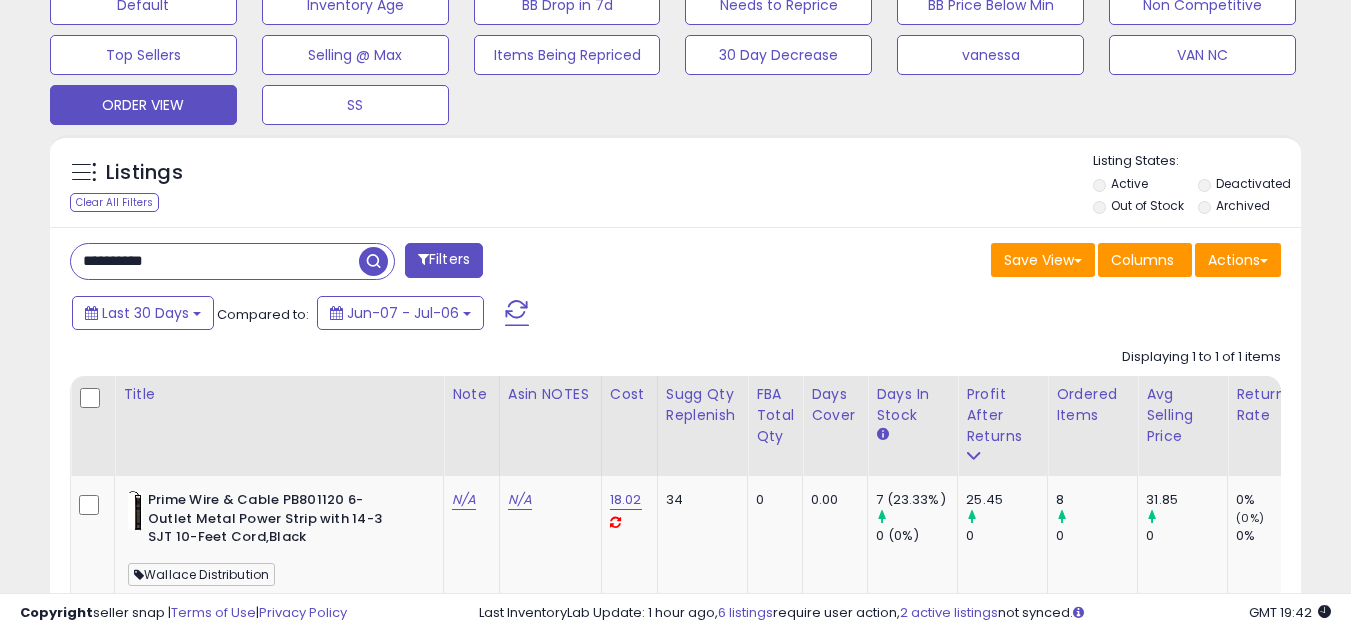 click on "**********" at bounding box center [215, 261] 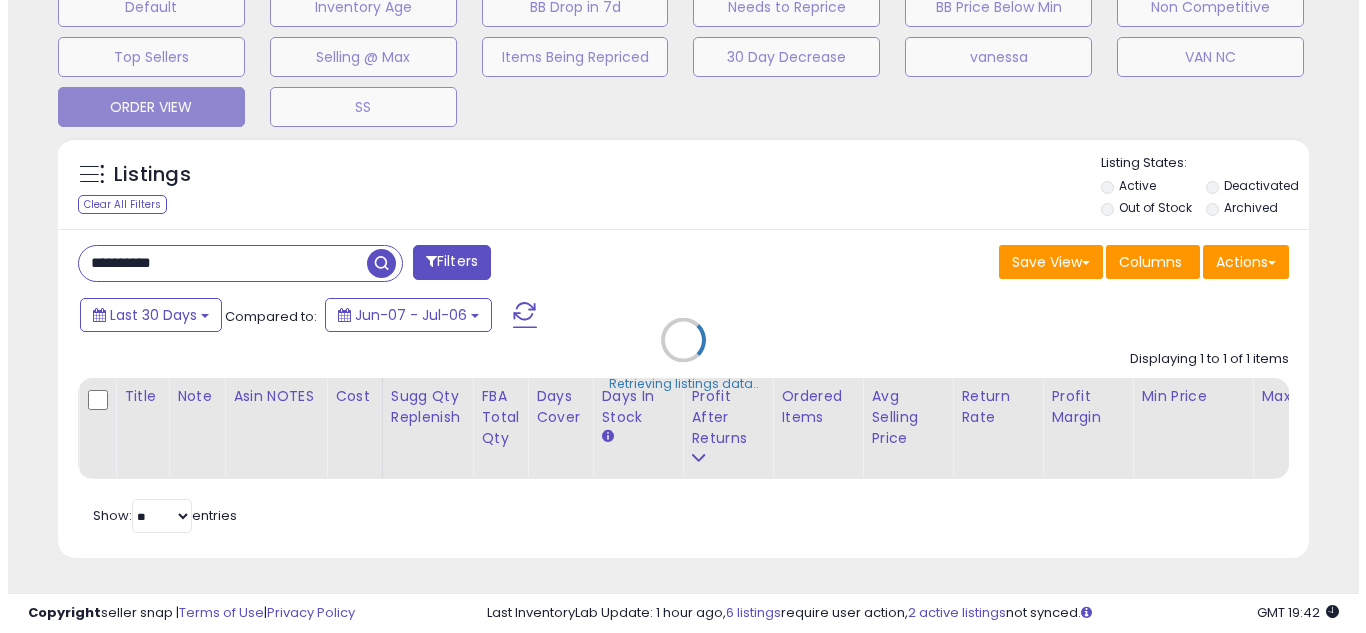 scroll, scrollTop: 999590, scrollLeft: 999267, axis: both 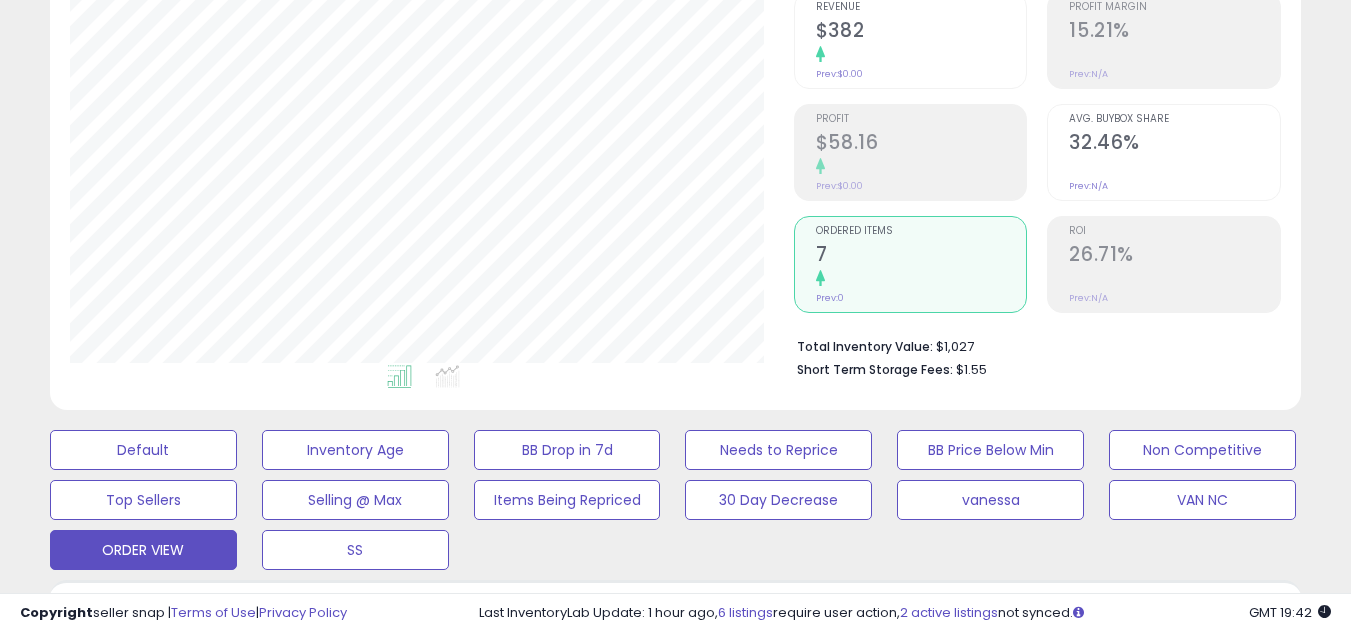 click on "Ordered Items
7
Prev:  0" at bounding box center (921, 262) 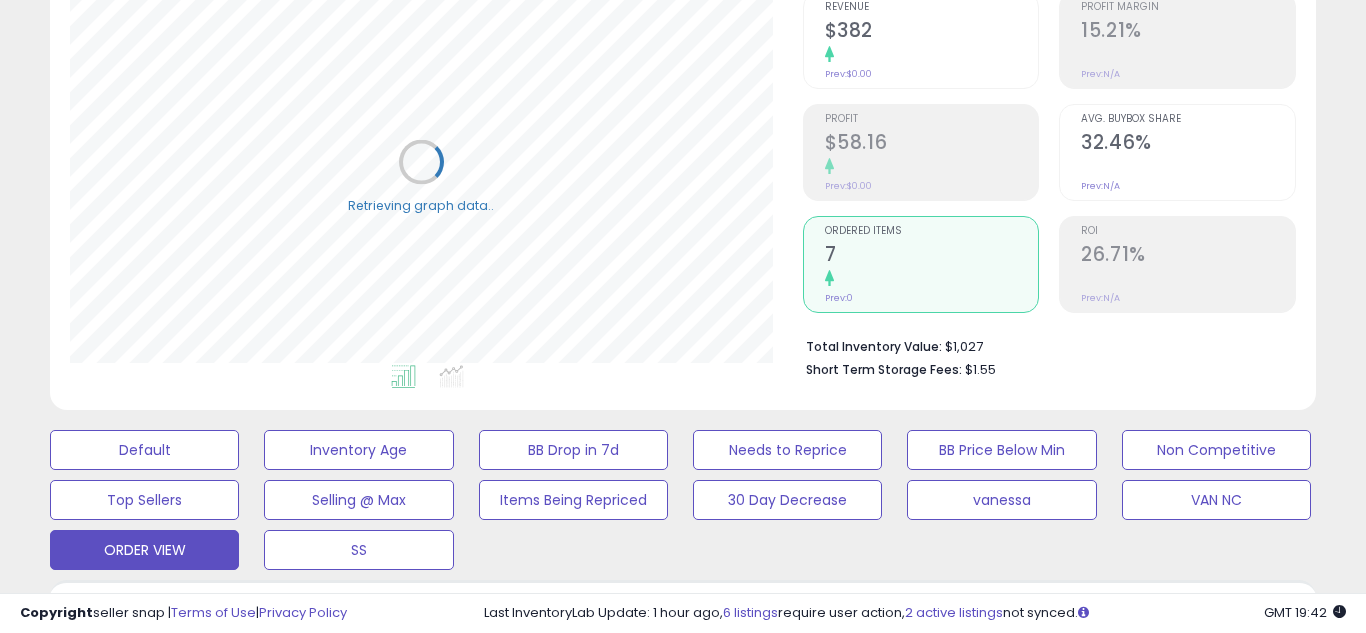 scroll, scrollTop: 999590, scrollLeft: 999267, axis: both 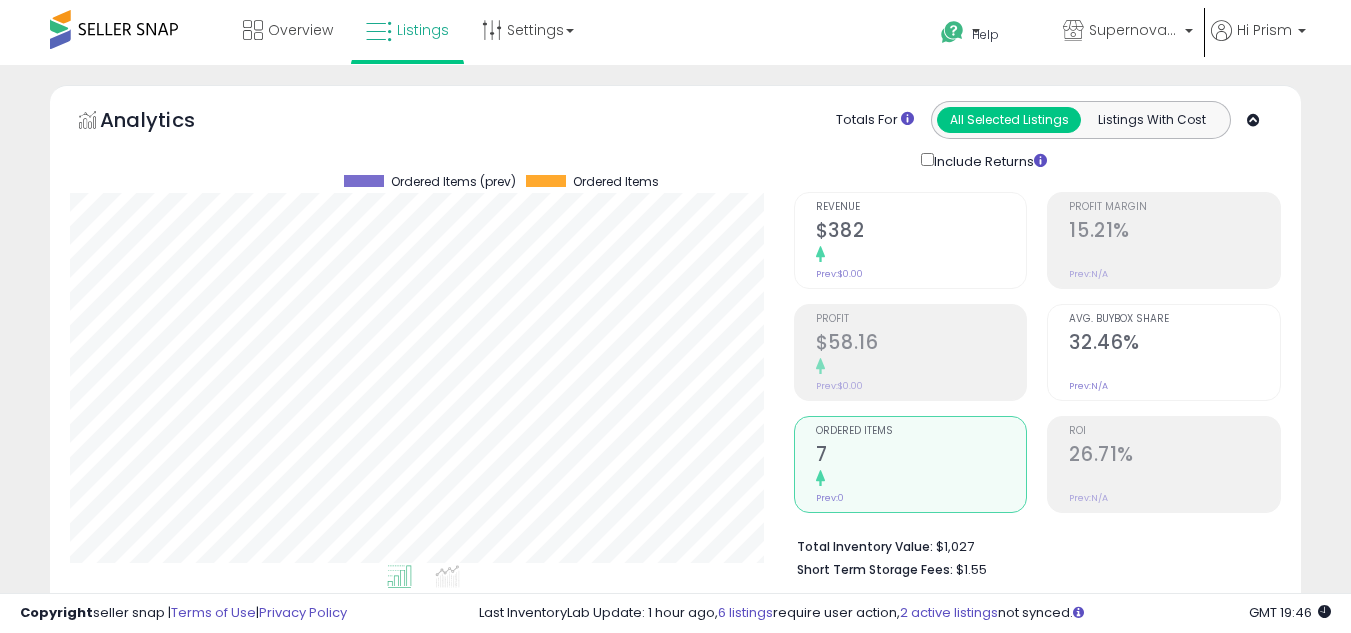 click on "7" at bounding box center (921, 456) 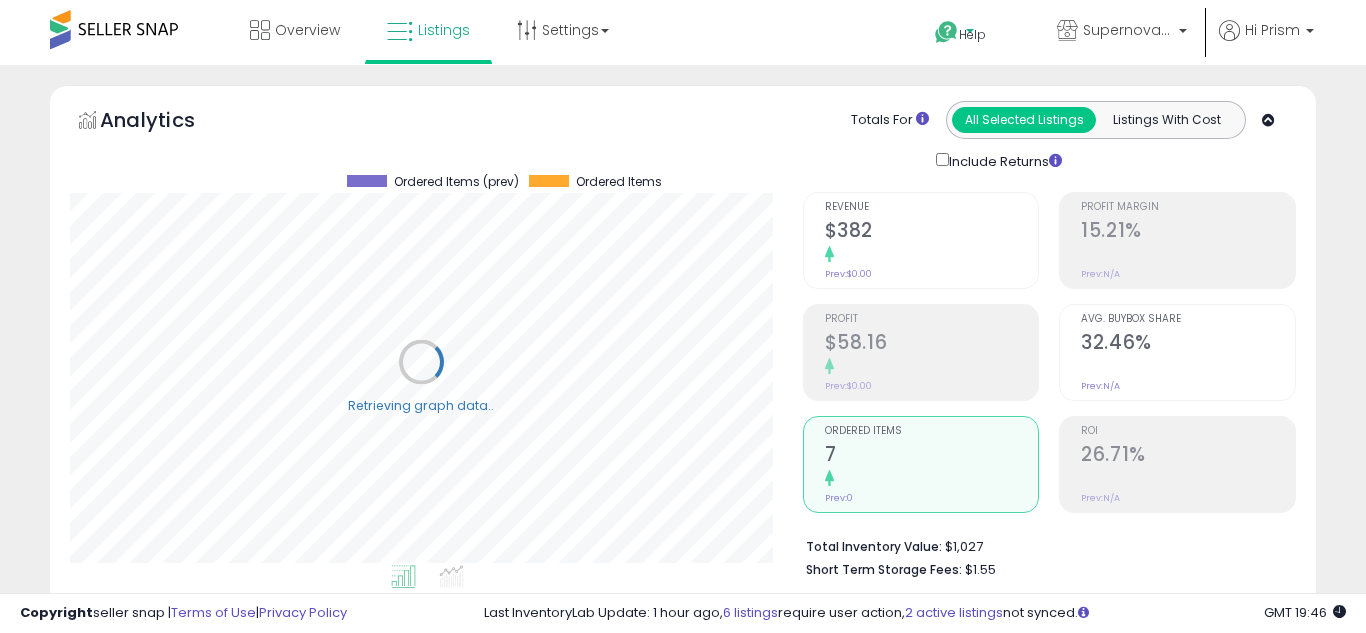 scroll, scrollTop: 999590, scrollLeft: 999267, axis: both 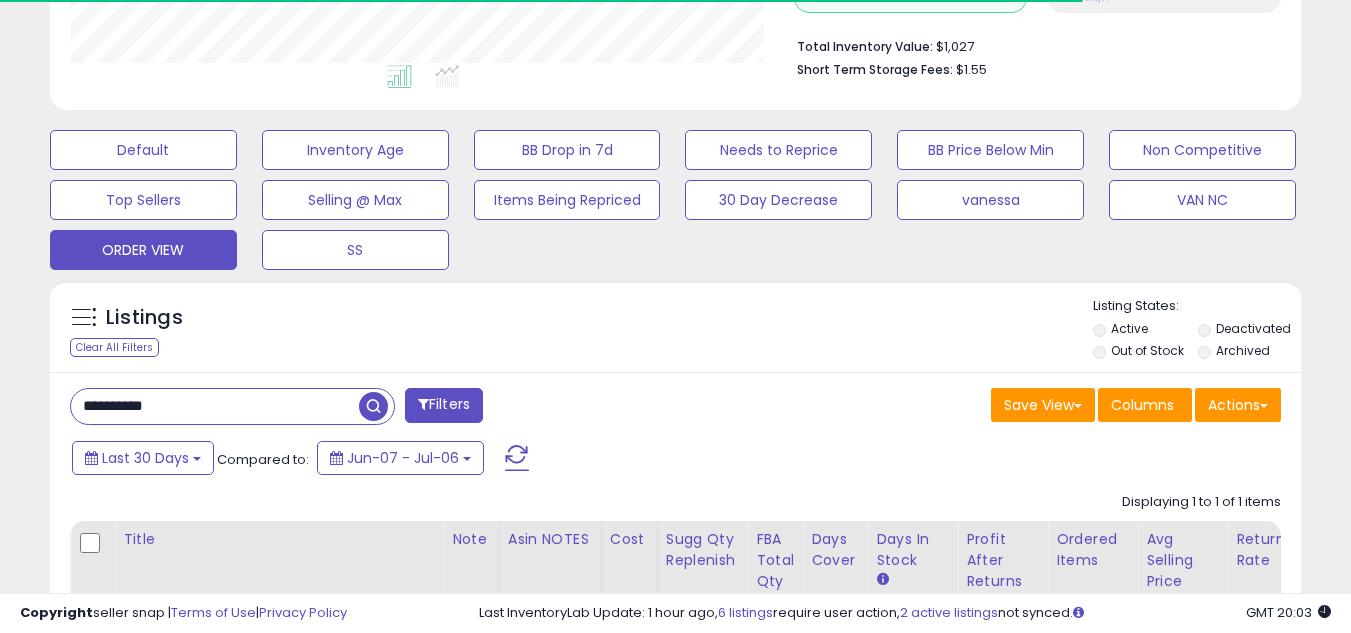 click on "**********" at bounding box center (675, 630) 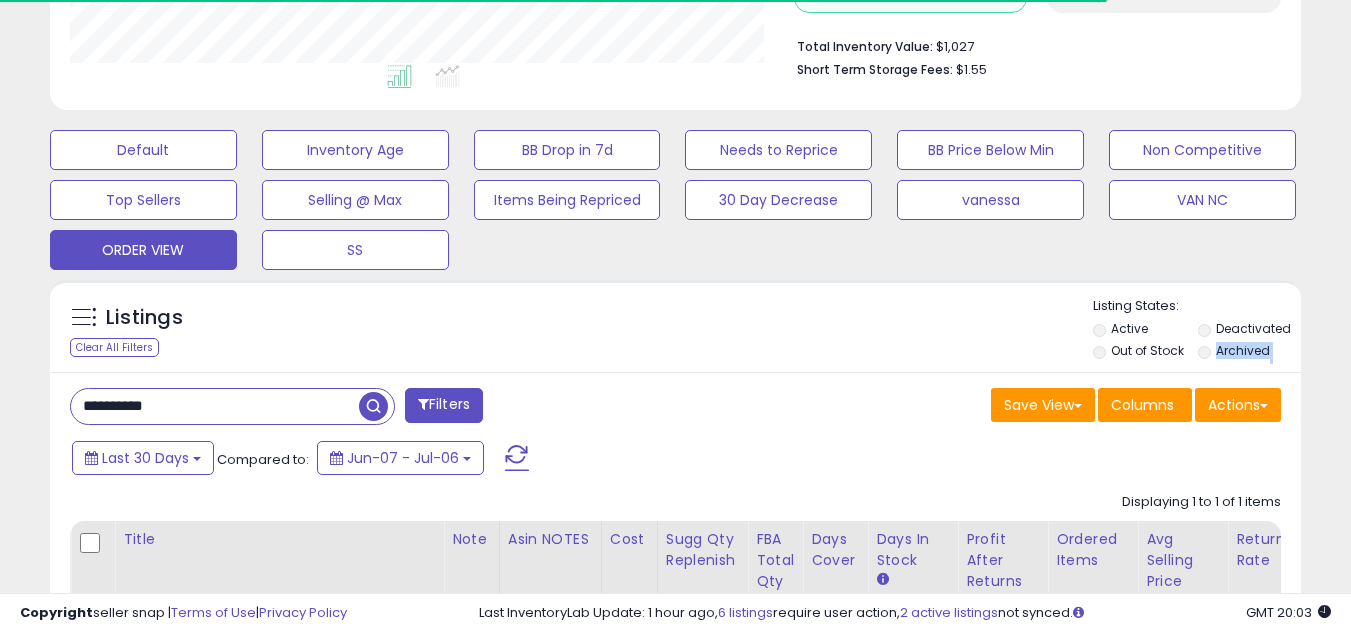 click on "**********" at bounding box center [675, 630] 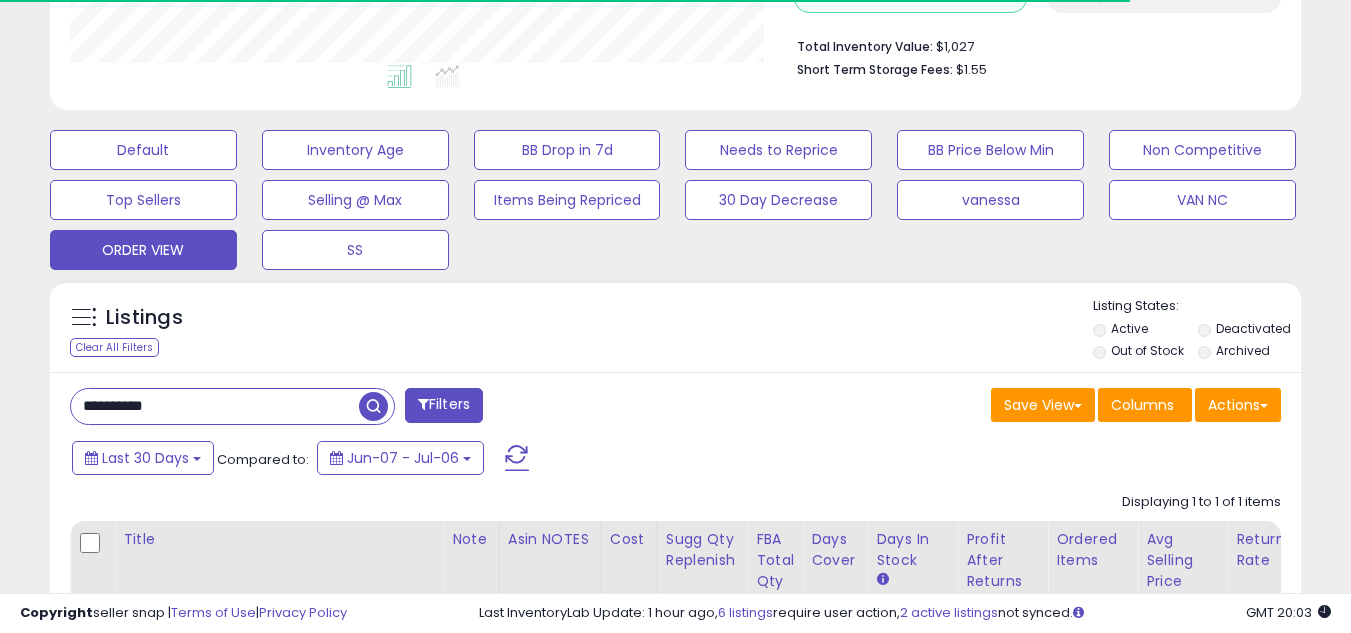 click on "**********" at bounding box center [215, 406] 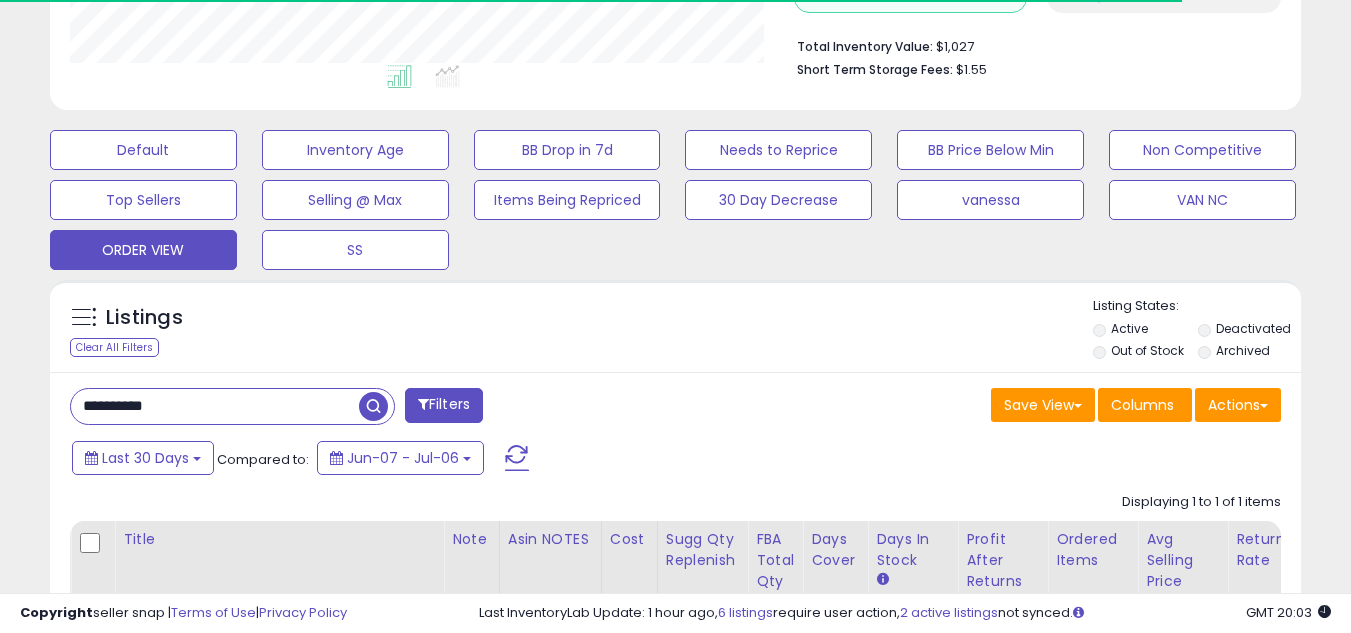 drag, startPoint x: 233, startPoint y: 408, endPoint x: 210, endPoint y: 408, distance: 23 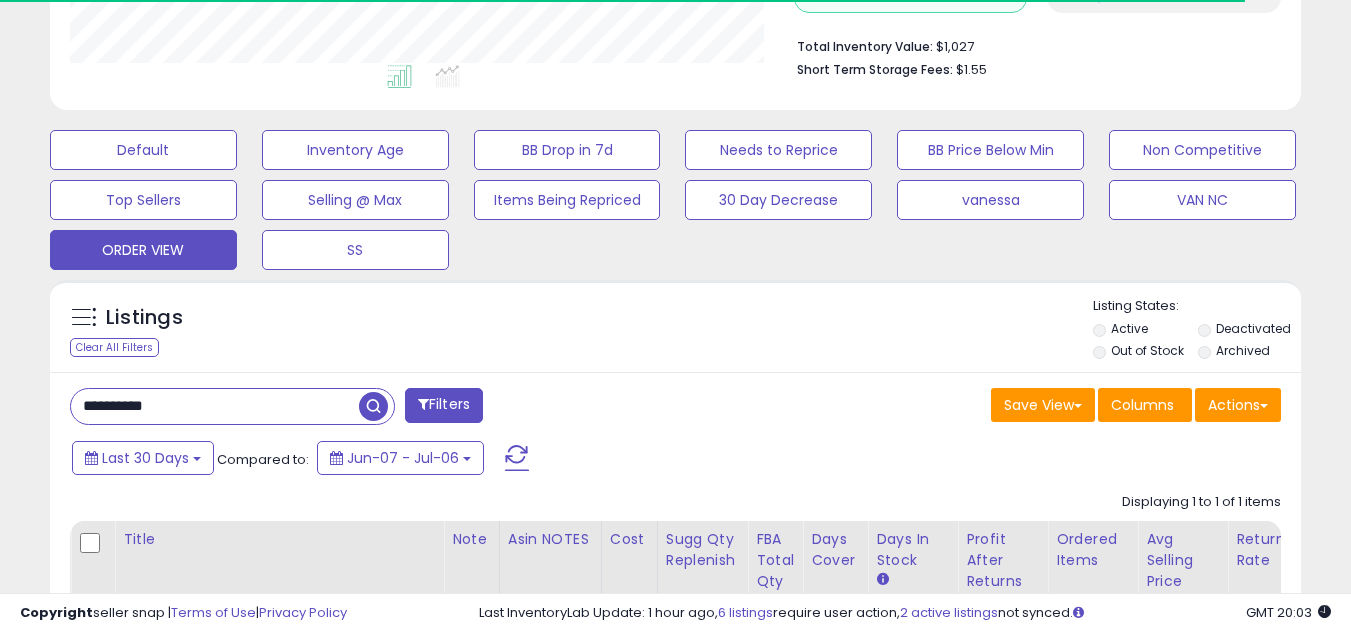 paste 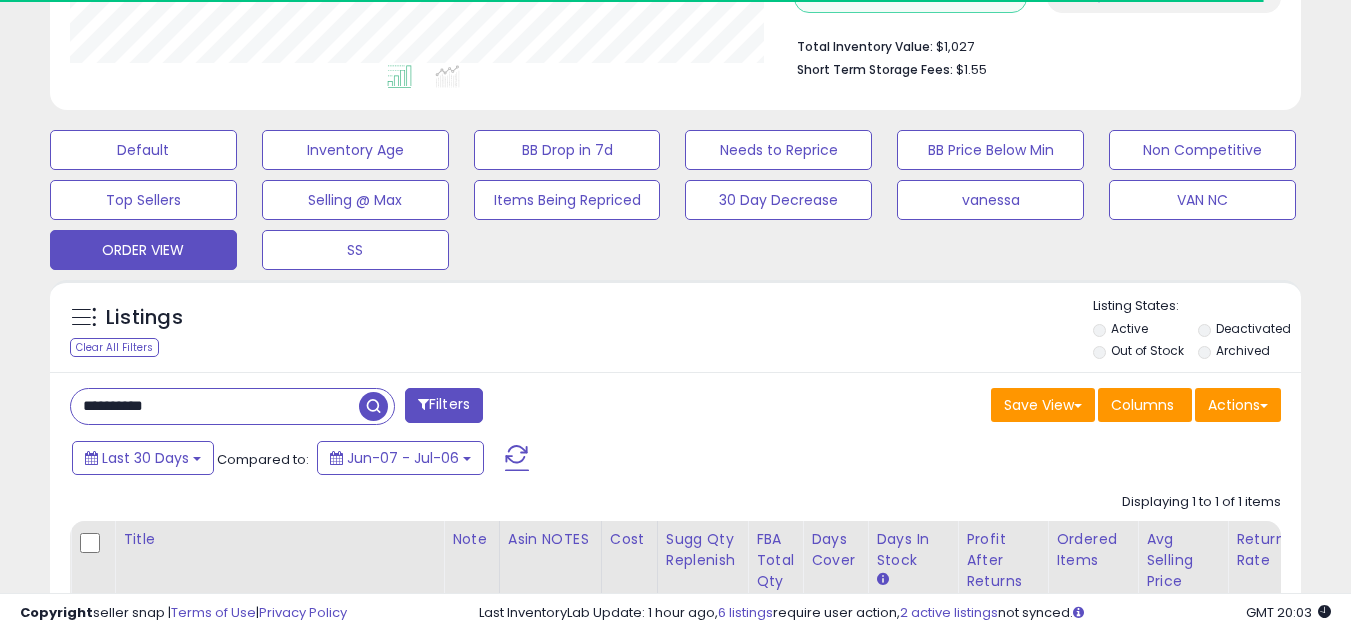 click on "**********" at bounding box center [215, 406] 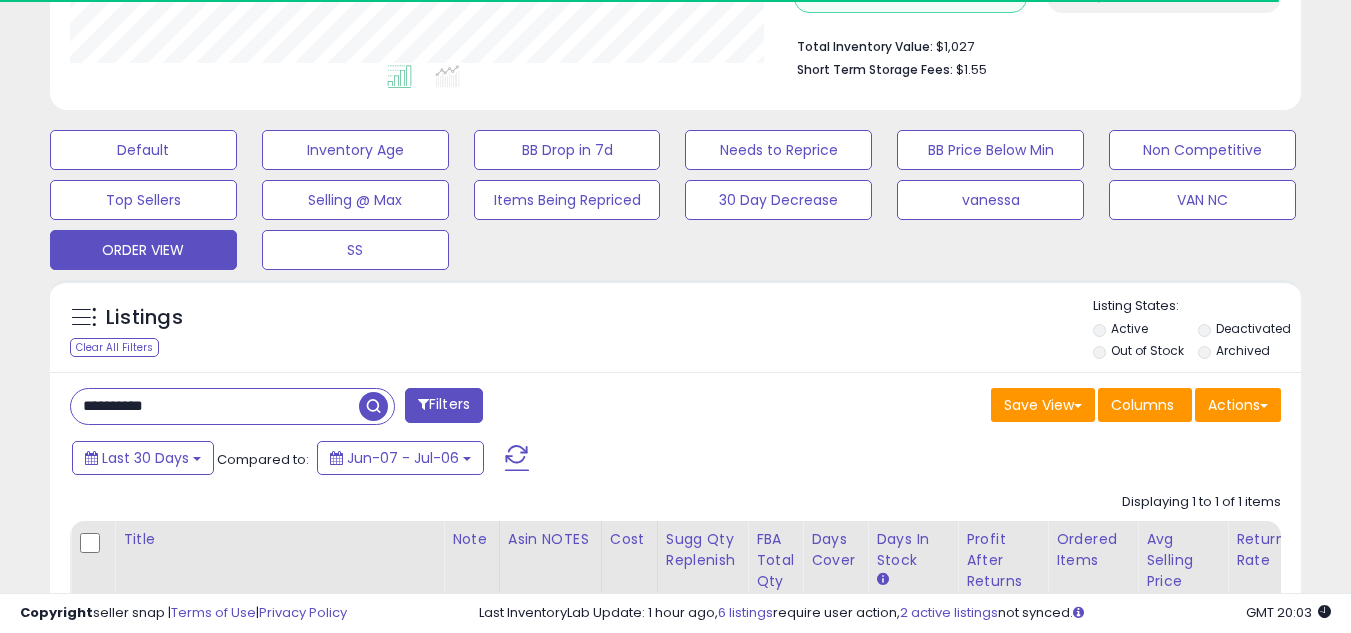 click at bounding box center (373, 406) 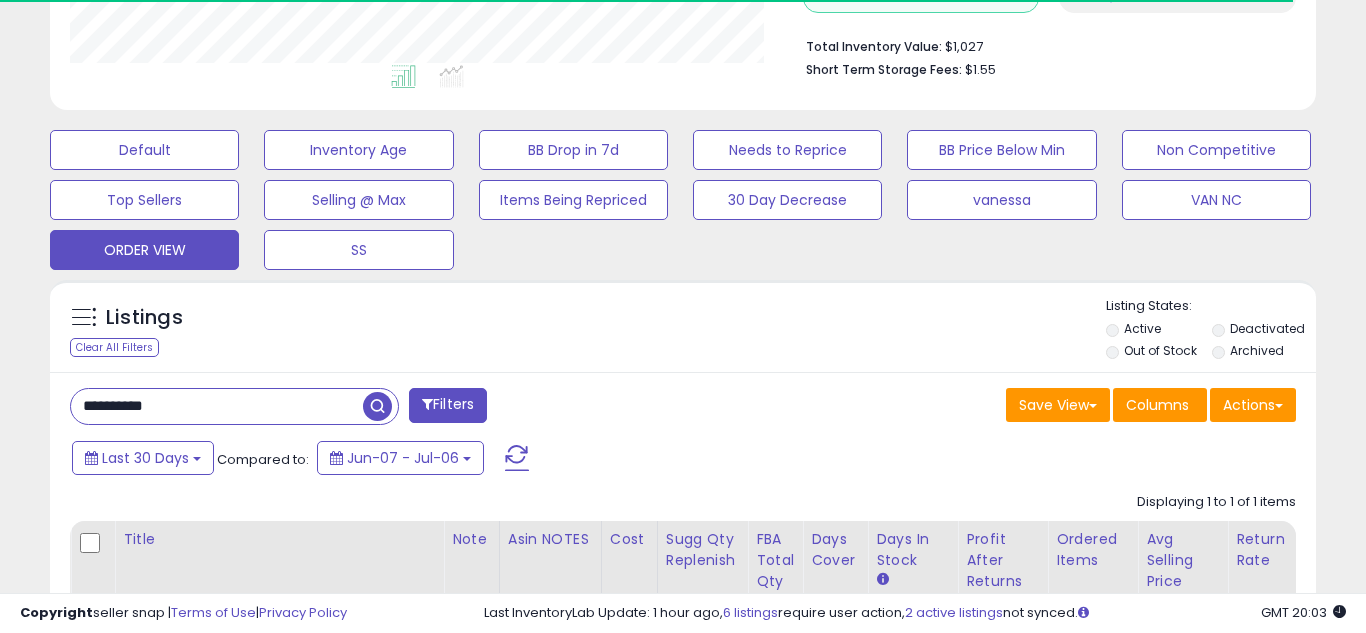 scroll, scrollTop: 999590, scrollLeft: 999267, axis: both 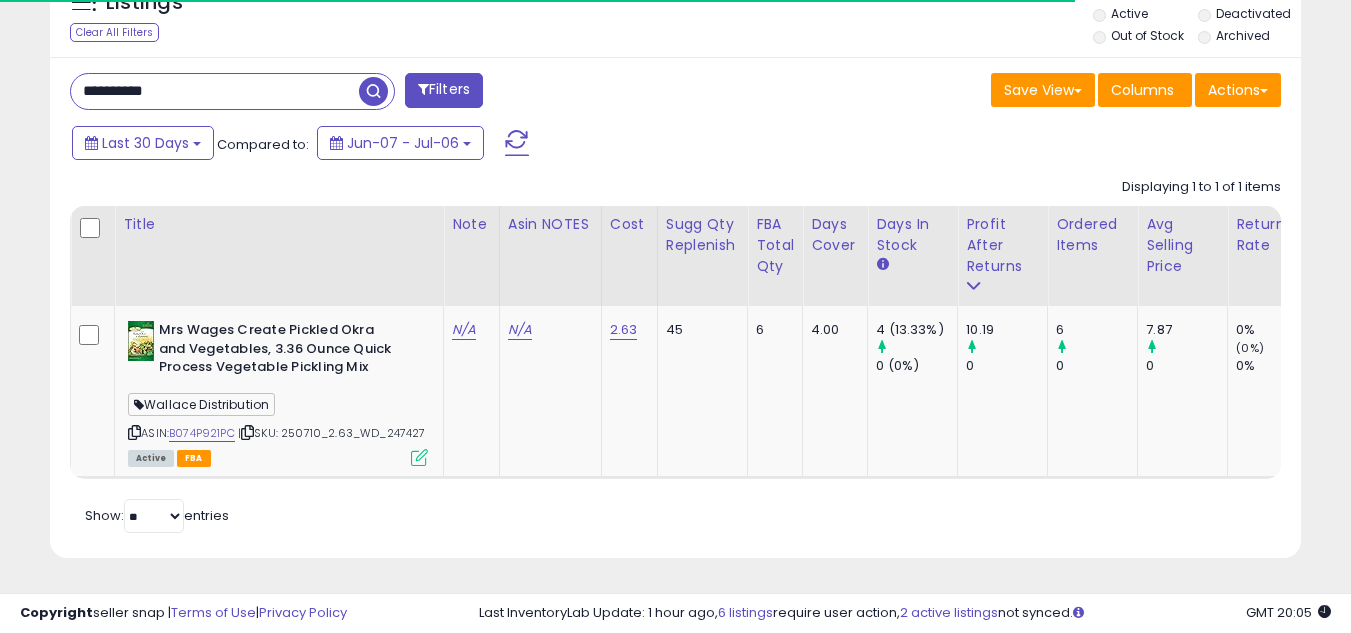 click on "**********" at bounding box center (215, 91) 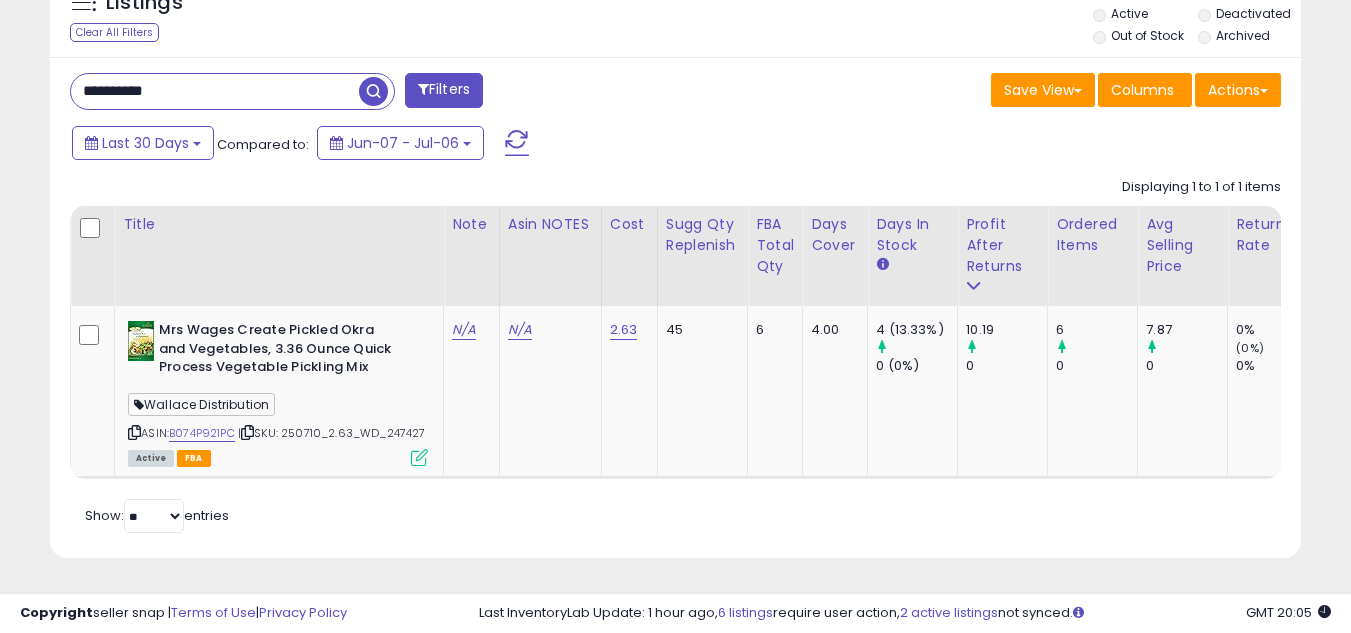 click on "**********" at bounding box center [215, 91] 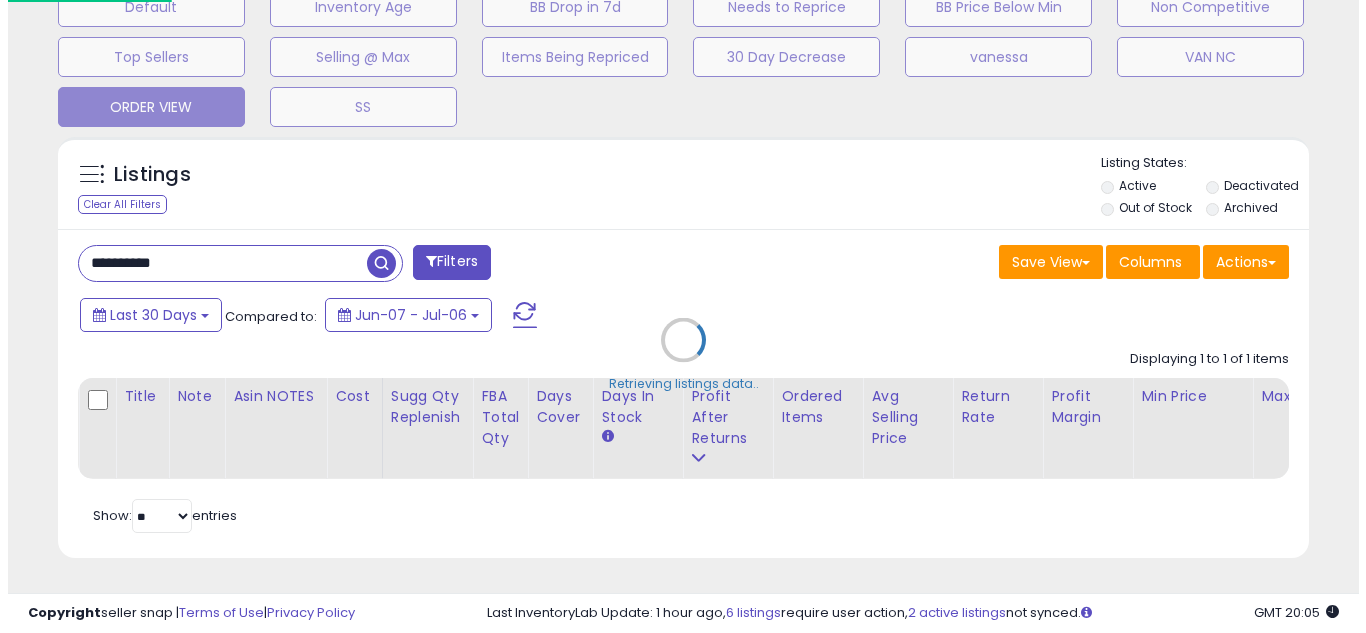 scroll, scrollTop: 658, scrollLeft: 0, axis: vertical 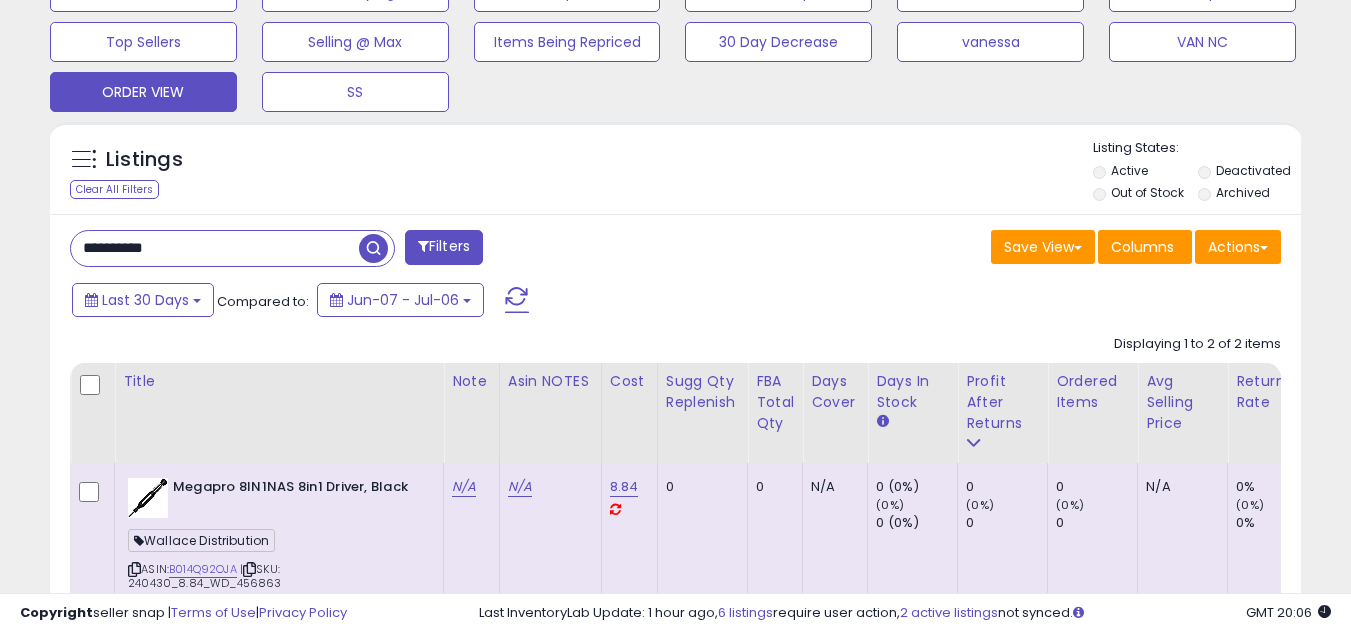 click on "**********" at bounding box center (215, 248) 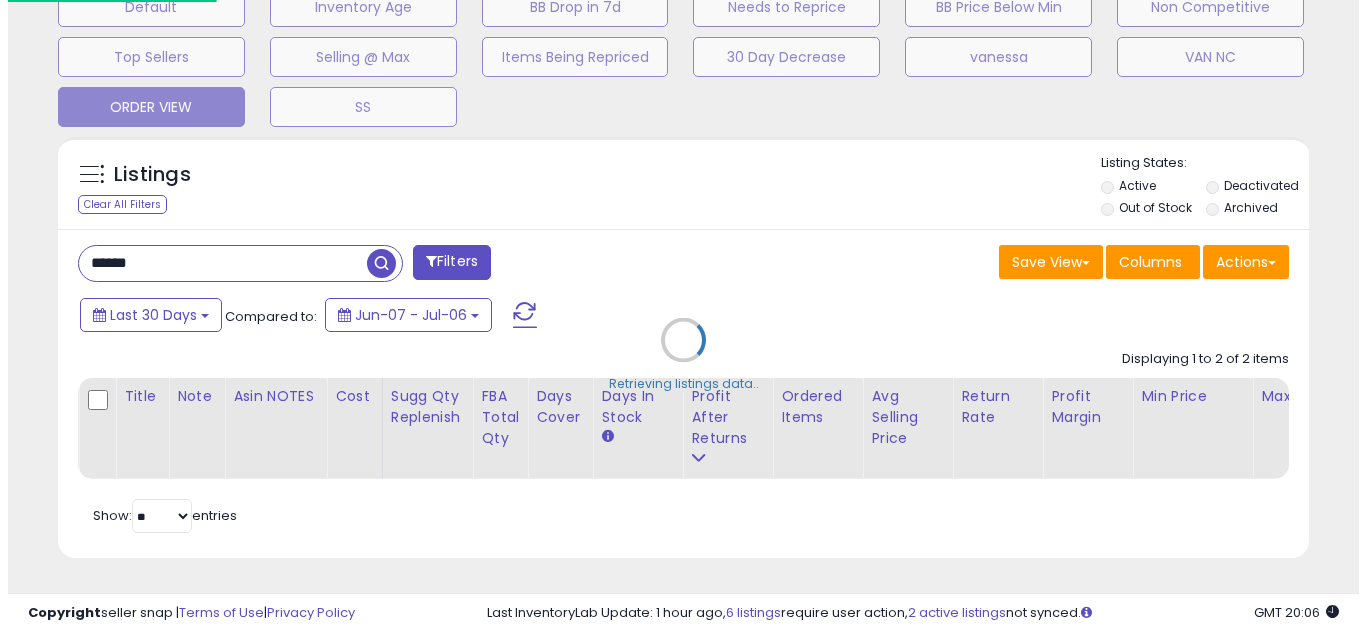 scroll, scrollTop: 999590, scrollLeft: 999267, axis: both 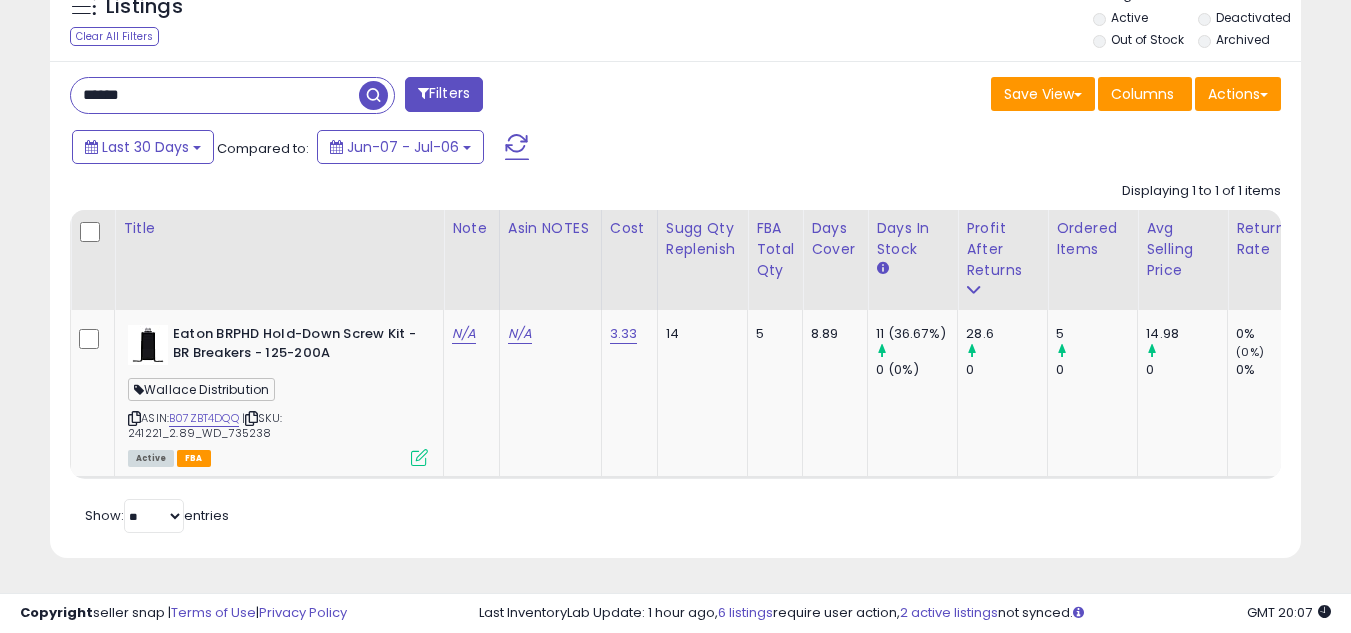click on "******" at bounding box center (215, 95) 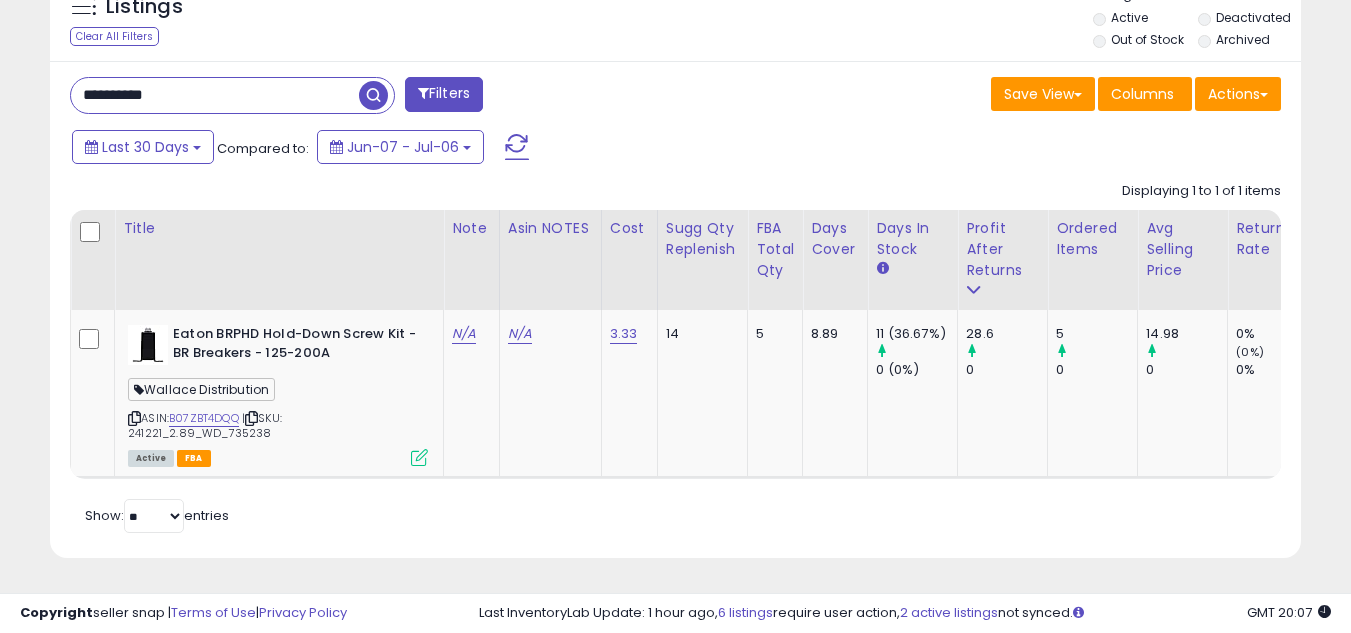 scroll, scrollTop: 999590, scrollLeft: 999267, axis: both 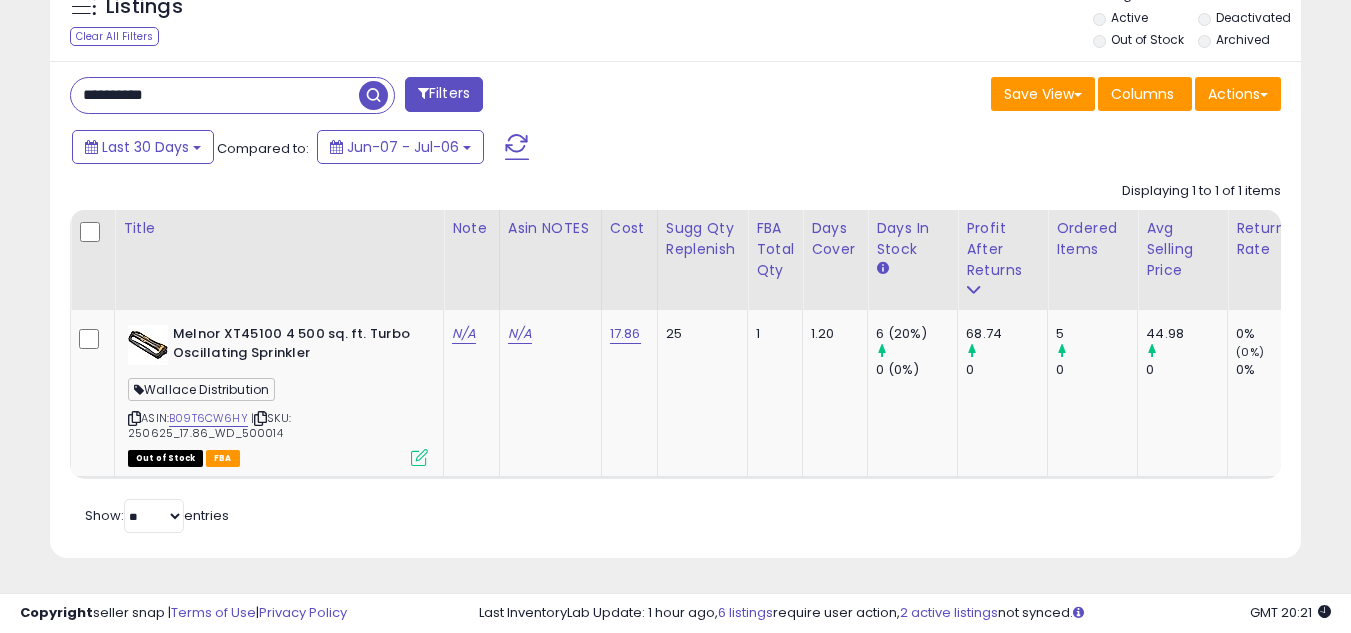 click on "**********" at bounding box center (232, 95) 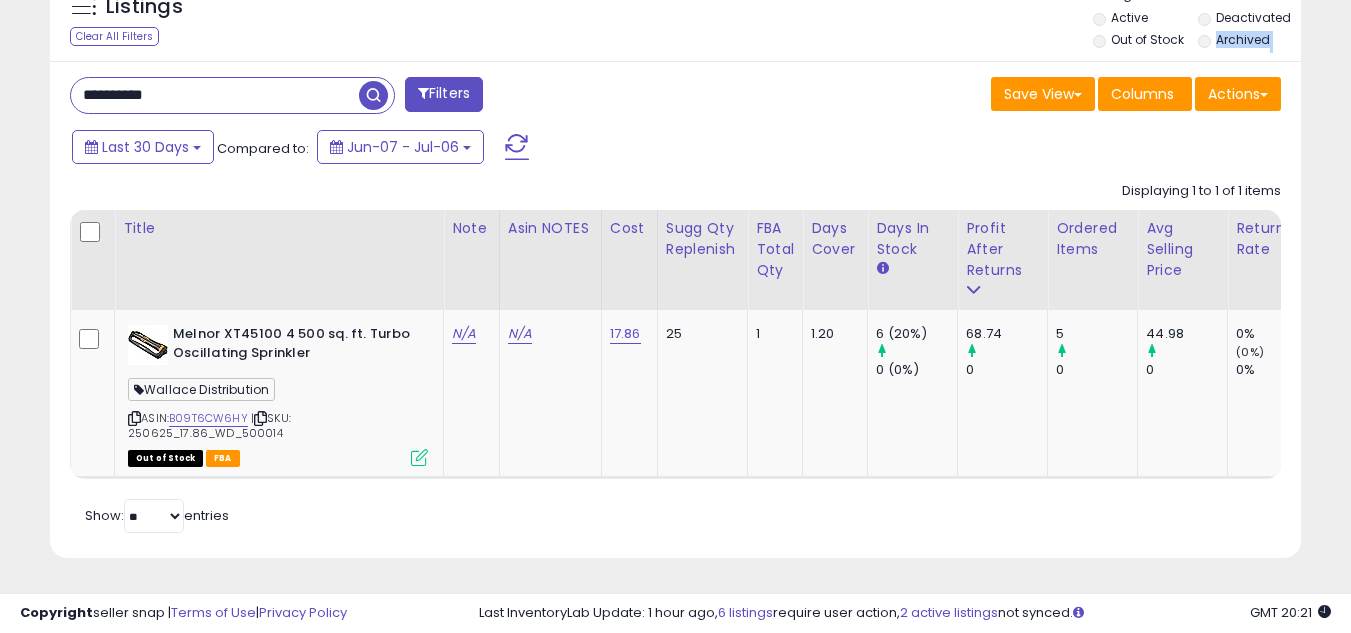click on "**********" at bounding box center (232, 95) 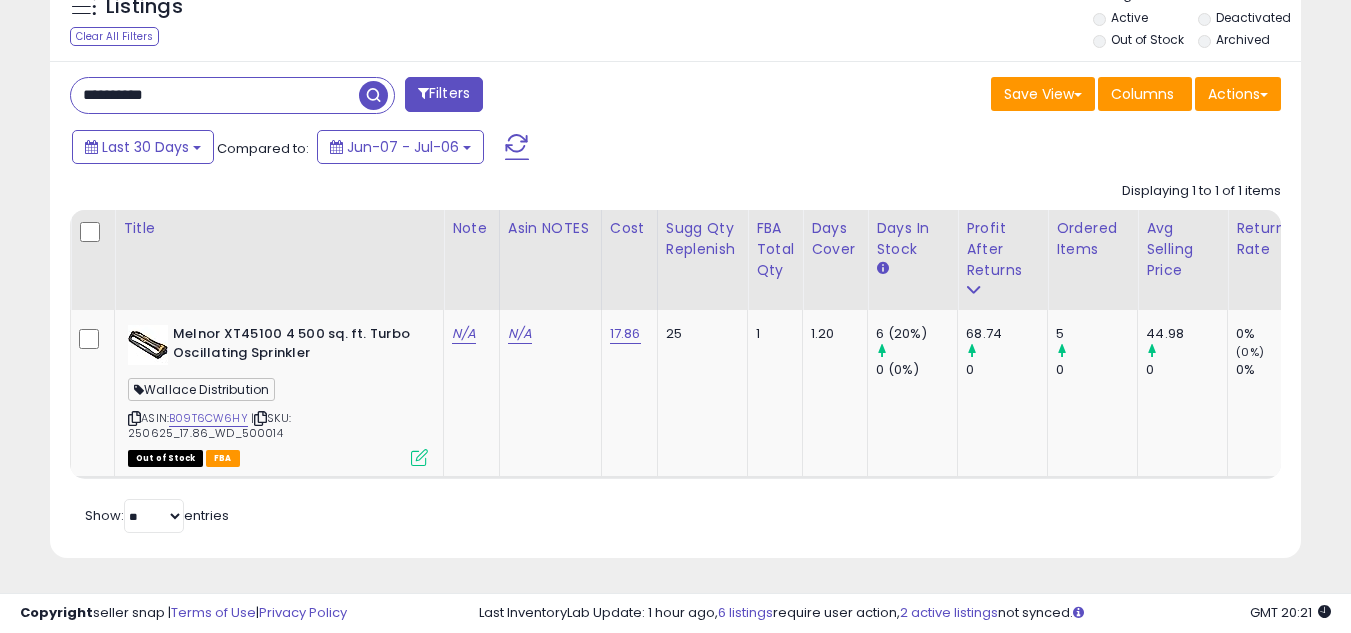 click on "**********" at bounding box center (215, 95) 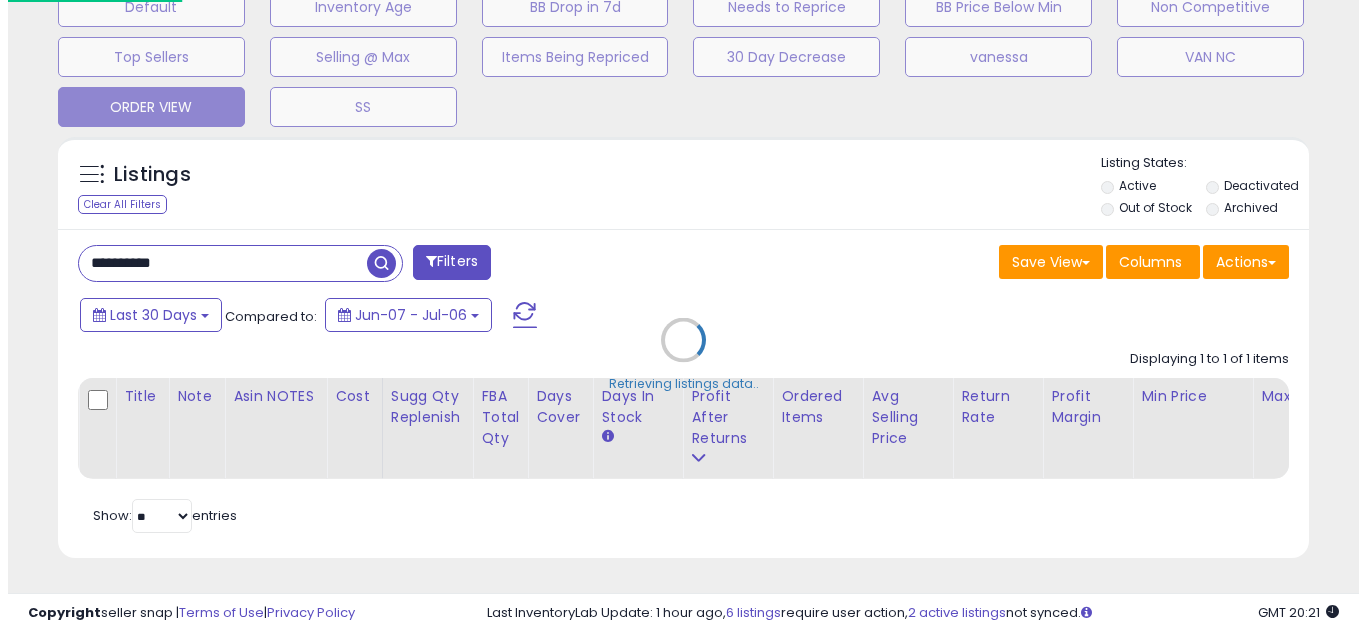 scroll, scrollTop: 658, scrollLeft: 0, axis: vertical 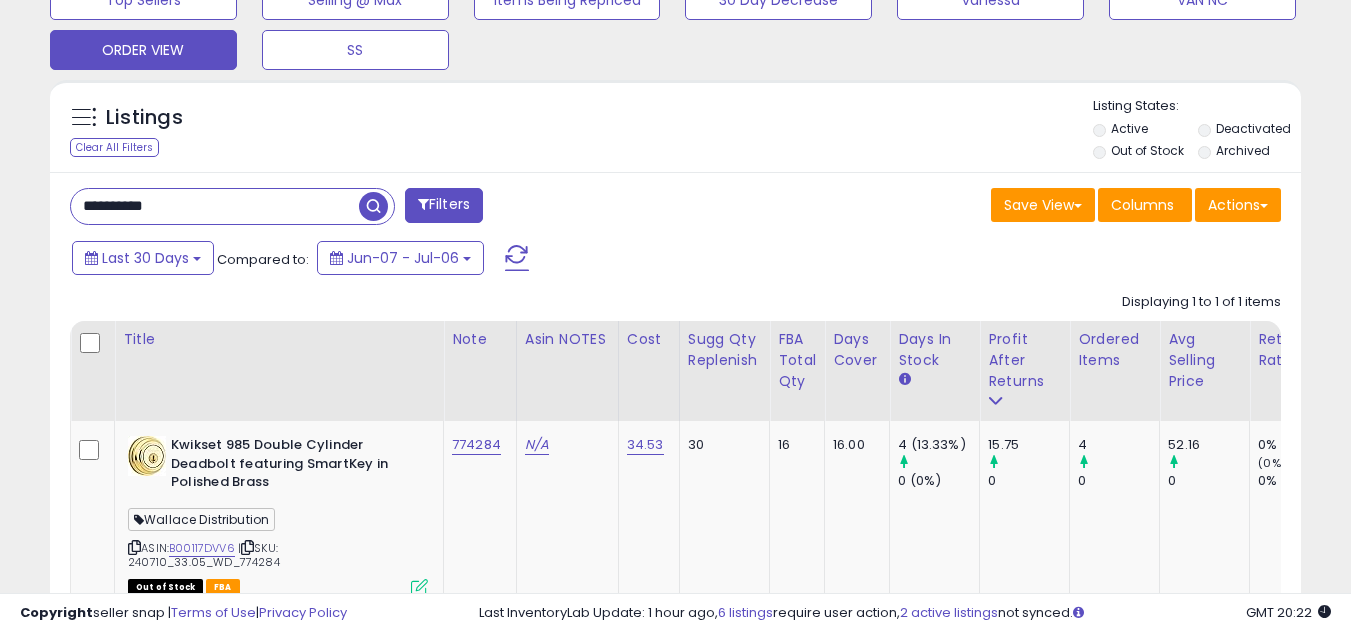 click on "**********" at bounding box center (215, 206) 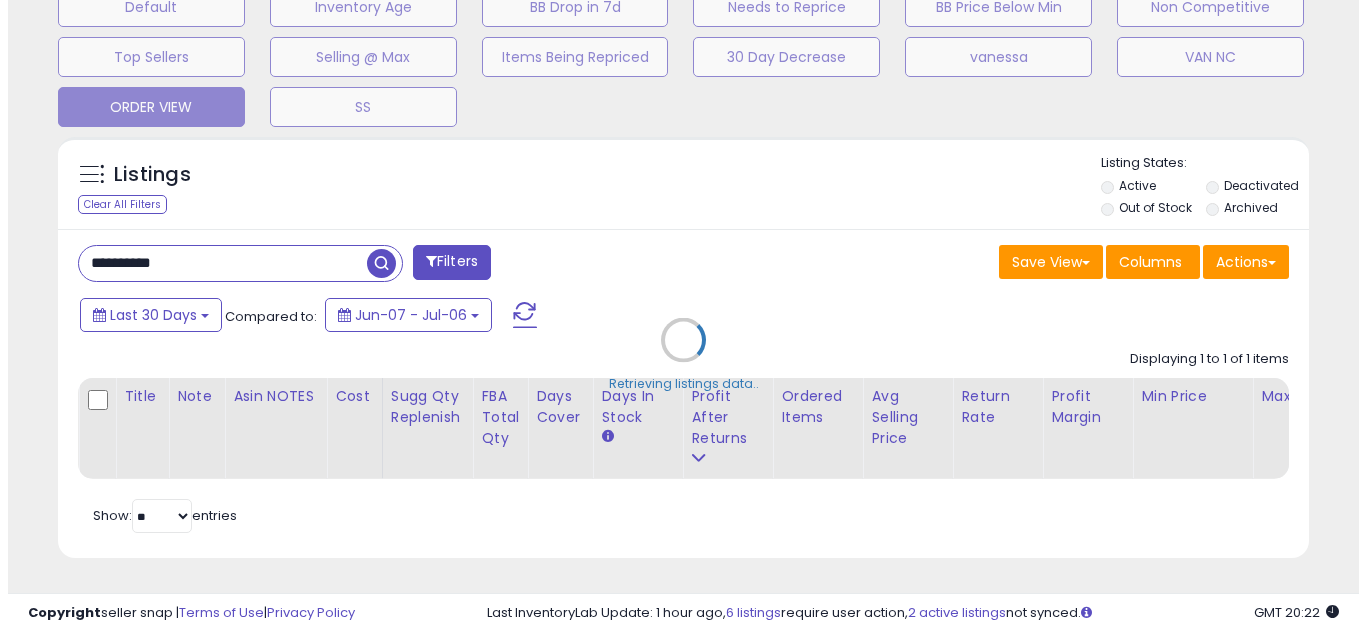scroll, scrollTop: 658, scrollLeft: 0, axis: vertical 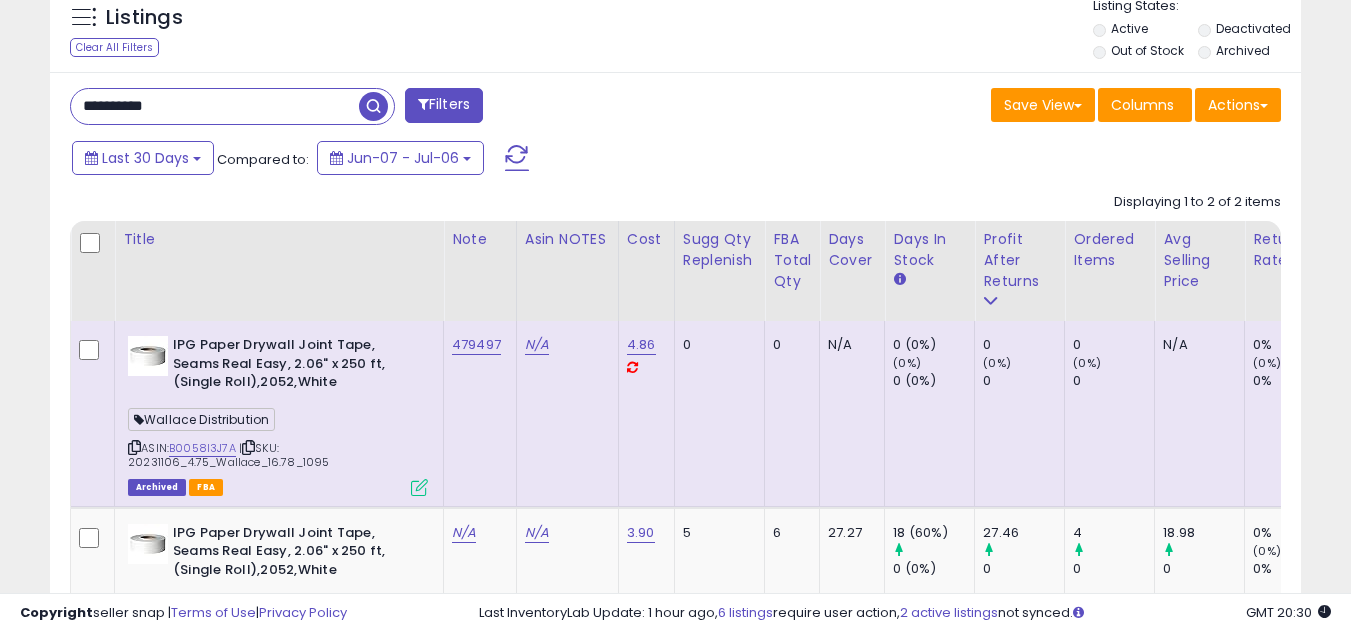 click on "**********" at bounding box center [215, 106] 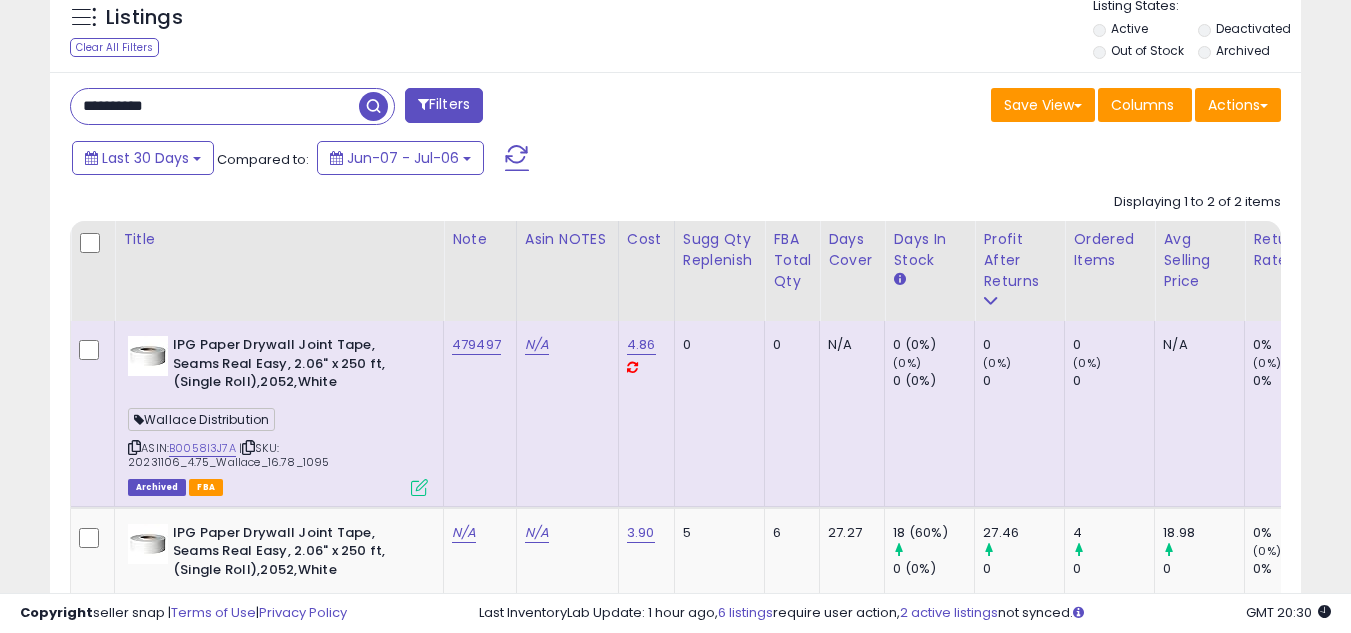paste 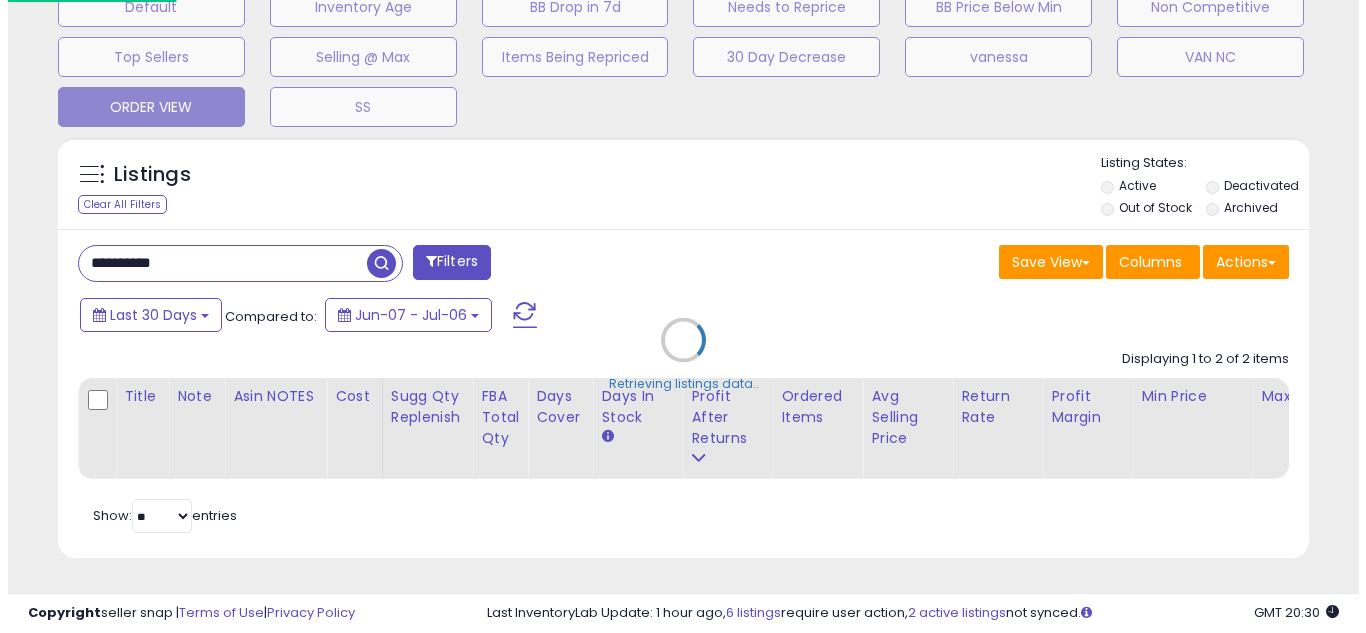 scroll, scrollTop: 658, scrollLeft: 0, axis: vertical 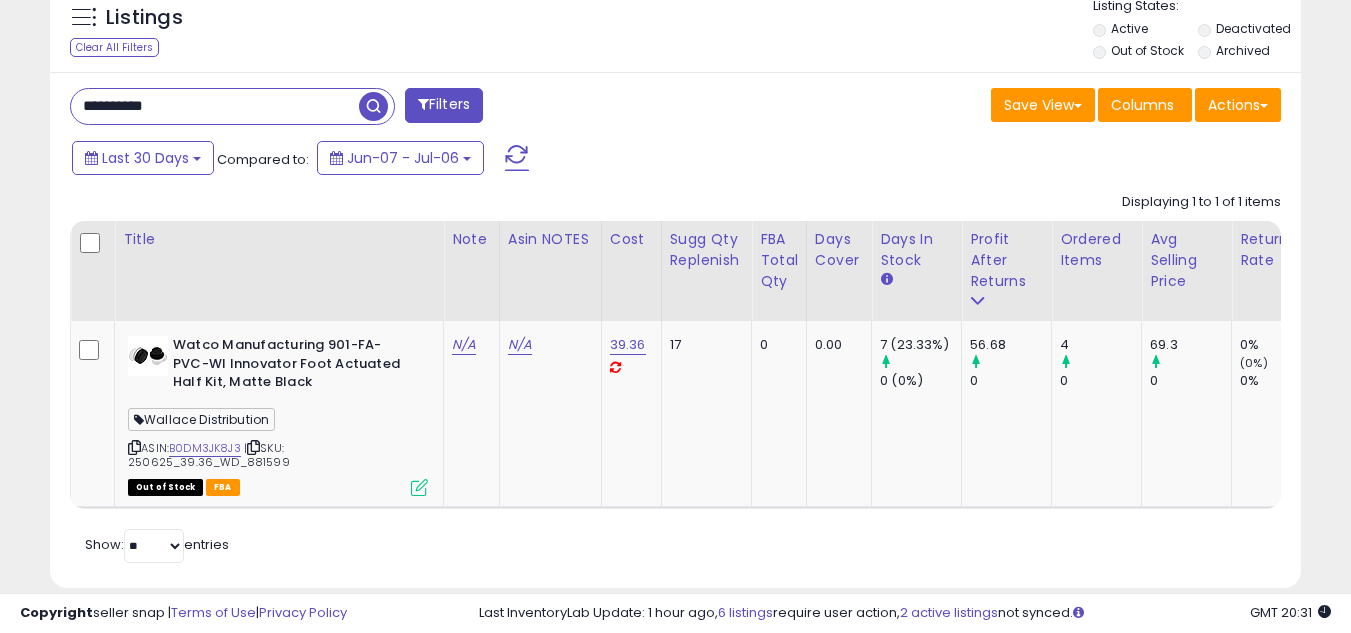 click on "**********" at bounding box center [215, 106] 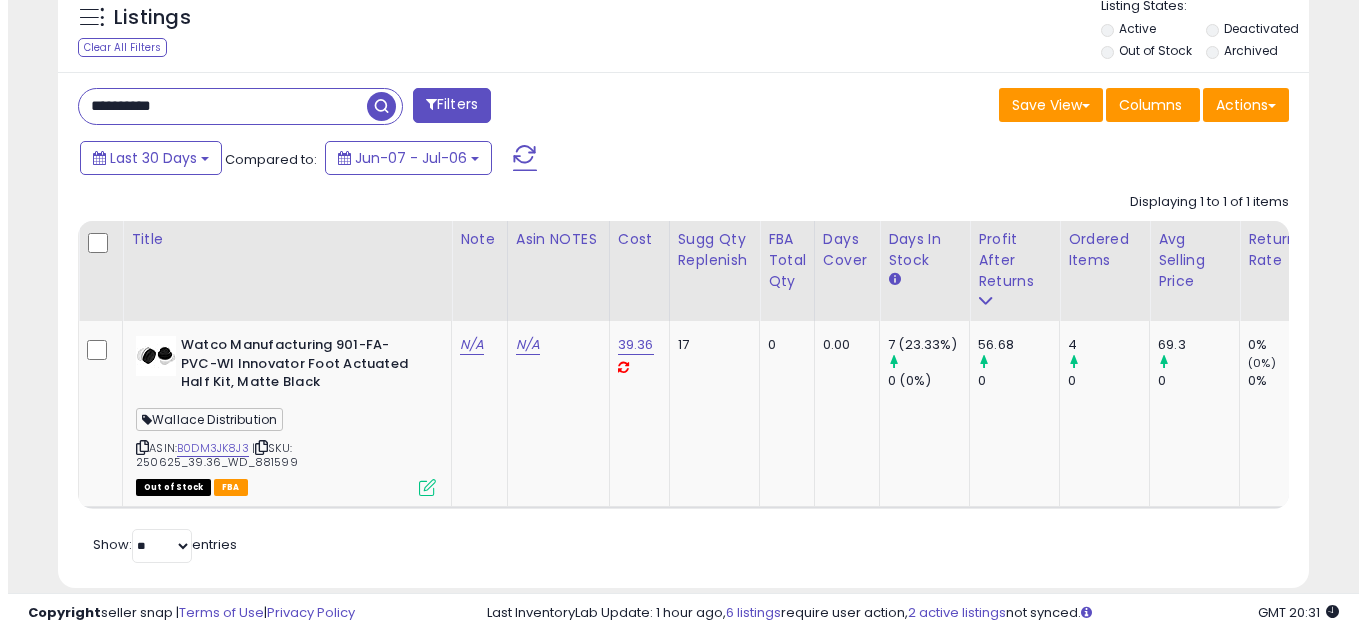 scroll, scrollTop: 658, scrollLeft: 0, axis: vertical 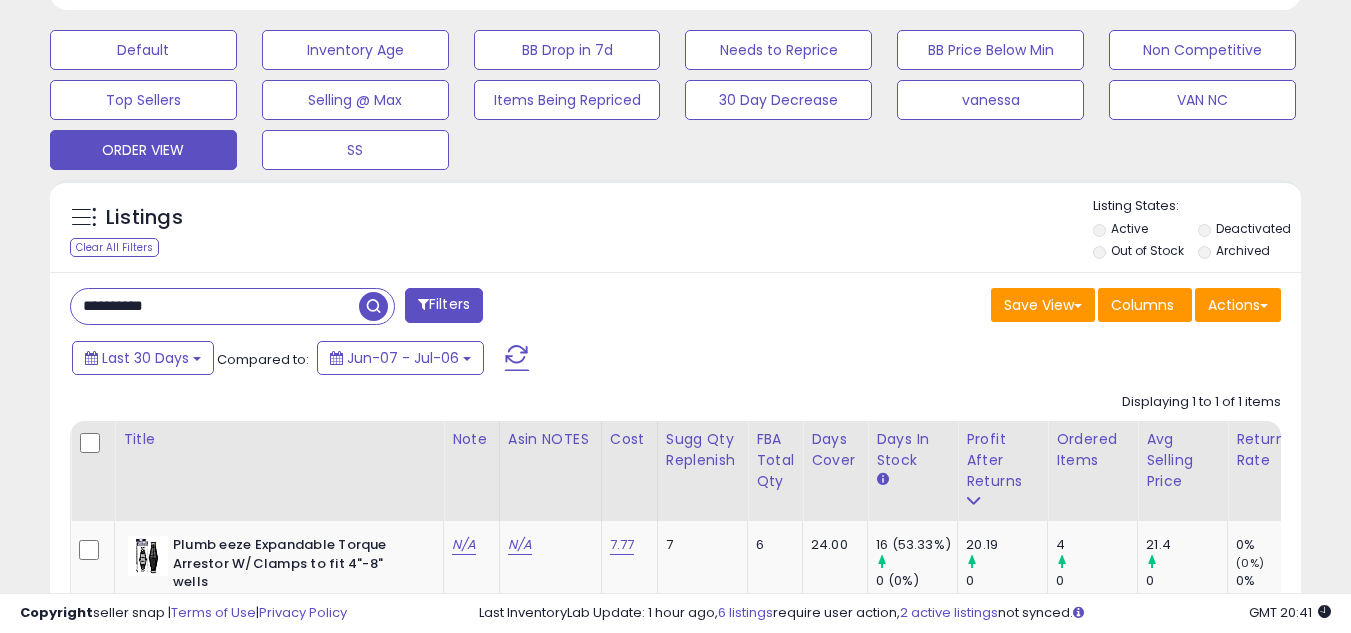 click on "**********" at bounding box center (215, 306) 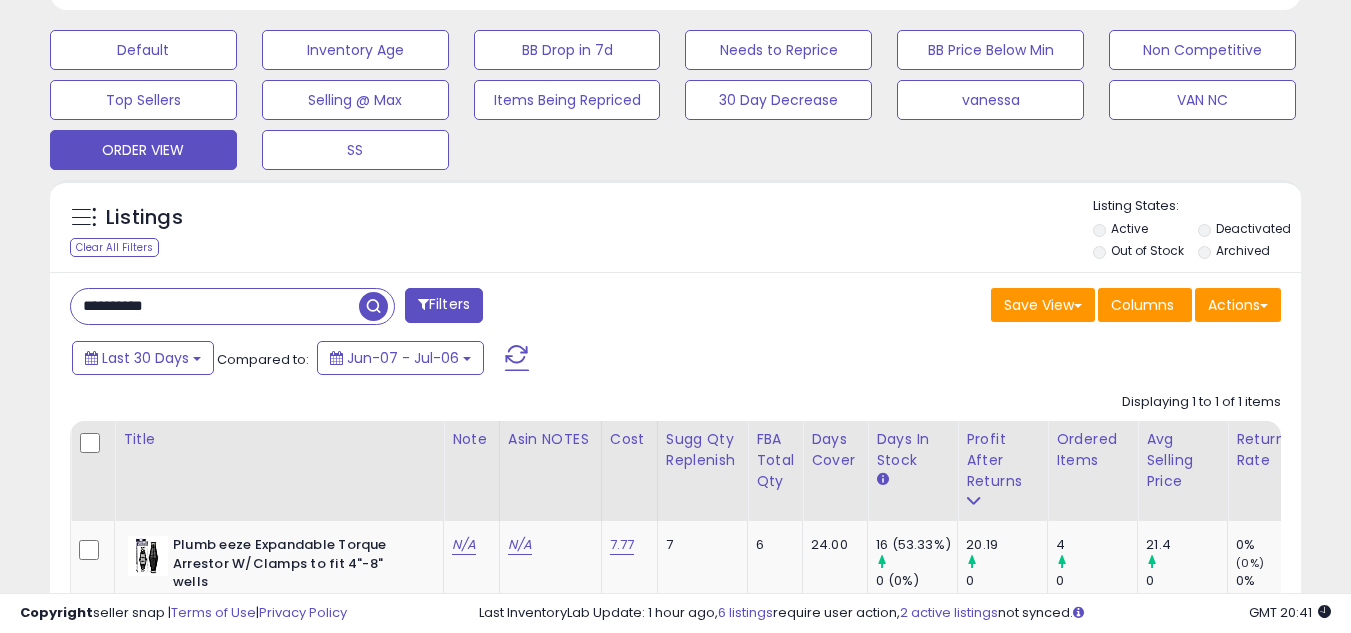 paste 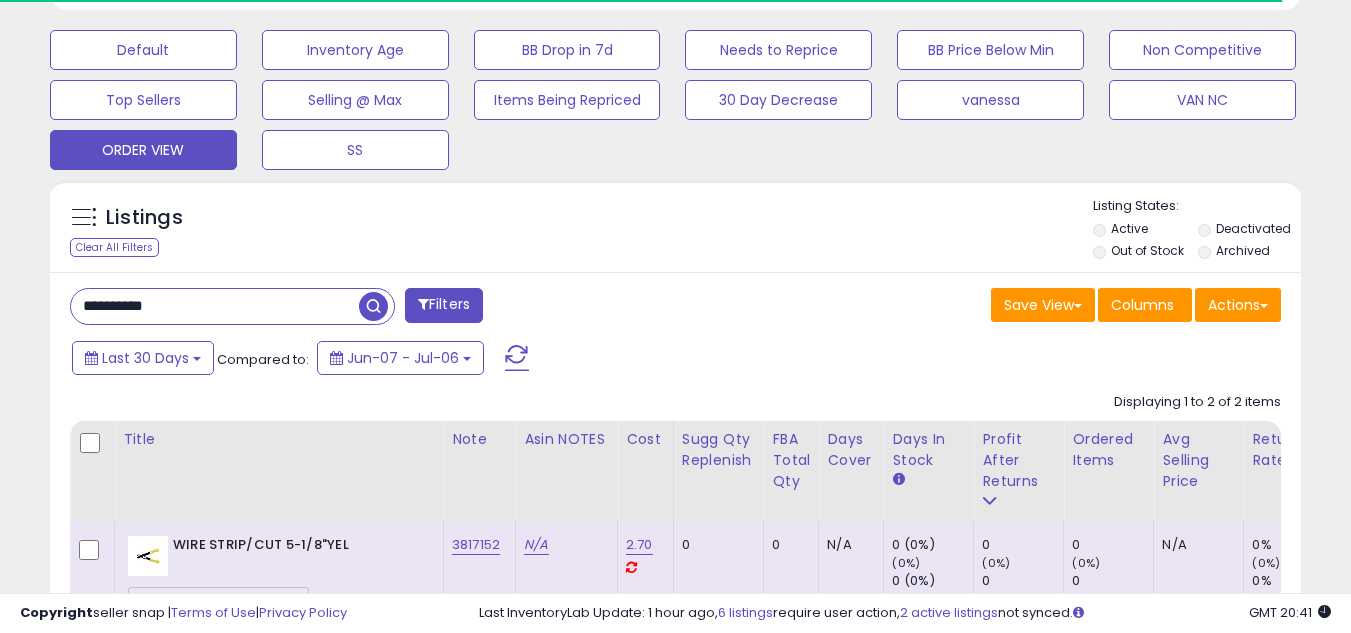 scroll, scrollTop: 999590, scrollLeft: 999276, axis: both 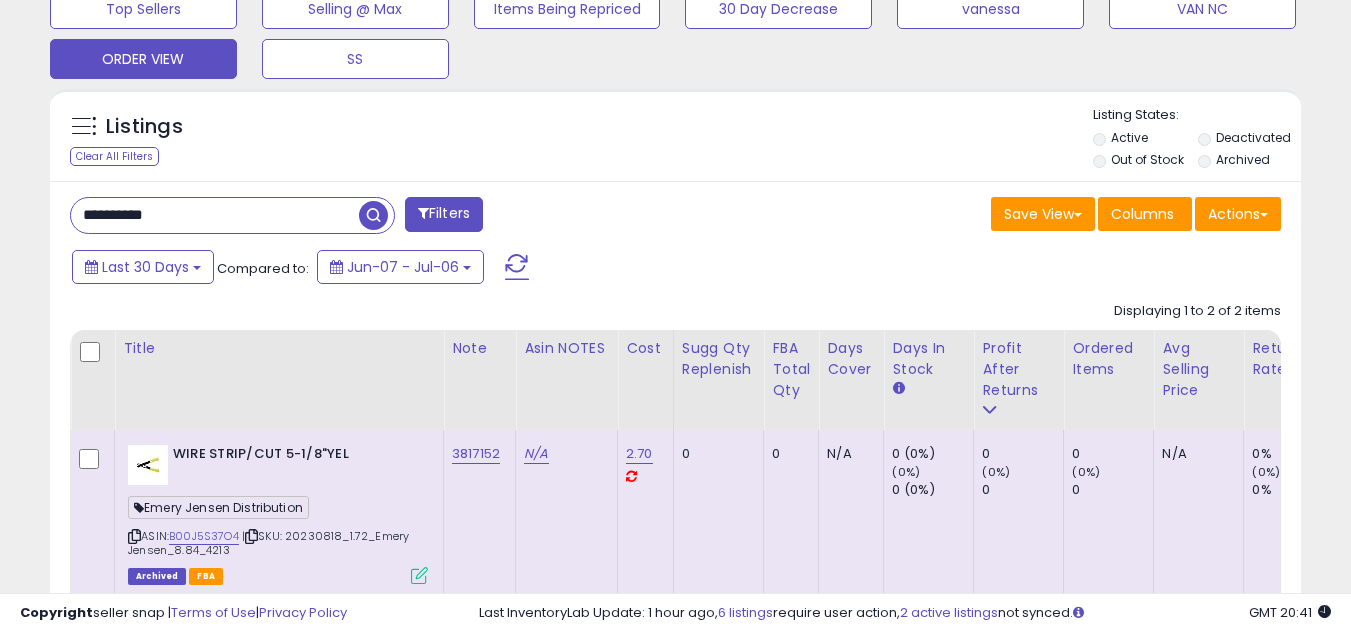click on "**********" at bounding box center (215, 215) 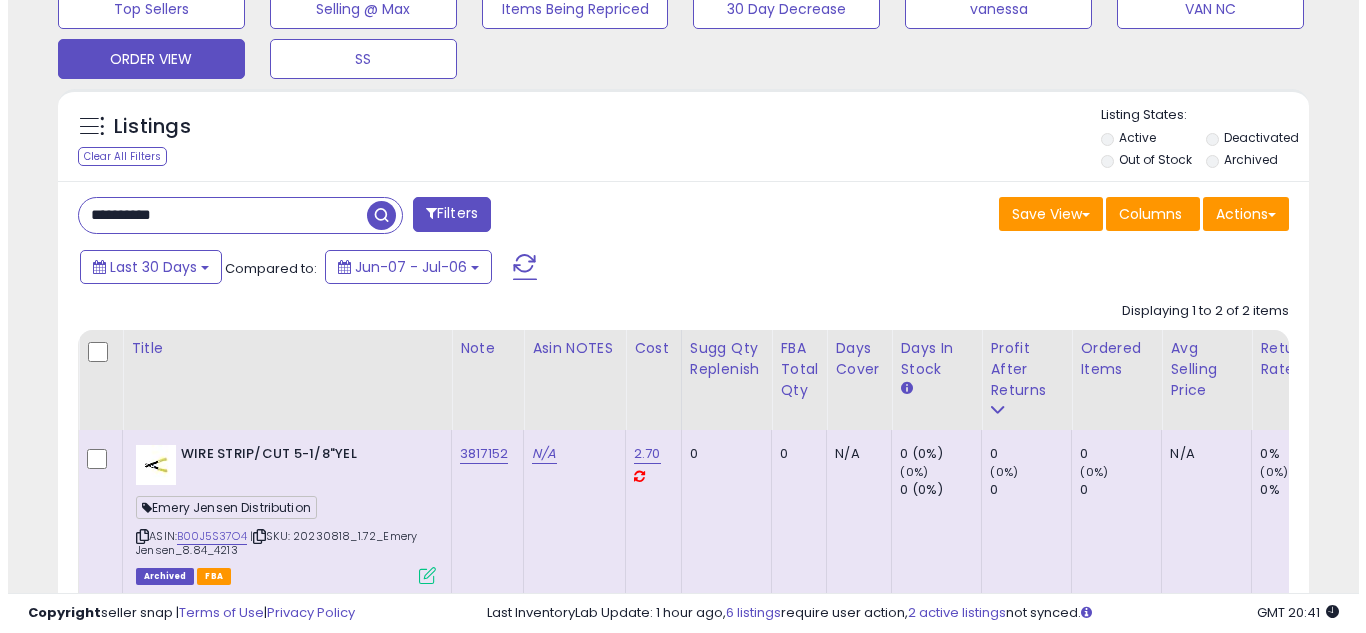 scroll, scrollTop: 658, scrollLeft: 0, axis: vertical 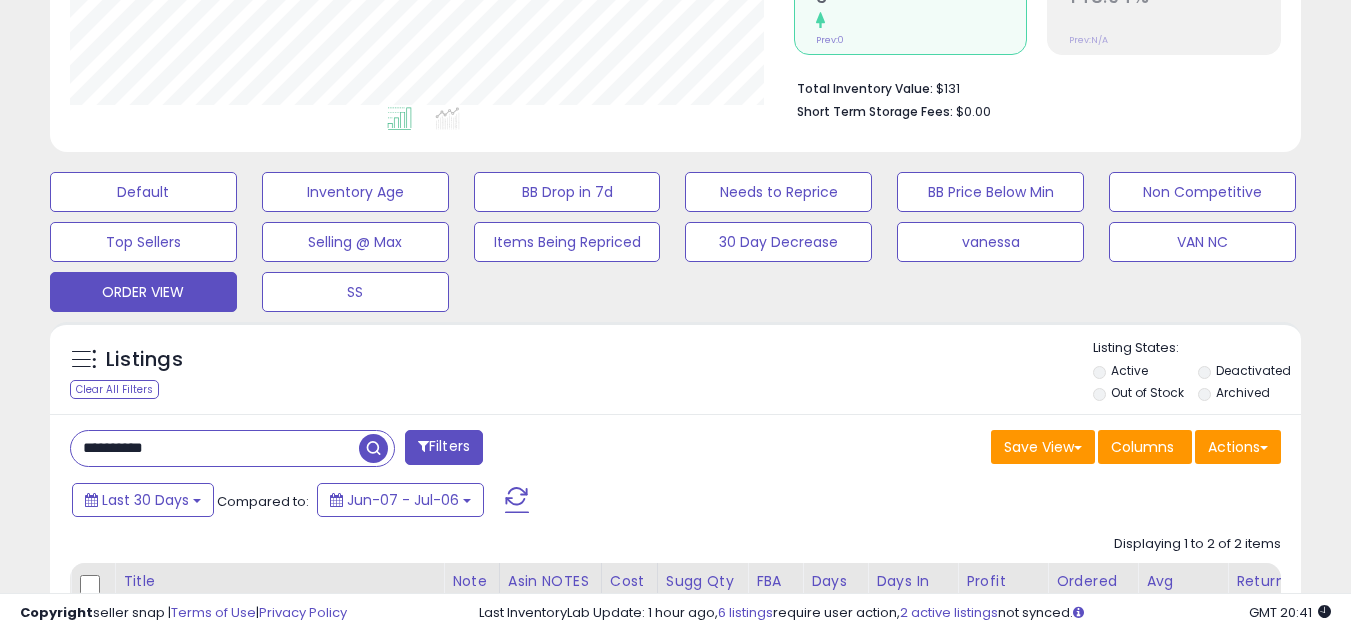 click on "**********" at bounding box center (215, 448) 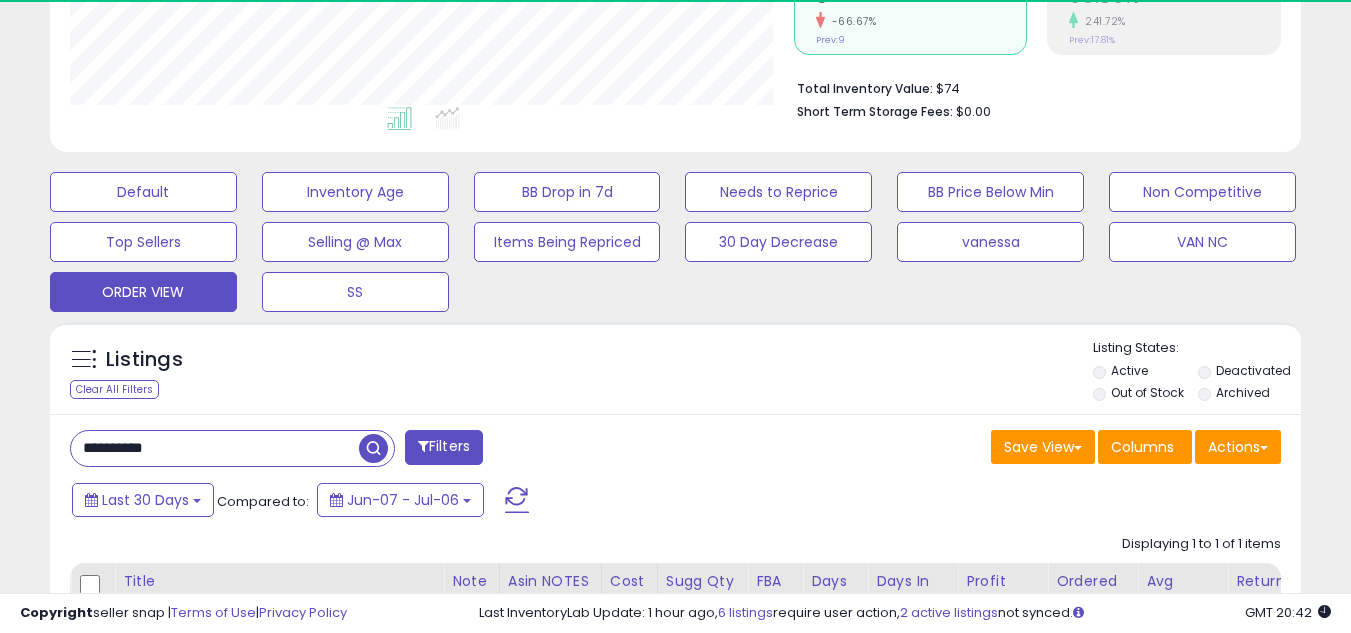 scroll, scrollTop: 999590, scrollLeft: 999276, axis: both 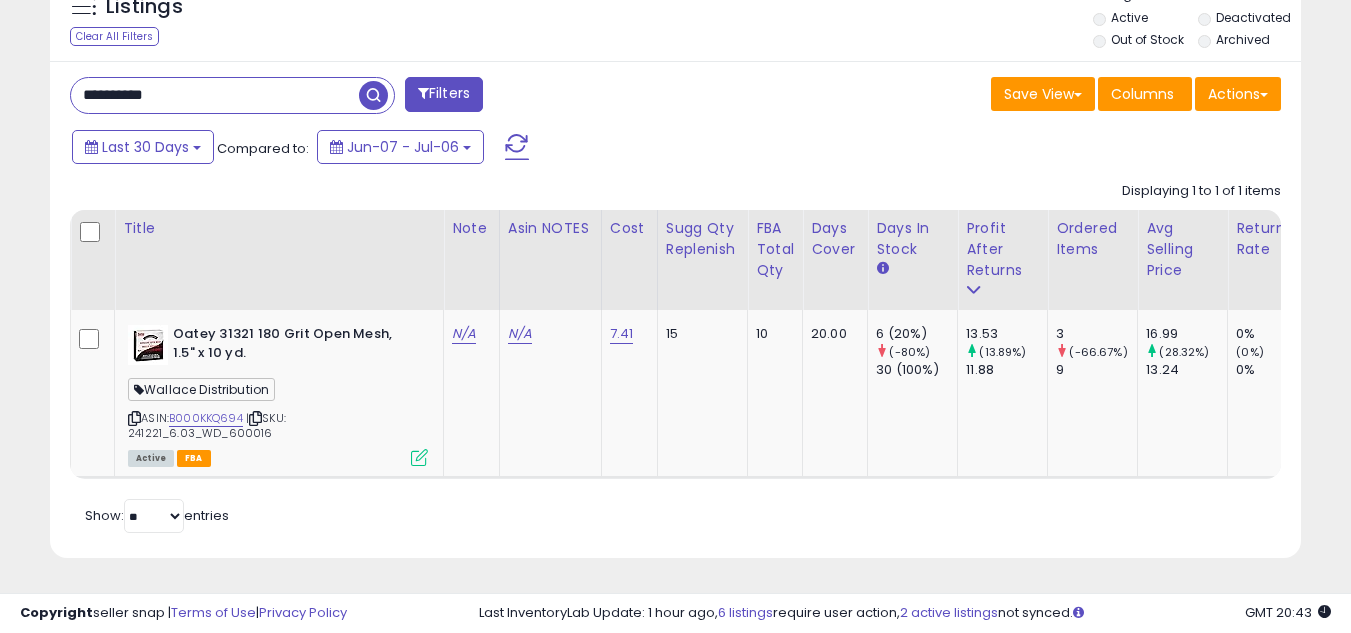 click on "**********" at bounding box center [215, 95] 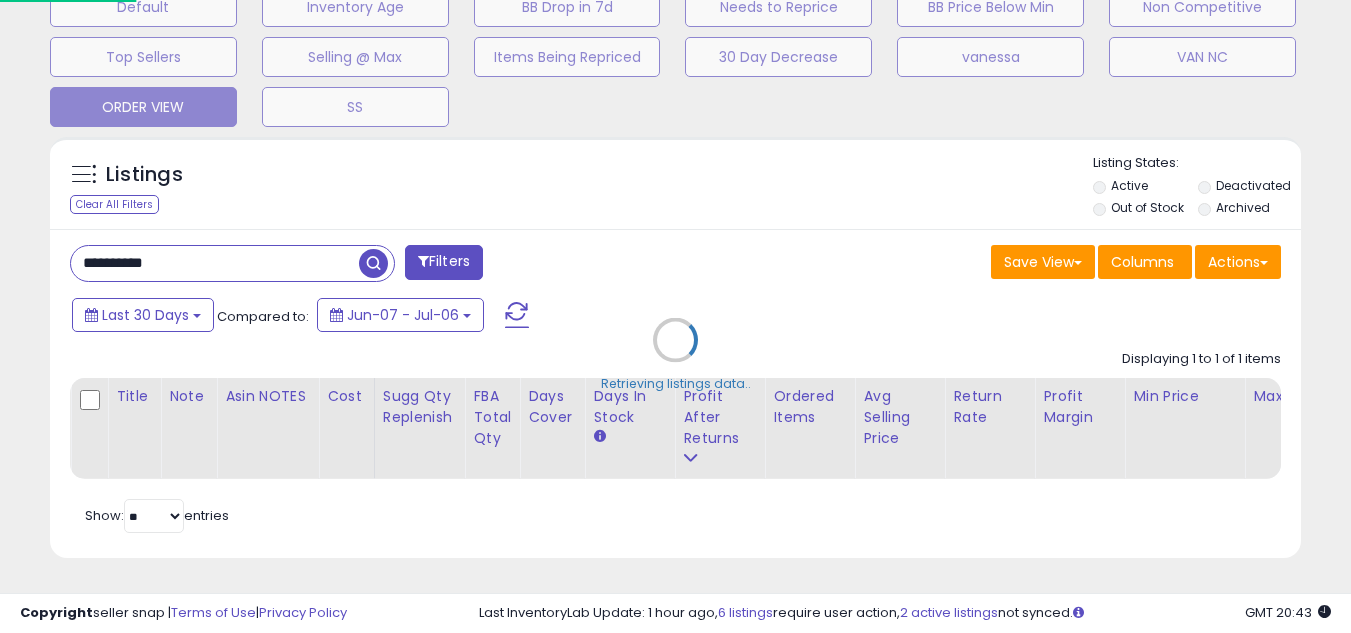 scroll, scrollTop: 999590, scrollLeft: 999267, axis: both 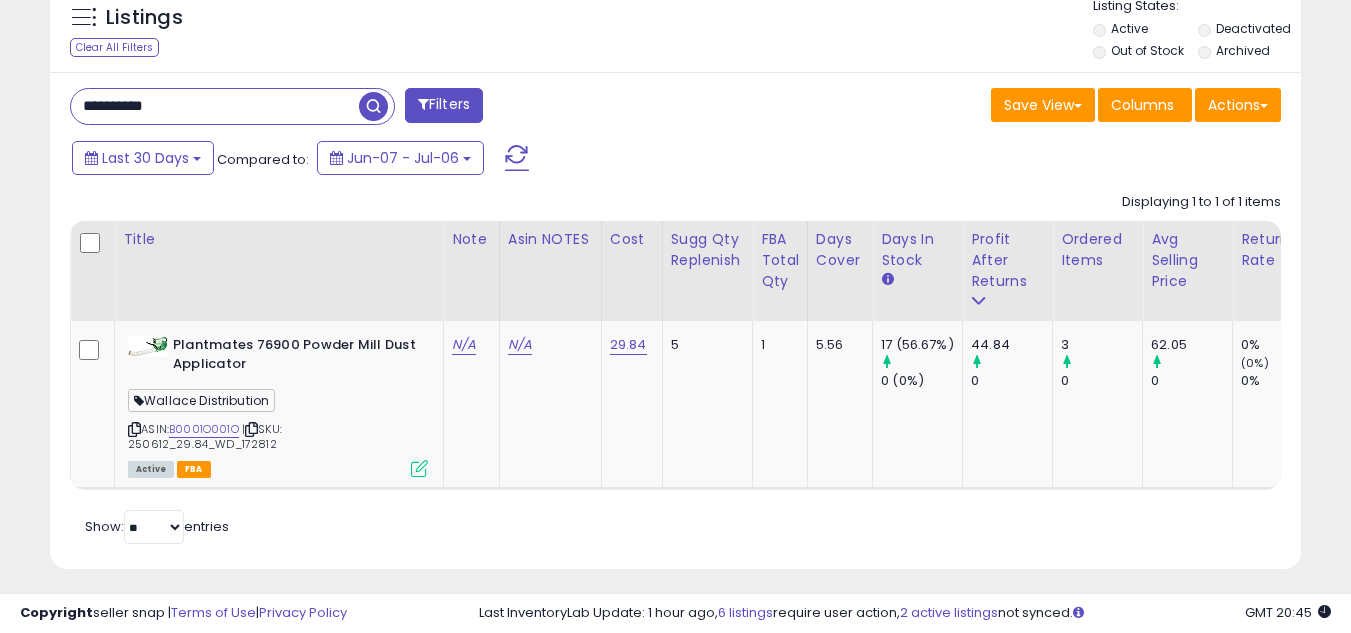 click on "**********" at bounding box center (215, 106) 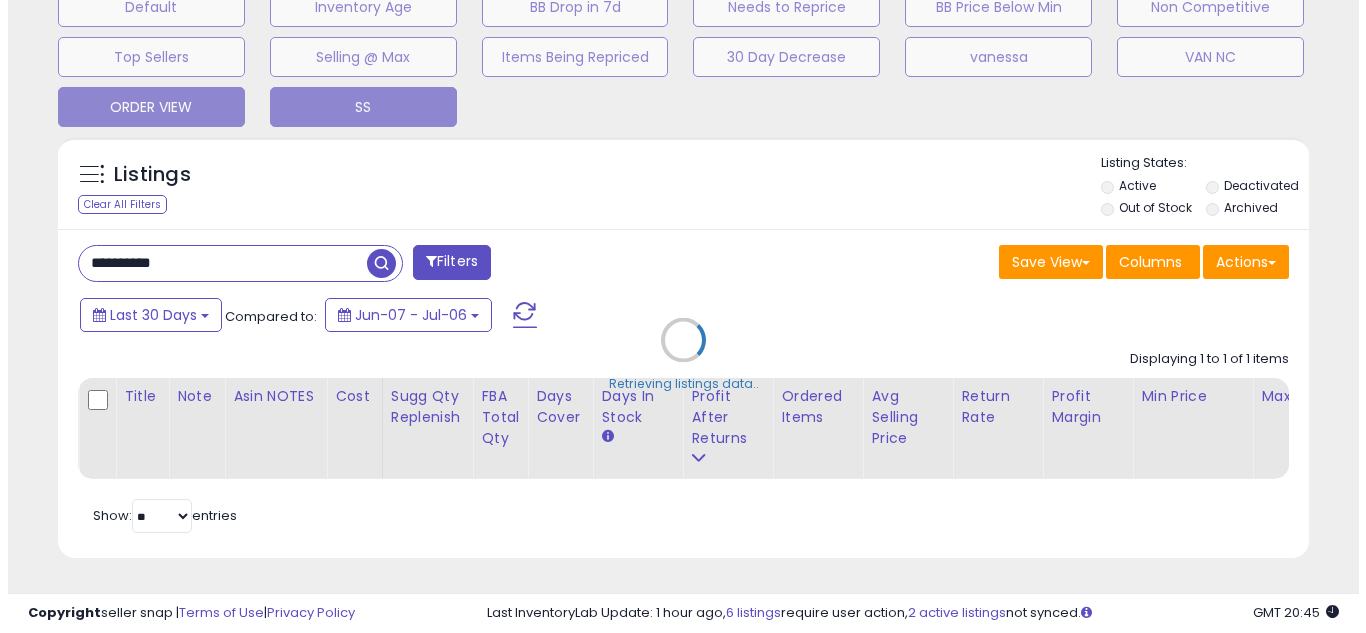 scroll, scrollTop: 658, scrollLeft: 0, axis: vertical 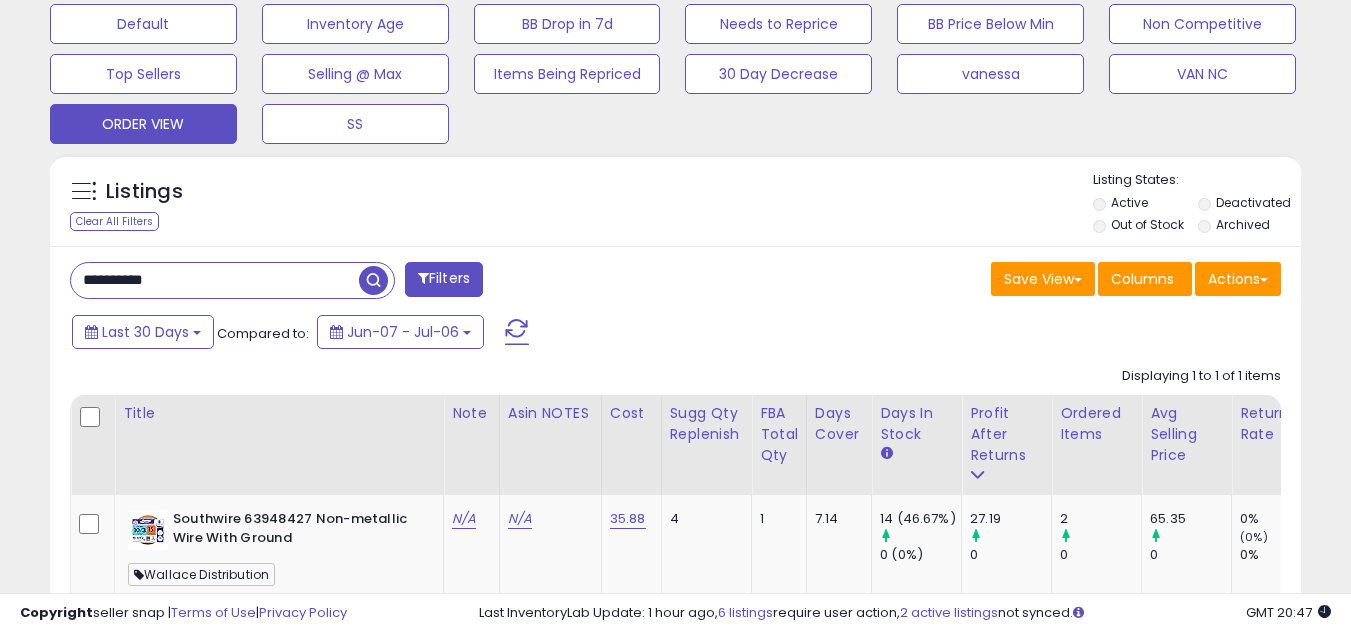 click on "**********" at bounding box center [675, 495] 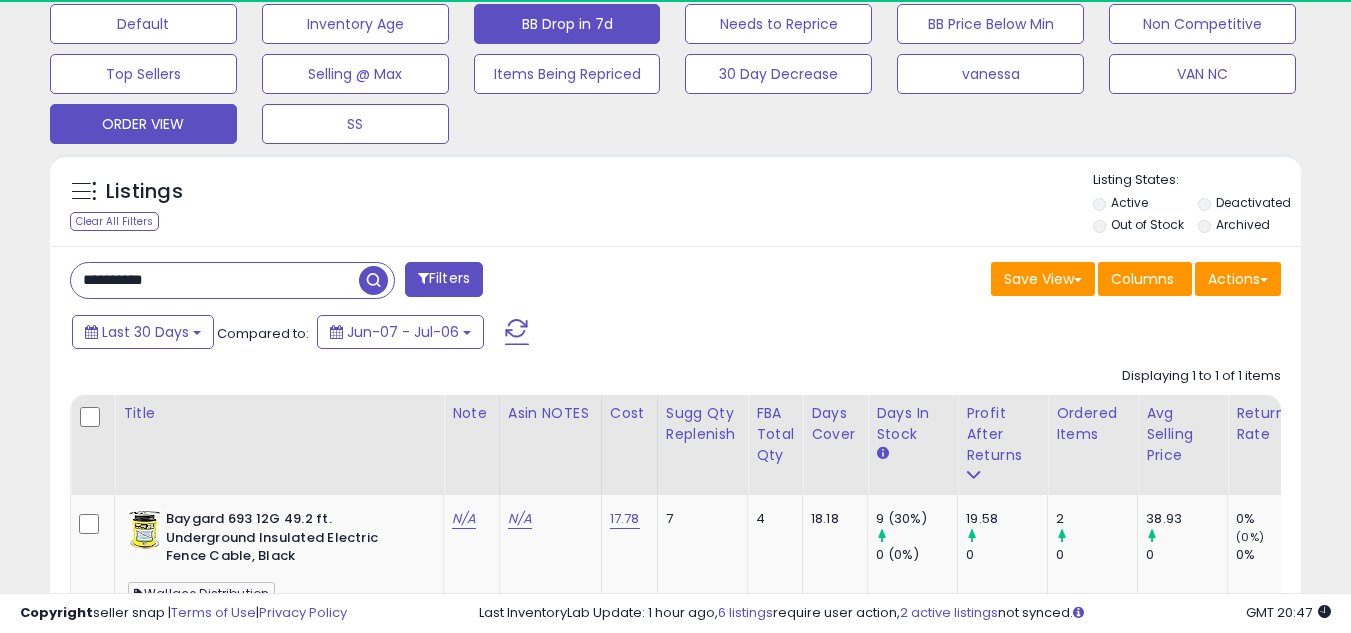 scroll, scrollTop: 999590, scrollLeft: 999276, axis: both 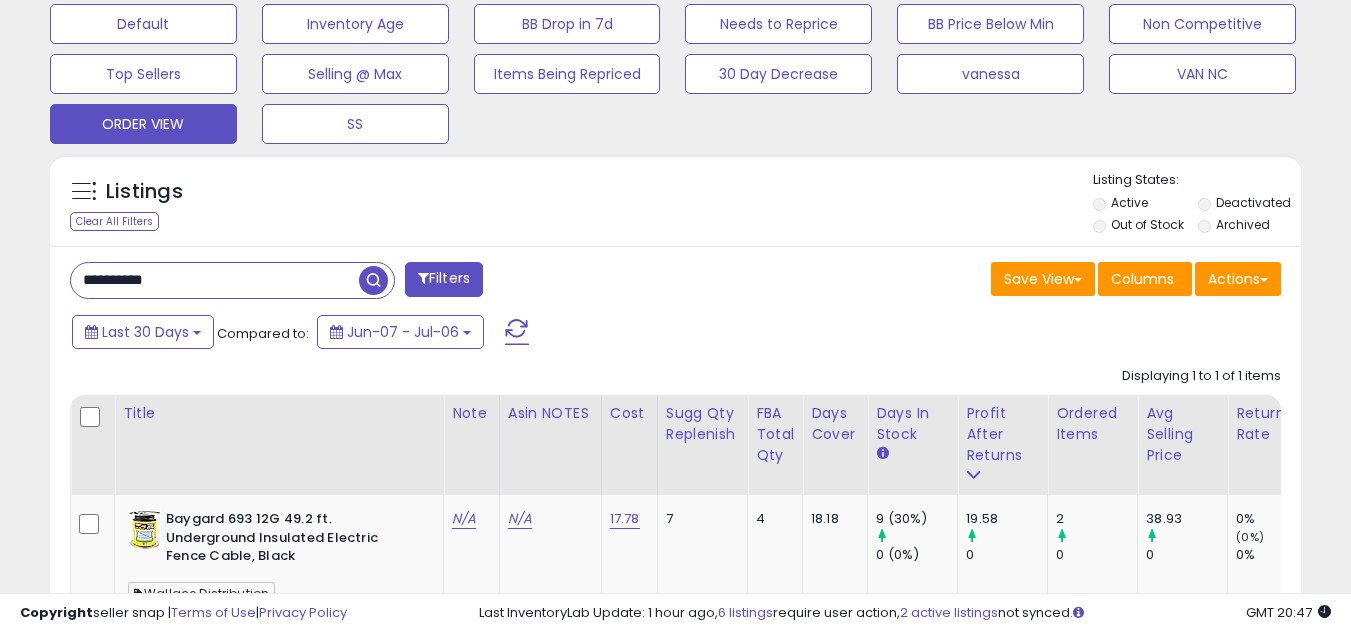 click on "**********" at bounding box center [675, 504] 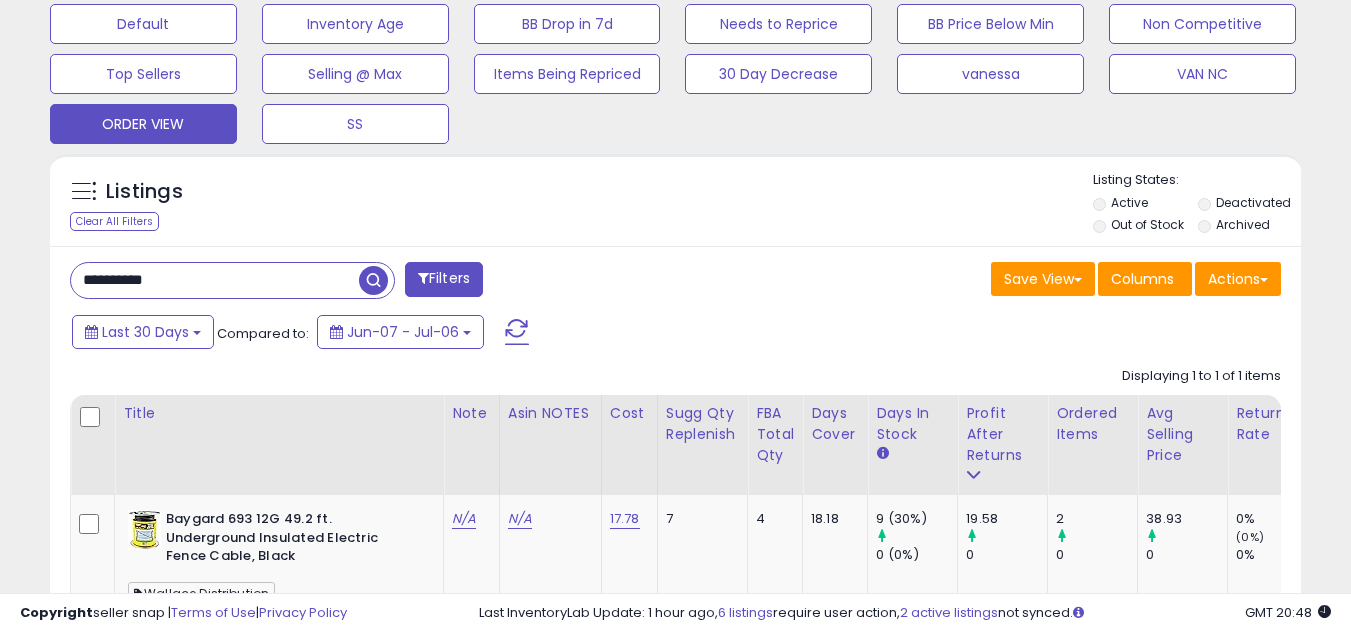 click on "**********" at bounding box center [215, 280] 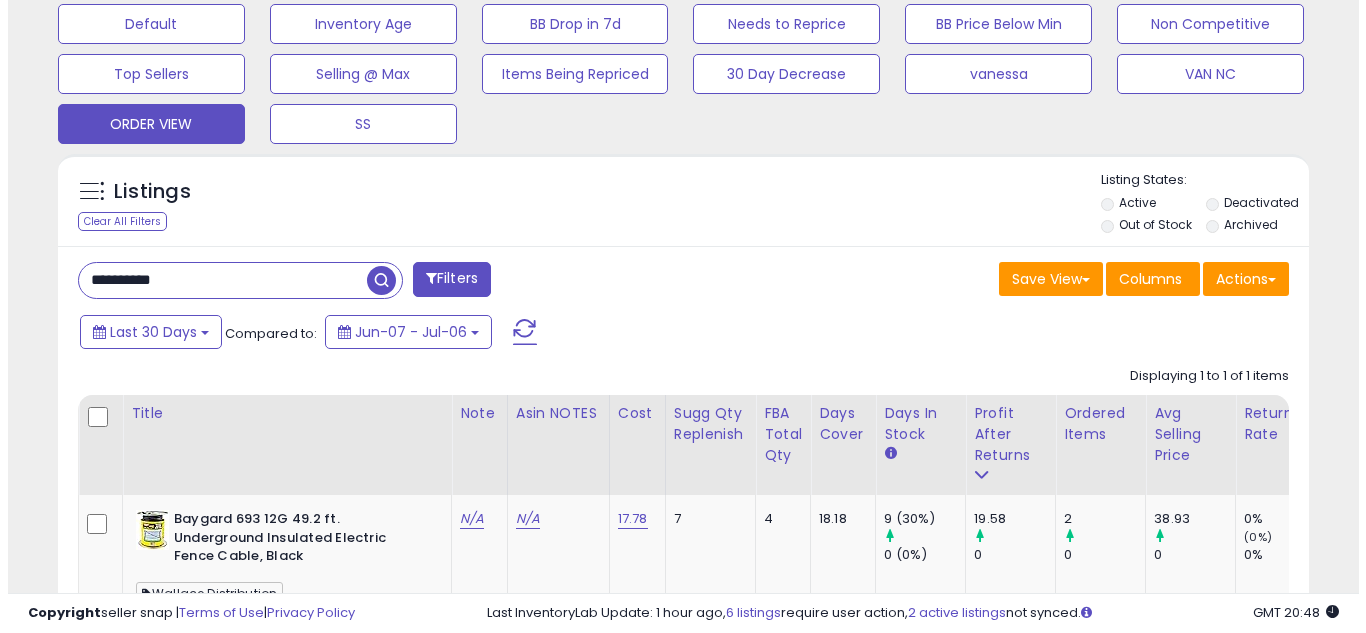 scroll, scrollTop: 999590, scrollLeft: 999267, axis: both 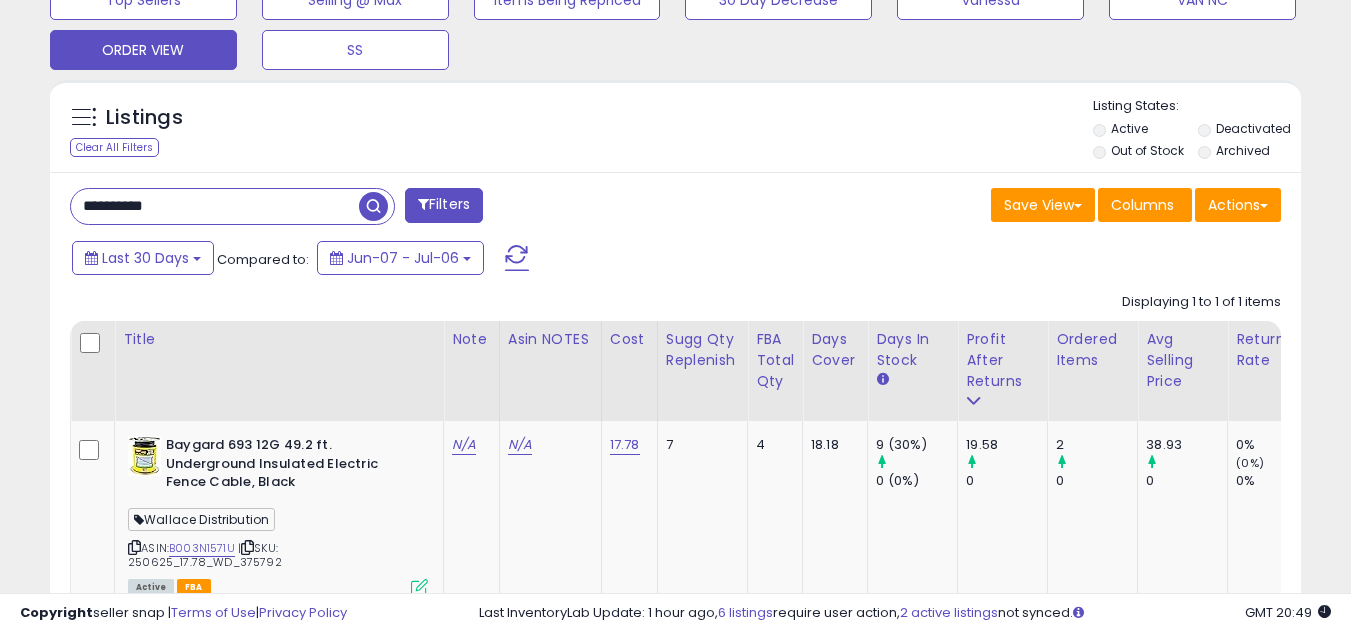 click on "**********" at bounding box center (215, 206) 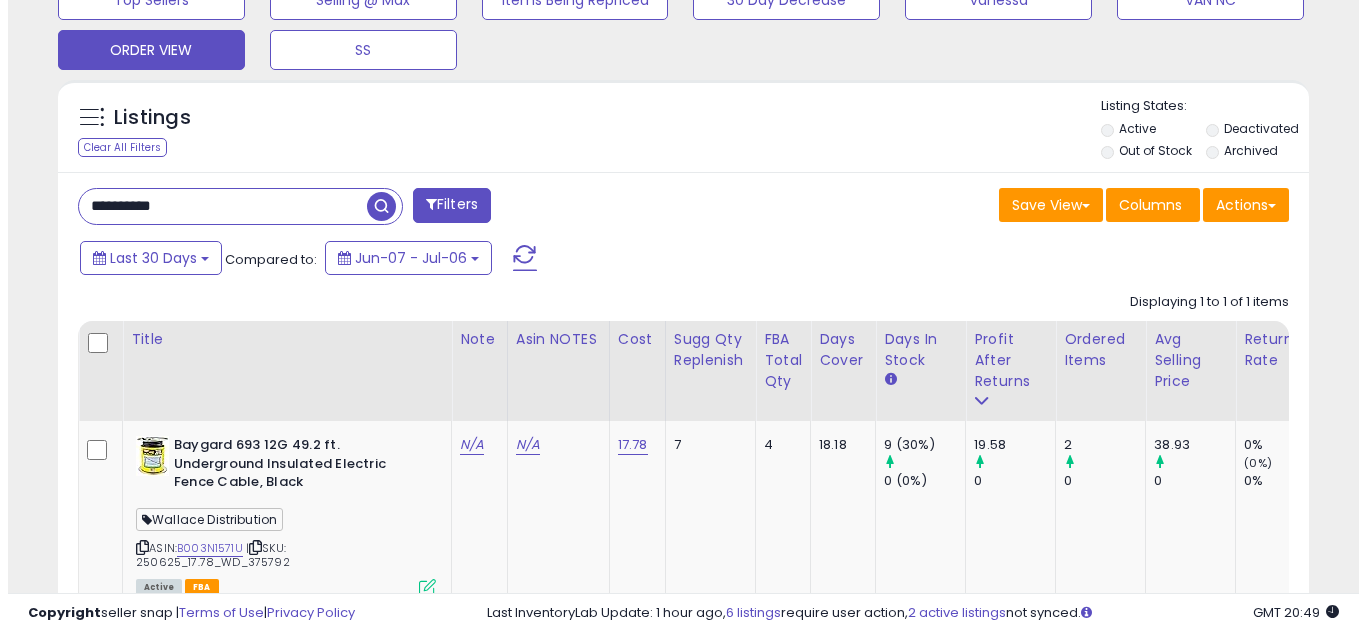 scroll, scrollTop: 658, scrollLeft: 0, axis: vertical 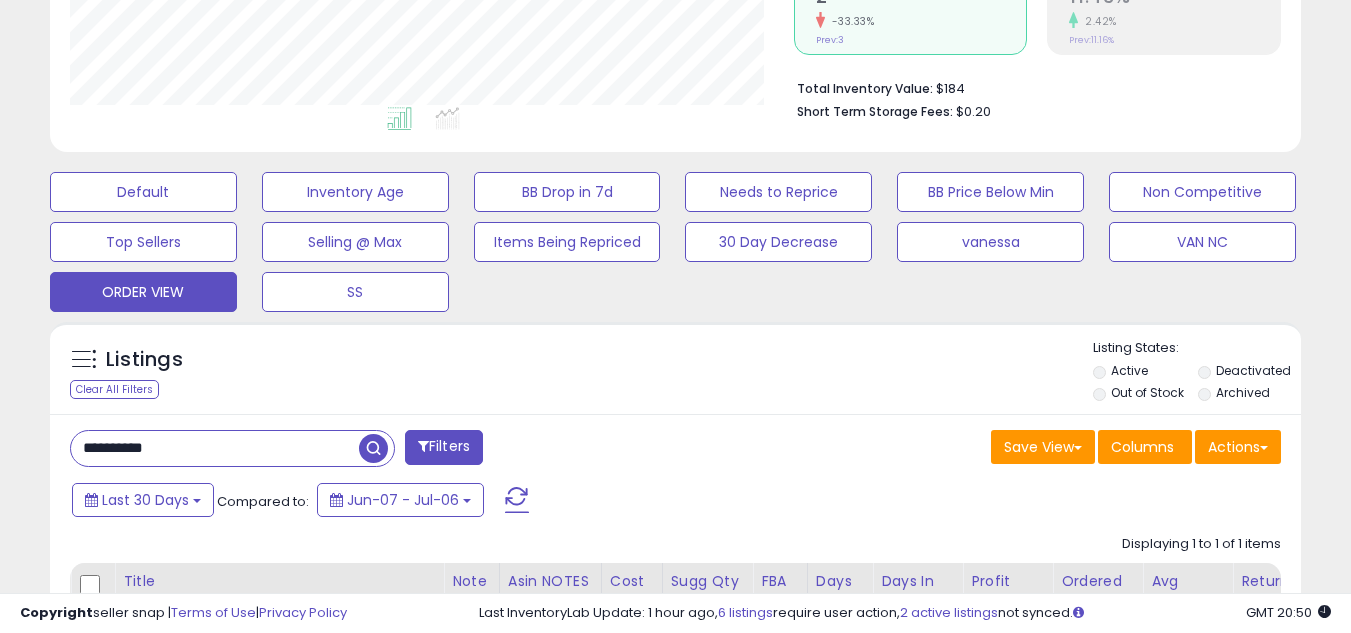 click on "**********" at bounding box center (215, 448) 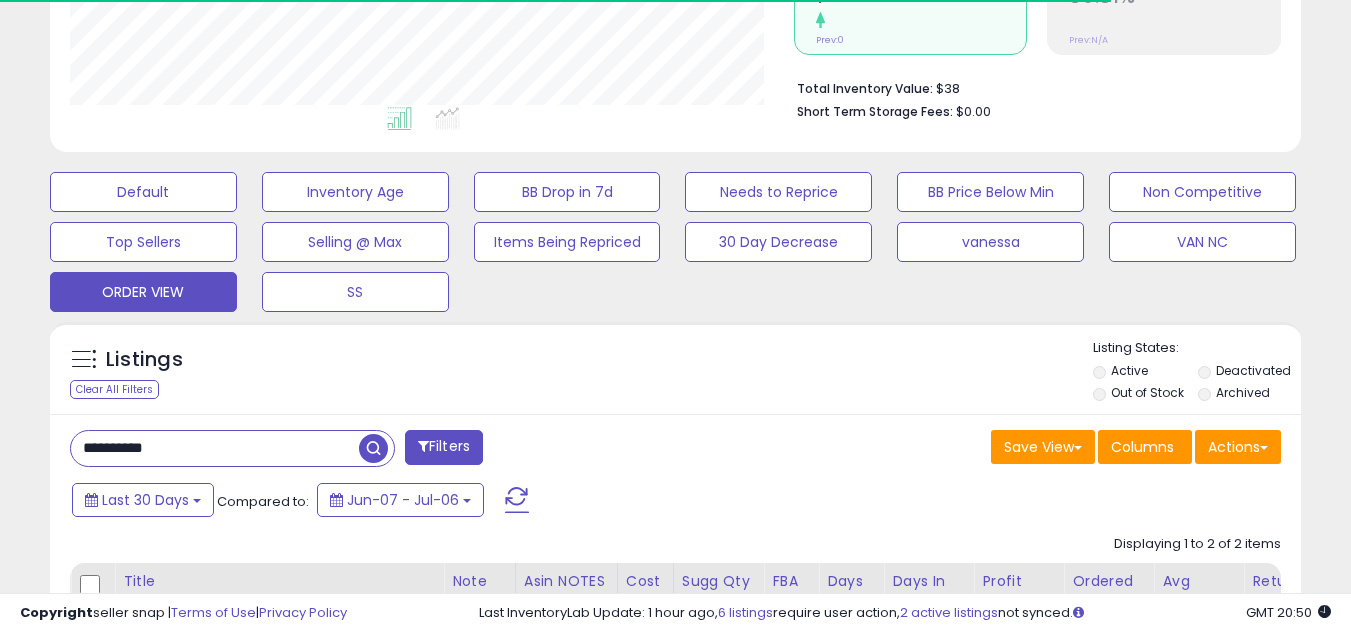 scroll, scrollTop: 999590, scrollLeft: 999276, axis: both 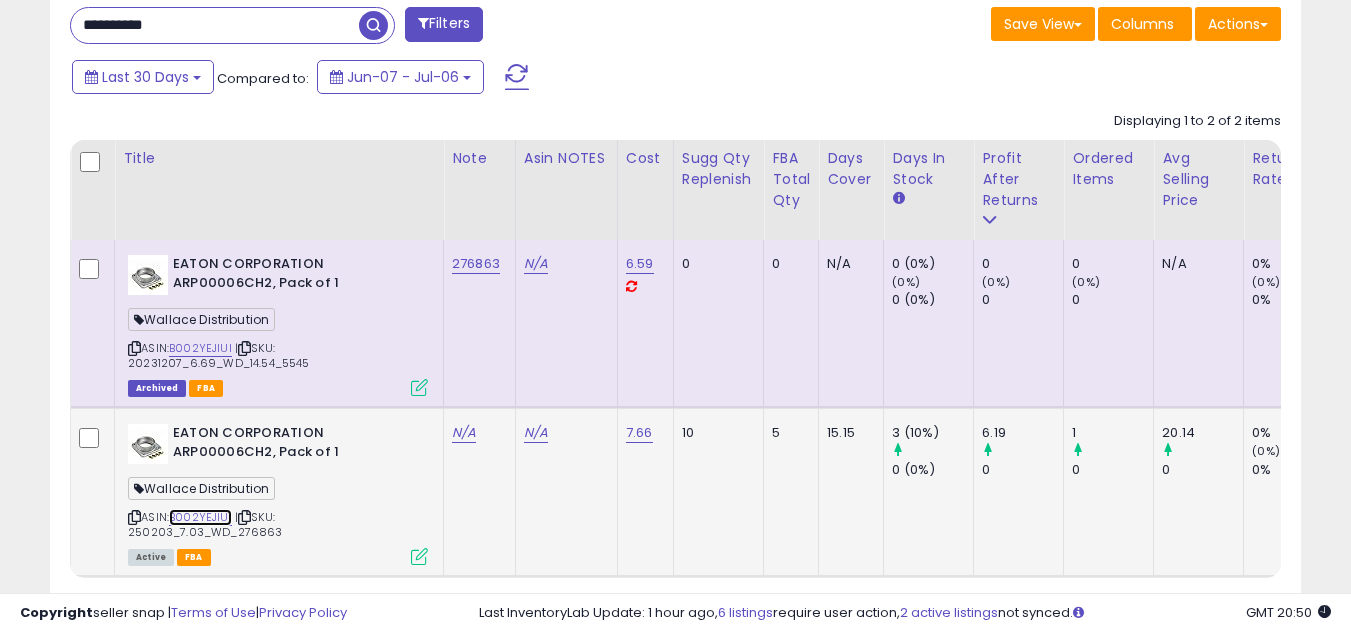 click on "B002YEJIUI" at bounding box center (200, 517) 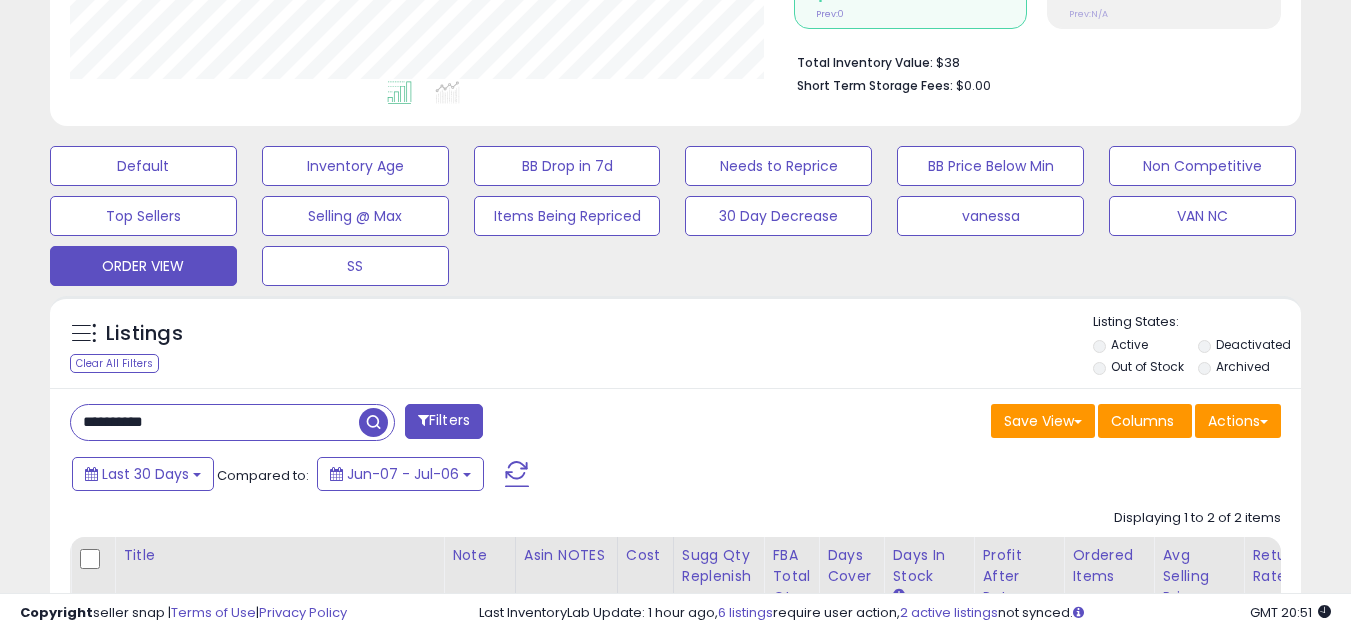 scroll, scrollTop: 181, scrollLeft: 0, axis: vertical 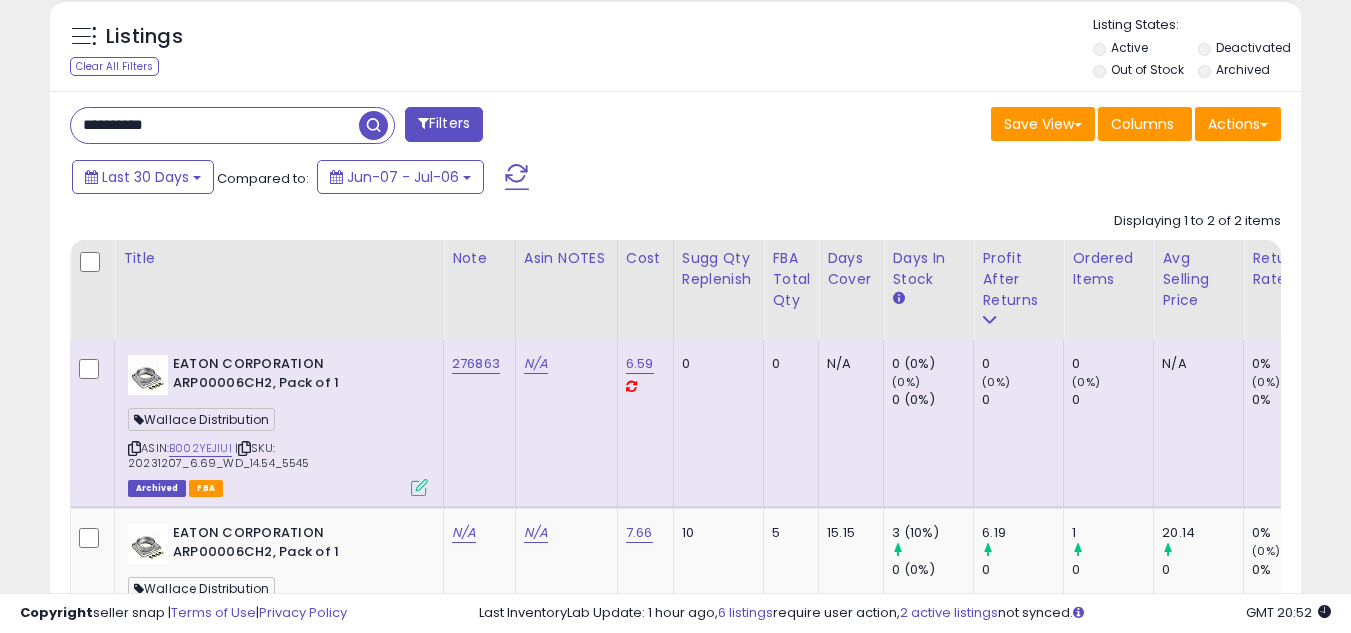 click on "**********" at bounding box center (215, 125) 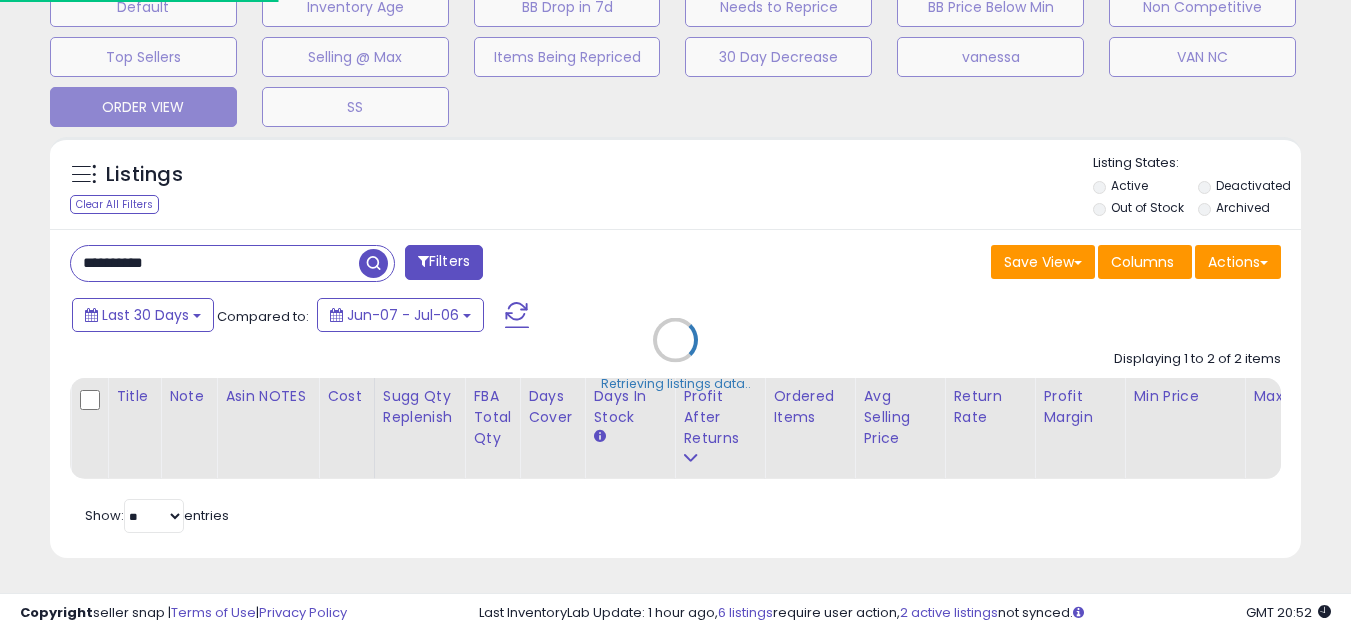 scroll, scrollTop: 999590, scrollLeft: 999267, axis: both 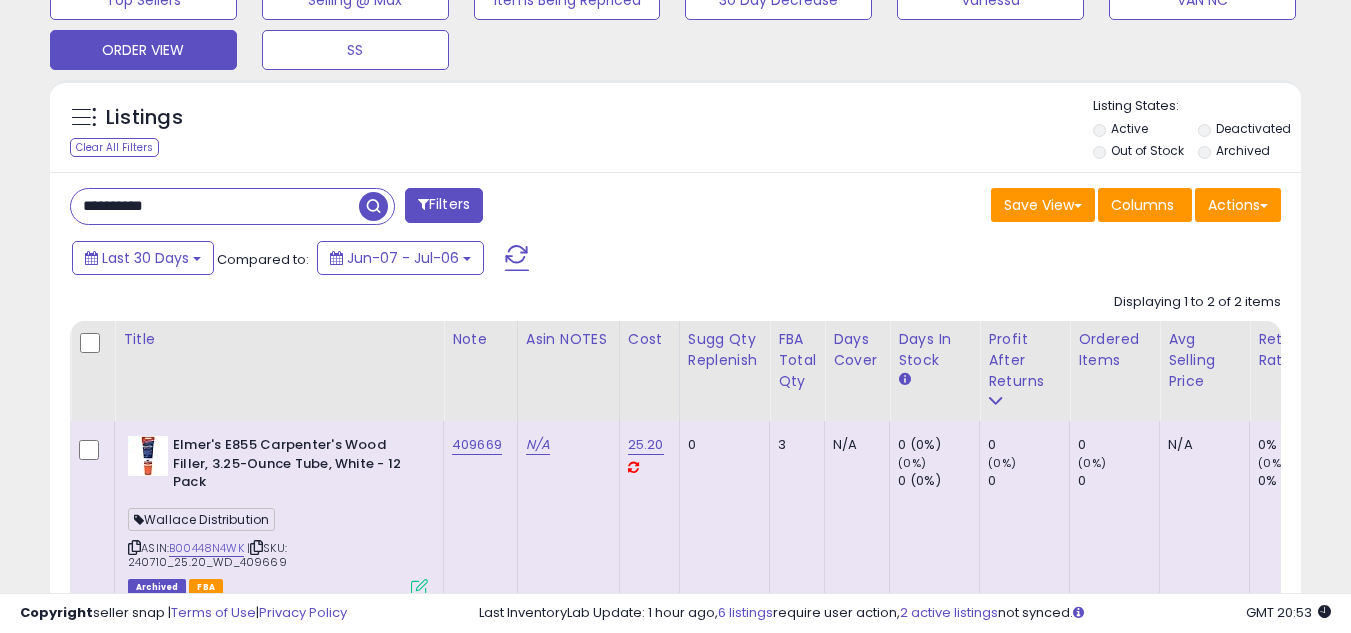 click on "**********" at bounding box center (215, 206) 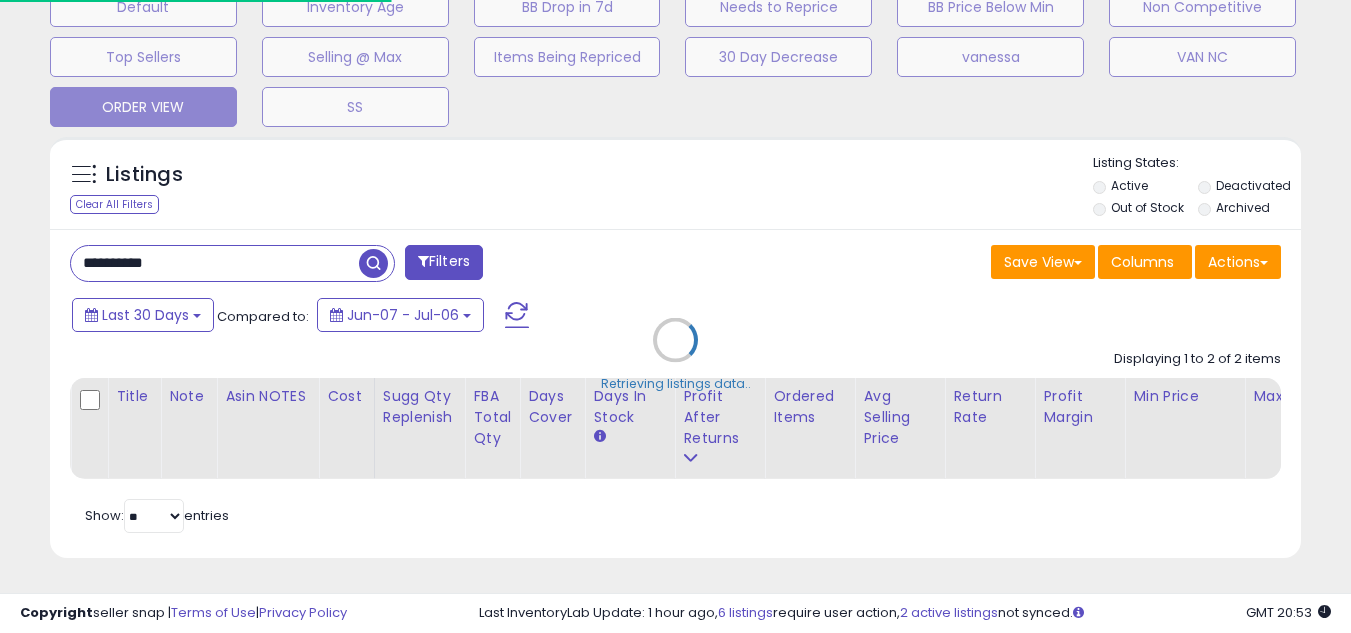 scroll, scrollTop: 999590, scrollLeft: 999267, axis: both 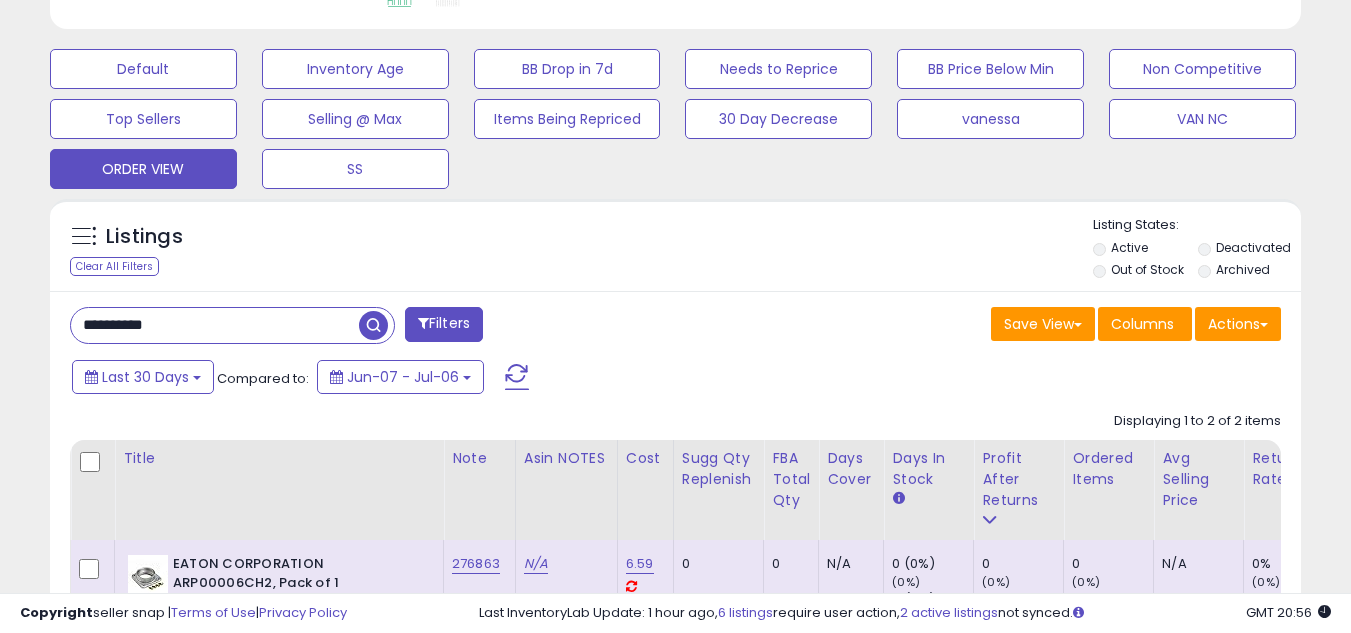 click on "**********" at bounding box center [215, 325] 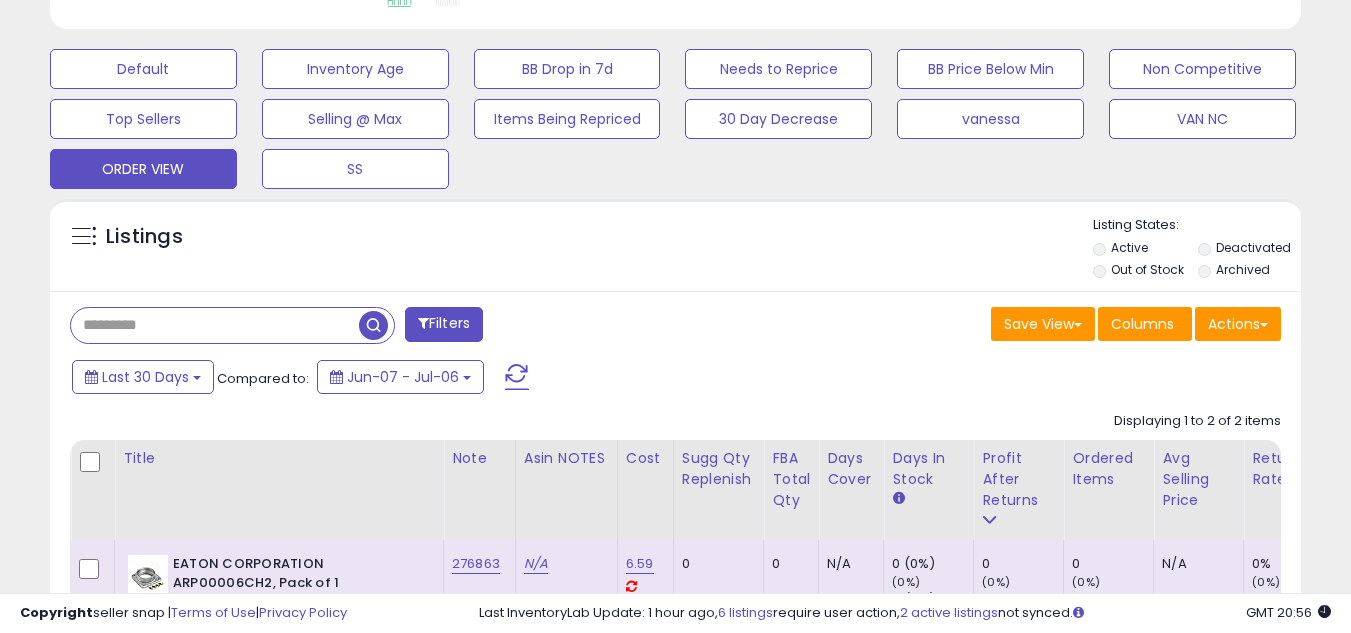 scroll, scrollTop: 999590, scrollLeft: 999267, axis: both 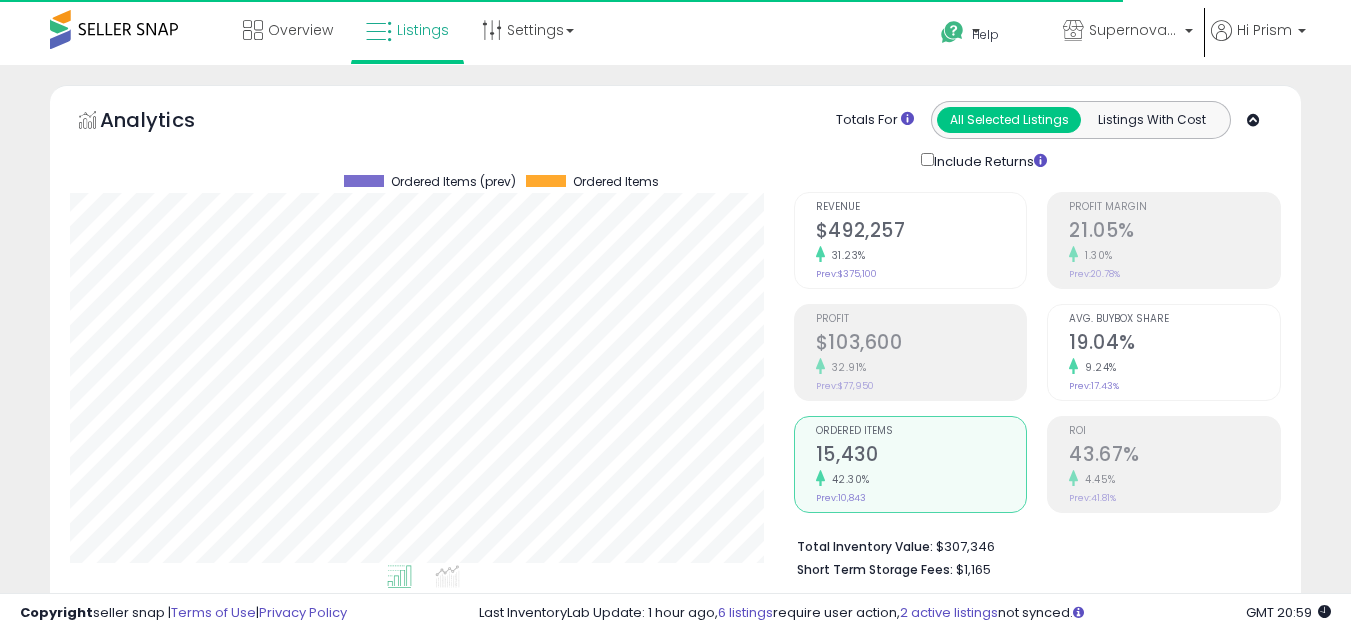 click on "Revenue
$492,257
31.23%
Prev:  $375,100
Profit
$103,600
32.91%
Prev:  $77,950" at bounding box center [911, 352] 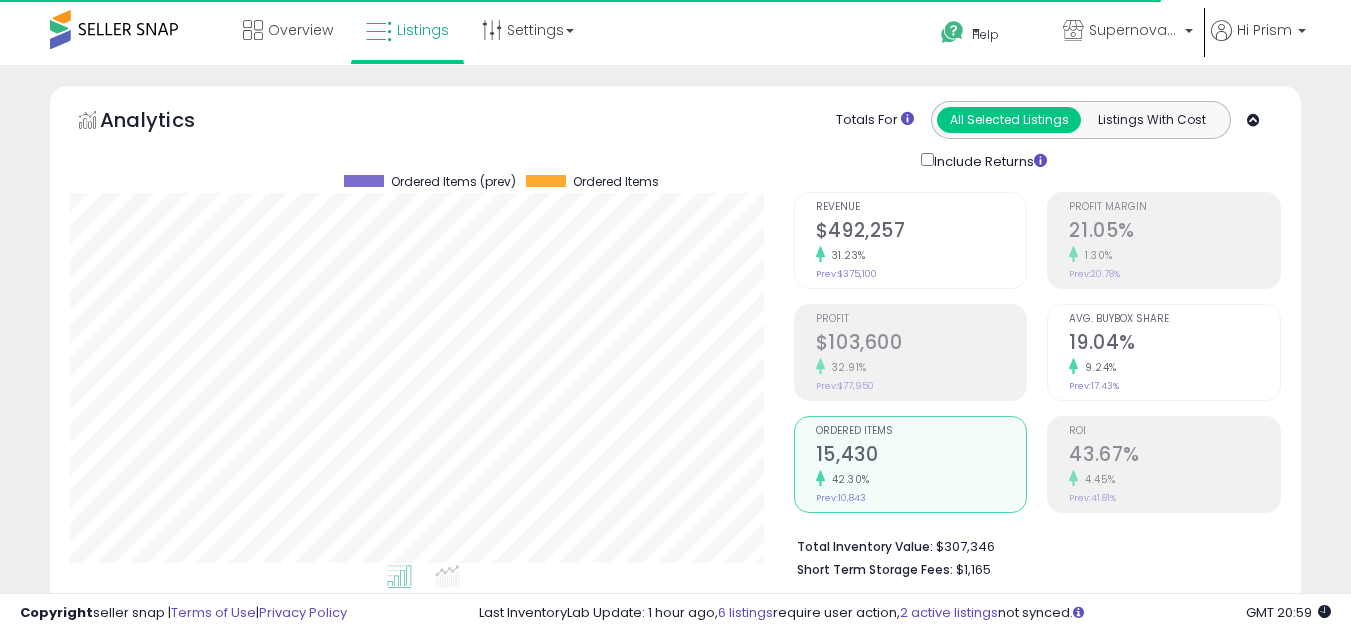 click on "15,430" at bounding box center (921, 456) 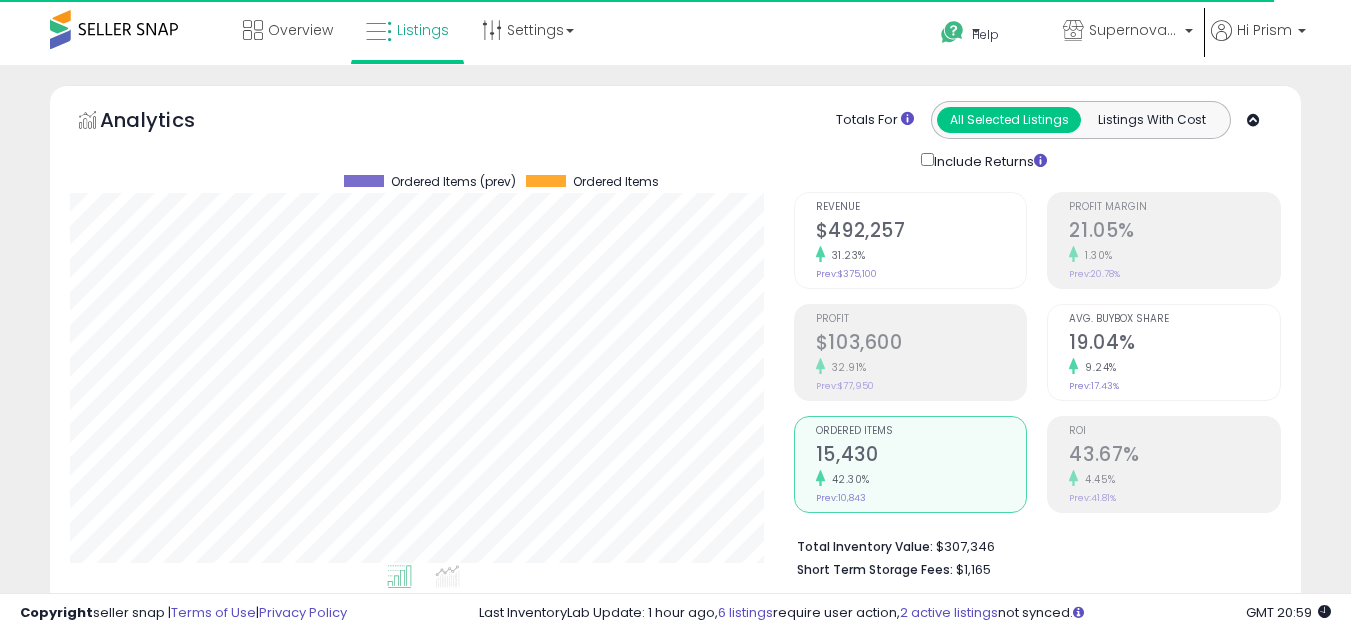 scroll, scrollTop: 999590, scrollLeft: 999276, axis: both 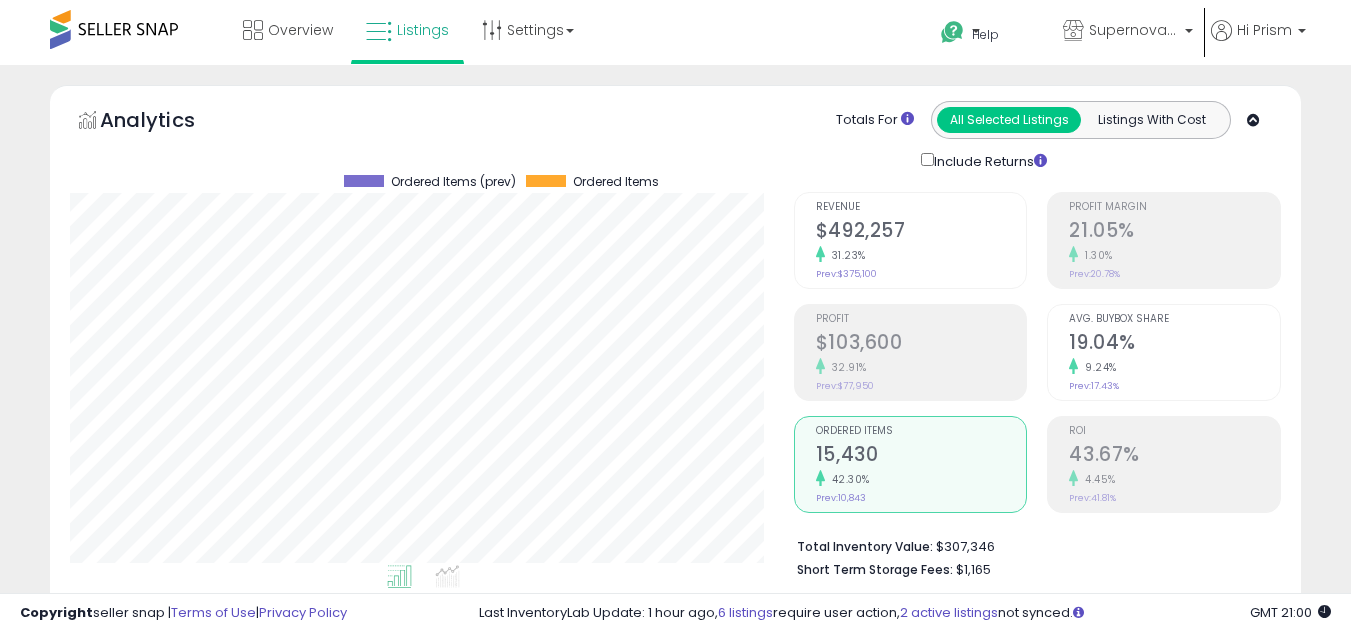 click on "Analytics
Totals For
All Selected Listings
Listings With Cost
Include Returns" at bounding box center [675, 136] 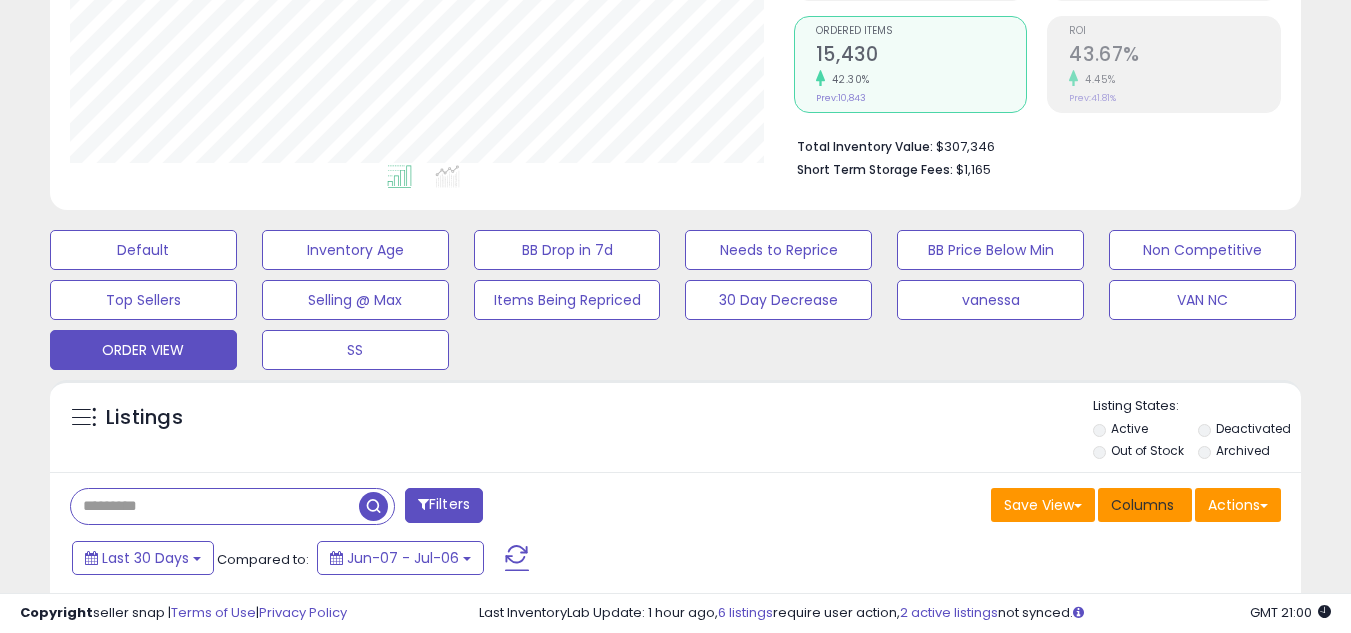 click on "Ordered Items" at bounding box center (1140, 650) 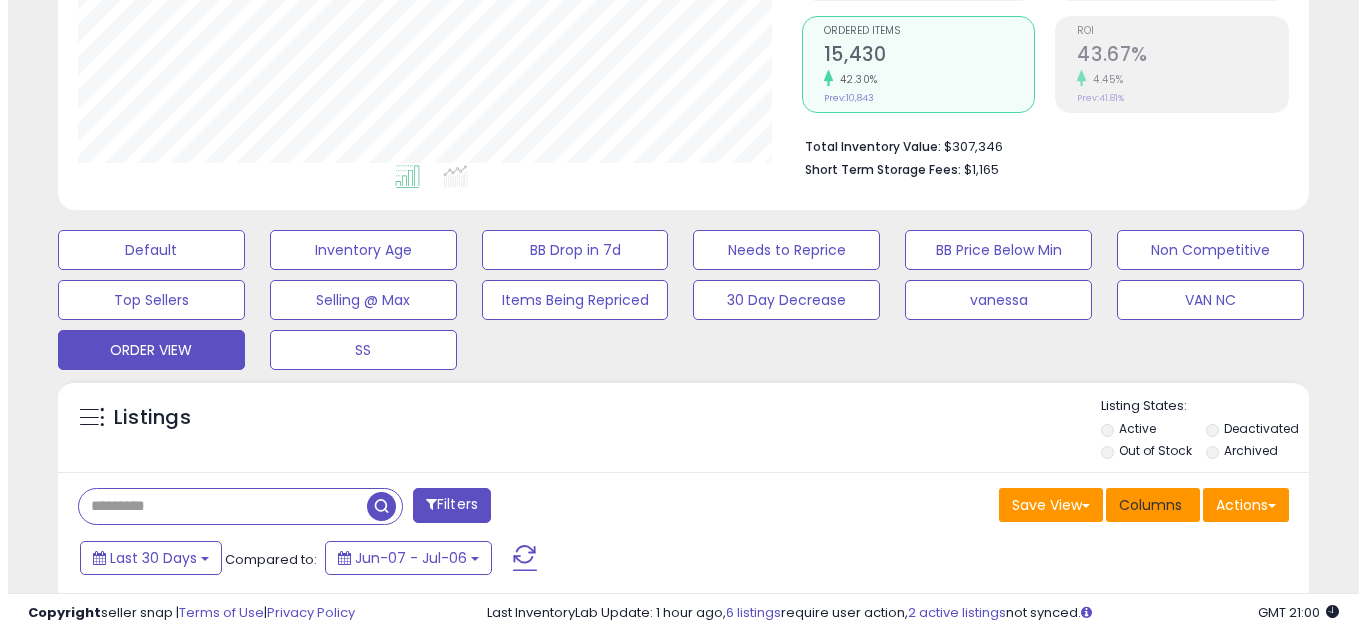 scroll, scrollTop: 657, scrollLeft: 0, axis: vertical 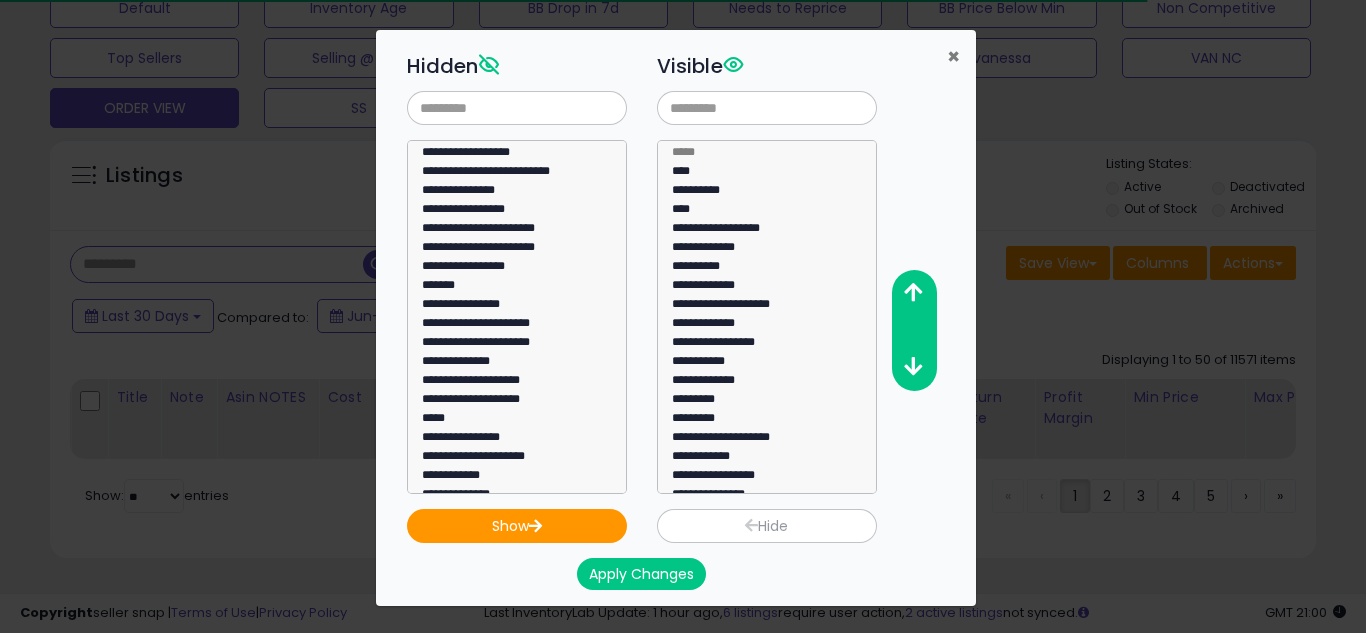 click on "×" at bounding box center [953, 56] 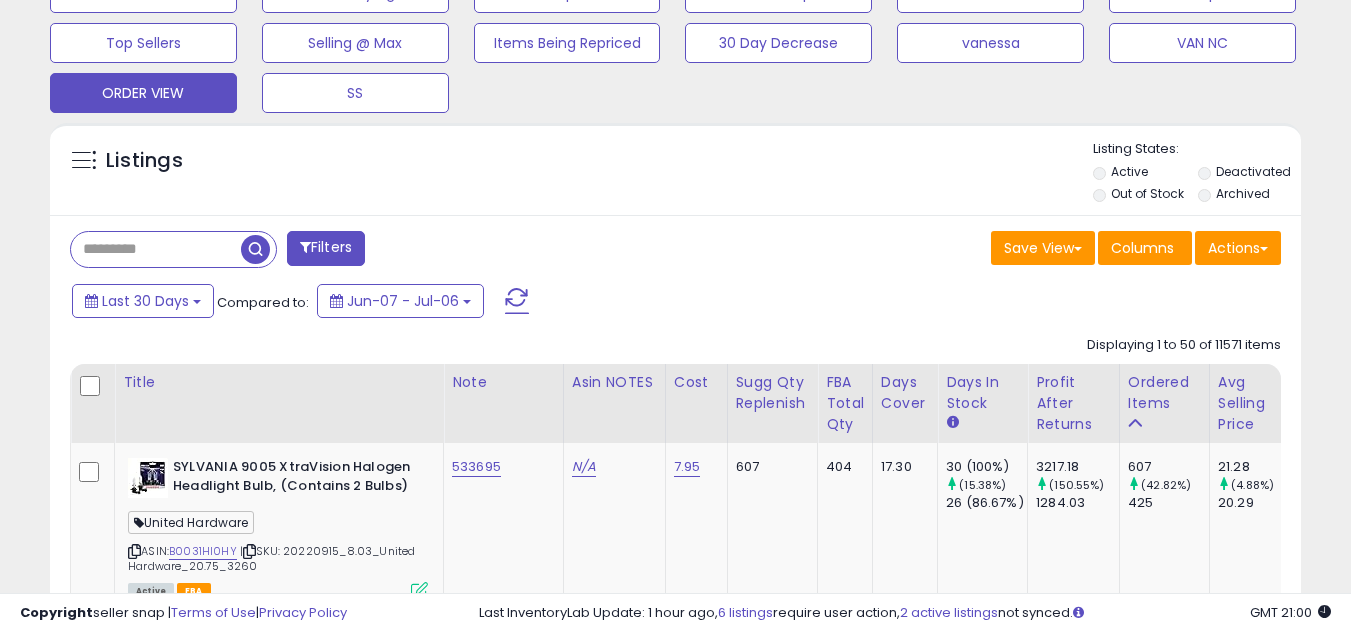 scroll, scrollTop: 410, scrollLeft: 724, axis: both 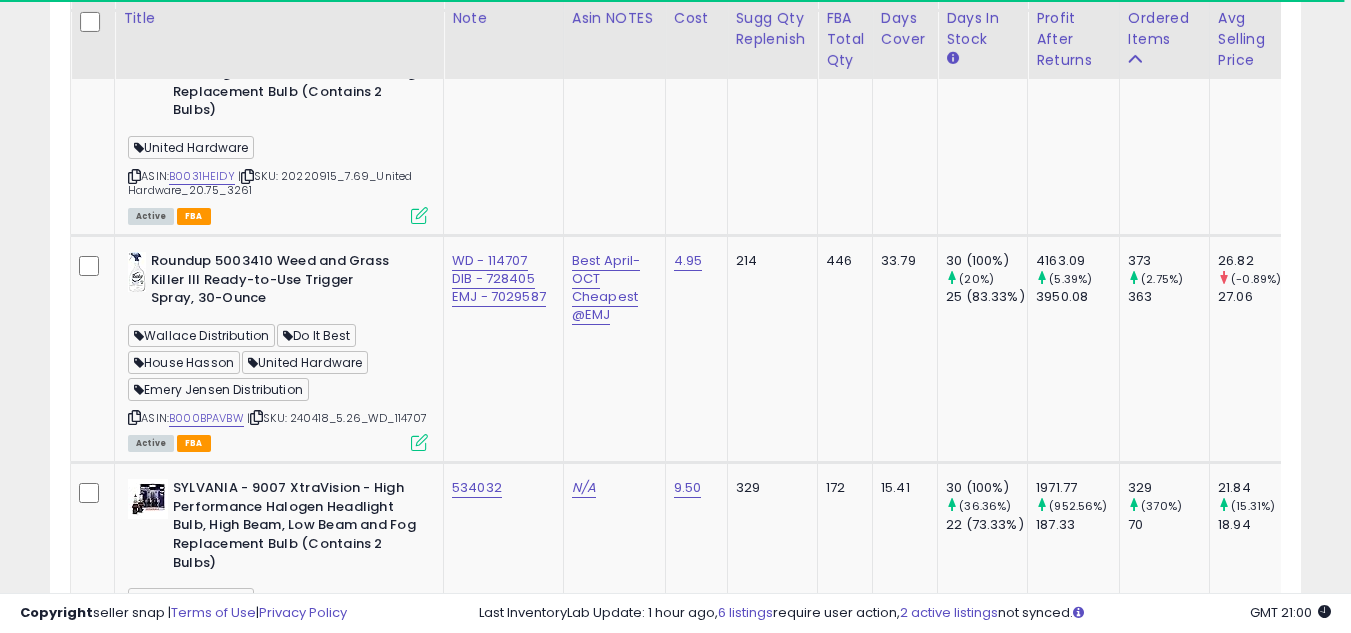 drag, startPoint x: 52, startPoint y: 283, endPoint x: 255, endPoint y: 11, distance: 339.40094 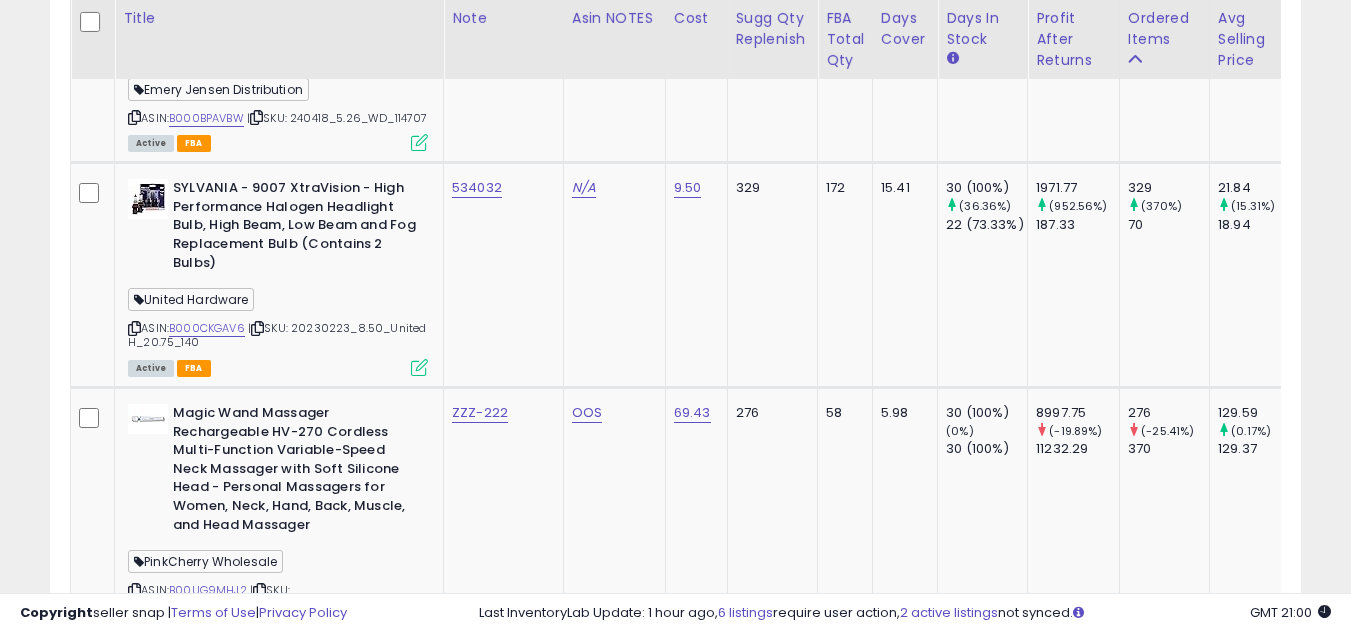 scroll, scrollTop: 1657, scrollLeft: 0, axis: vertical 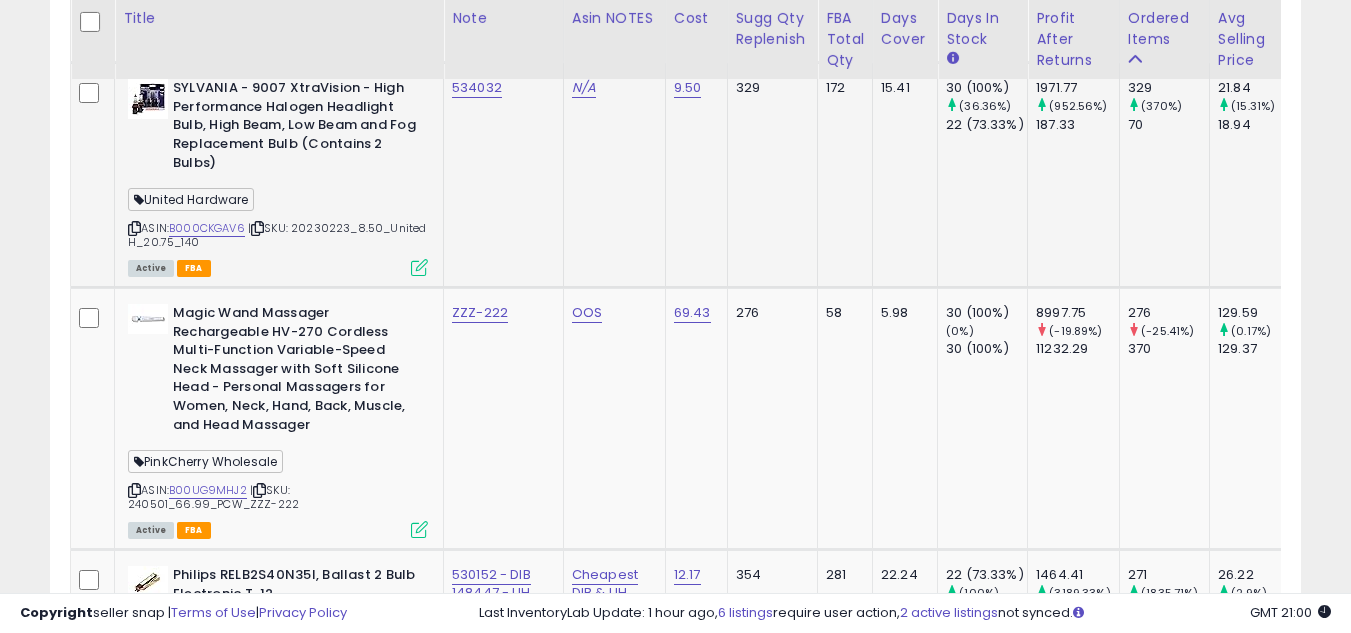 click on "**********" at bounding box center (675, 3824) 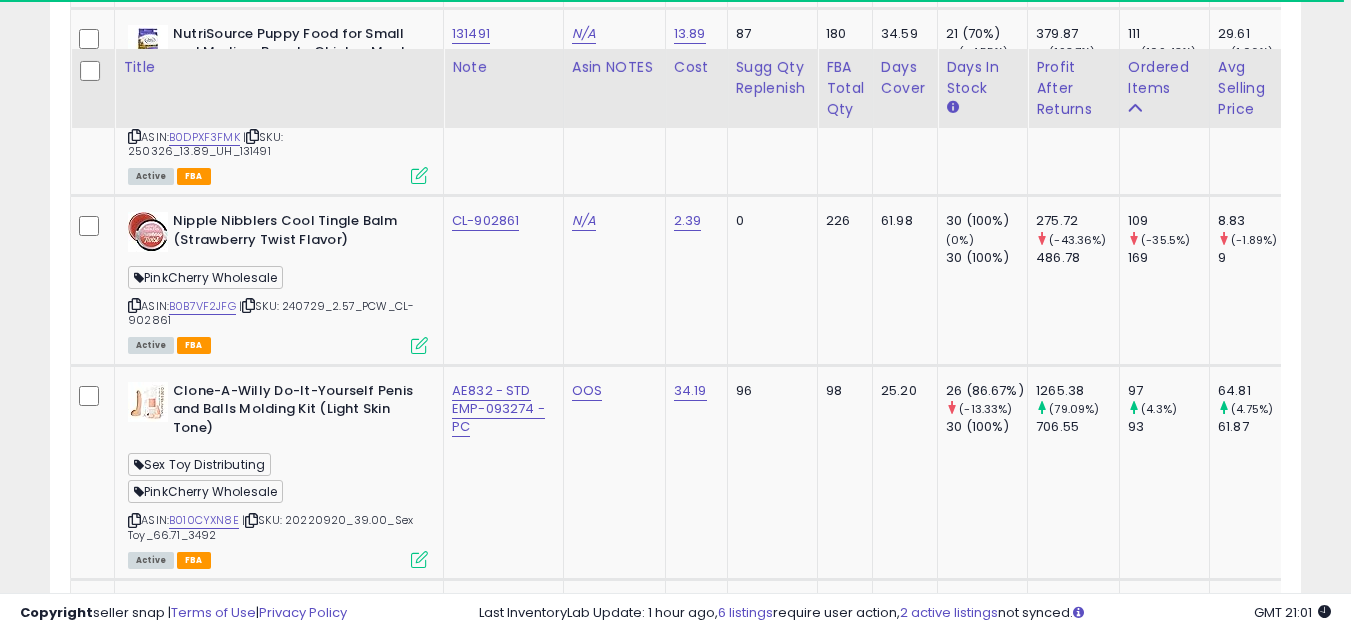 scroll, scrollTop: 4957, scrollLeft: 0, axis: vertical 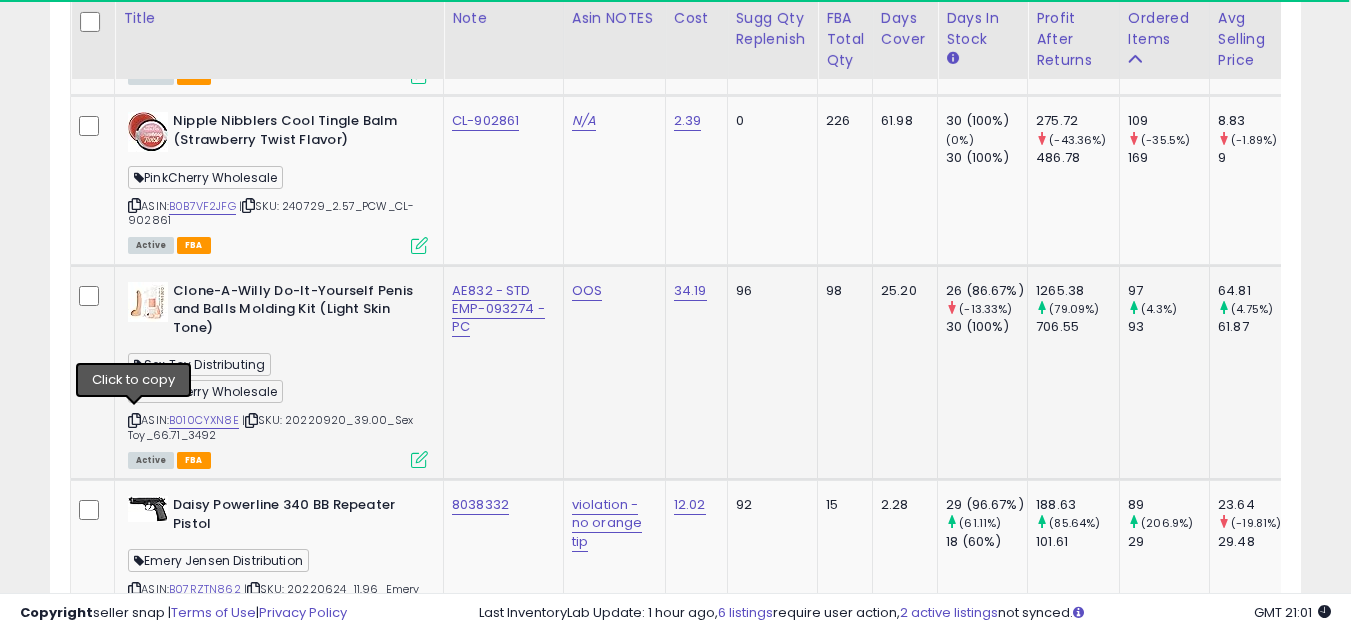 click at bounding box center [134, 420] 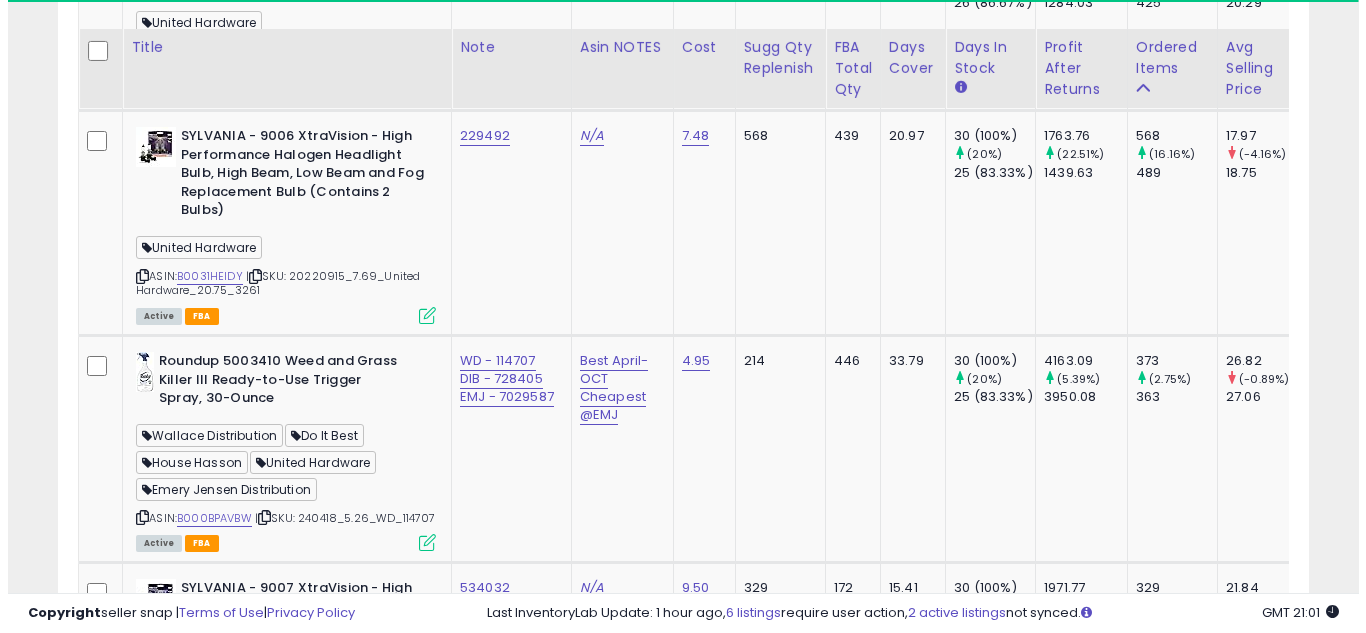 scroll, scrollTop: 457, scrollLeft: 0, axis: vertical 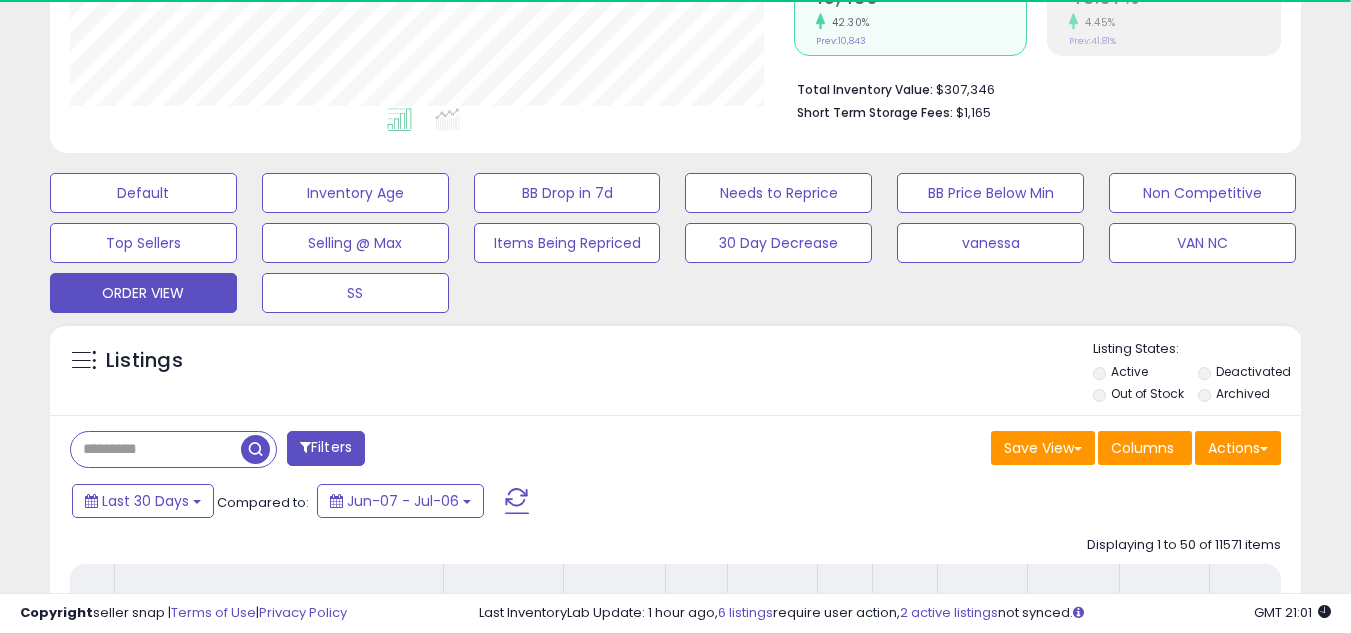 click at bounding box center (156, 449) 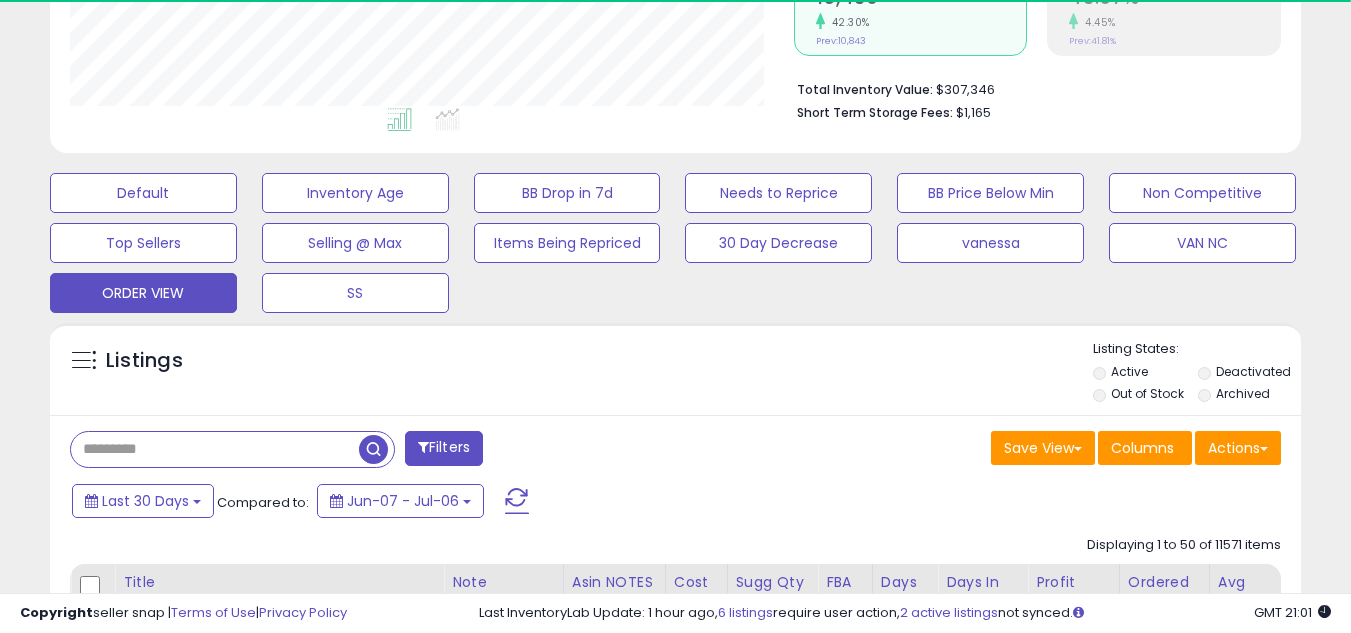 paste on "**********" 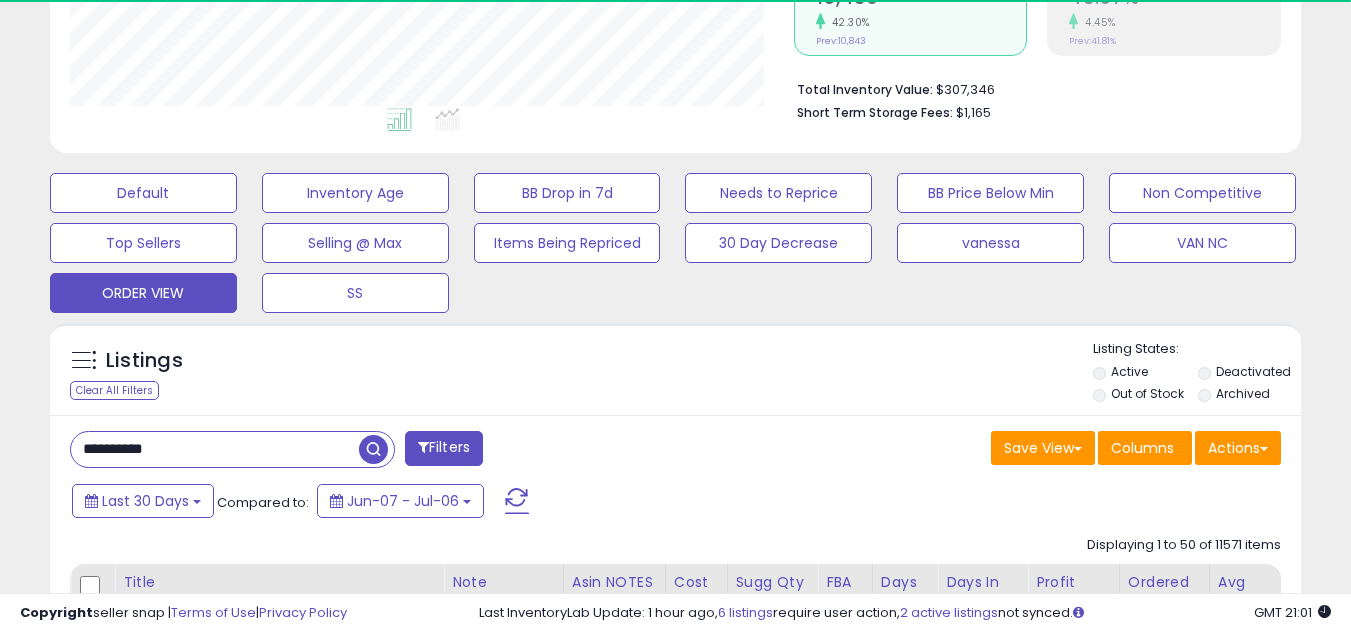 click at bounding box center [373, 449] 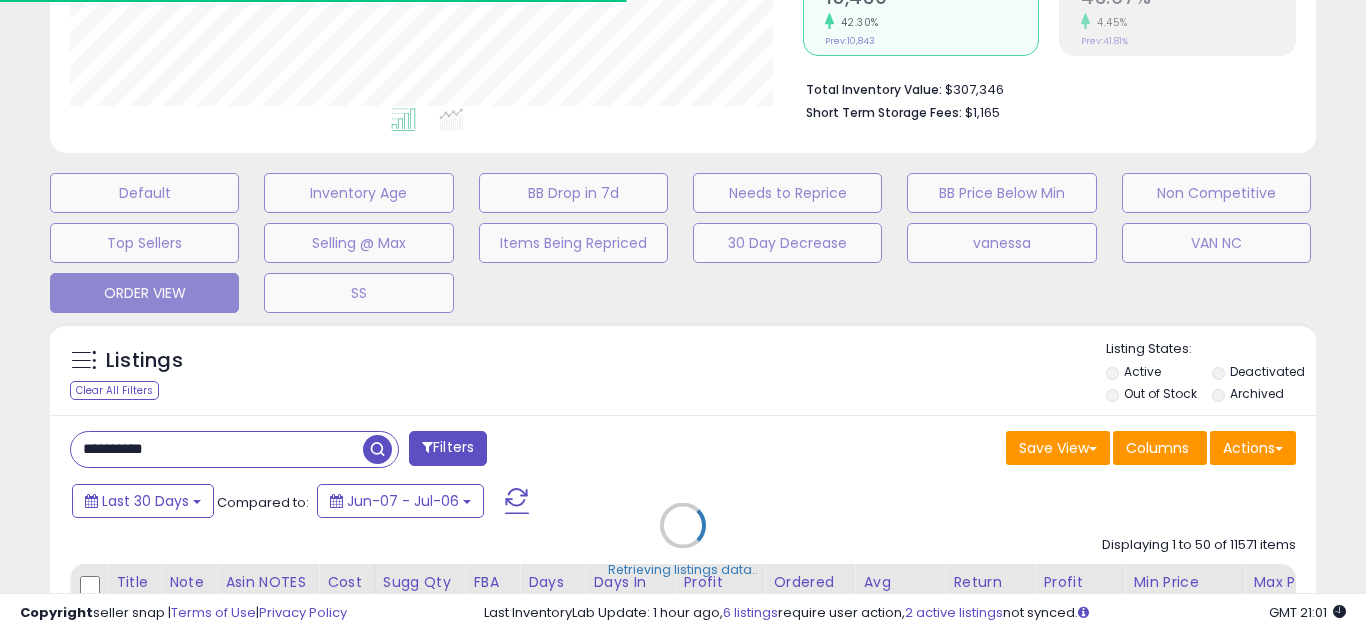 scroll, scrollTop: 257, scrollLeft: 0, axis: vertical 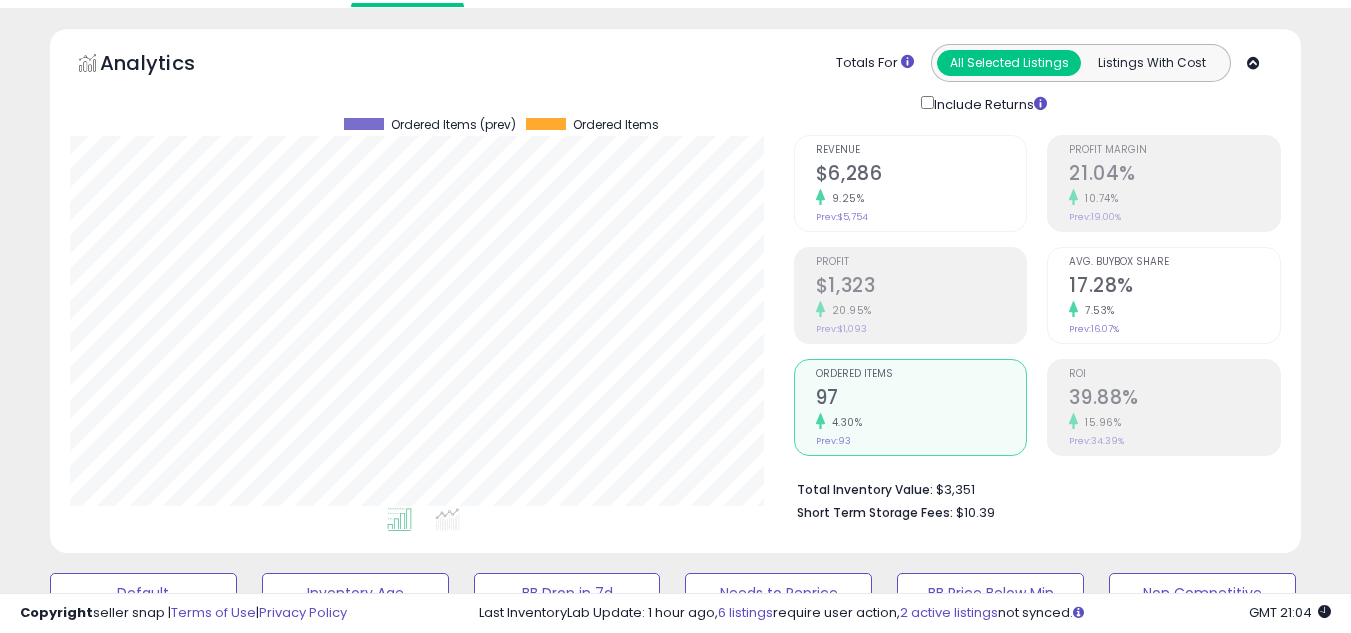 click on "97" at bounding box center (921, 399) 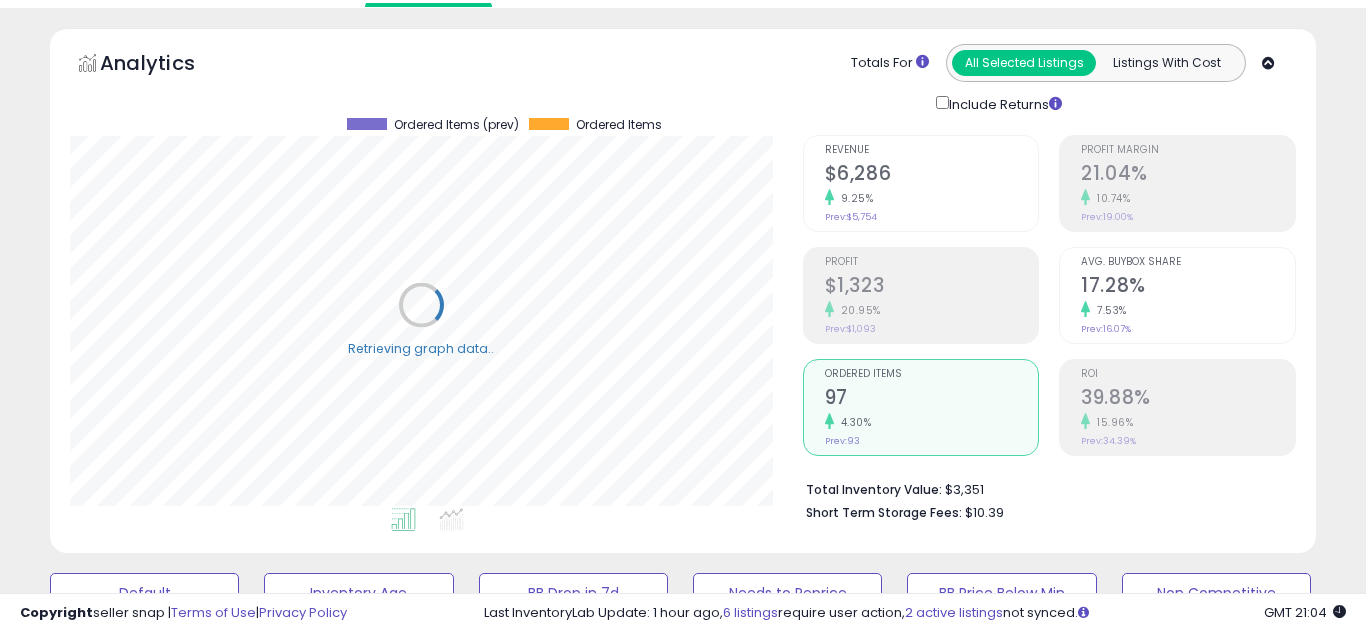 scroll, scrollTop: 999590, scrollLeft: 999267, axis: both 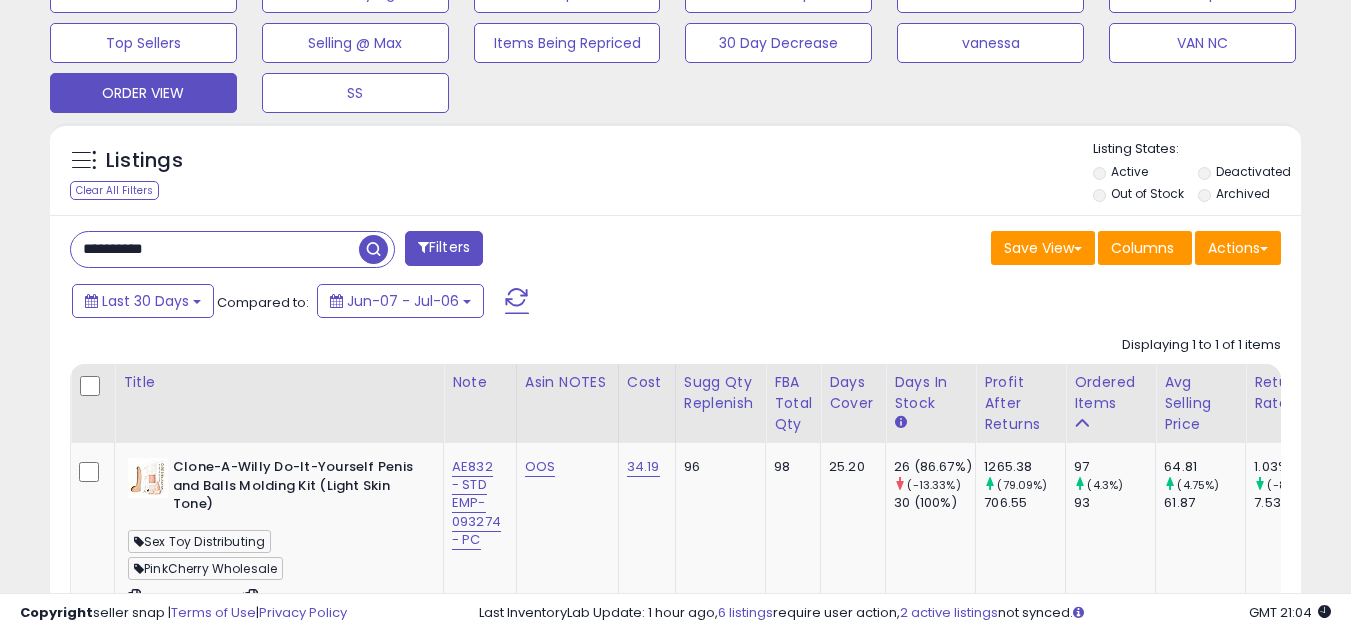click on "**********" at bounding box center (215, 249) 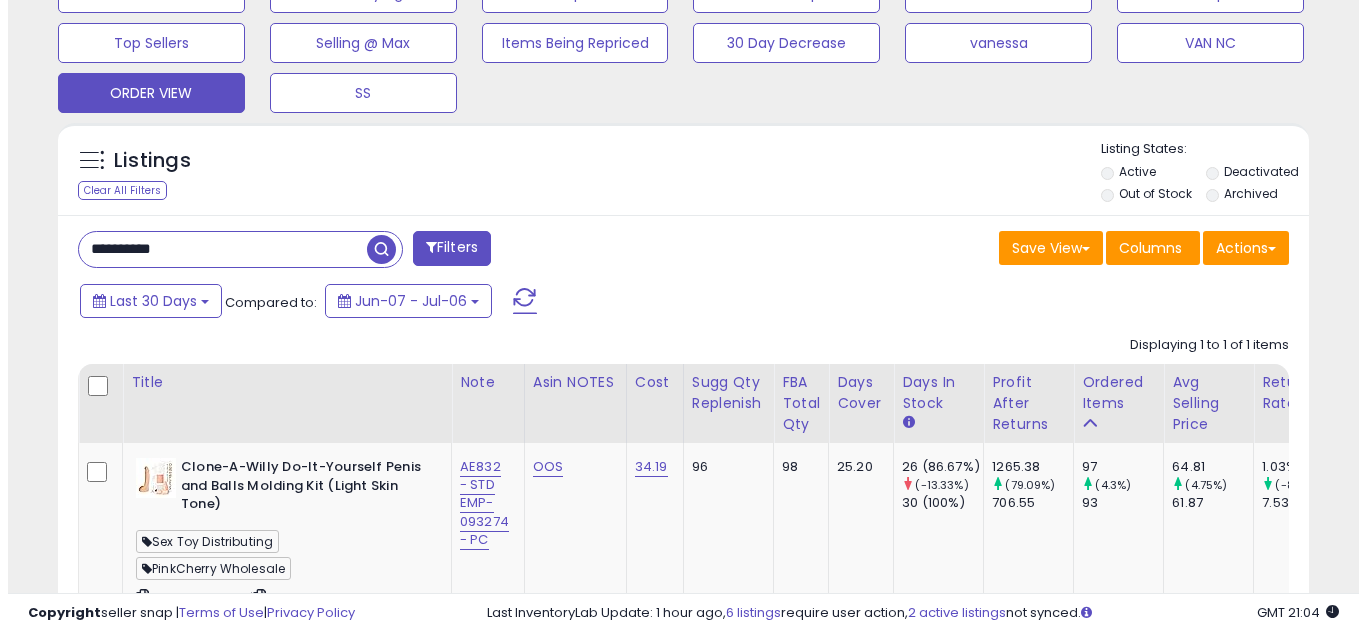 scroll, scrollTop: 637, scrollLeft: 0, axis: vertical 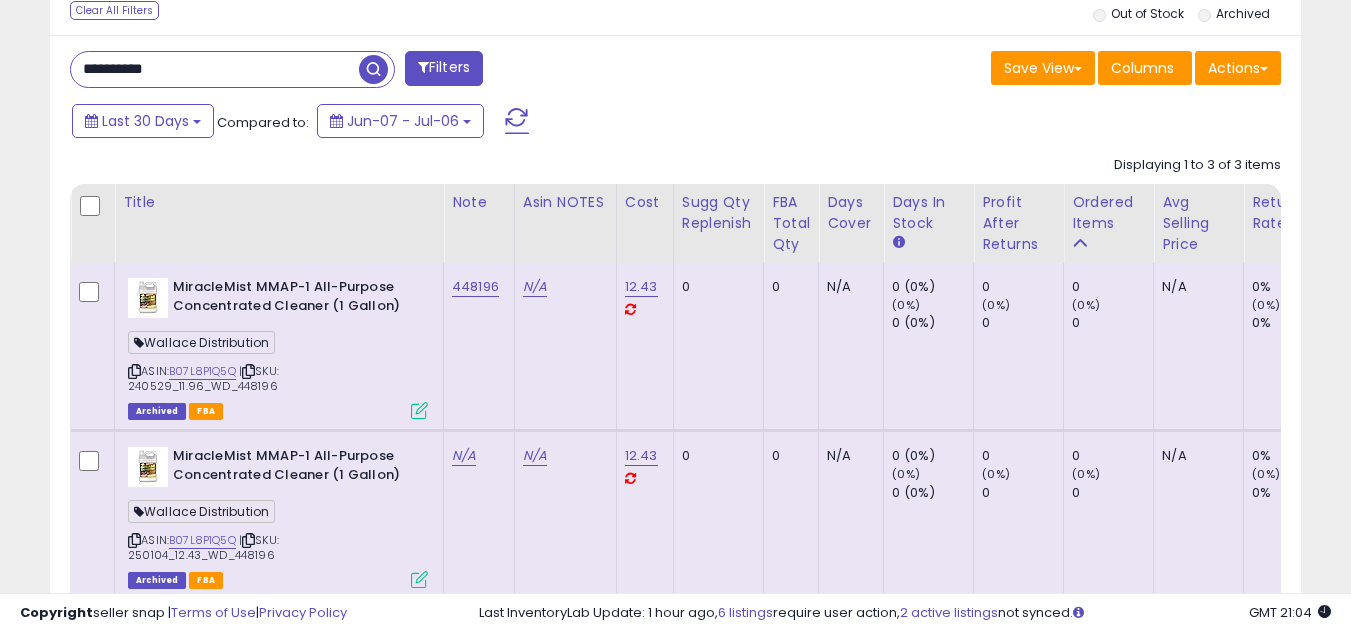 click on "**********" at bounding box center [215, 69] 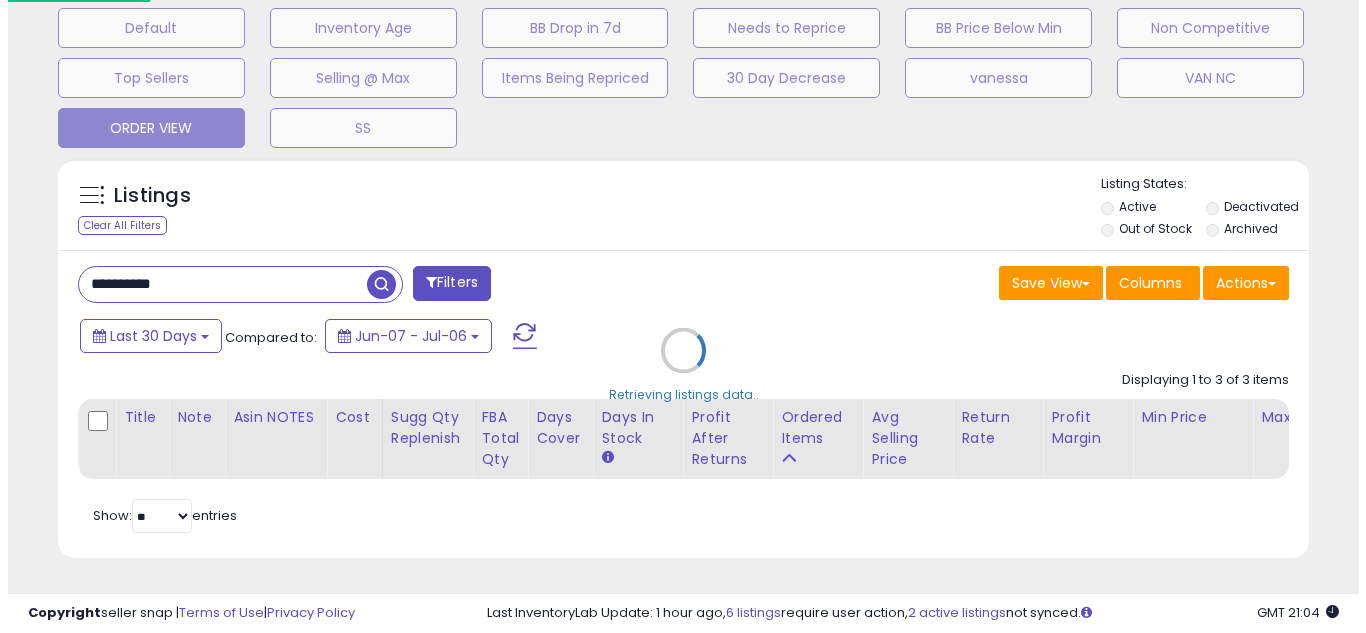 scroll, scrollTop: 637, scrollLeft: 0, axis: vertical 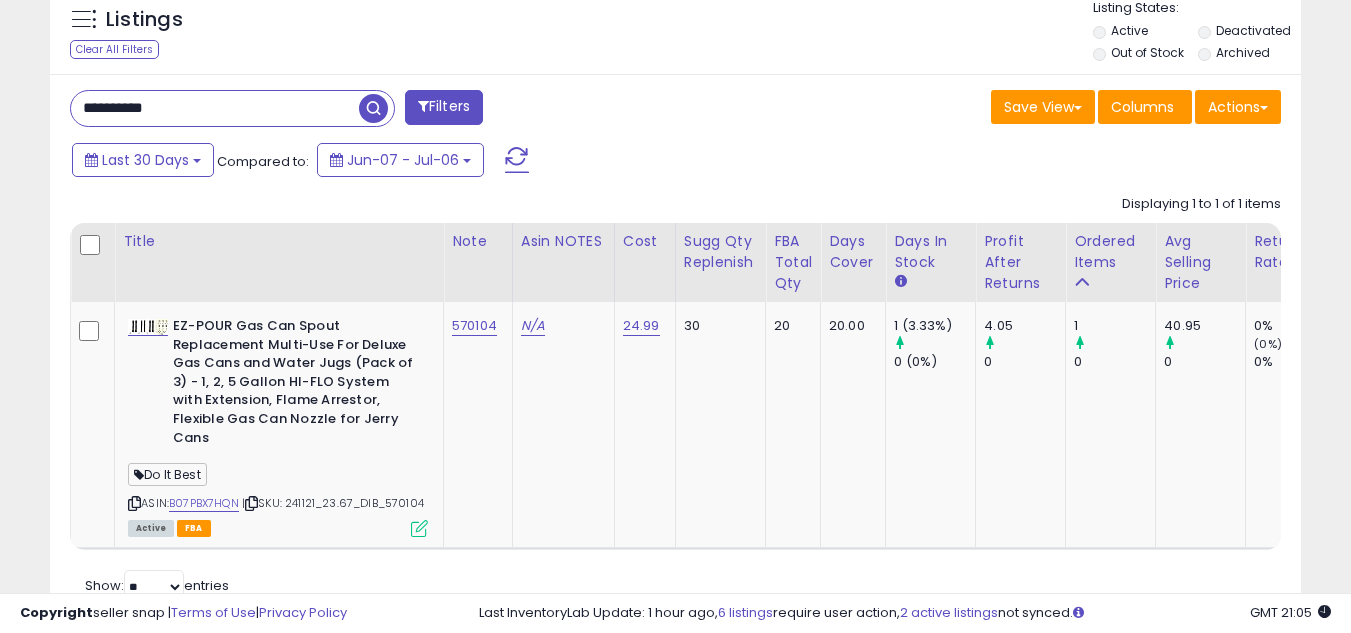 click on "**********" at bounding box center [215, 108] 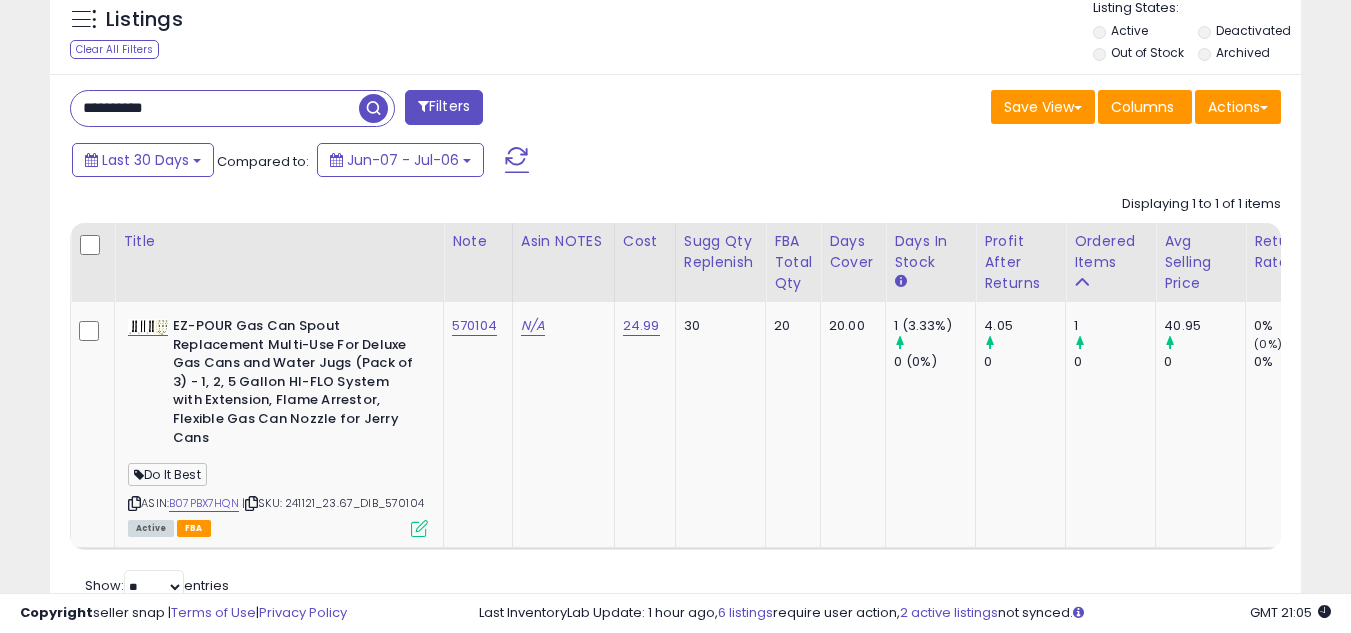 paste 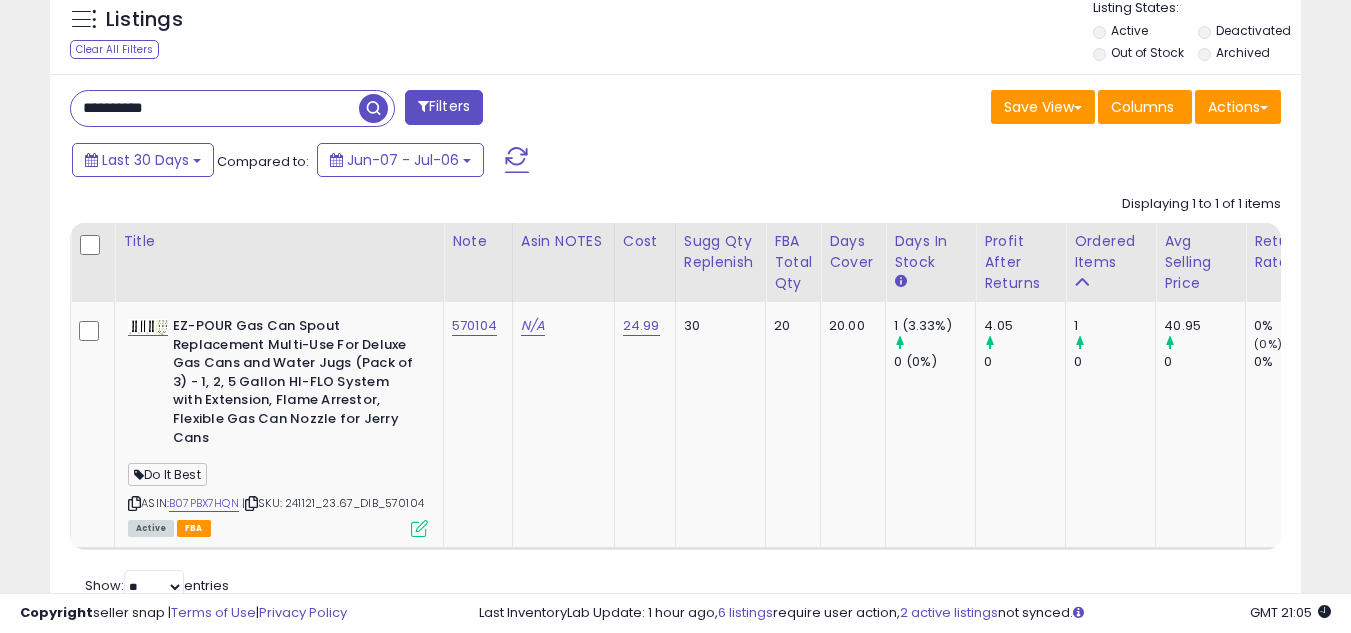 scroll 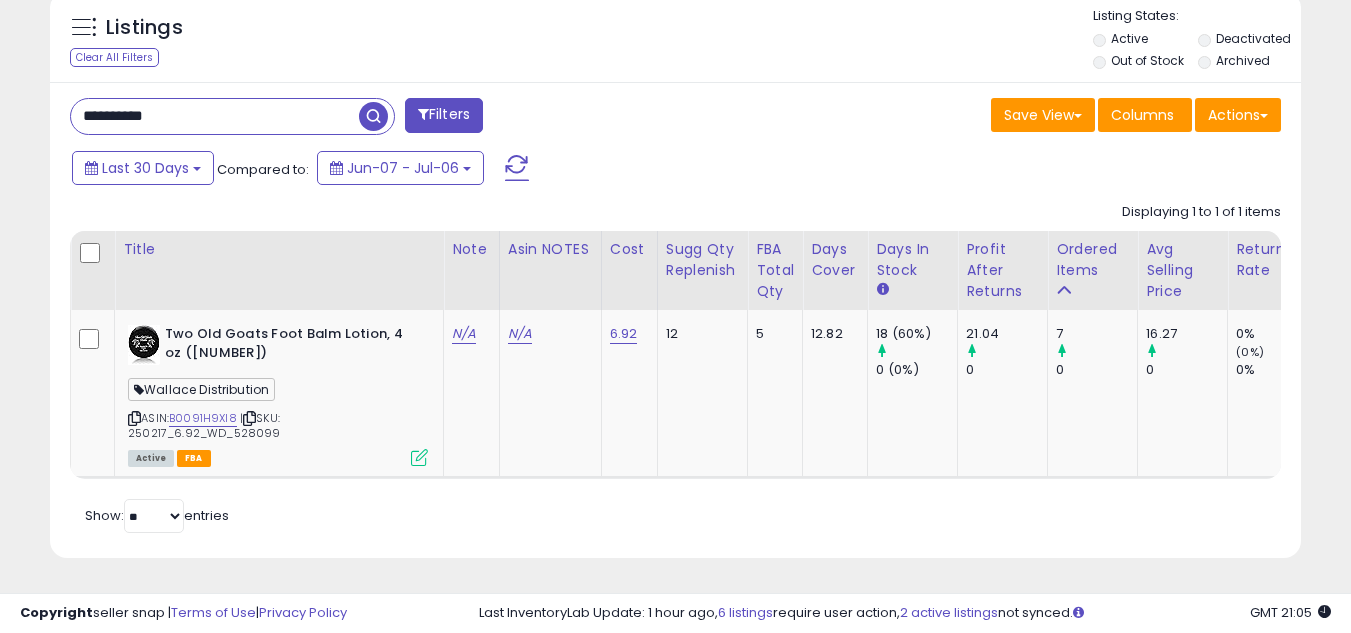 click on "**********" at bounding box center (675, 320) 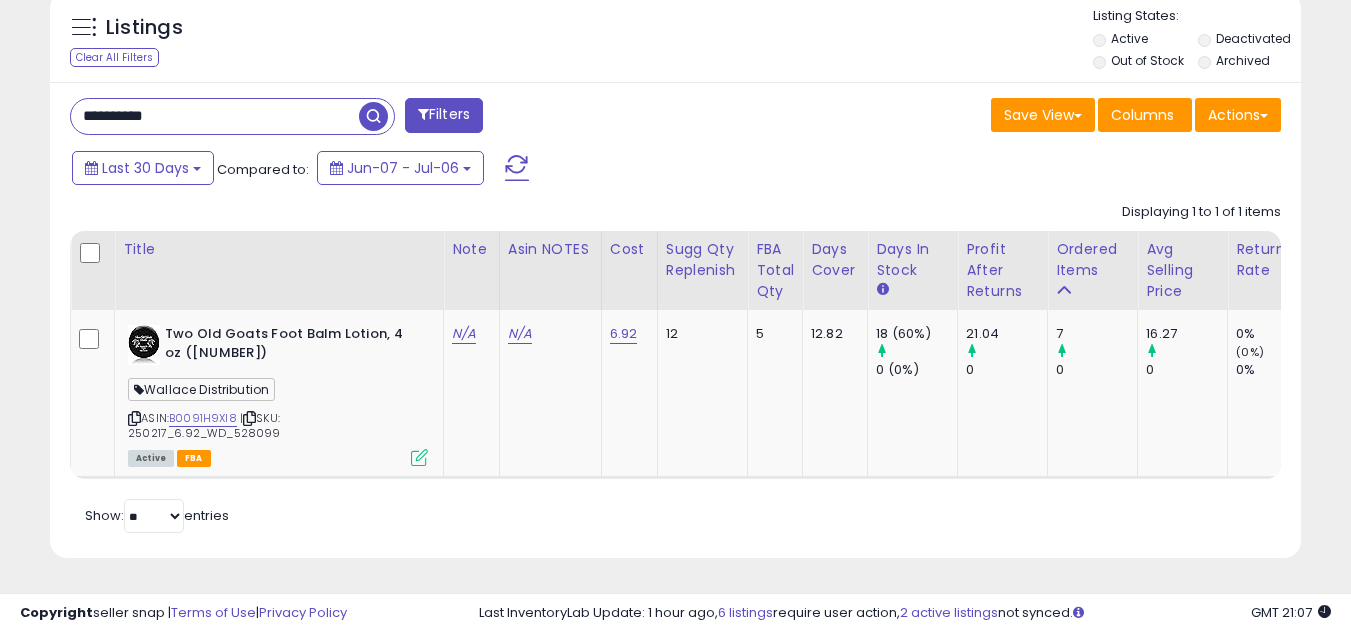 click on "**********" at bounding box center (215, 116) 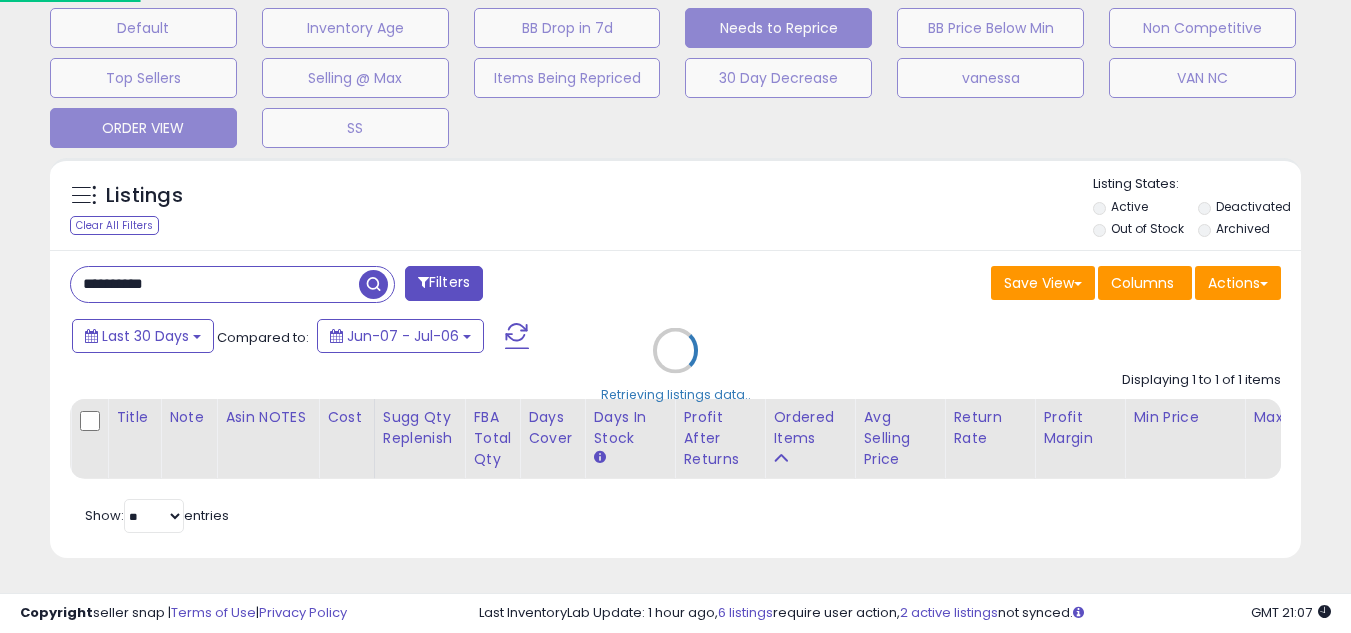 scroll, scrollTop: 999590, scrollLeft: 999267, axis: both 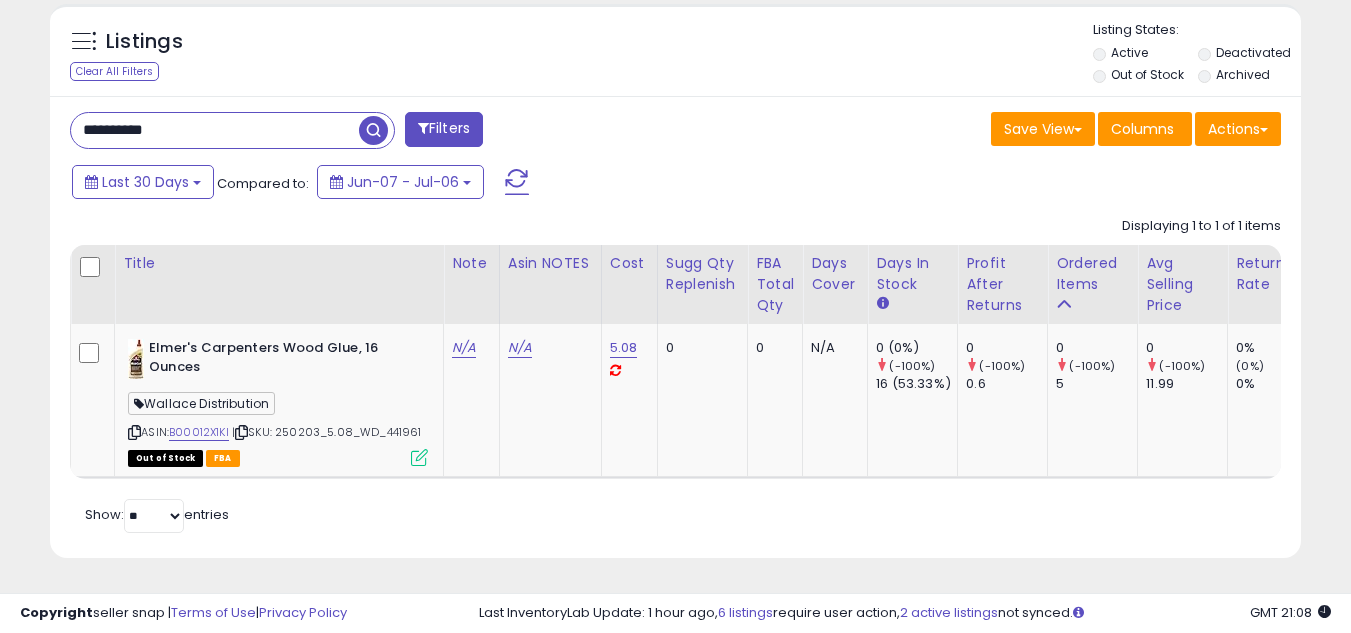 click on "**********" at bounding box center [215, 130] 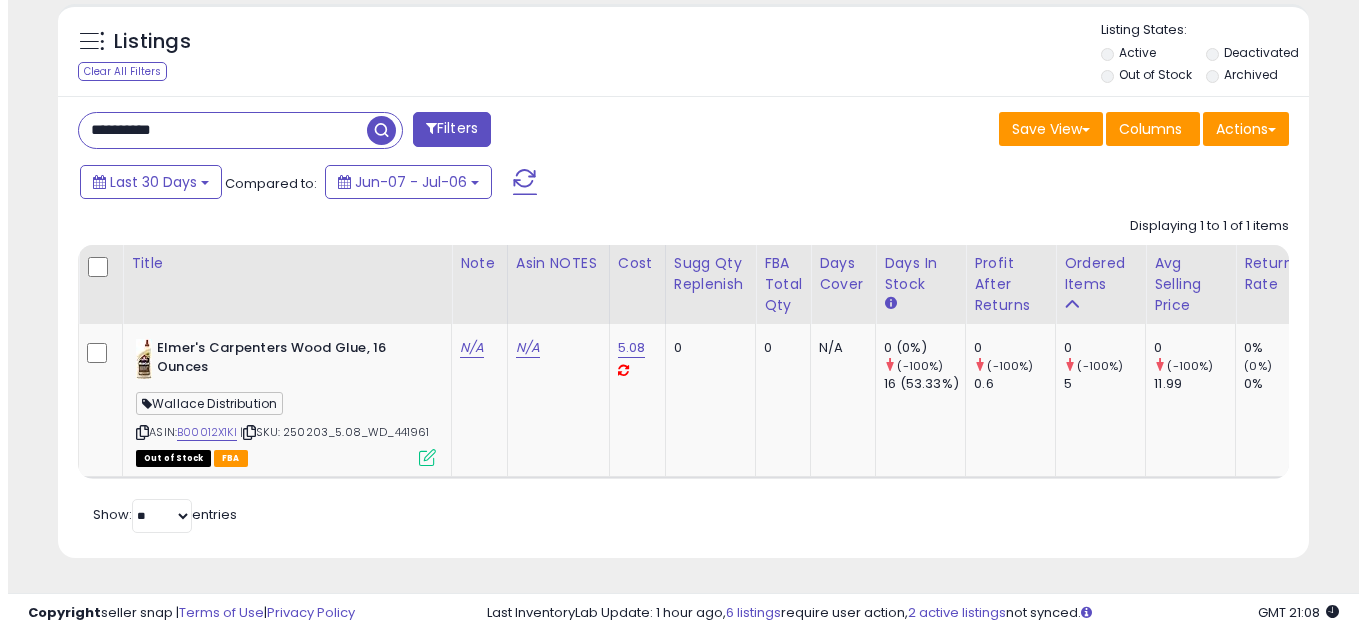 scroll, scrollTop: 637, scrollLeft: 0, axis: vertical 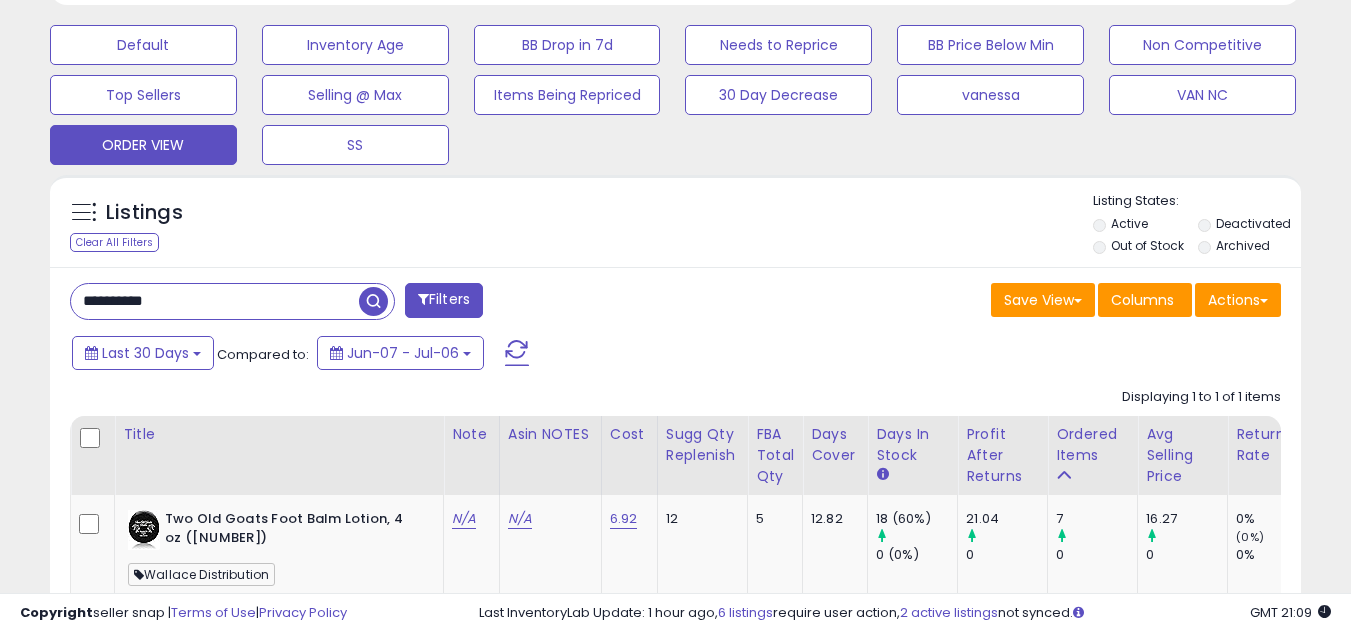 click on "**********" at bounding box center [215, 301] 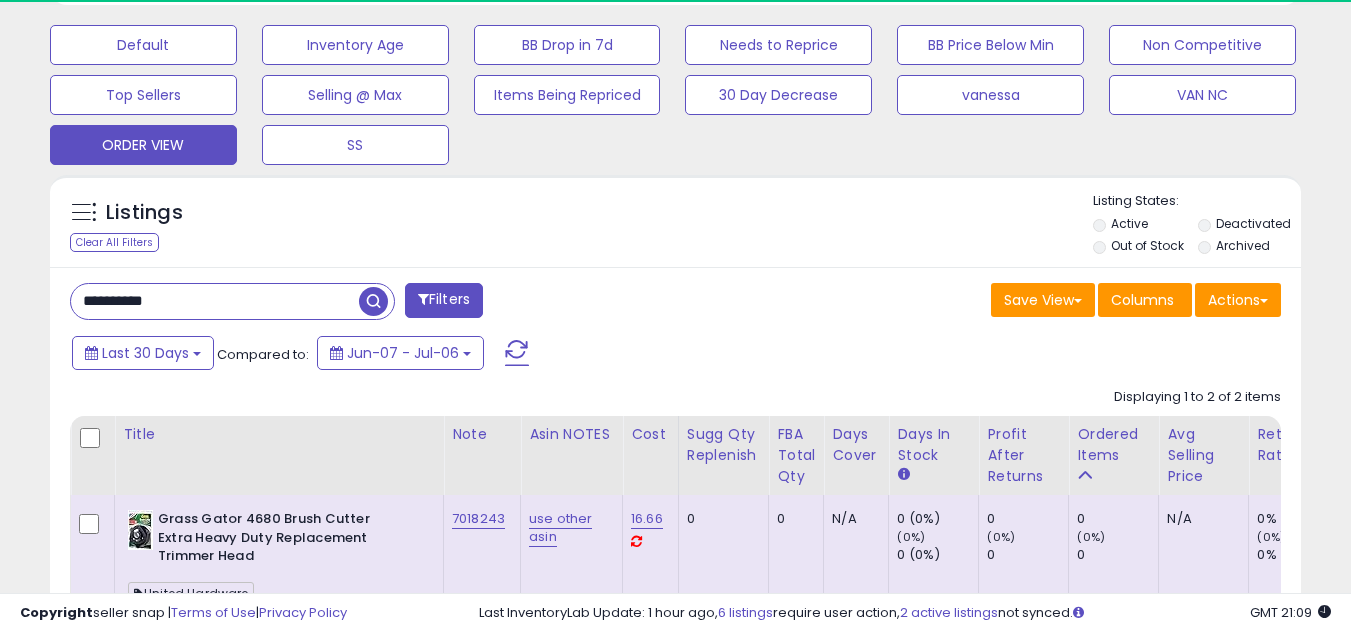 scroll, scrollTop: 999590, scrollLeft: 999276, axis: both 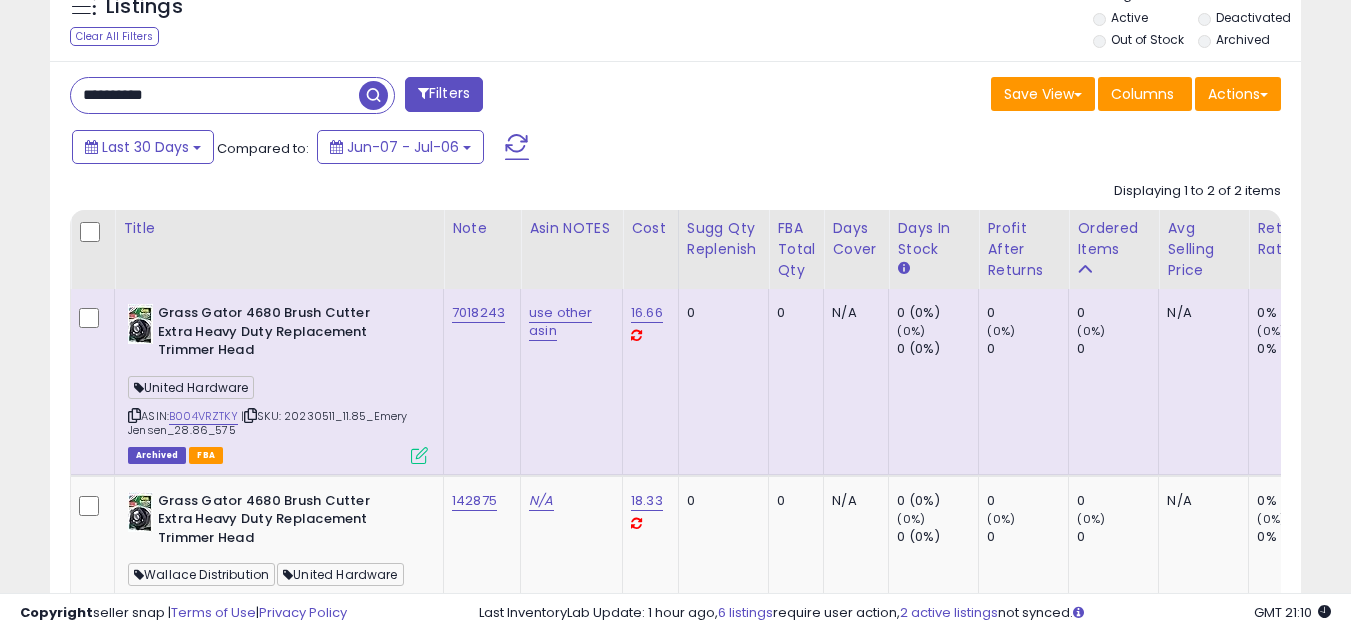 click on "**********" at bounding box center [215, 95] 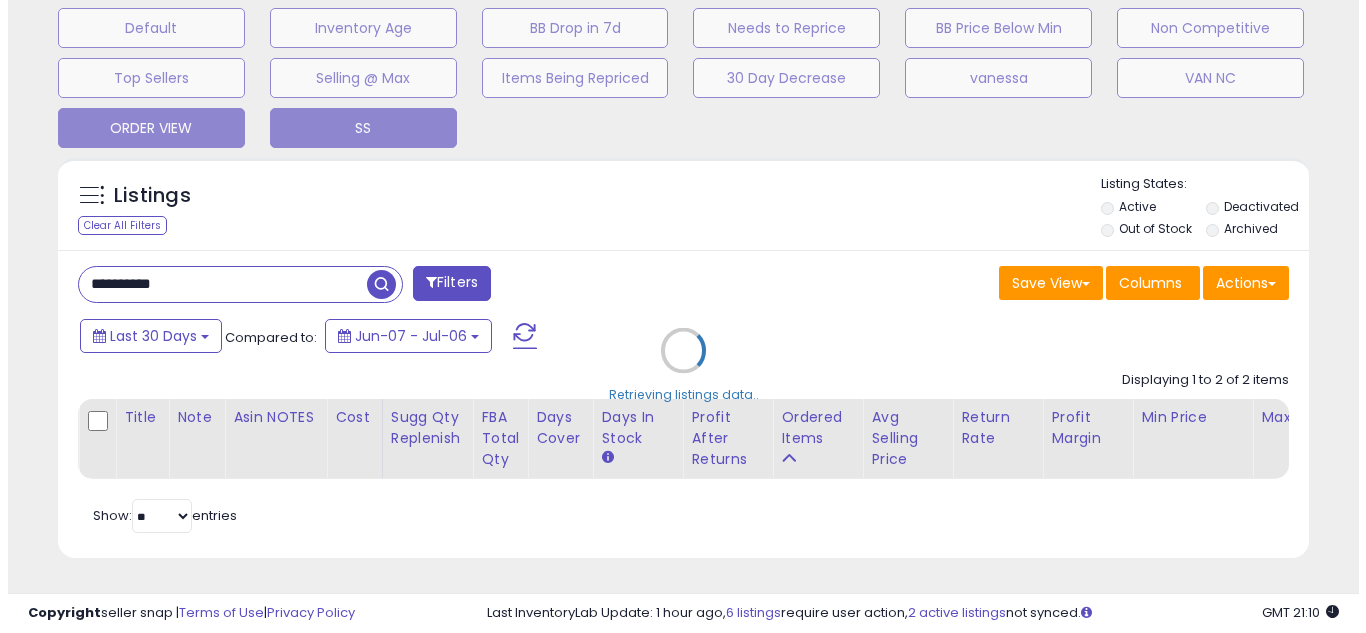 scroll, scrollTop: 637, scrollLeft: 0, axis: vertical 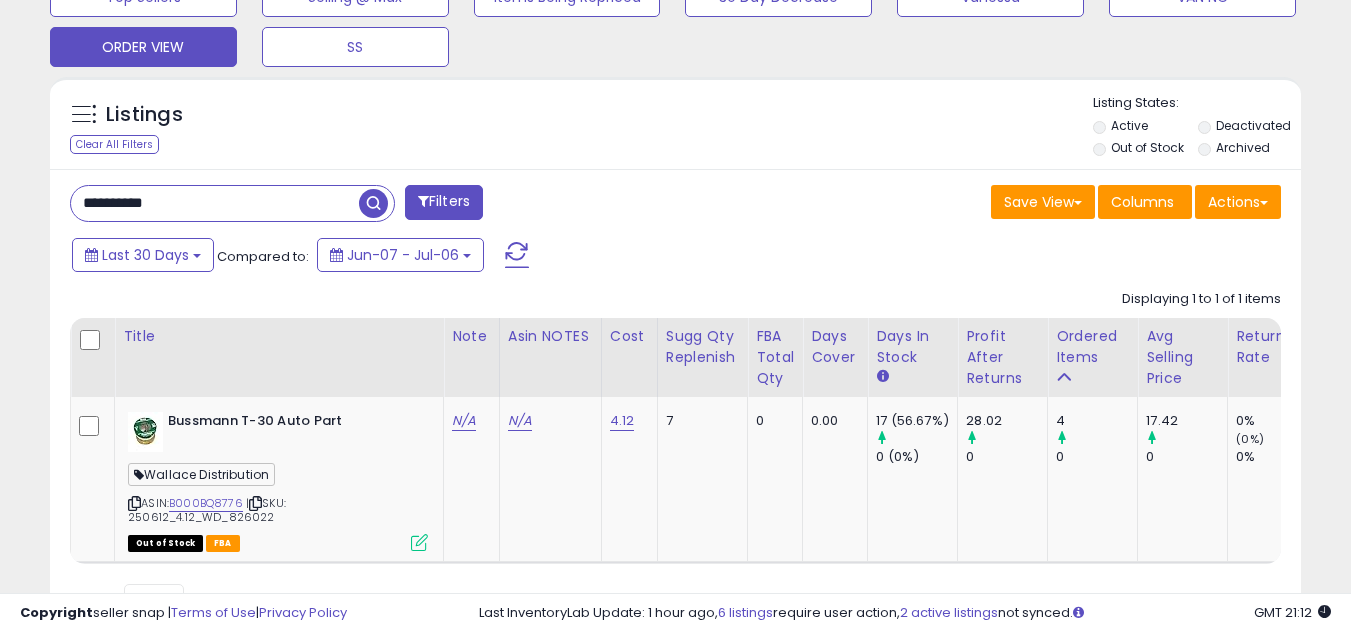 click on "**********" at bounding box center [215, 203] 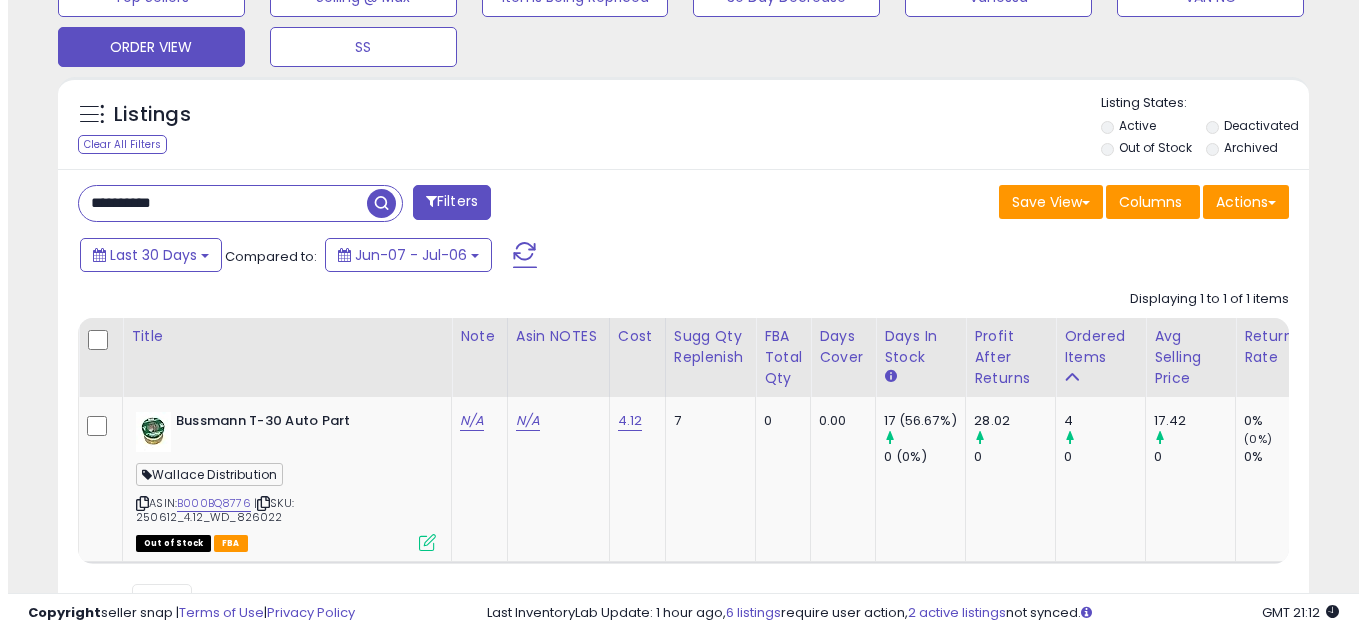 scroll, scrollTop: 637, scrollLeft: 0, axis: vertical 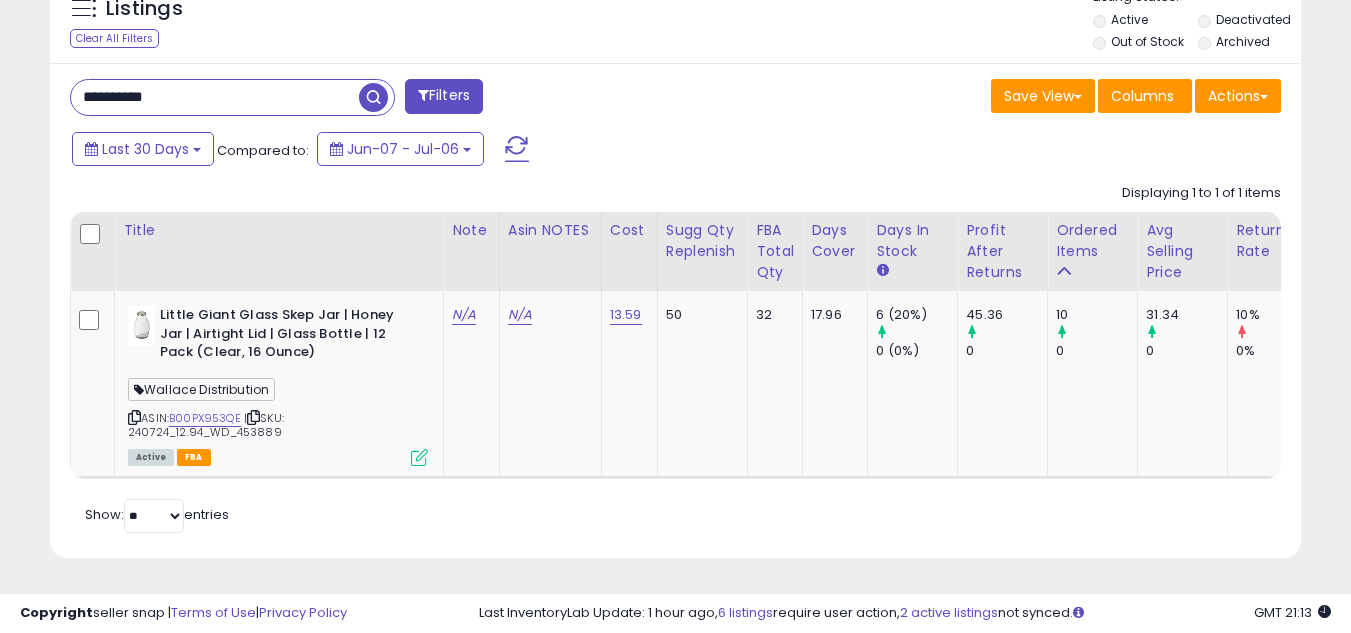 click on "**********" at bounding box center (215, 97) 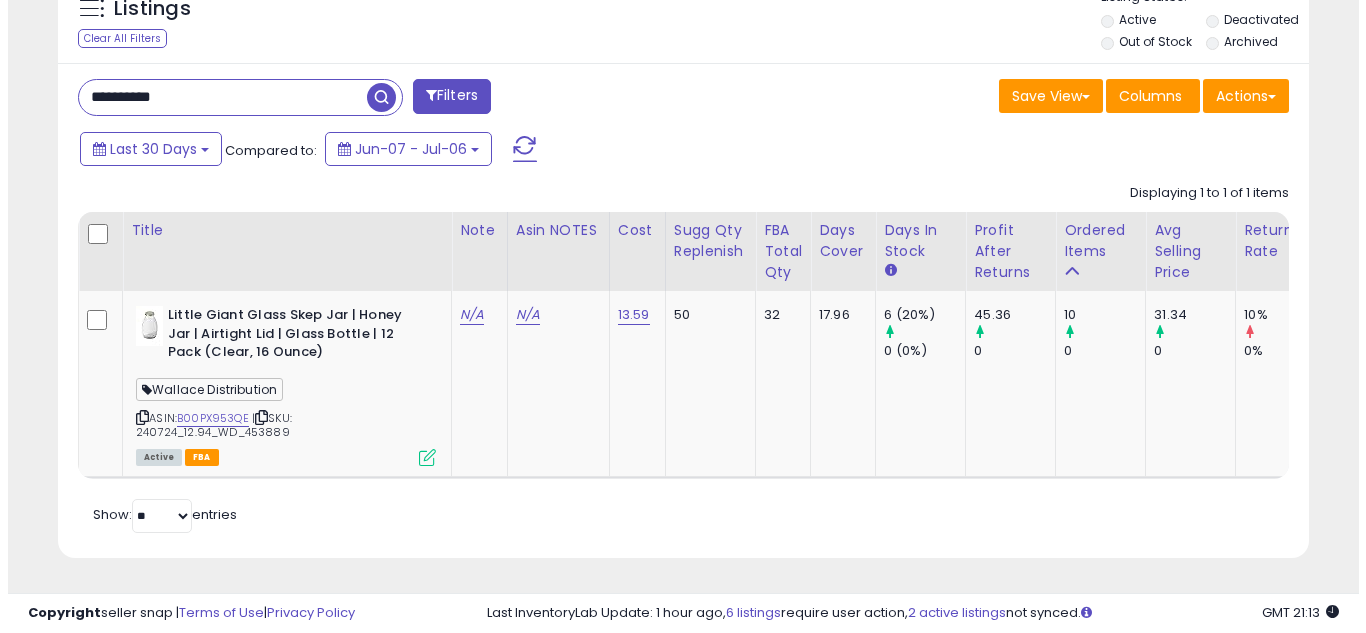 scroll, scrollTop: 637, scrollLeft: 0, axis: vertical 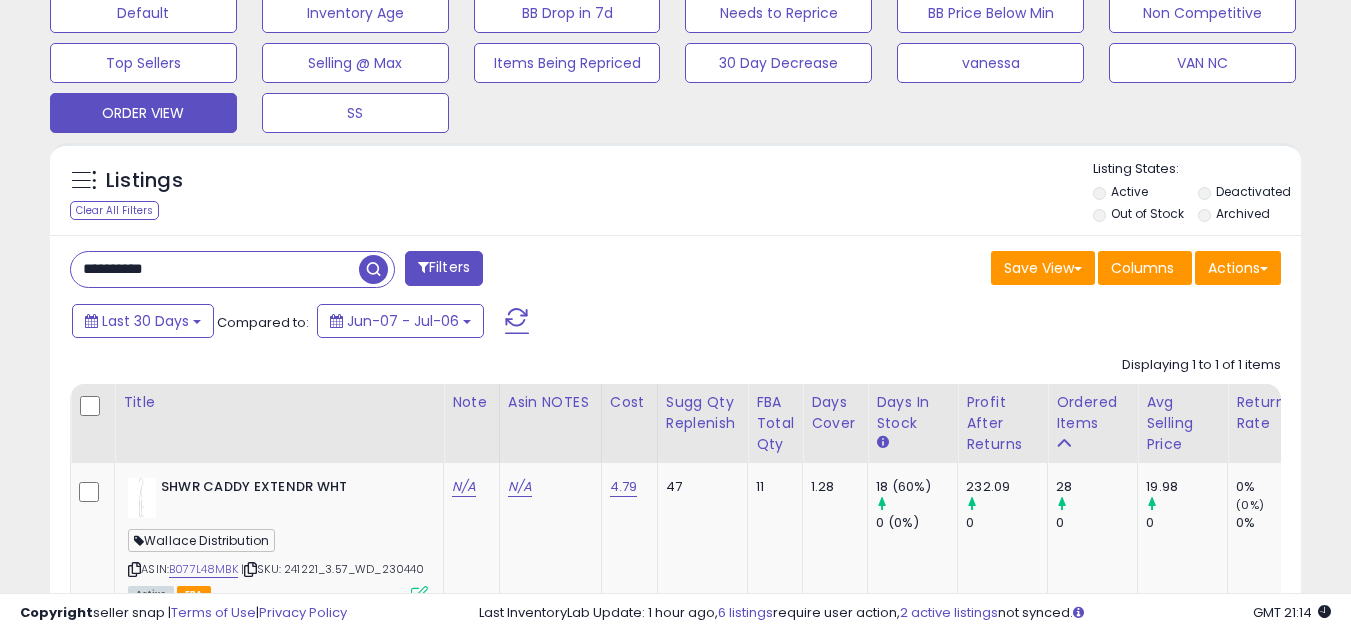 click on "**********" at bounding box center [215, 269] 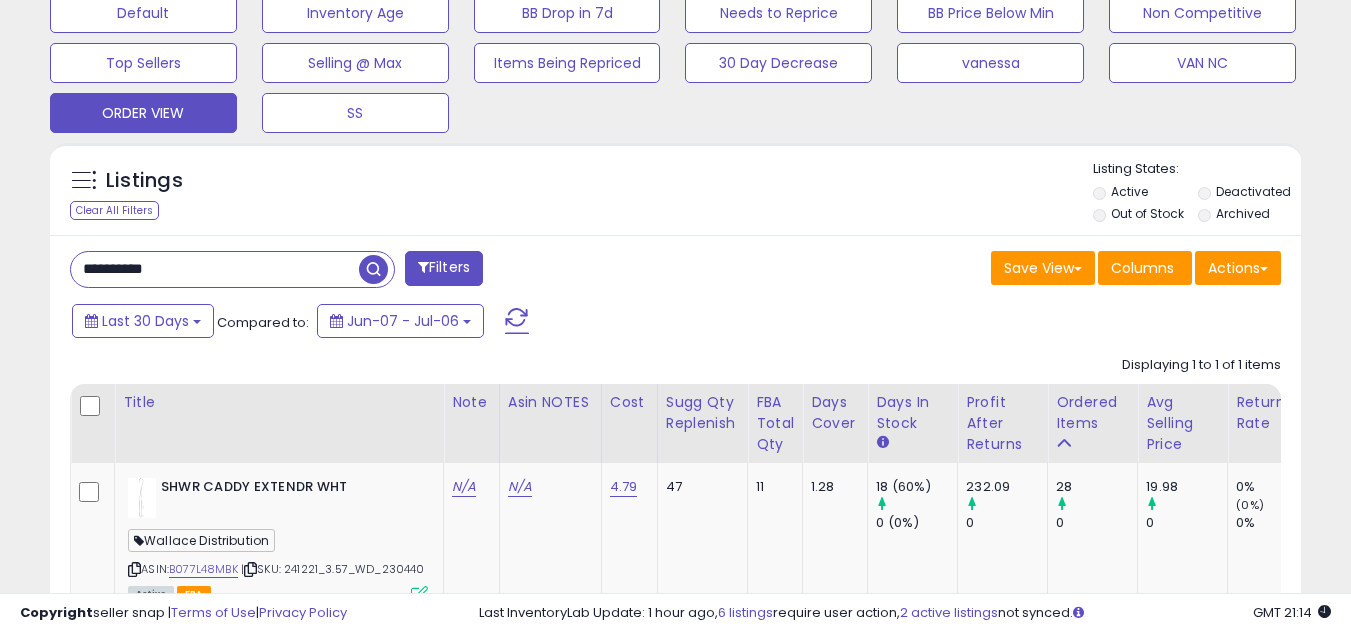 paste 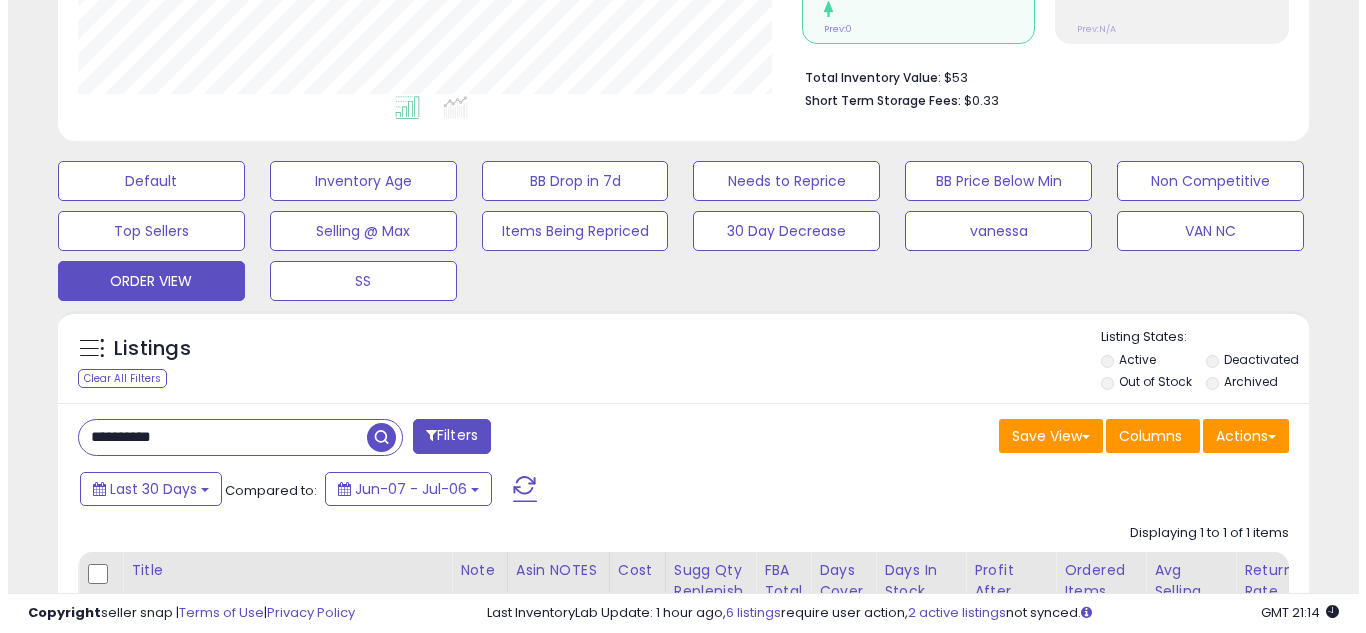 scroll, scrollTop: 500, scrollLeft: 0, axis: vertical 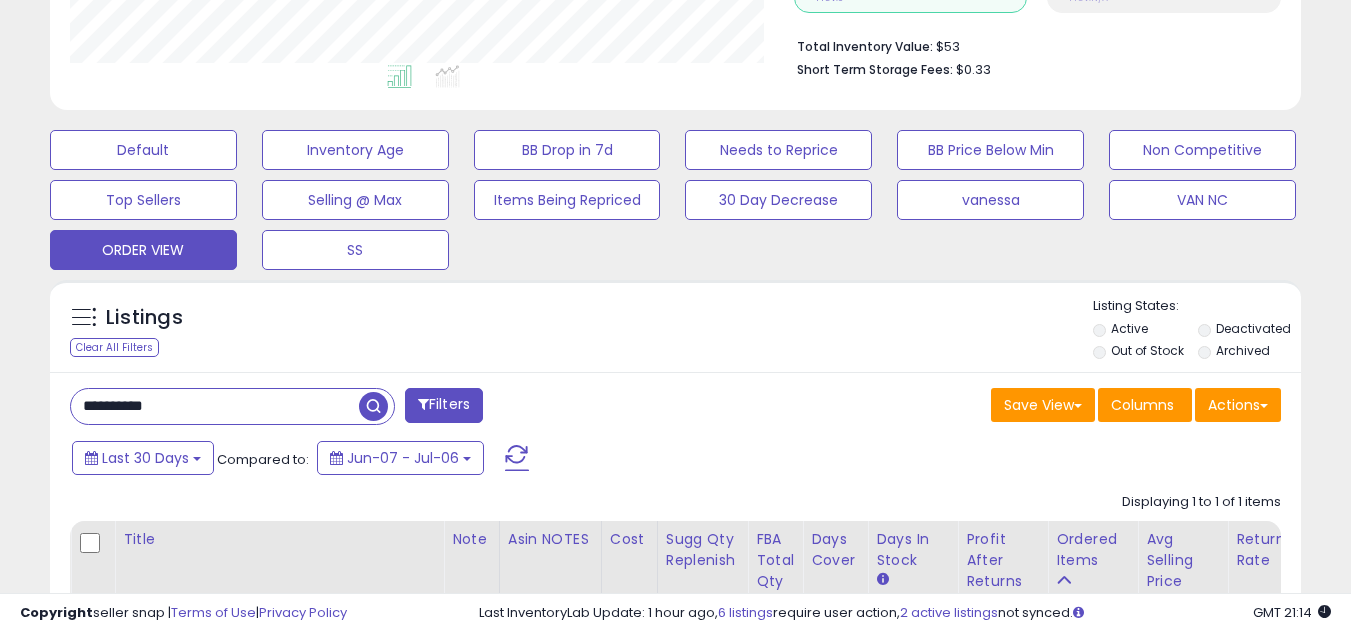 click at bounding box center [373, 406] 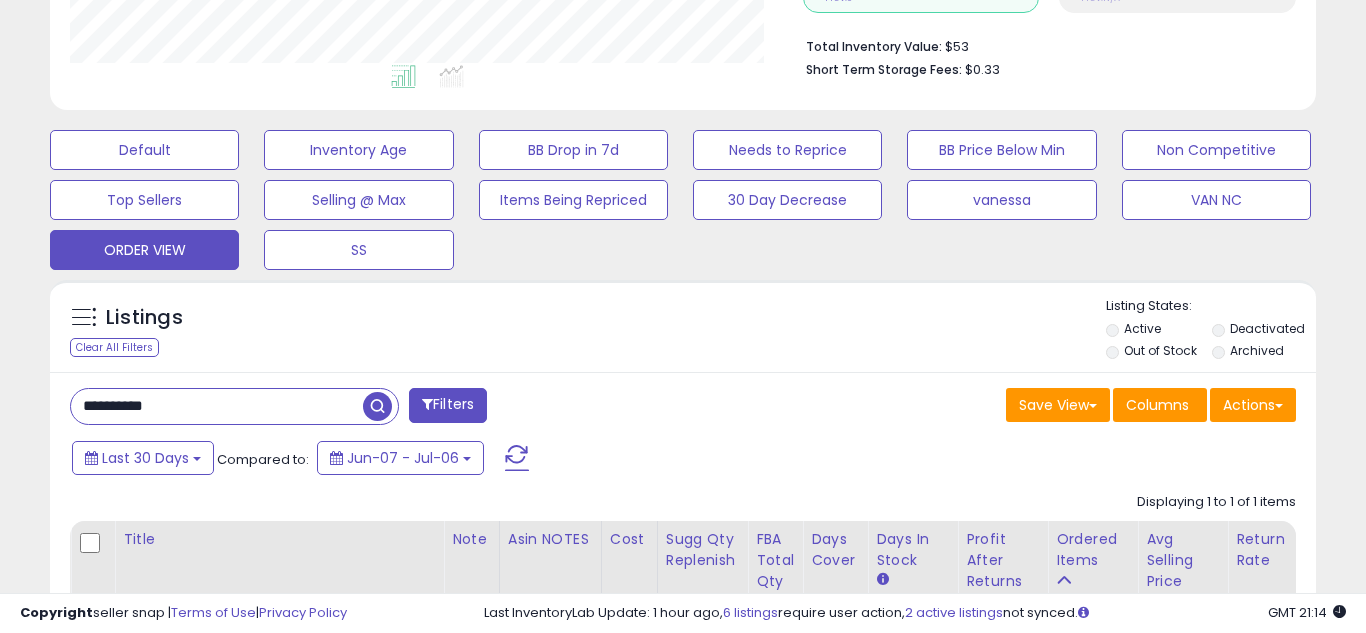 scroll, scrollTop: 999590, scrollLeft: 999267, axis: both 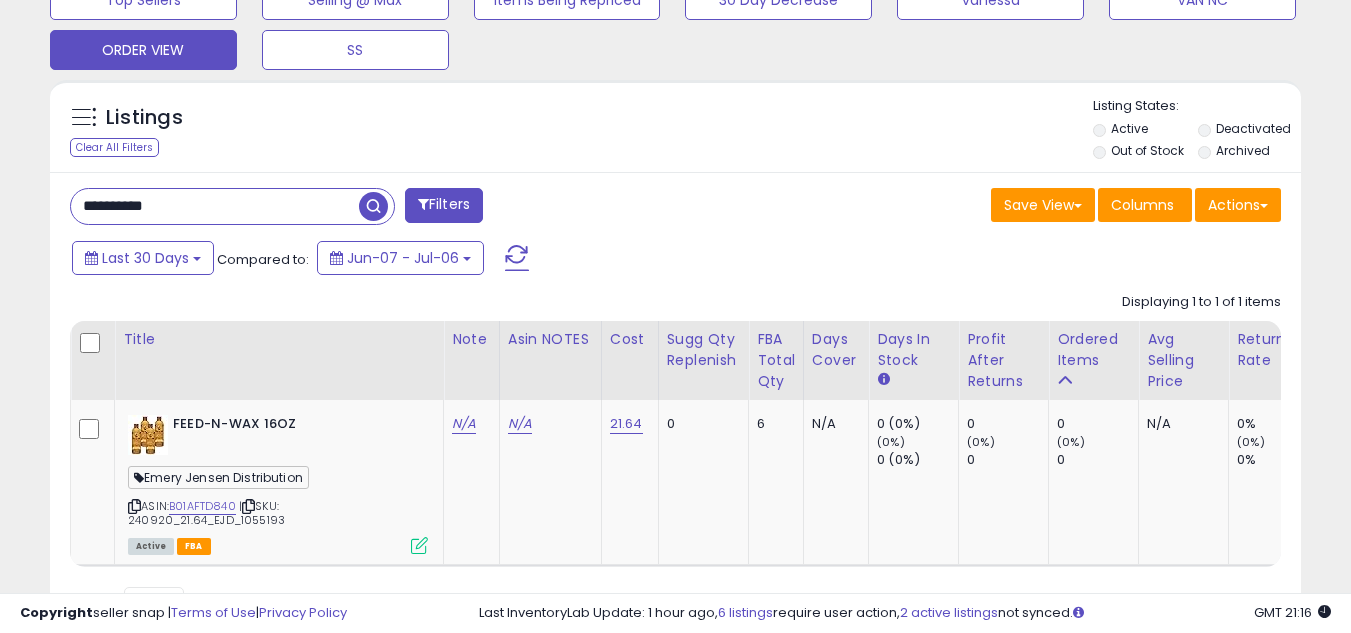 click on "**********" at bounding box center (215, 206) 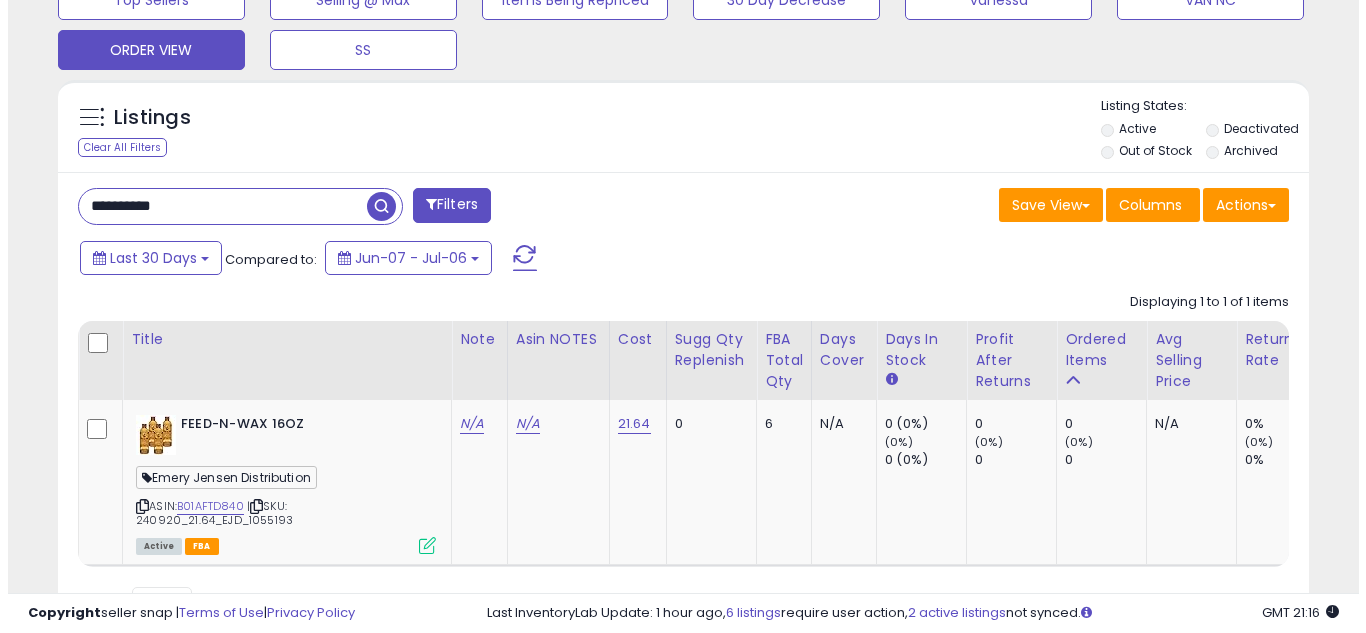 scroll, scrollTop: 637, scrollLeft: 0, axis: vertical 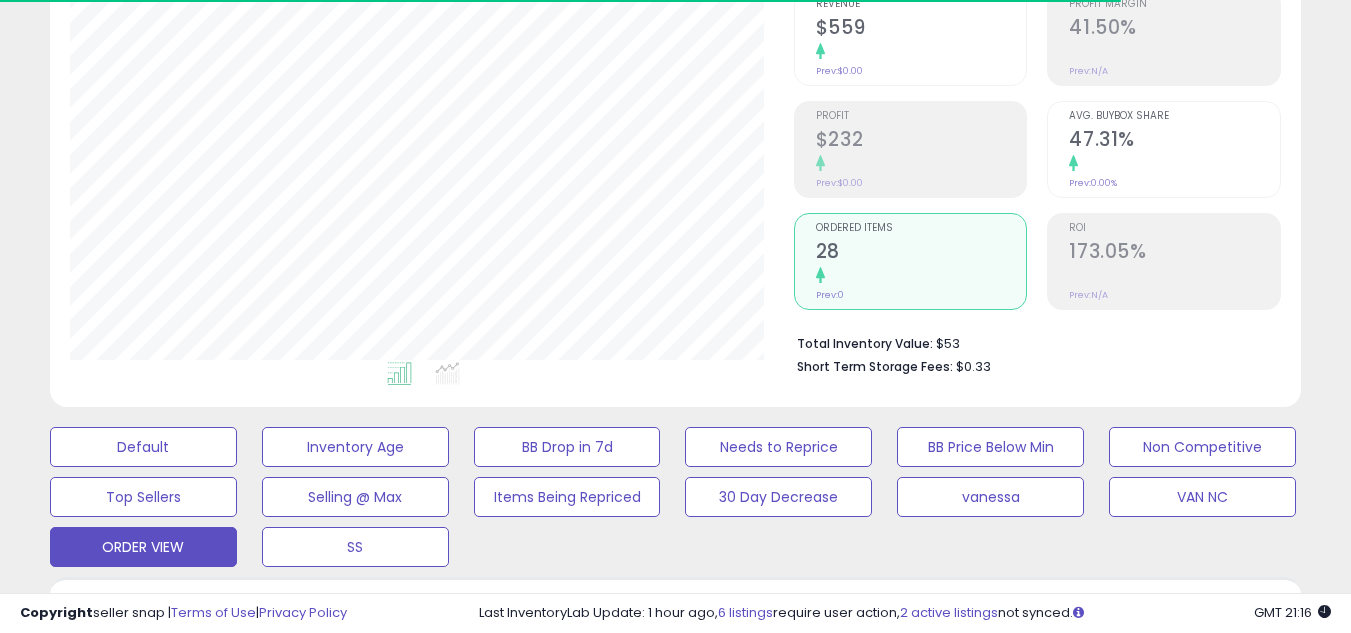 click on "Ordered Items
28
Prev:  0" at bounding box center (921, 259) 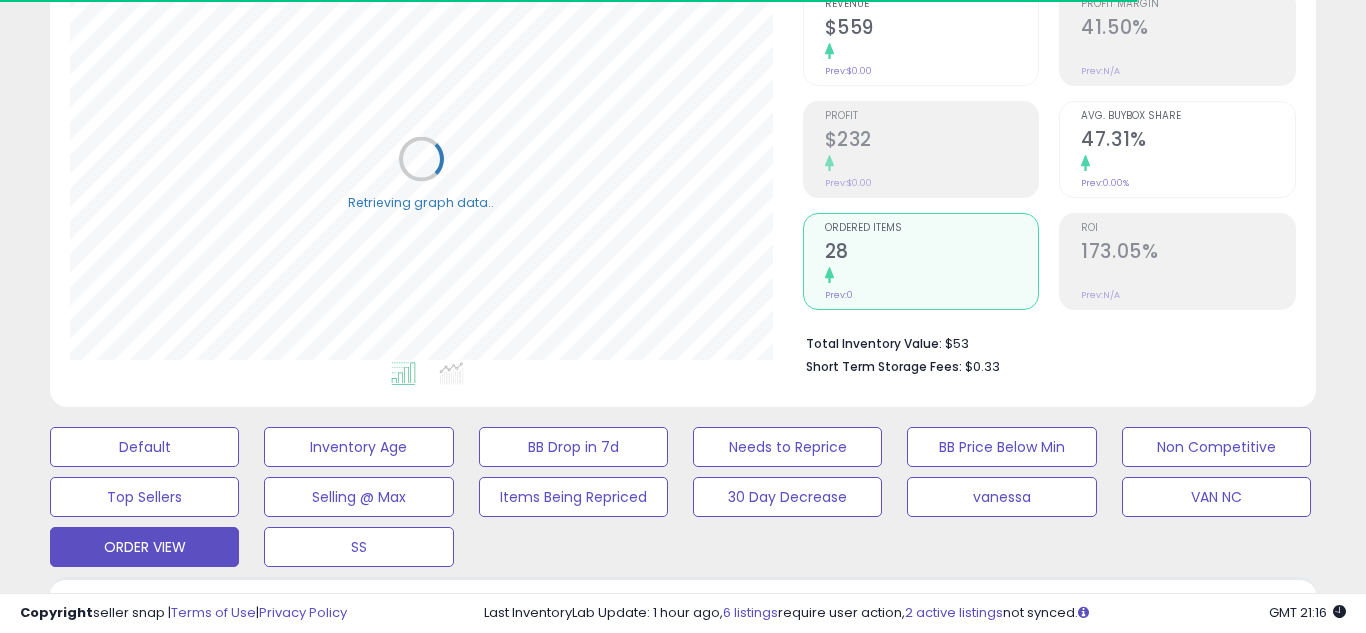 scroll, scrollTop: 999590, scrollLeft: 999276, axis: both 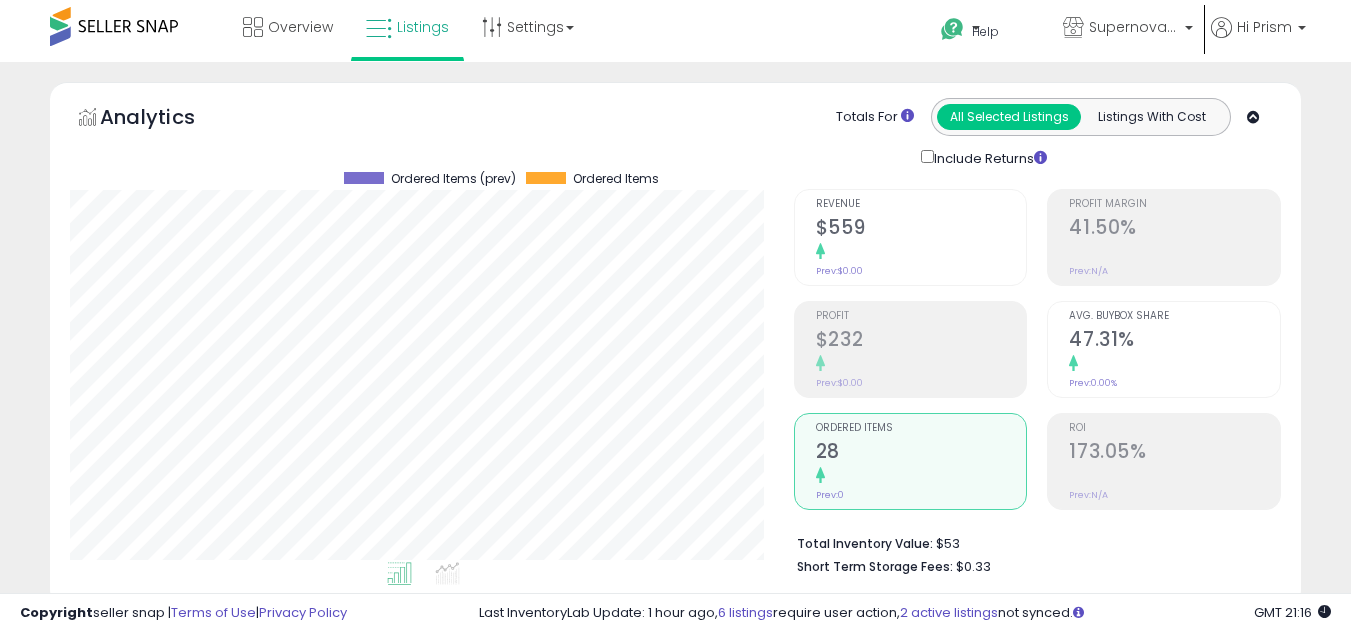 click on "Analytics
Totals For
All Selected Listings
Listings With Cost
Include Returns" at bounding box center (675, 133) 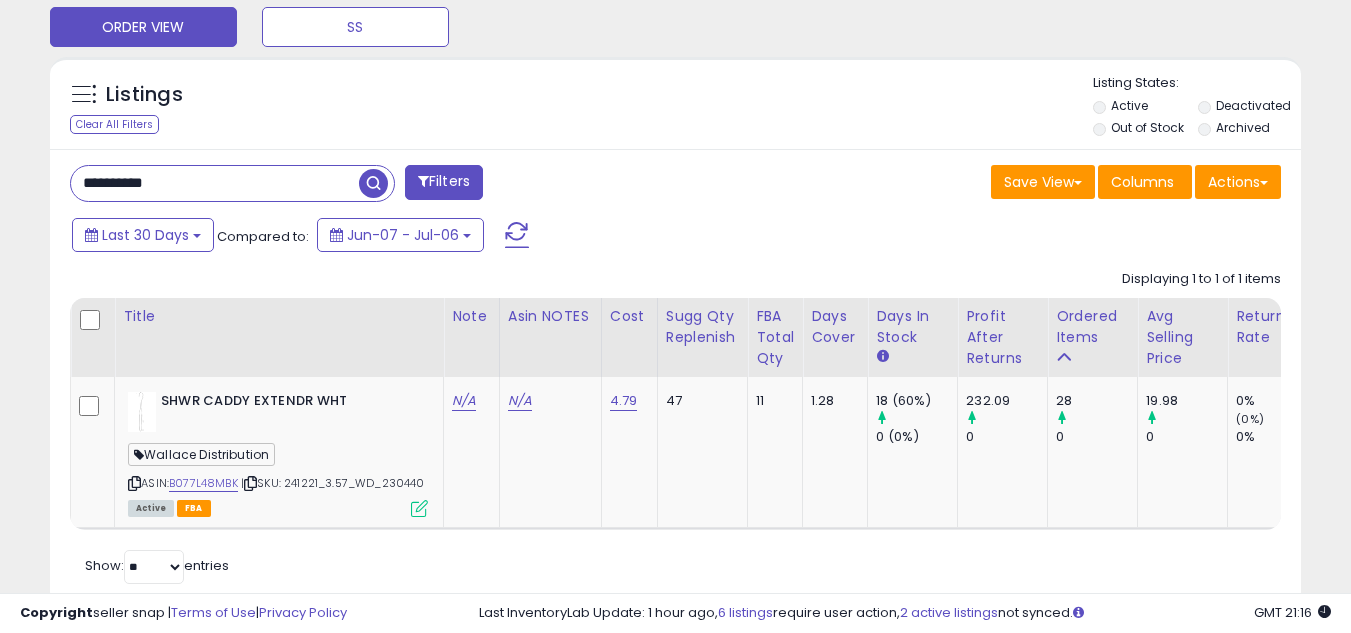 scroll, scrollTop: 803, scrollLeft: 0, axis: vertical 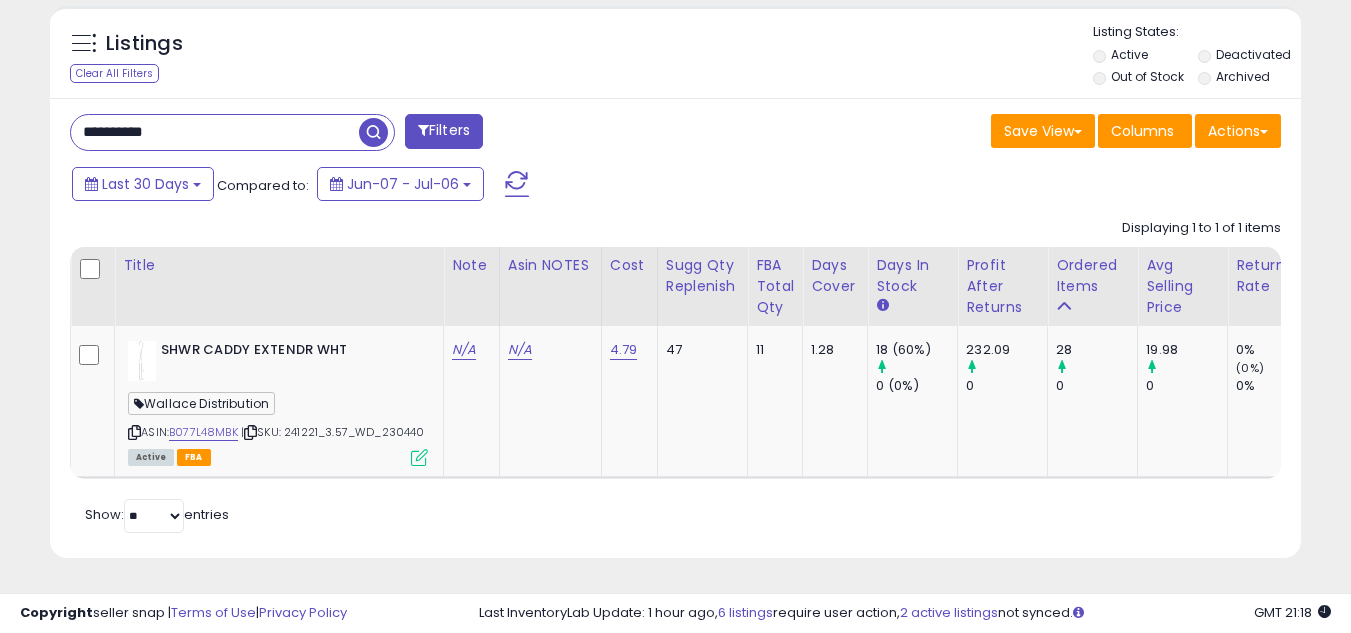 click on "**********" at bounding box center [215, 132] 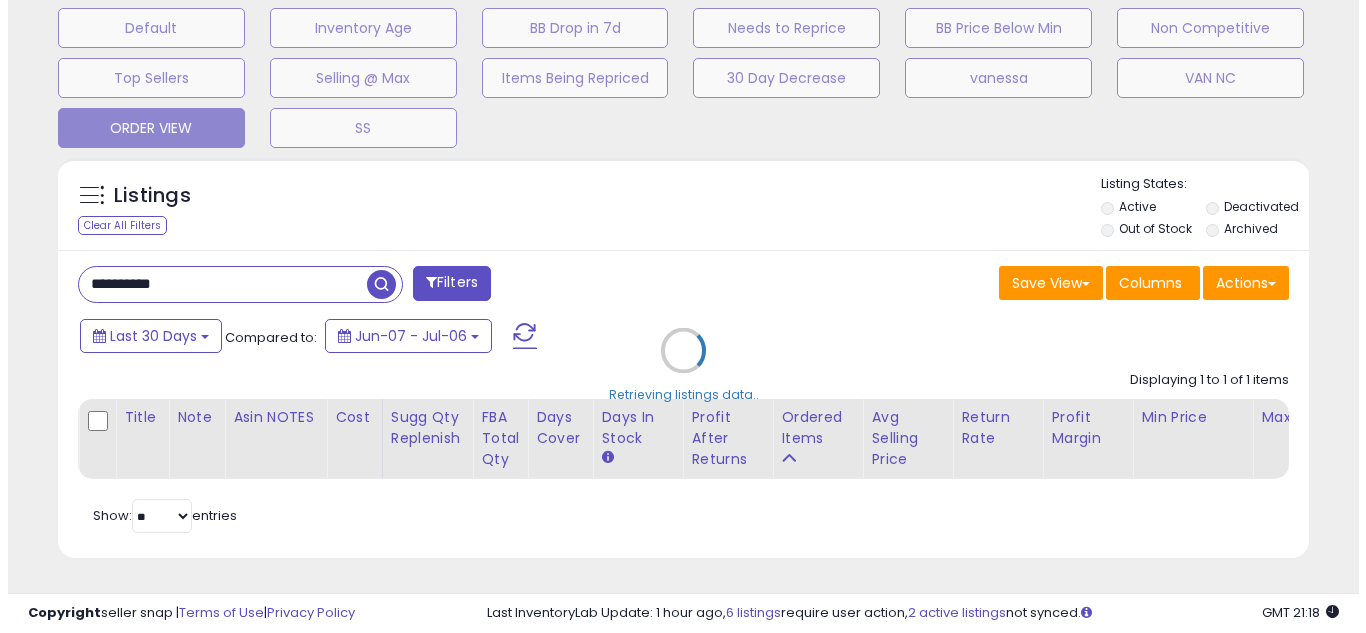 scroll, scrollTop: 637, scrollLeft: 0, axis: vertical 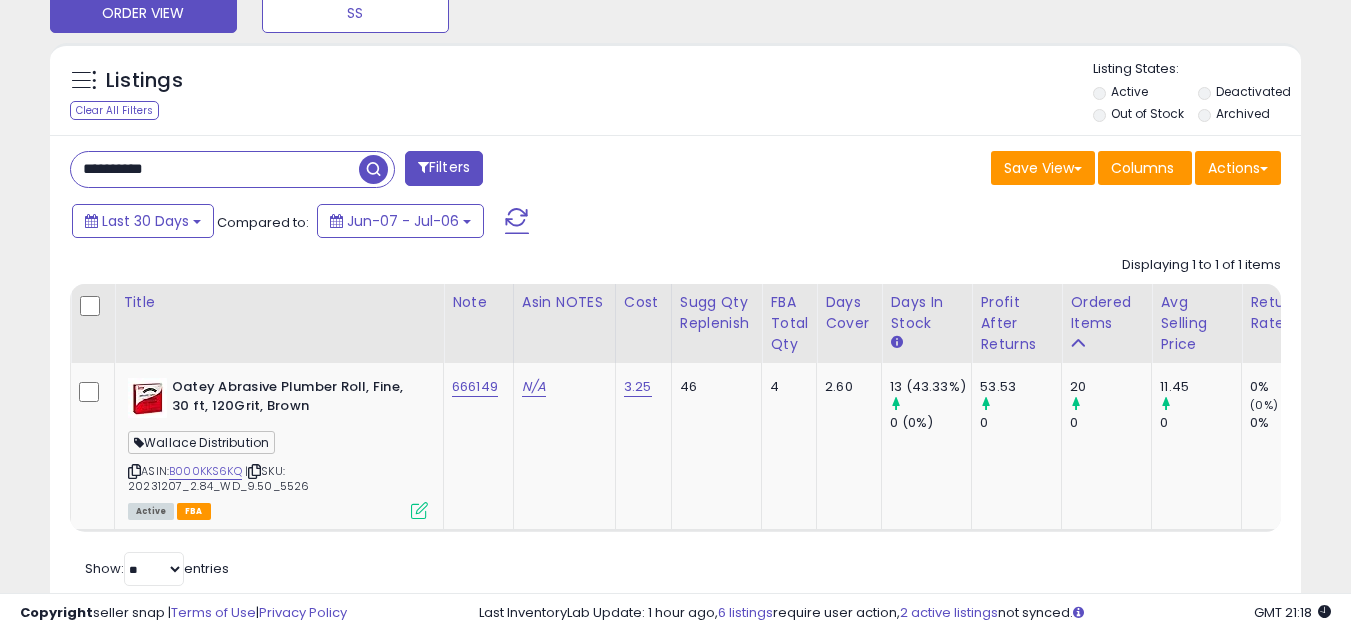 click on "**********" at bounding box center [365, 171] 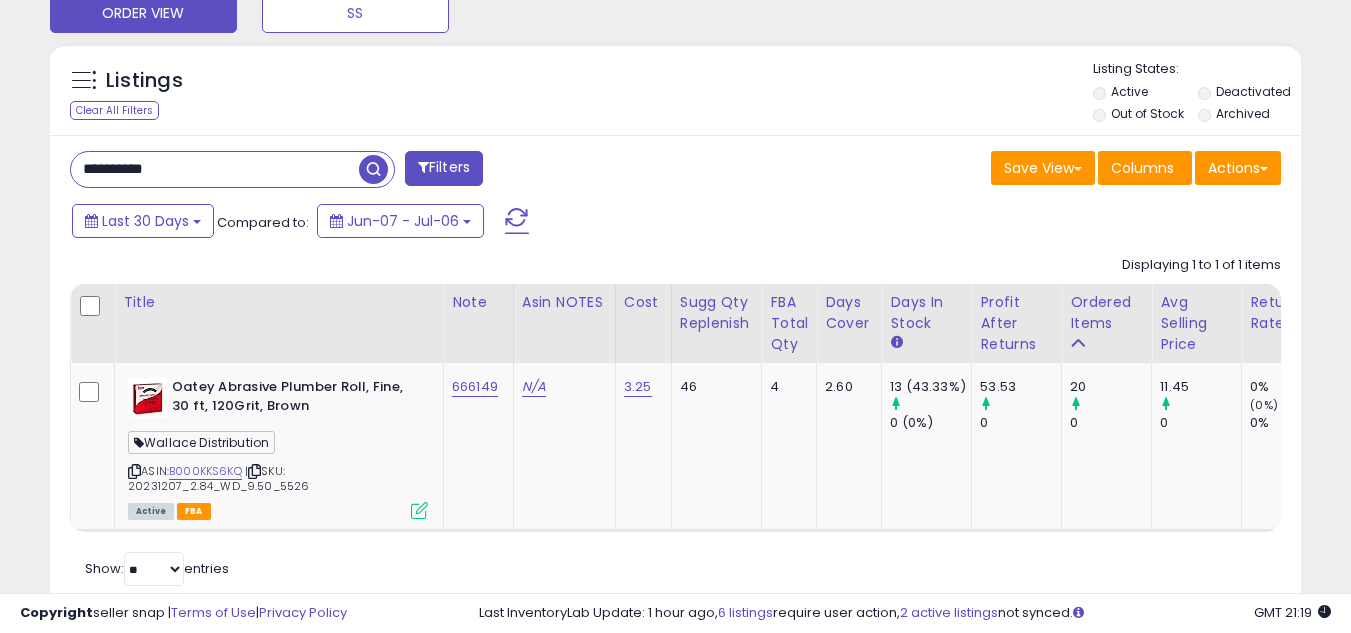 click on "**********" at bounding box center (215, 169) 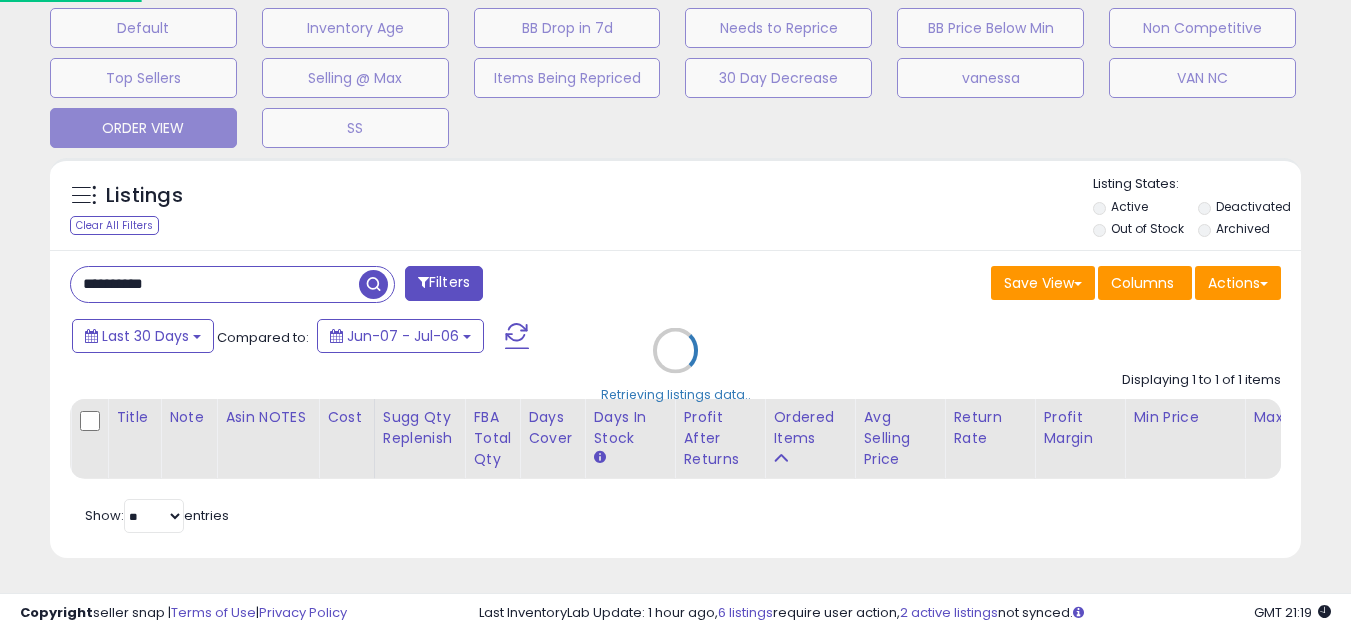 scroll, scrollTop: 999590, scrollLeft: 999267, axis: both 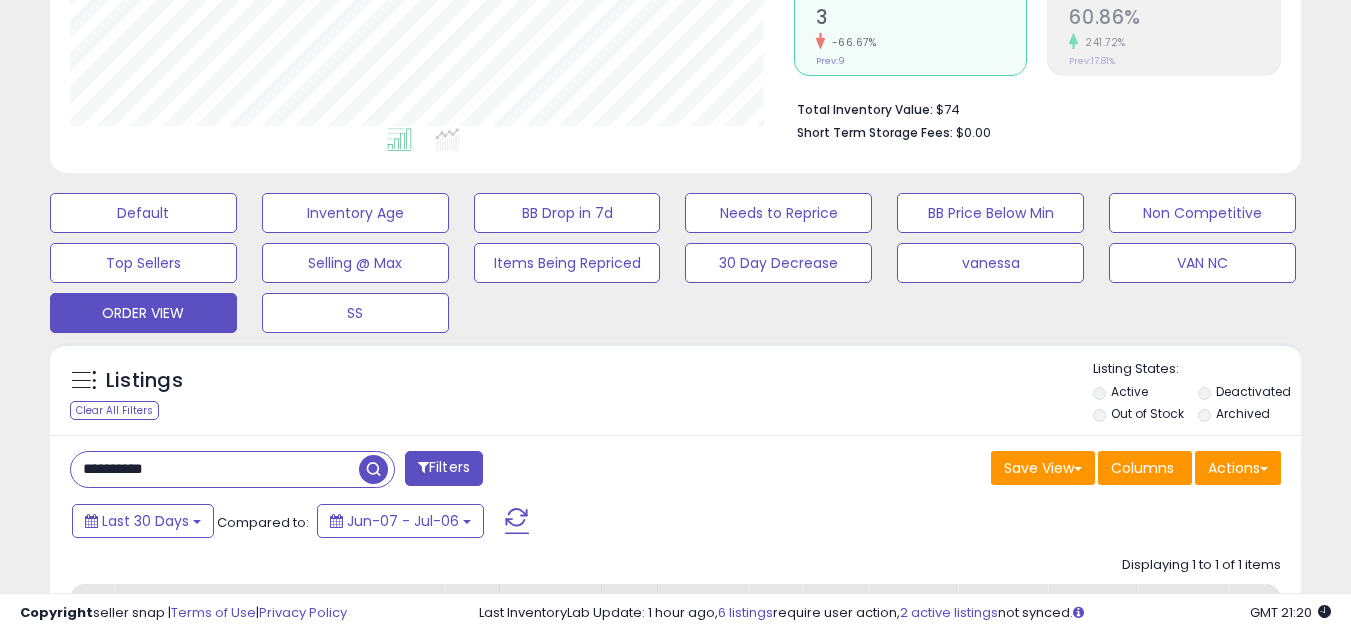 click on "**********" at bounding box center [215, 469] 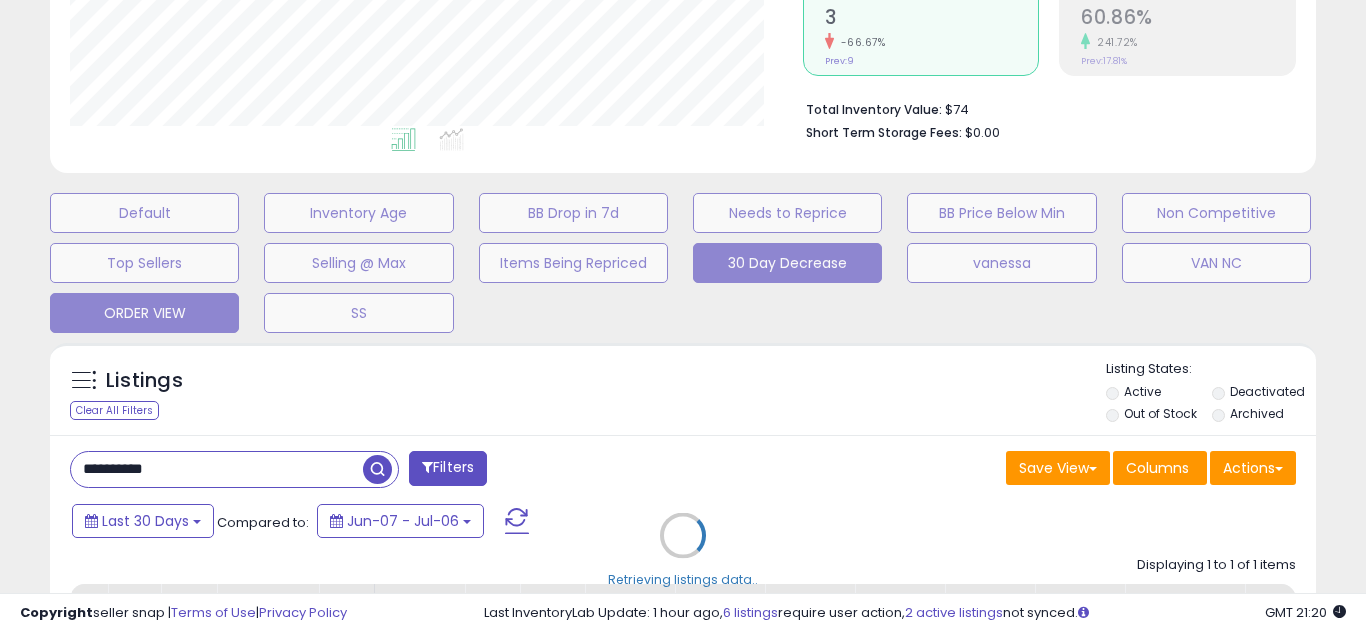 scroll, scrollTop: 999590, scrollLeft: 999267, axis: both 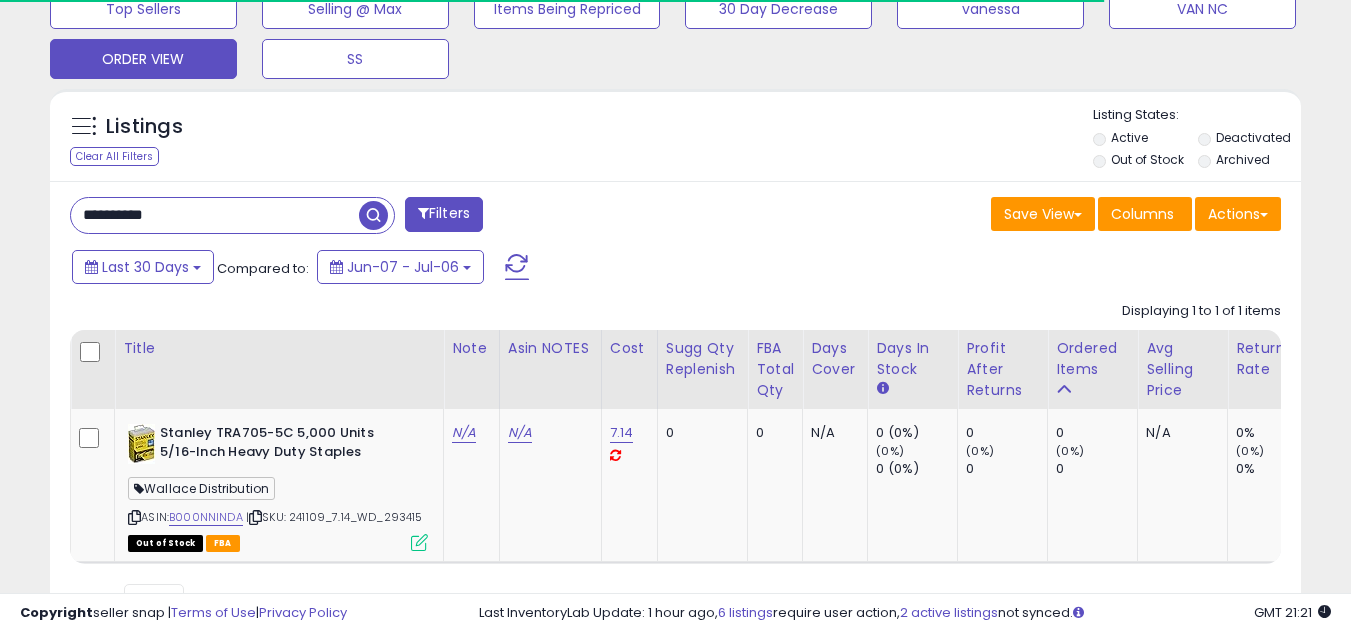 click on "**********" at bounding box center (215, 215) 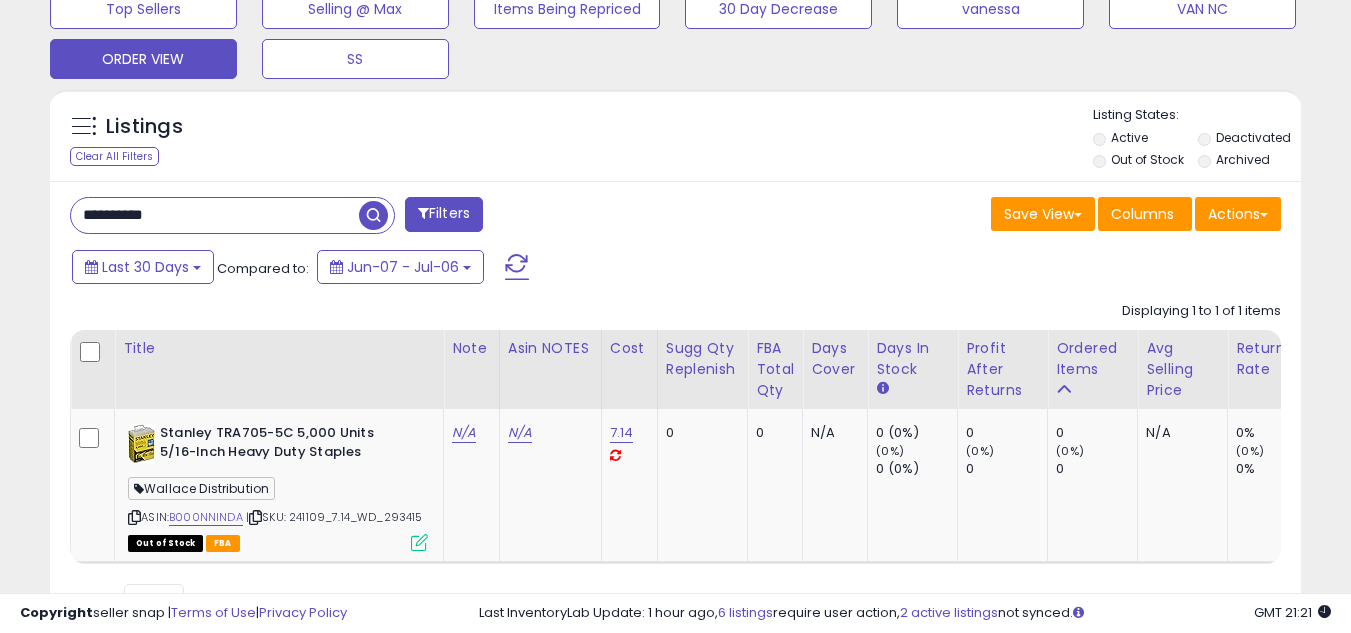click on "**********" at bounding box center [215, 215] 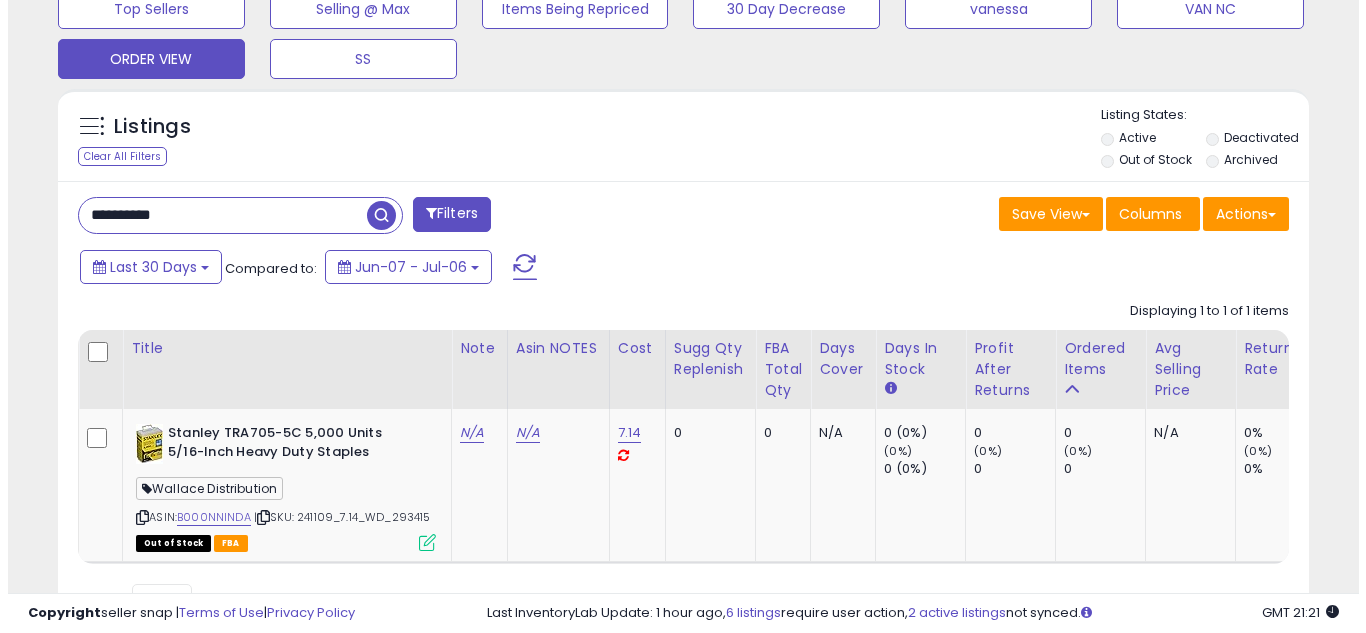 scroll, scrollTop: 637, scrollLeft: 0, axis: vertical 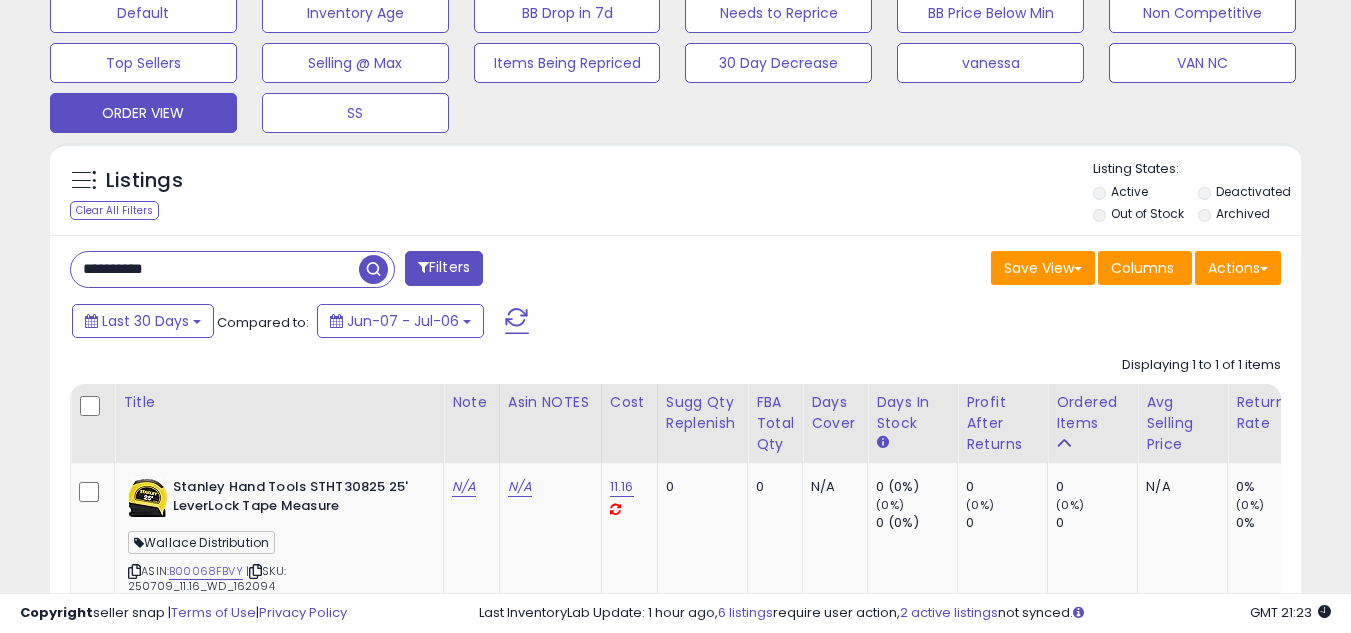 click on "**********" at bounding box center [215, 269] 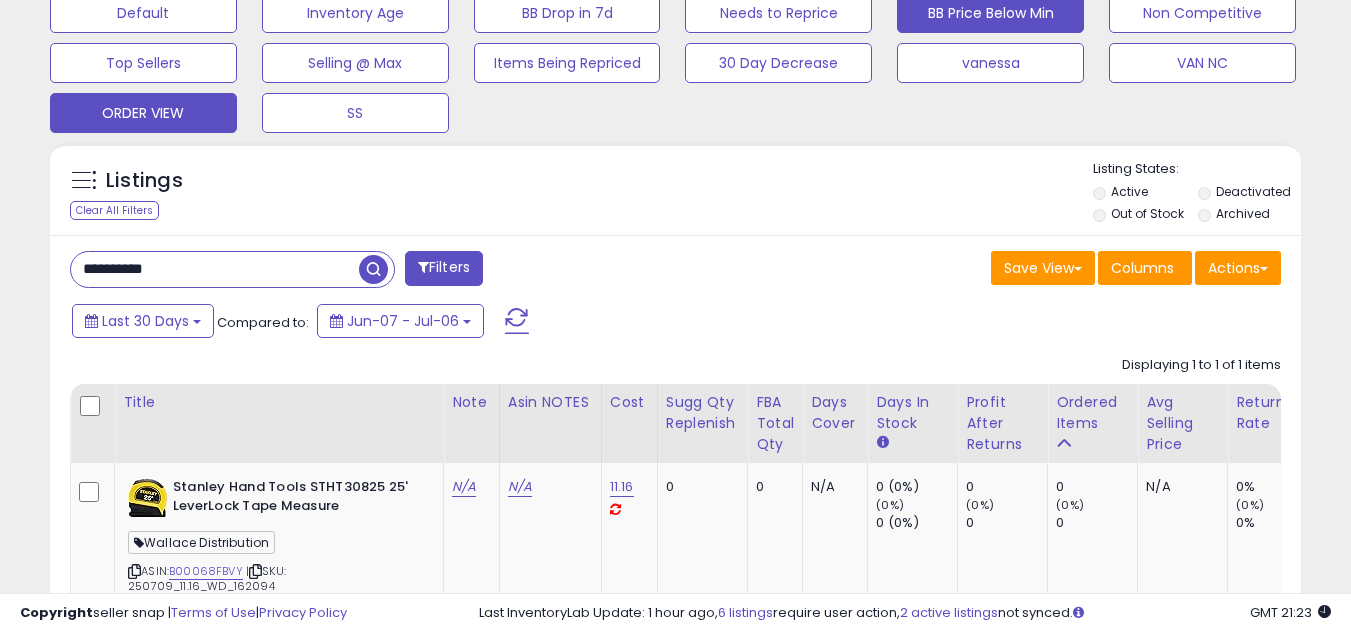 scroll, scrollTop: 999590, scrollLeft: 999267, axis: both 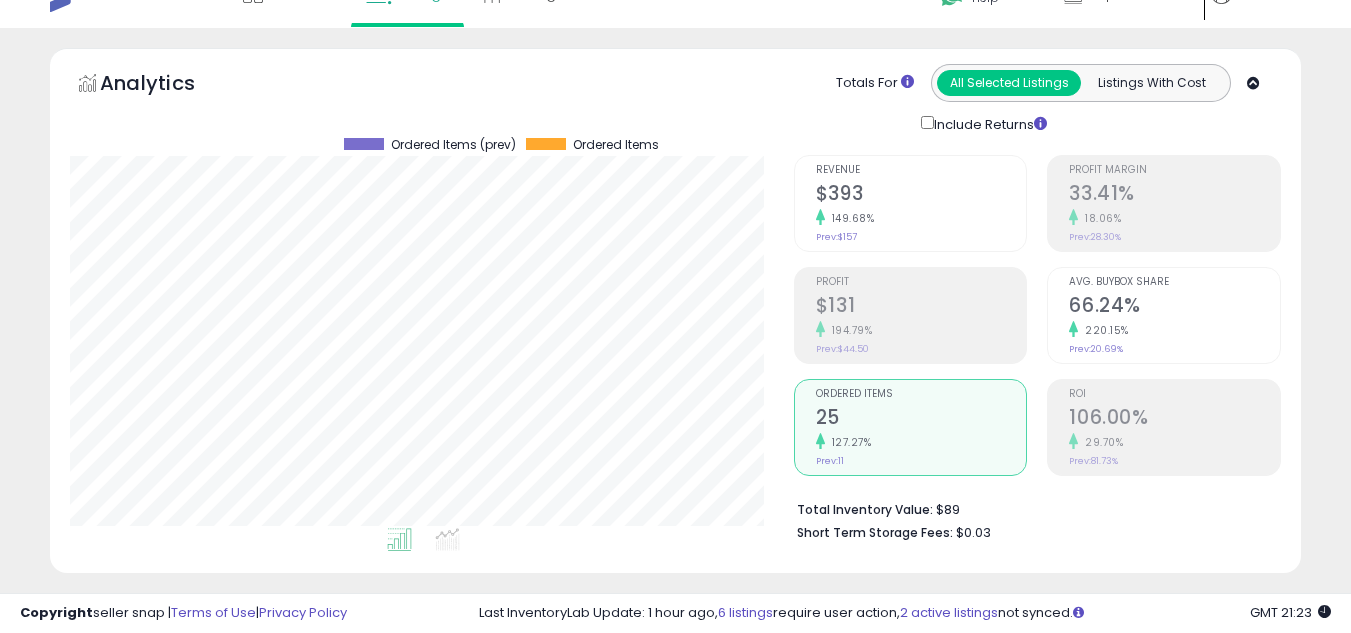 click on "25" at bounding box center [921, 419] 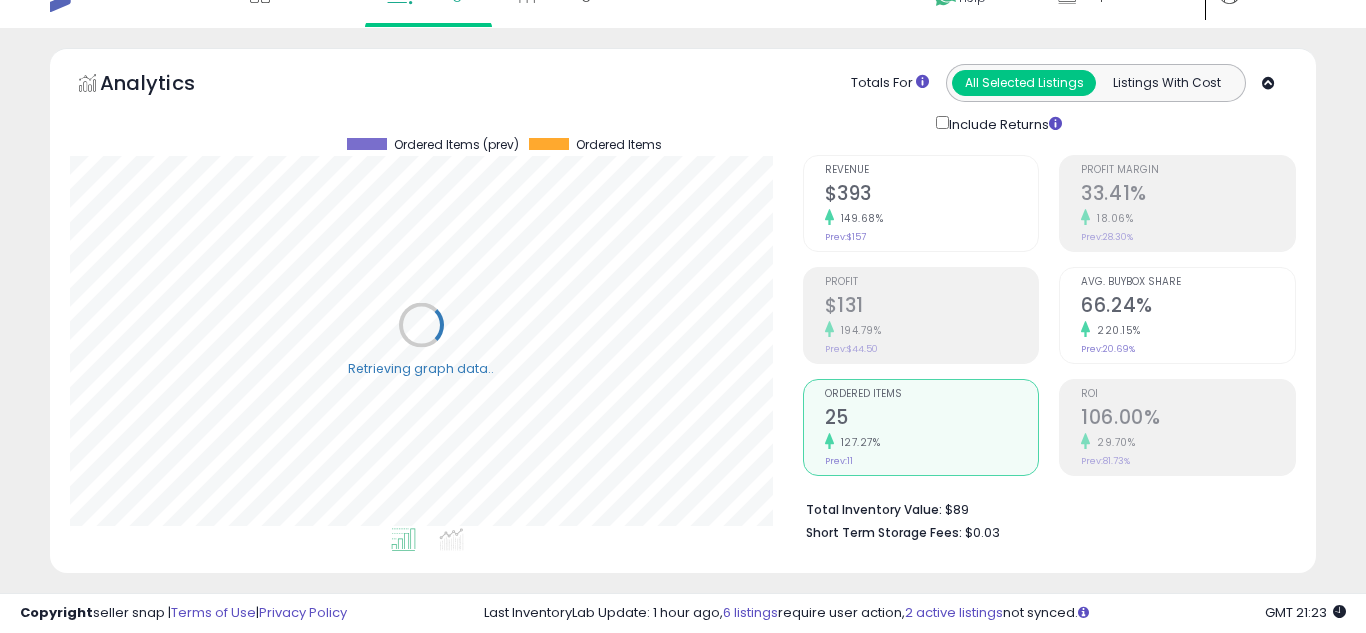 scroll, scrollTop: 999590, scrollLeft: 999267, axis: both 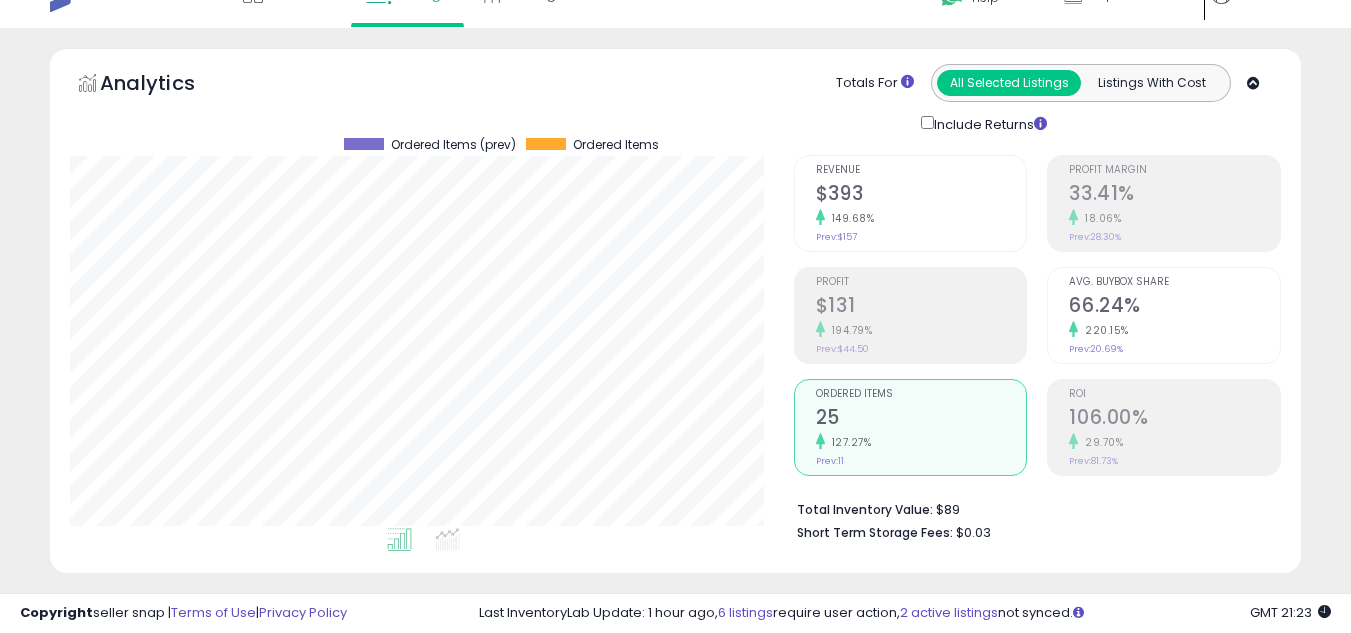 click on "Analytics
Totals For
All Selected Listings
Listings With Cost
Include Returns" at bounding box center (675, 99) 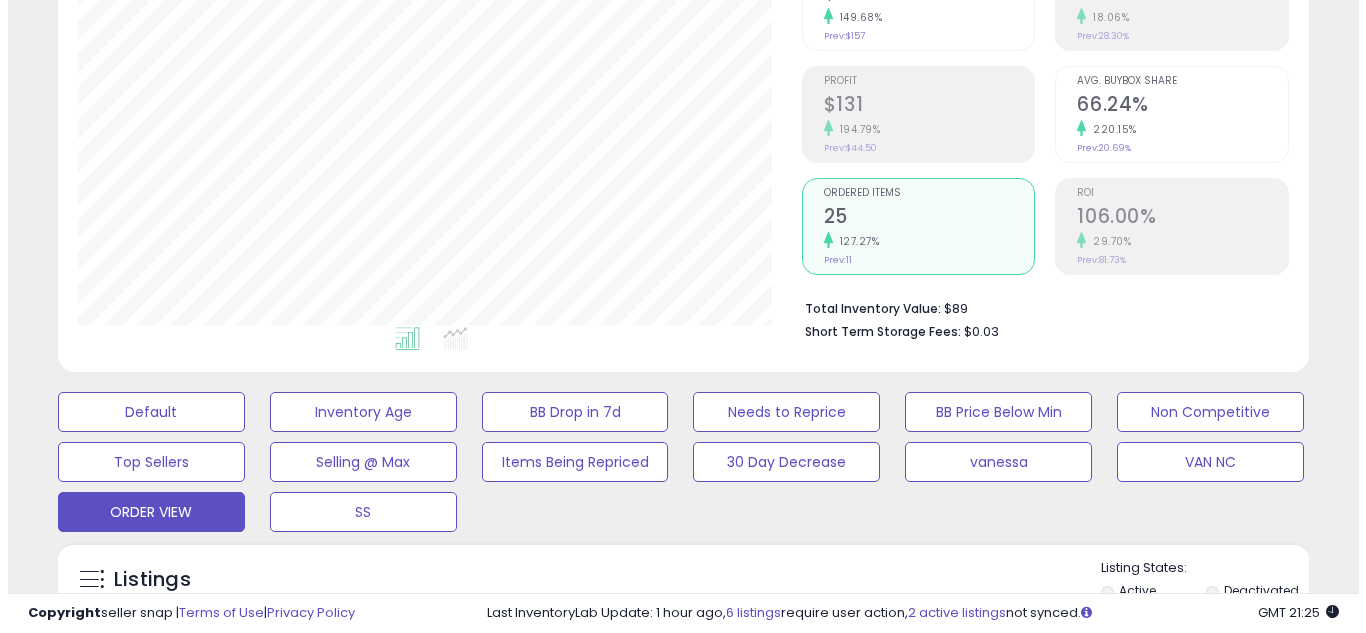 scroll, scrollTop: 637, scrollLeft: 0, axis: vertical 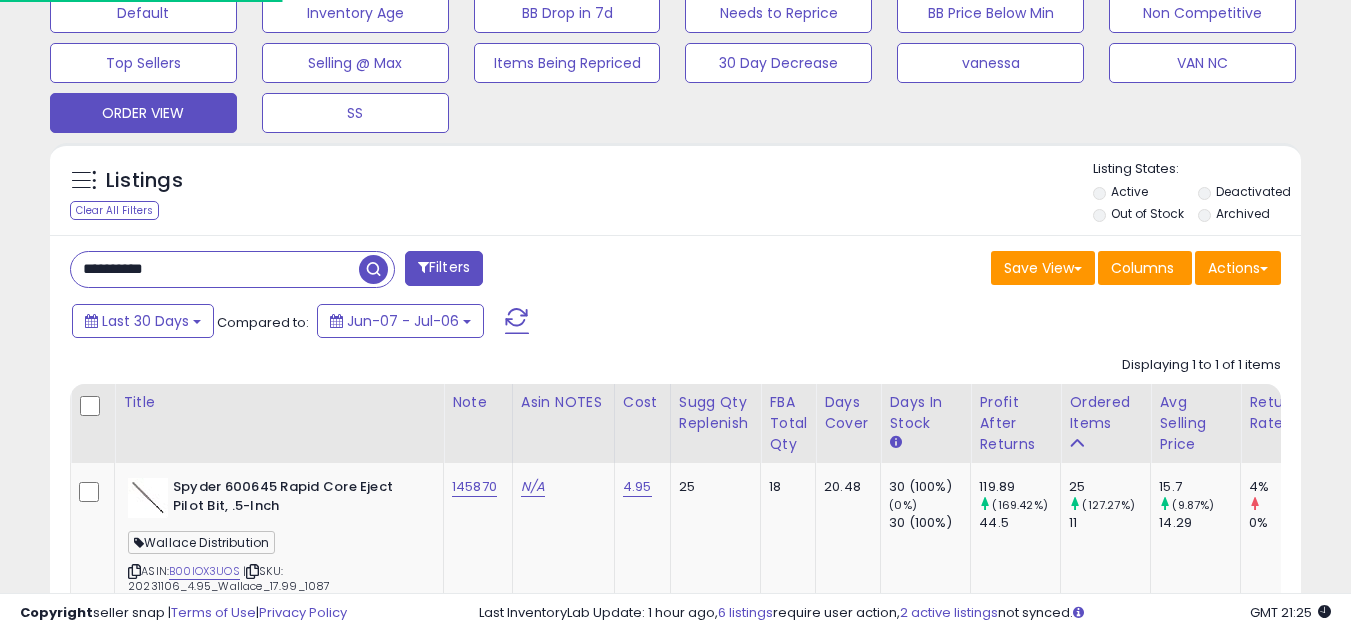 click on "**********" at bounding box center [215, 269] 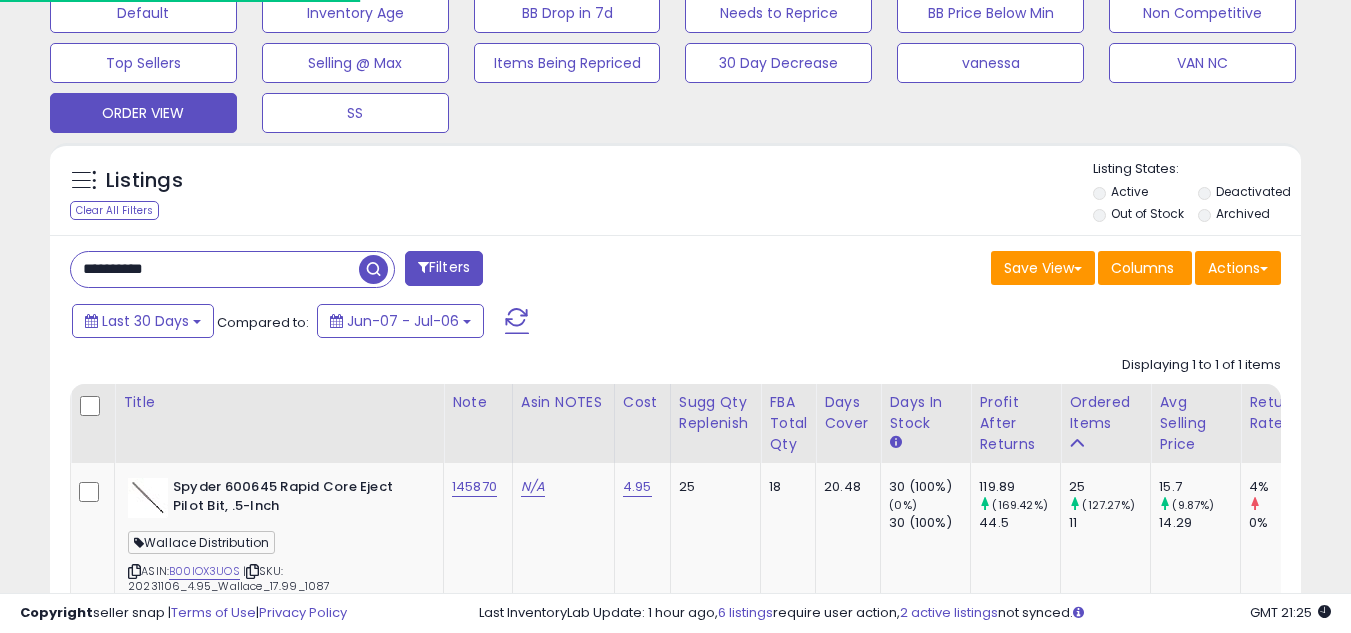 click on "**********" at bounding box center [215, 269] 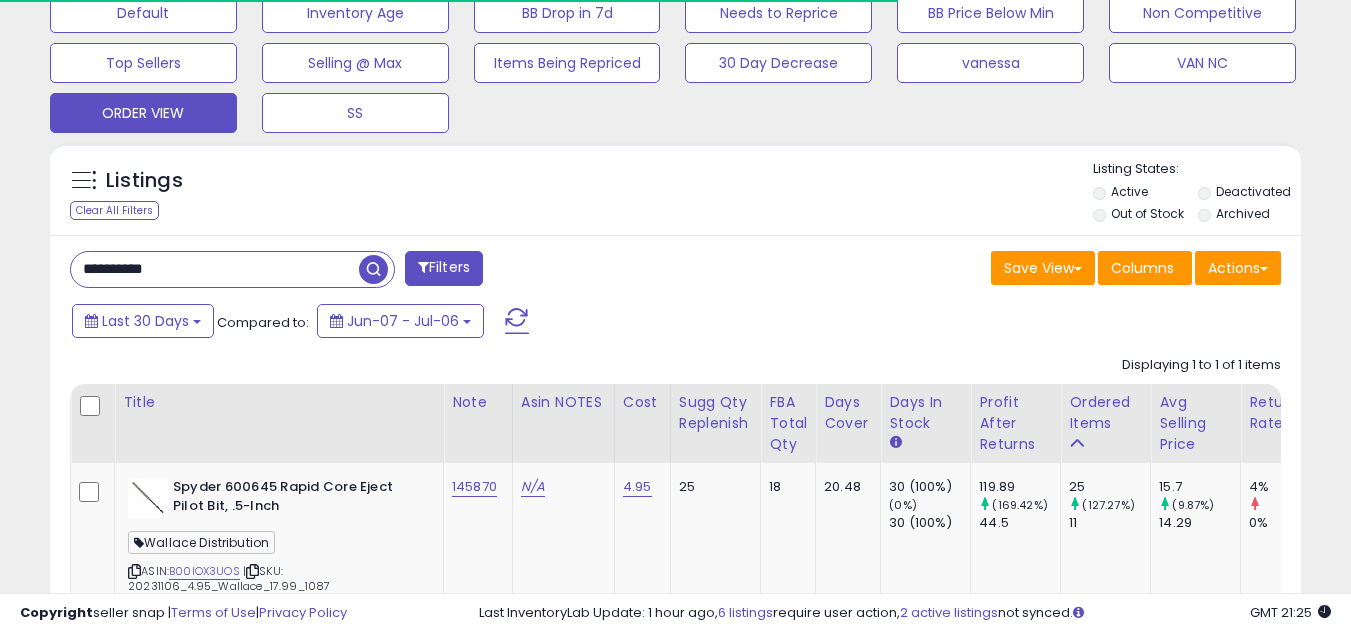 paste 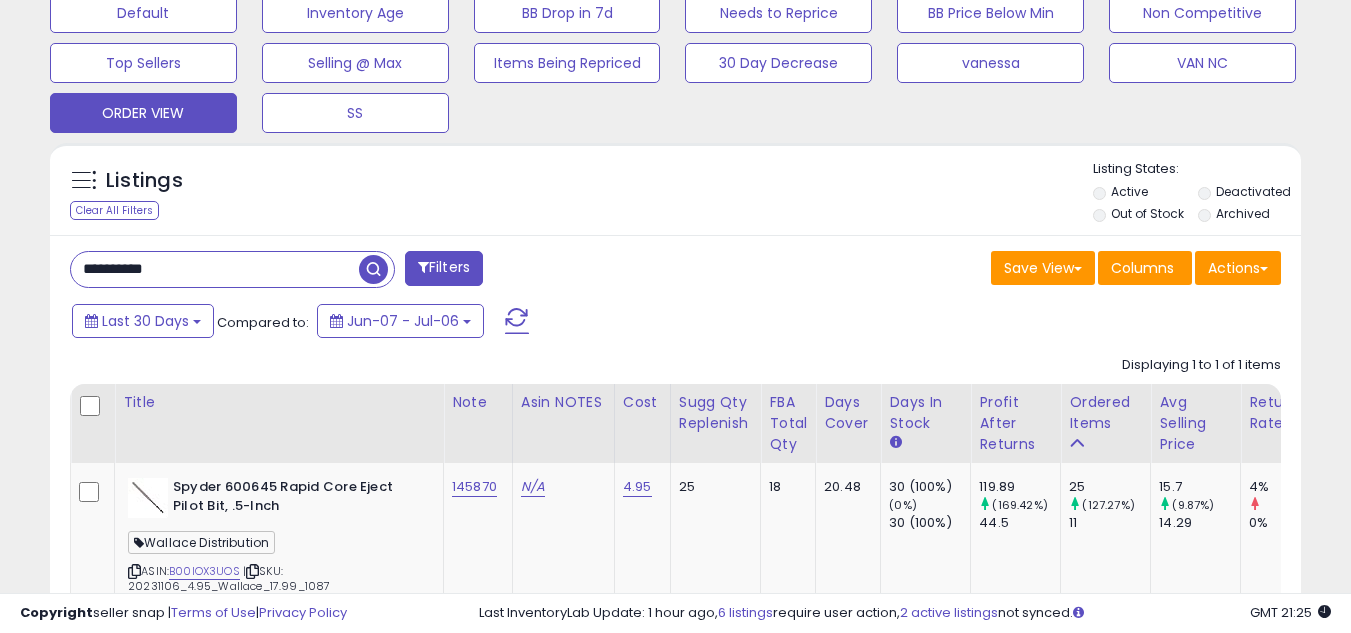 click at bounding box center (373, 269) 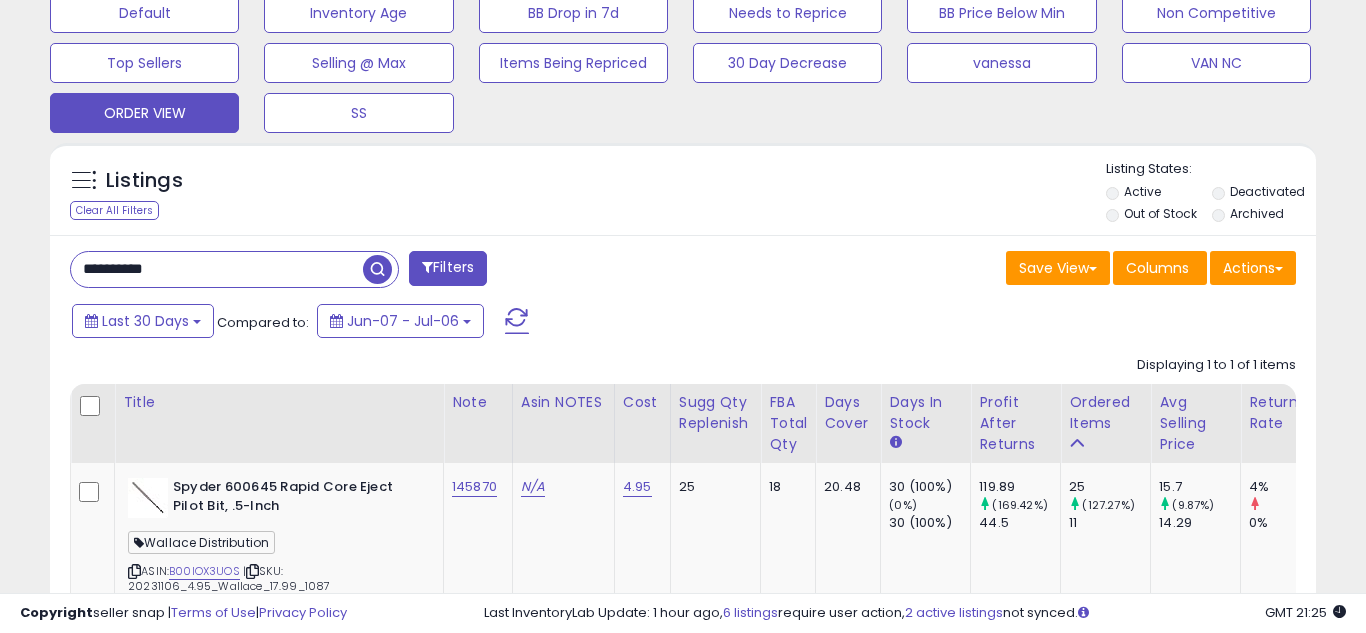 scroll, scrollTop: 999590, scrollLeft: 999267, axis: both 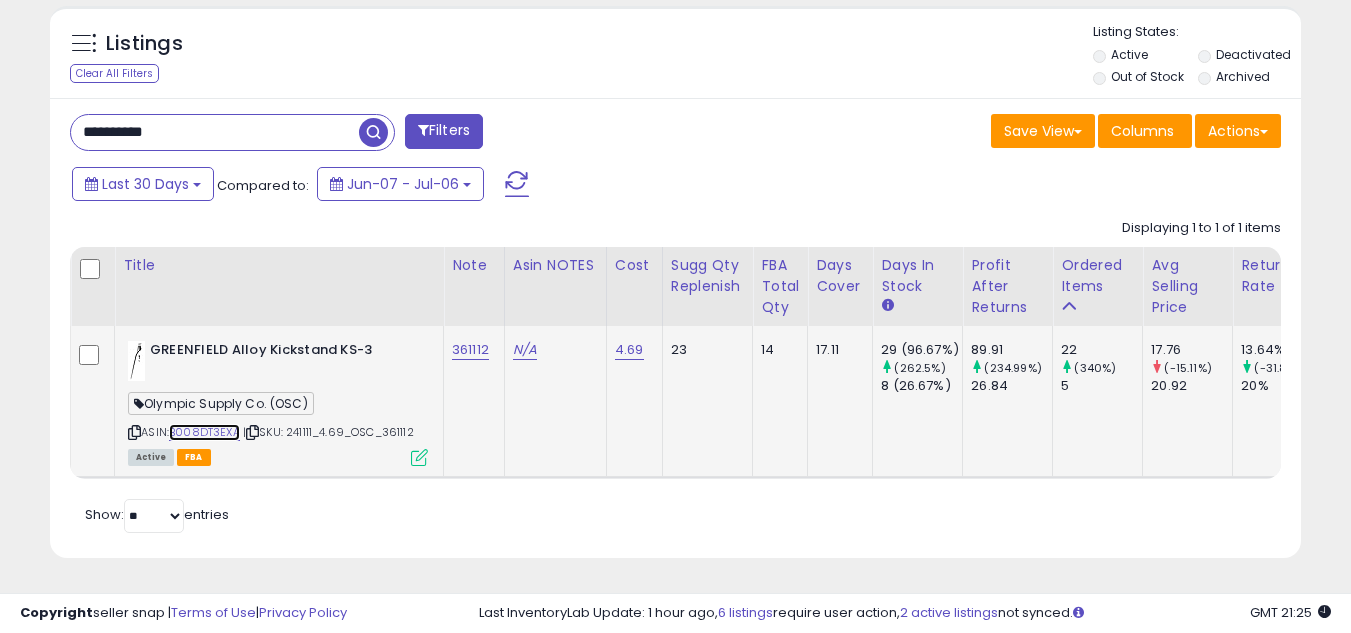 click on "B008DT3EXA" at bounding box center [204, 432] 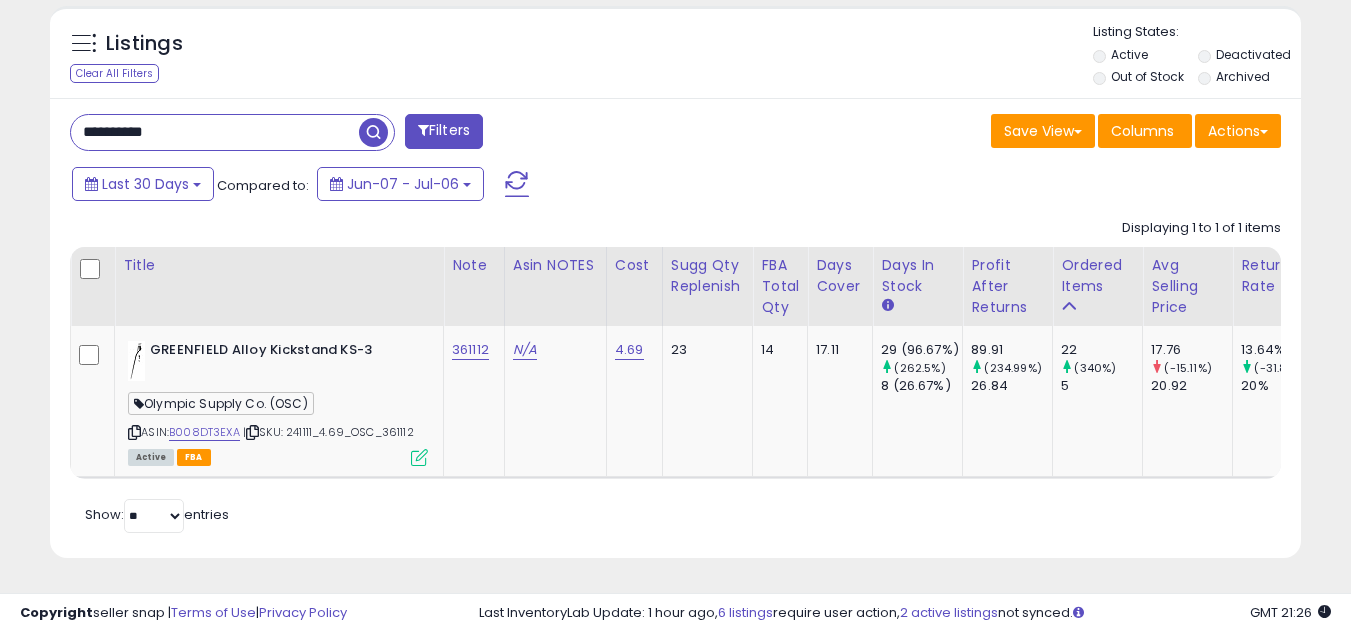 click on "**********" at bounding box center (215, 132) 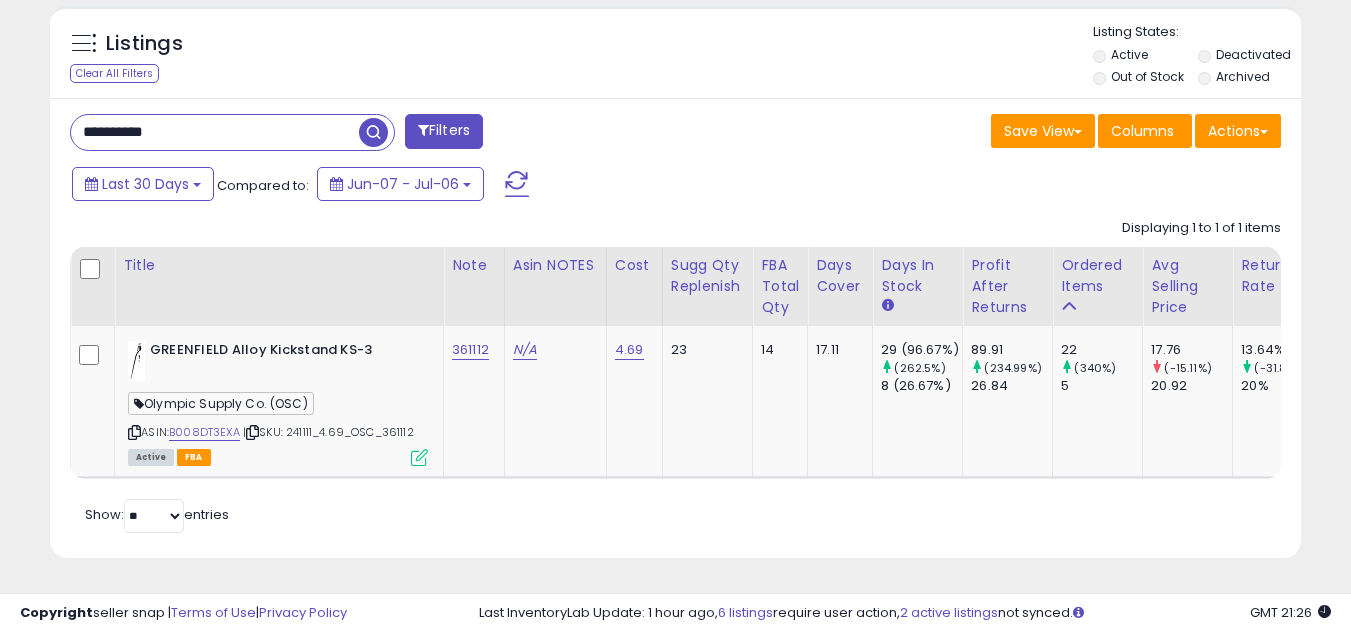 click on "**********" at bounding box center [215, 132] 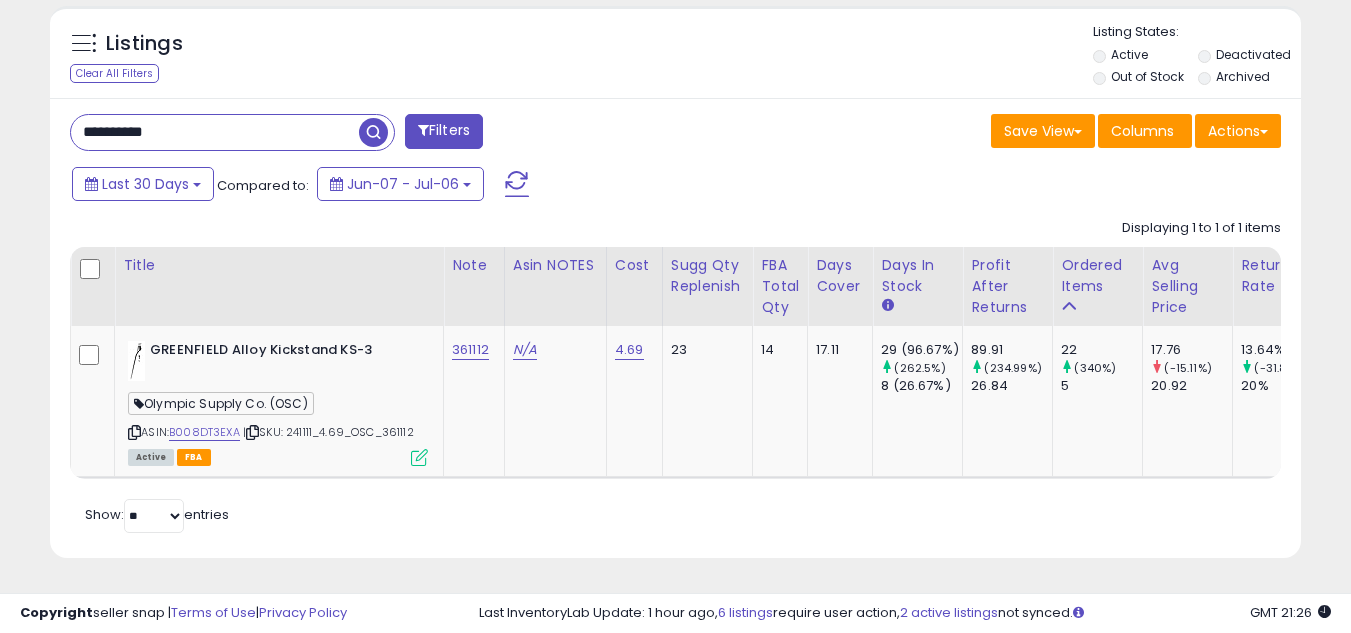 click at bounding box center (373, 132) 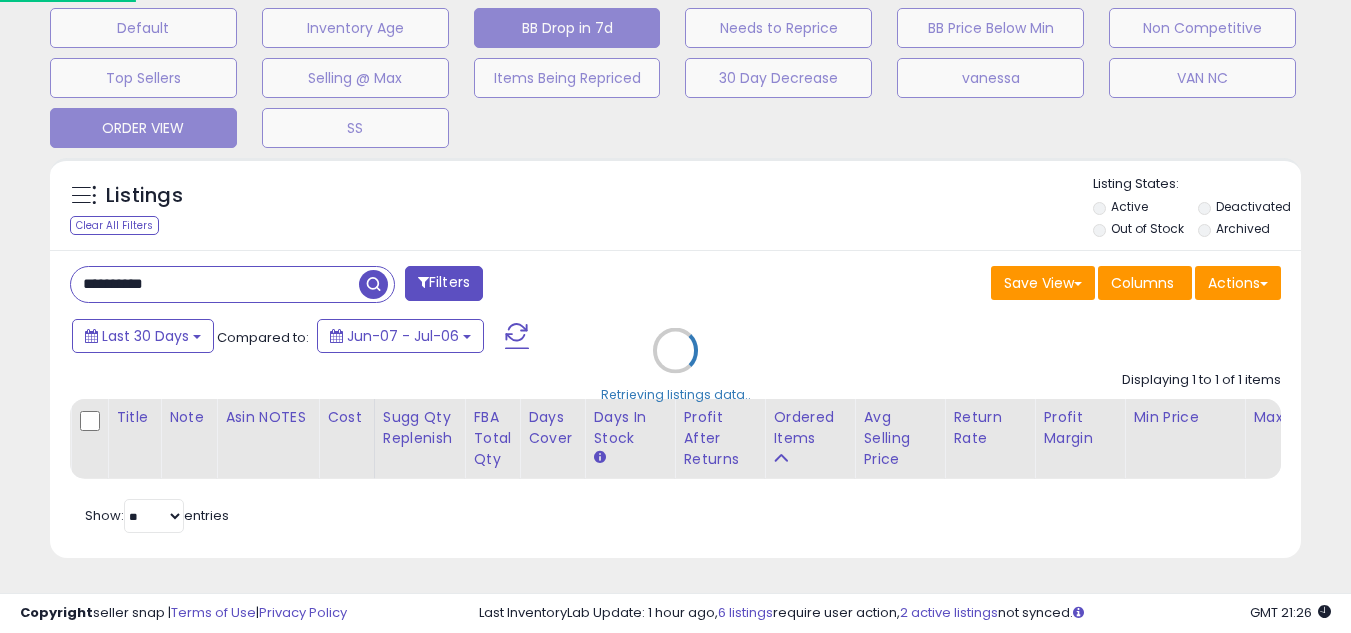 scroll, scrollTop: 999590, scrollLeft: 999267, axis: both 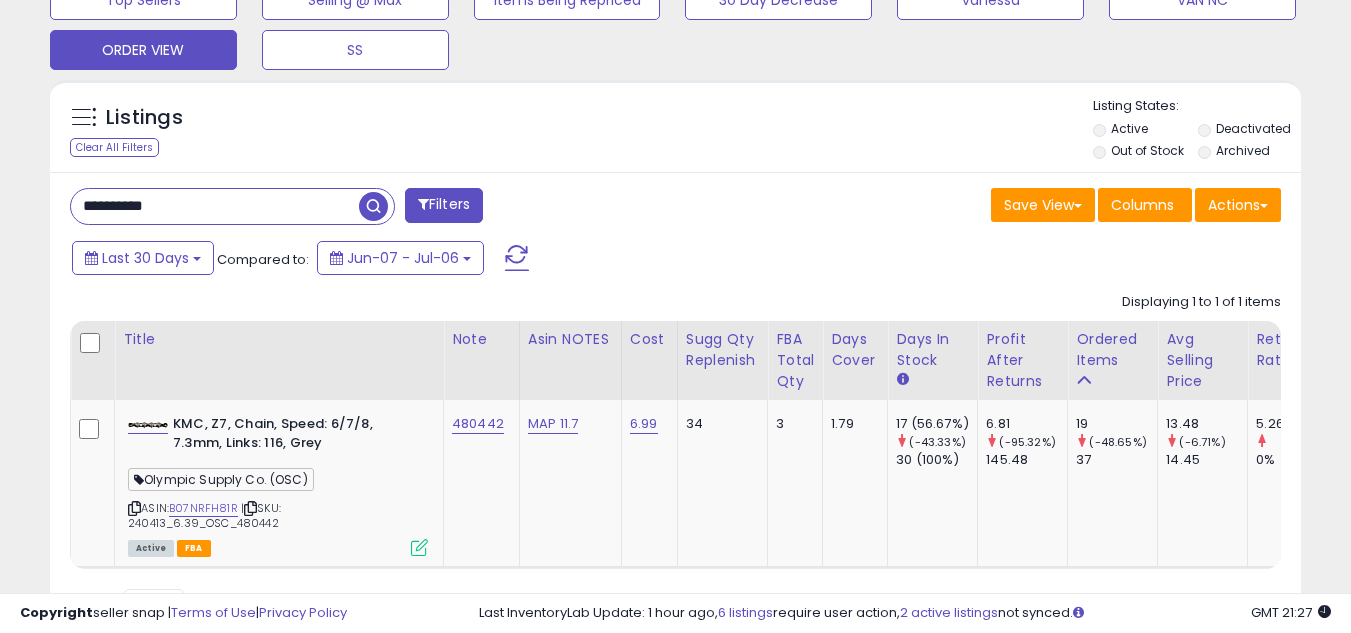 click on "**********" at bounding box center (215, 206) 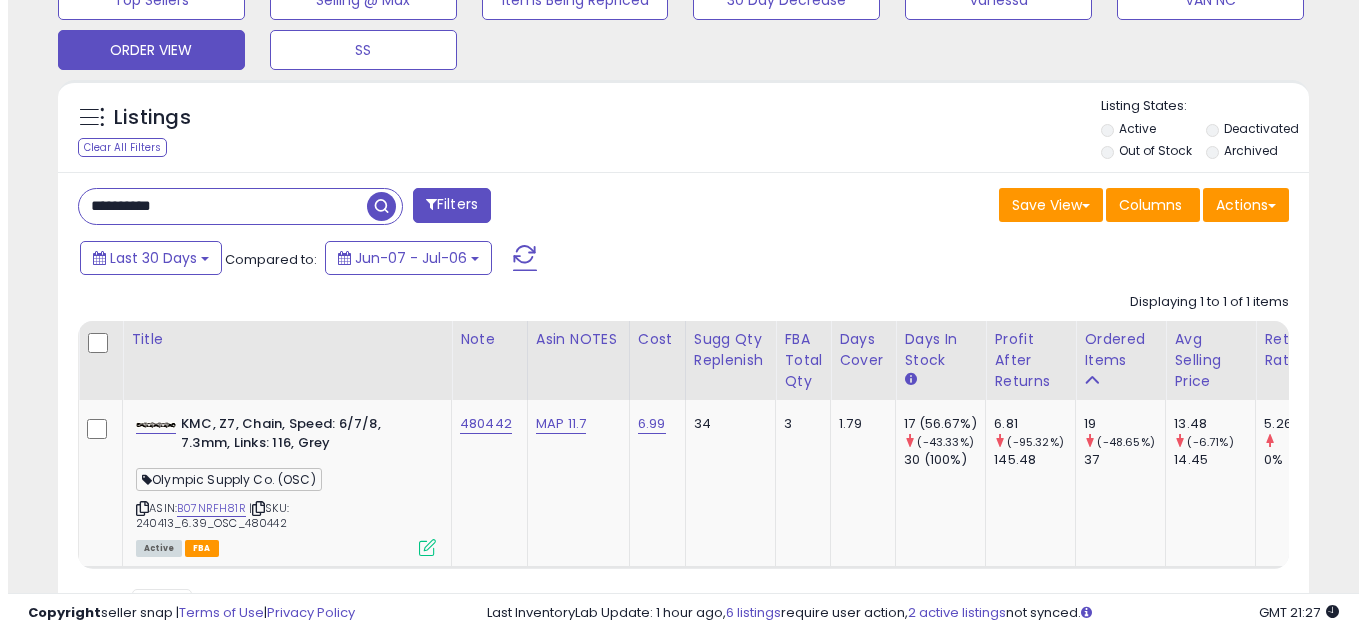 scroll, scrollTop: 637, scrollLeft: 0, axis: vertical 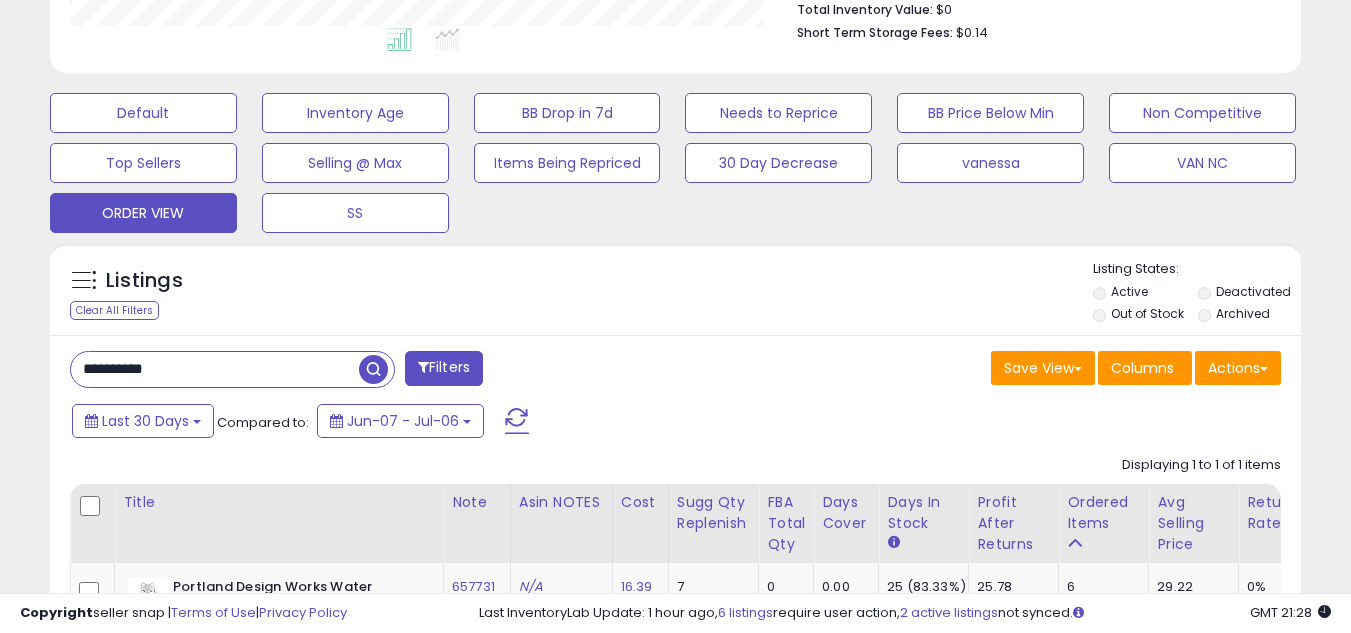 click on "**********" at bounding box center [215, 369] 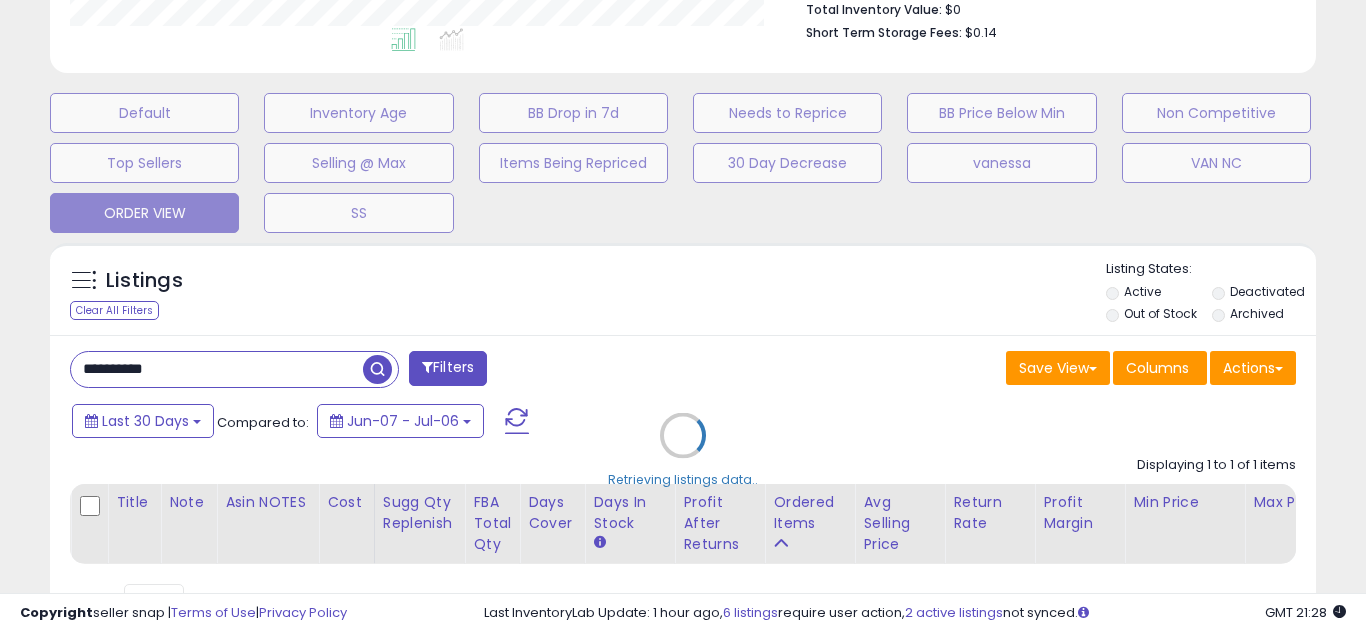scroll, scrollTop: 999590, scrollLeft: 999267, axis: both 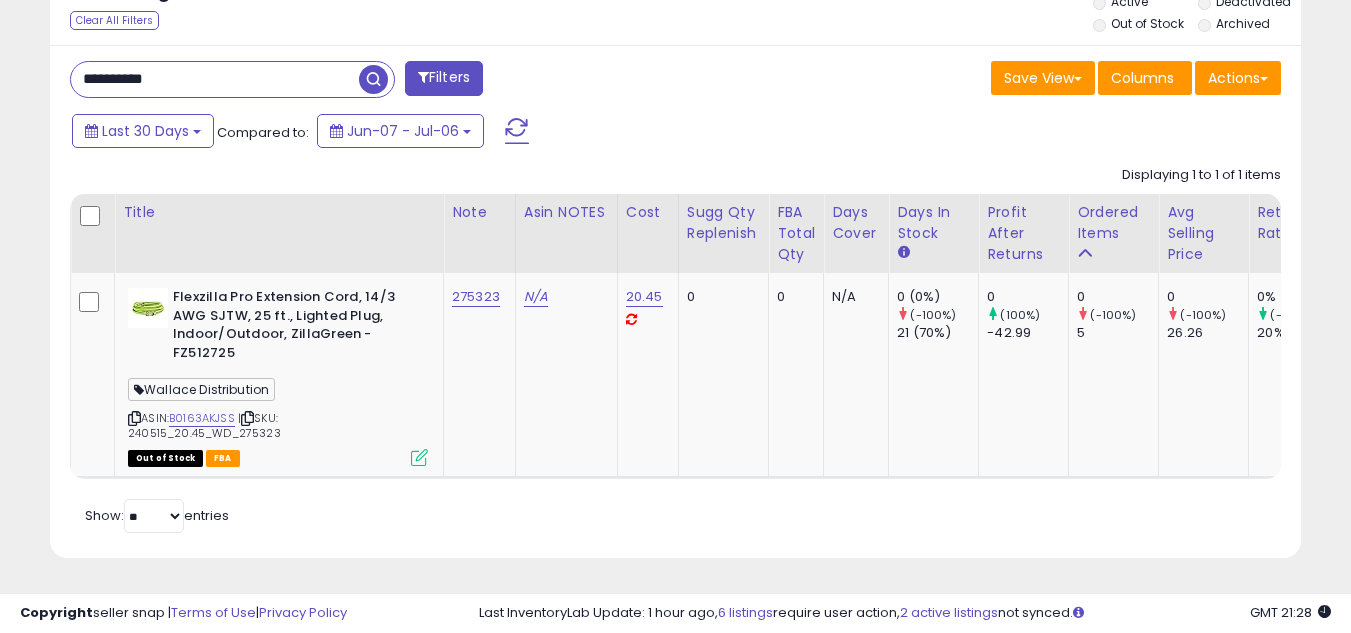 click on "**********" at bounding box center (215, 79) 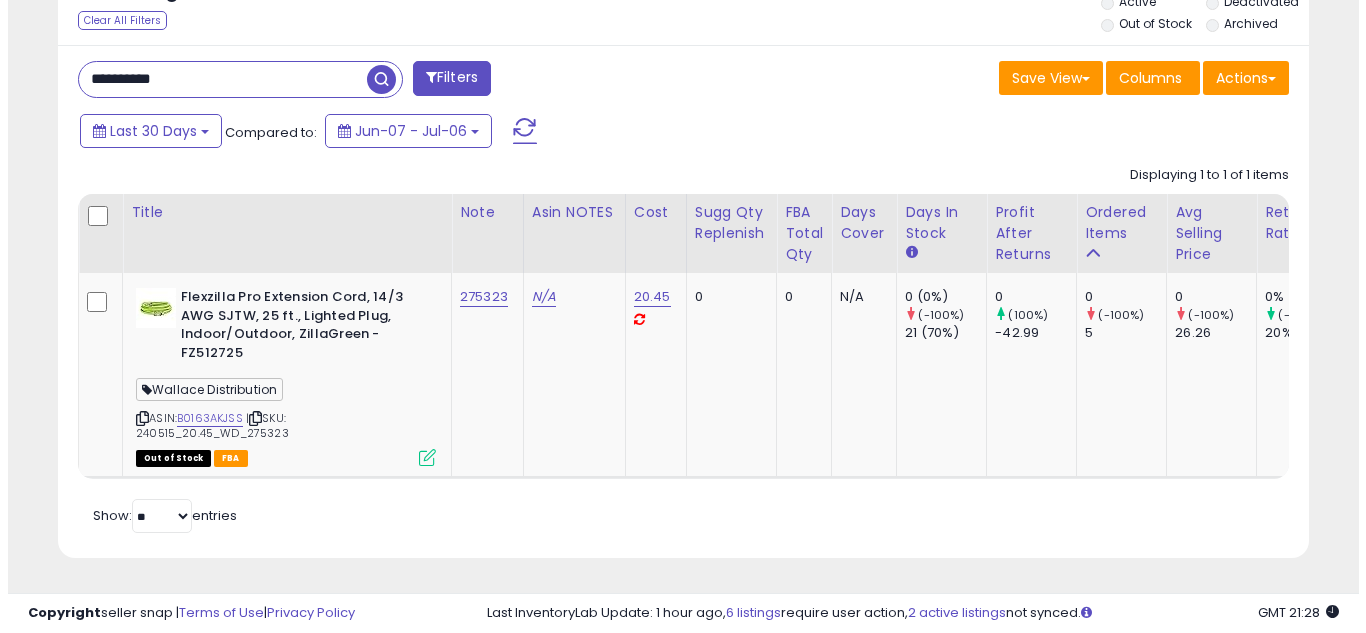 scroll, scrollTop: 637, scrollLeft: 0, axis: vertical 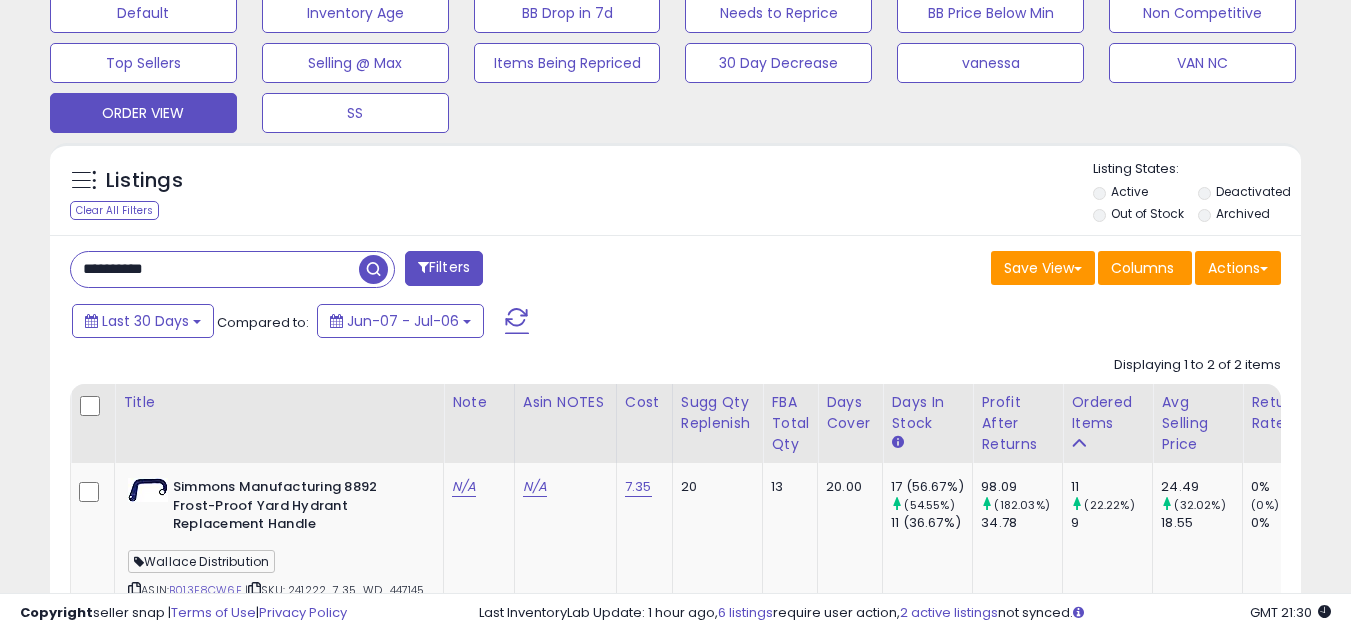 click on "**********" at bounding box center [215, 269] 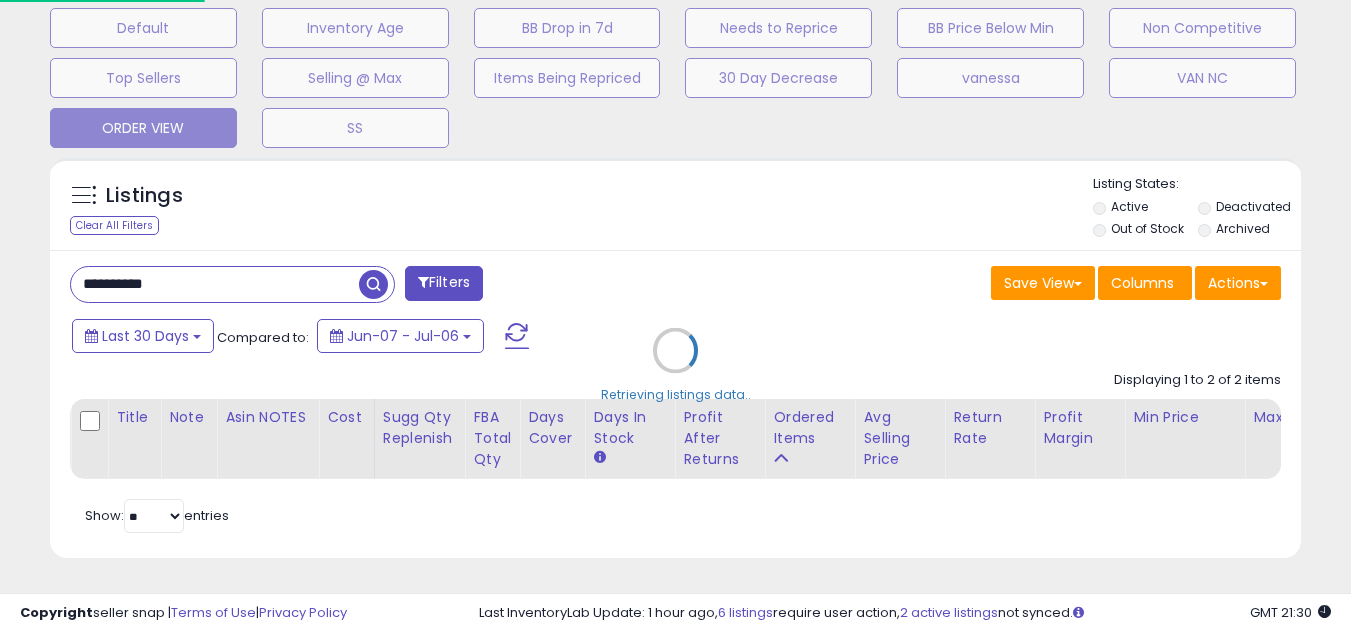 scroll, scrollTop: 999590, scrollLeft: 999267, axis: both 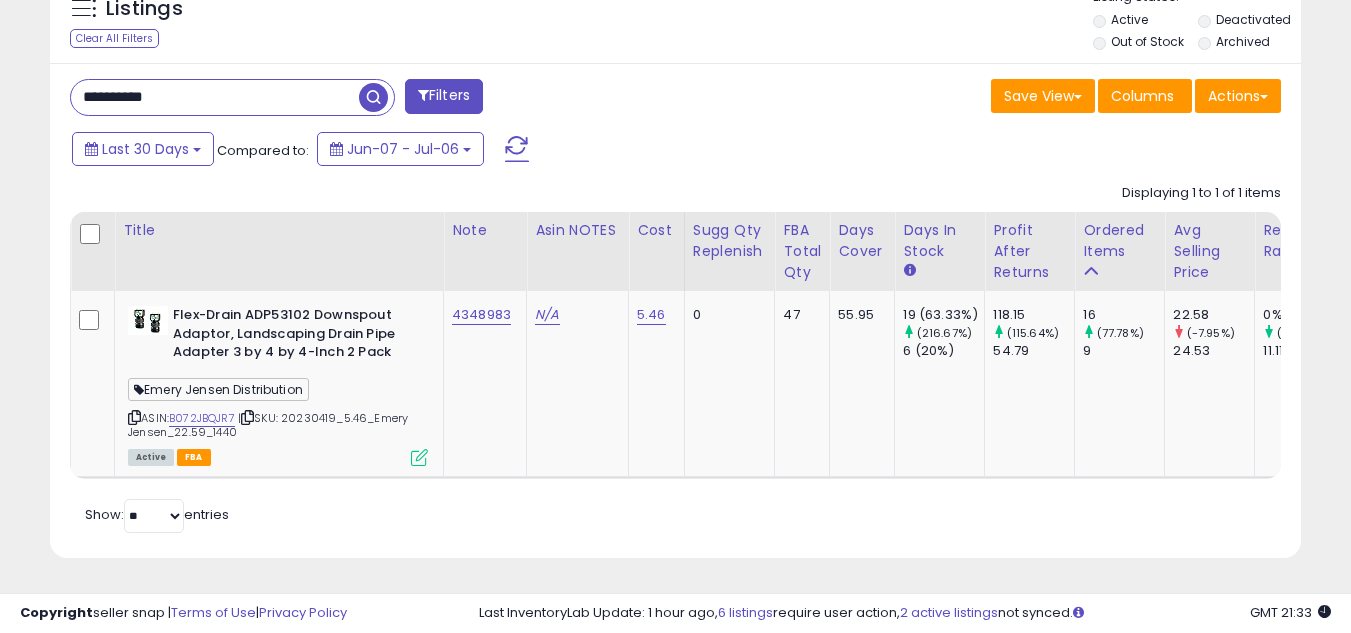 click on "**********" at bounding box center (215, 97) 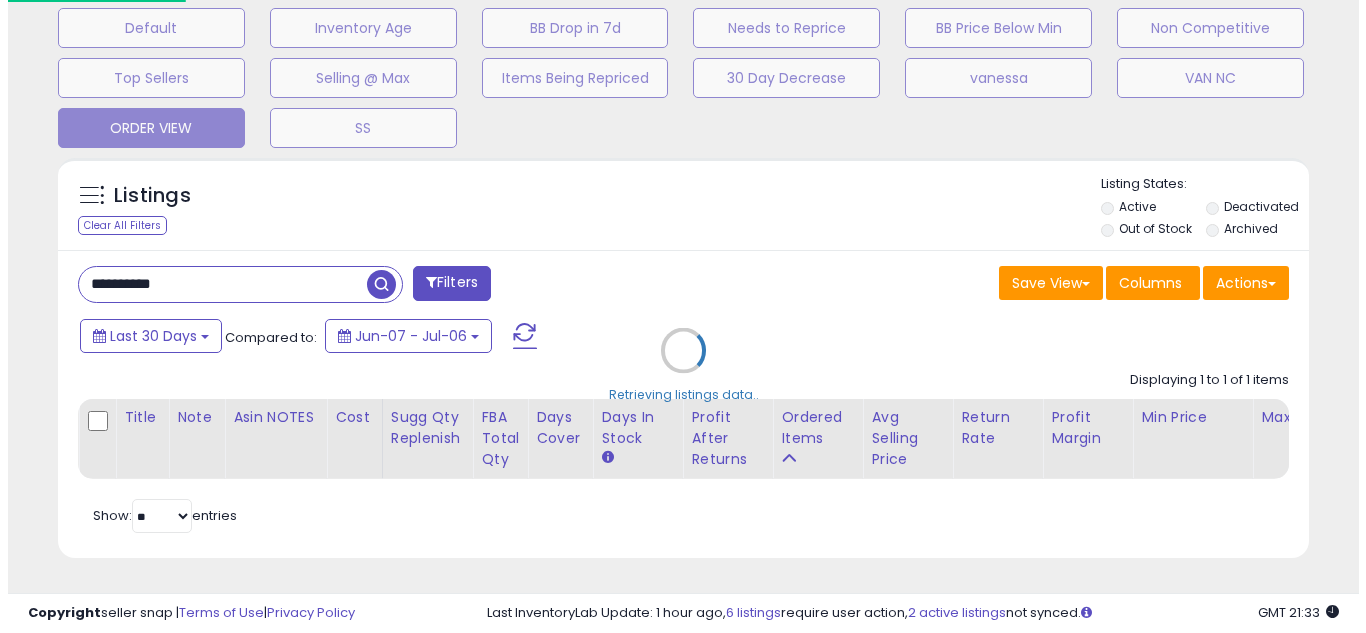scroll, scrollTop: 637, scrollLeft: 0, axis: vertical 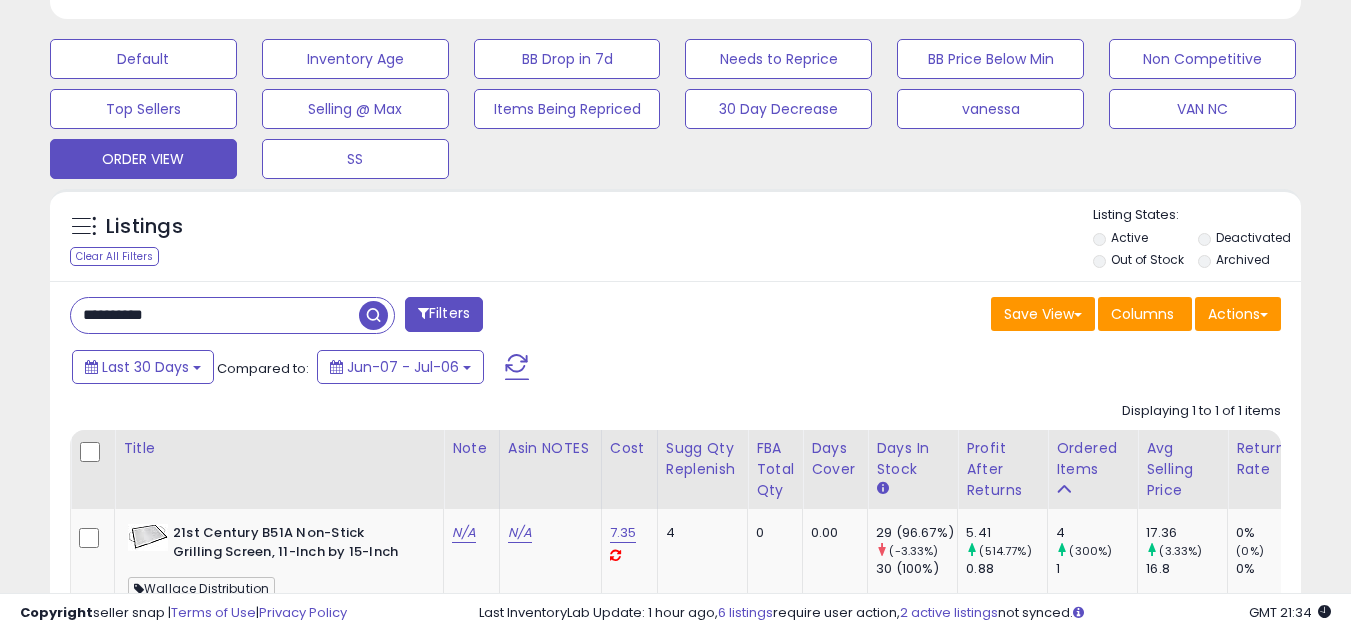 click on "**********" at bounding box center [215, 315] 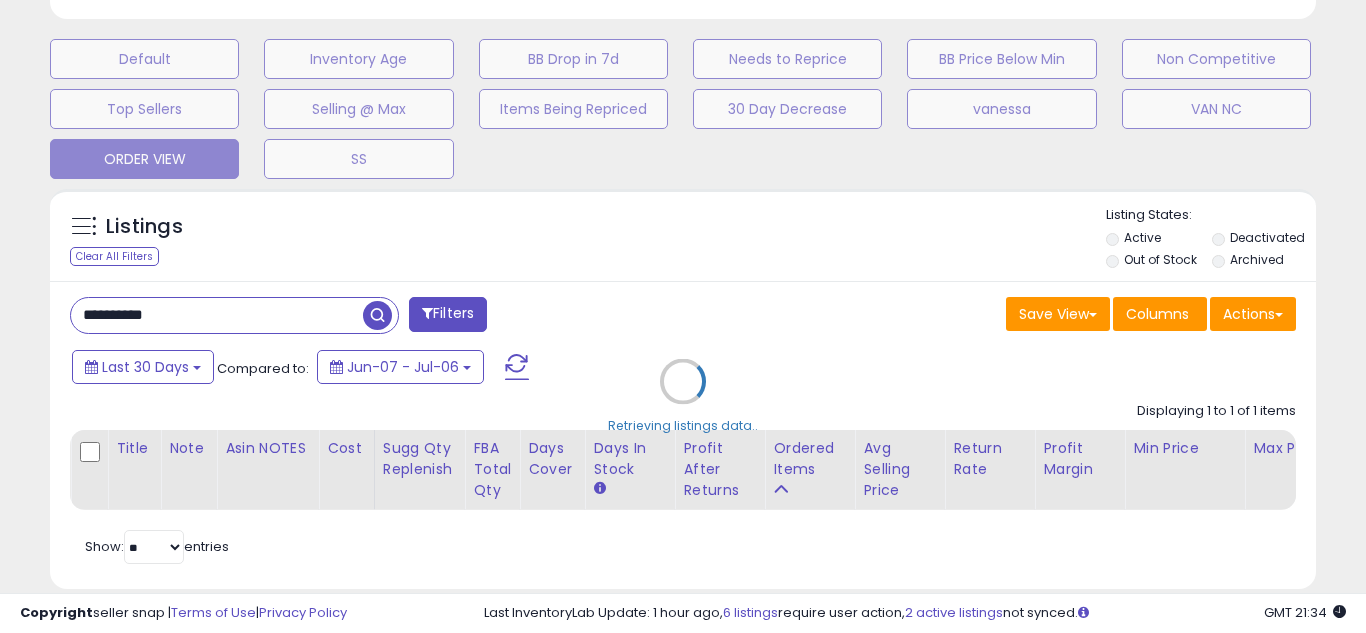 scroll, scrollTop: 999590, scrollLeft: 999267, axis: both 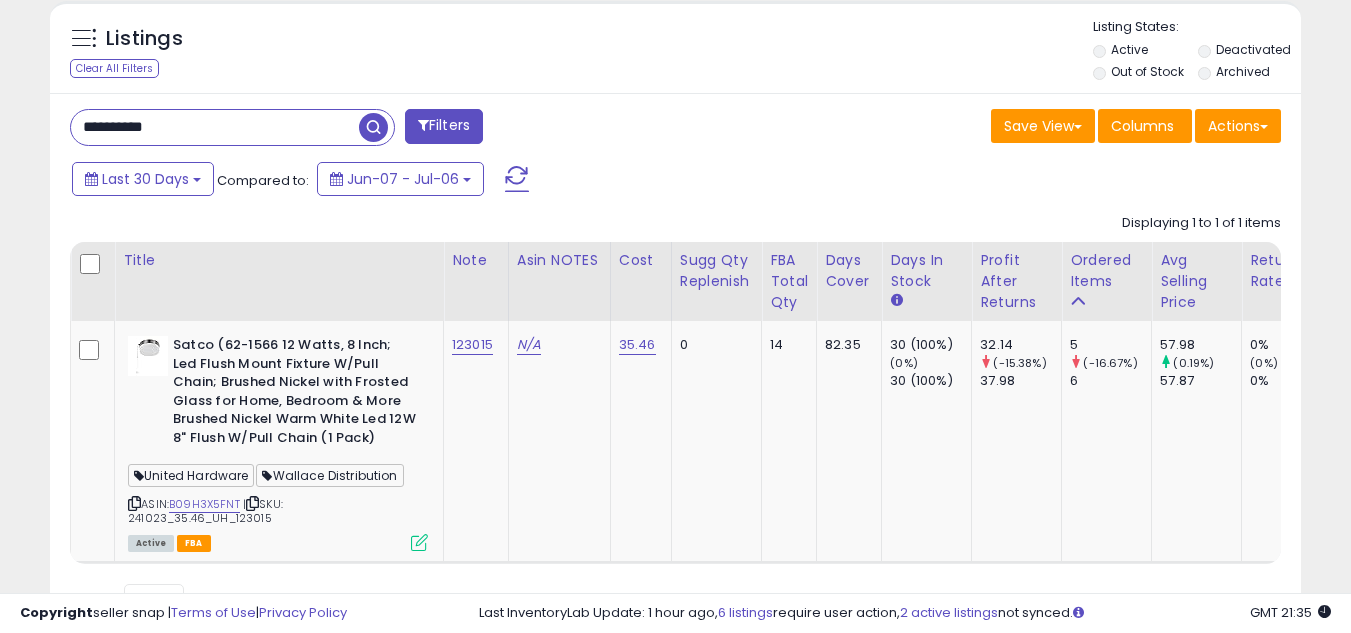 click on "**********" at bounding box center [215, 127] 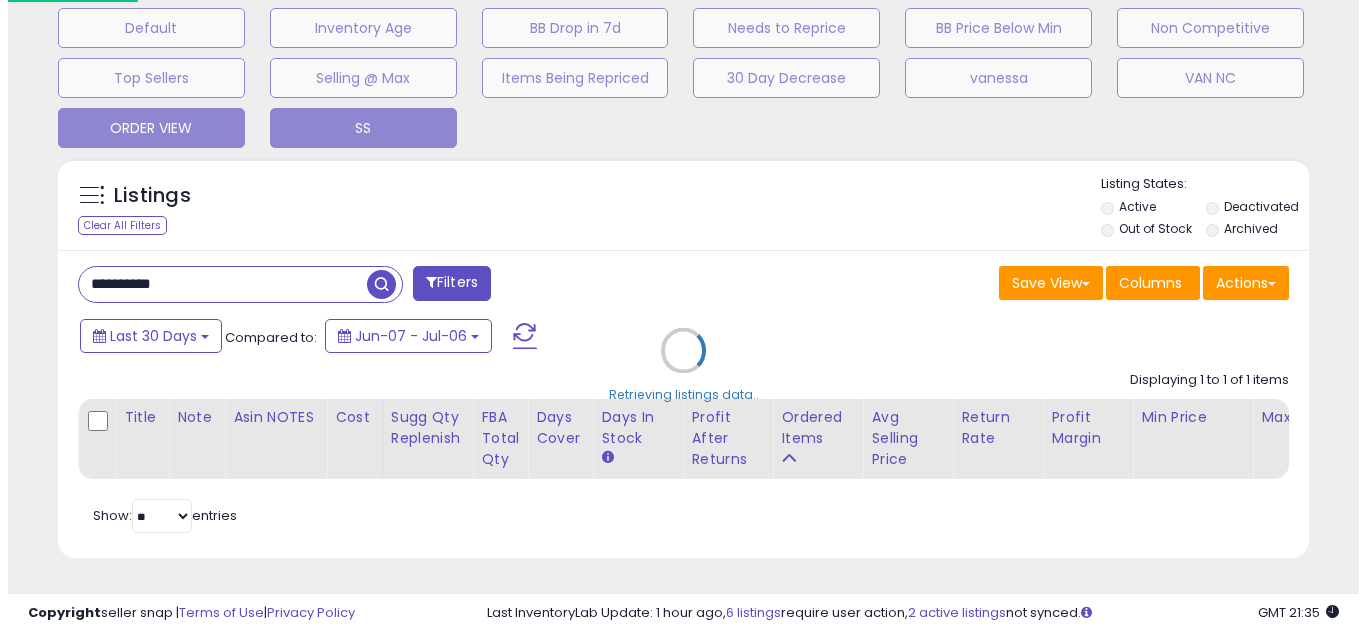 scroll, scrollTop: 637, scrollLeft: 0, axis: vertical 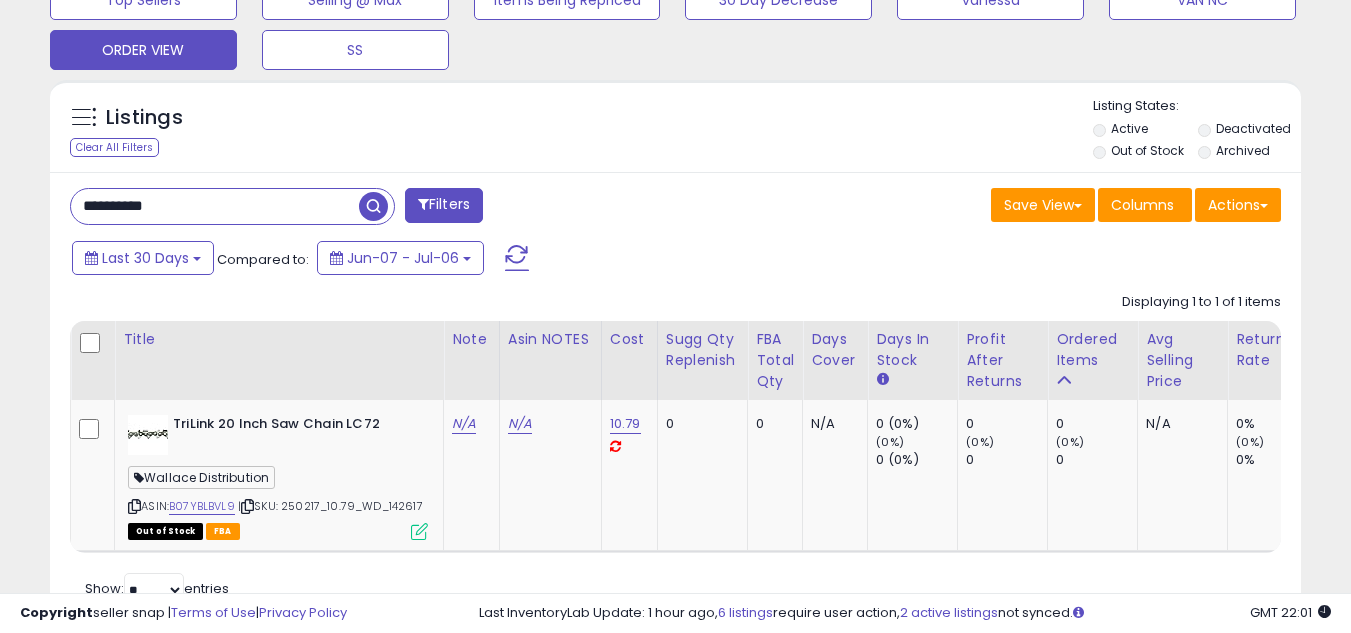 click on "**********" at bounding box center (215, 206) 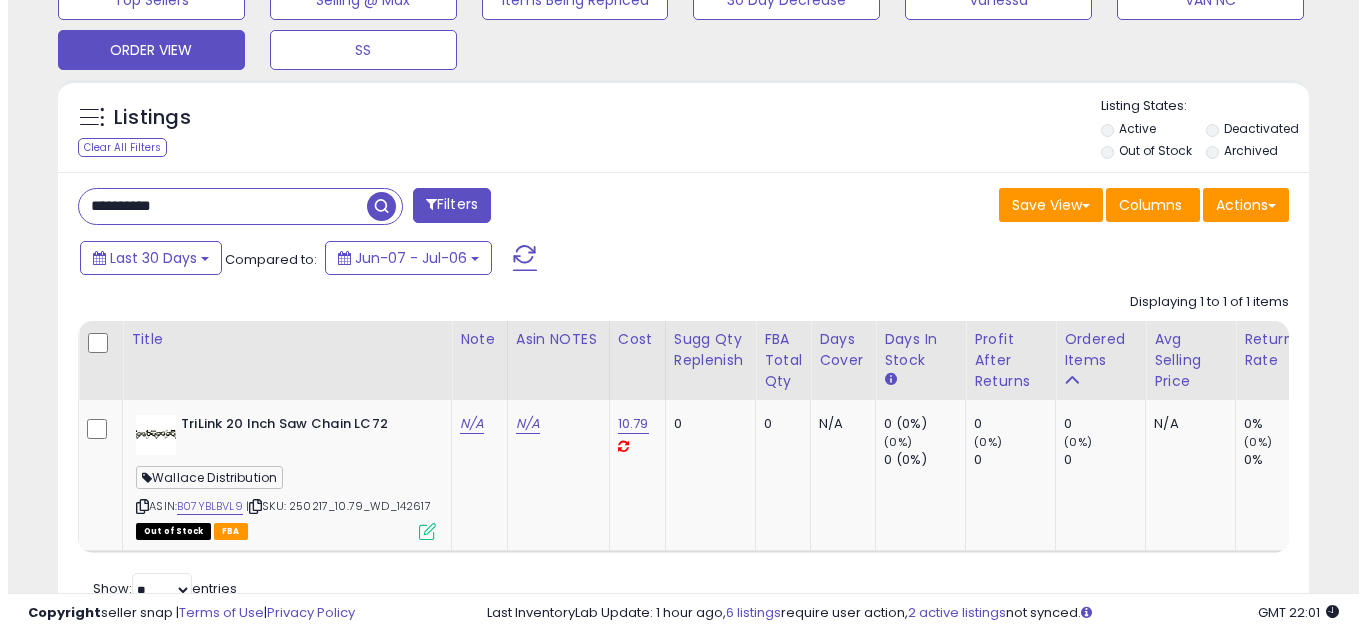 scroll, scrollTop: 637, scrollLeft: 0, axis: vertical 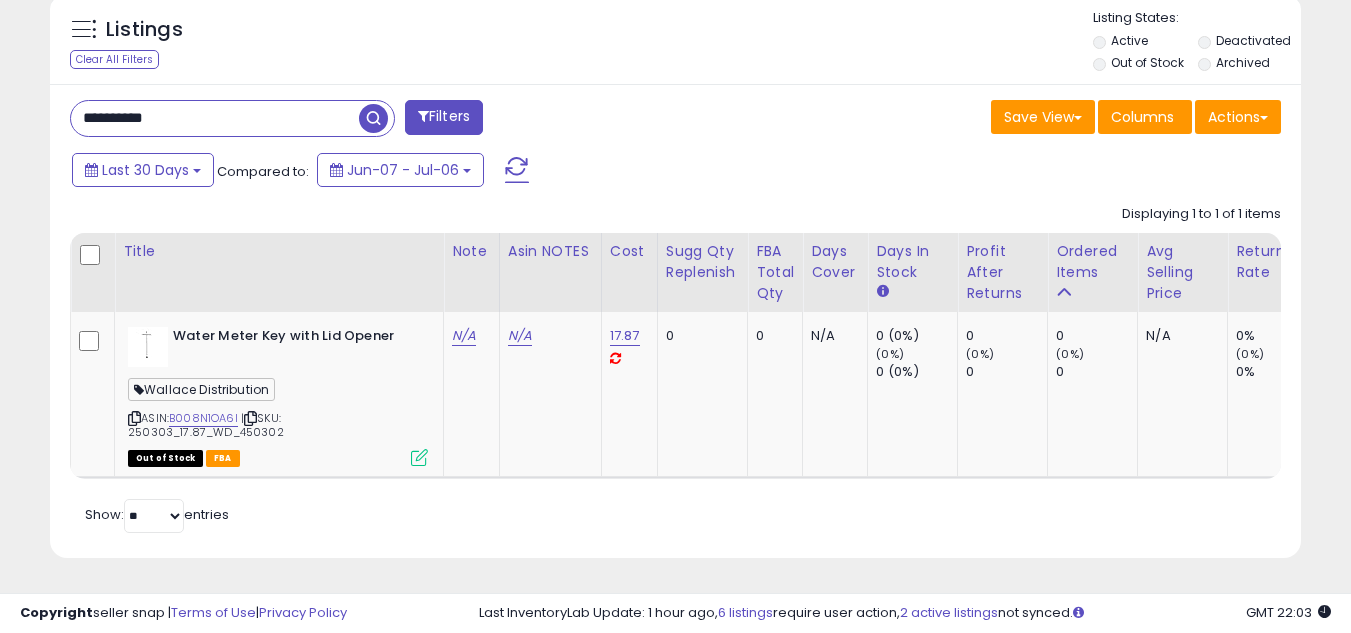 click on "**********" at bounding box center (215, 118) 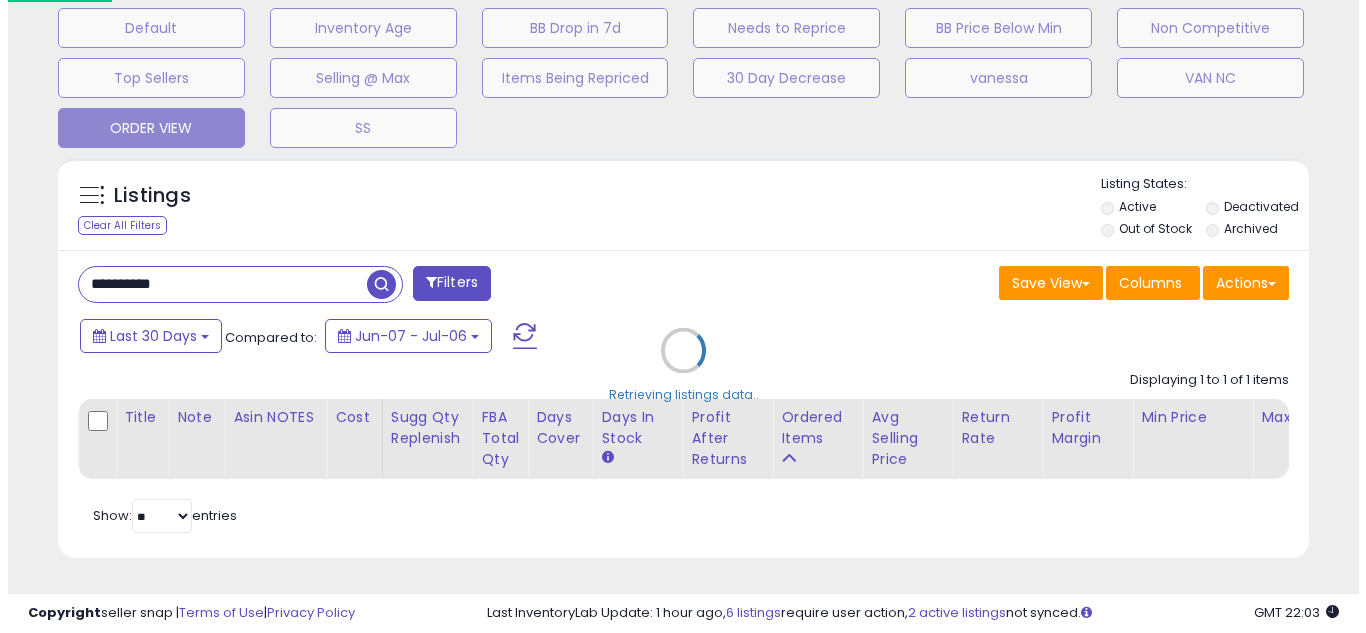 scroll, scrollTop: 637, scrollLeft: 0, axis: vertical 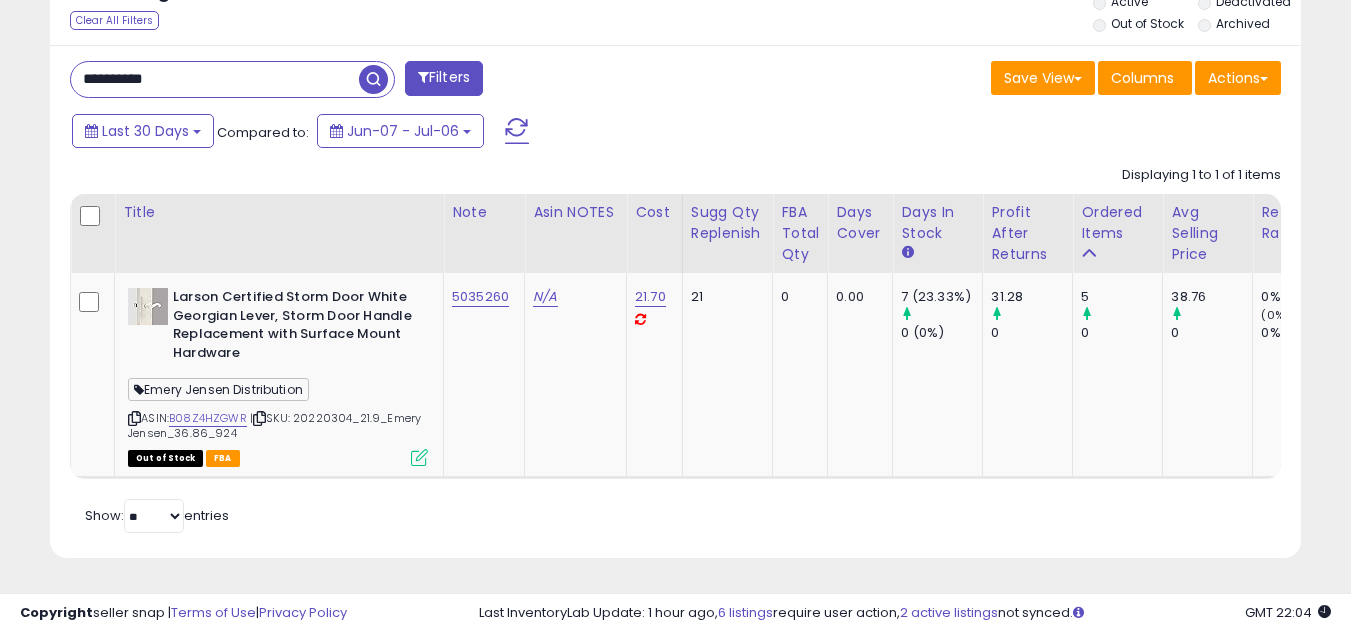click on "**********" at bounding box center (215, 79) 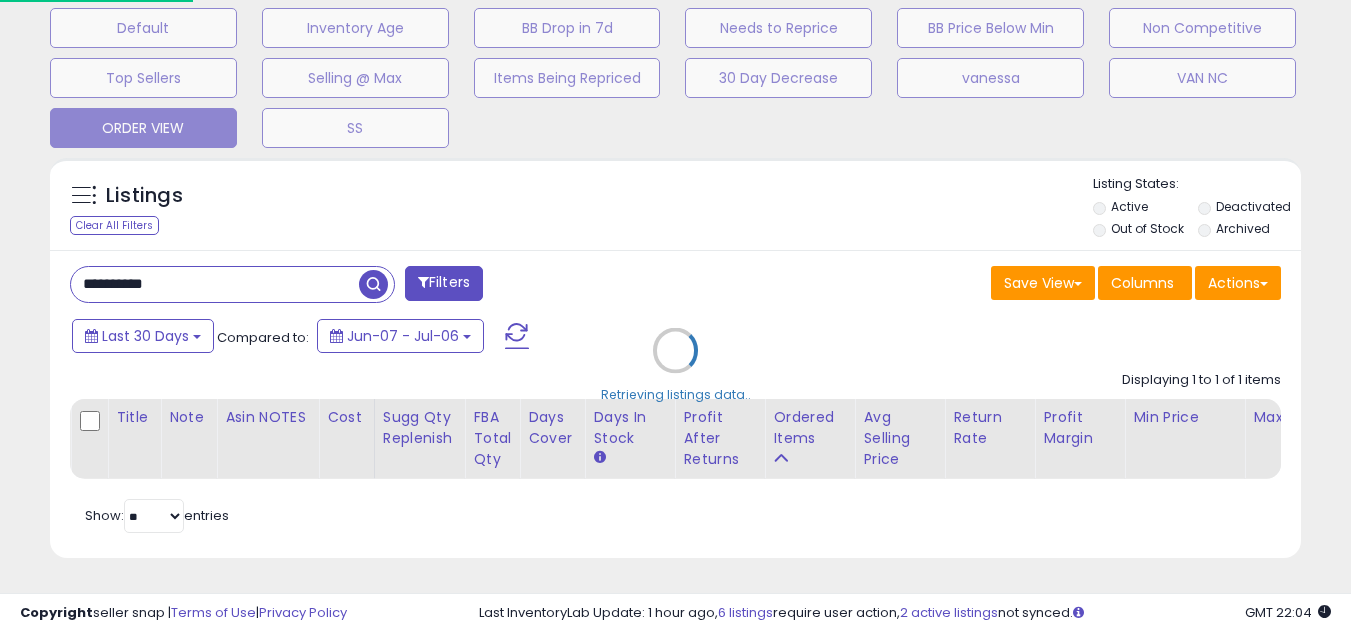 scroll, scrollTop: 999590, scrollLeft: 999267, axis: both 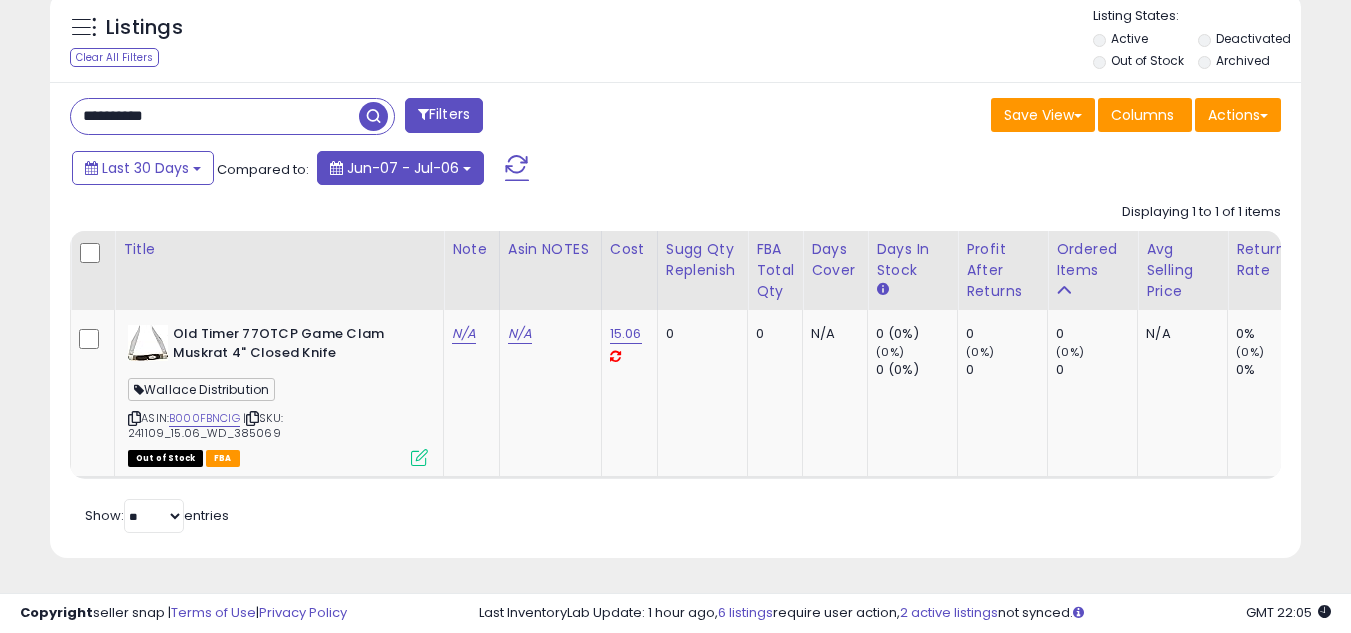click on "Jun-07 - Jul-06" at bounding box center (403, 168) 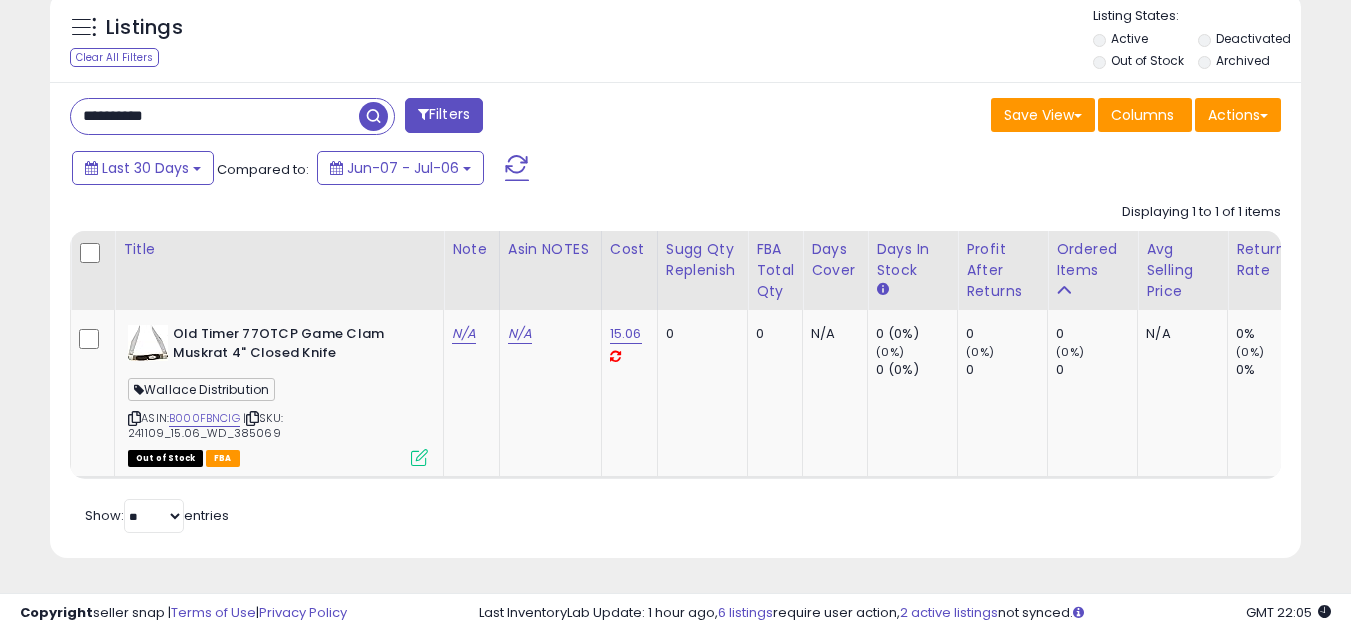 click on "Previous Period Custom Range" at bounding box center (0, 0) 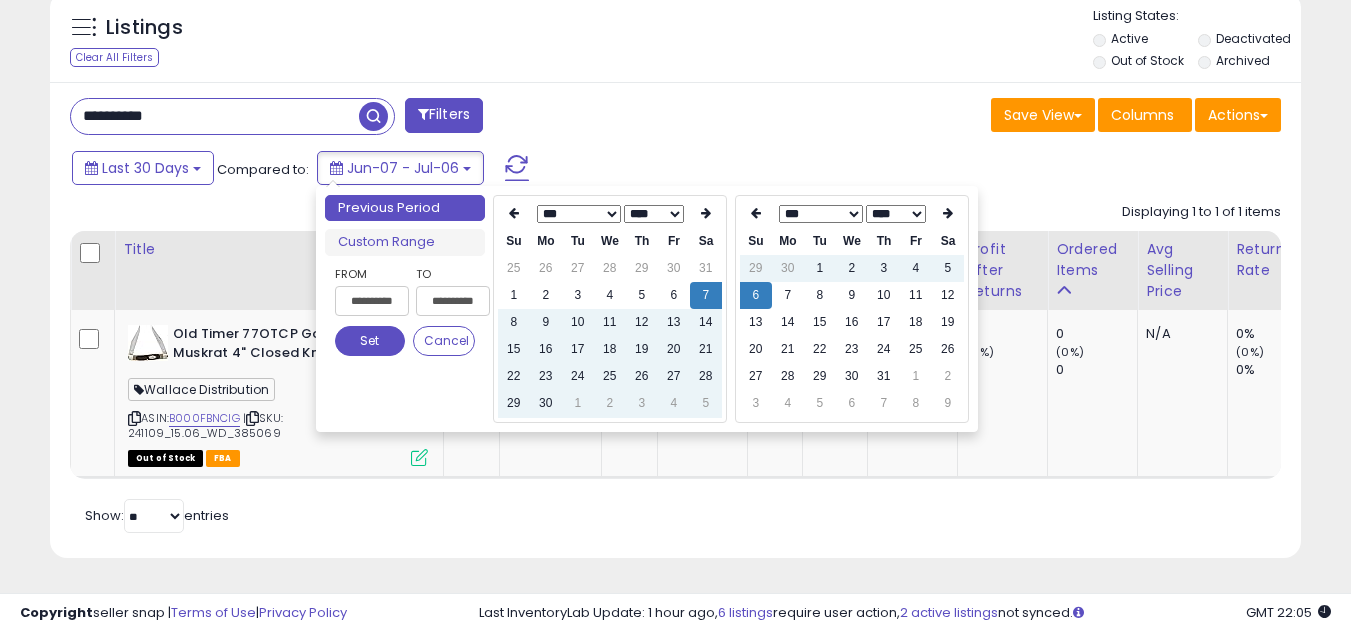 click on "**** **** **** **** **** **** **** **** **** **** **** **** **** **** **** **** **** **** **** **** **** **** **** **** **** **** **** **** **** **** **** **** **** **** **** **** **** **** **** **** **** **** **** **** **** **** **** **** **** **** ****" at bounding box center [653, 214] 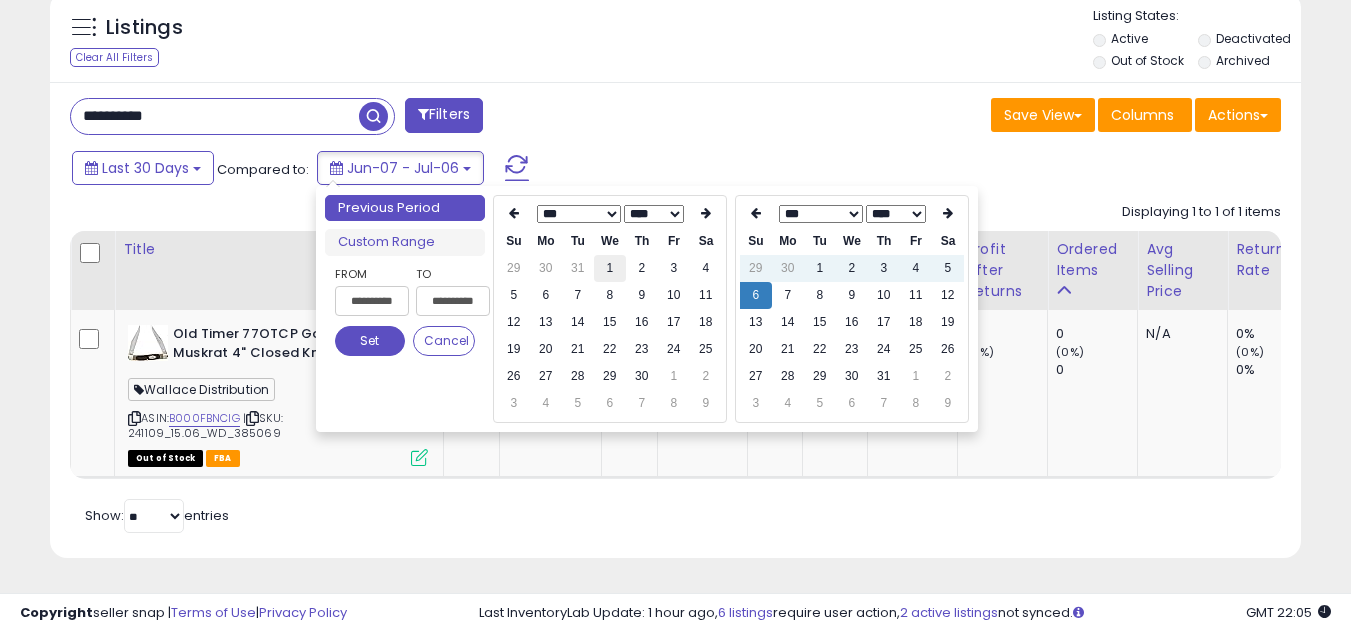 click on "1" at bounding box center (610, 268) 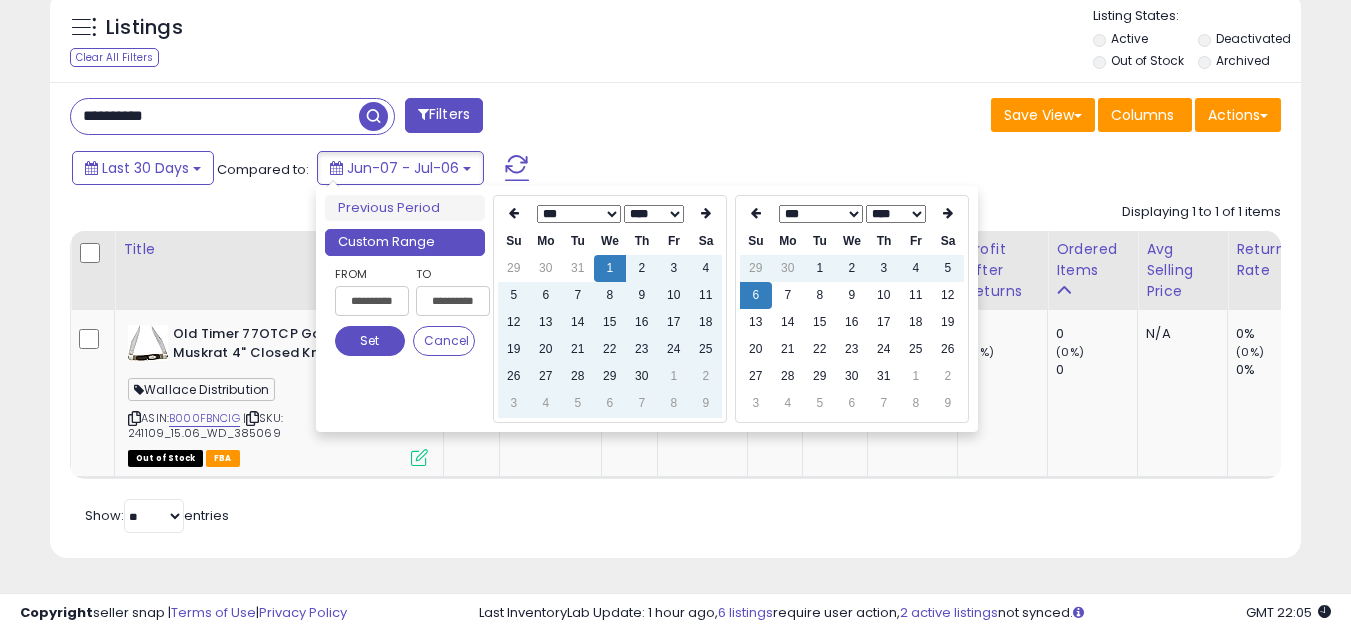 type on "**********" 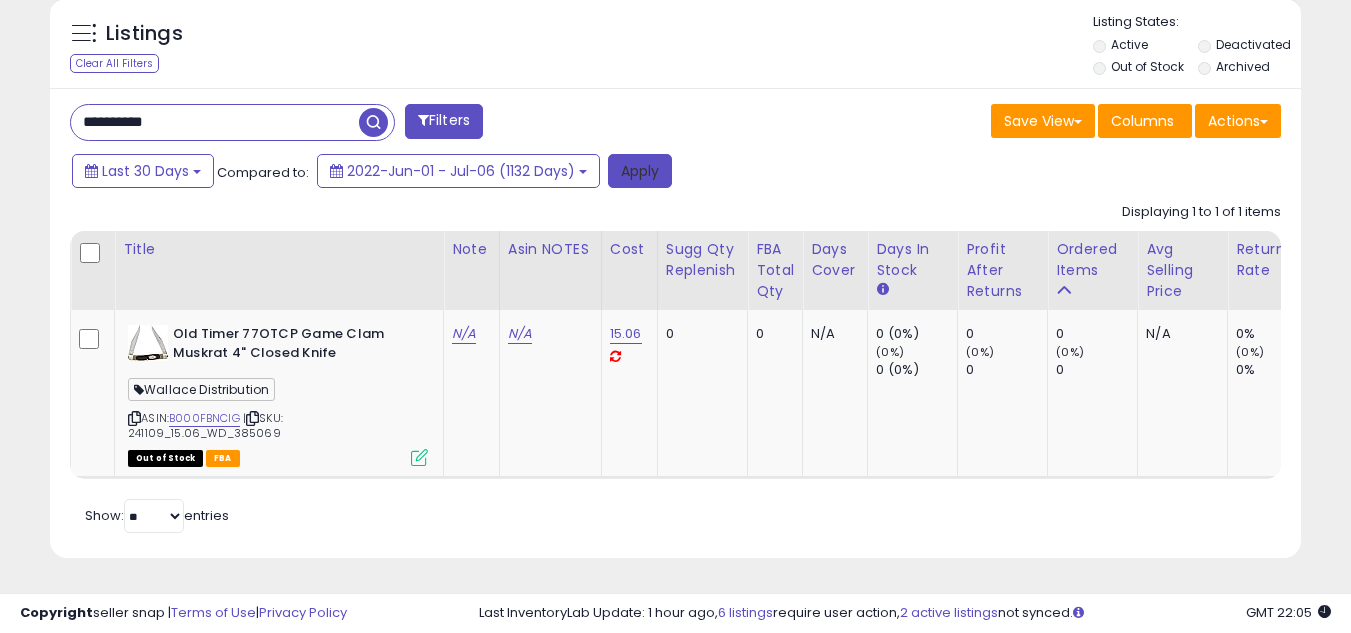 click on "Apply" at bounding box center [640, 171] 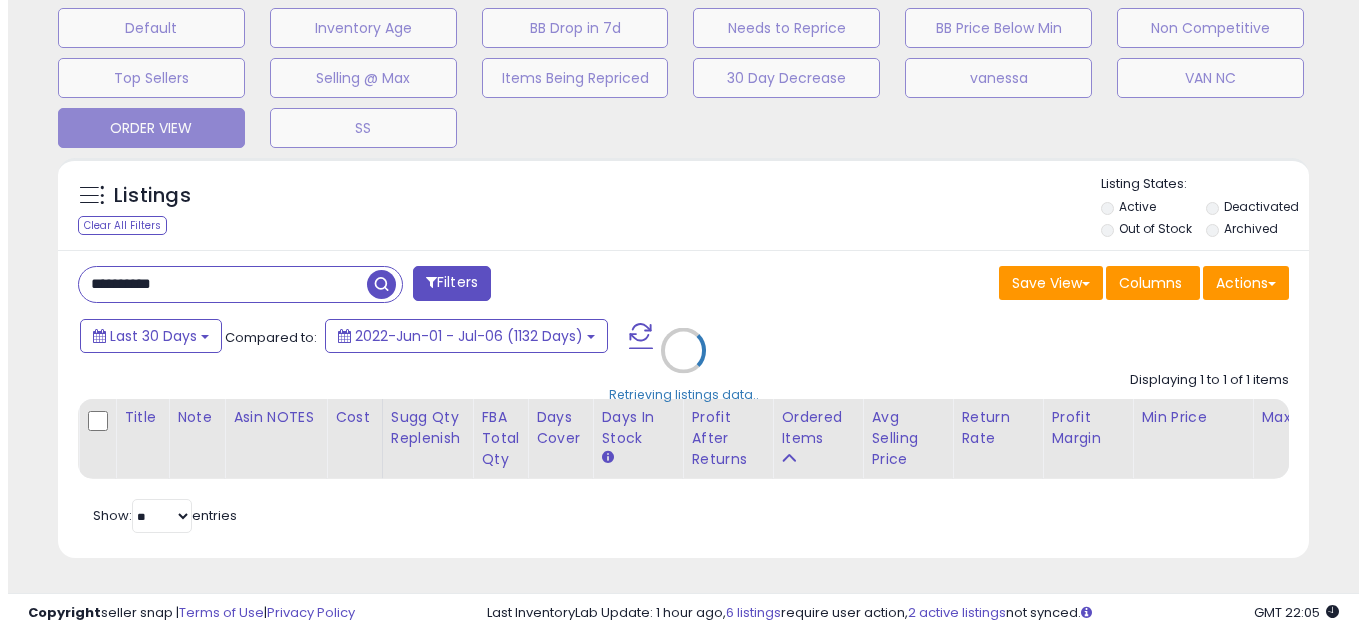 scroll, scrollTop: 637, scrollLeft: 0, axis: vertical 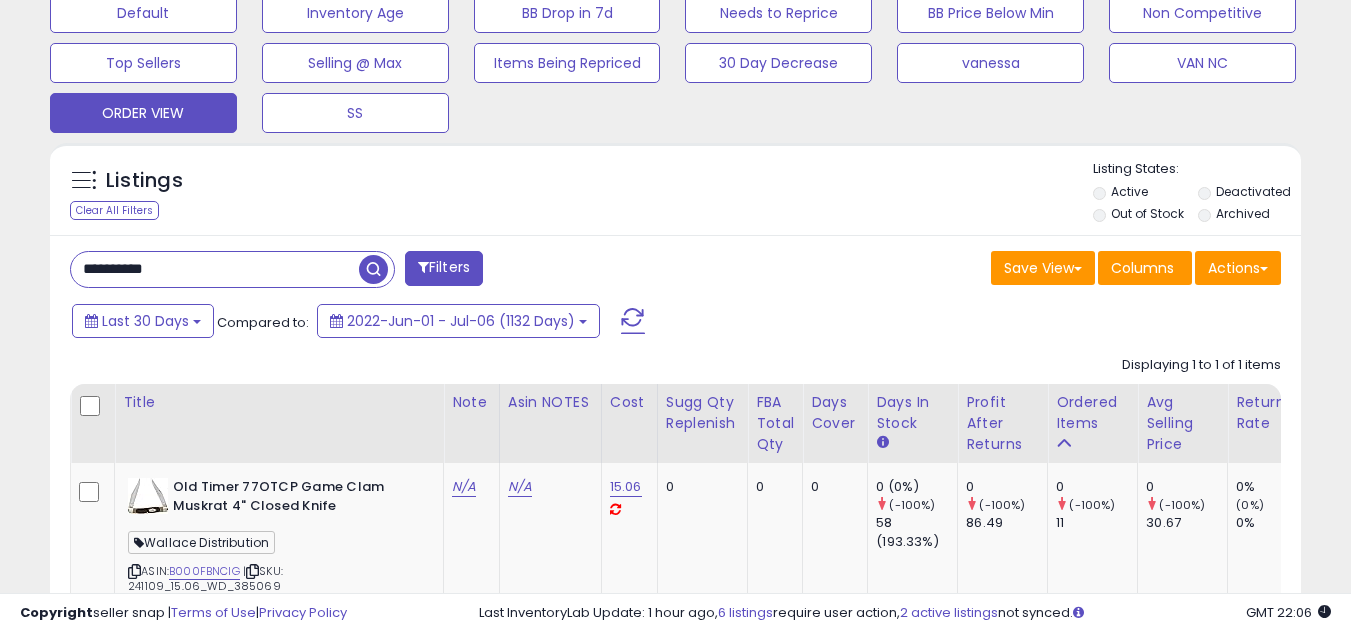 click on "Listings
Clear All Filters
Listing States:" at bounding box center [675, 194] 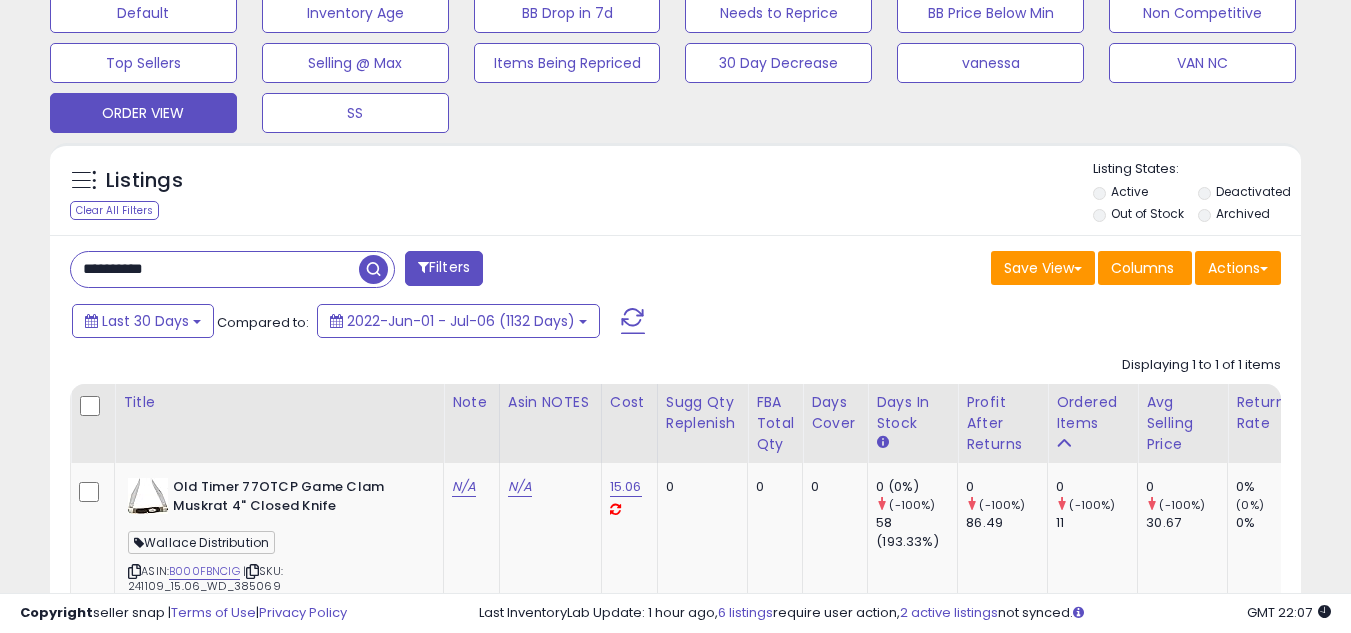 click on "**********" at bounding box center (215, 269) 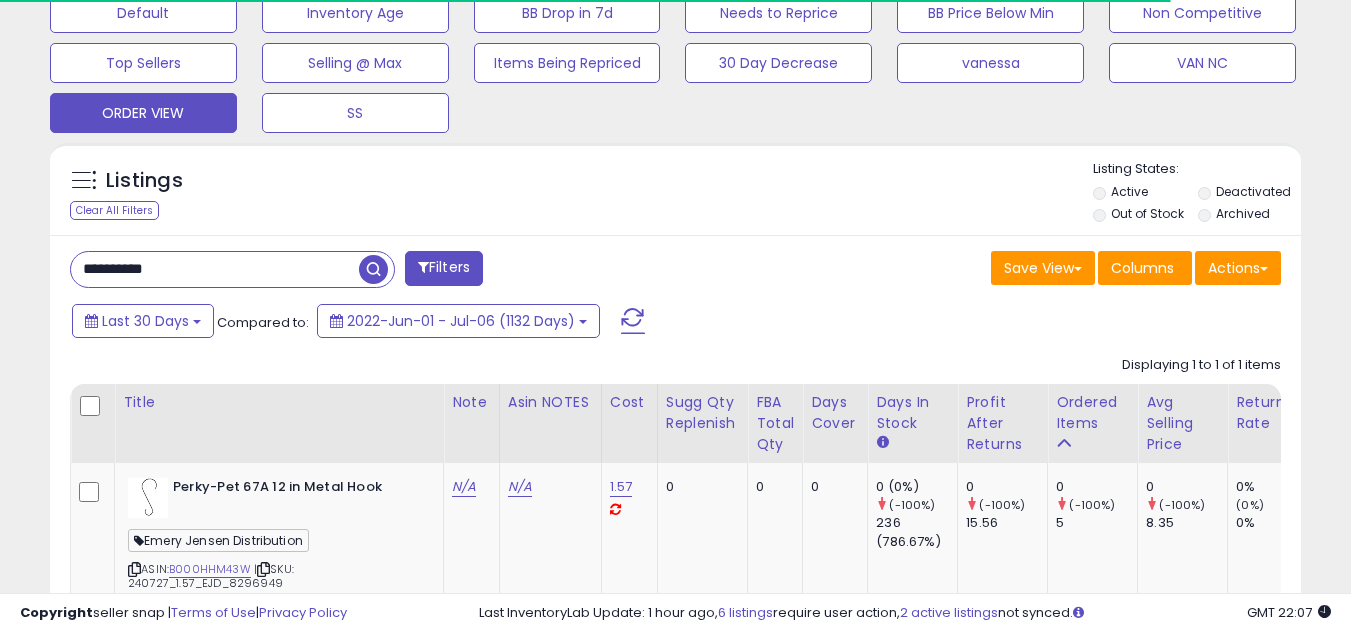 scroll, scrollTop: 410, scrollLeft: 724, axis: both 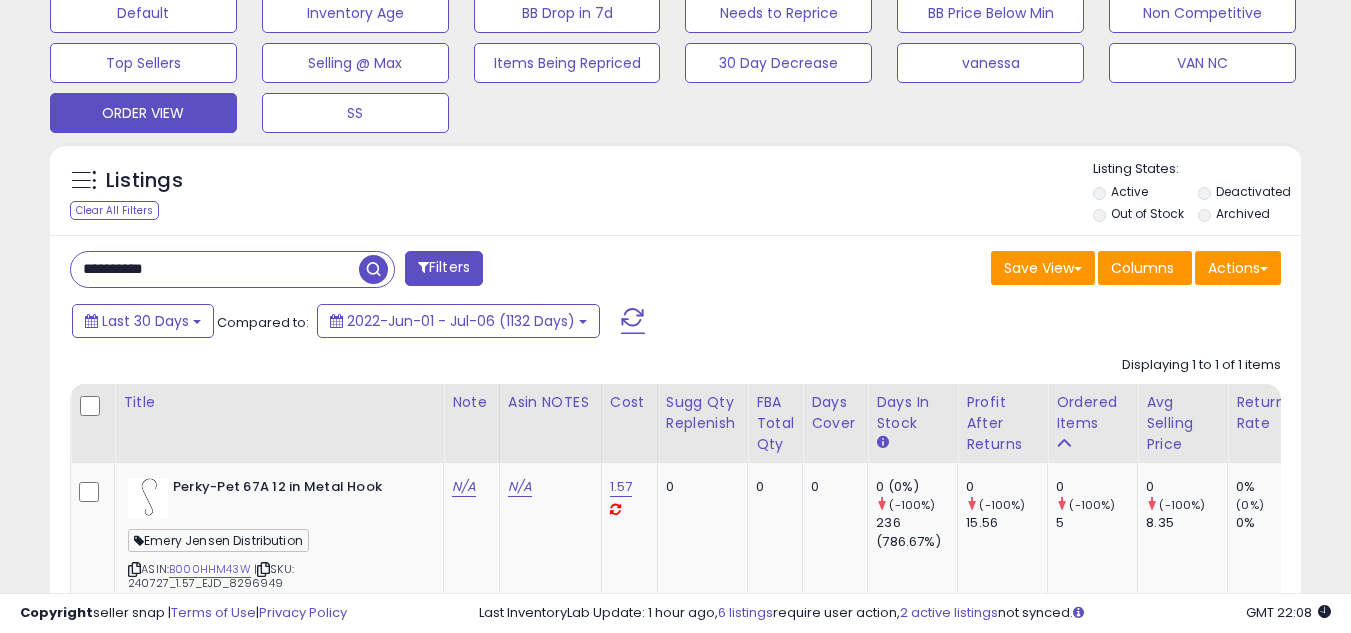 click on "**********" at bounding box center [215, 269] 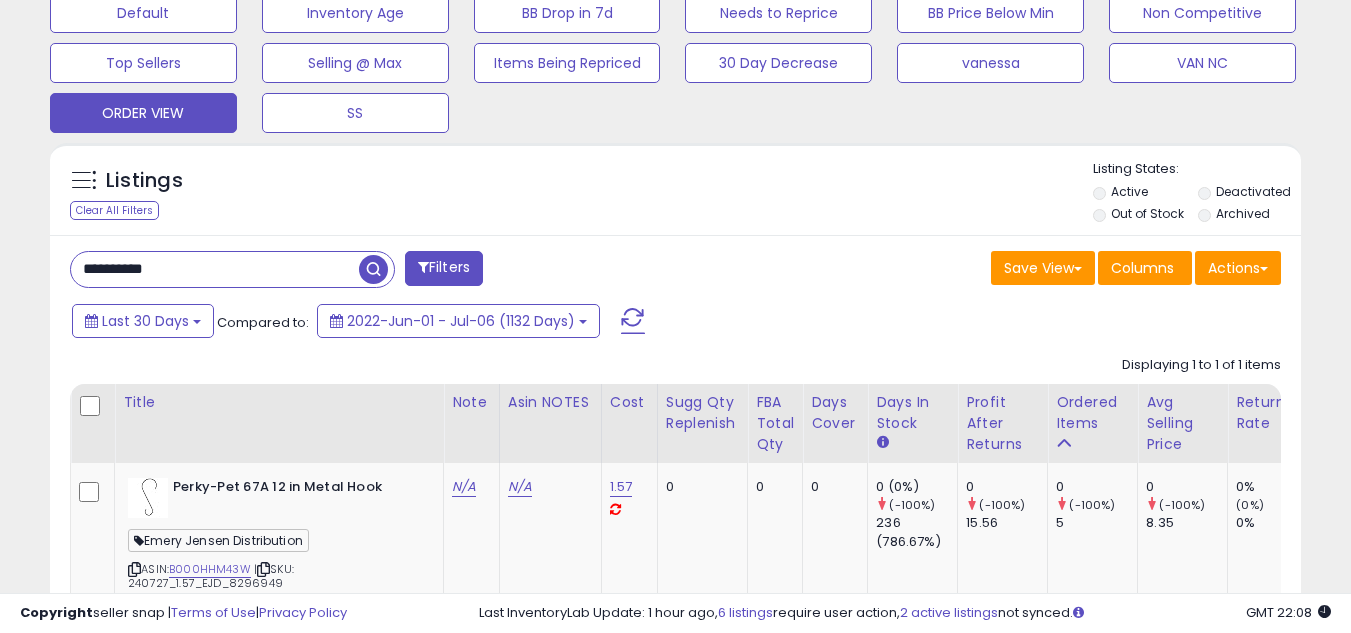 paste 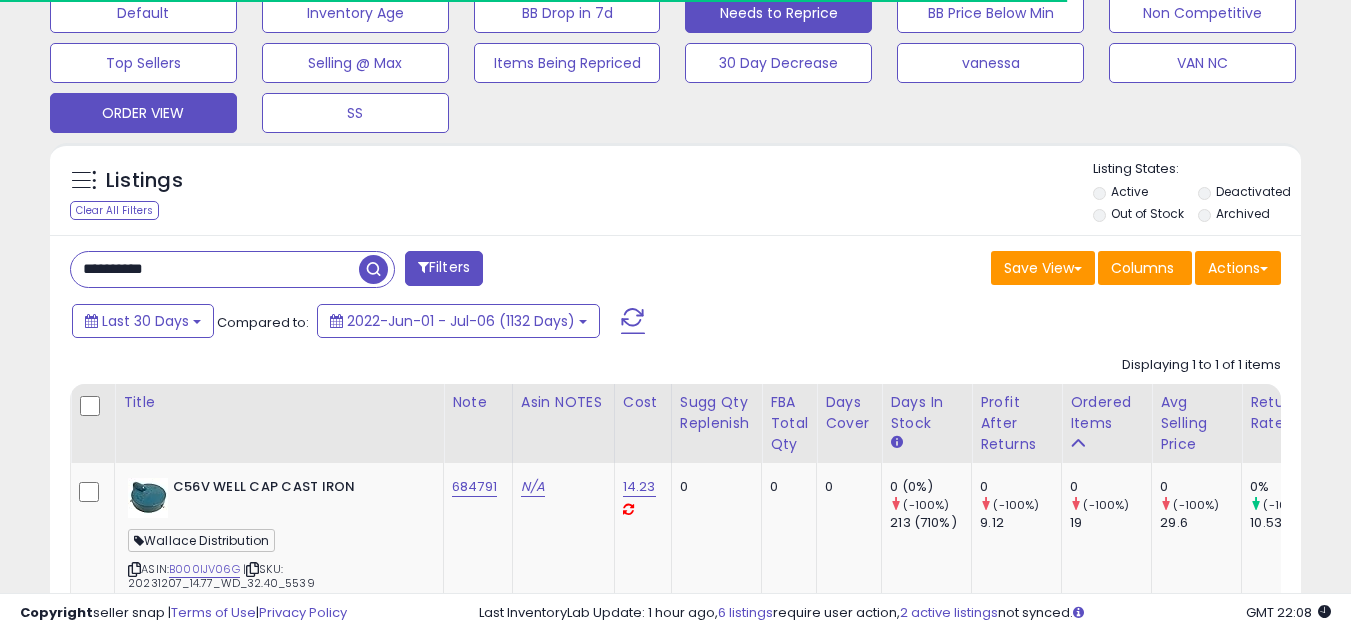 scroll, scrollTop: 999590, scrollLeft: 999276, axis: both 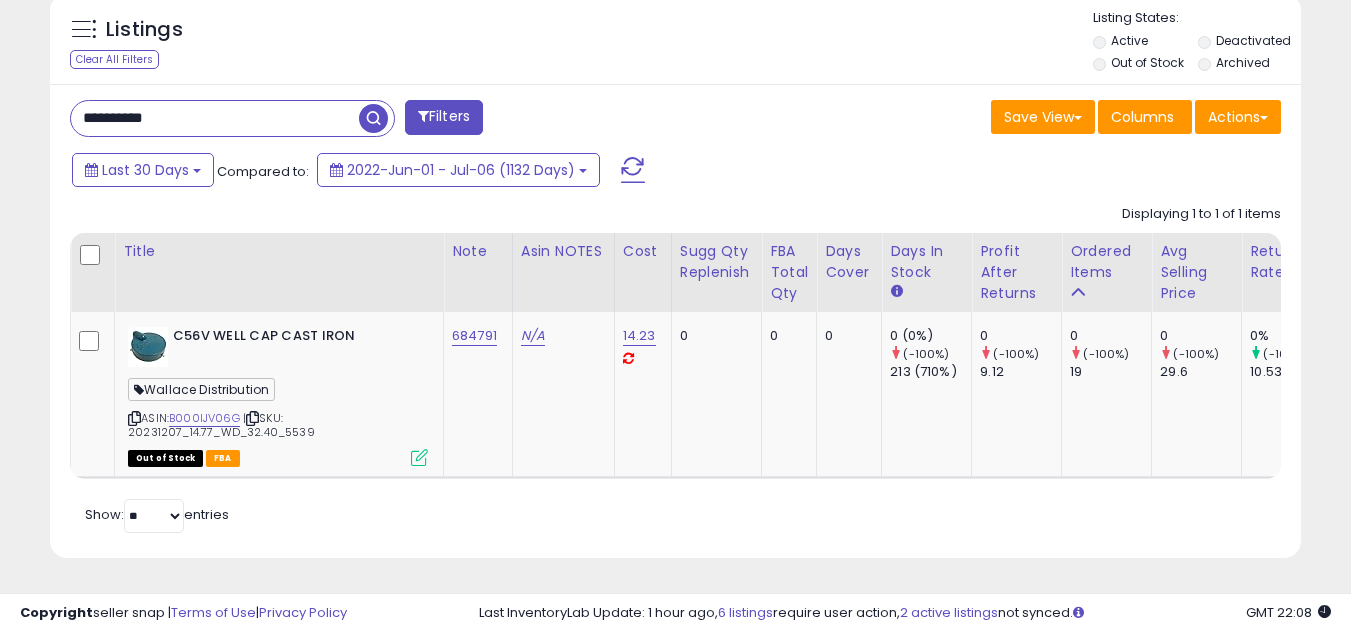 click on "**********" at bounding box center (215, 118) 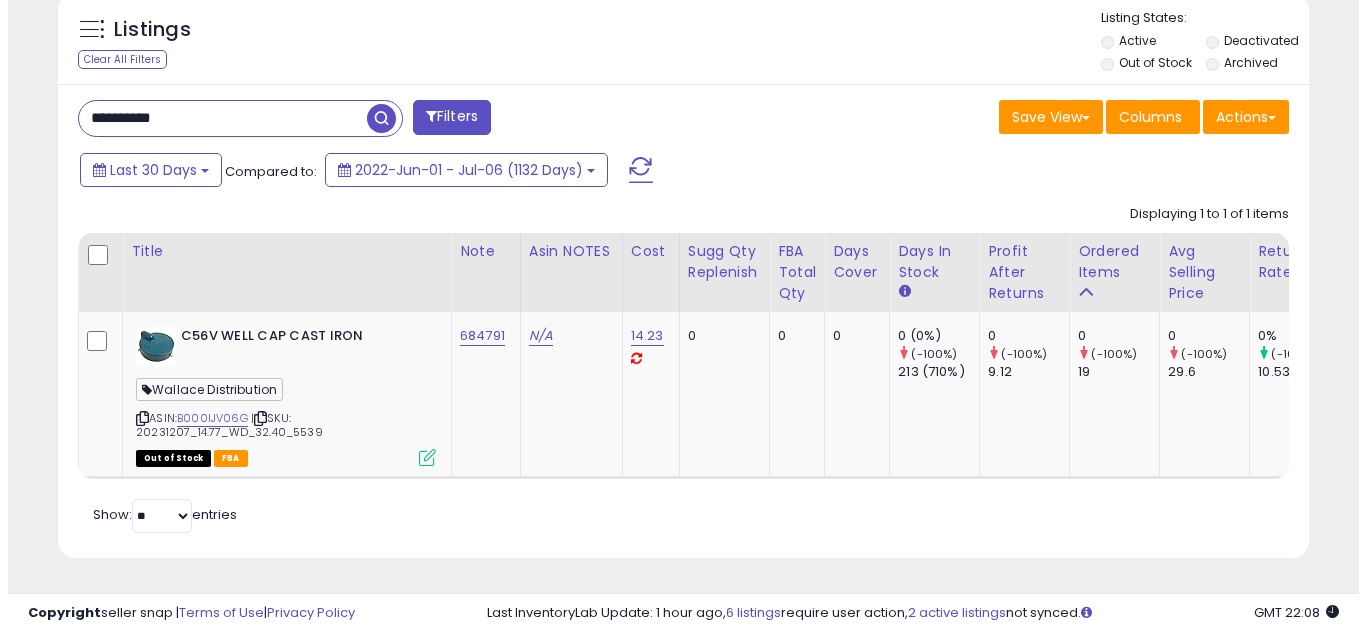 scroll, scrollTop: 637, scrollLeft: 0, axis: vertical 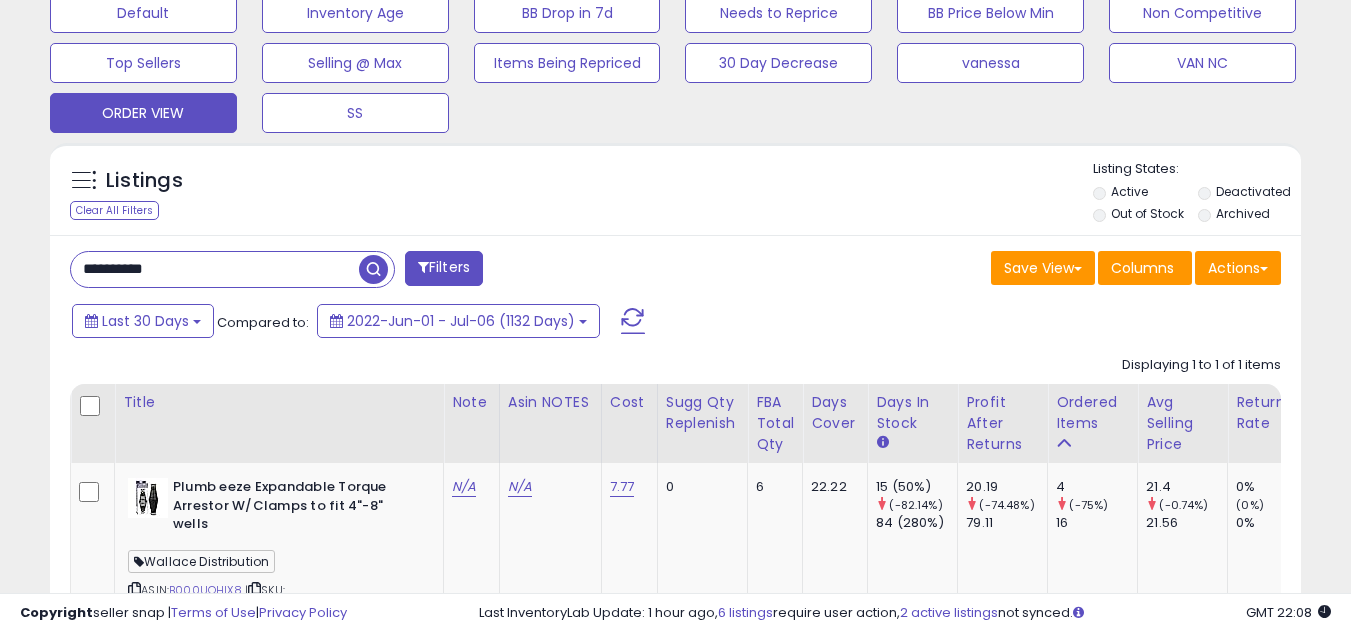 click on "**********" at bounding box center (215, 269) 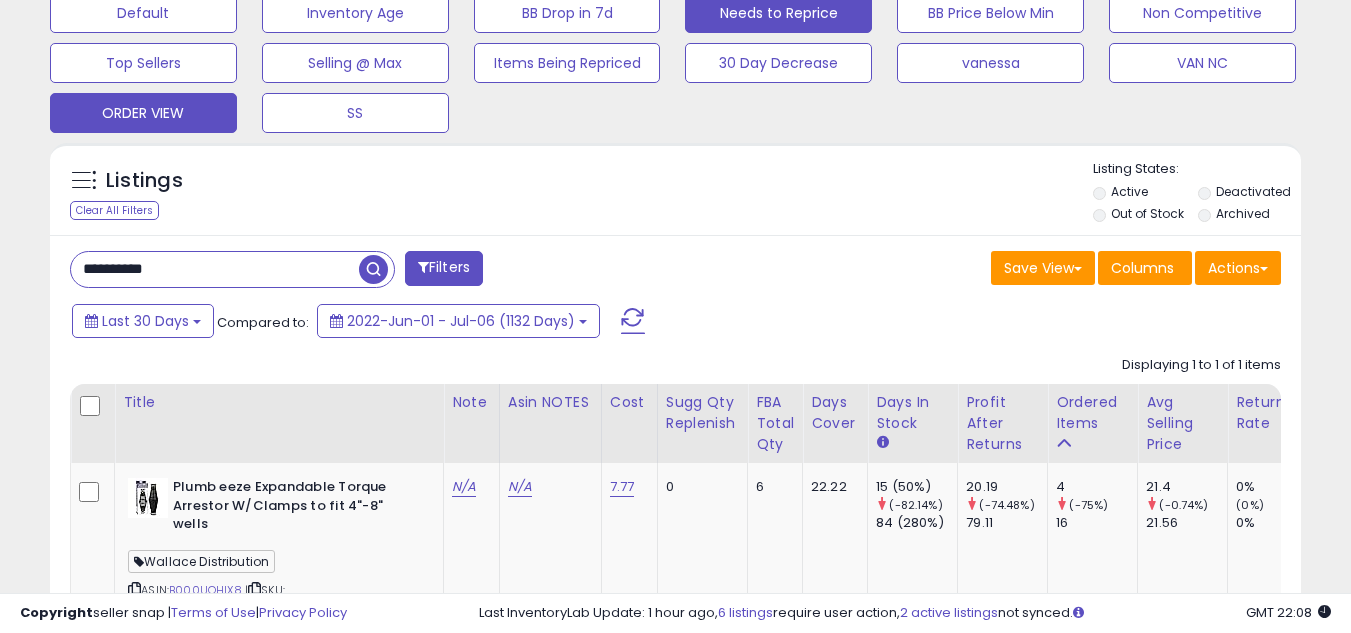 scroll, scrollTop: 999590, scrollLeft: 999267, axis: both 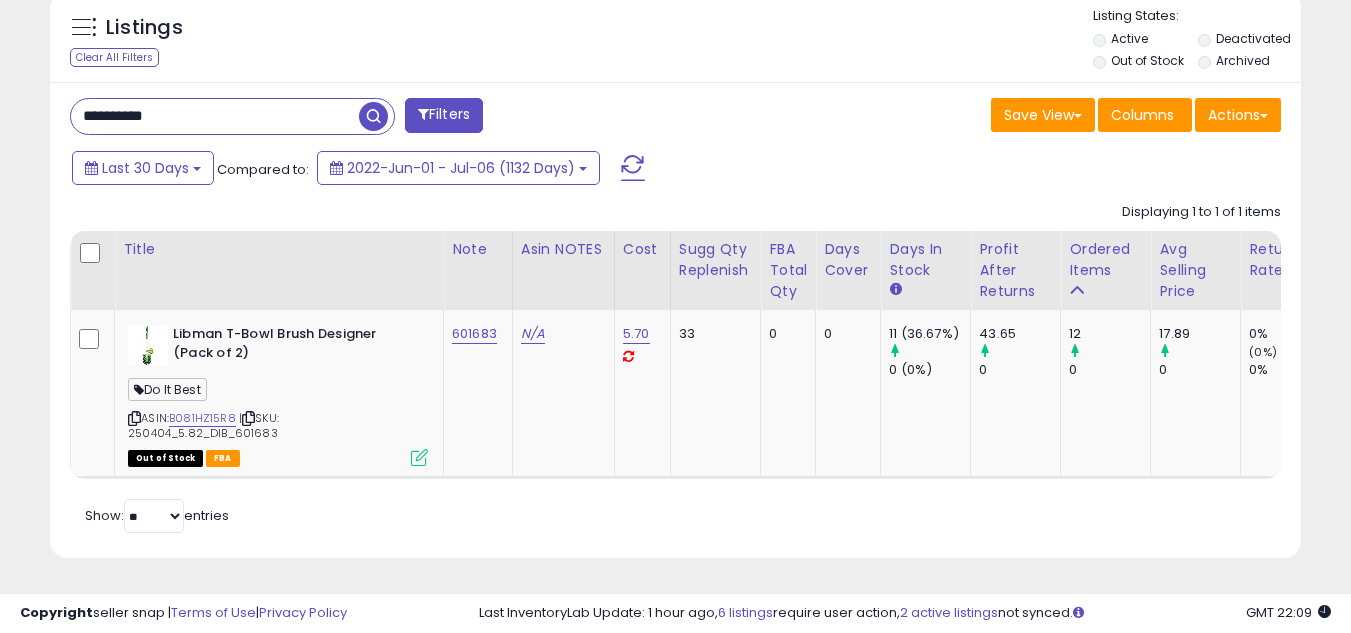 click on "Save View
Save As New View
Update Current View
Columns
Actions
Import  Export Visible Columns" at bounding box center [986, 117] 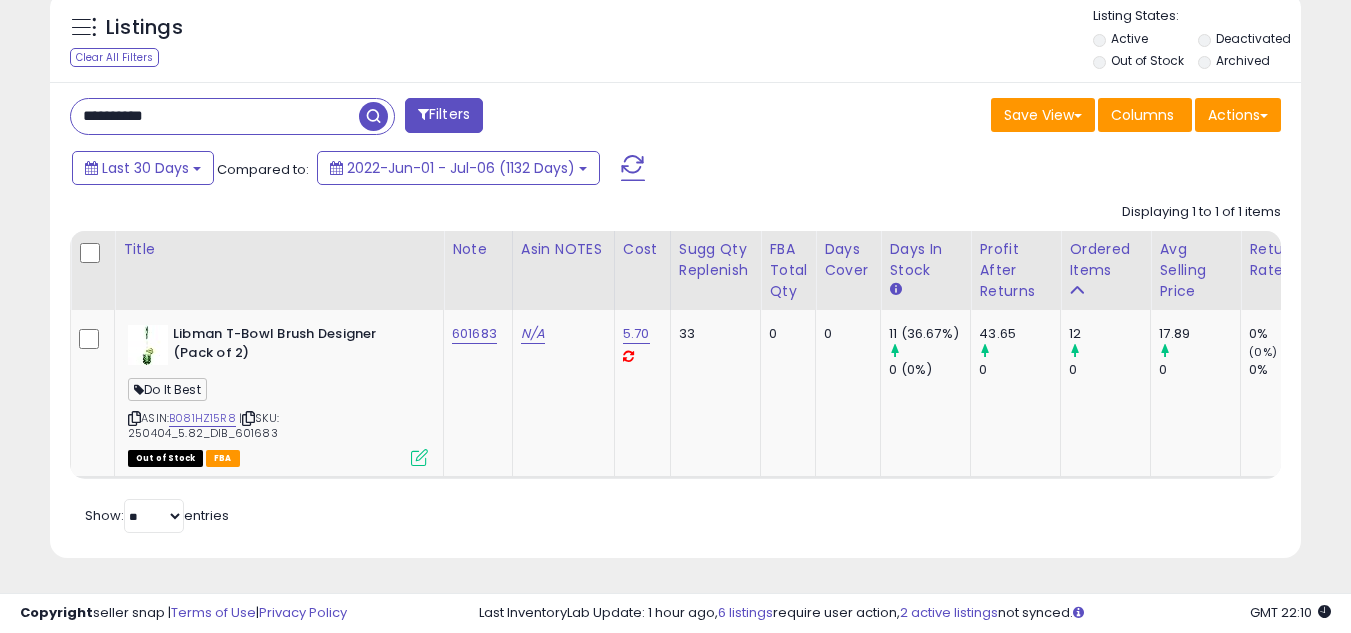 click on "Listings
Clear All Filters
Listing States:" at bounding box center (675, 41) 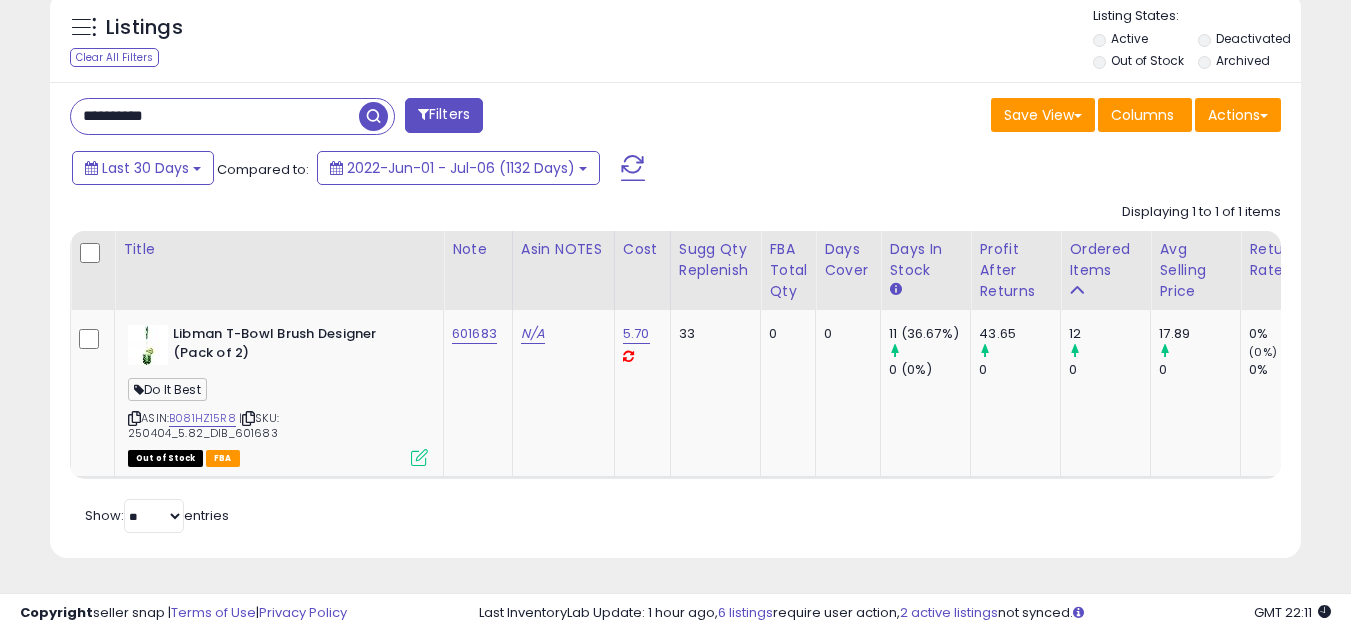 click on "**********" at bounding box center [215, 116] 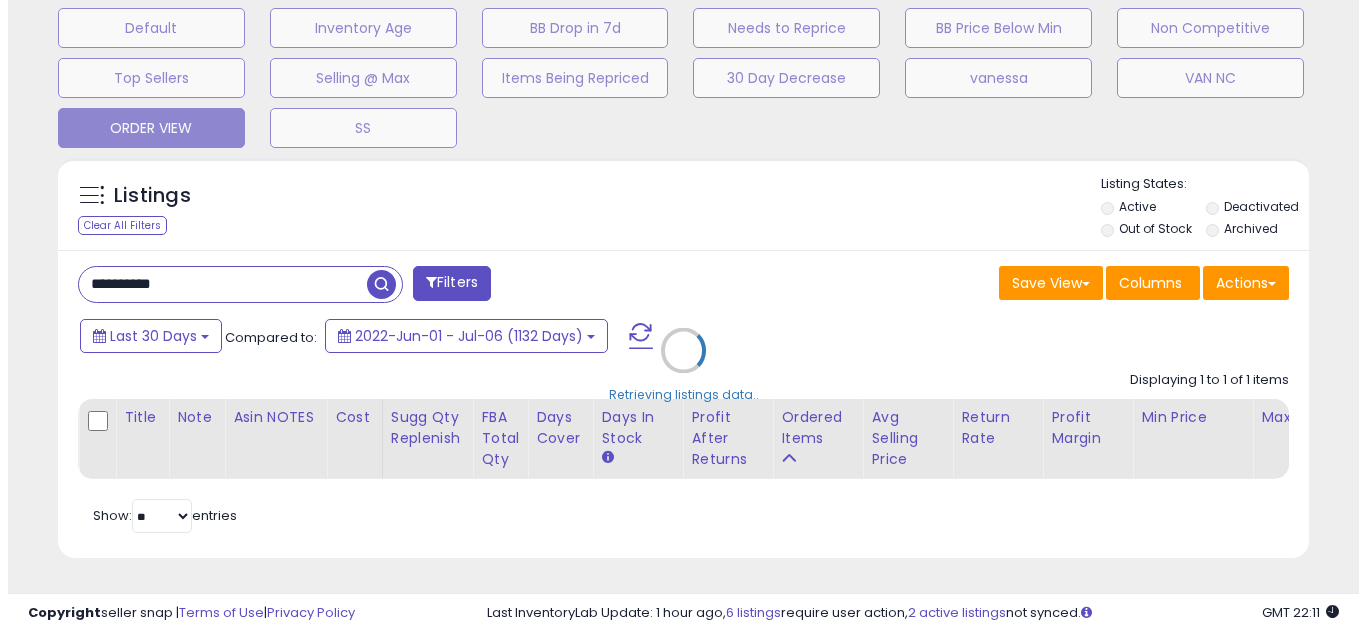 scroll, scrollTop: 637, scrollLeft: 0, axis: vertical 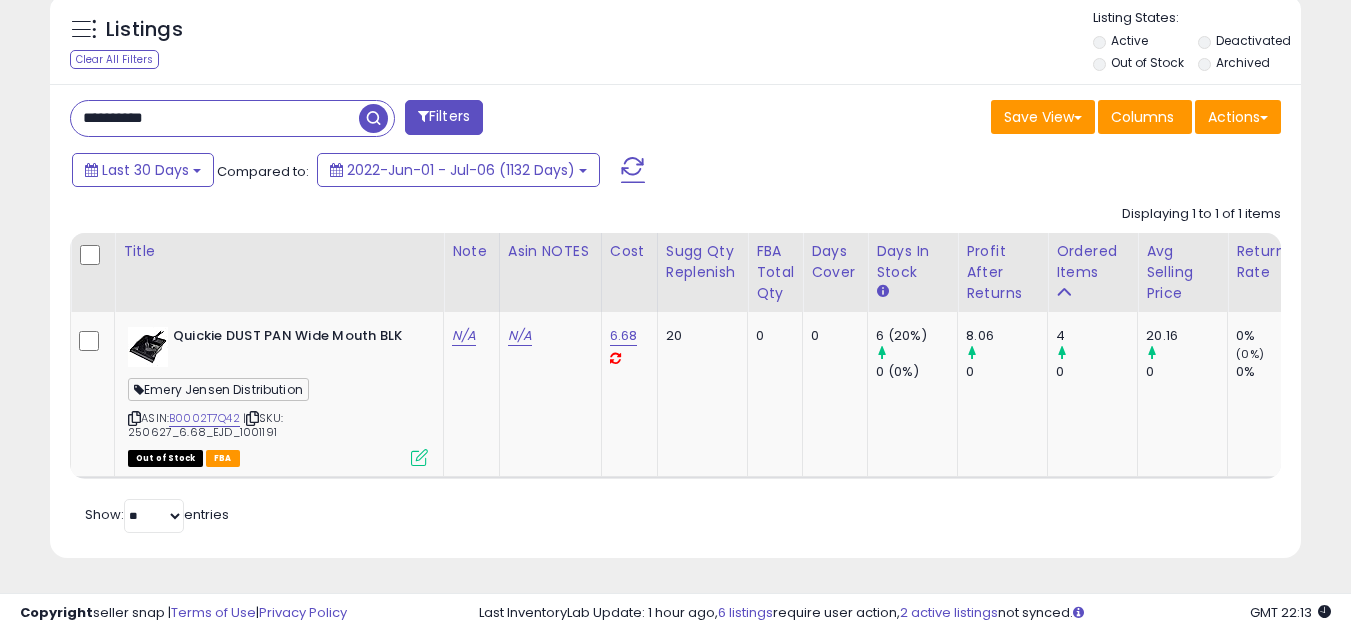 click on "**********" at bounding box center [215, 118] 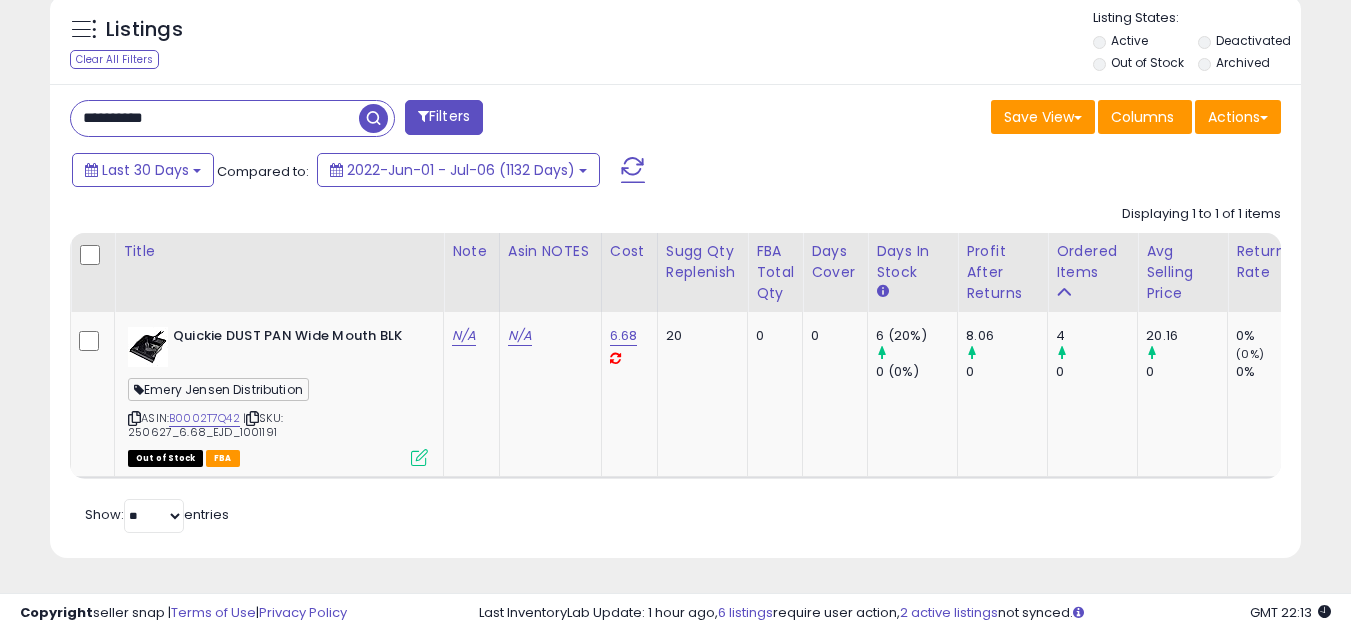 click on "**********" at bounding box center (215, 118) 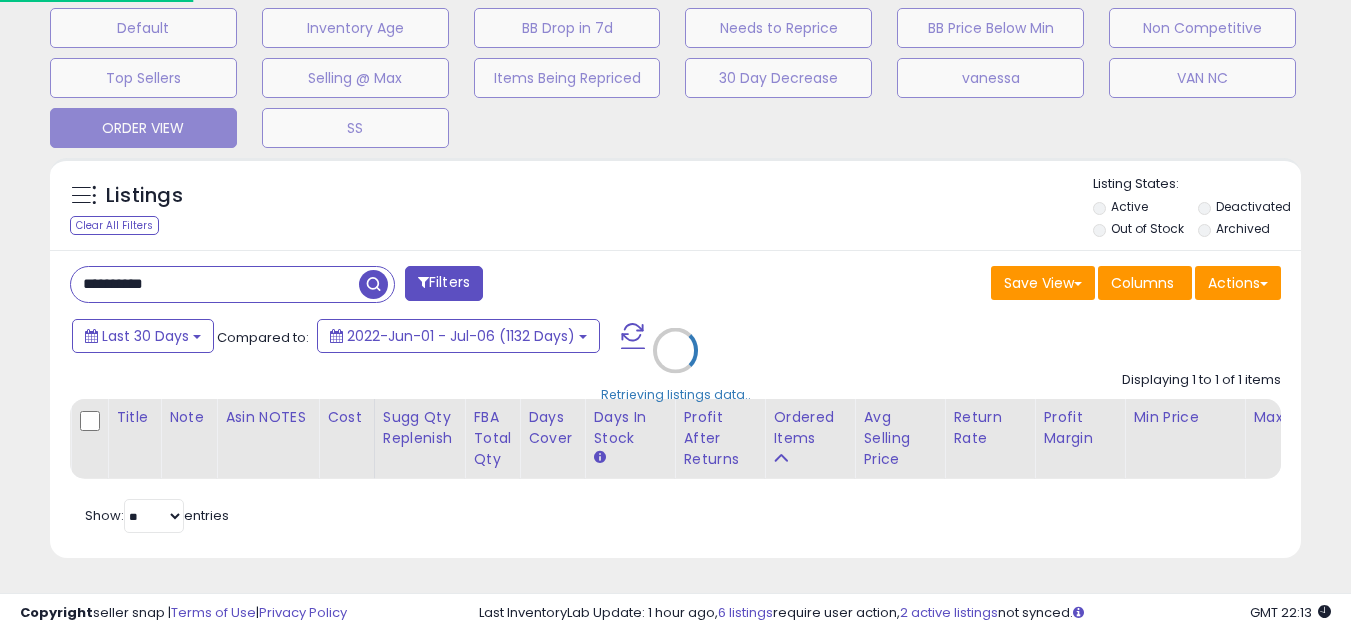 scroll, scrollTop: 999590, scrollLeft: 999267, axis: both 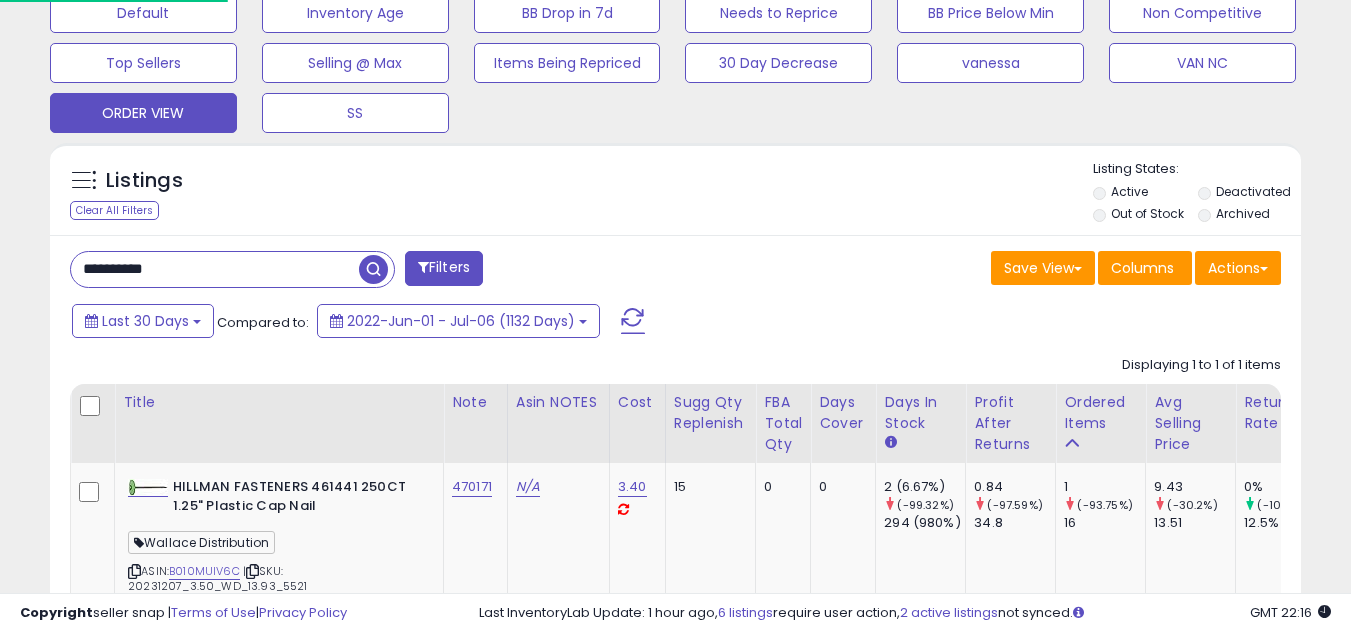 click on "**********" at bounding box center [232, 269] 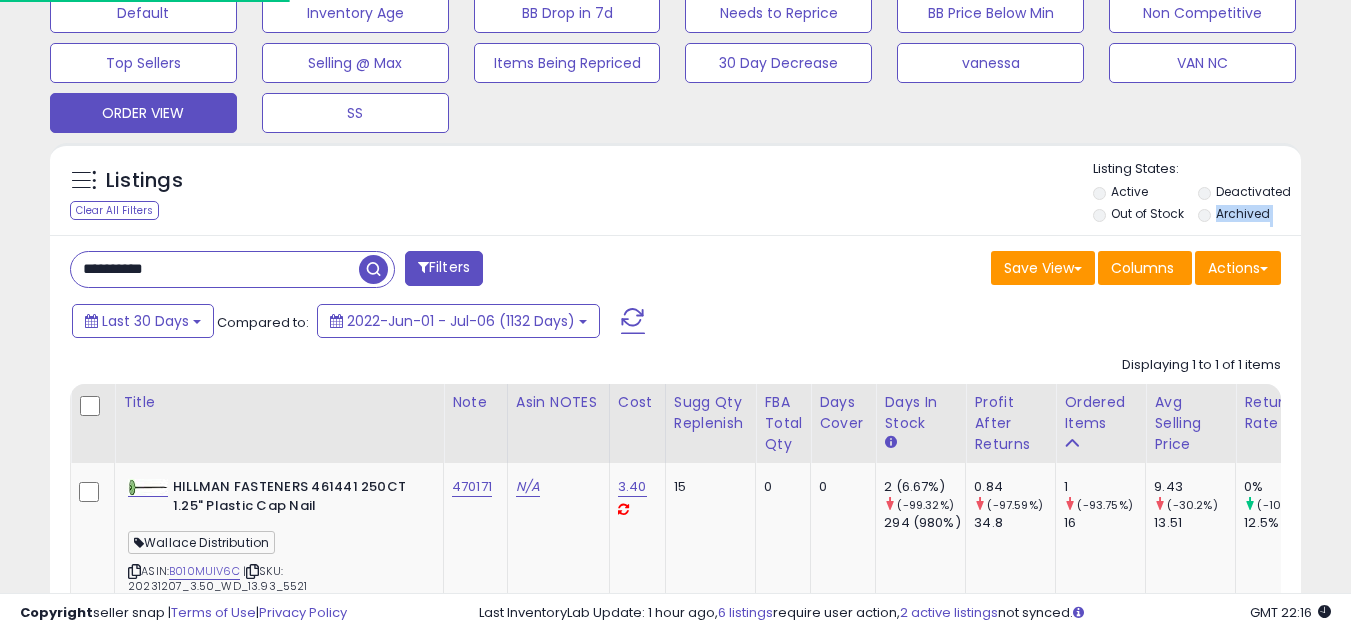 click on "**********" at bounding box center [232, 269] 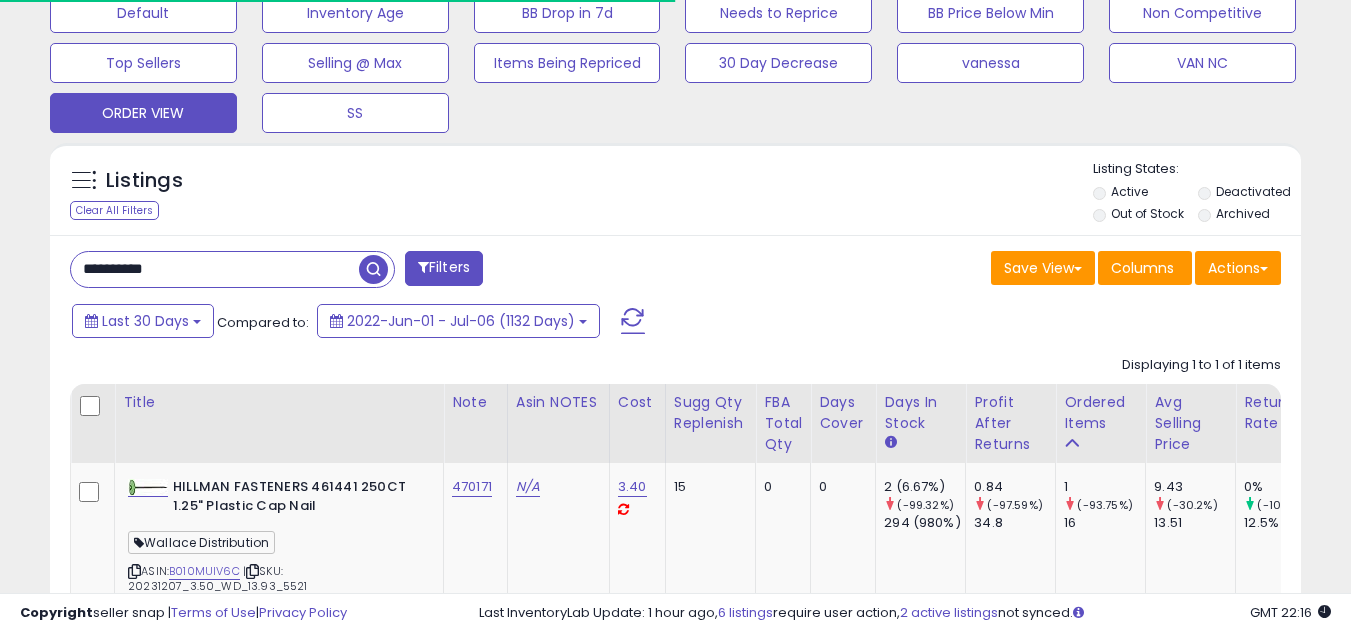 click on "**********" at bounding box center (215, 269) 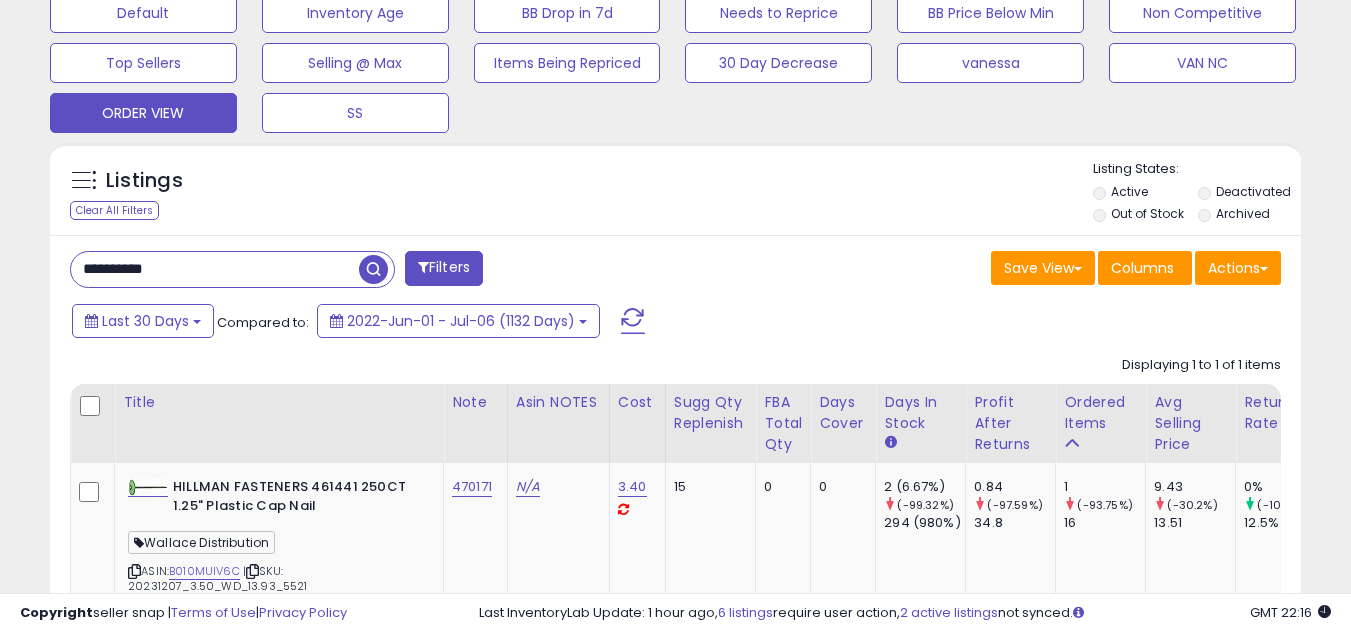paste 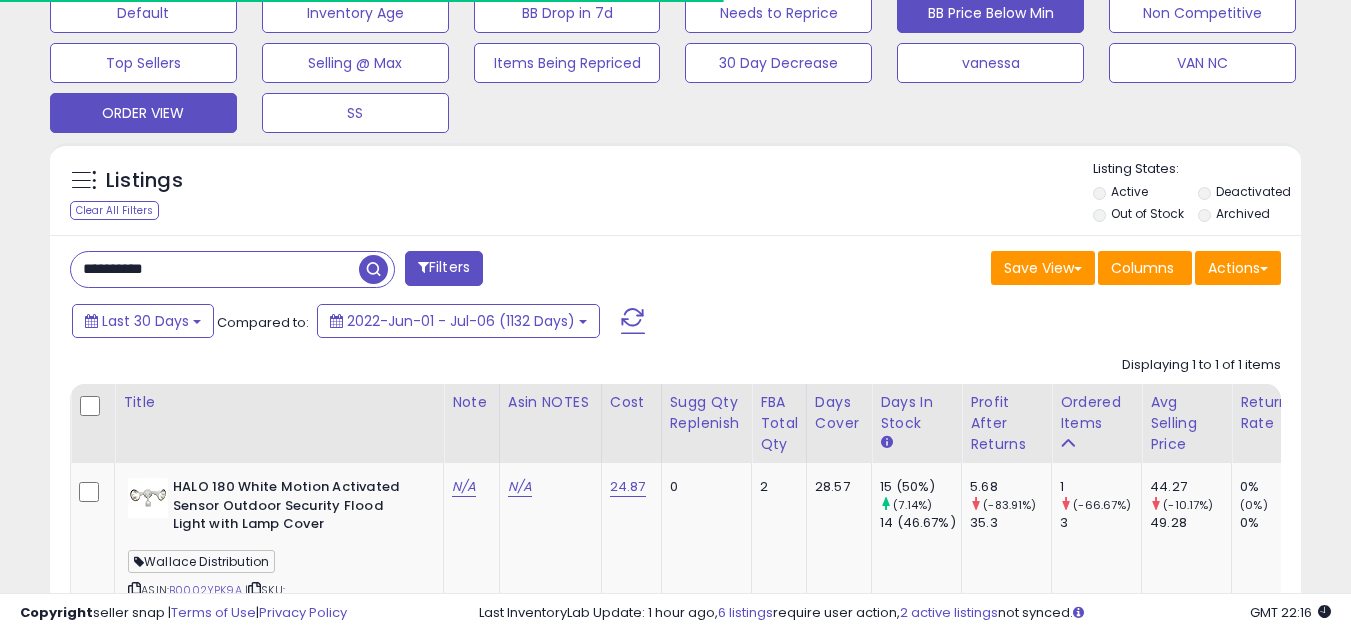 scroll, scrollTop: 999590, scrollLeft: 999276, axis: both 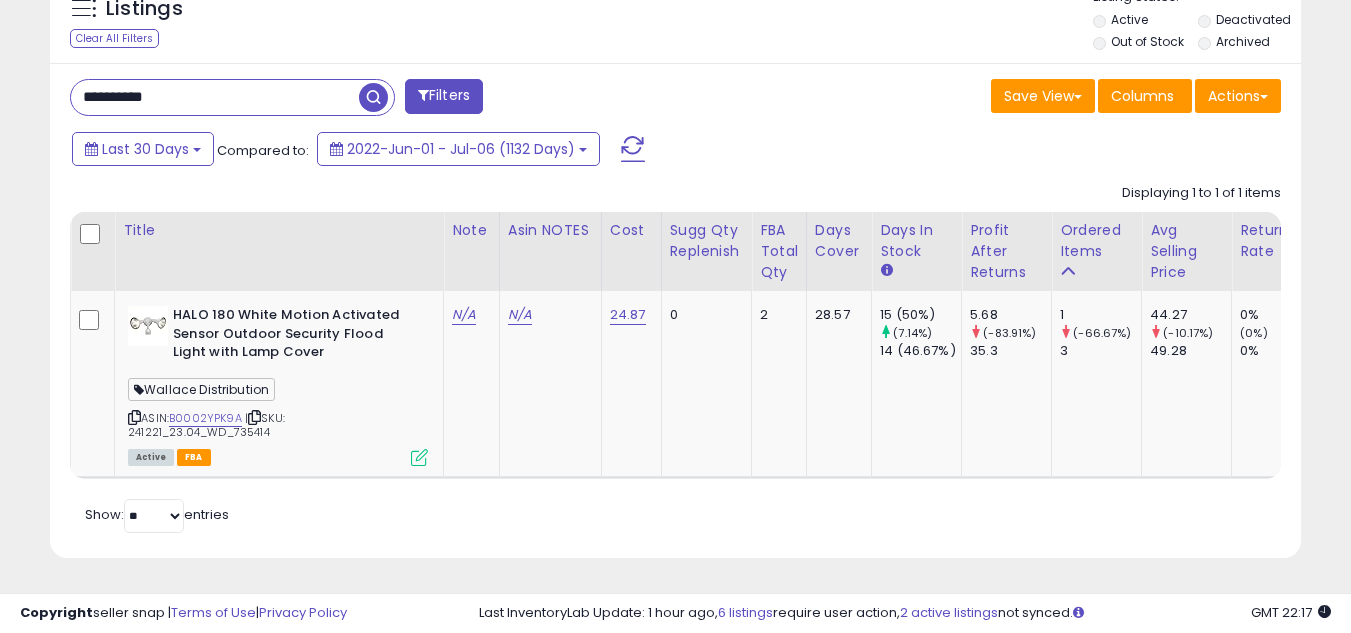 click on "**********" at bounding box center (215, 97) 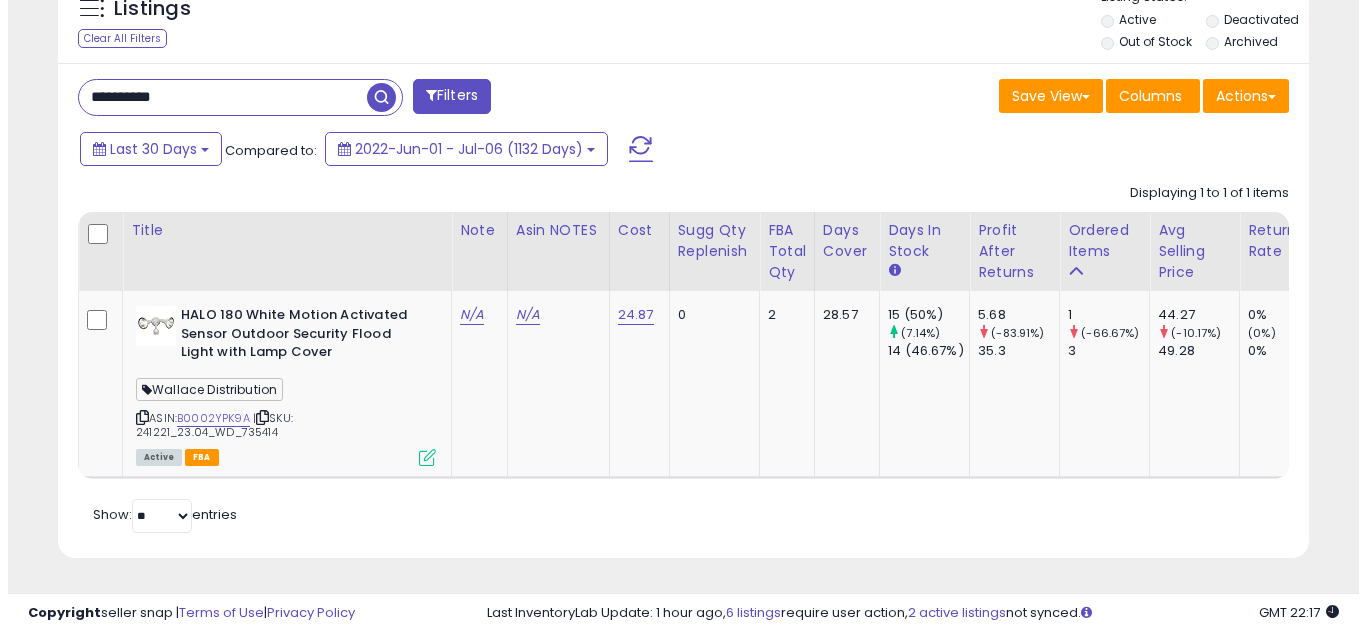 scroll, scrollTop: 637, scrollLeft: 0, axis: vertical 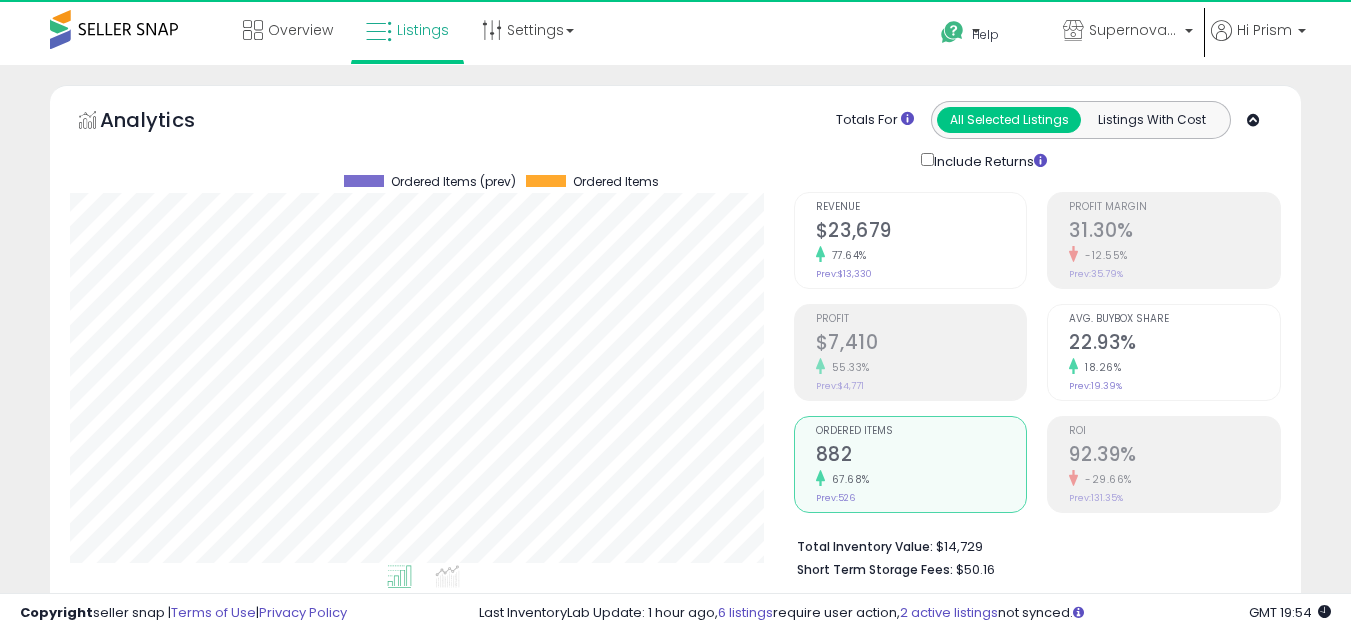 select on "**" 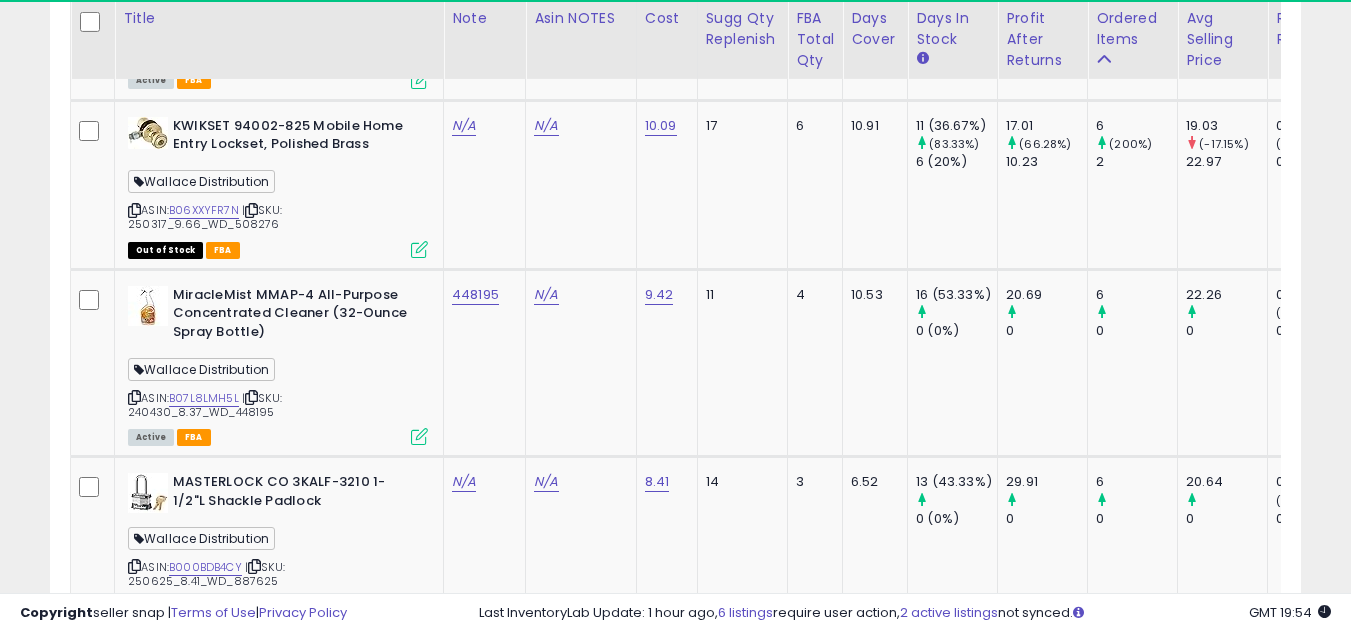 scroll, scrollTop: 5857, scrollLeft: 0, axis: vertical 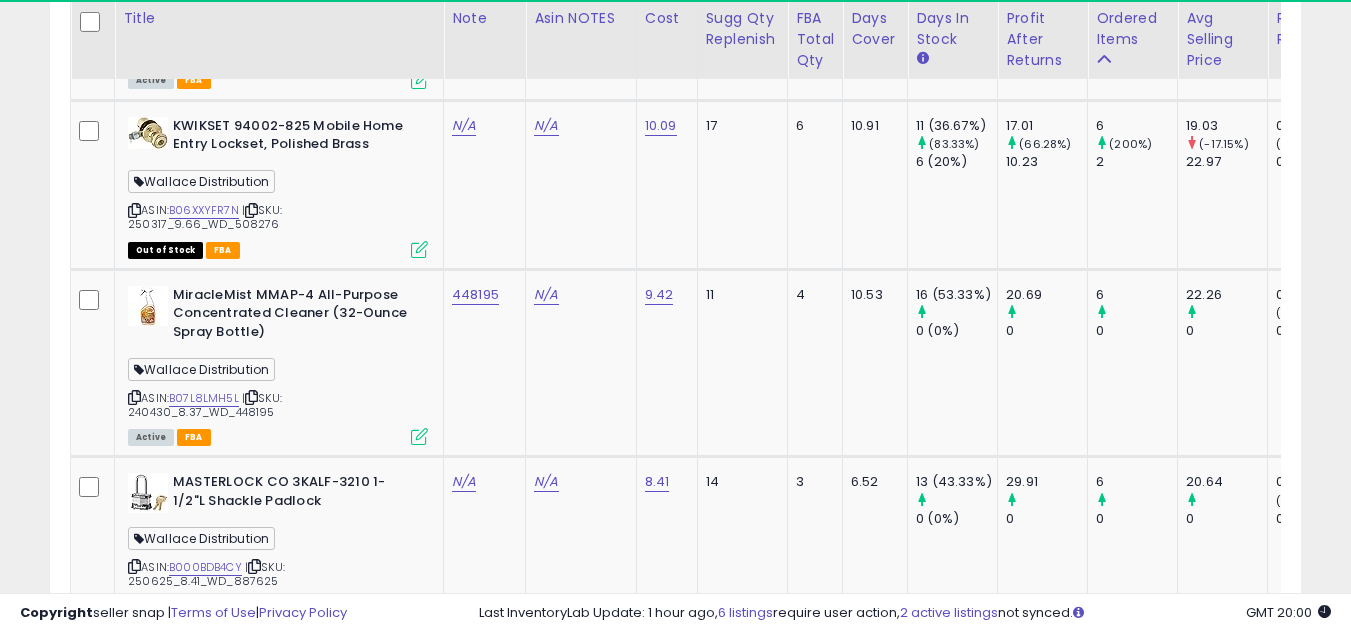 click on "**********" at bounding box center [675, -672] 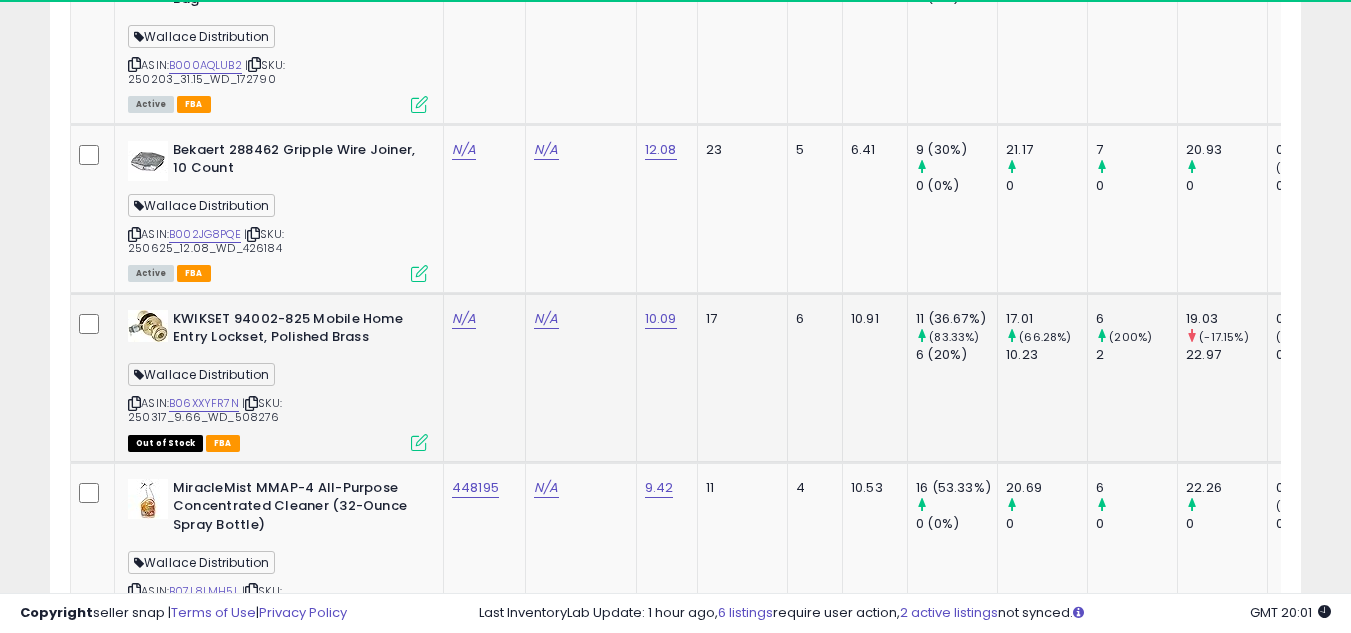 scroll, scrollTop: 5757, scrollLeft: 0, axis: vertical 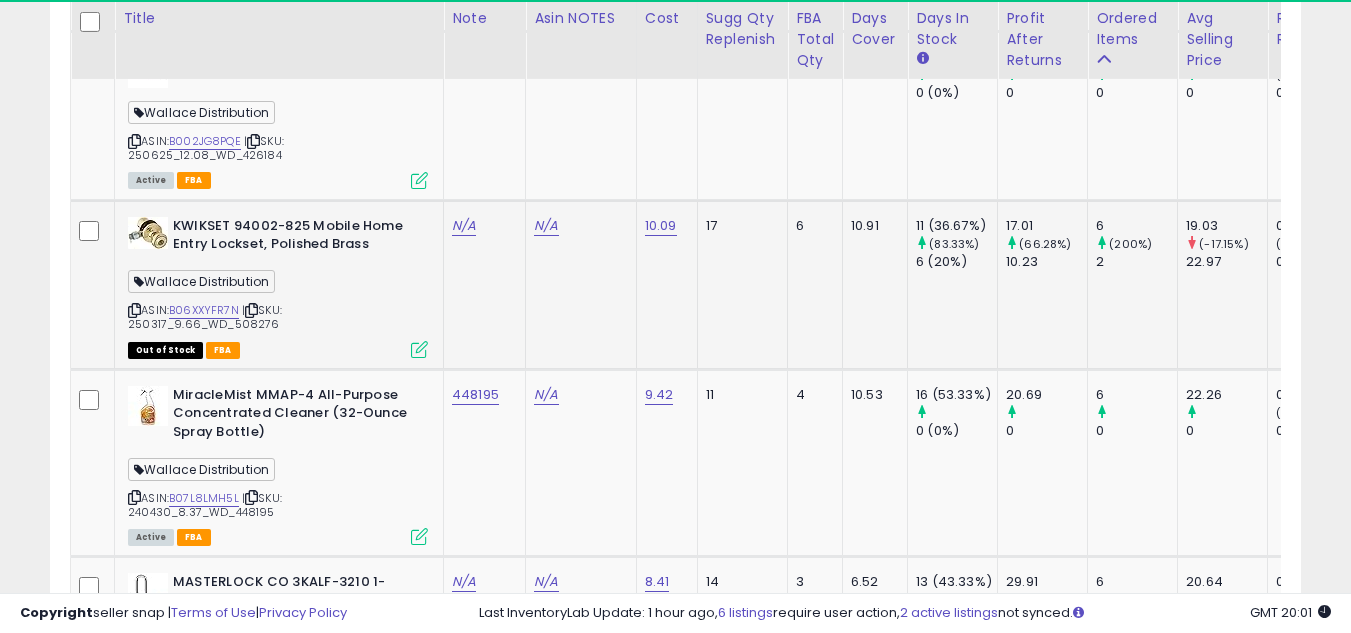 click at bounding box center [134, 310] 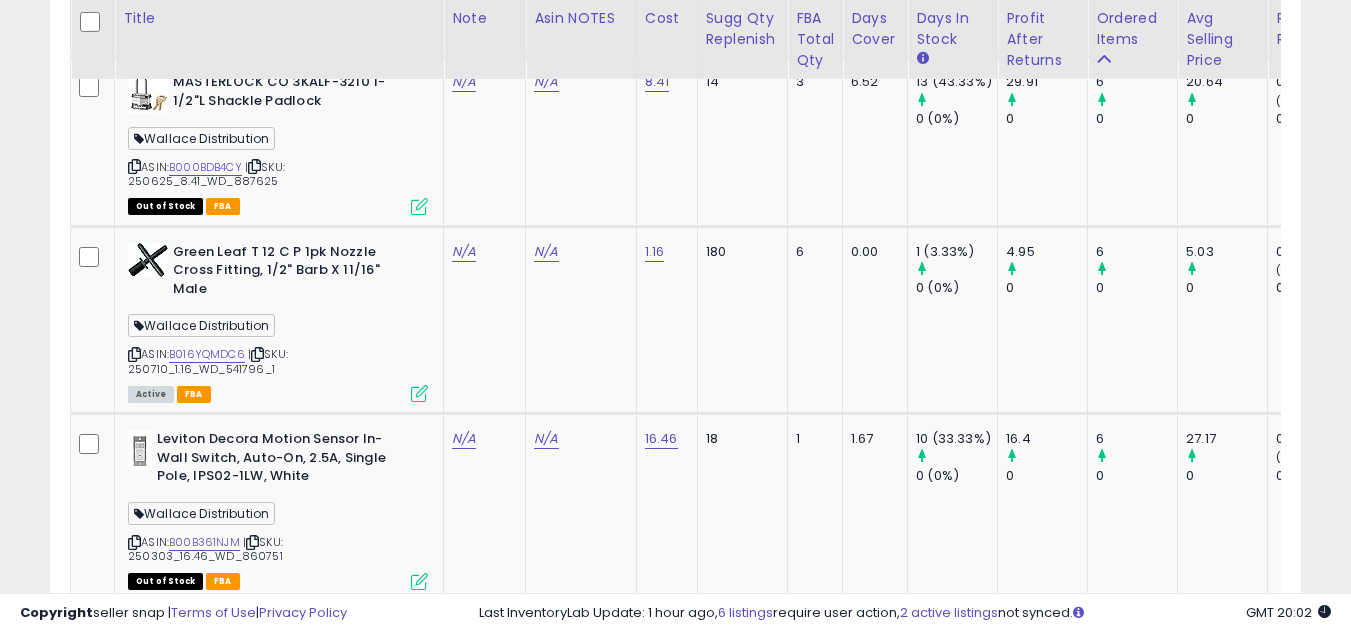 scroll, scrollTop: 6157, scrollLeft: 0, axis: vertical 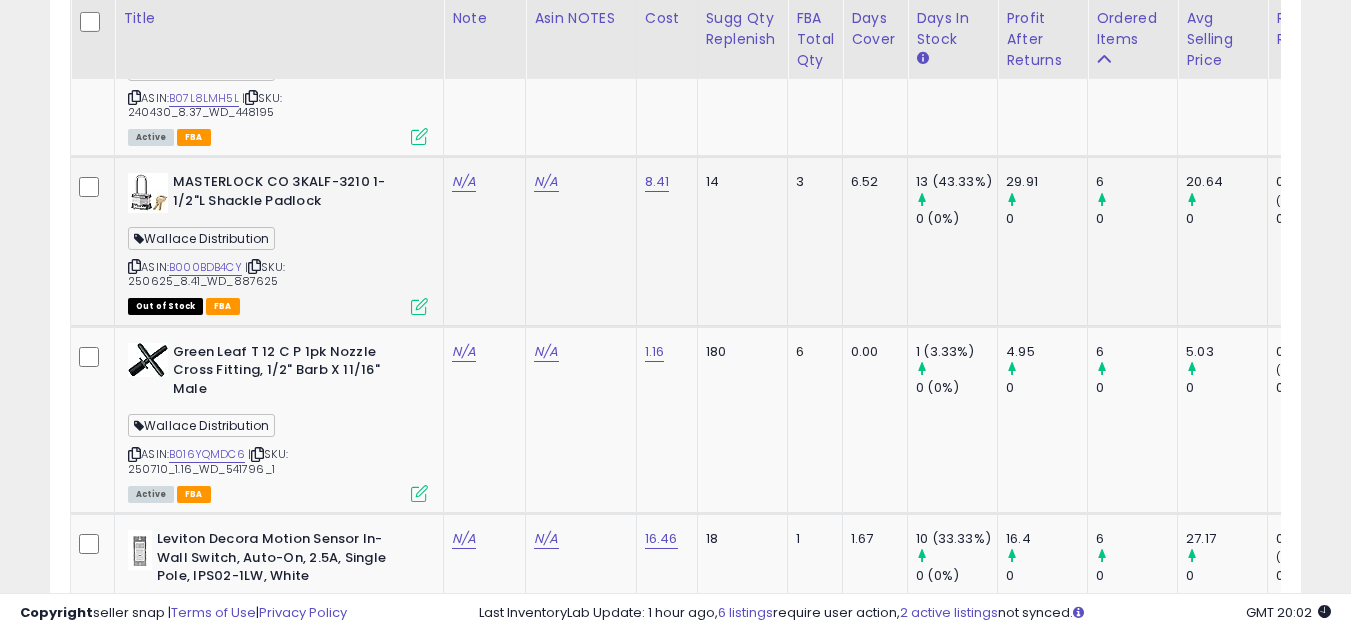 click at bounding box center (134, 266) 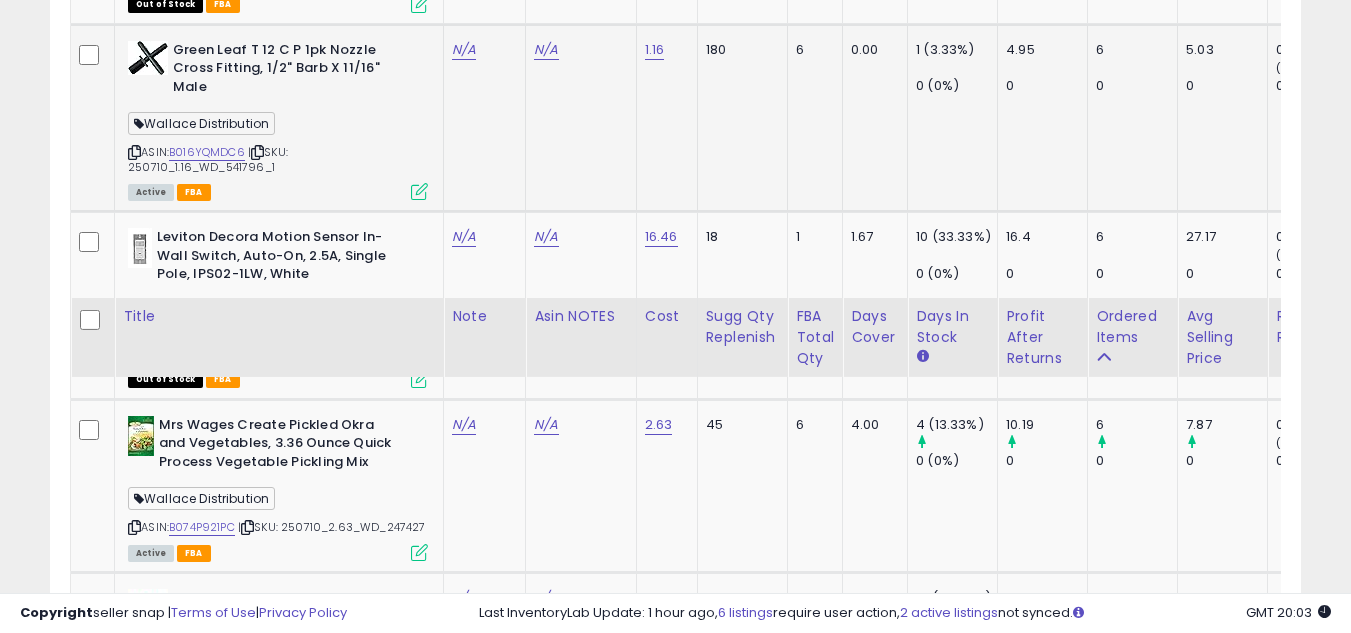 scroll, scrollTop: 6757, scrollLeft: 0, axis: vertical 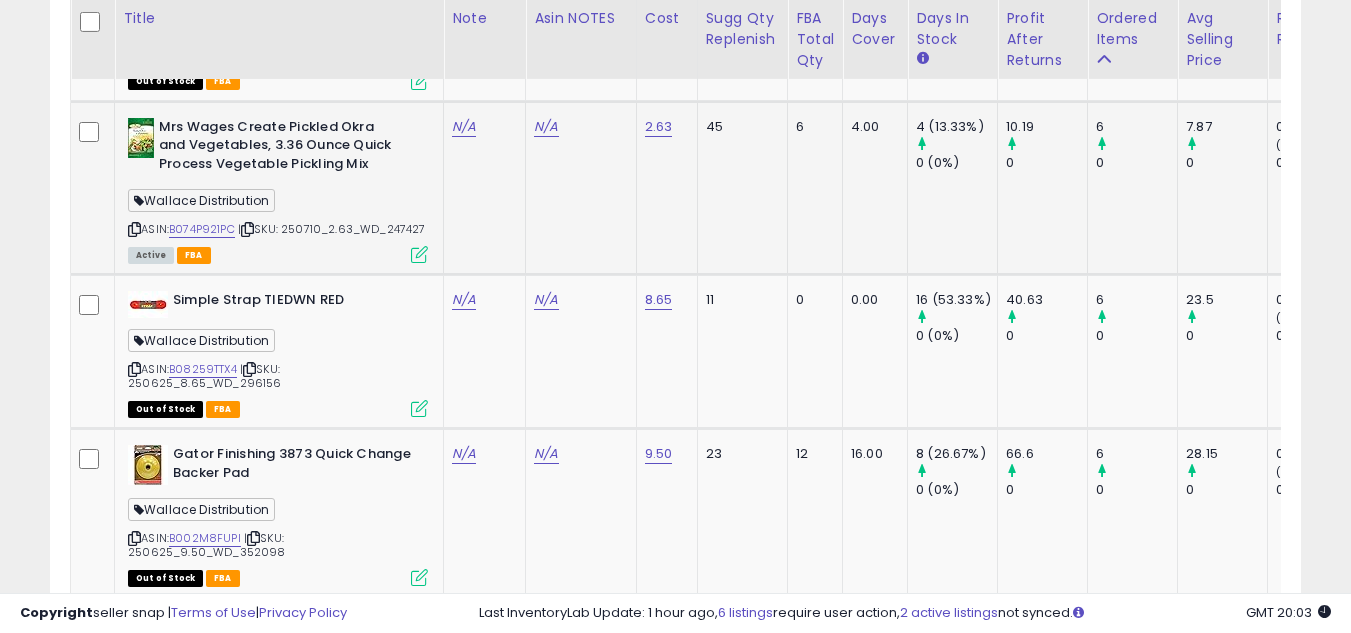 click at bounding box center [134, 229] 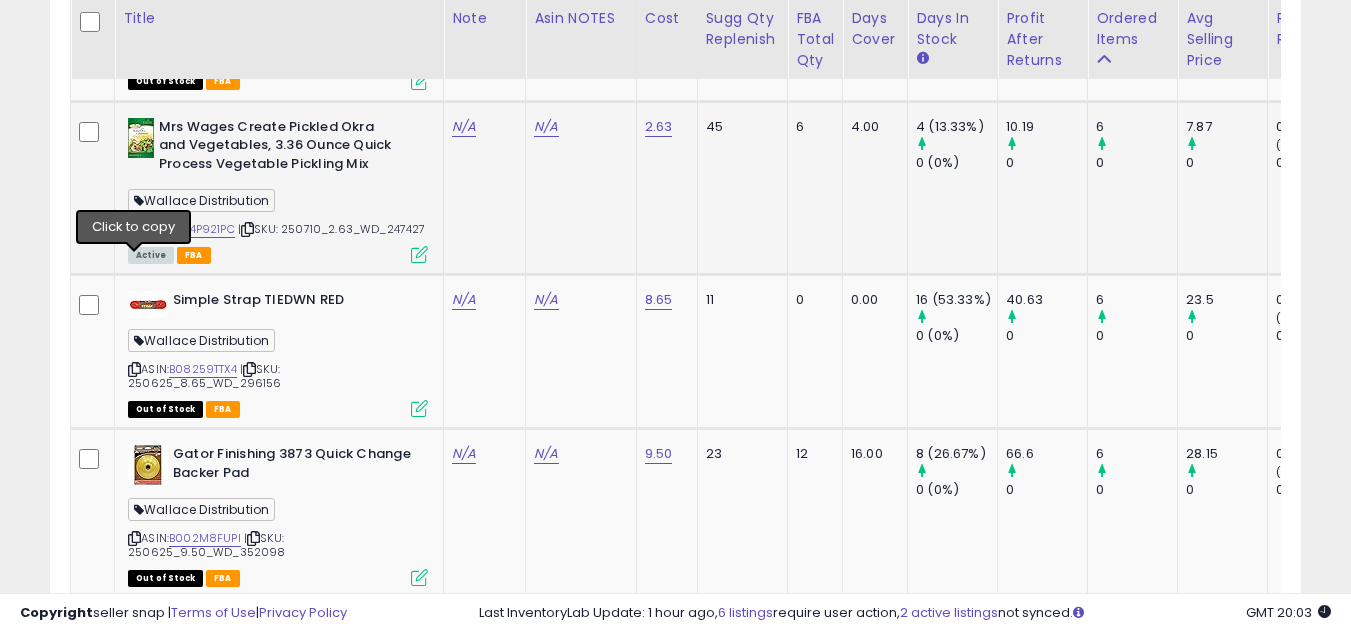 click at bounding box center [134, 229] 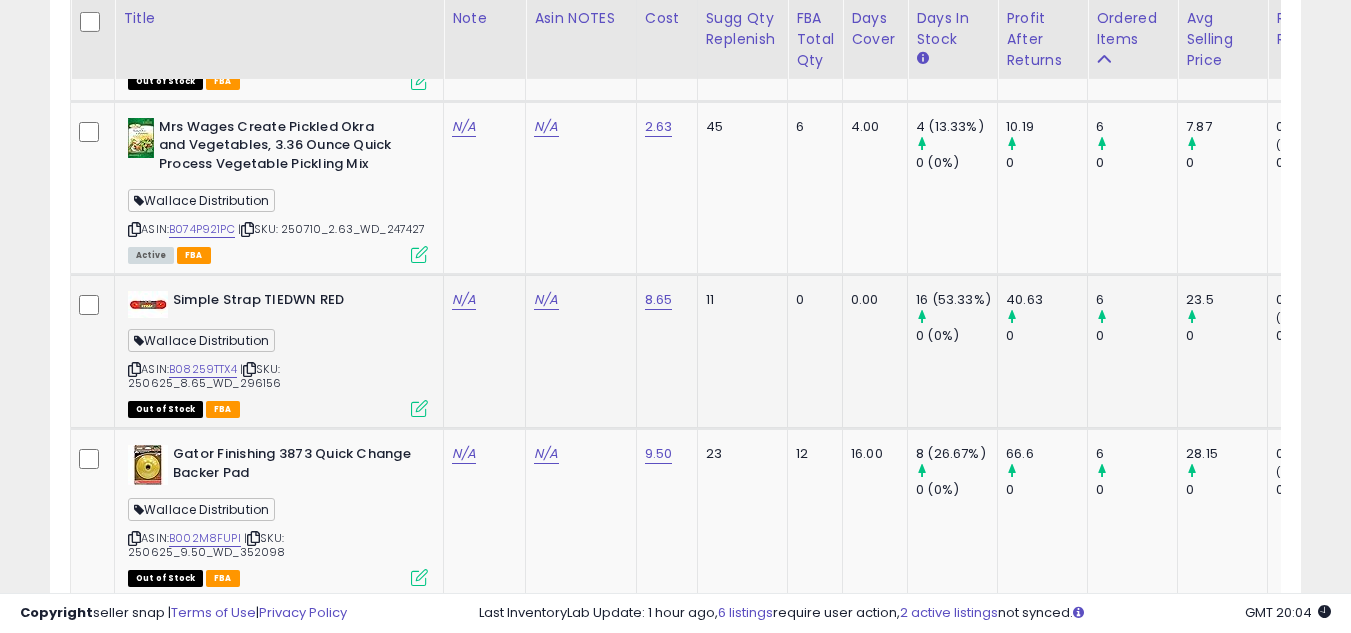 scroll, scrollTop: 7057, scrollLeft: 0, axis: vertical 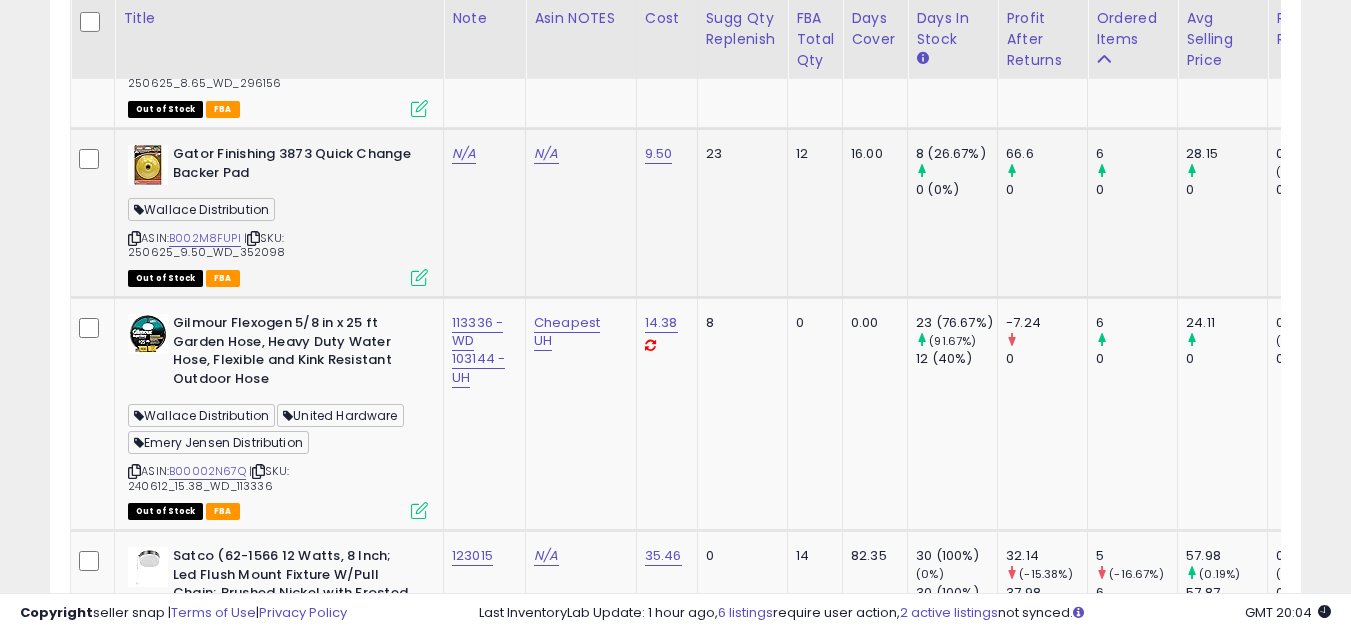 click at bounding box center (134, 238) 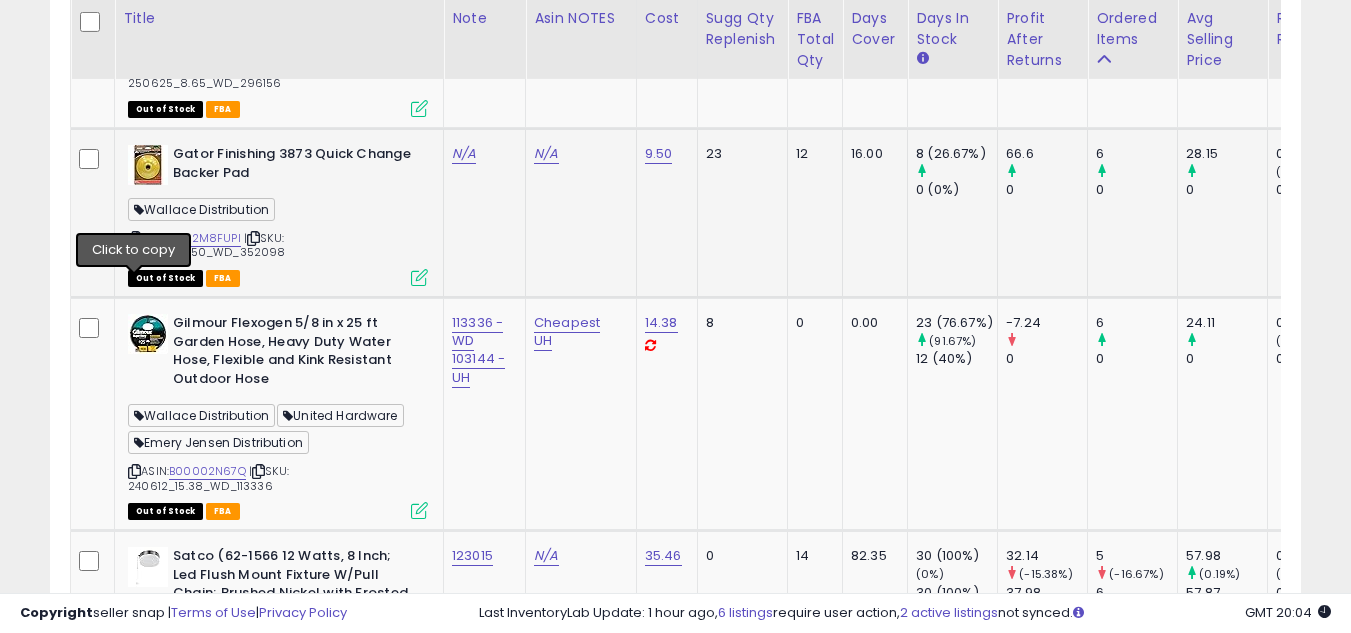click at bounding box center [134, 238] 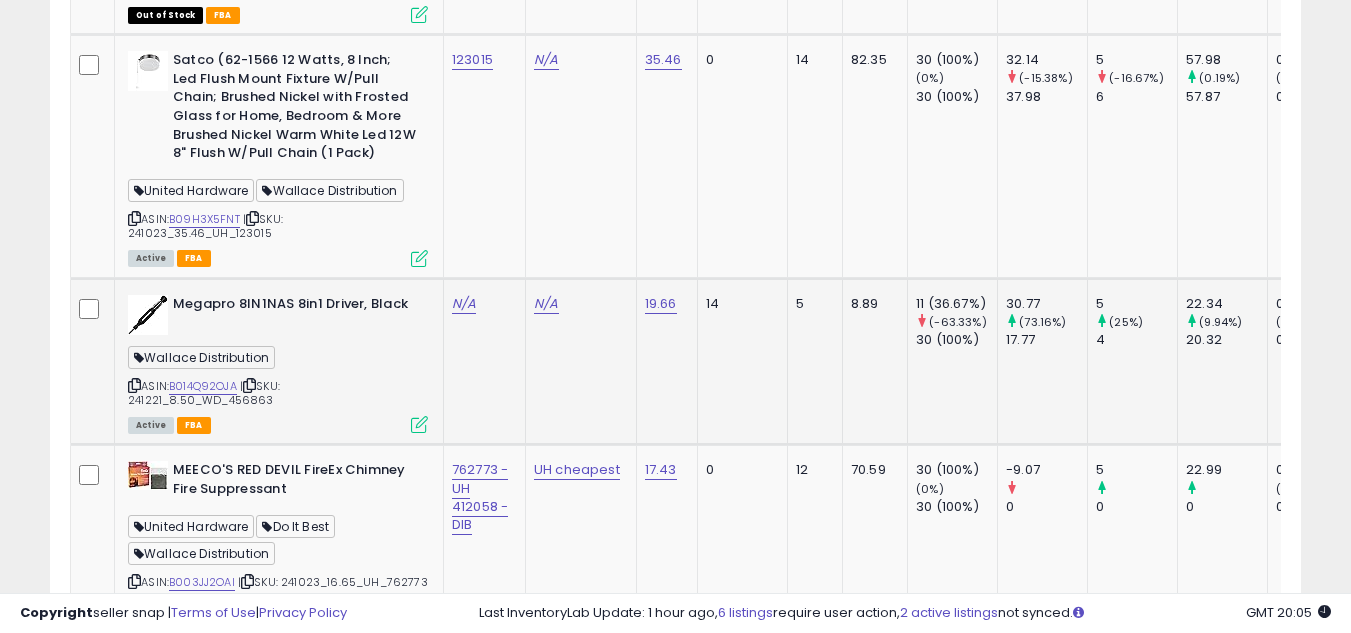 scroll, scrollTop: 7557, scrollLeft: 0, axis: vertical 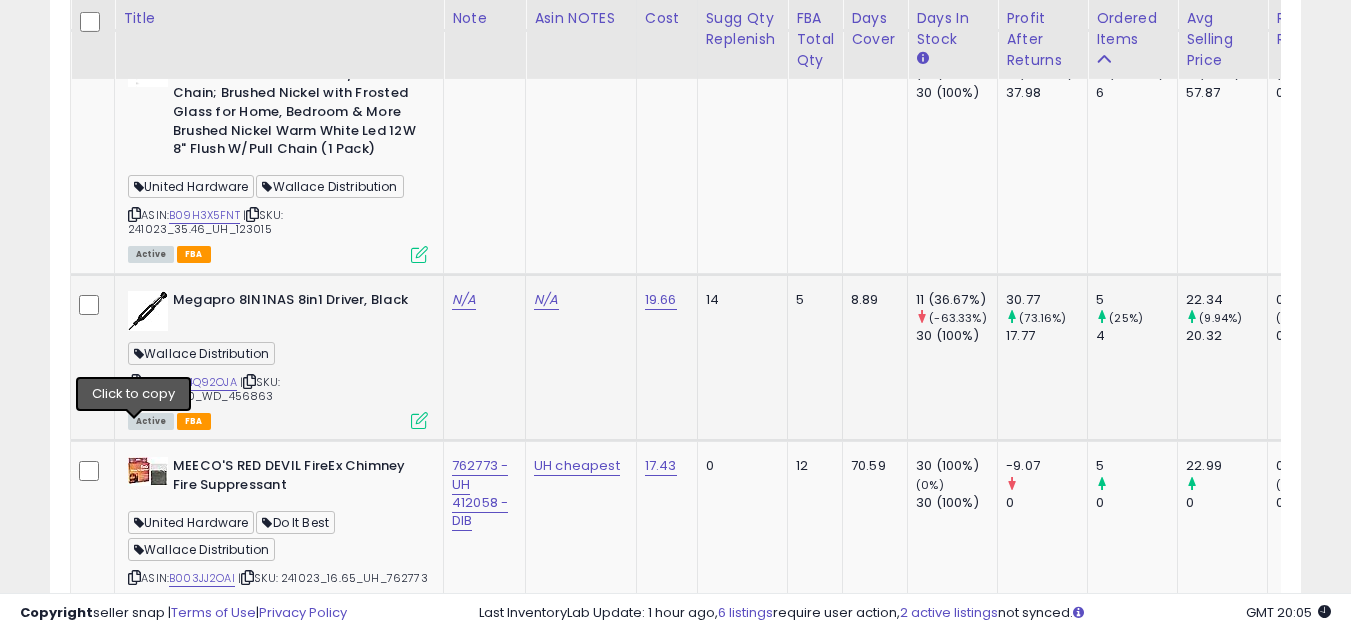 click at bounding box center [134, 381] 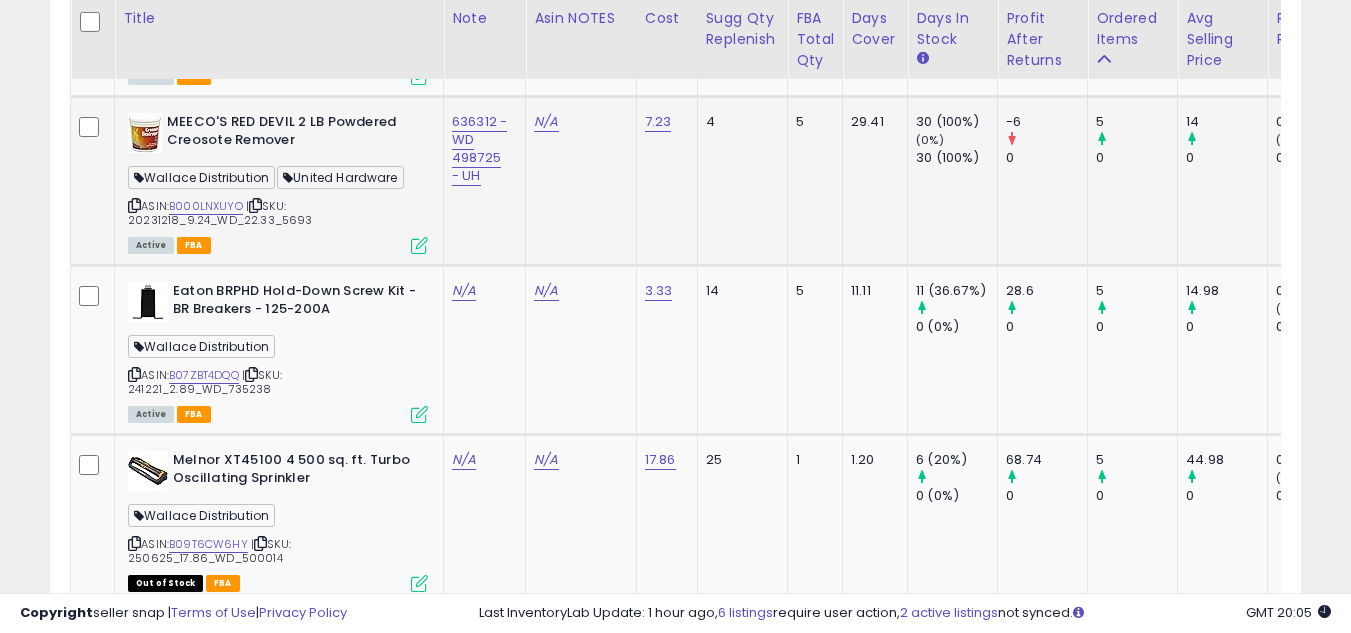 scroll, scrollTop: 8357, scrollLeft: 0, axis: vertical 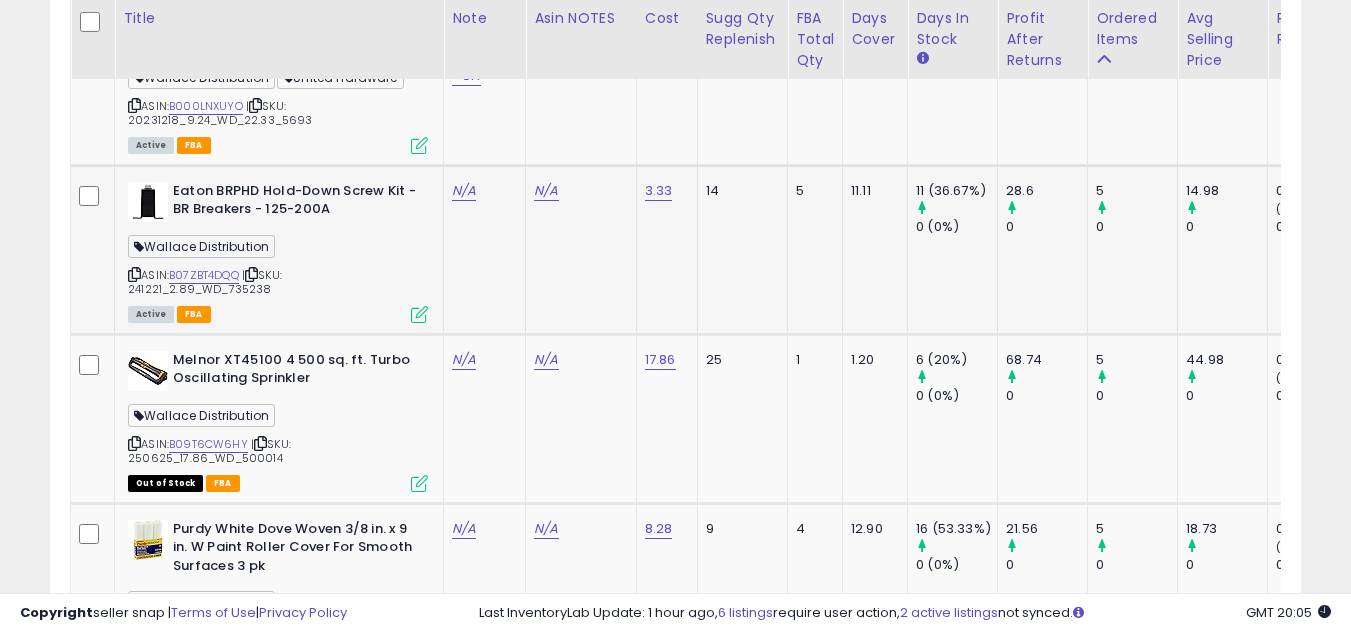 click at bounding box center [134, 274] 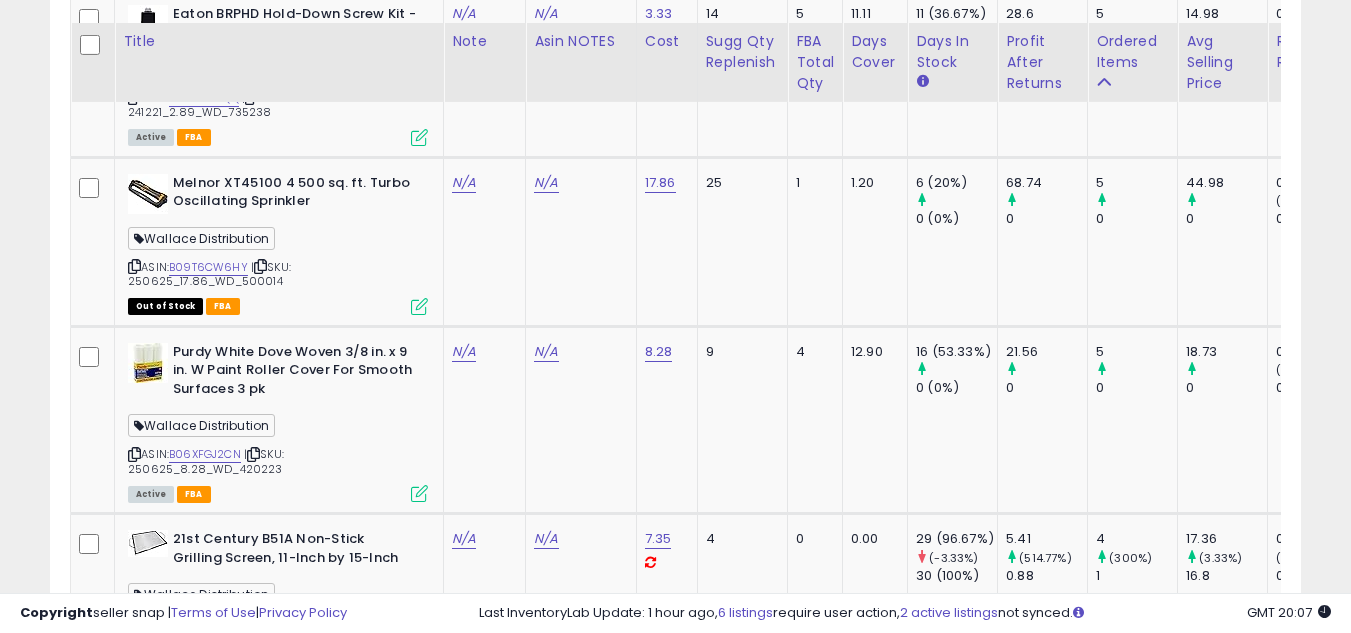 scroll, scrollTop: 8557, scrollLeft: 0, axis: vertical 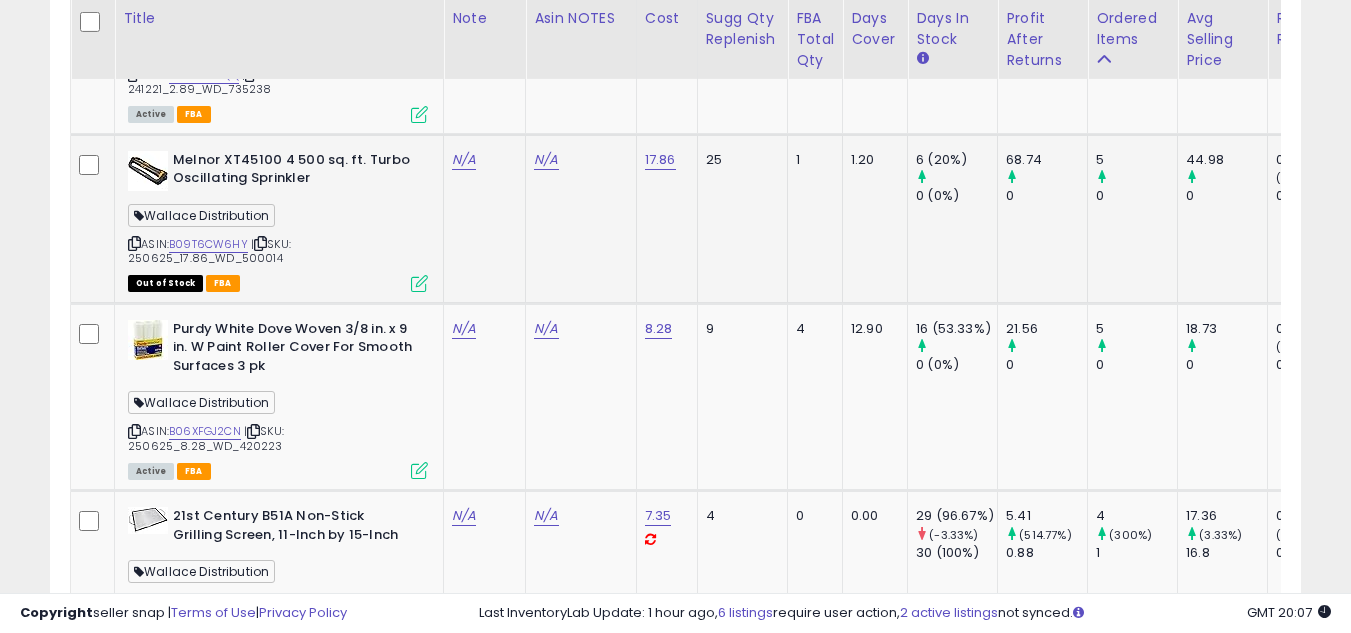 click at bounding box center [134, 243] 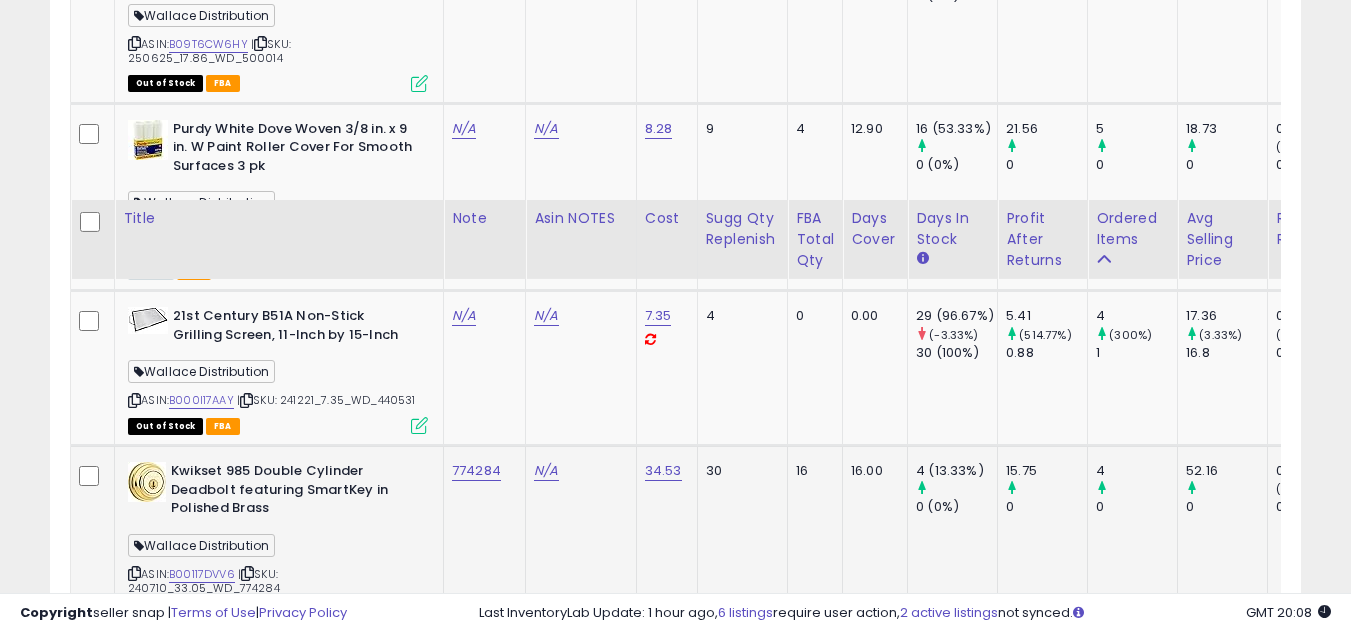 scroll, scrollTop: 8957, scrollLeft: 0, axis: vertical 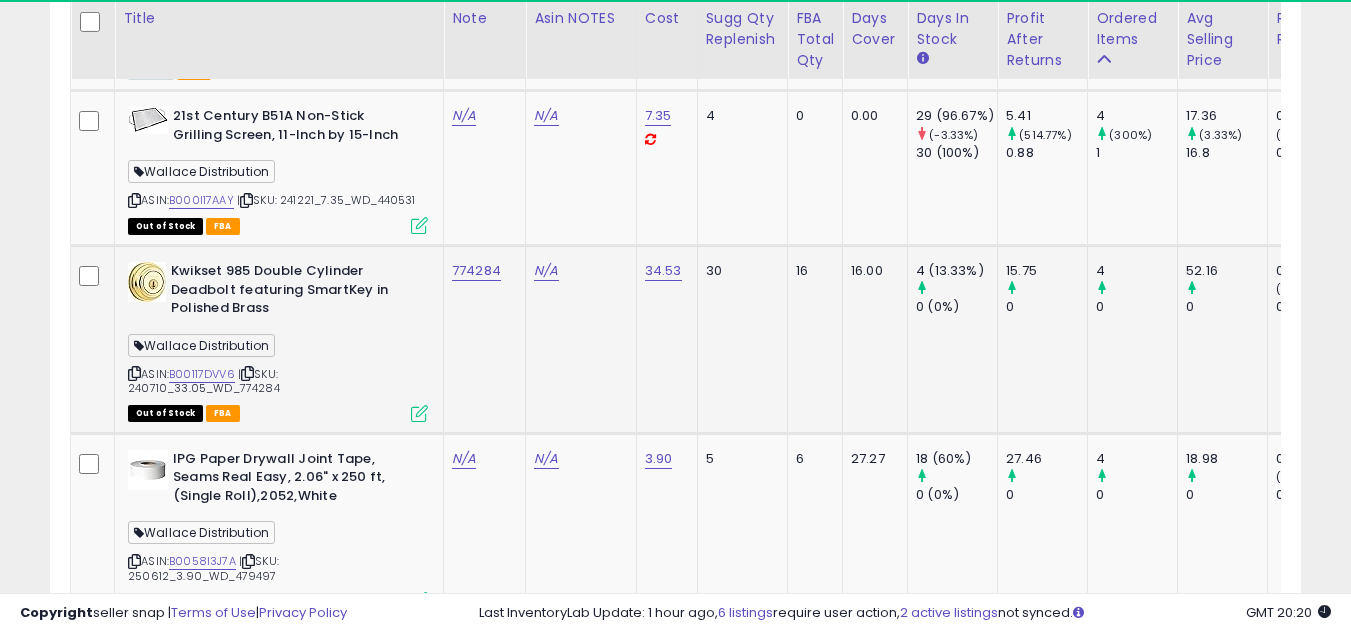 click at bounding box center (134, 373) 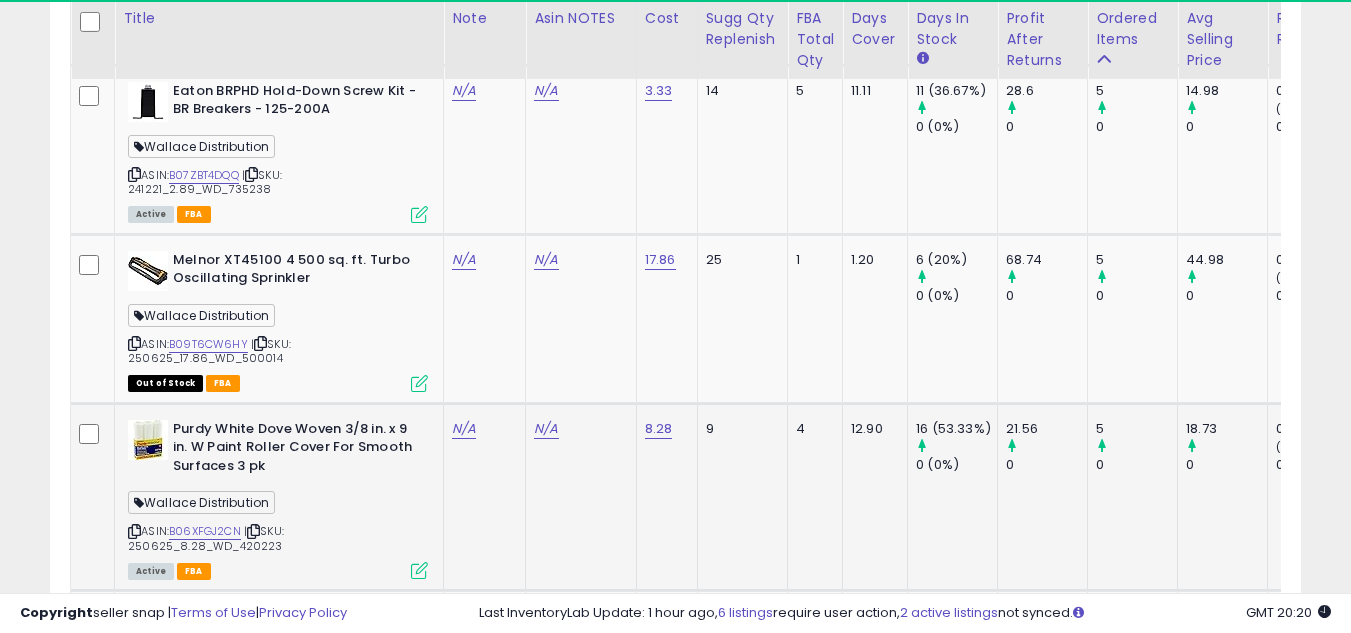 scroll, scrollTop: 8557, scrollLeft: 0, axis: vertical 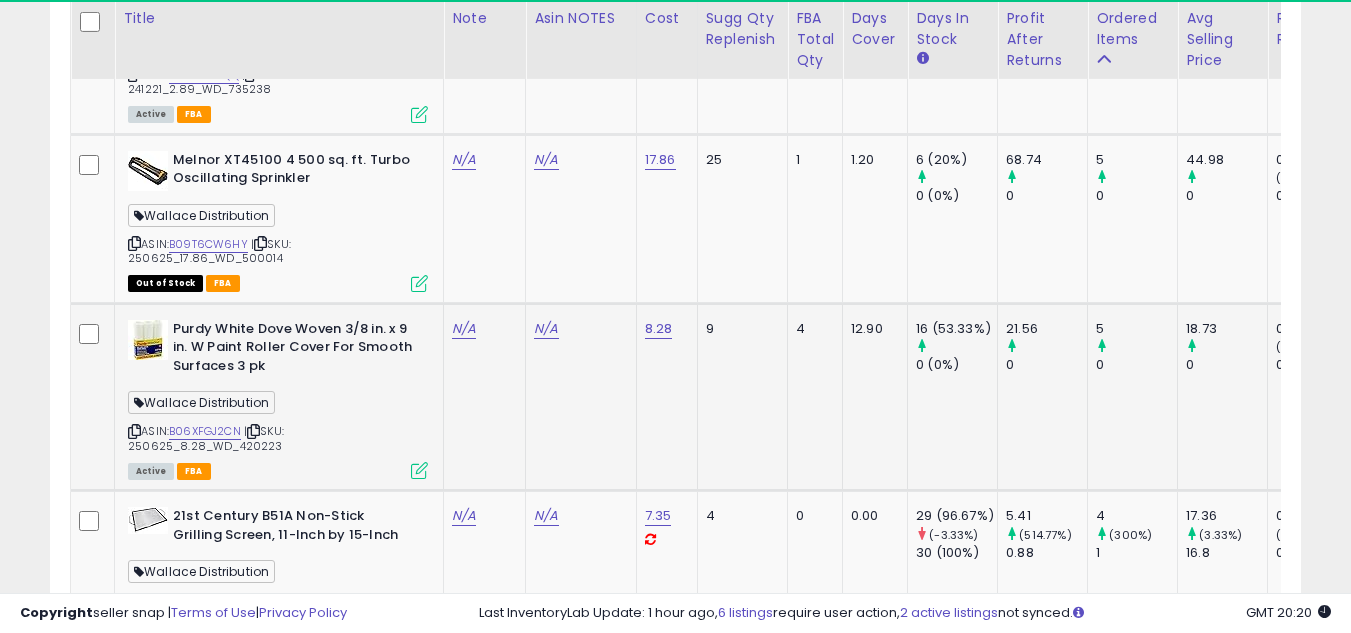 click at bounding box center [134, 431] 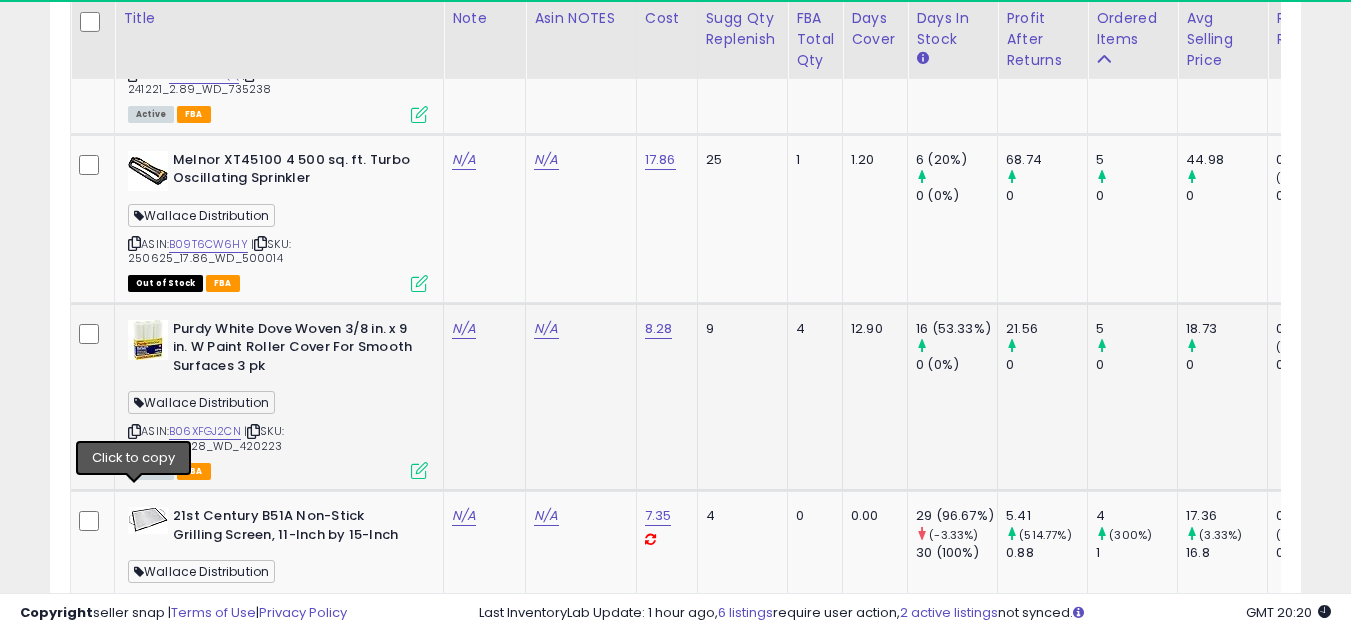 click at bounding box center [134, 431] 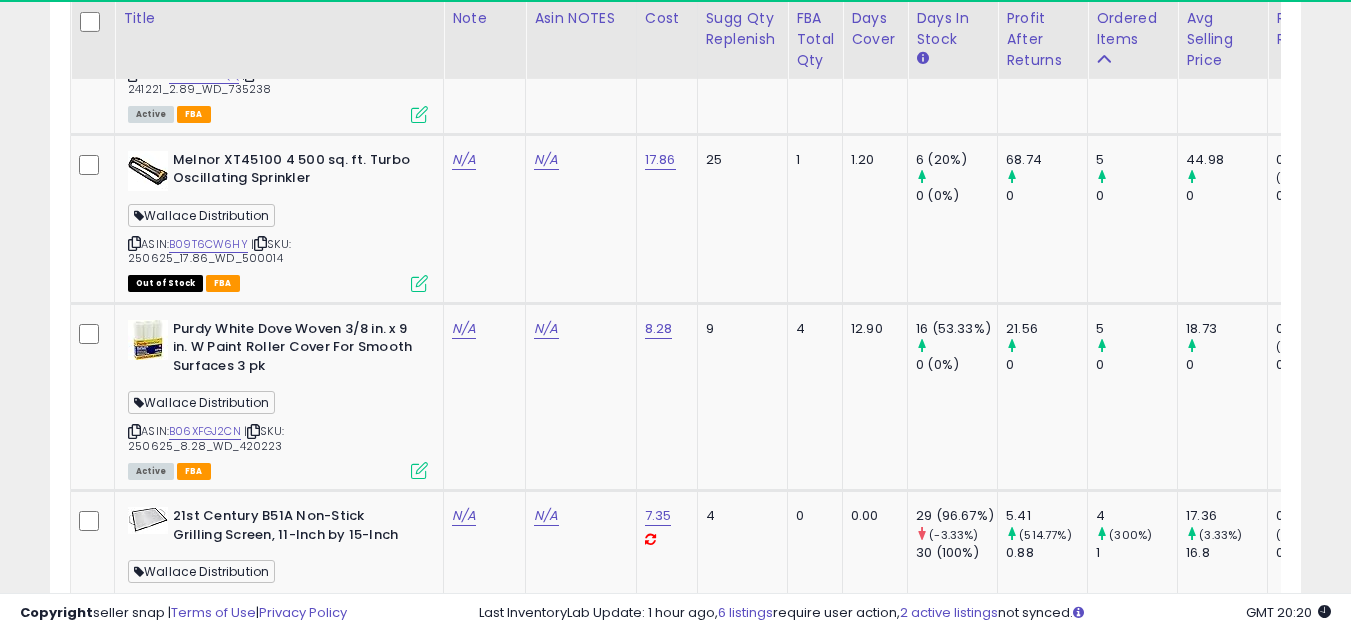click on "Filters
Save View
Save As New View
Update Current View
Columns" at bounding box center (675, -2991) 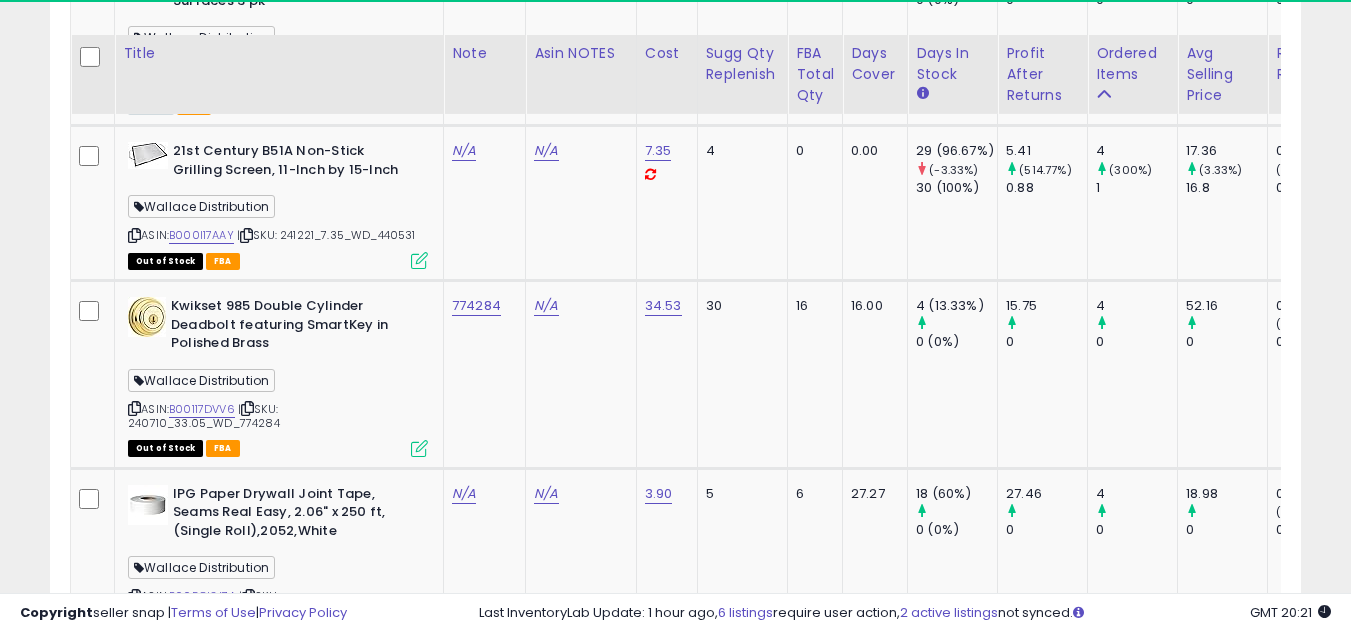 scroll, scrollTop: 9057, scrollLeft: 0, axis: vertical 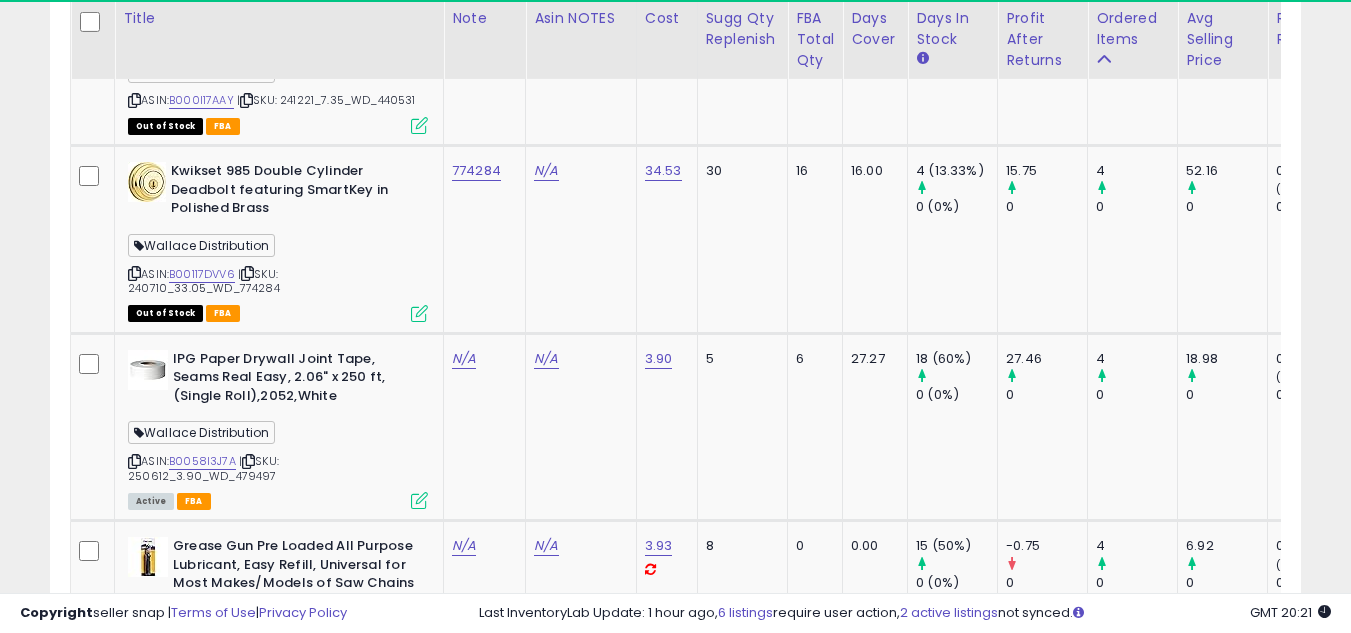 click on "**********" at bounding box center (675, -3857) 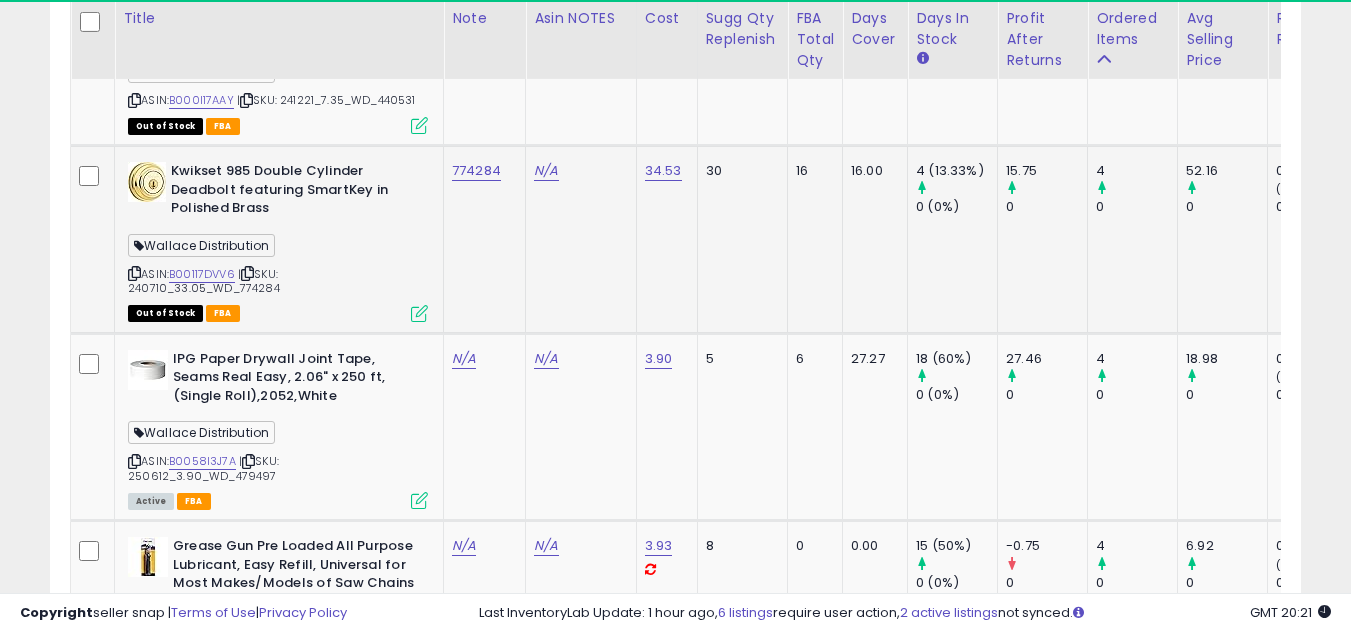 click at bounding box center [134, 273] 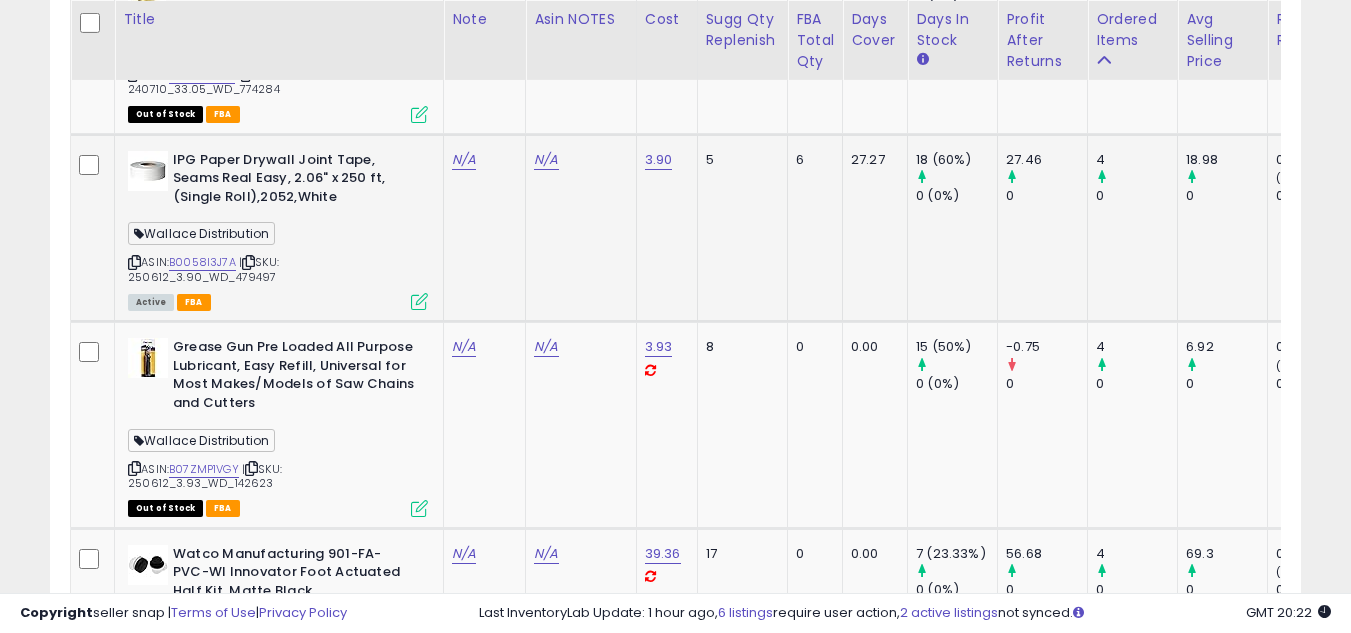 scroll, scrollTop: 9257, scrollLeft: 0, axis: vertical 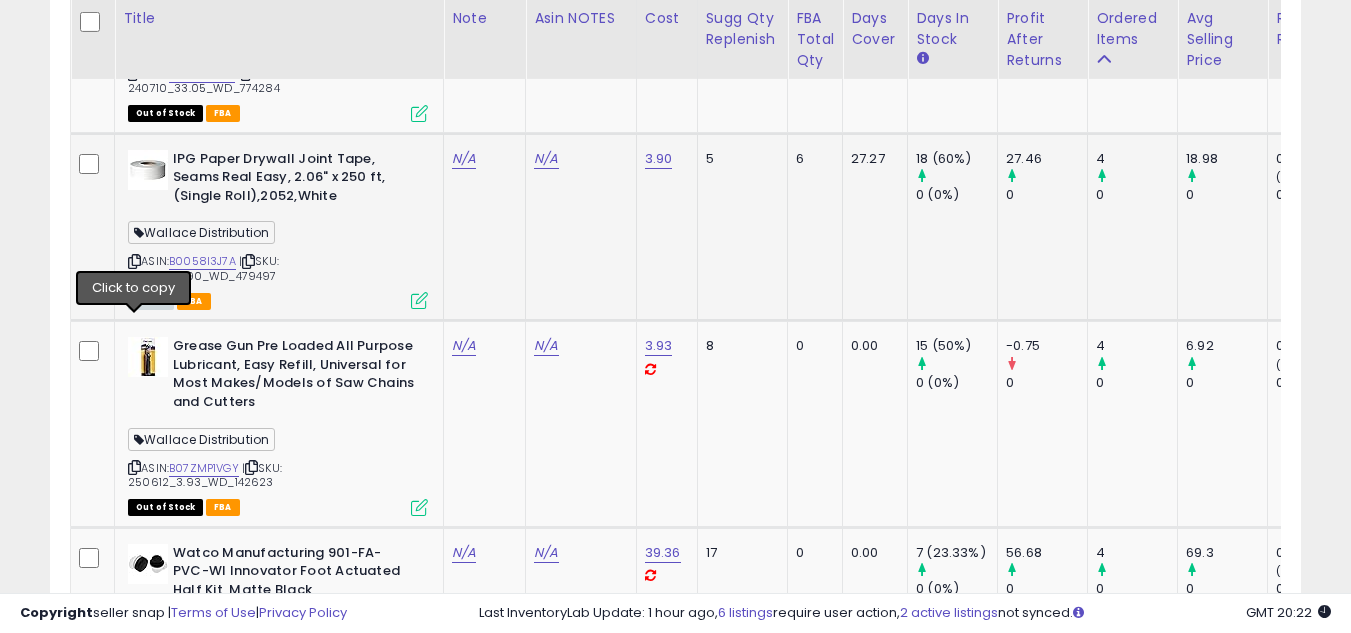 click at bounding box center [134, 261] 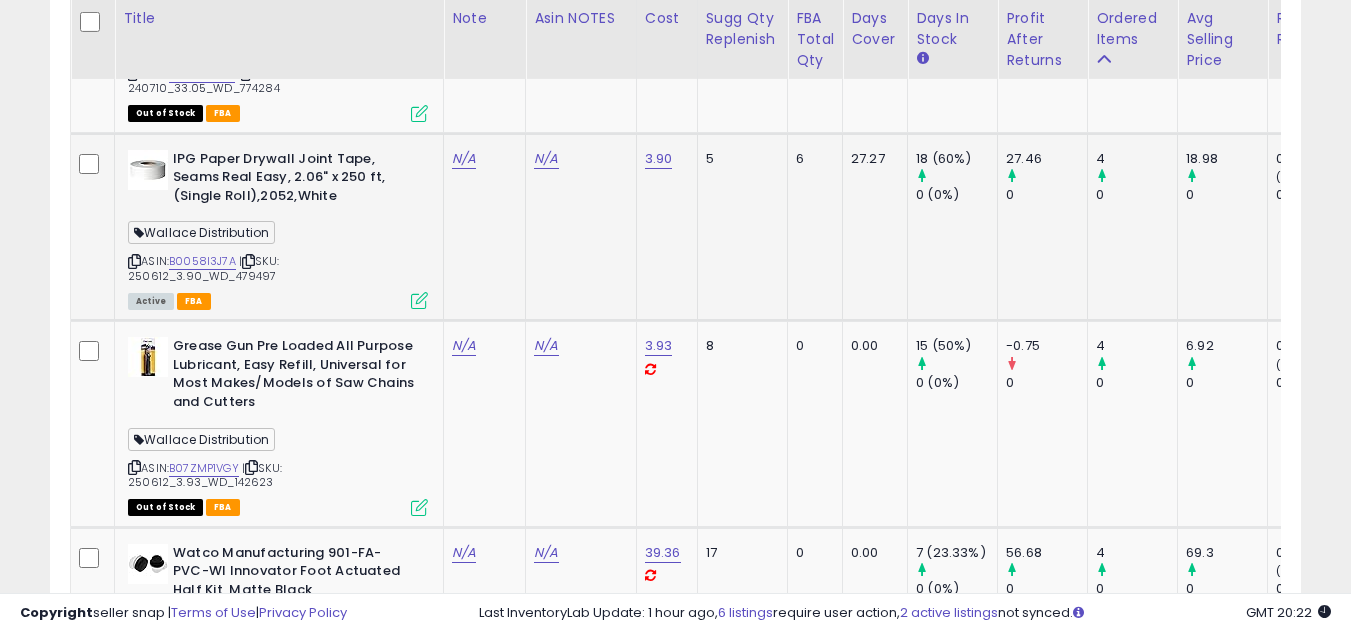 click at bounding box center [134, 261] 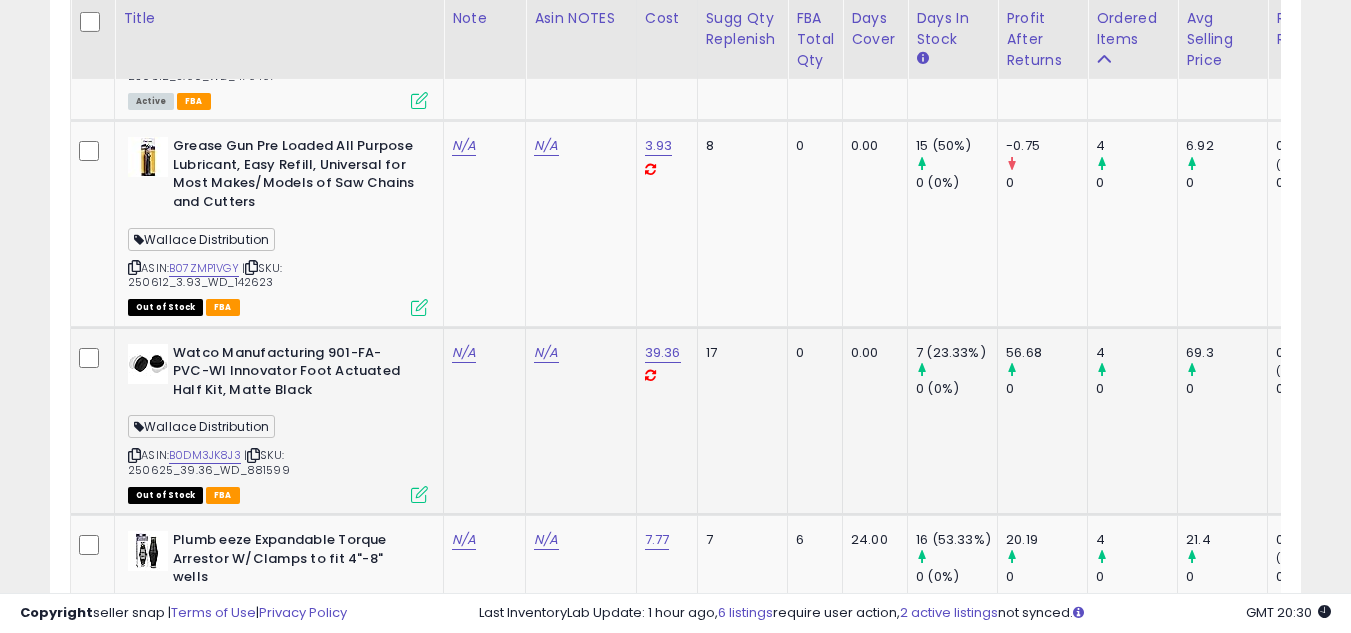 scroll, scrollTop: 9557, scrollLeft: 0, axis: vertical 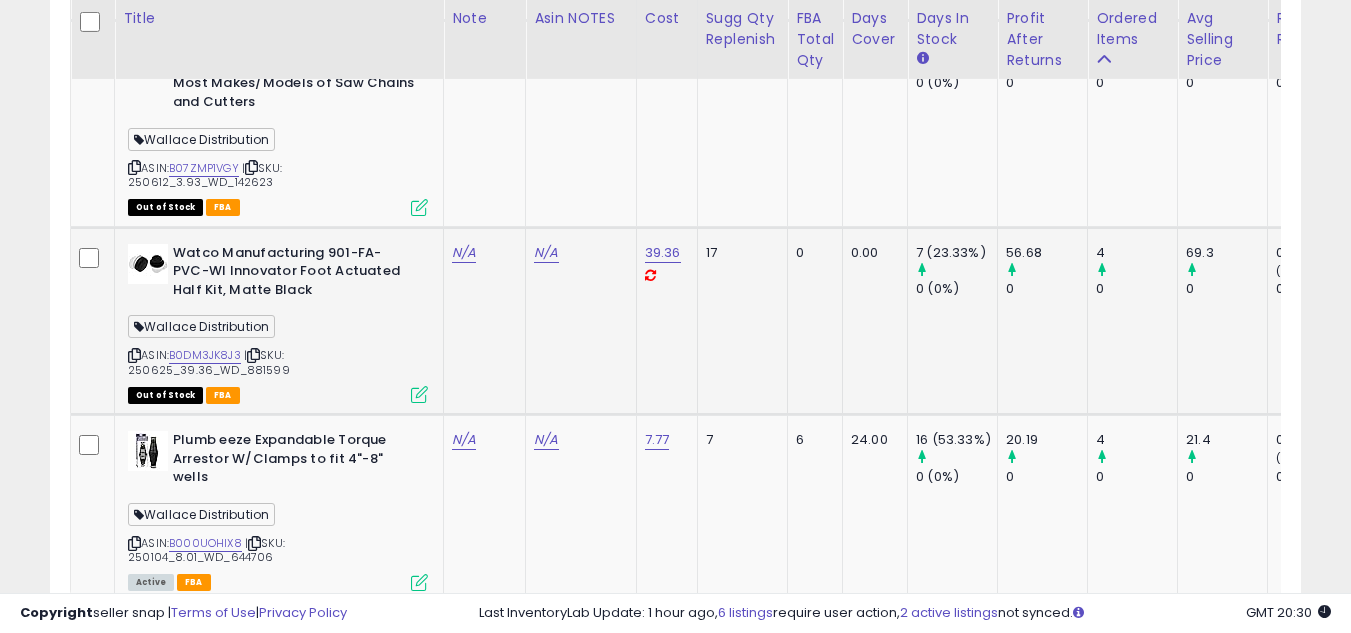 click at bounding box center (134, 355) 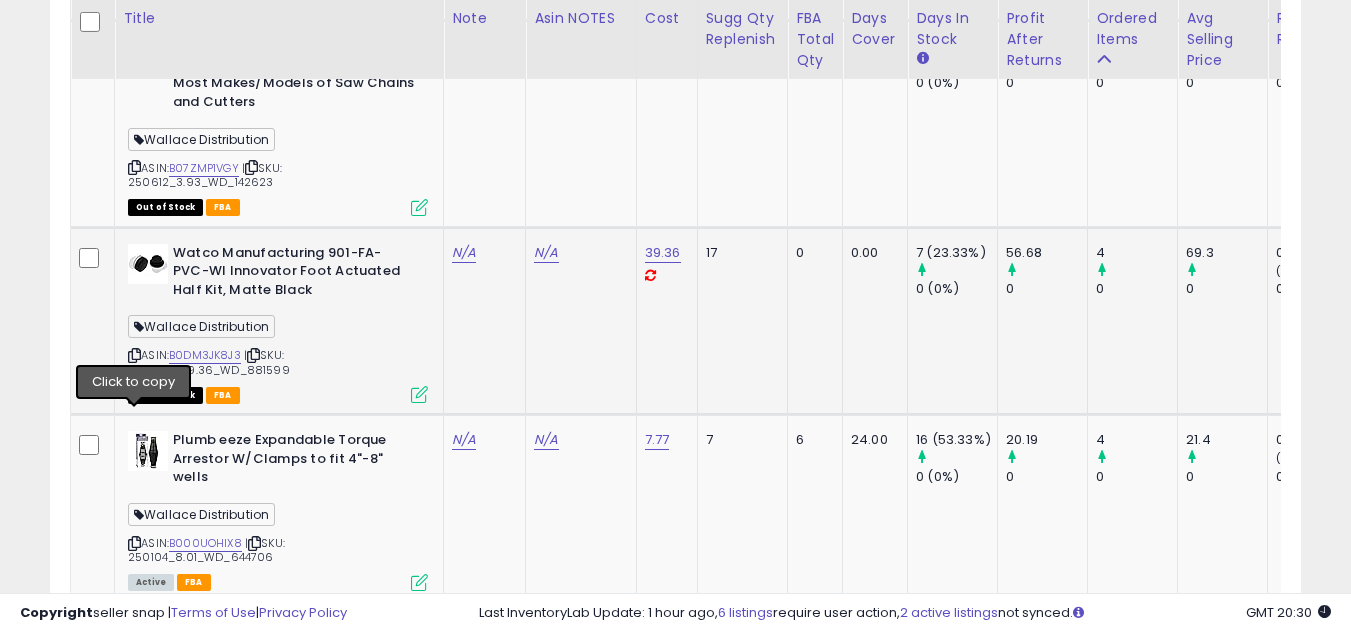 click at bounding box center (134, 355) 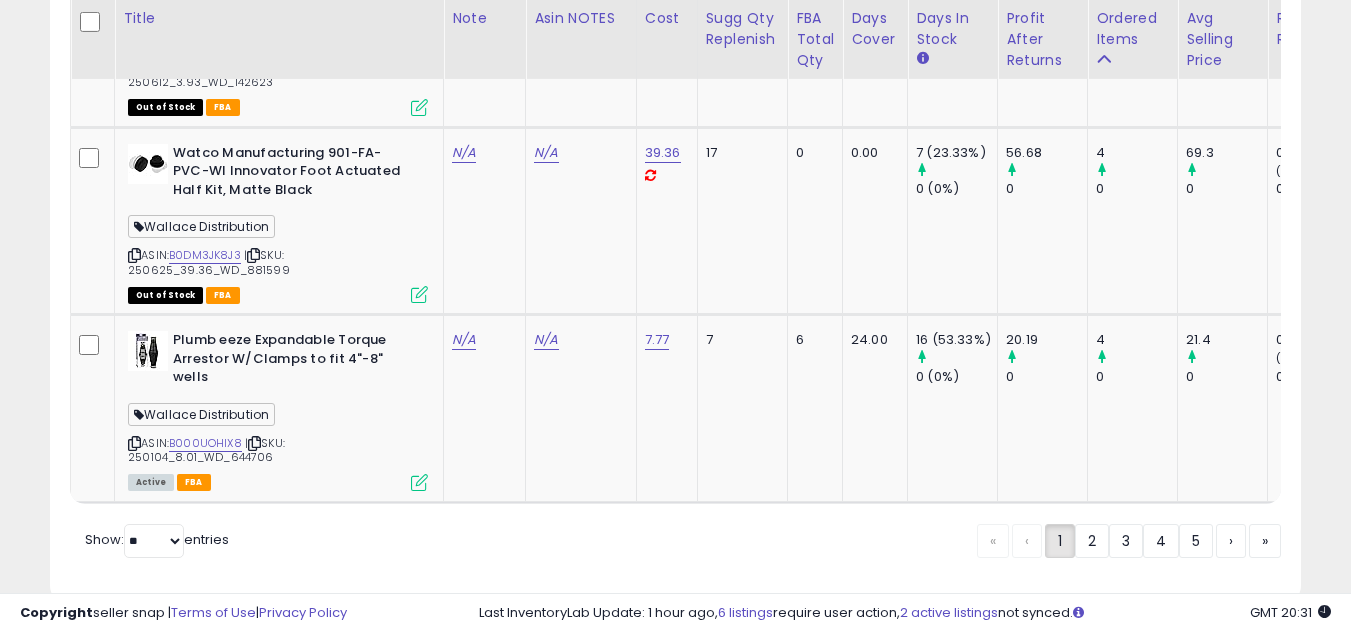 scroll, scrollTop: 9757, scrollLeft: 0, axis: vertical 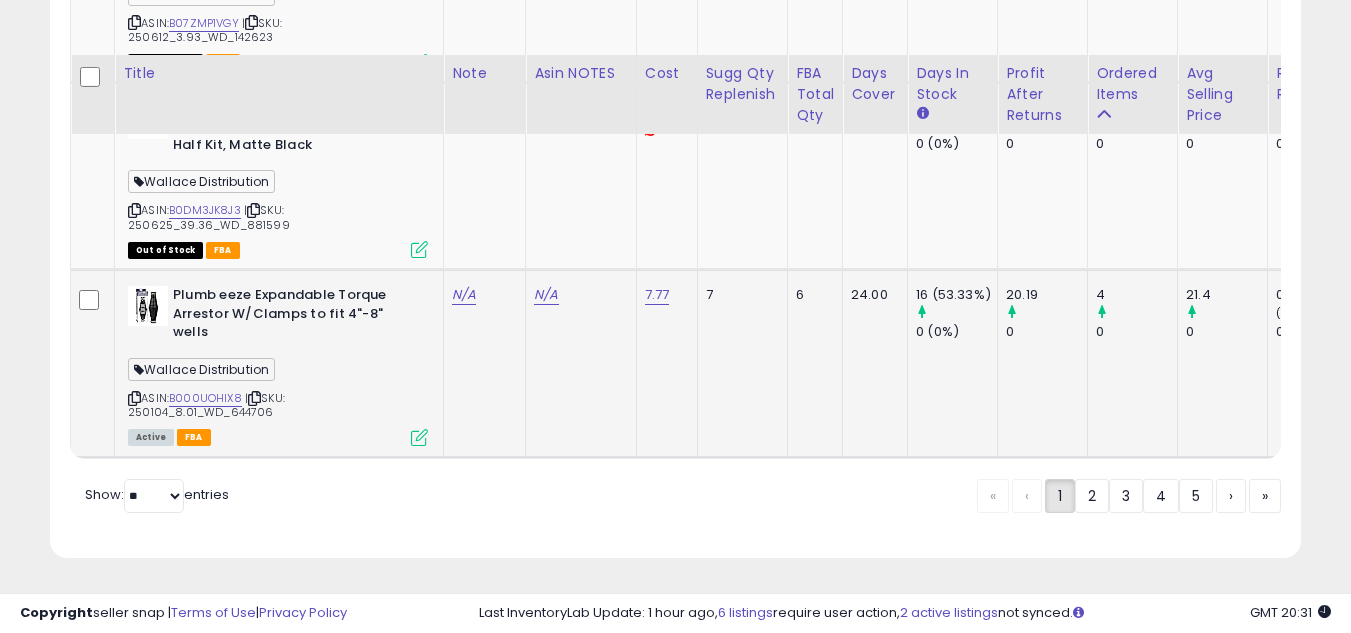 click at bounding box center (134, 398) 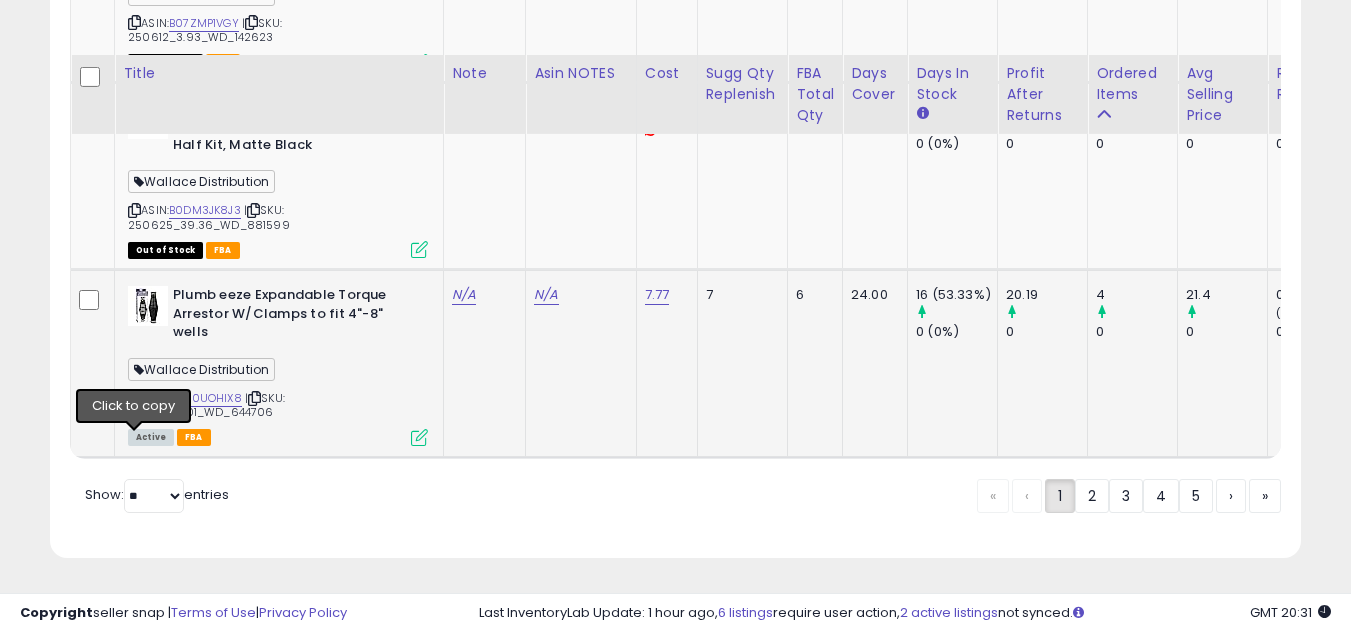 click at bounding box center [134, 398] 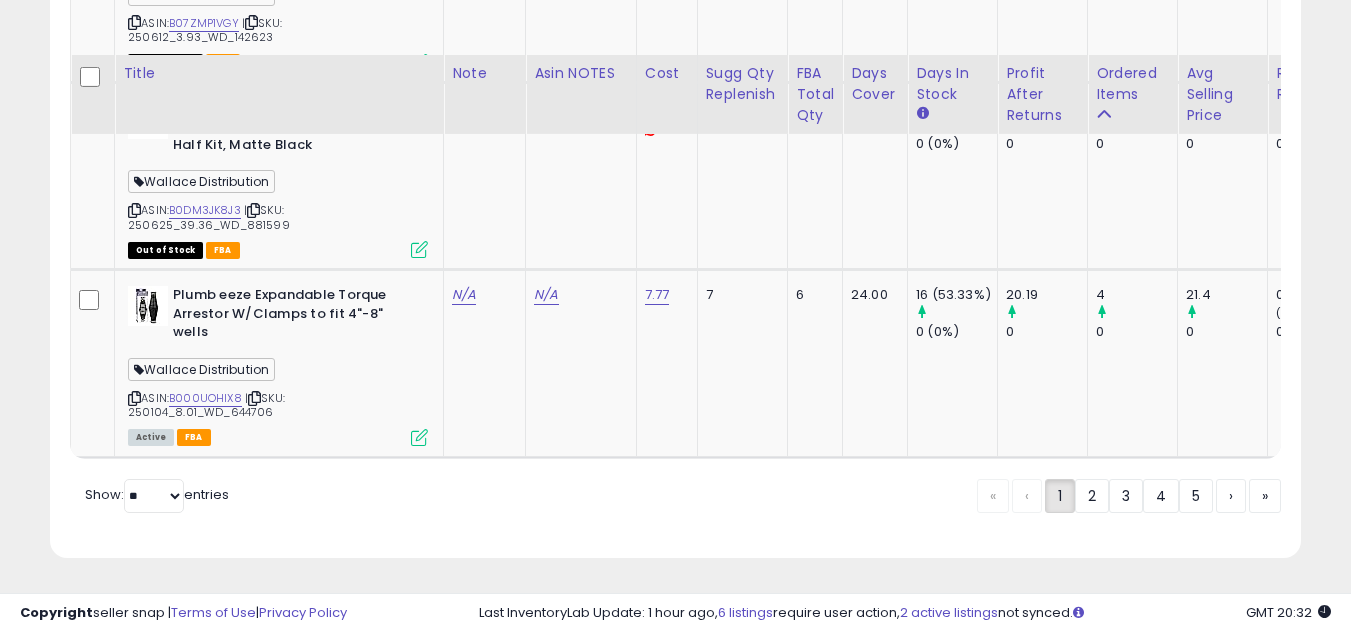 click on "2" 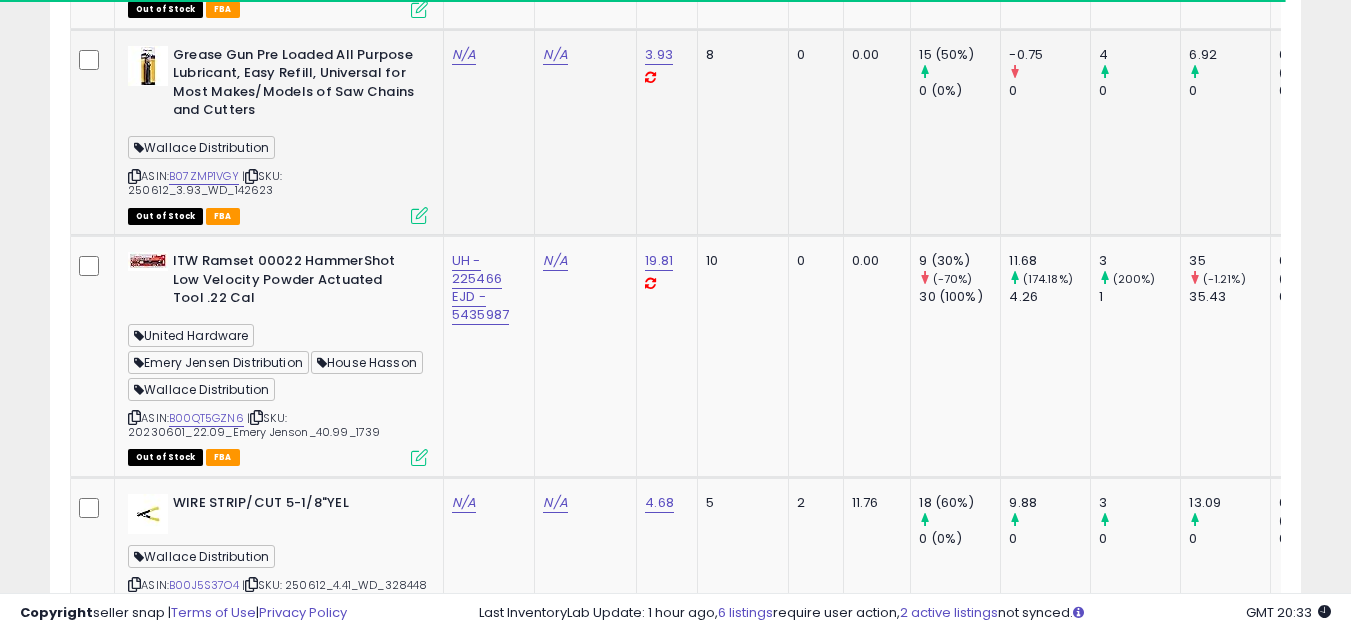 scroll, scrollTop: 957, scrollLeft: 0, axis: vertical 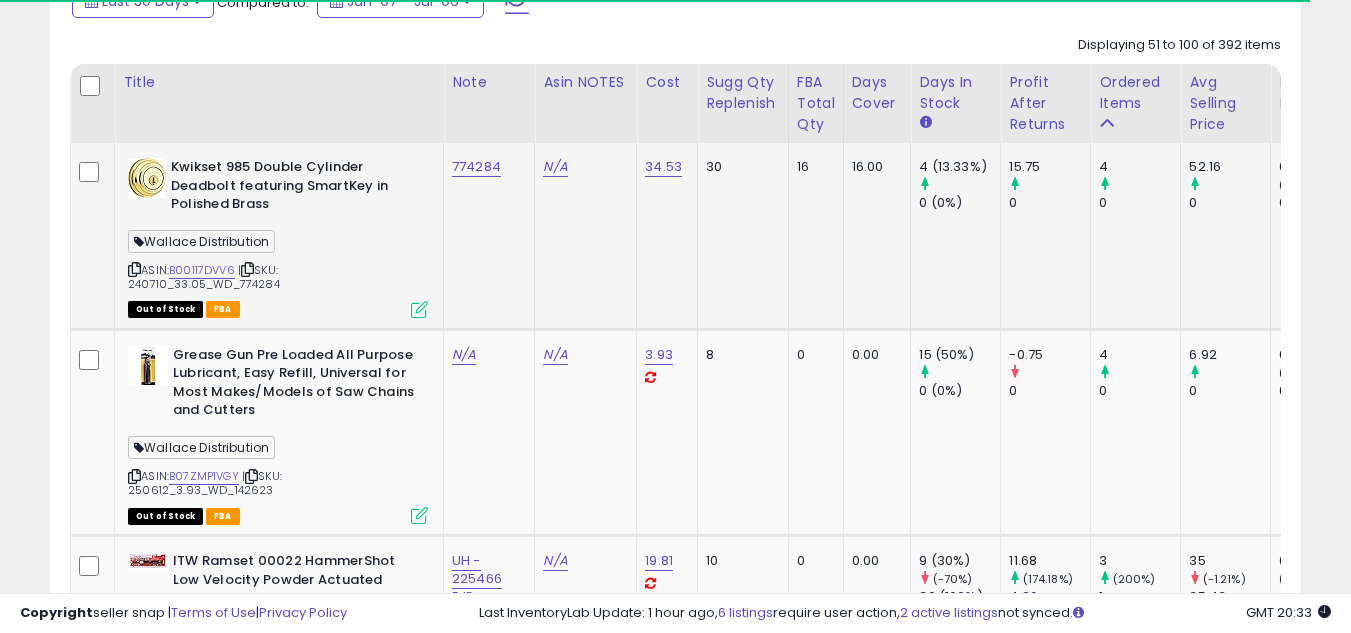 click at bounding box center (134, 269) 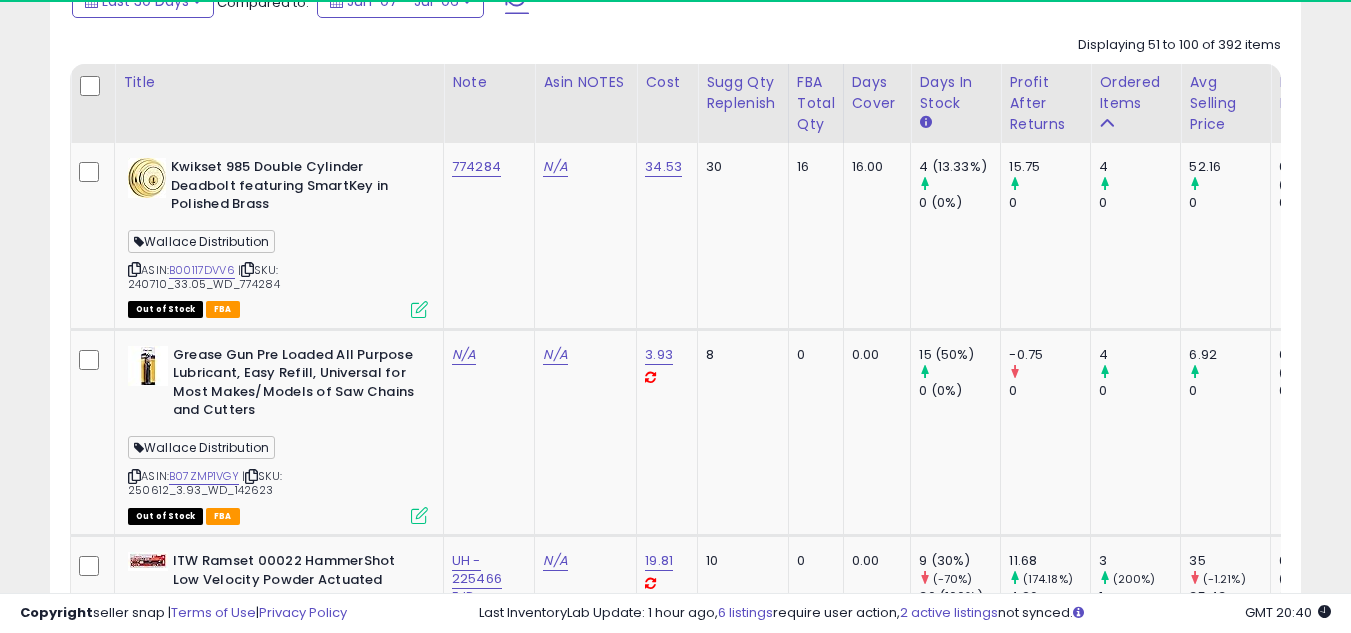click at bounding box center (134, 1058) 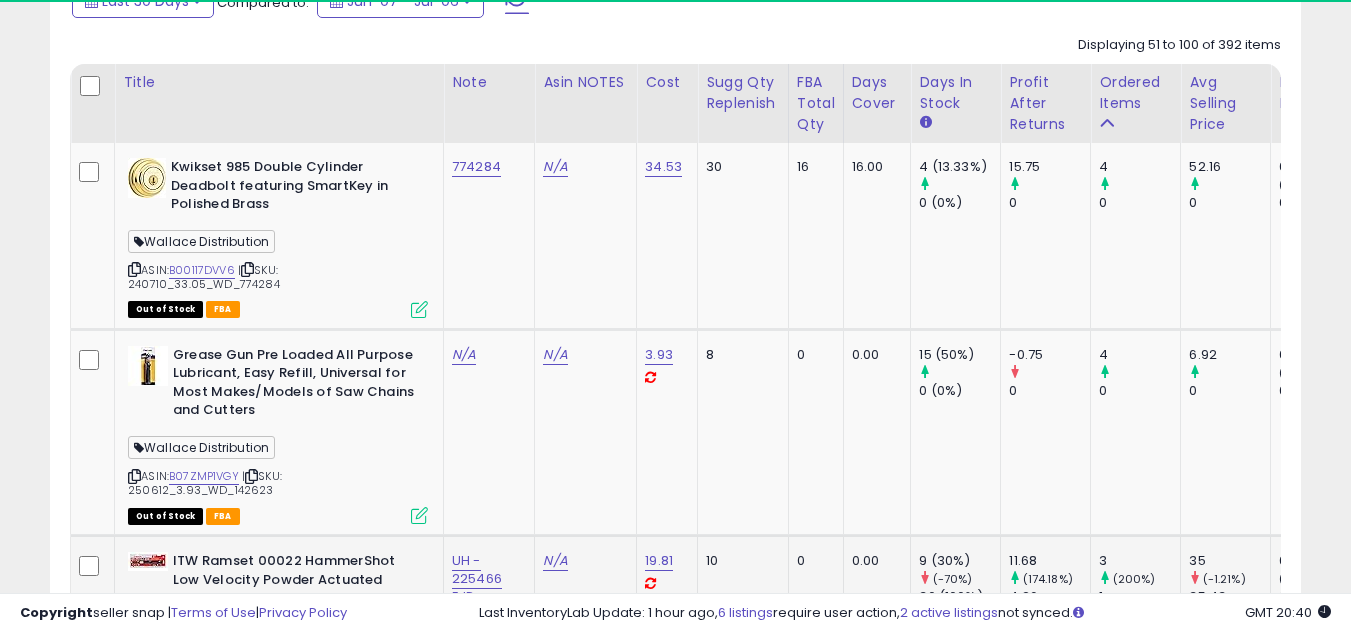 scroll, scrollTop: 1557, scrollLeft: 0, axis: vertical 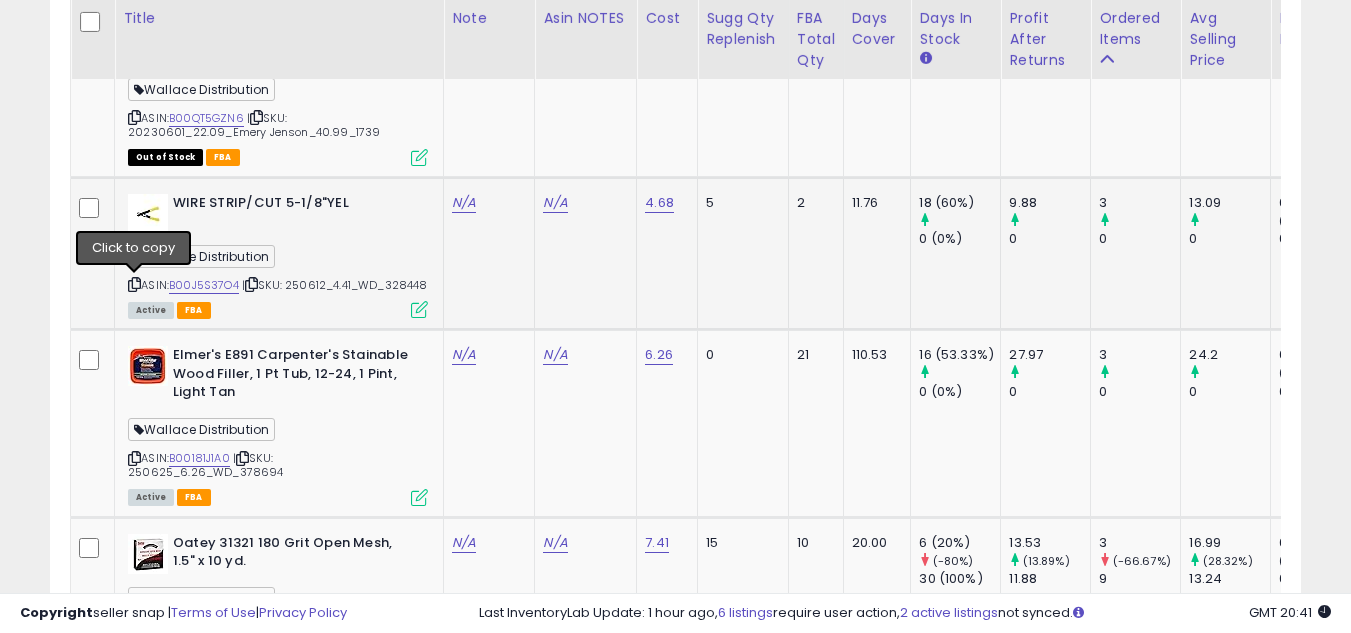 click at bounding box center [134, 284] 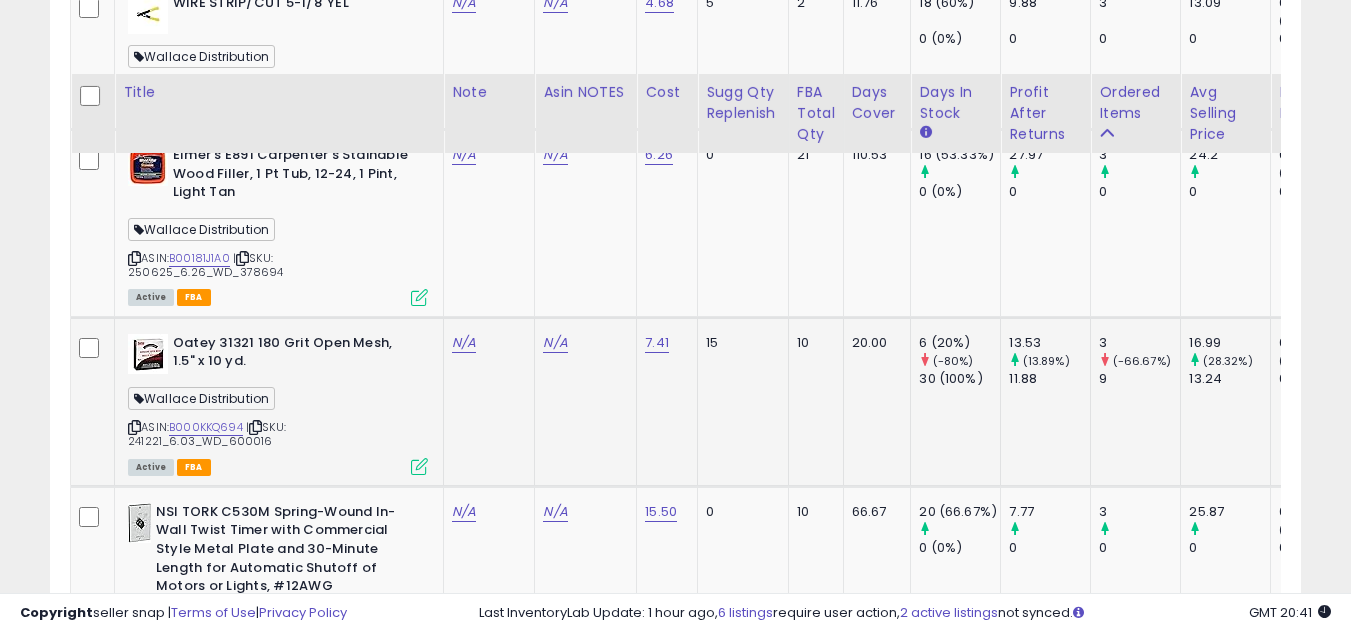 scroll, scrollTop: 1857, scrollLeft: 0, axis: vertical 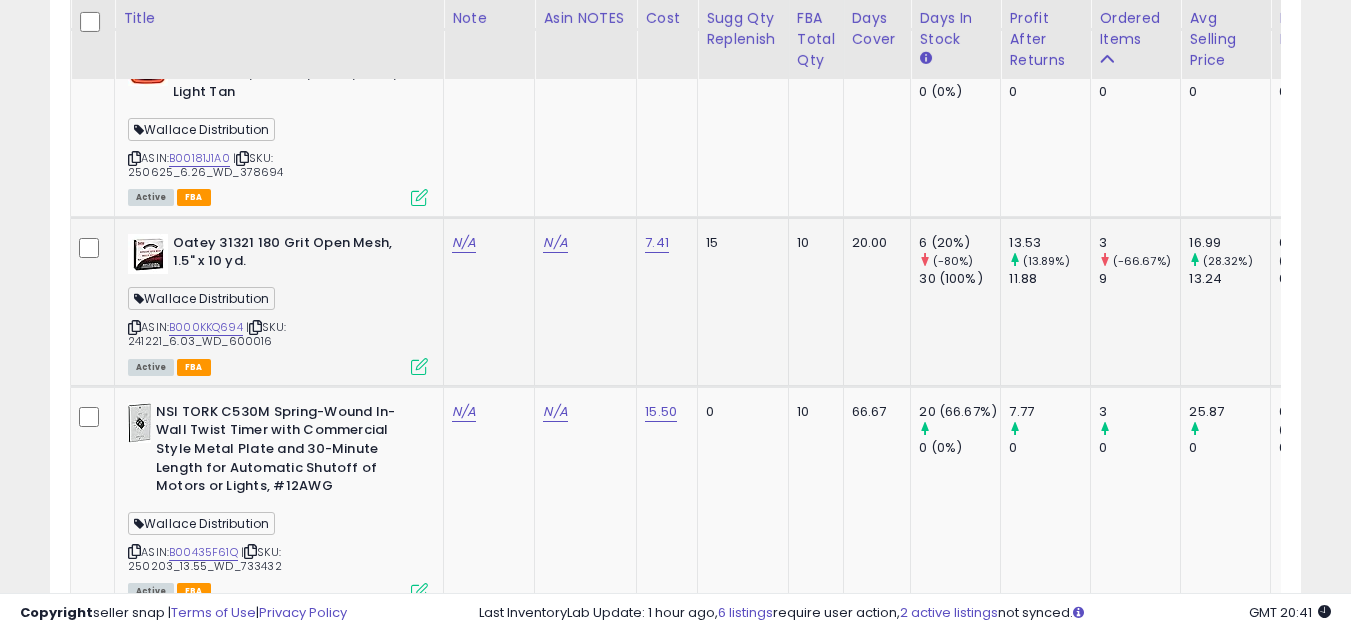 click at bounding box center (134, 327) 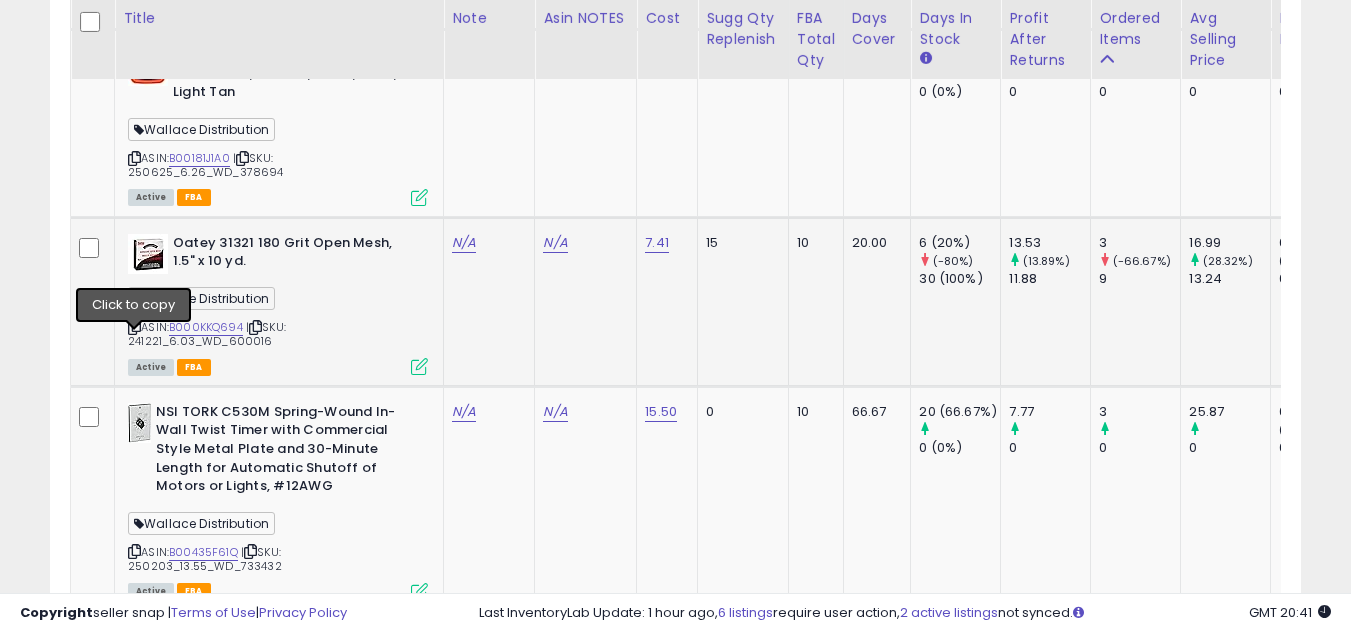 click at bounding box center (134, 327) 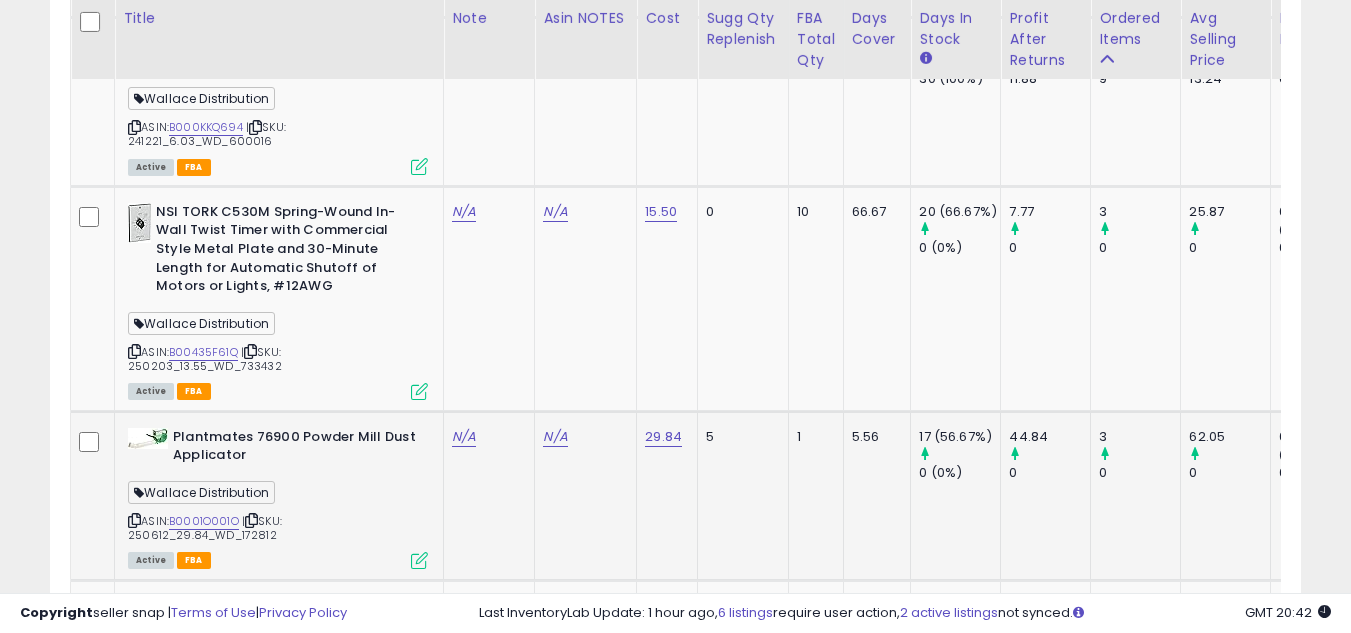scroll, scrollTop: 2257, scrollLeft: 0, axis: vertical 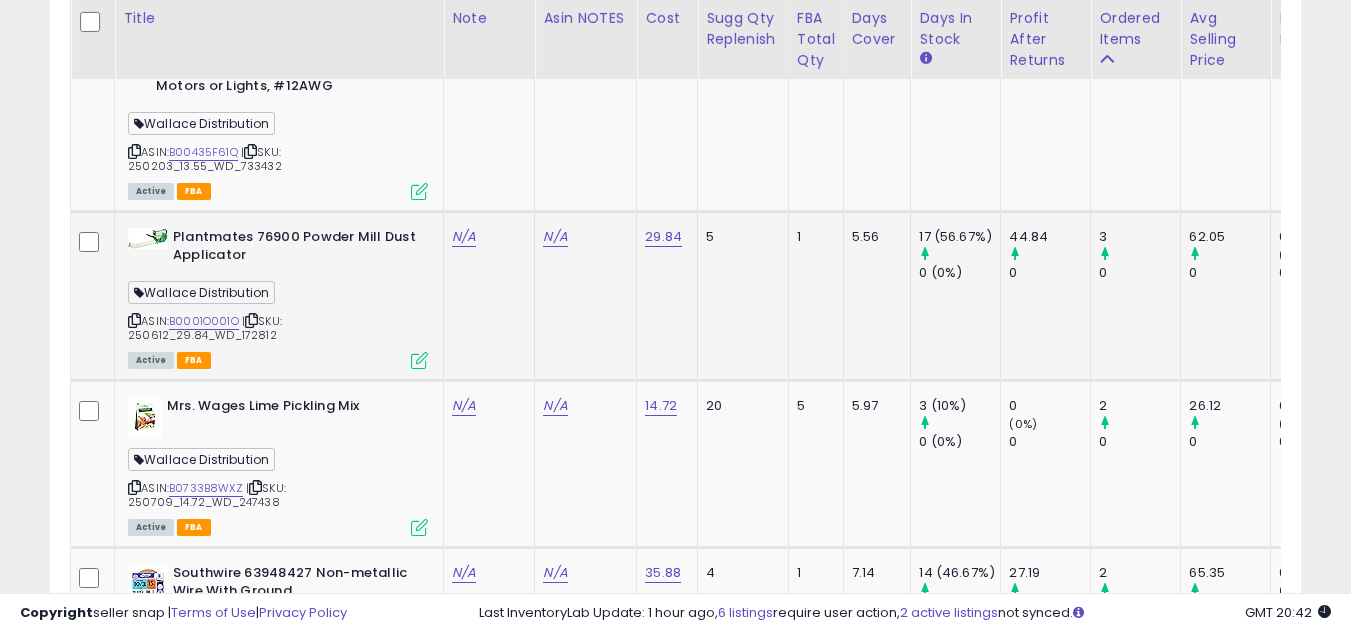 click at bounding box center (134, 320) 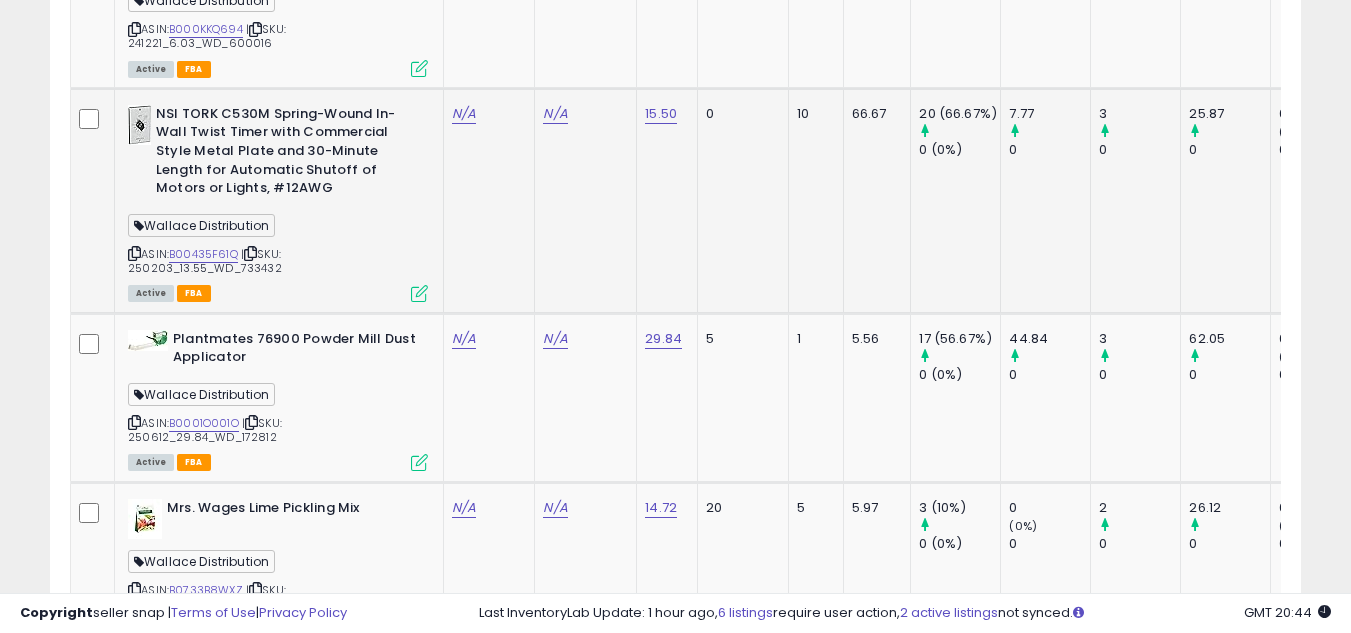 scroll, scrollTop: 1957, scrollLeft: 0, axis: vertical 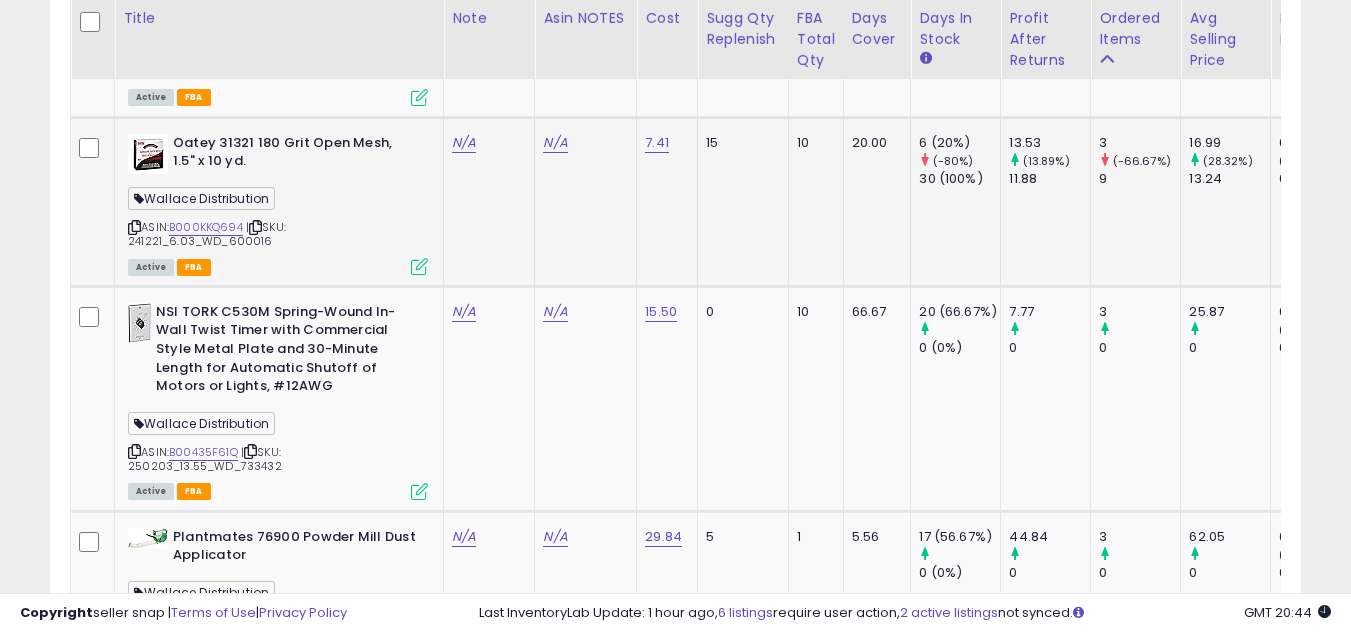 click at bounding box center (134, 227) 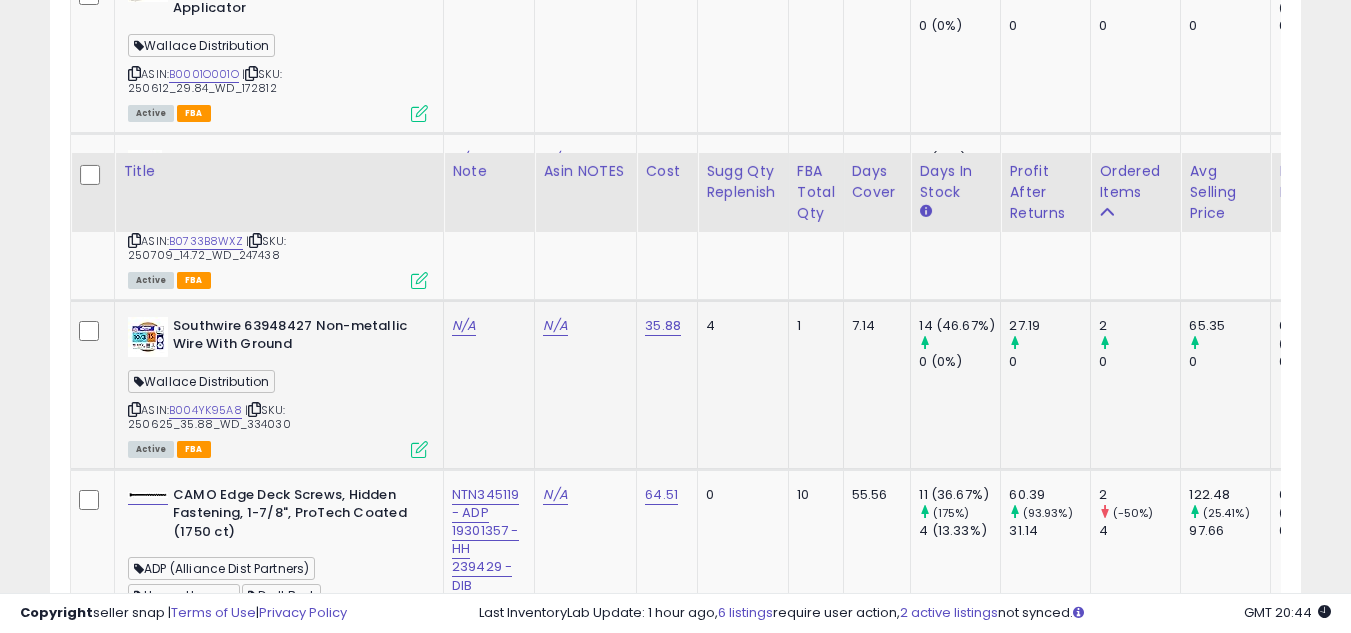 scroll, scrollTop: 2657, scrollLeft: 0, axis: vertical 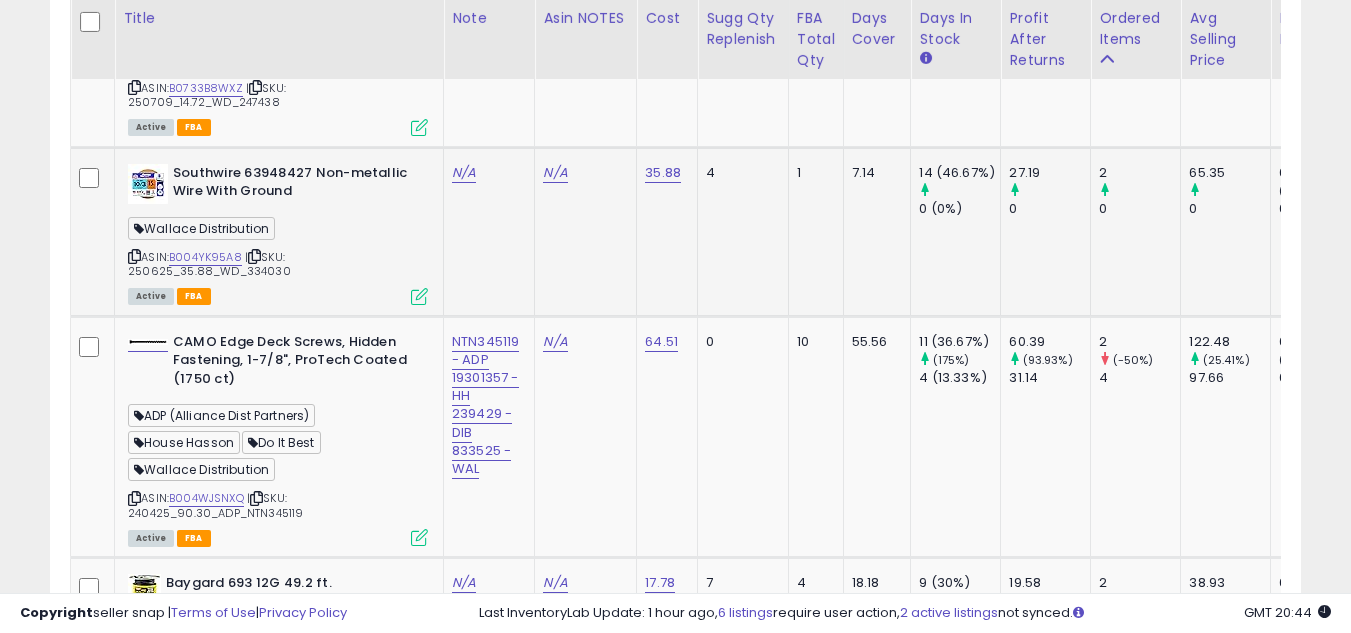 click at bounding box center [134, 256] 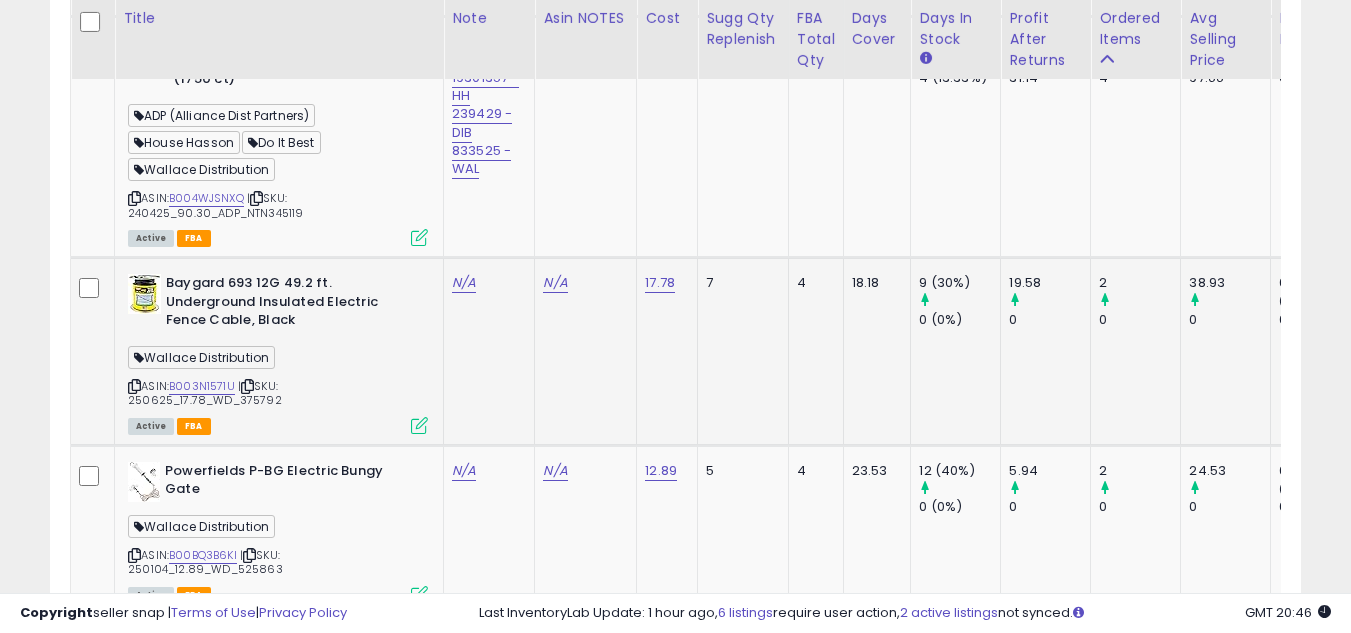 scroll, scrollTop: 3057, scrollLeft: 0, axis: vertical 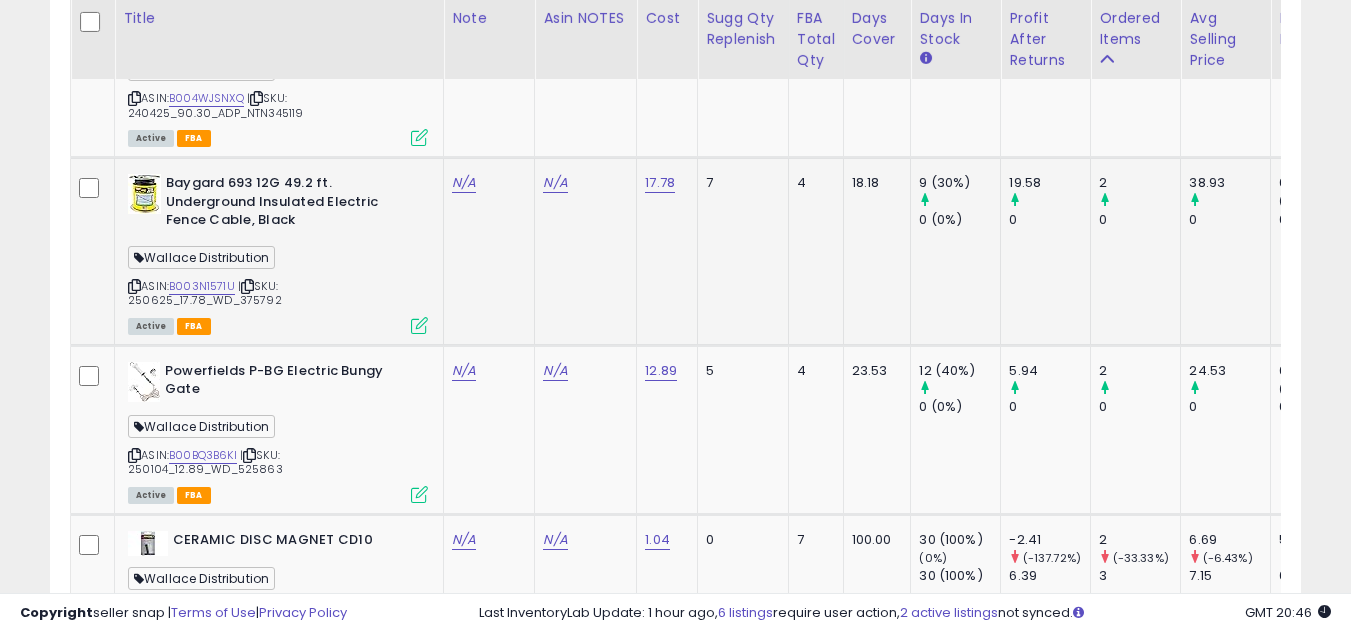 click at bounding box center (134, 286) 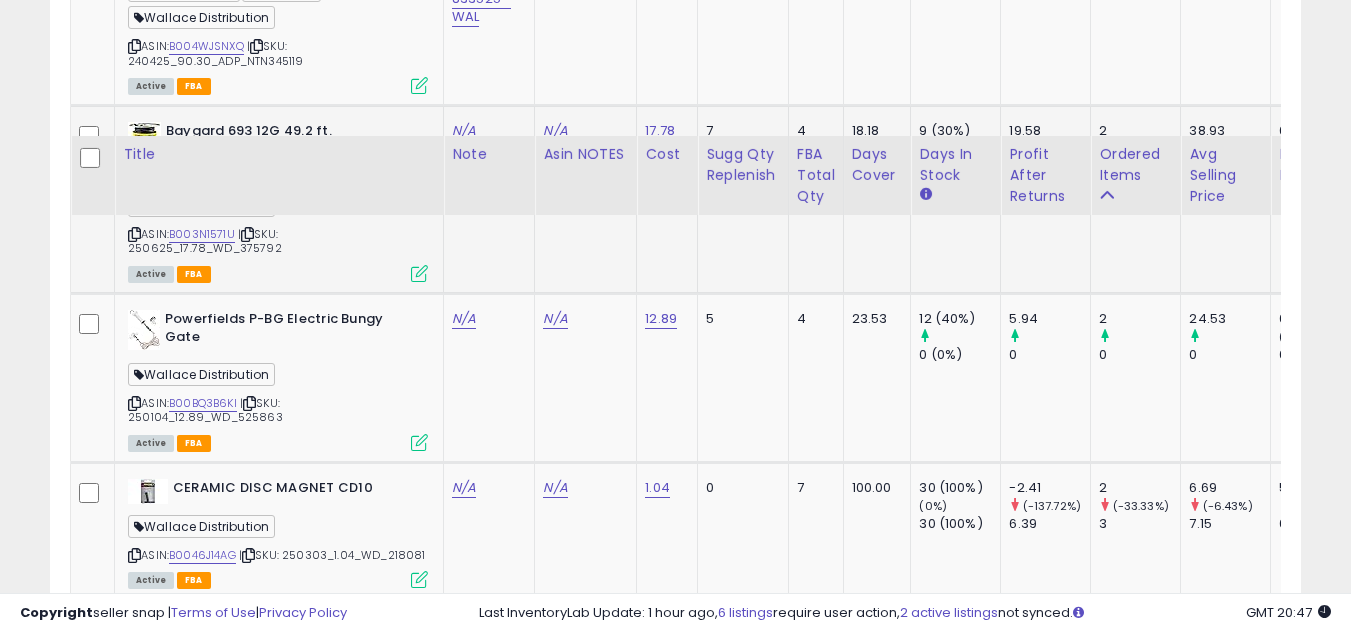 scroll, scrollTop: 3257, scrollLeft: 0, axis: vertical 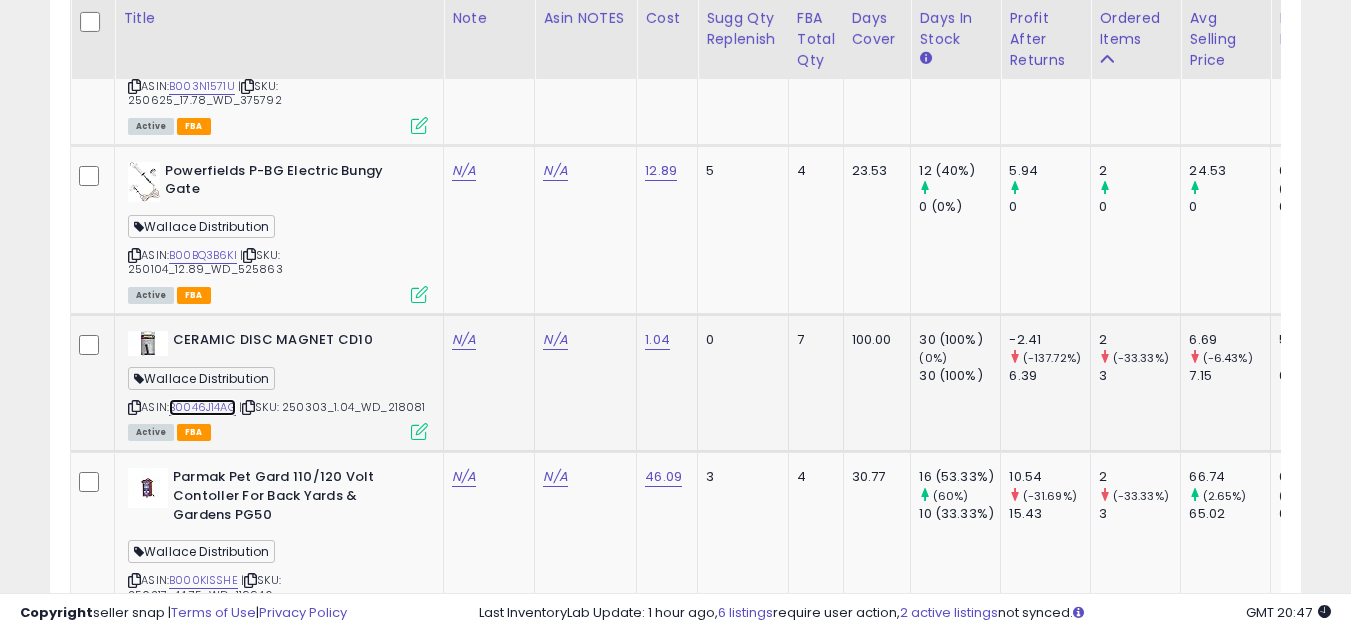 click on "B0046J14AG" at bounding box center (202, 407) 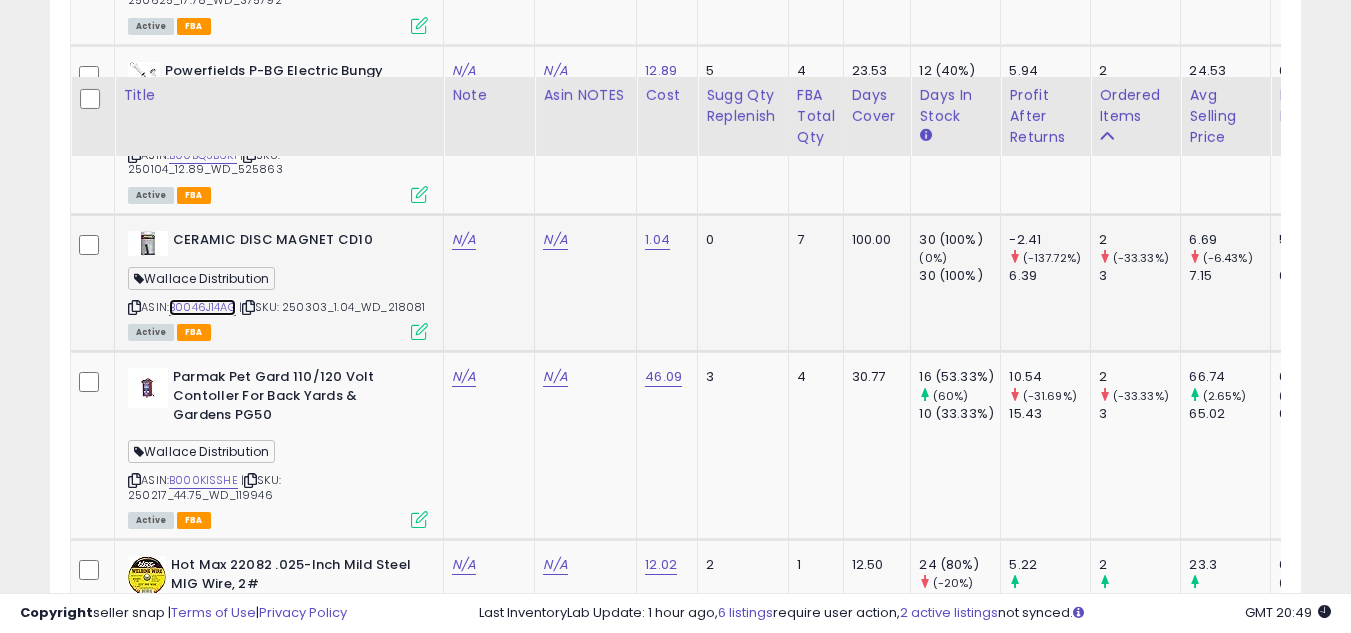 scroll, scrollTop: 3457, scrollLeft: 0, axis: vertical 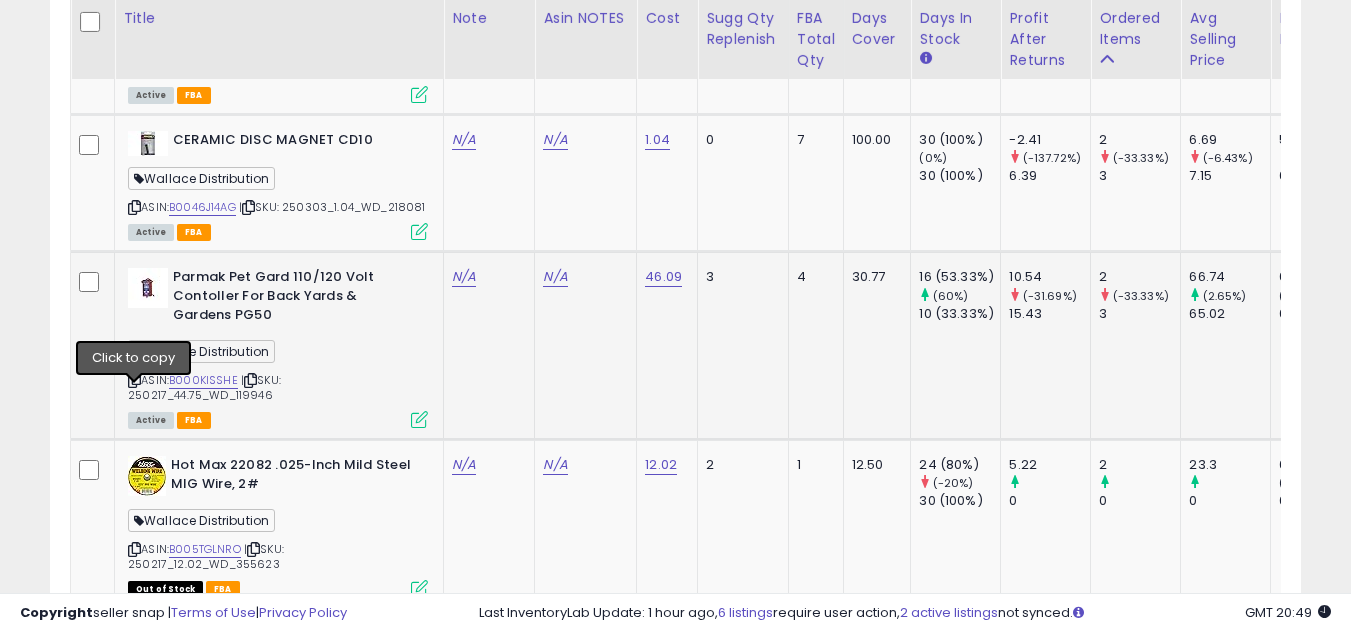 click at bounding box center [134, 380] 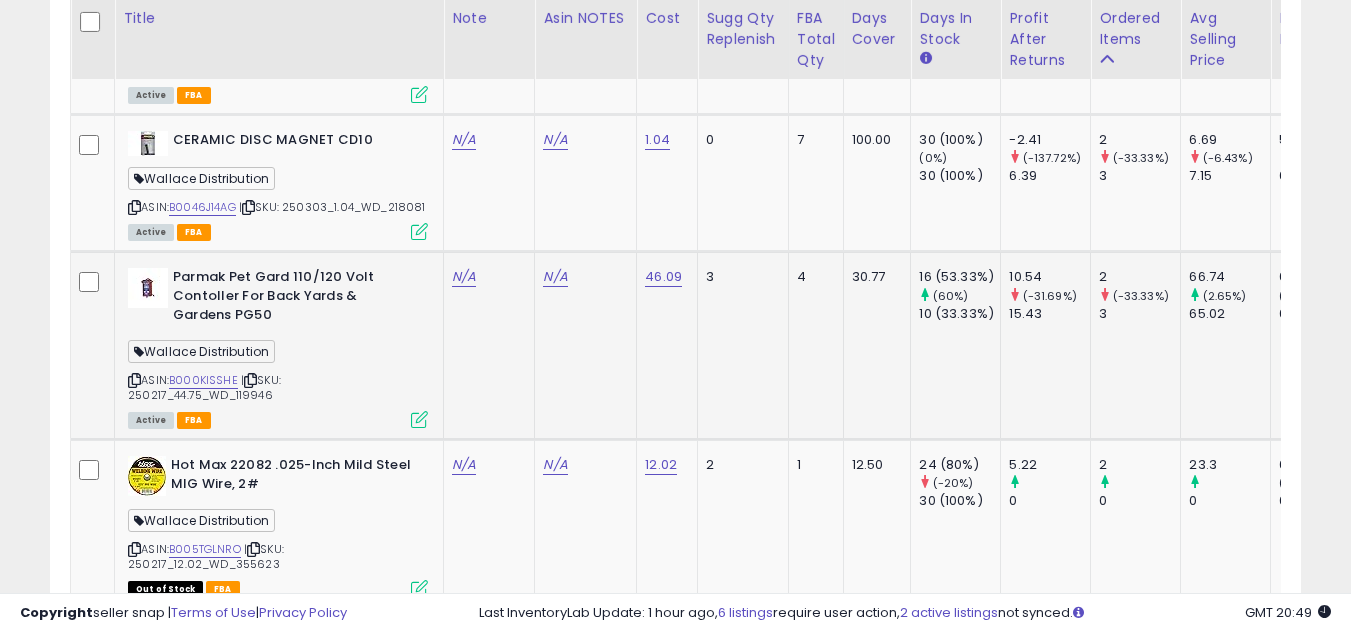click at bounding box center (134, 380) 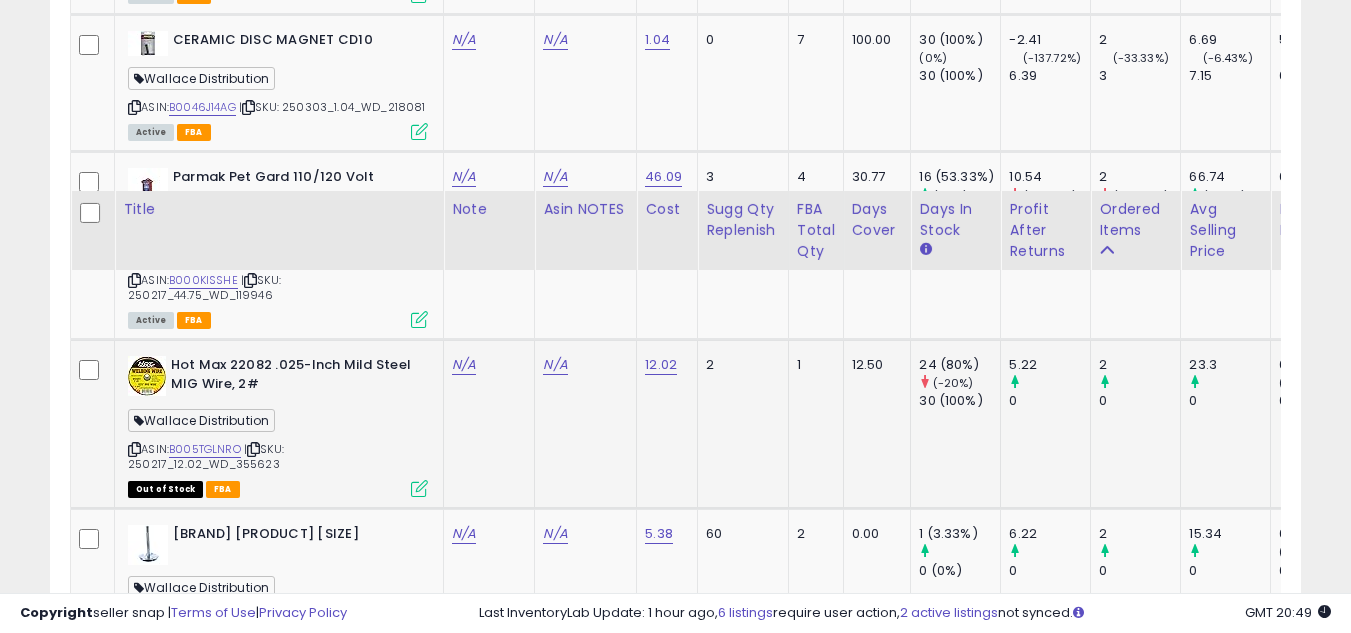 scroll, scrollTop: 3757, scrollLeft: 0, axis: vertical 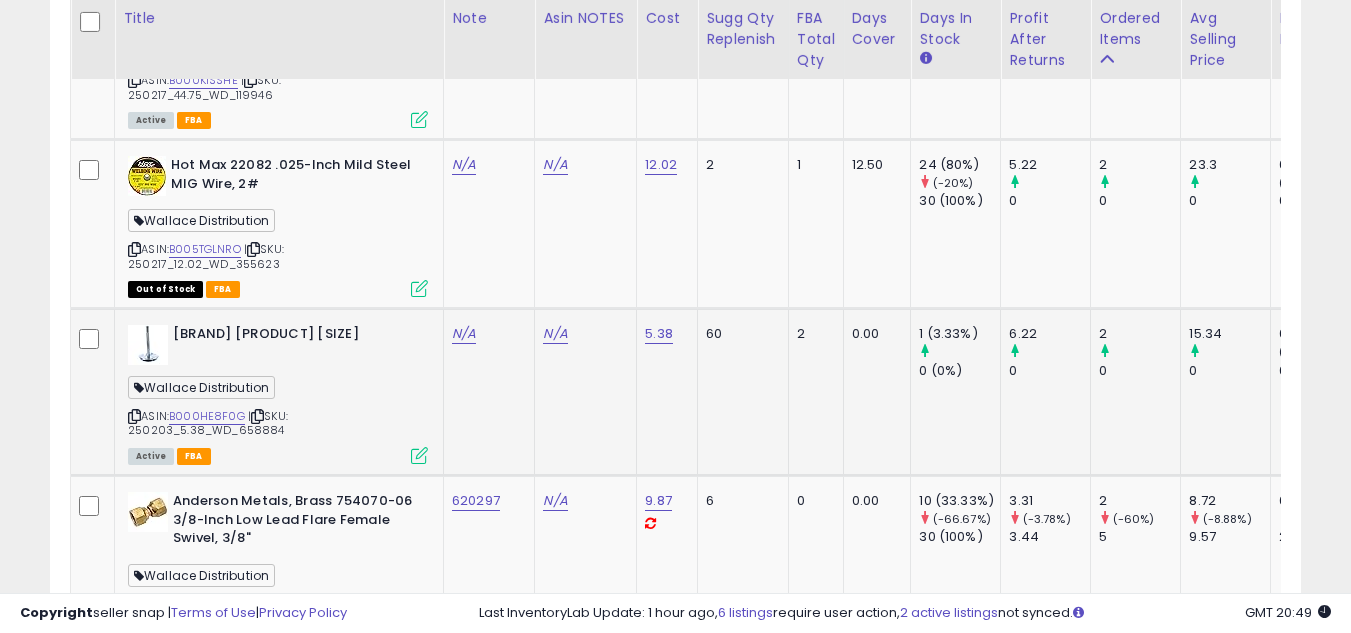 click at bounding box center [134, 416] 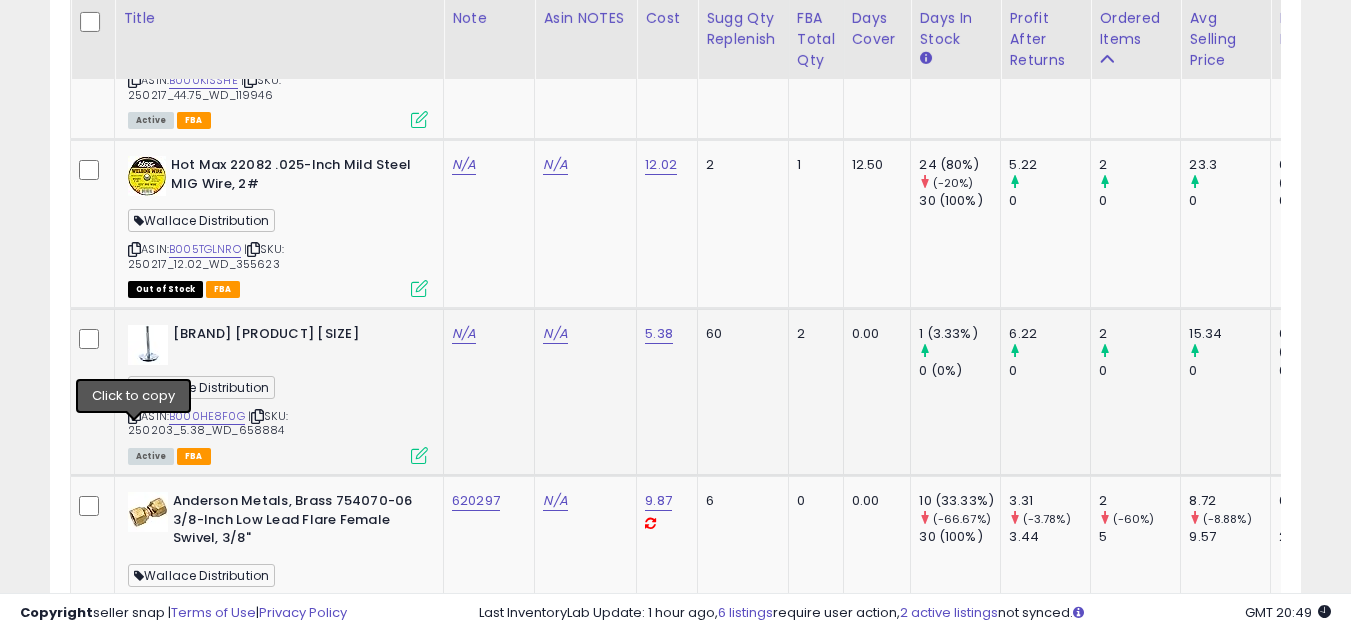 click at bounding box center (134, 416) 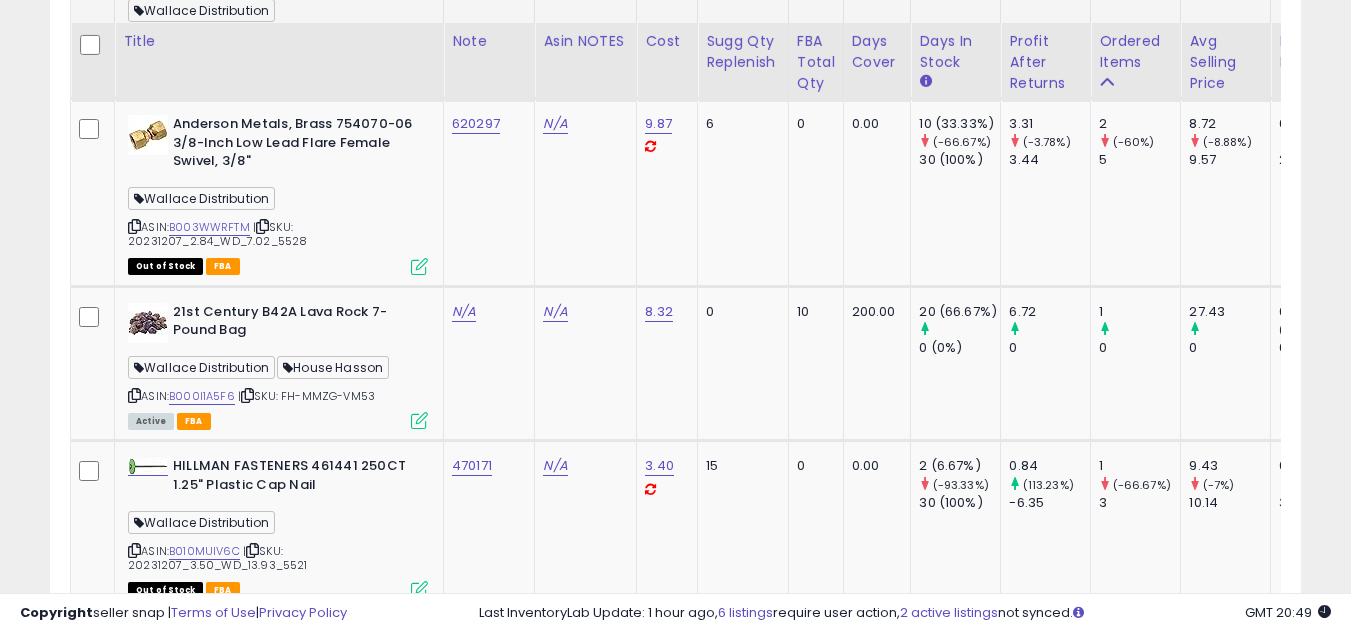 scroll, scrollTop: 4157, scrollLeft: 0, axis: vertical 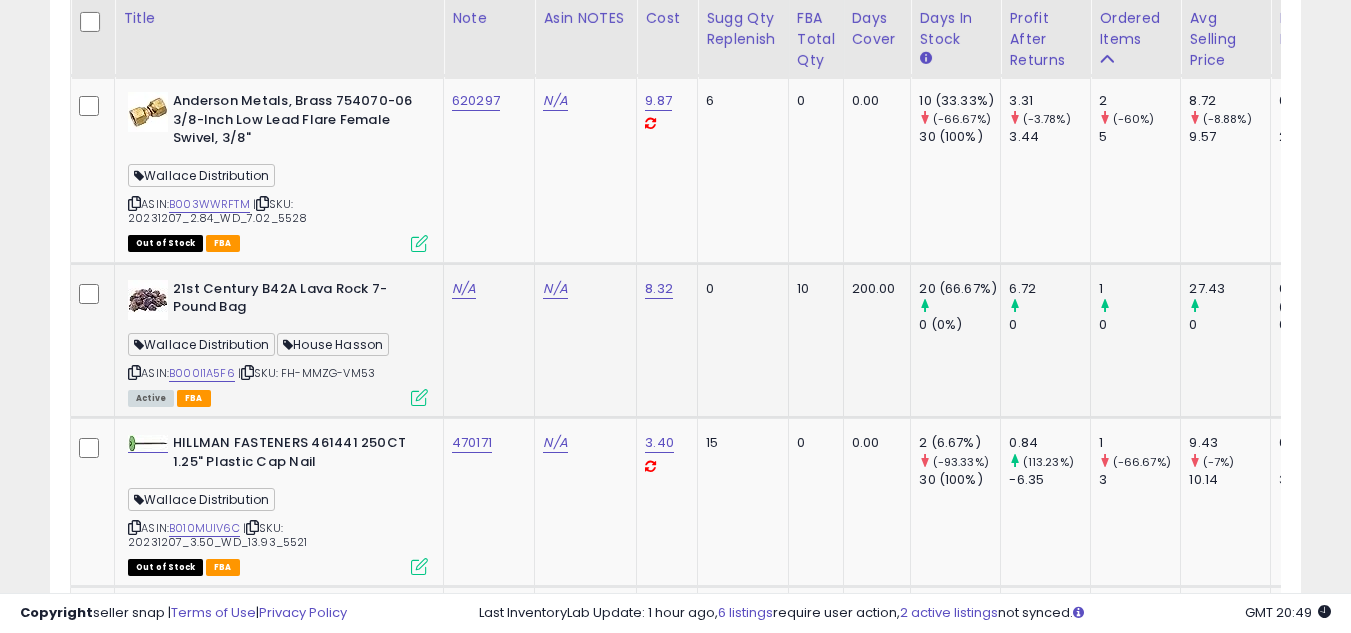 click at bounding box center [134, 372] 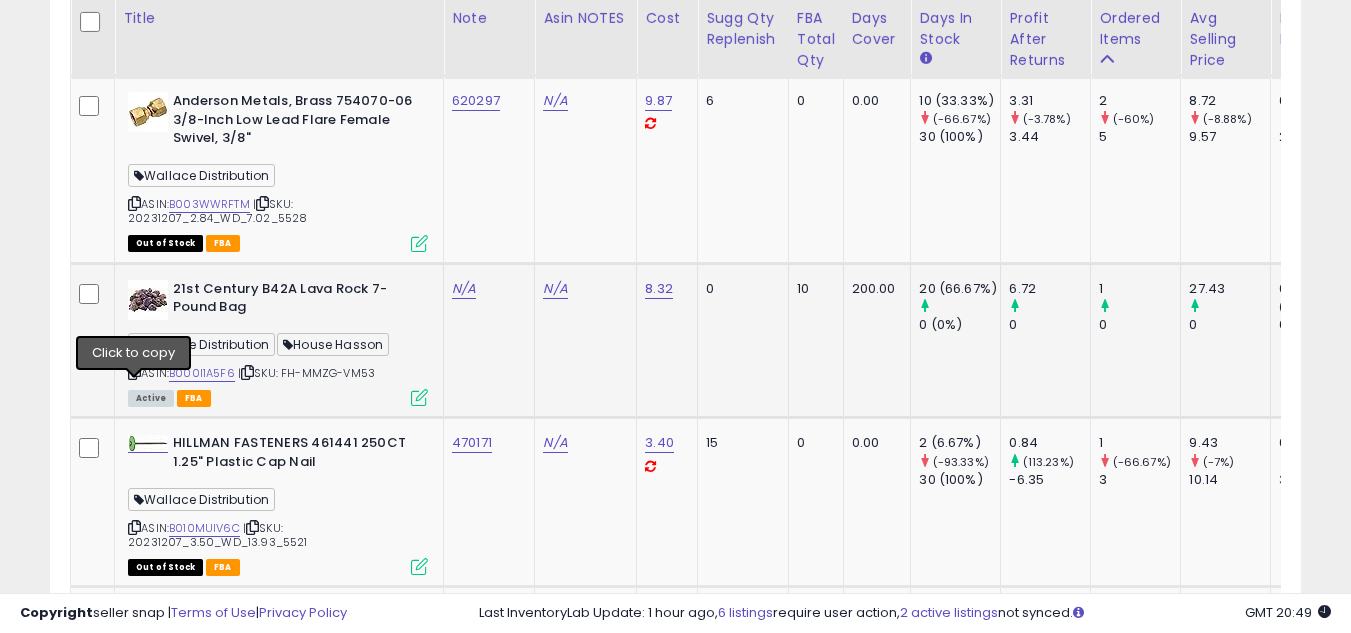 click at bounding box center [134, 372] 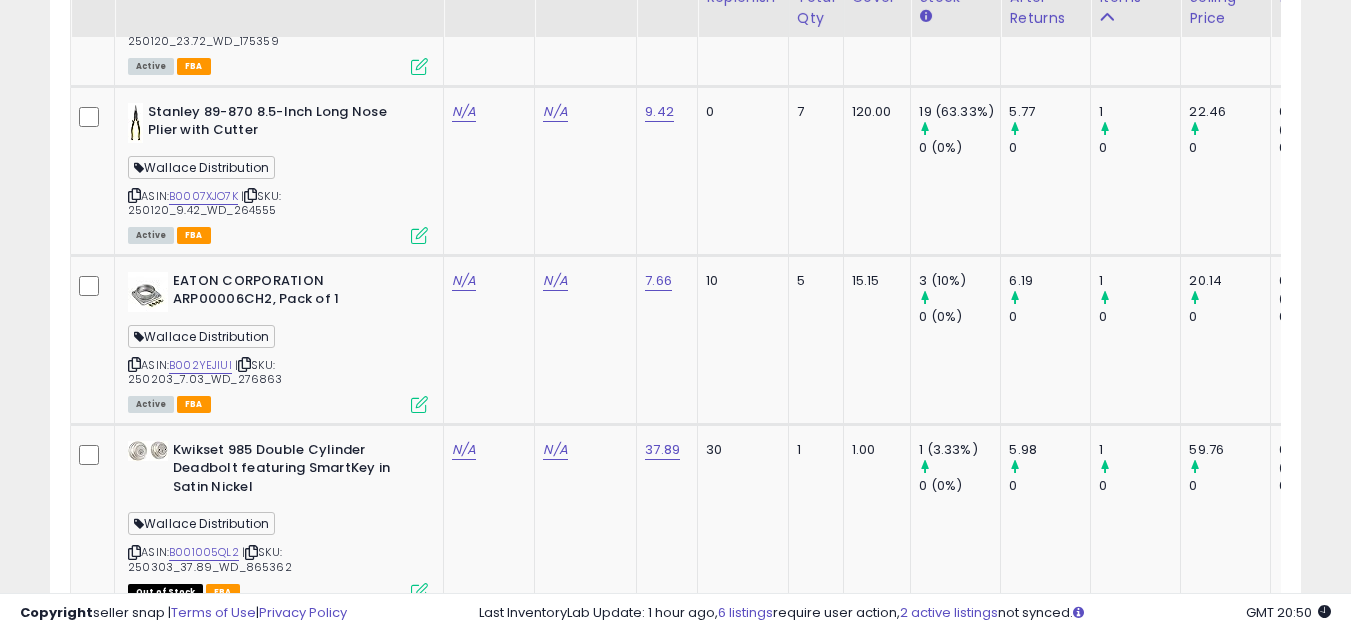 scroll, scrollTop: 5957, scrollLeft: 0, axis: vertical 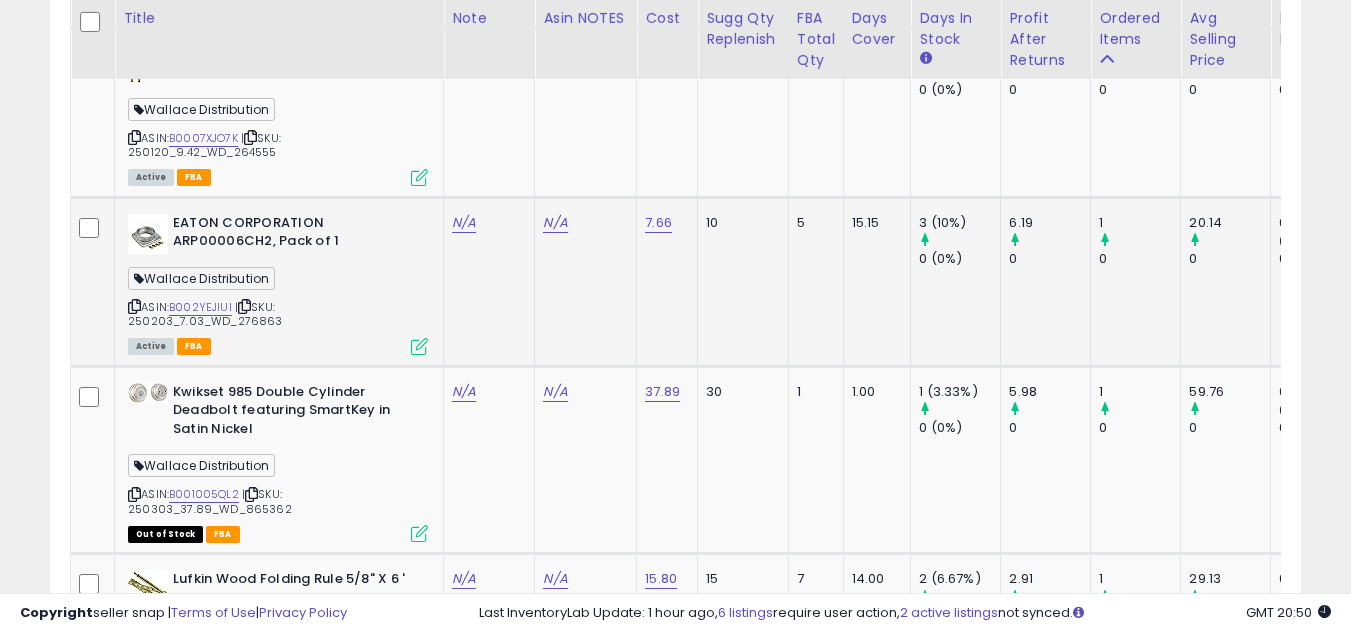 click at bounding box center [134, 306] 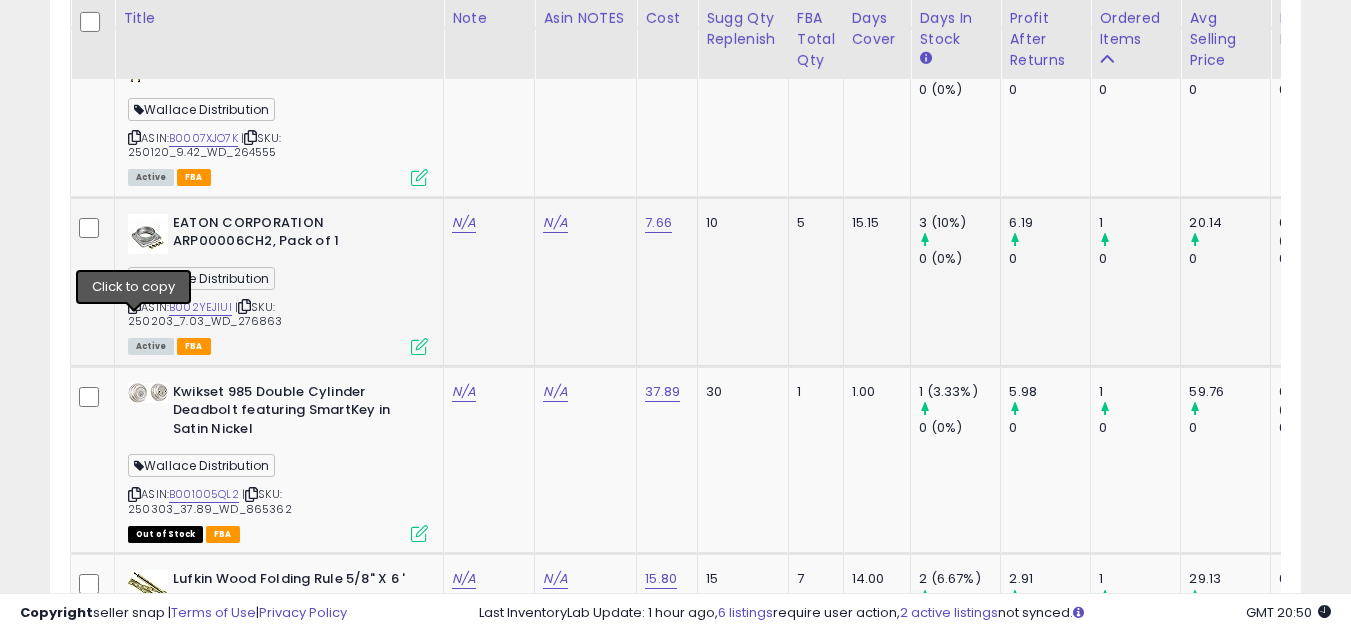 click at bounding box center (134, 306) 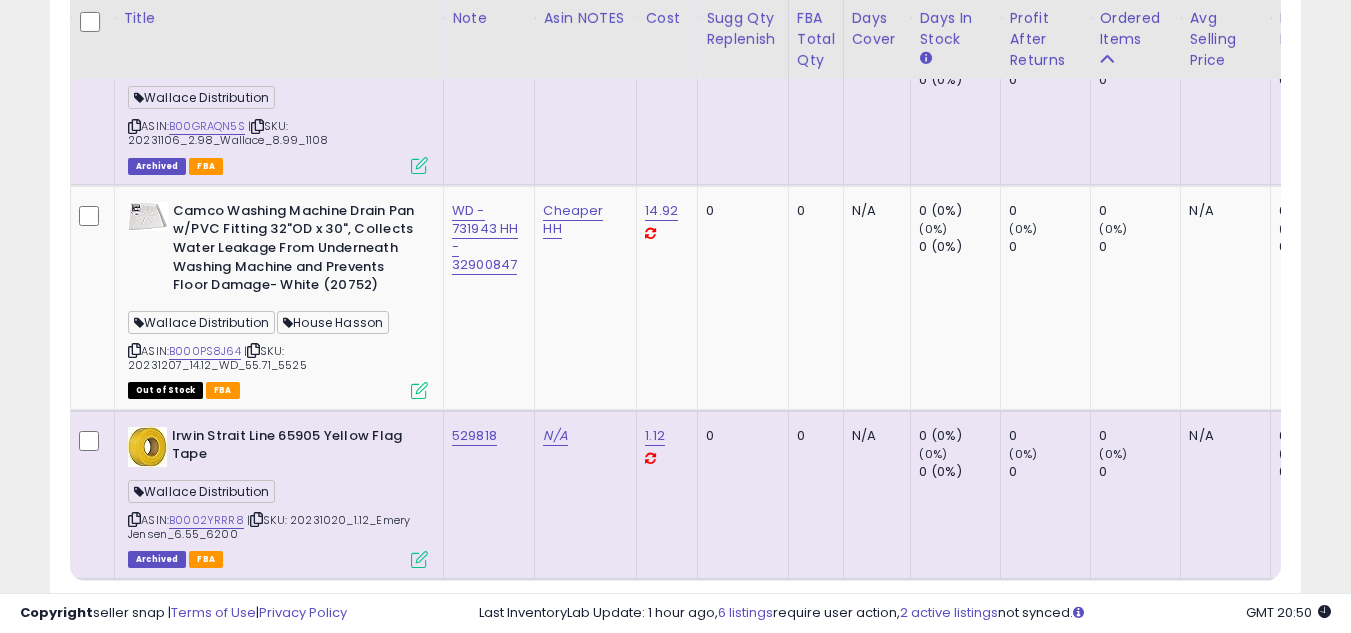 scroll, scrollTop: 9833, scrollLeft: 0, axis: vertical 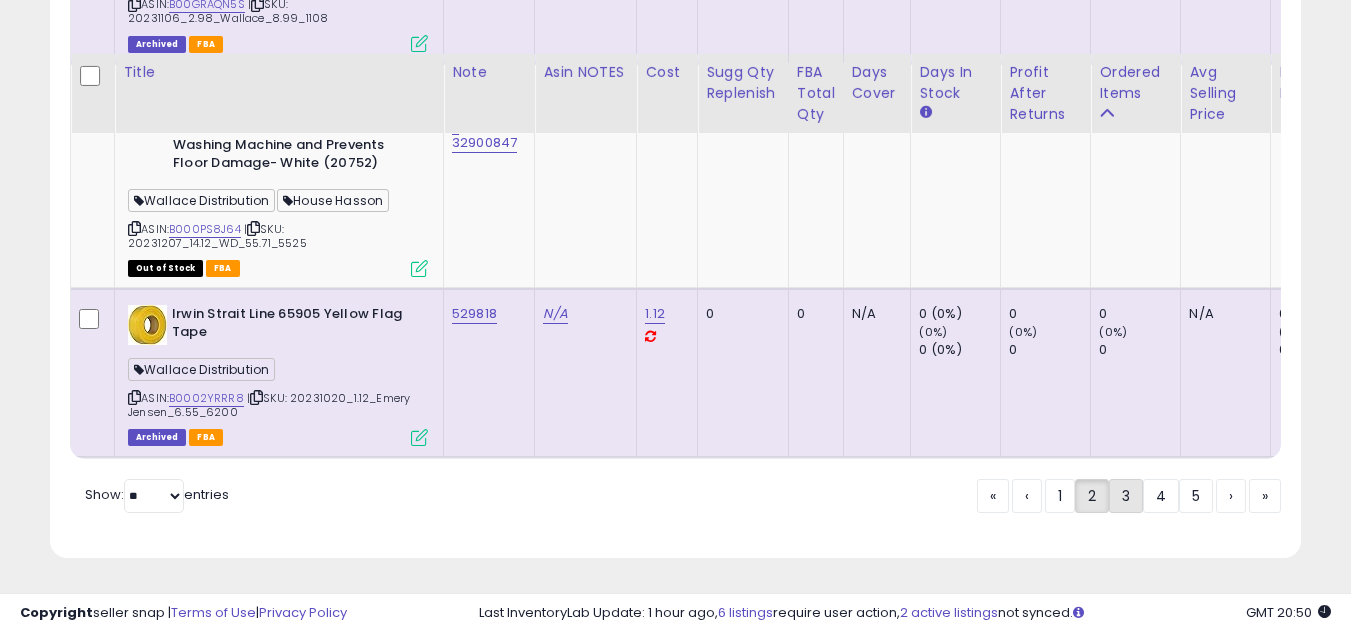 click on "3" 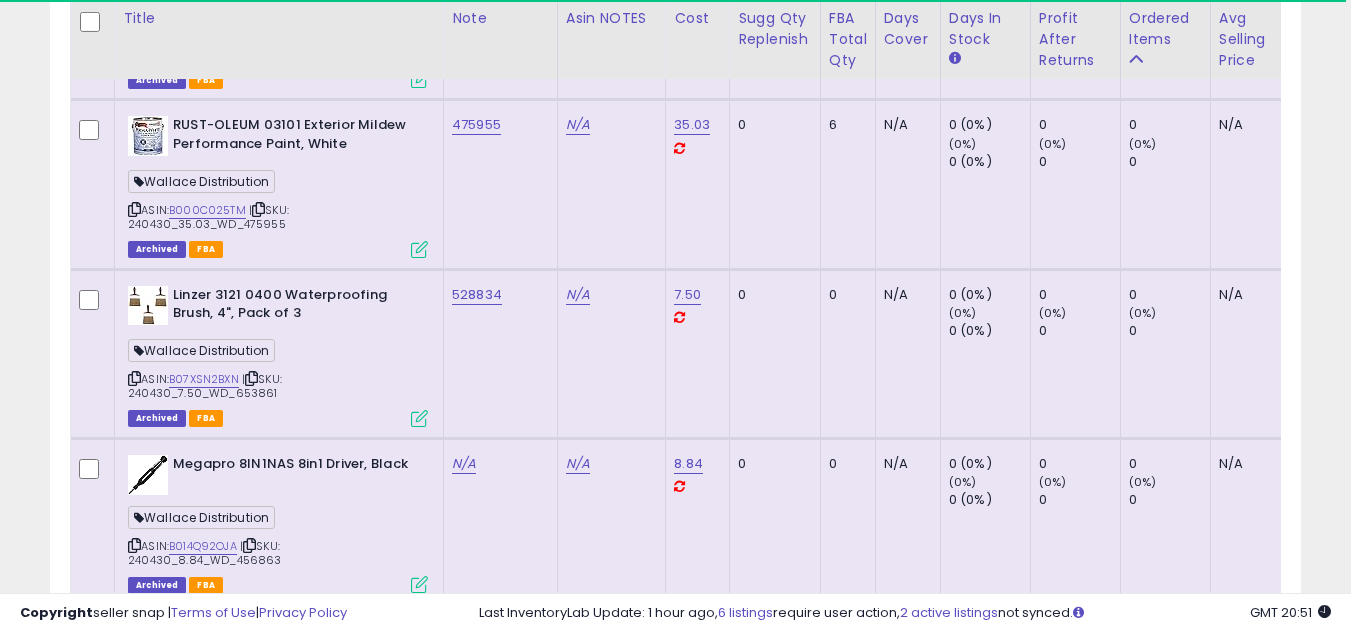 scroll, scrollTop: 9701, scrollLeft: 0, axis: vertical 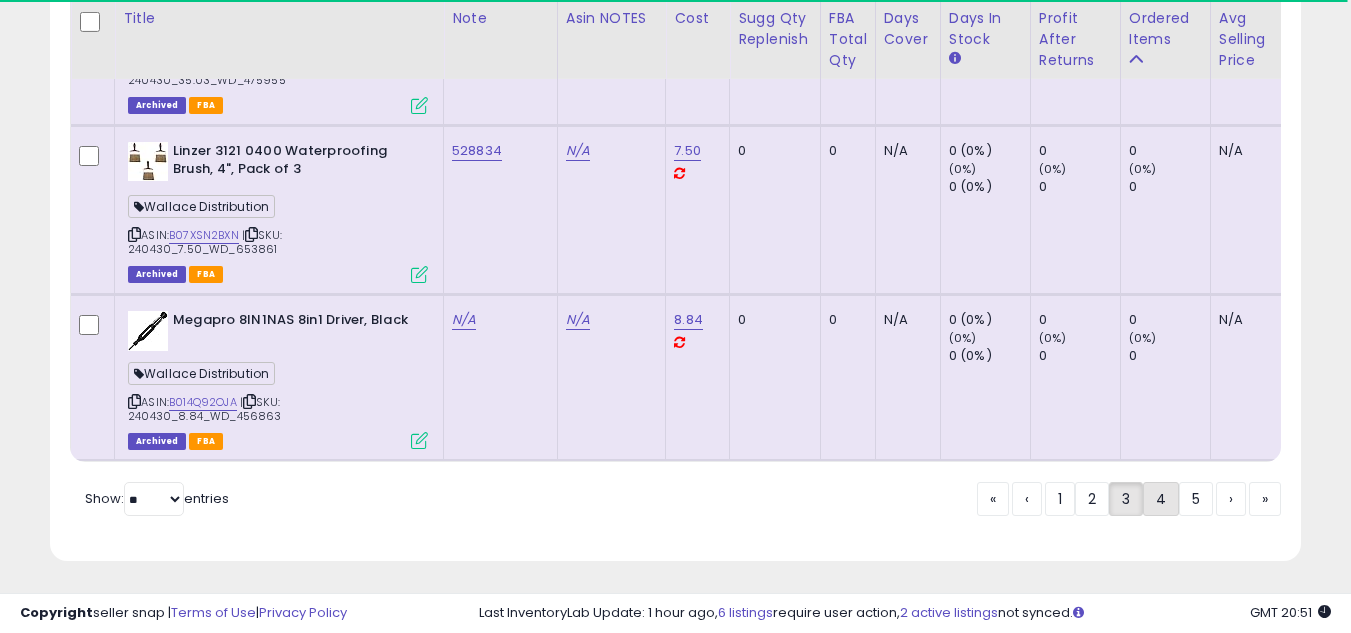 click on "4" 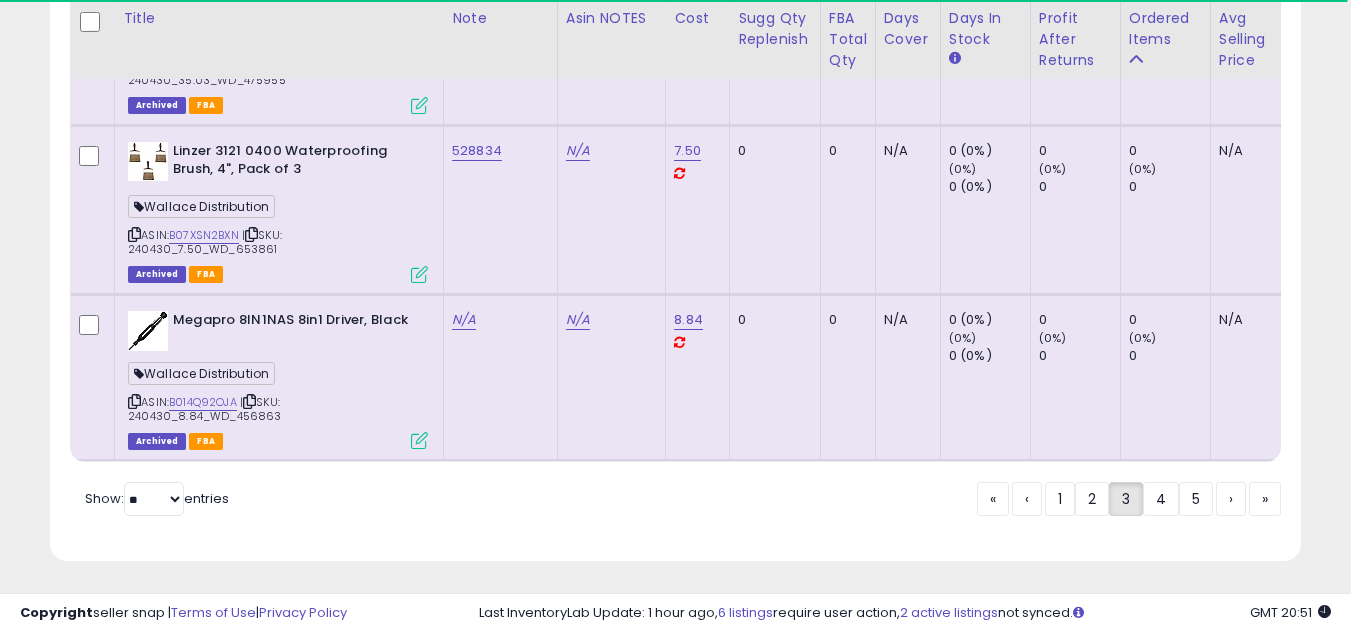scroll, scrollTop: 657, scrollLeft: 0, axis: vertical 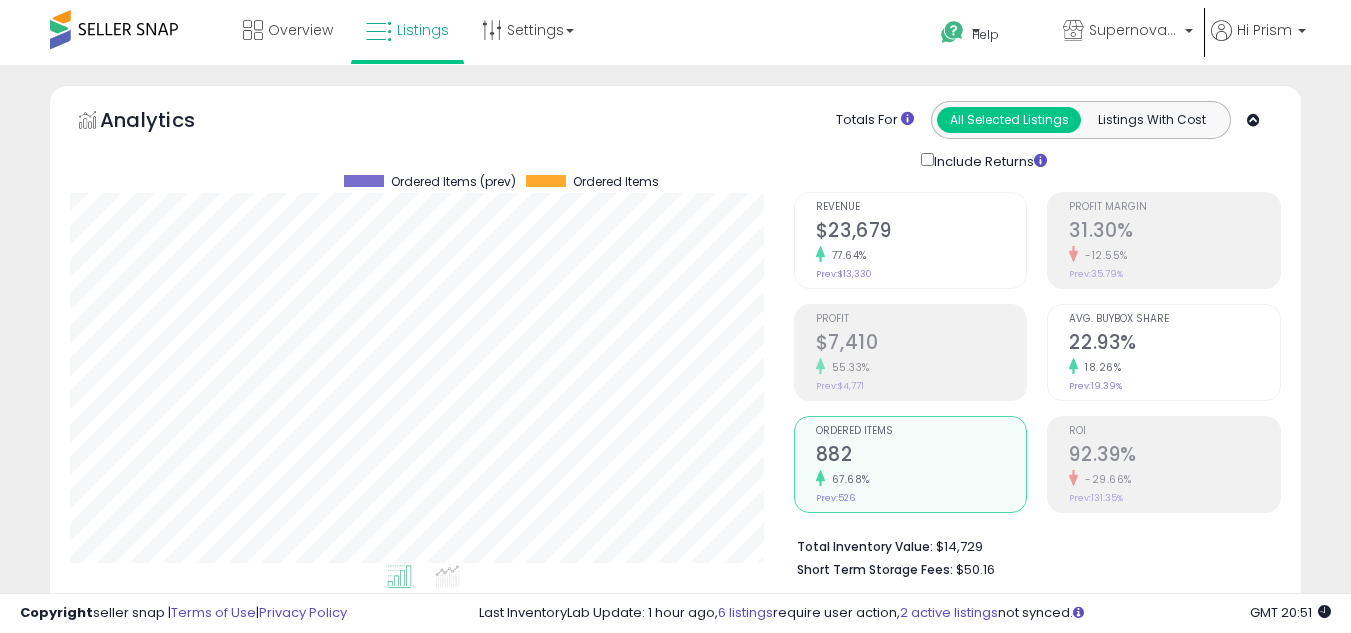 select on "**" 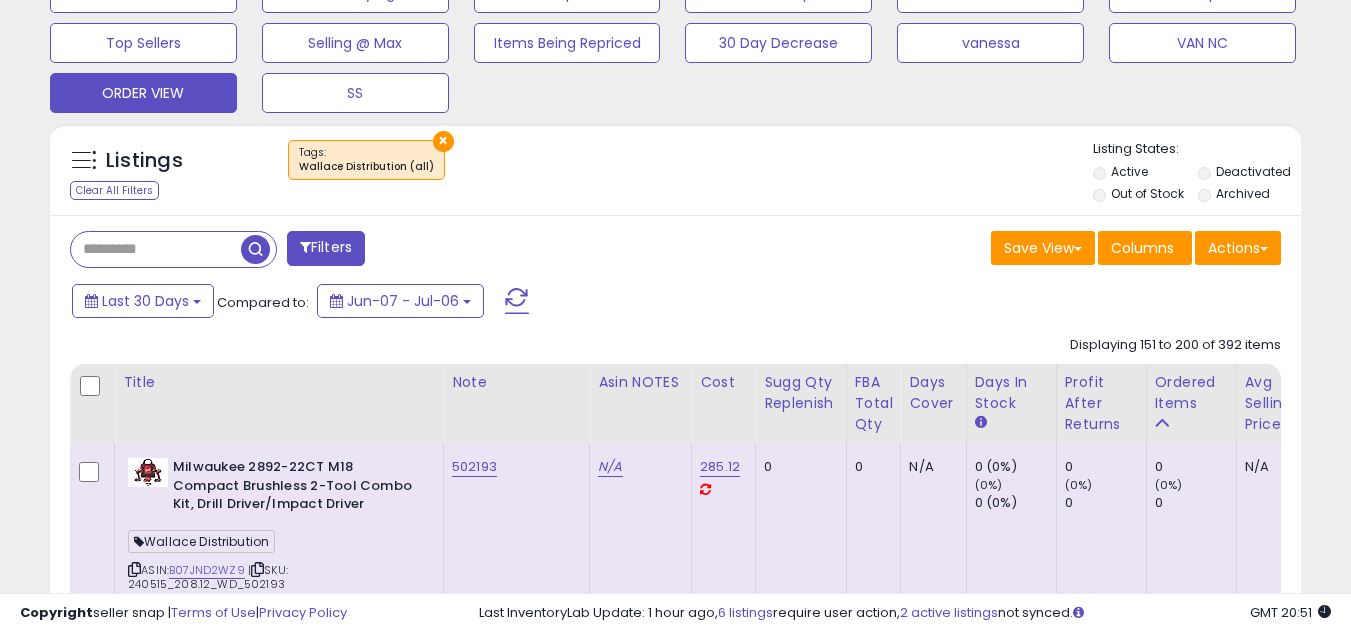 scroll, scrollTop: 657, scrollLeft: 0, axis: vertical 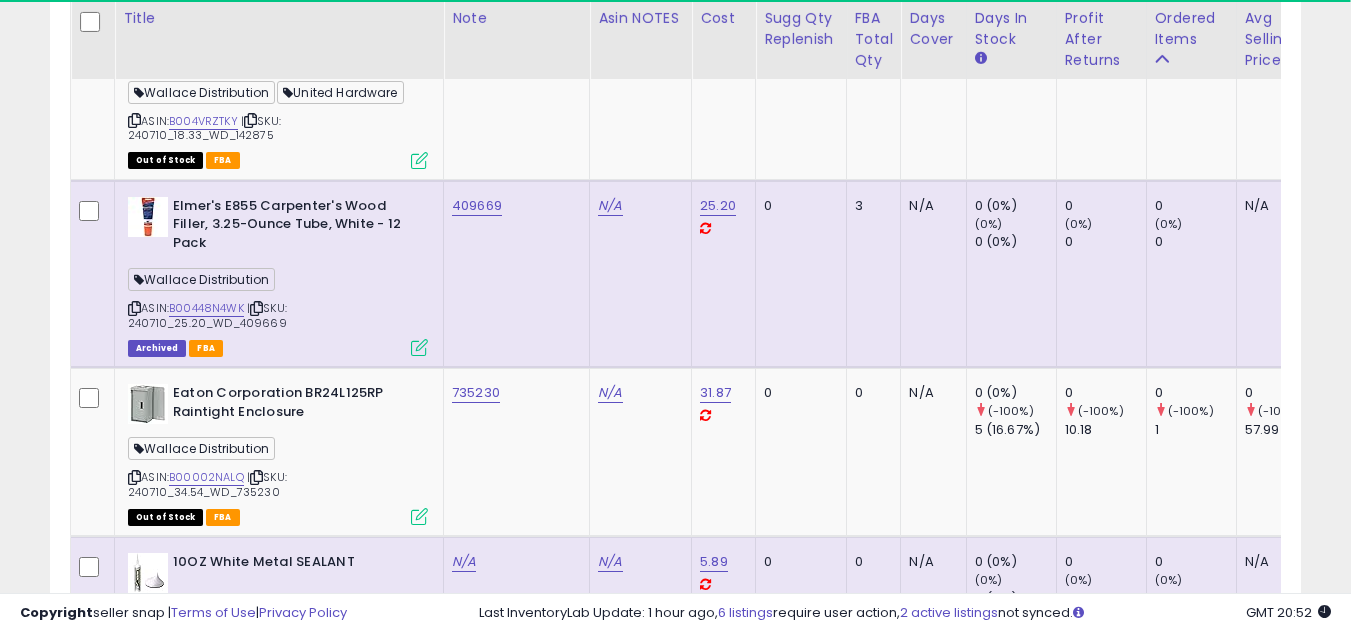 click at bounding box center [134, 308] 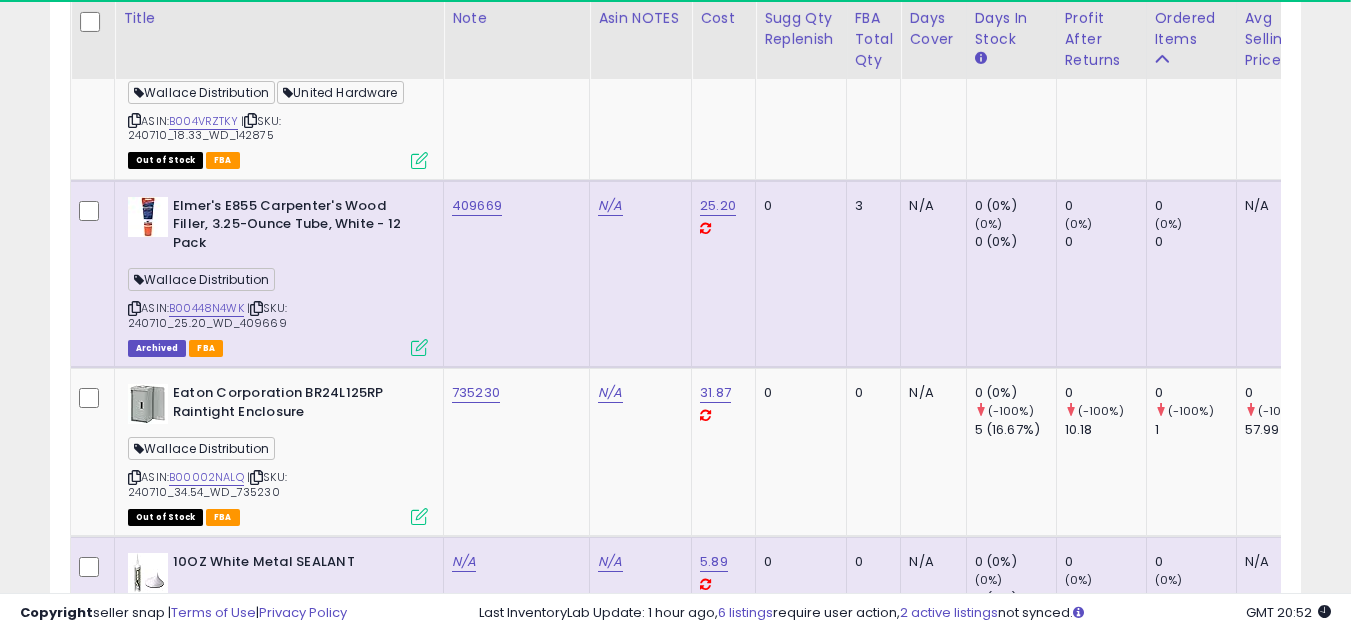 click at bounding box center (134, 308) 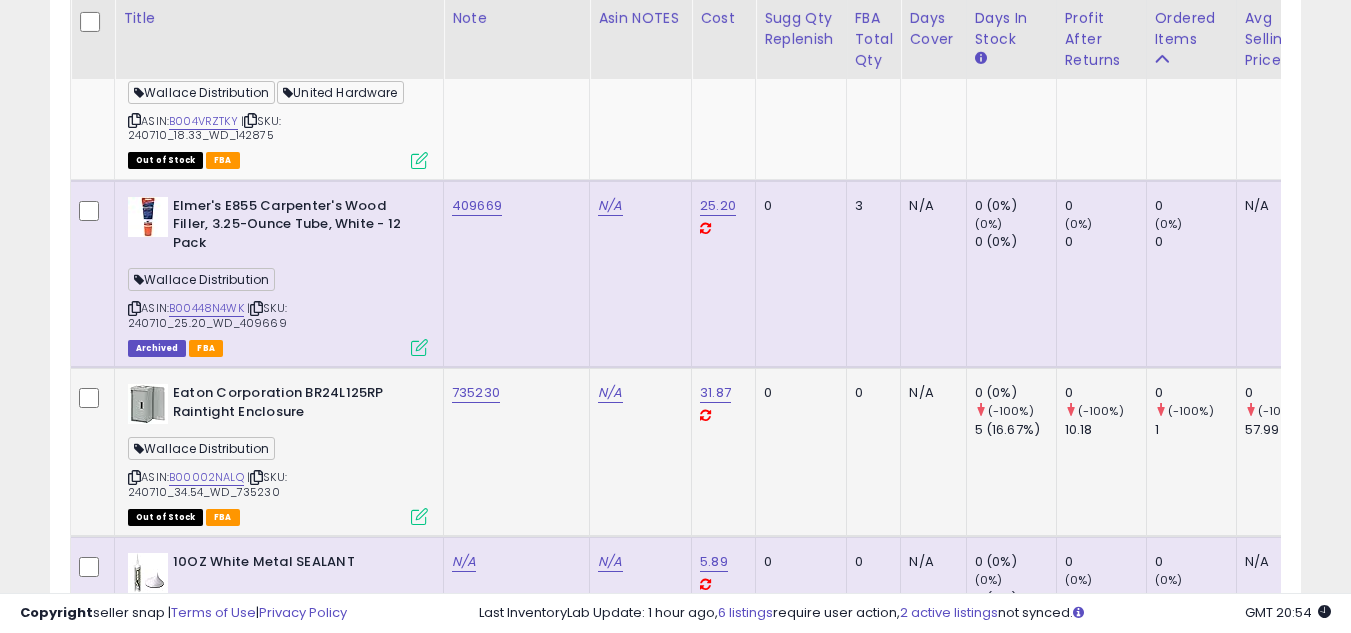 scroll, scrollTop: 8757, scrollLeft: 0, axis: vertical 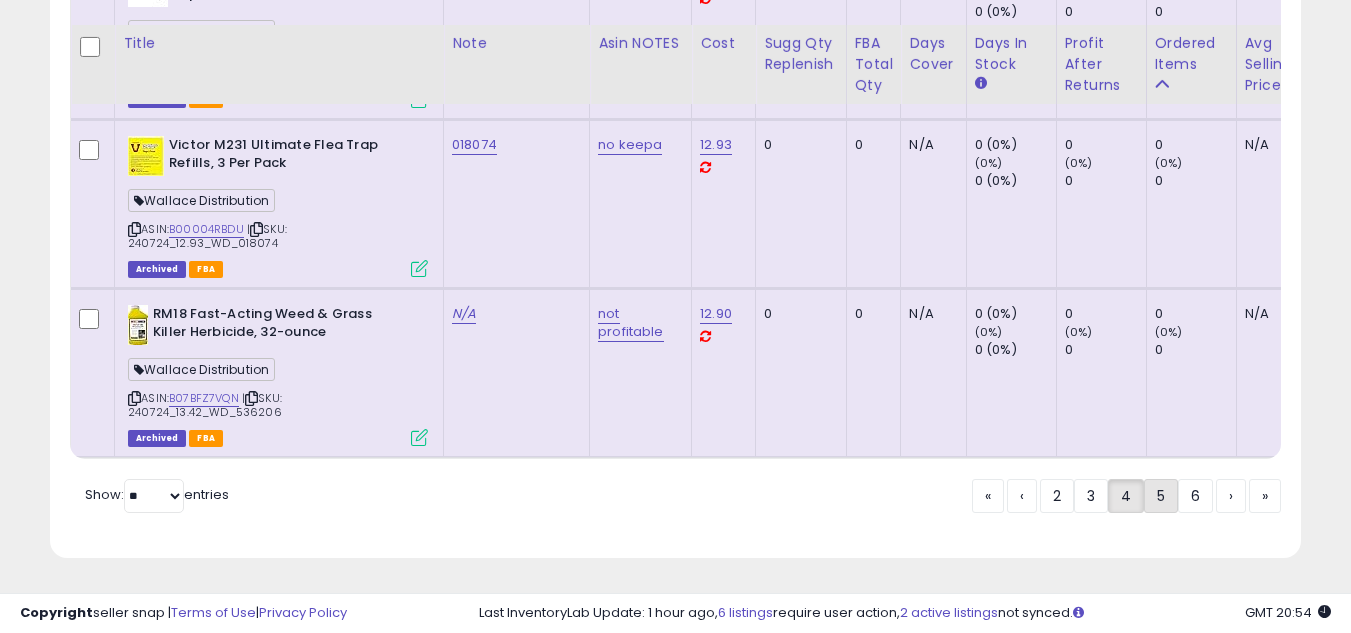 click on "5" 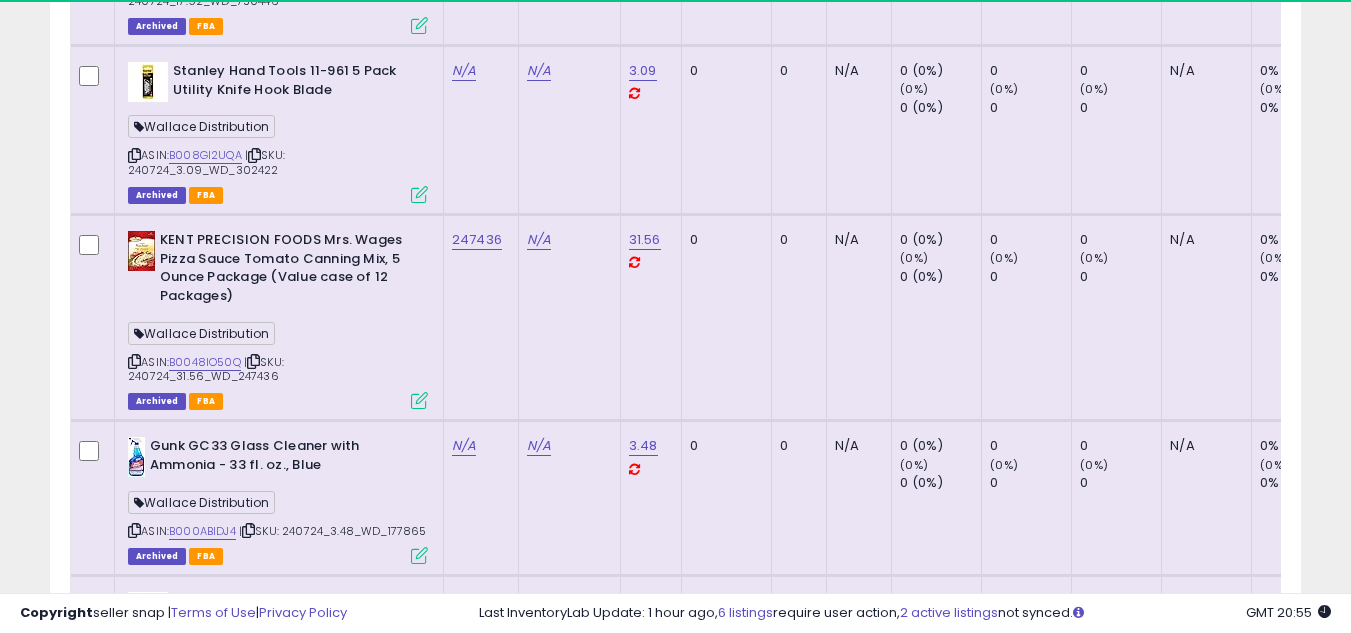 scroll, scrollTop: 1857, scrollLeft: 0, axis: vertical 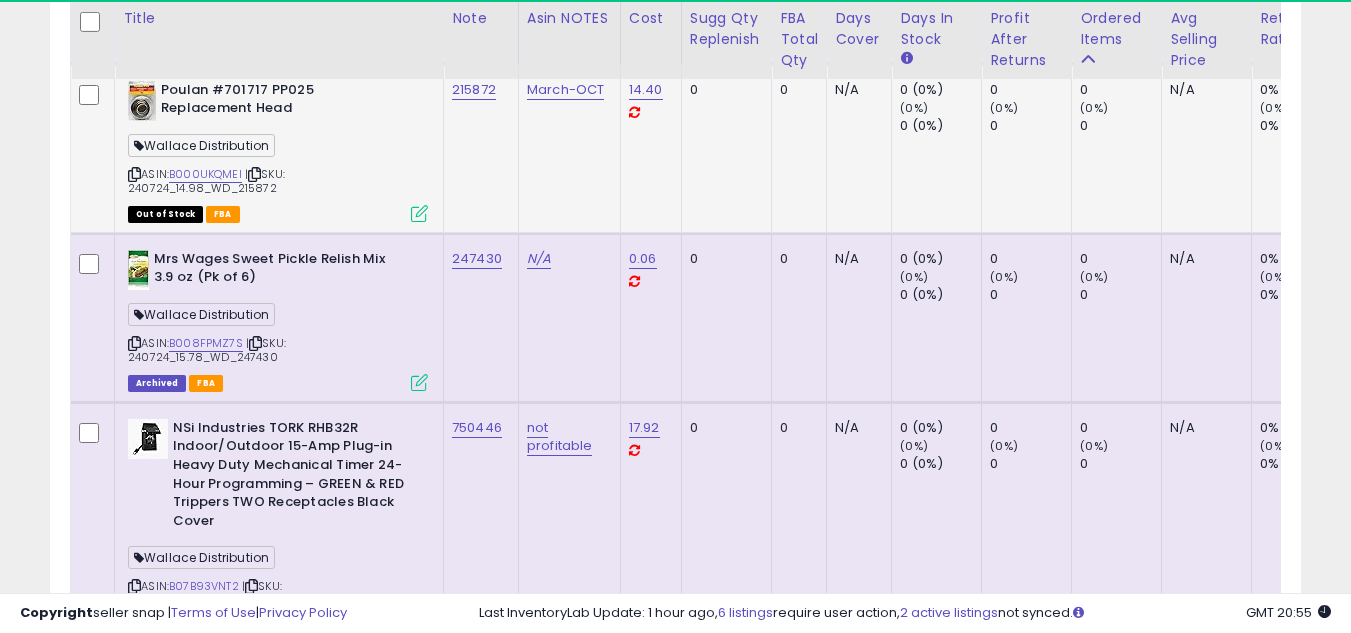 click at bounding box center (134, 174) 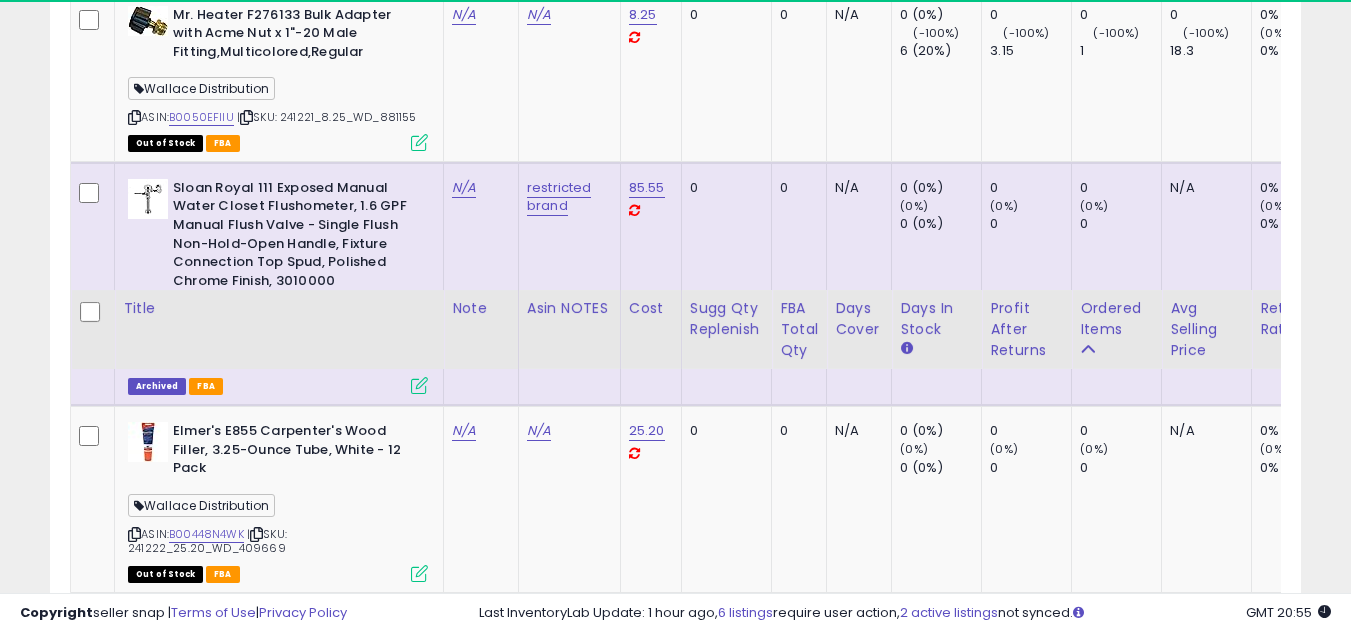 scroll, scrollTop: 10000, scrollLeft: 0, axis: vertical 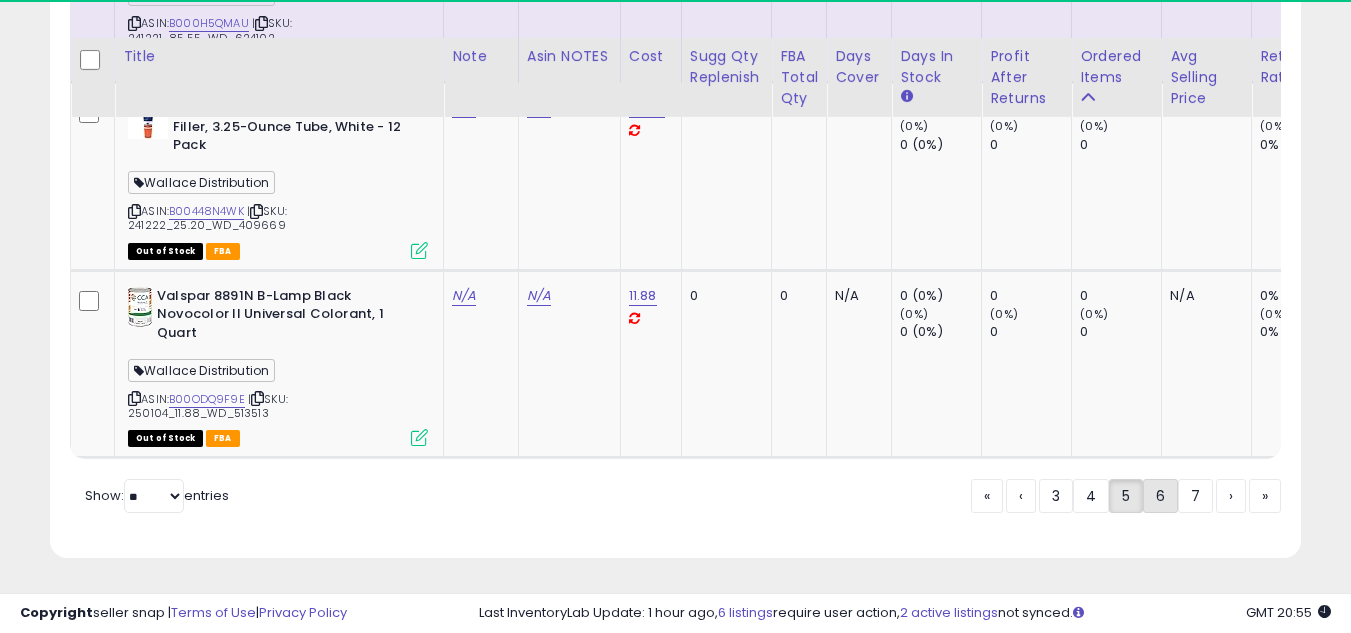 click on "6" 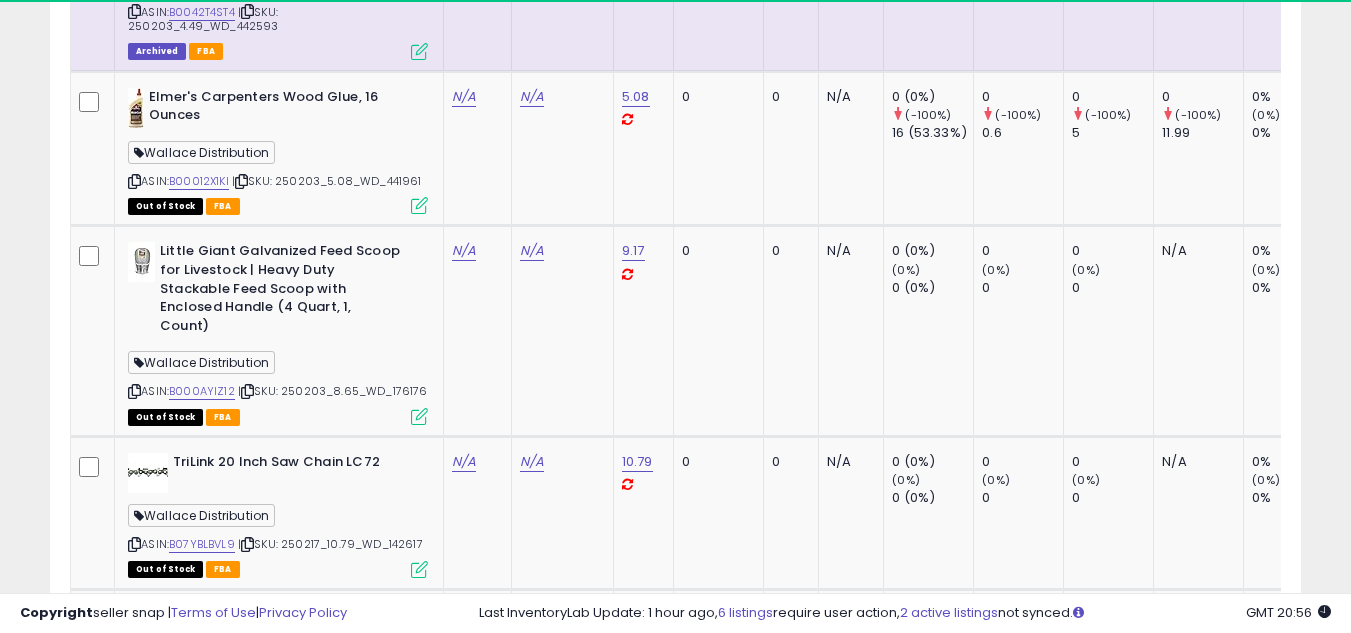scroll, scrollTop: 3457, scrollLeft: 0, axis: vertical 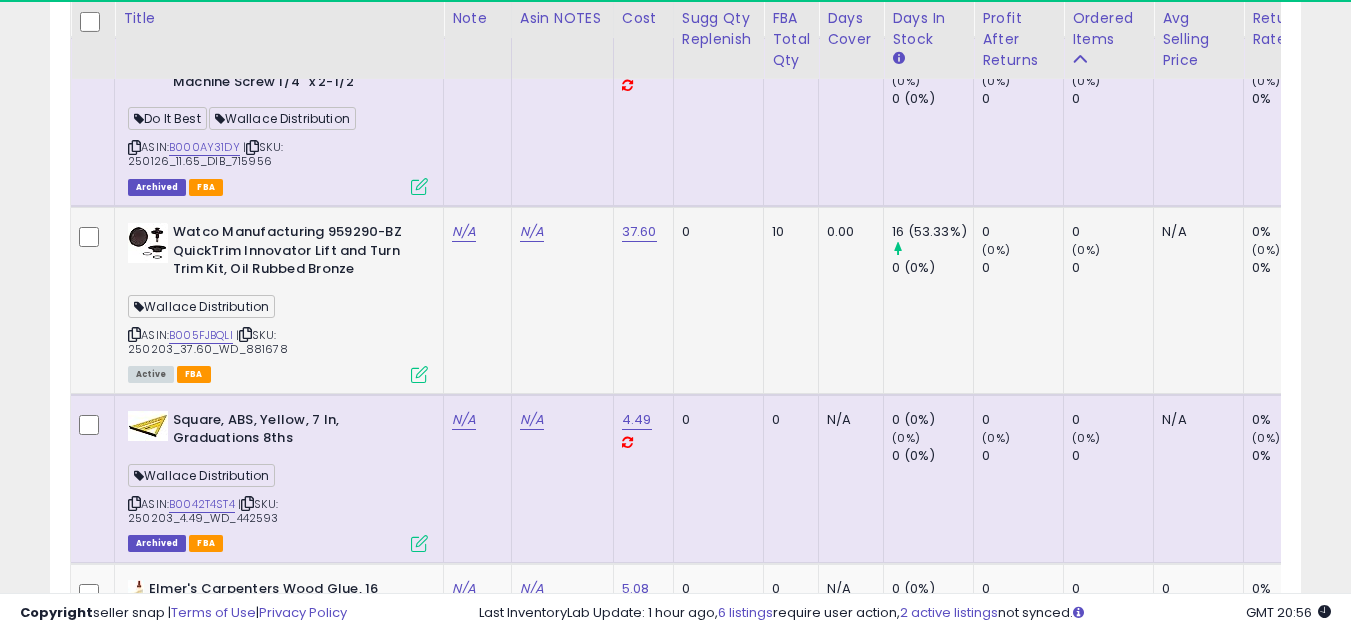 click at bounding box center (134, 334) 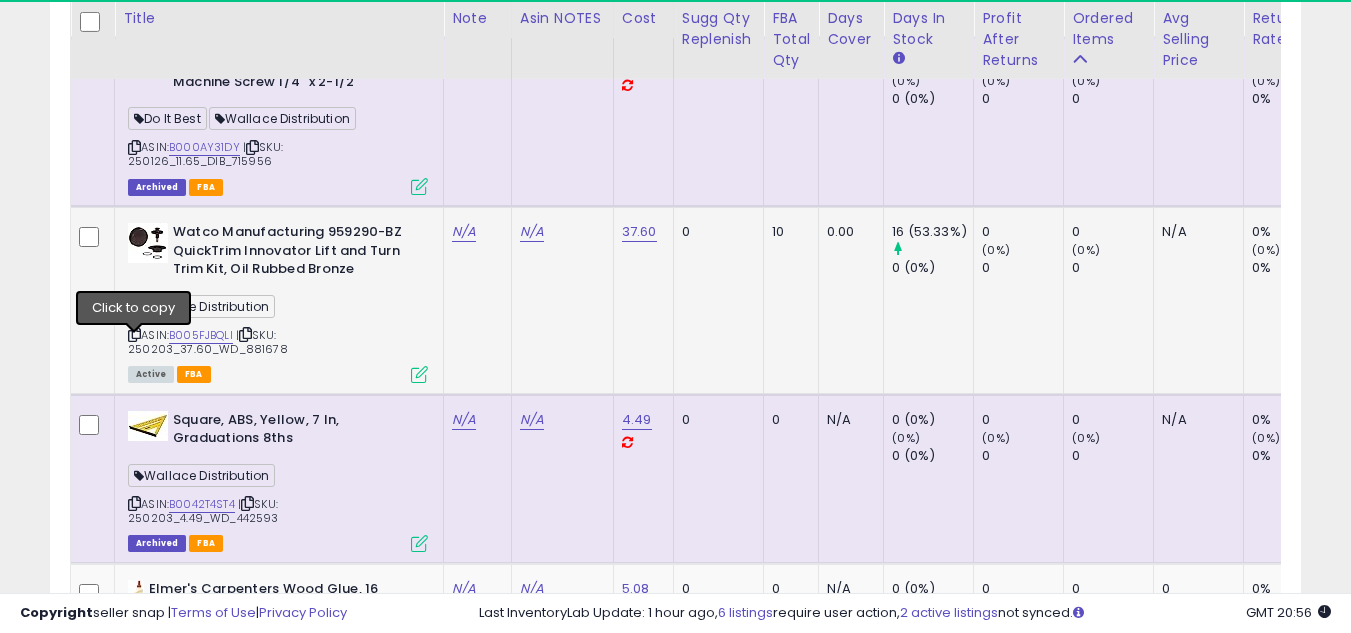 click at bounding box center [134, 334] 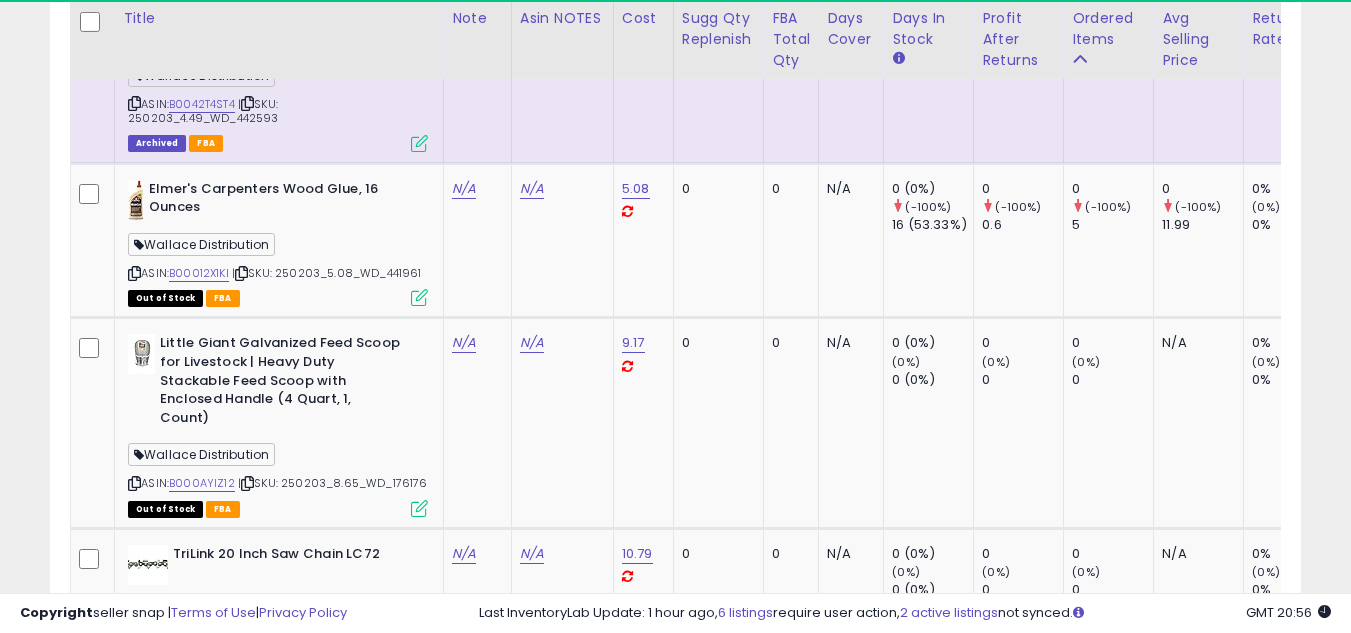scroll, scrollTop: 4357, scrollLeft: 0, axis: vertical 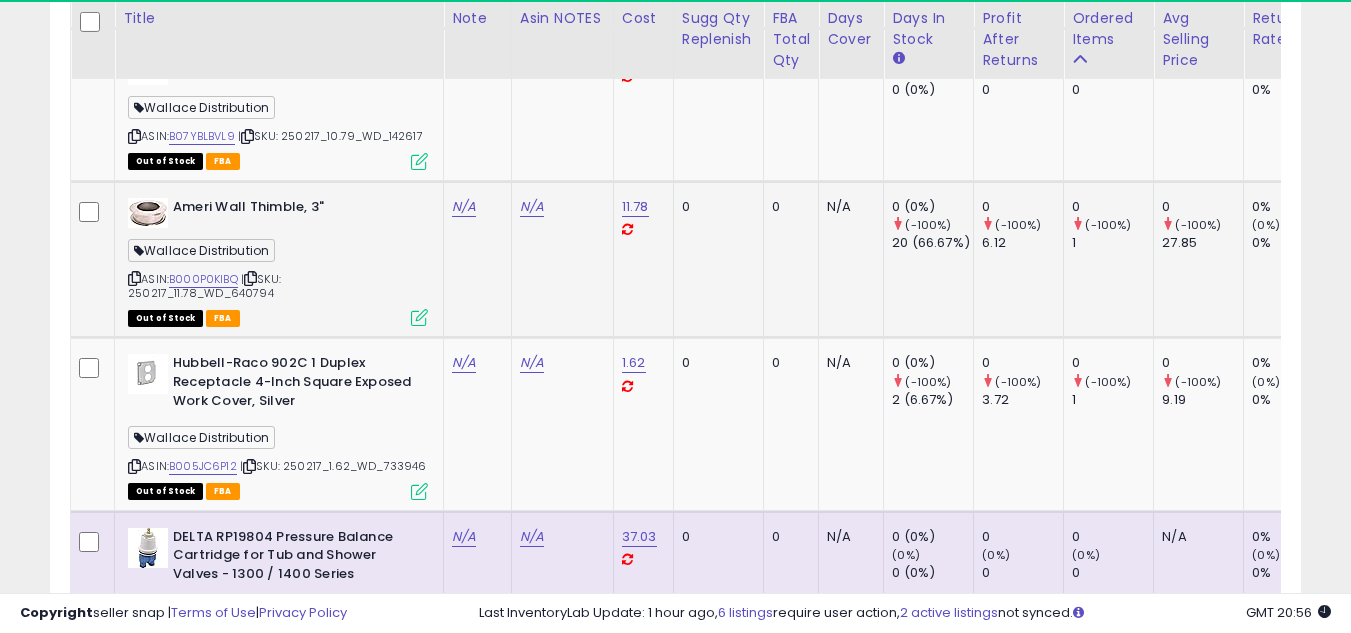 click at bounding box center (134, 278) 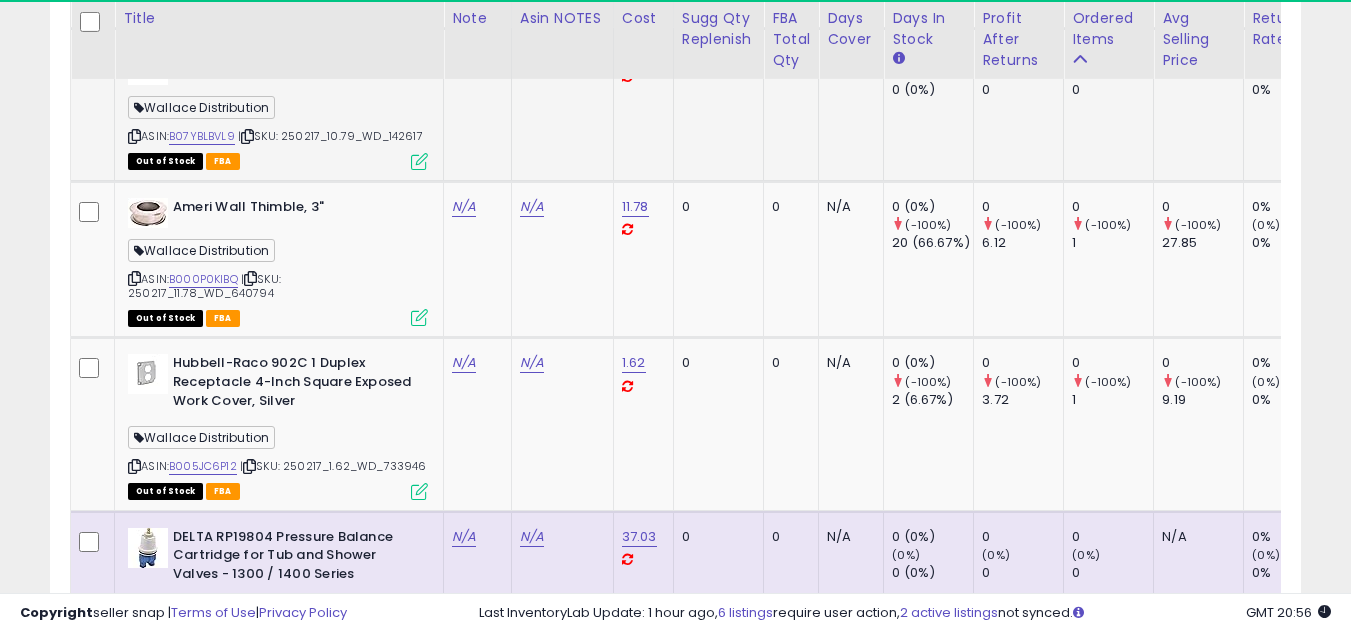 click at bounding box center (134, 278) 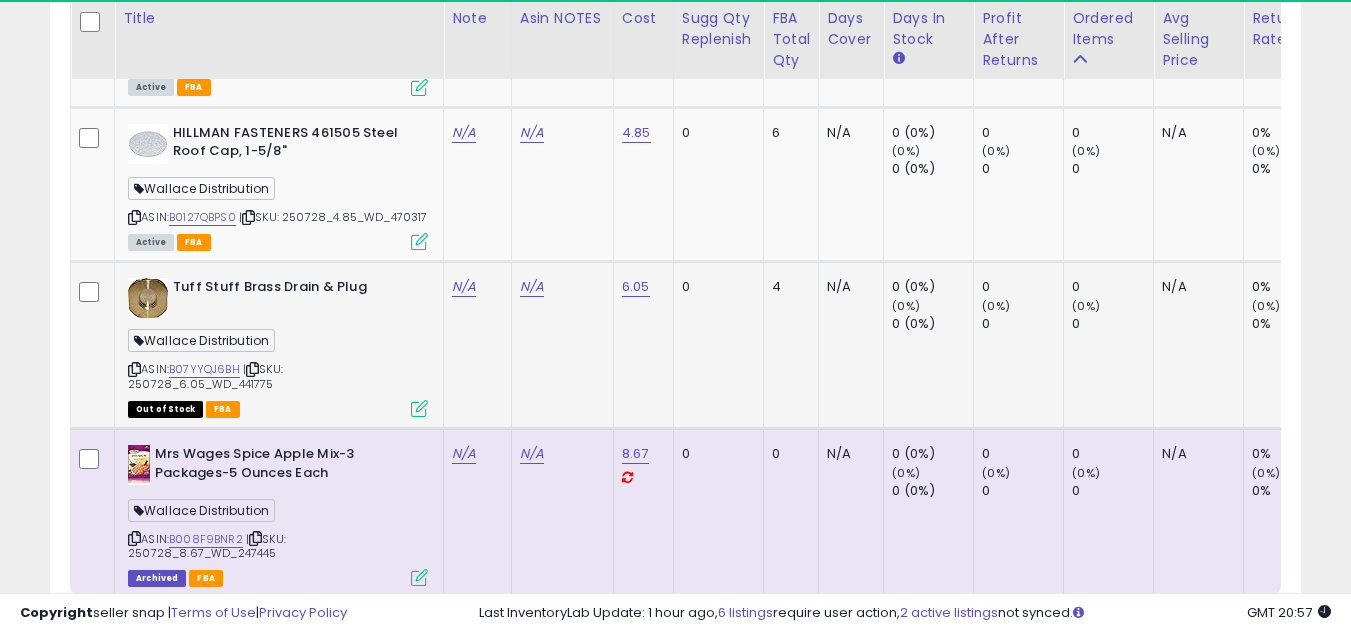 scroll, scrollTop: 9414, scrollLeft: 0, axis: vertical 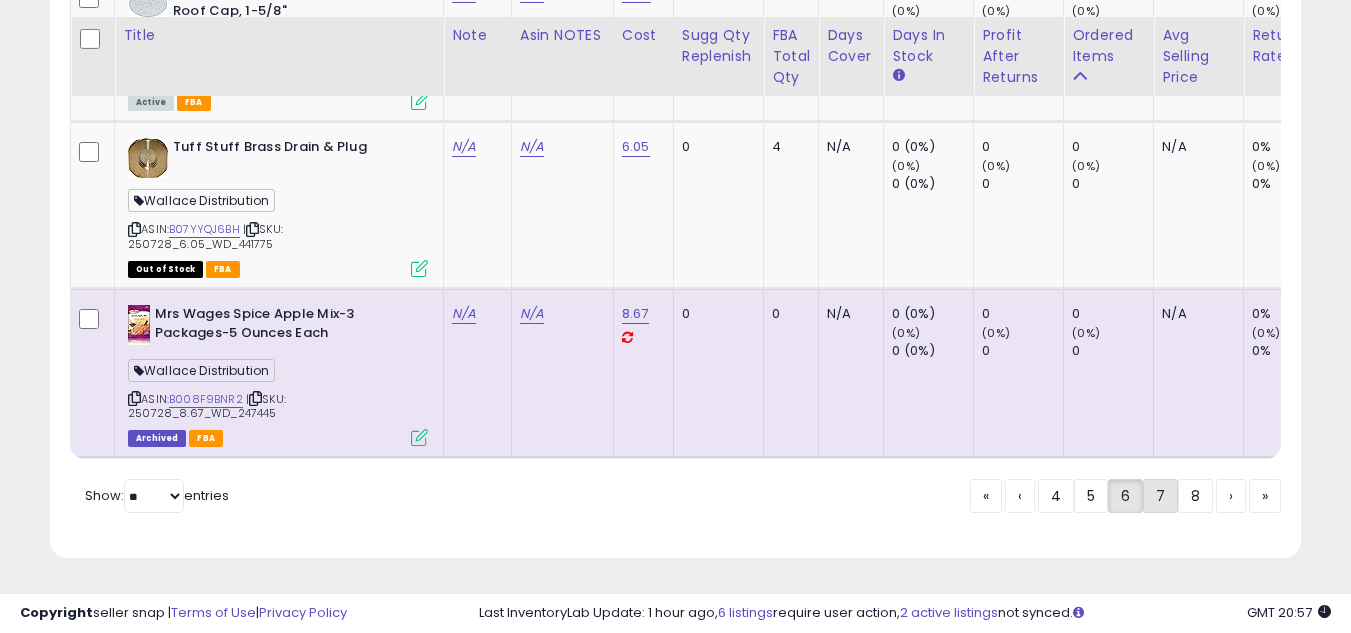 click on "7" 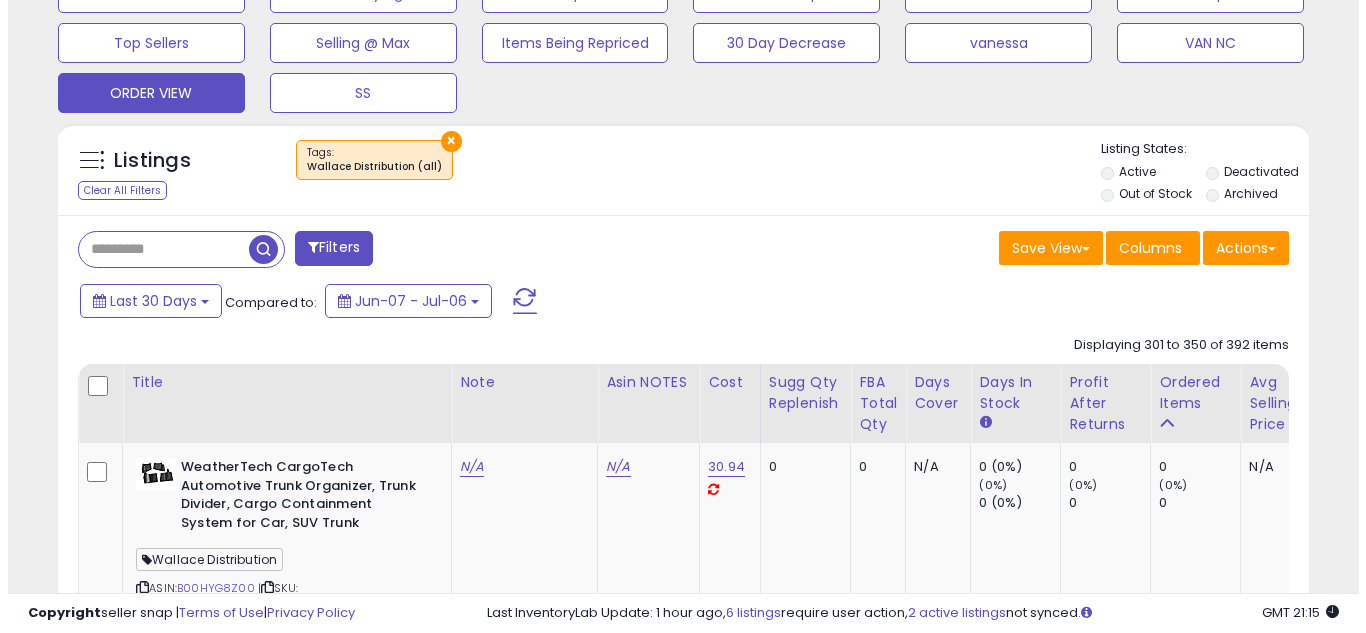 scroll, scrollTop: 57, scrollLeft: 0, axis: vertical 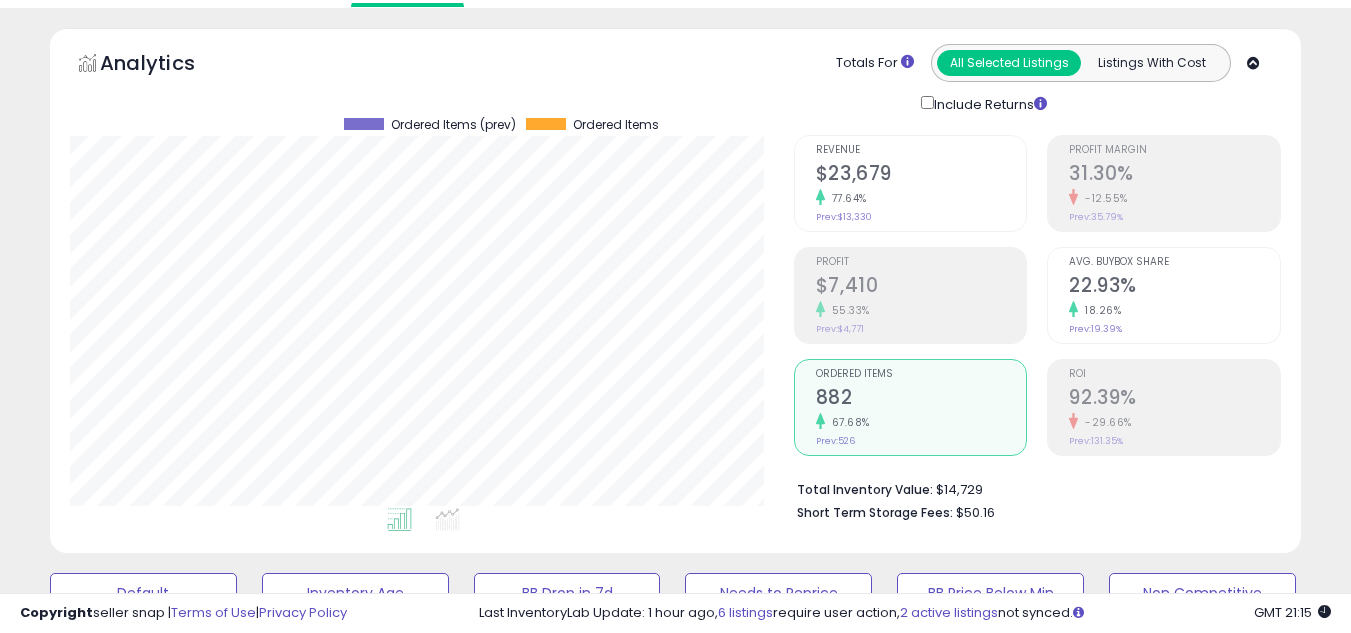 click on "Analytics
Totals For
All Selected Listings
Listings With Cost
Include Returns" at bounding box center (675, 79) 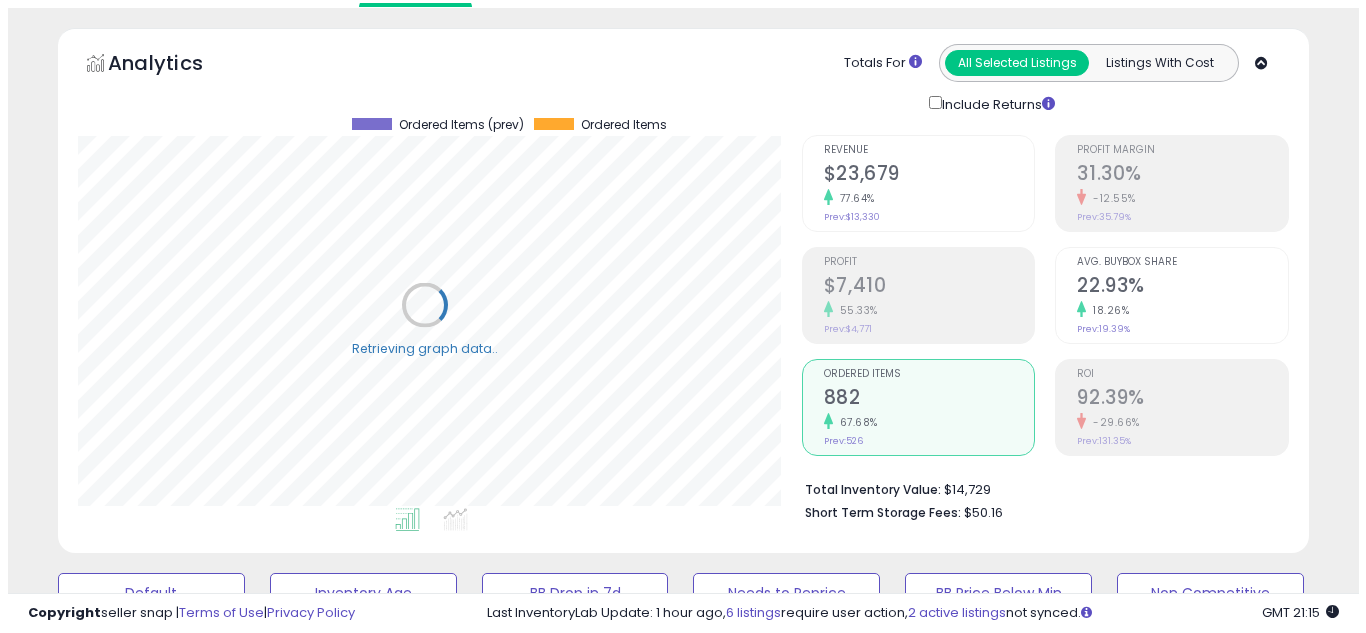 scroll, scrollTop: 999590, scrollLeft: 999267, axis: both 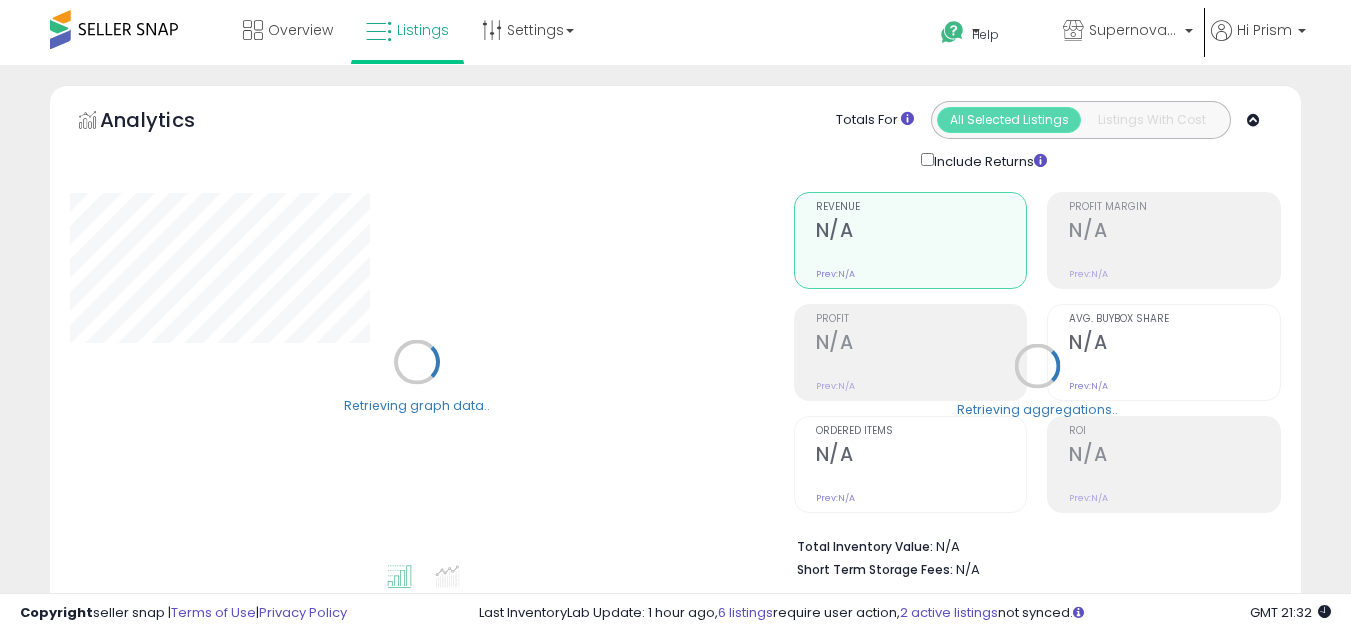 select on "**" 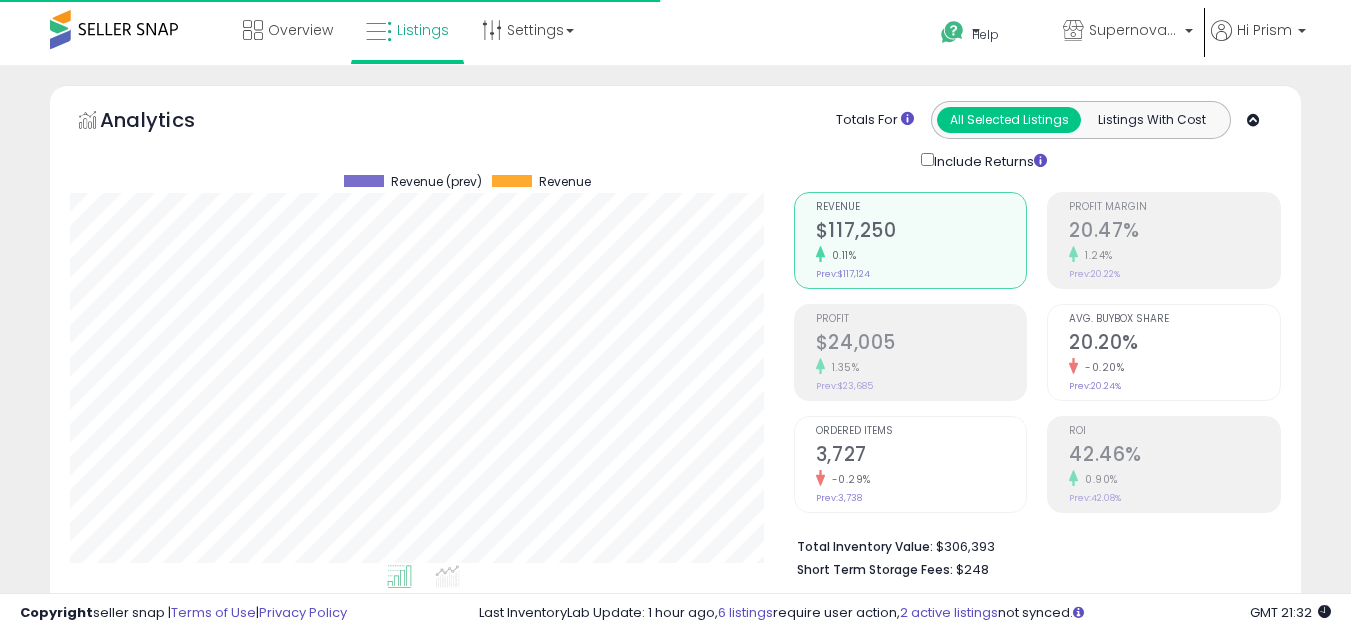 scroll, scrollTop: 658, scrollLeft: 0, axis: vertical 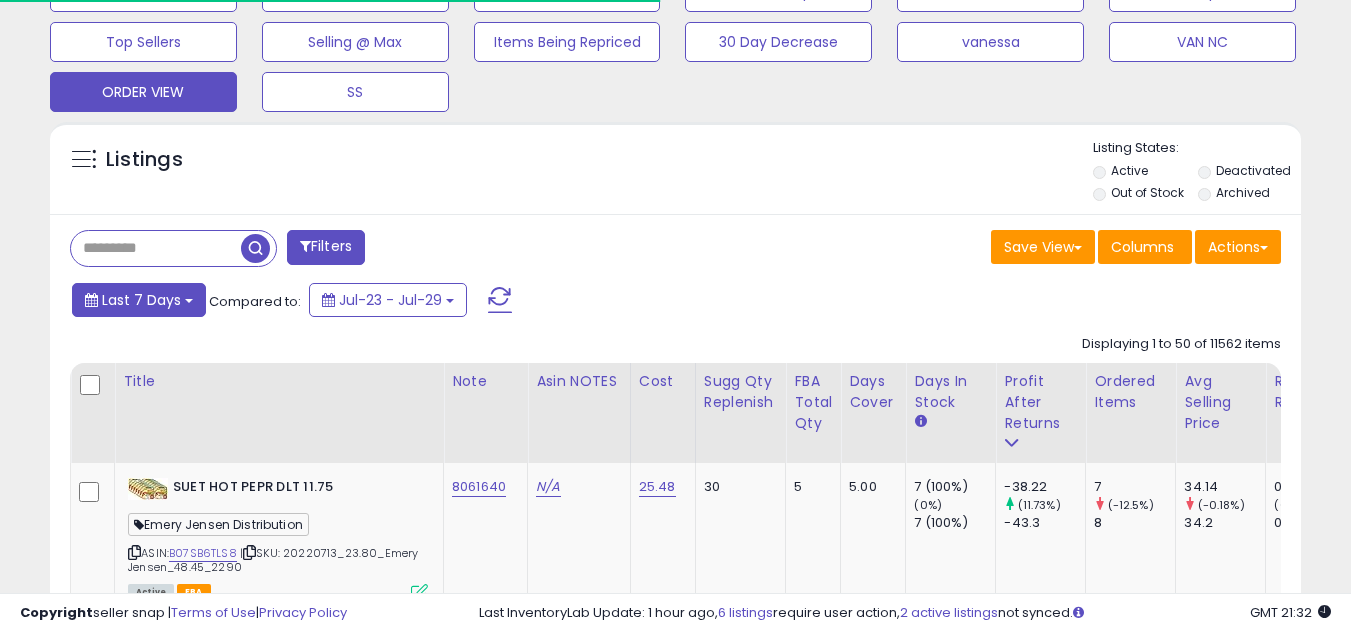click on "Last 7 Days" at bounding box center [139, 300] 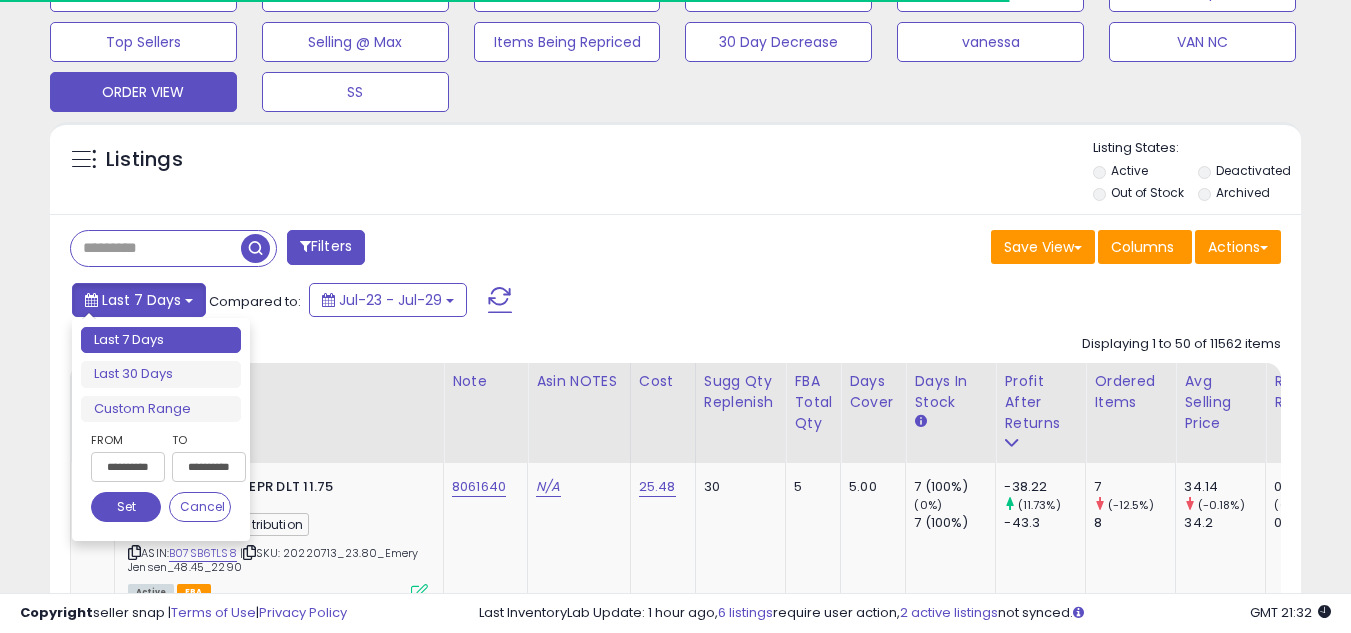 scroll, scrollTop: 999590, scrollLeft: 999276, axis: both 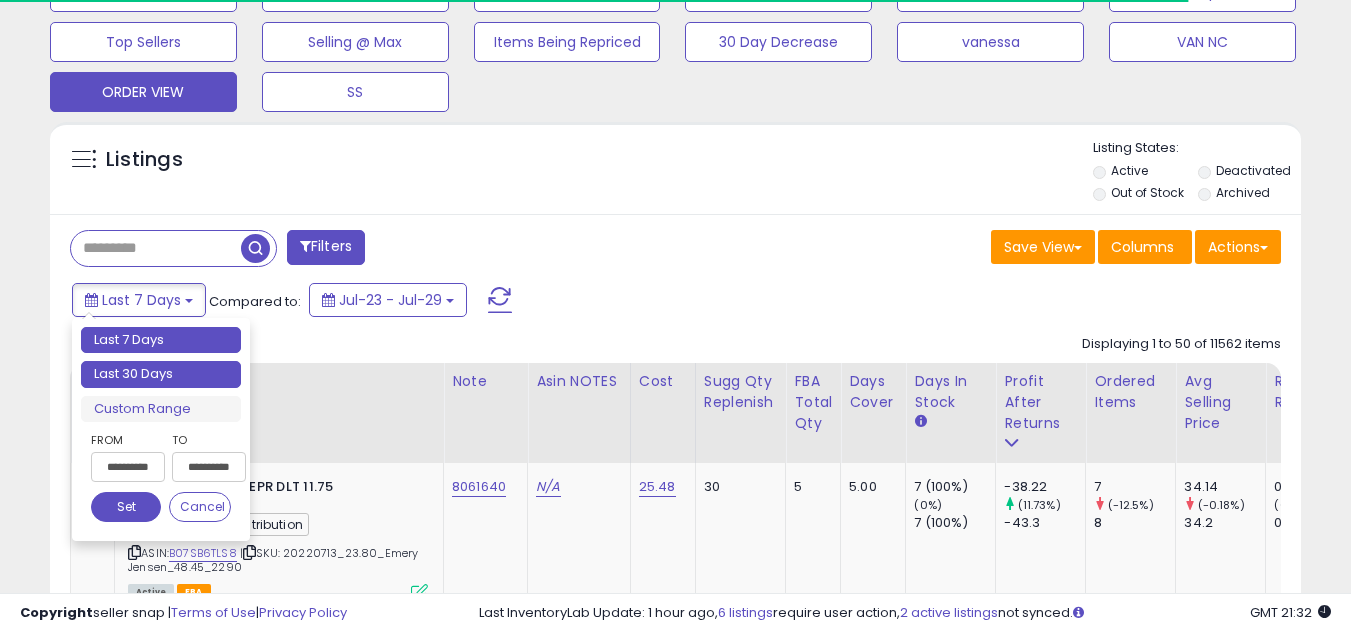 click on "Last 30 Days" at bounding box center [161, 374] 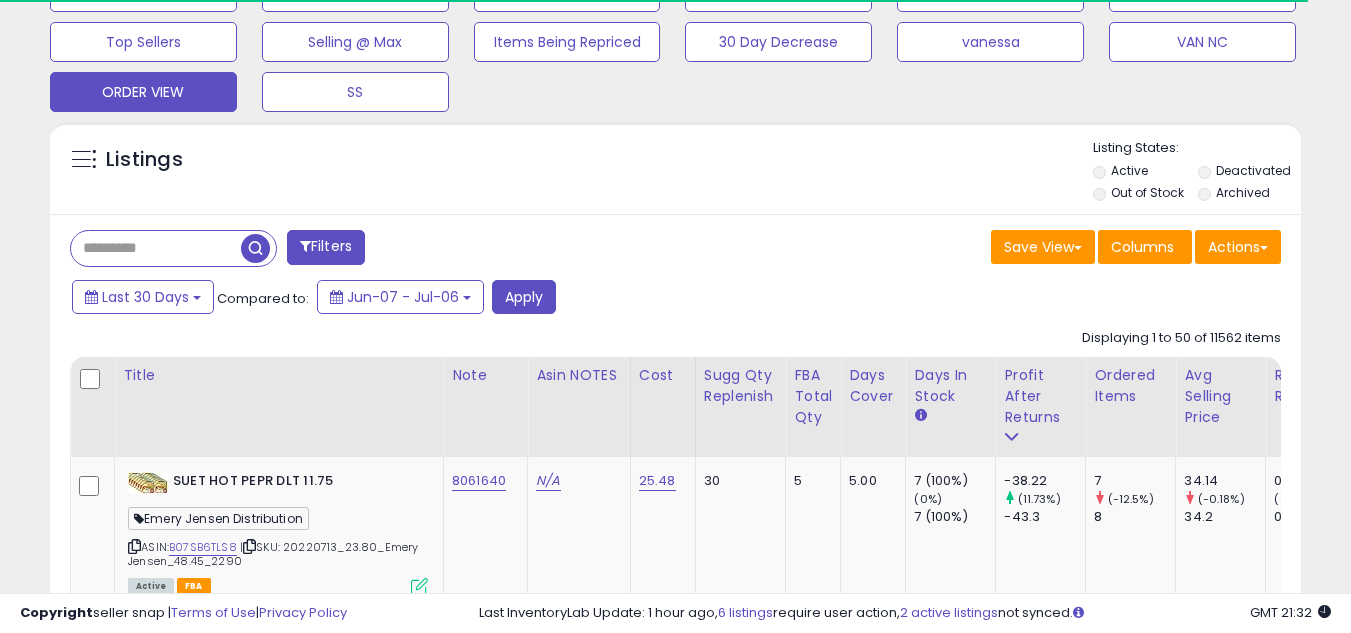 drag, startPoint x: 175, startPoint y: 220, endPoint x: 154, endPoint y: 247, distance: 34.20526 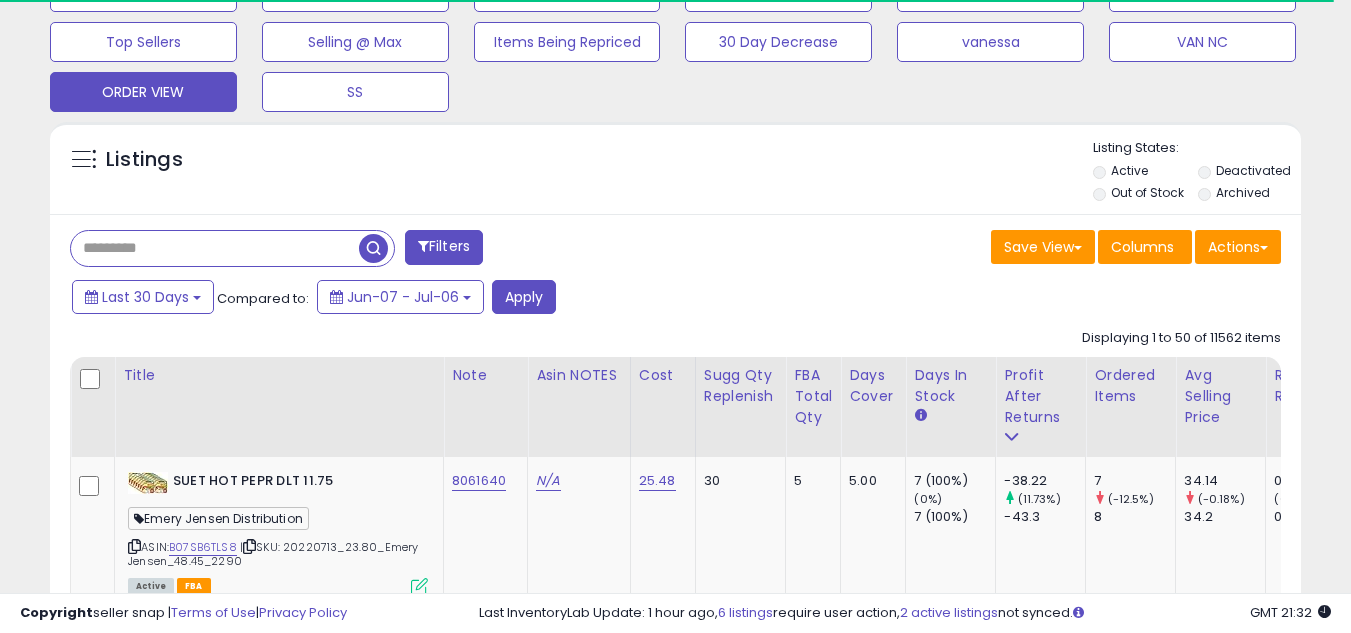 paste on "**********" 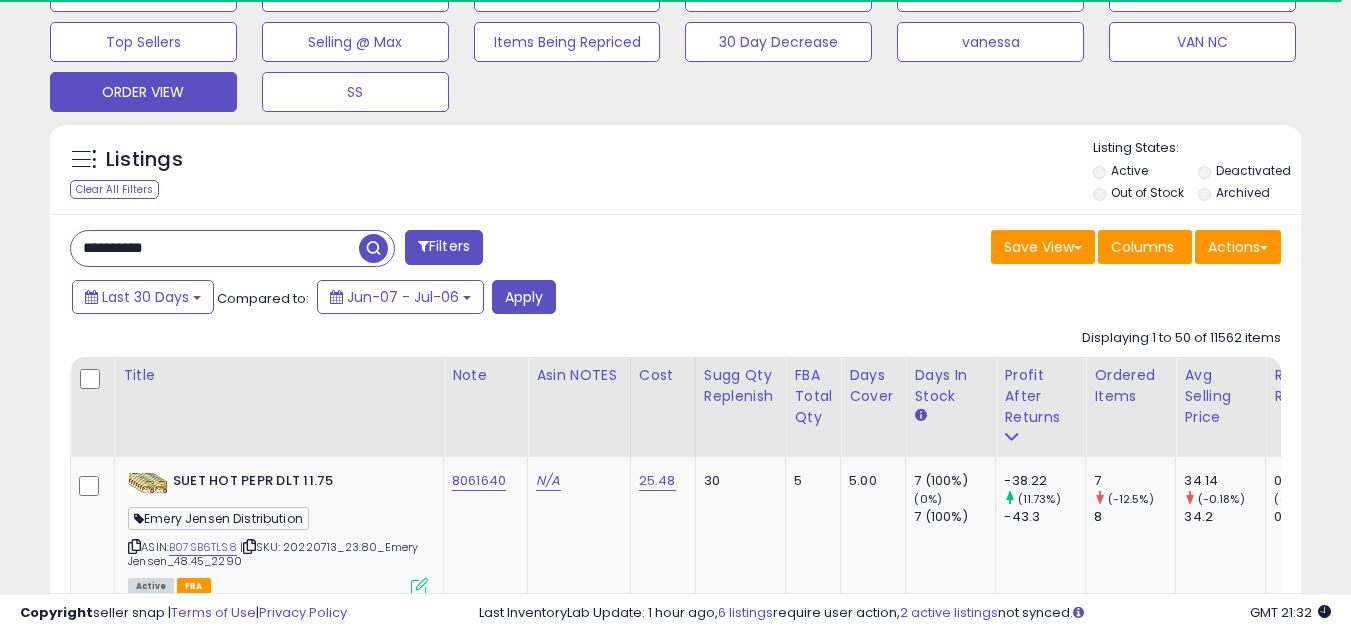 type on "**********" 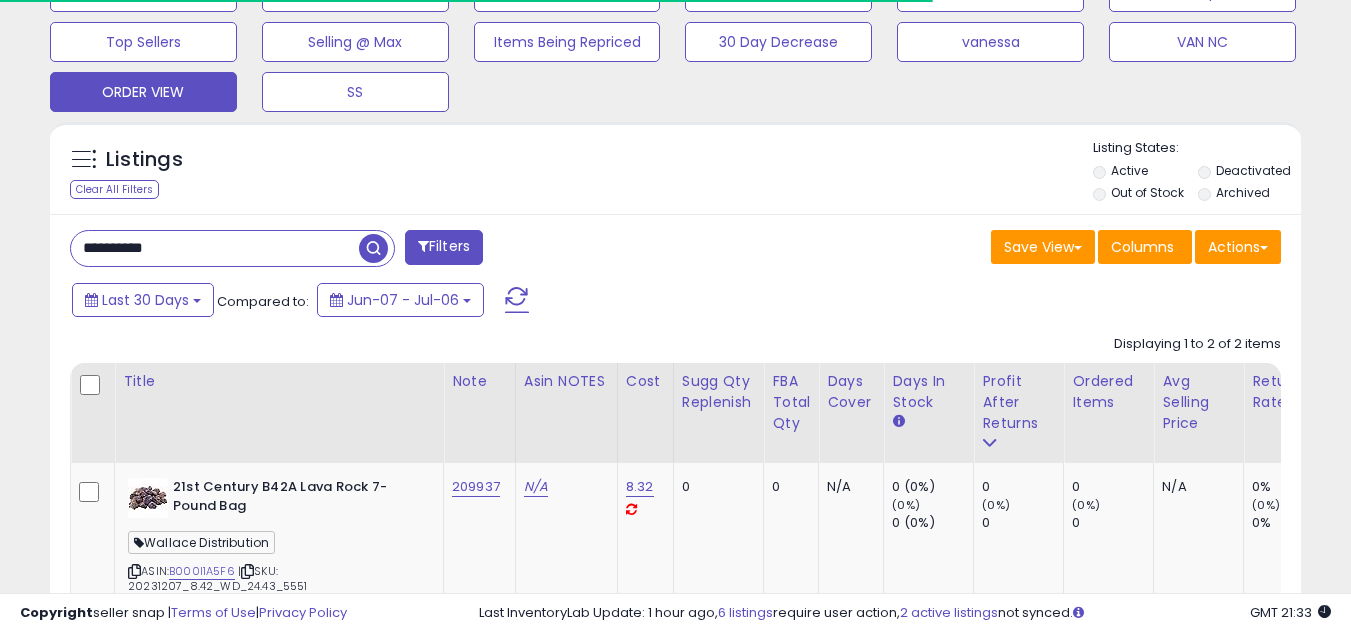 scroll, scrollTop: 999590, scrollLeft: 999276, axis: both 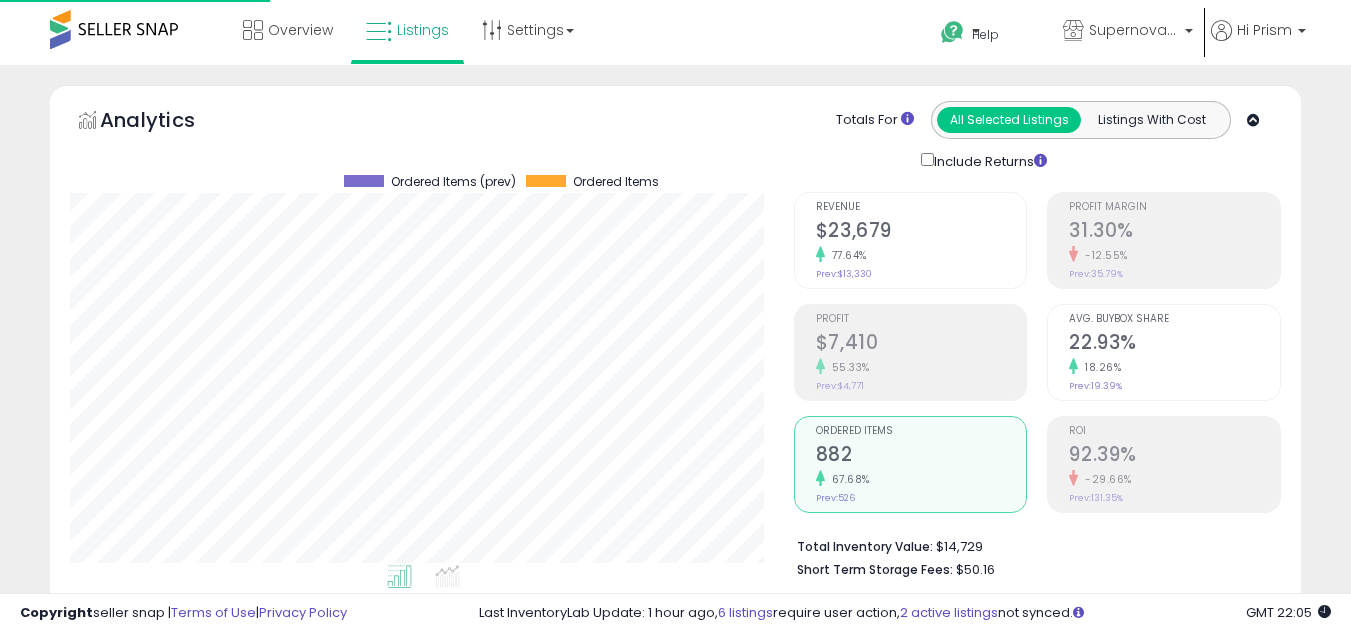 select on "**" 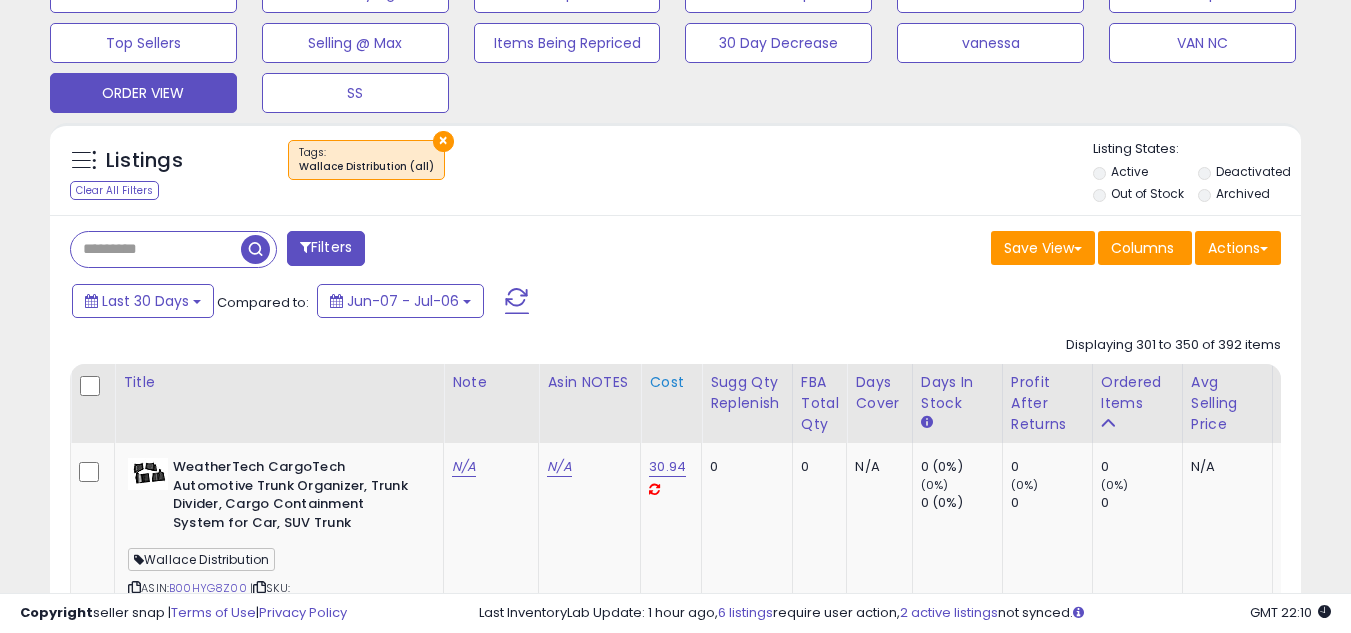 scroll, scrollTop: 657, scrollLeft: 0, axis: vertical 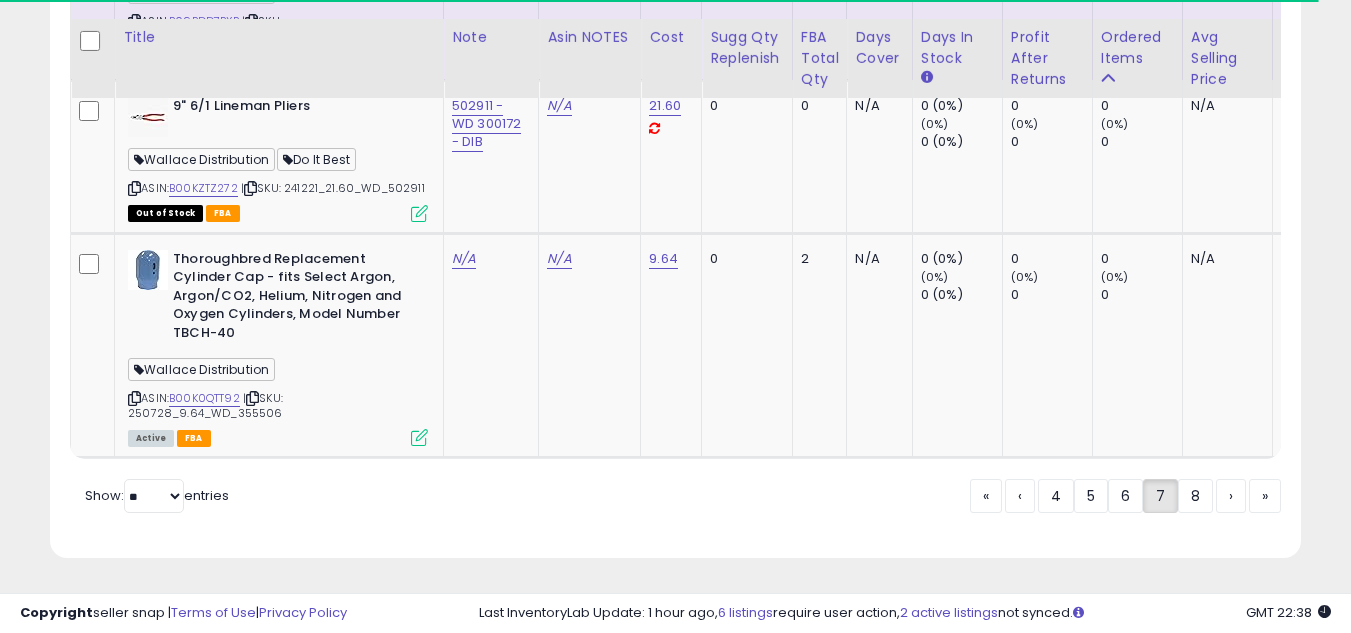click on "8" 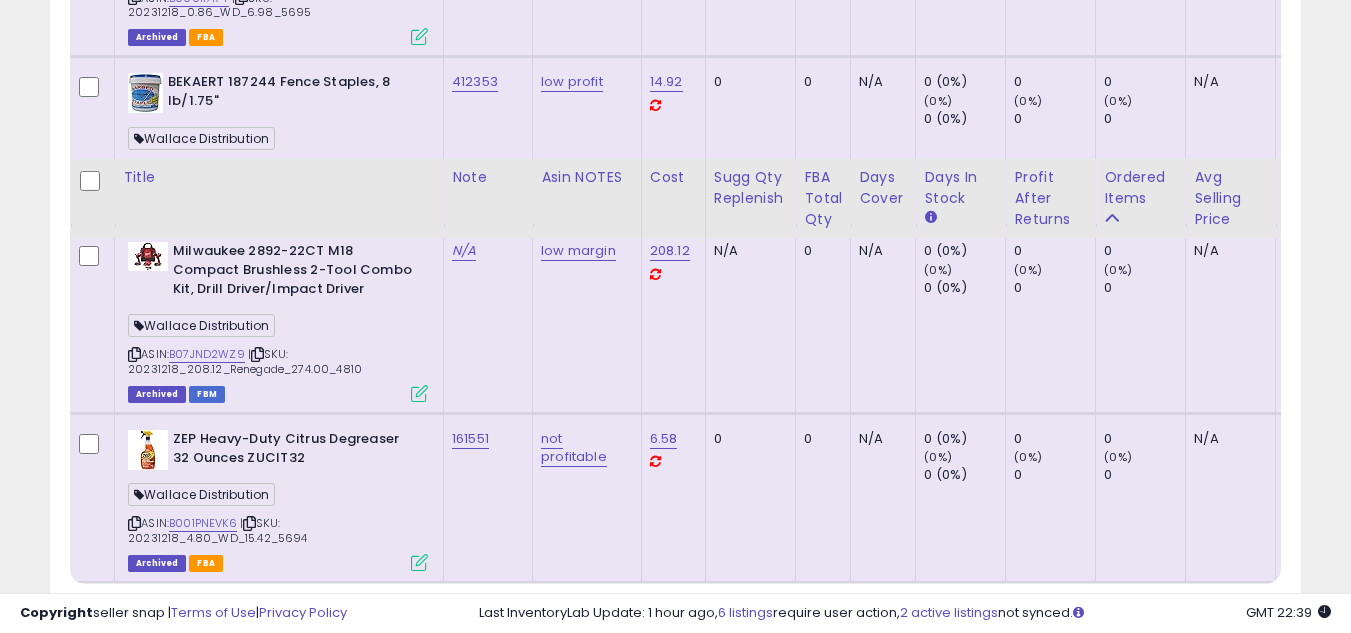 scroll, scrollTop: 8528, scrollLeft: 0, axis: vertical 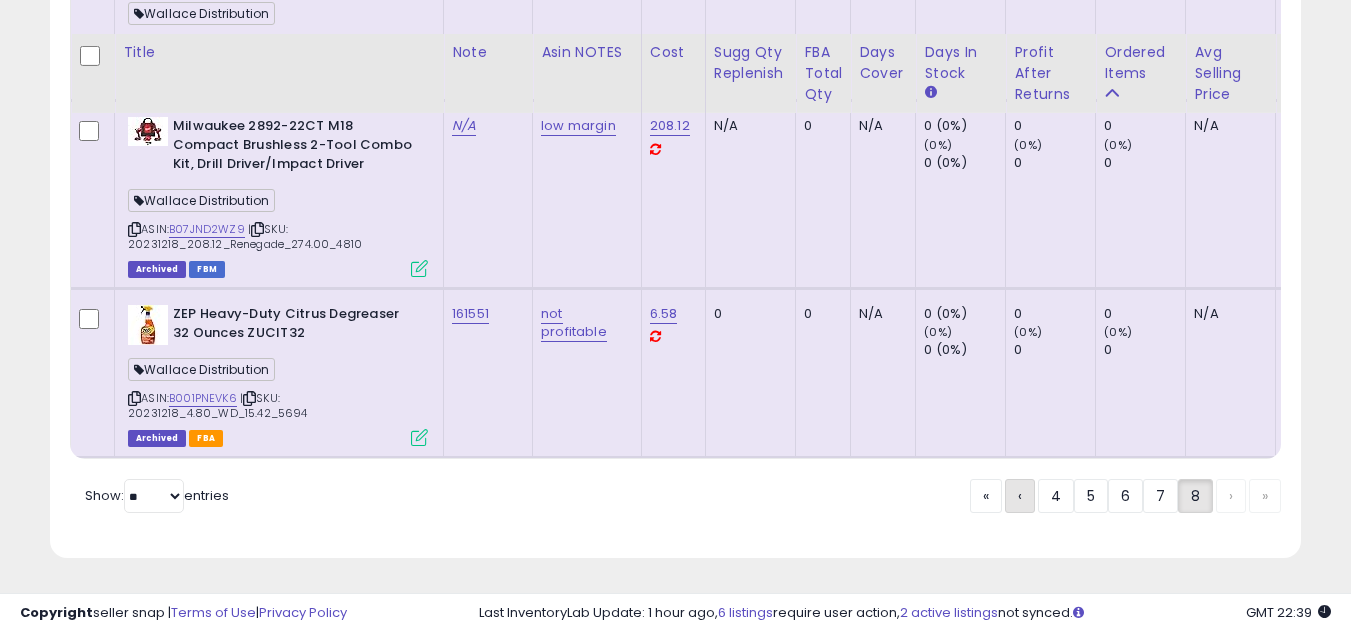 click on "‹" at bounding box center (1020, 496) 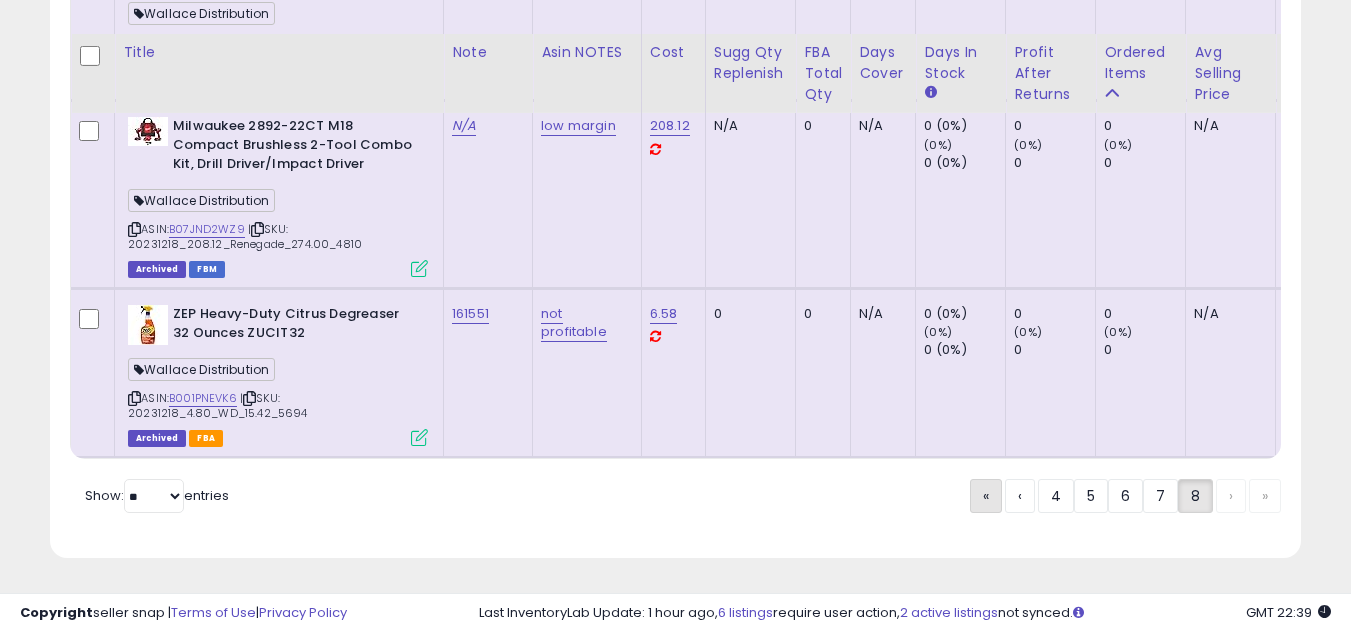 click on "«" at bounding box center (986, 496) 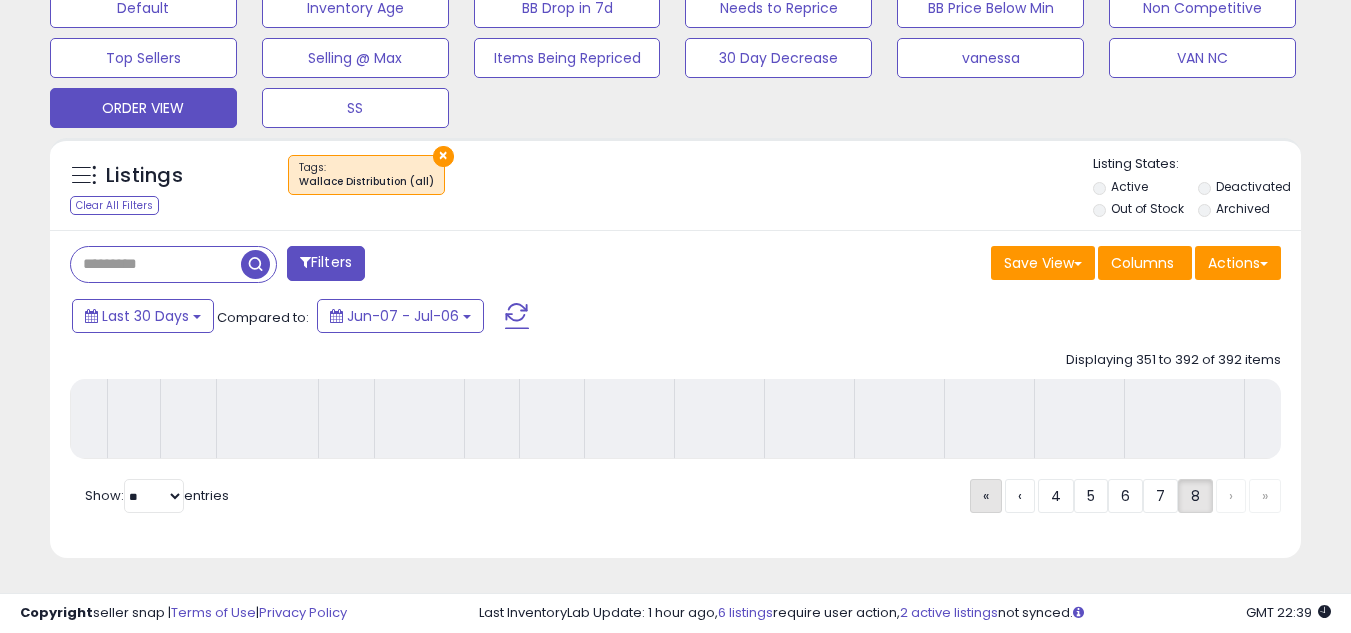 scroll, scrollTop: 657, scrollLeft: 0, axis: vertical 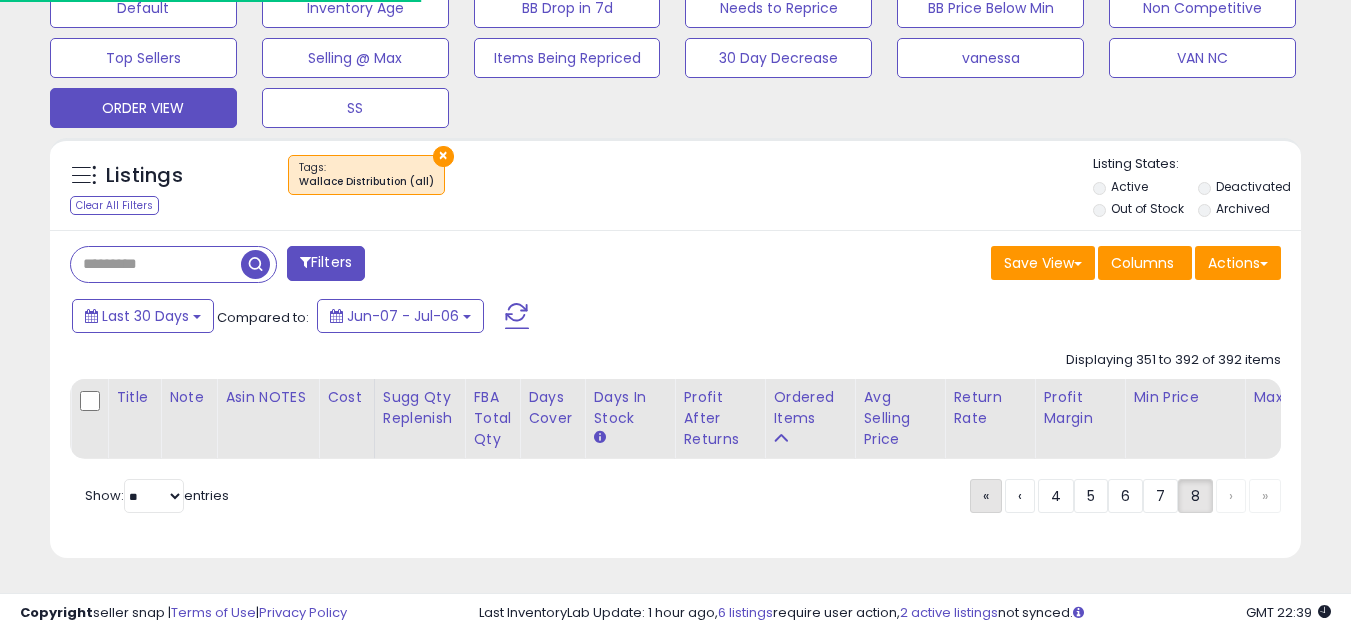 click on "«" at bounding box center [986, 496] 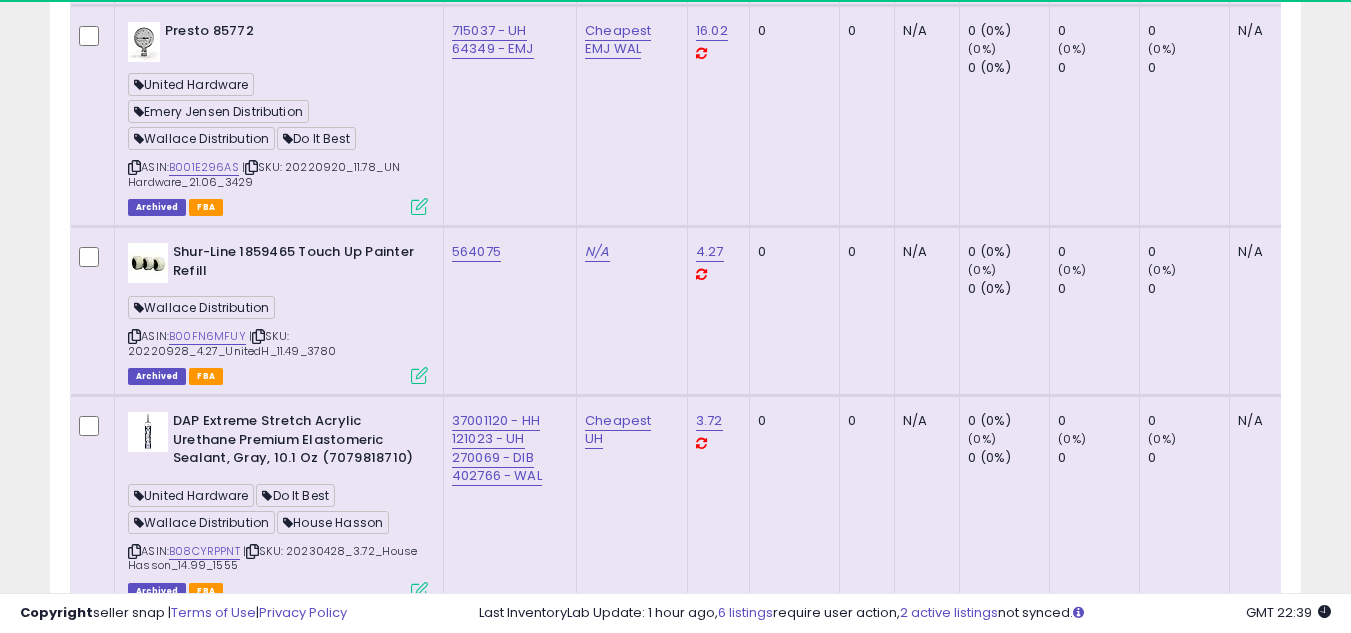 scroll, scrollTop: 2657, scrollLeft: 0, axis: vertical 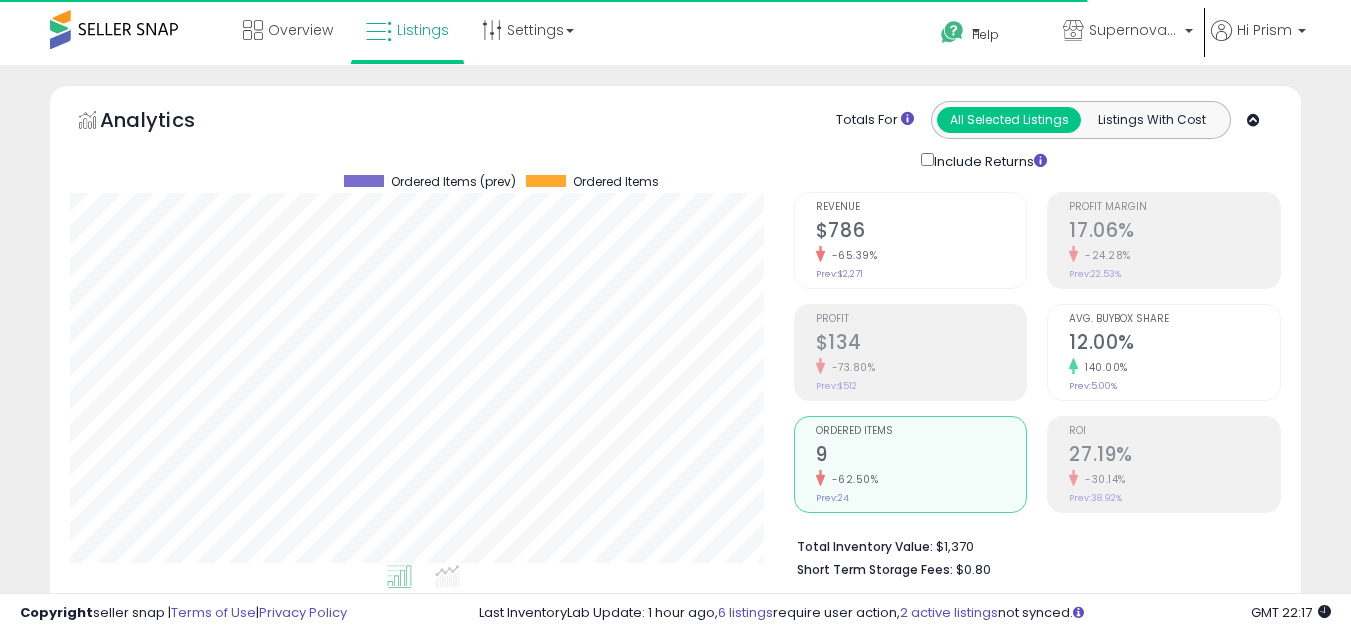 select on "**" 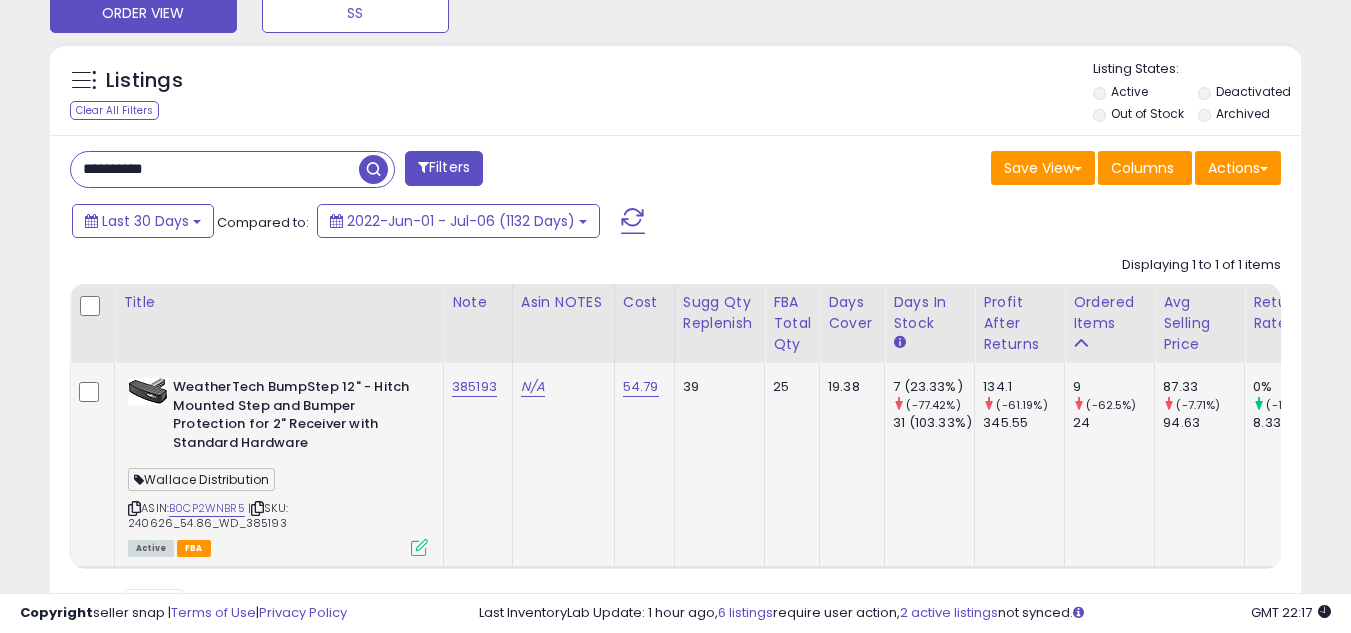 scroll, scrollTop: 46, scrollLeft: 0, axis: vertical 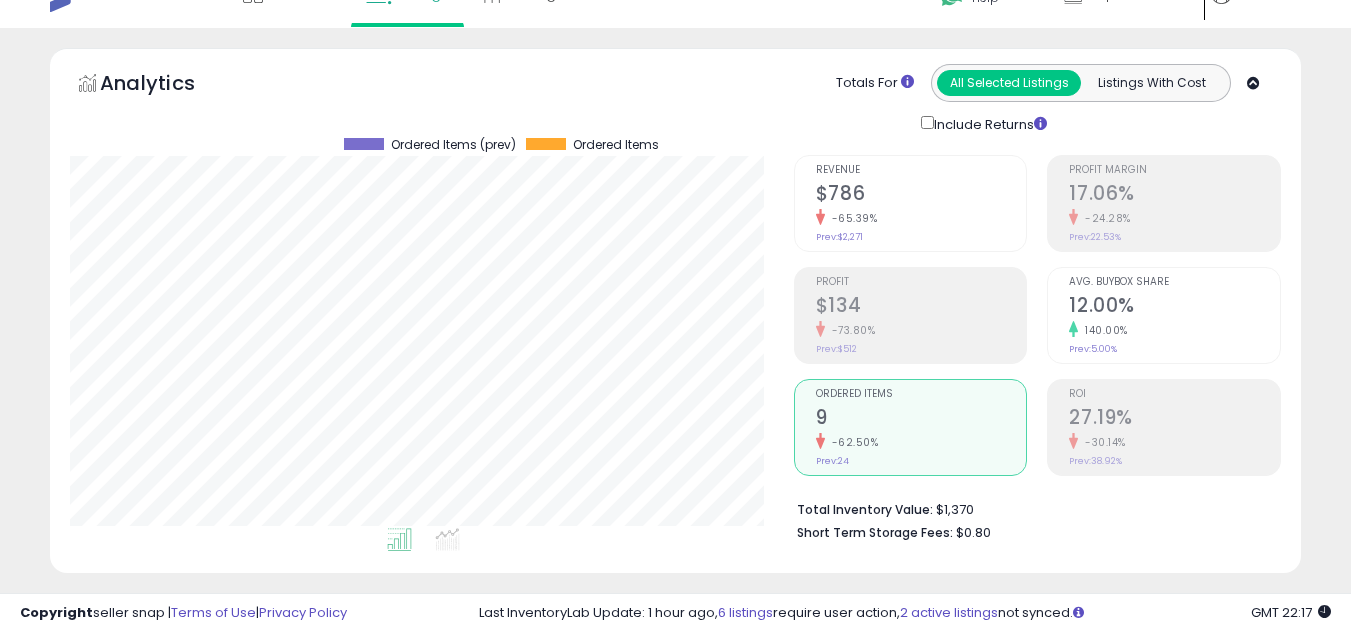 click on "Ordered Items
9
-62.50%
Prev:  24" at bounding box center (921, 425) 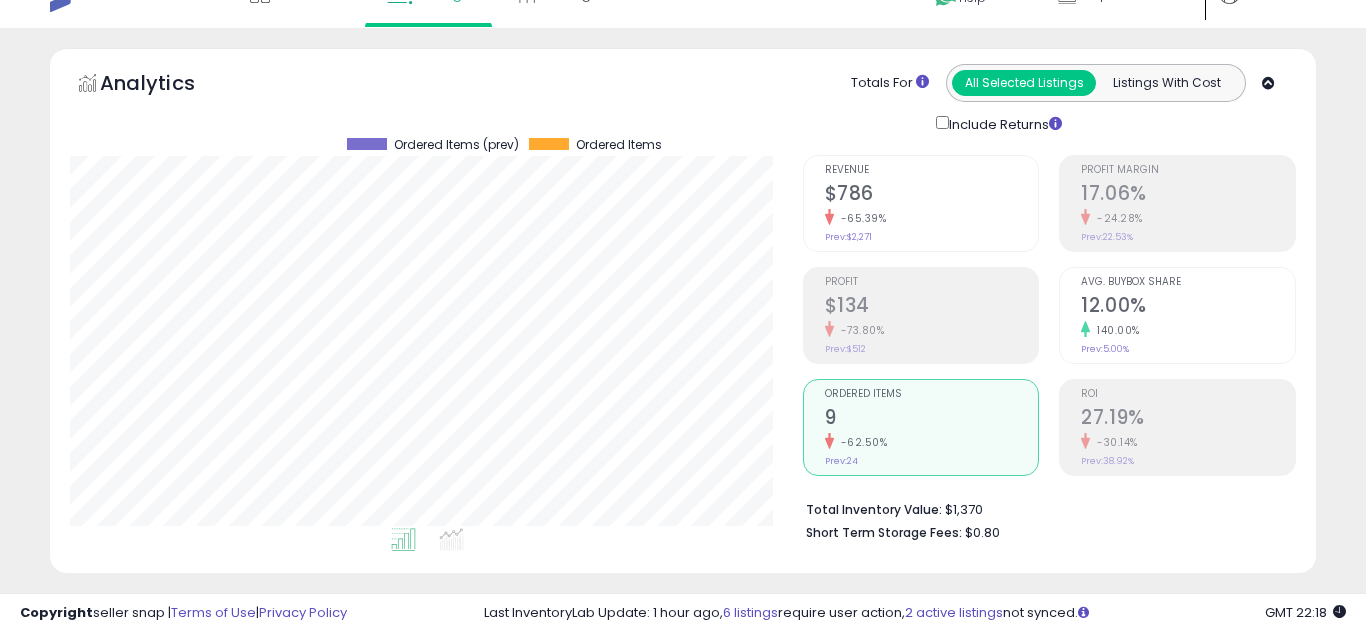 scroll, scrollTop: 999590, scrollLeft: 999276, axis: both 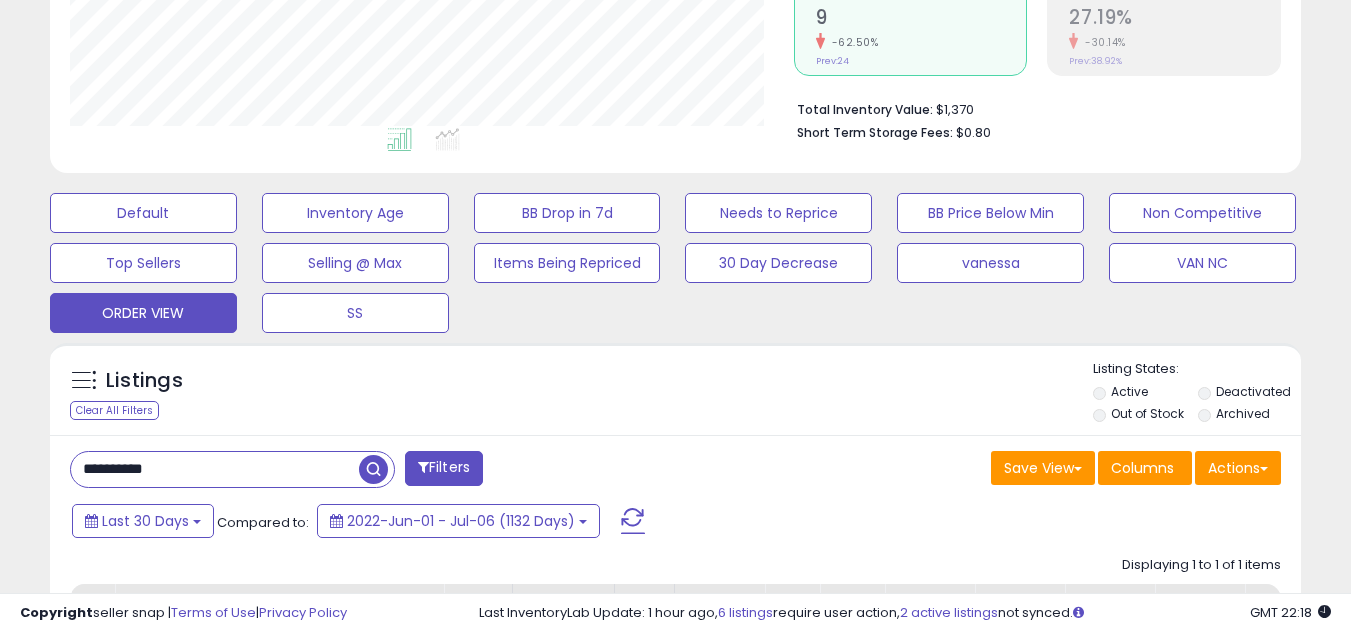 click on "**********" at bounding box center [215, 469] 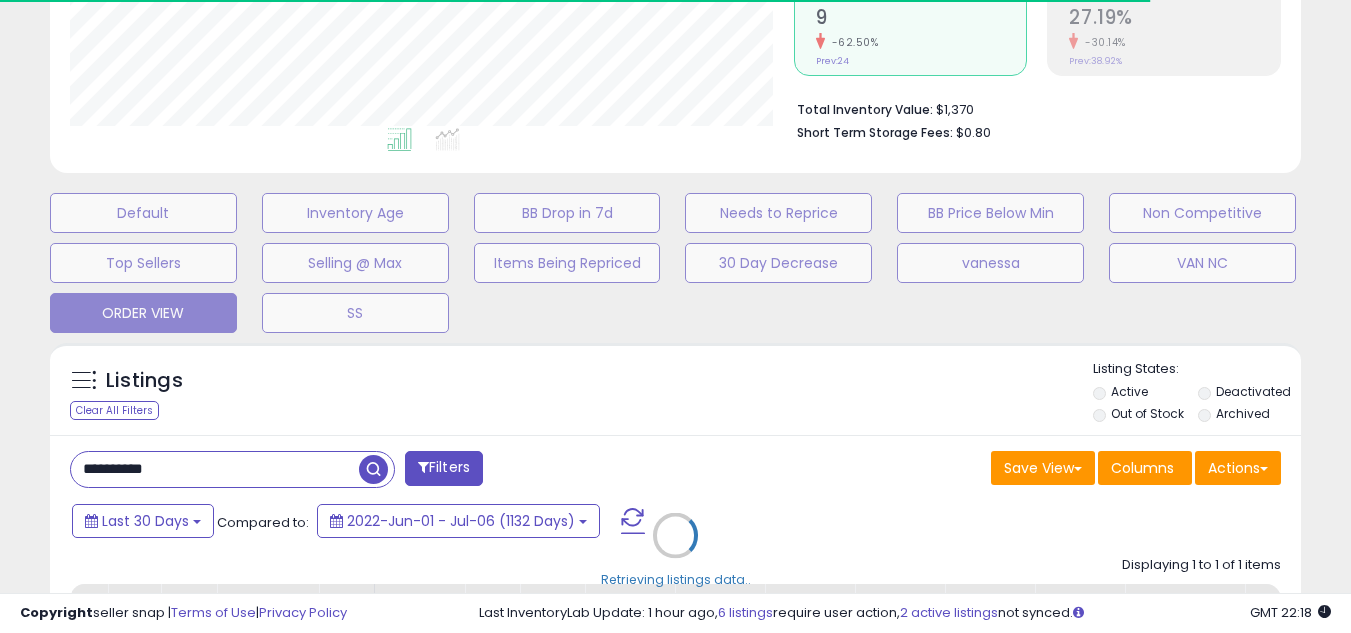 scroll, scrollTop: 410, scrollLeft: 724, axis: both 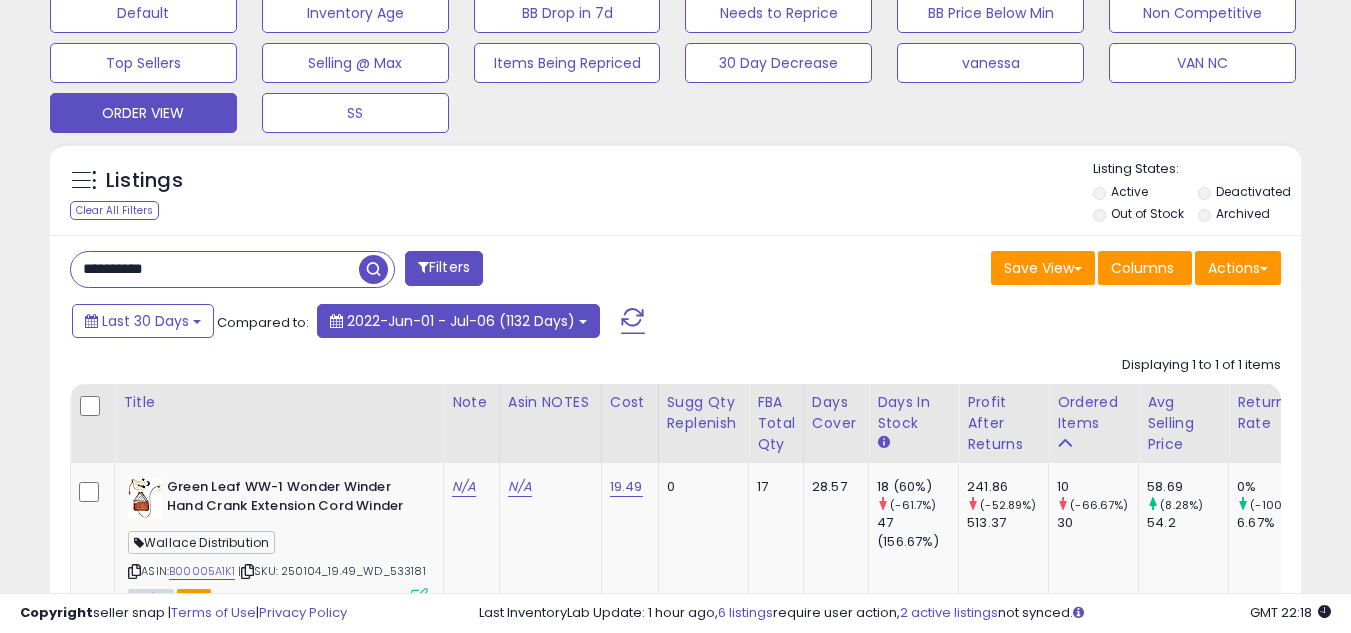 click on "2022-Jun-01 - Jul-06 (1132 Days)" at bounding box center (461, 321) 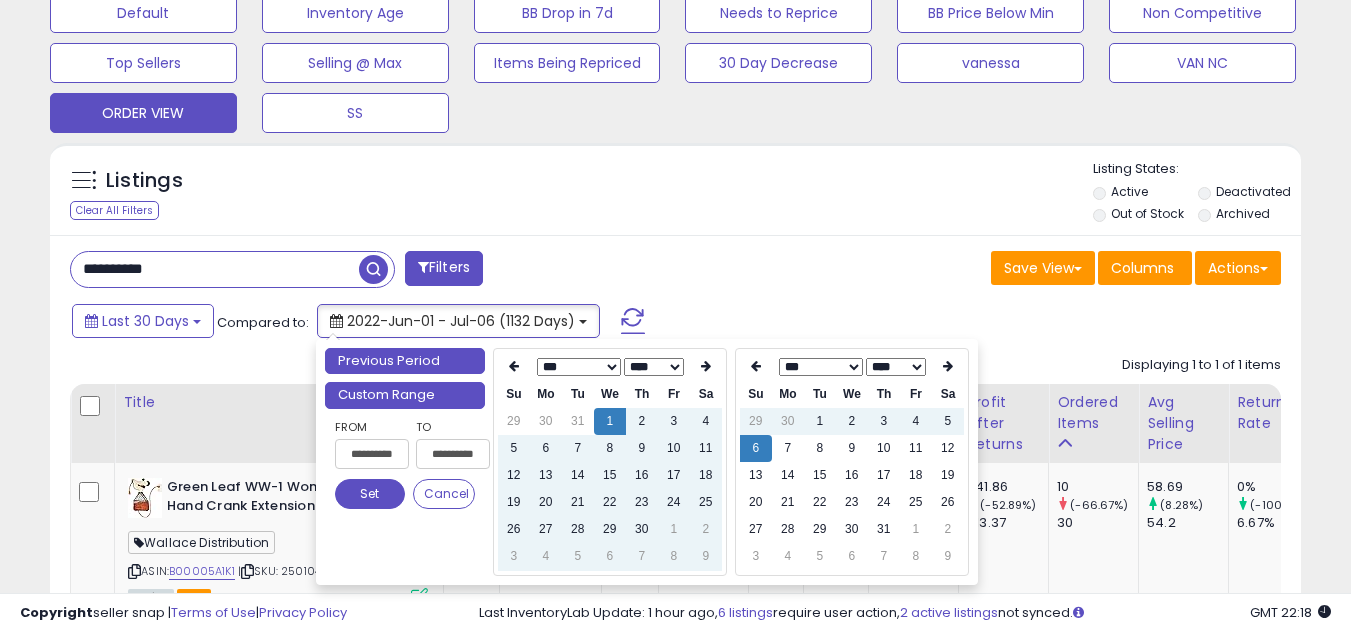 type on "**********" 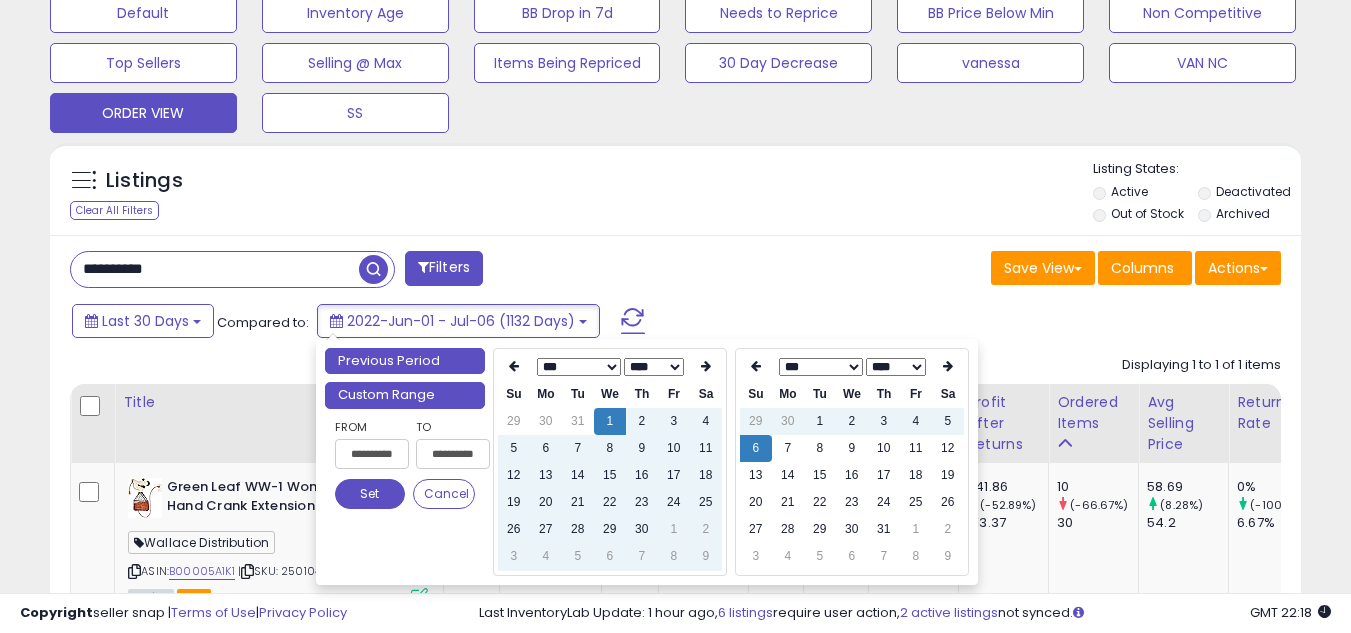 click on "Previous Period" at bounding box center [405, 361] 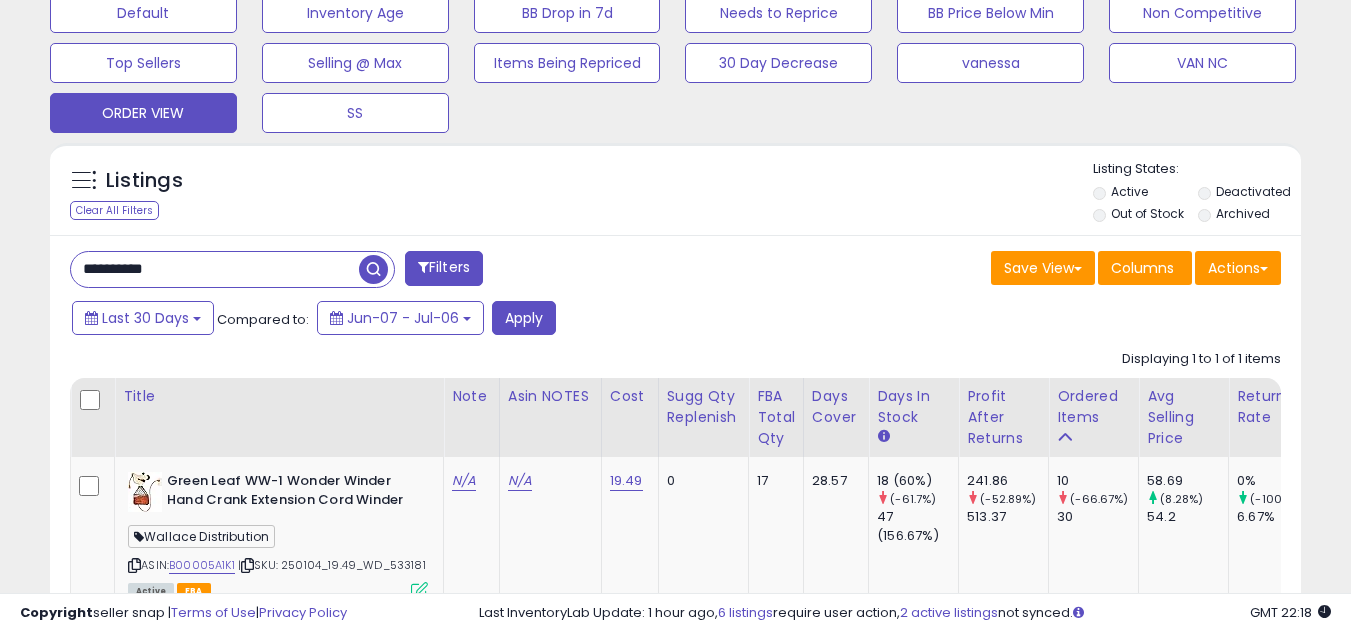 click on "Last 30 Days
Compared to:
Jun-07 - Jul-06
Apply" at bounding box center [521, 320] 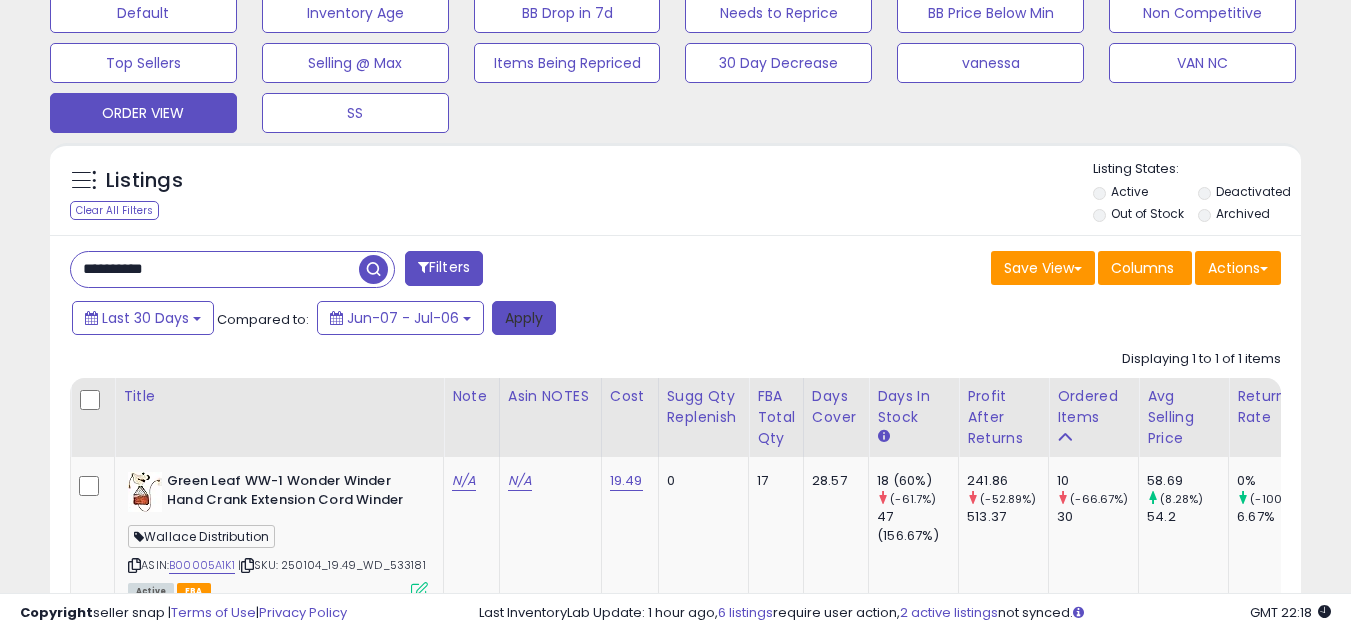 click on "Apply" at bounding box center (524, 318) 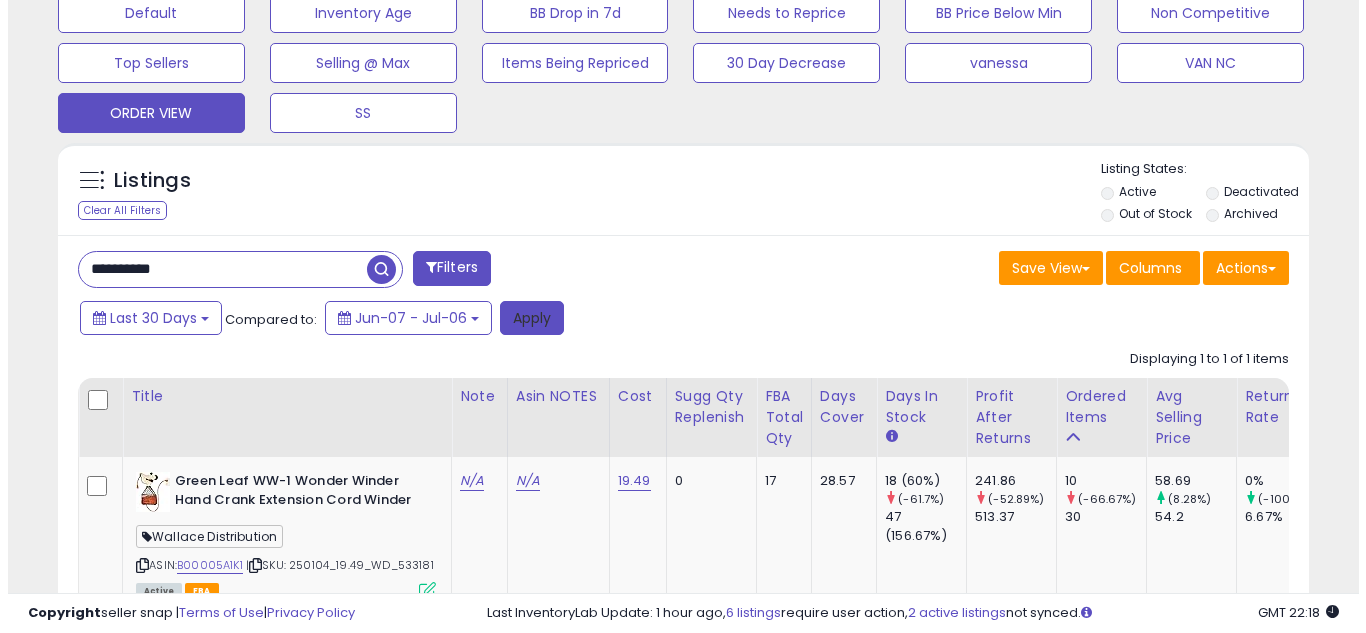 scroll, scrollTop: 999590, scrollLeft: 999267, axis: both 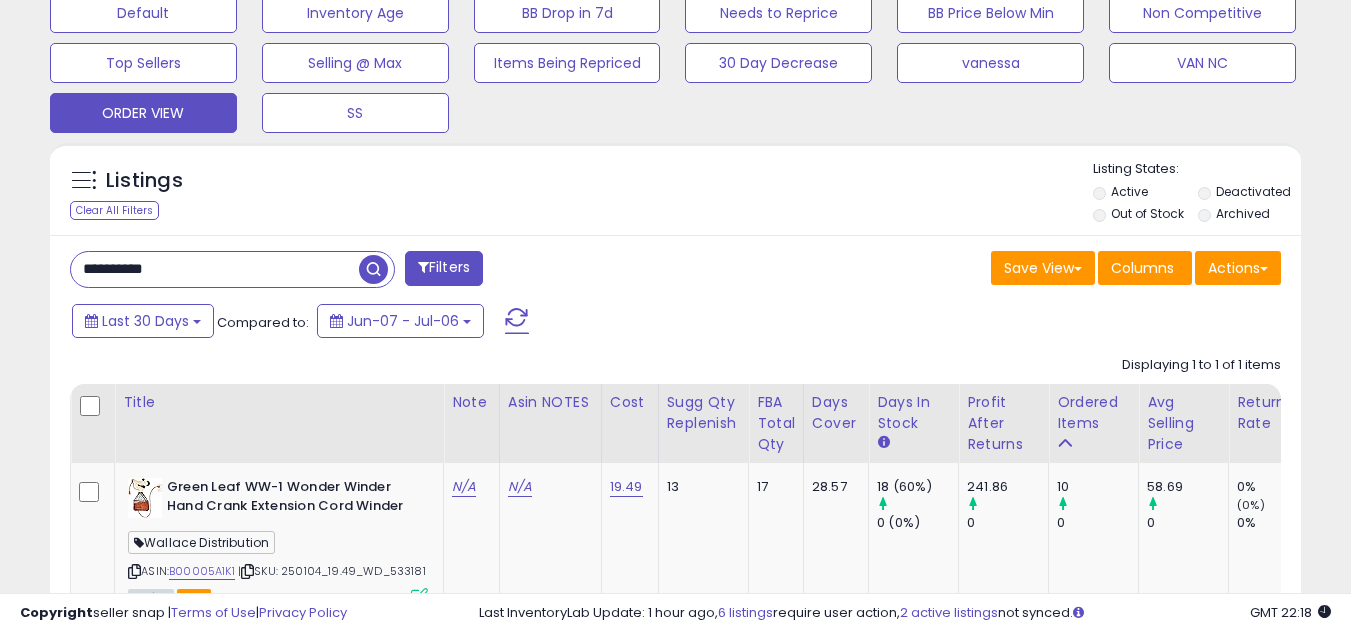 click on "**********" at bounding box center (215, 269) 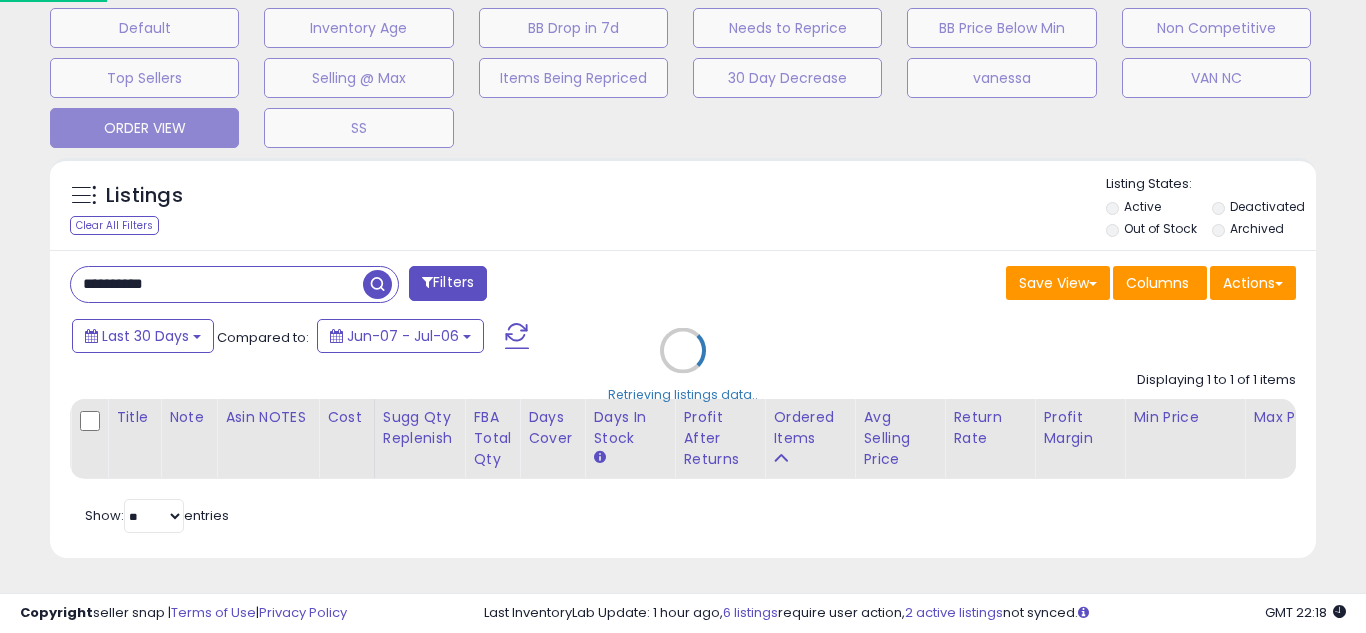 scroll, scrollTop: 999590, scrollLeft: 999267, axis: both 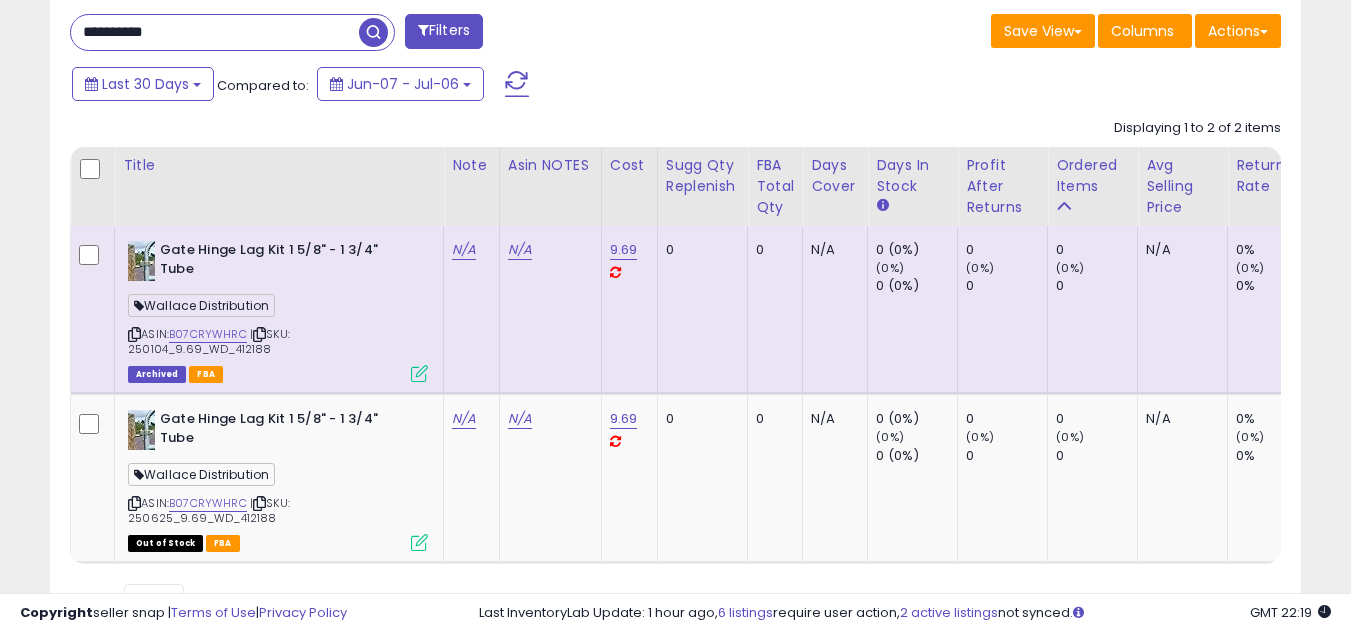 click on "**********" at bounding box center [215, 32] 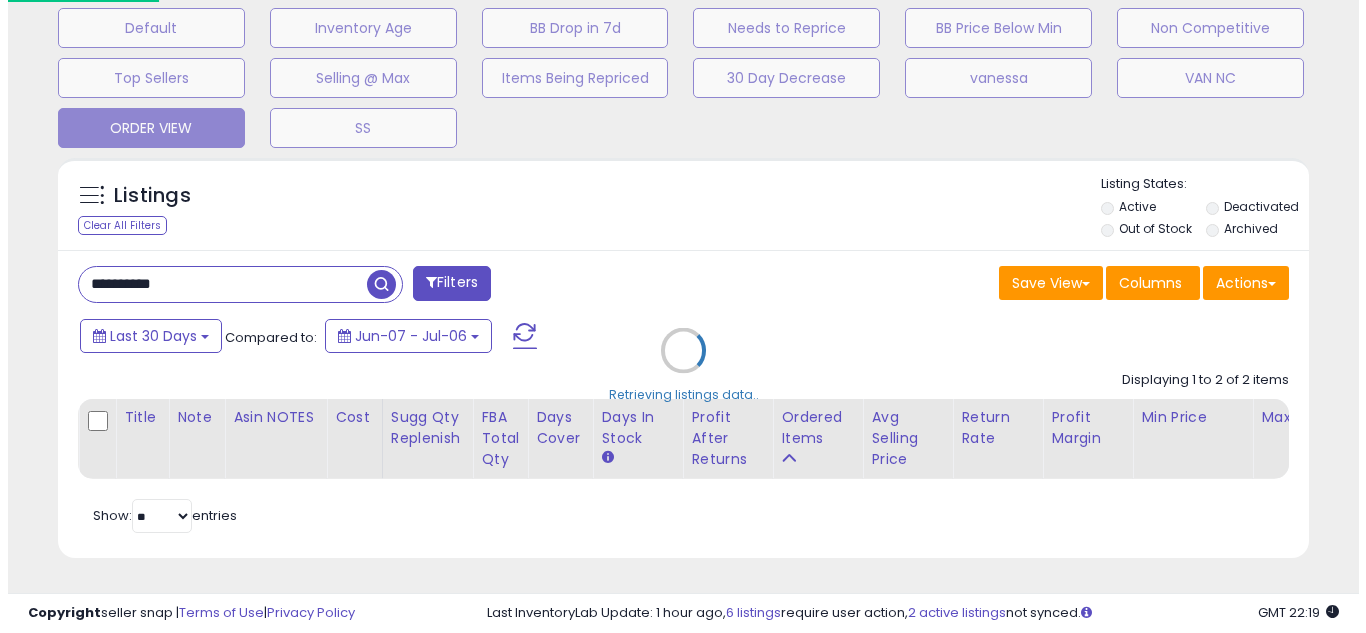 scroll, scrollTop: 637, scrollLeft: 0, axis: vertical 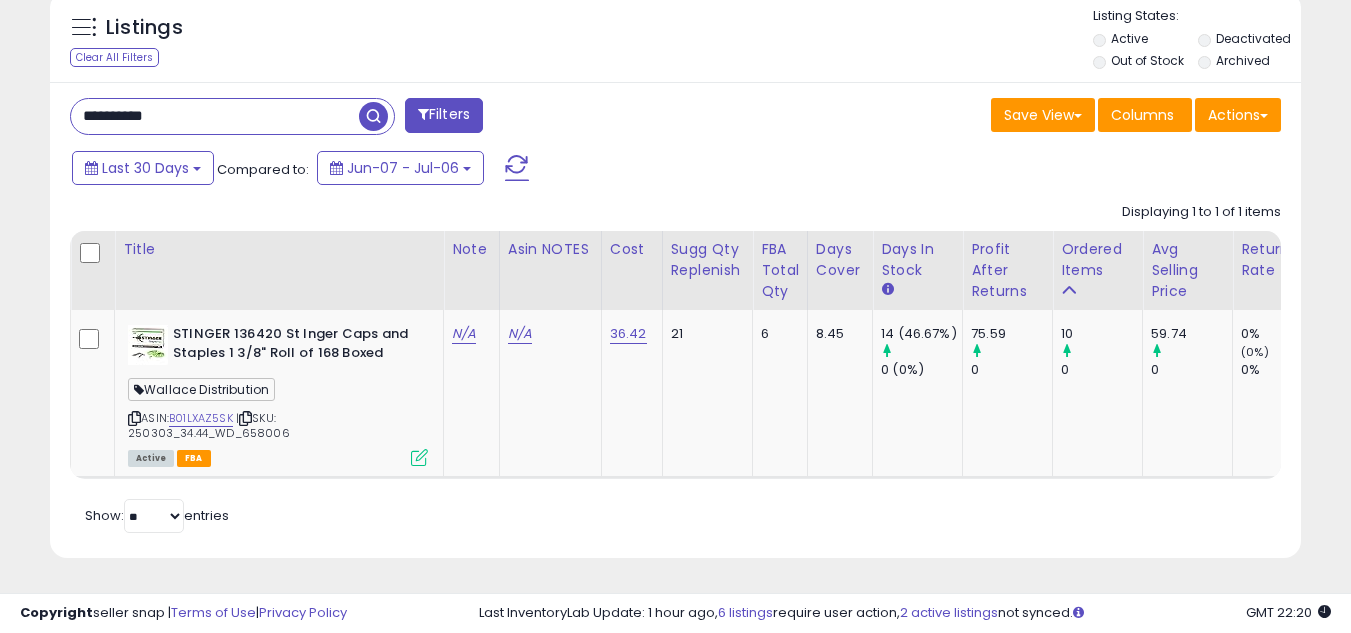 click on "**********" at bounding box center (215, 116) 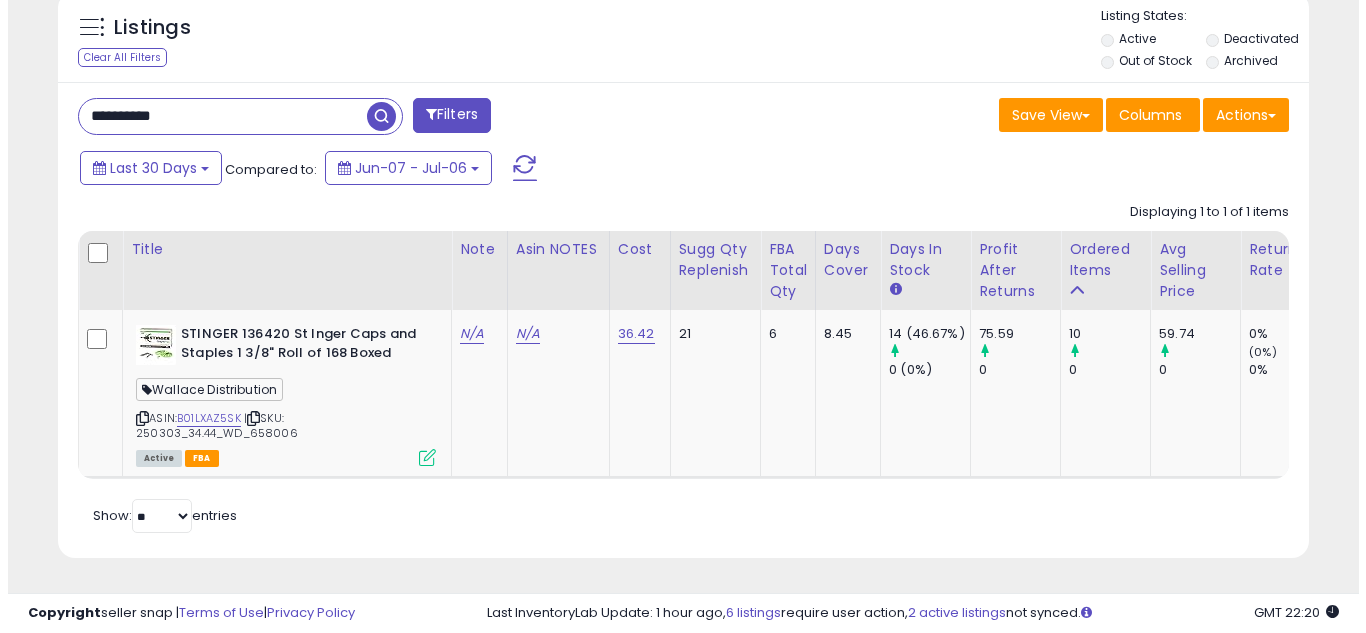 scroll, scrollTop: 637, scrollLeft: 0, axis: vertical 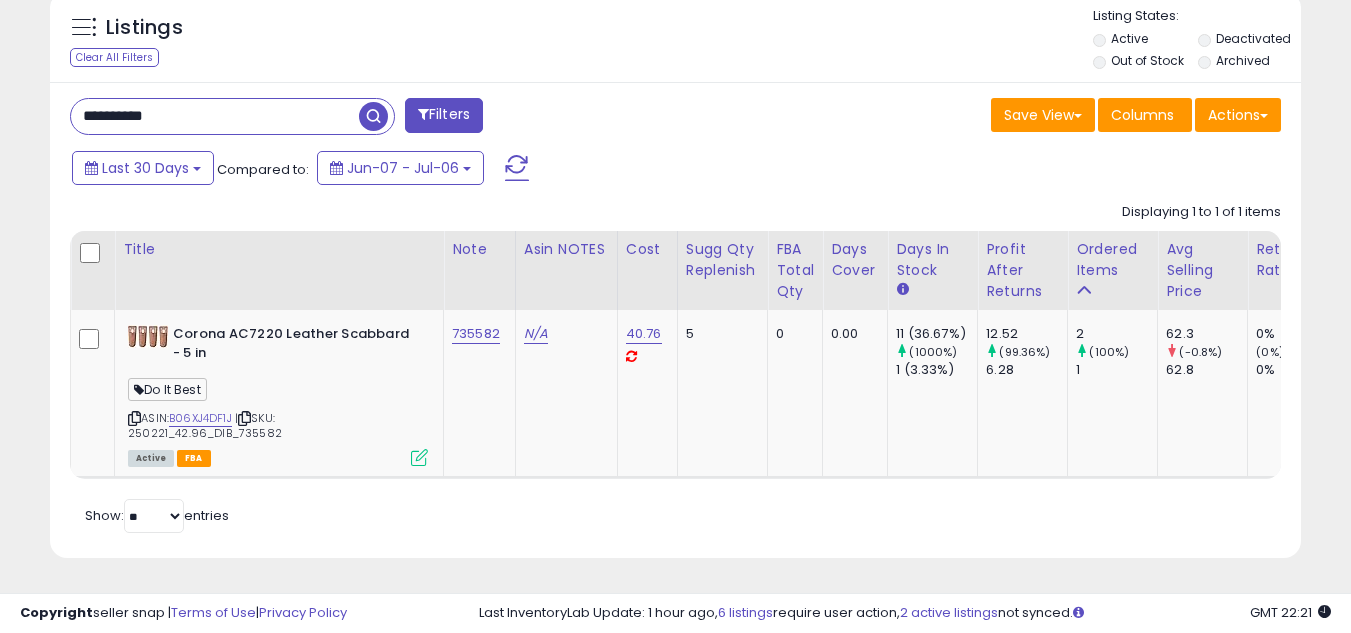 click on "**********" at bounding box center [215, 116] 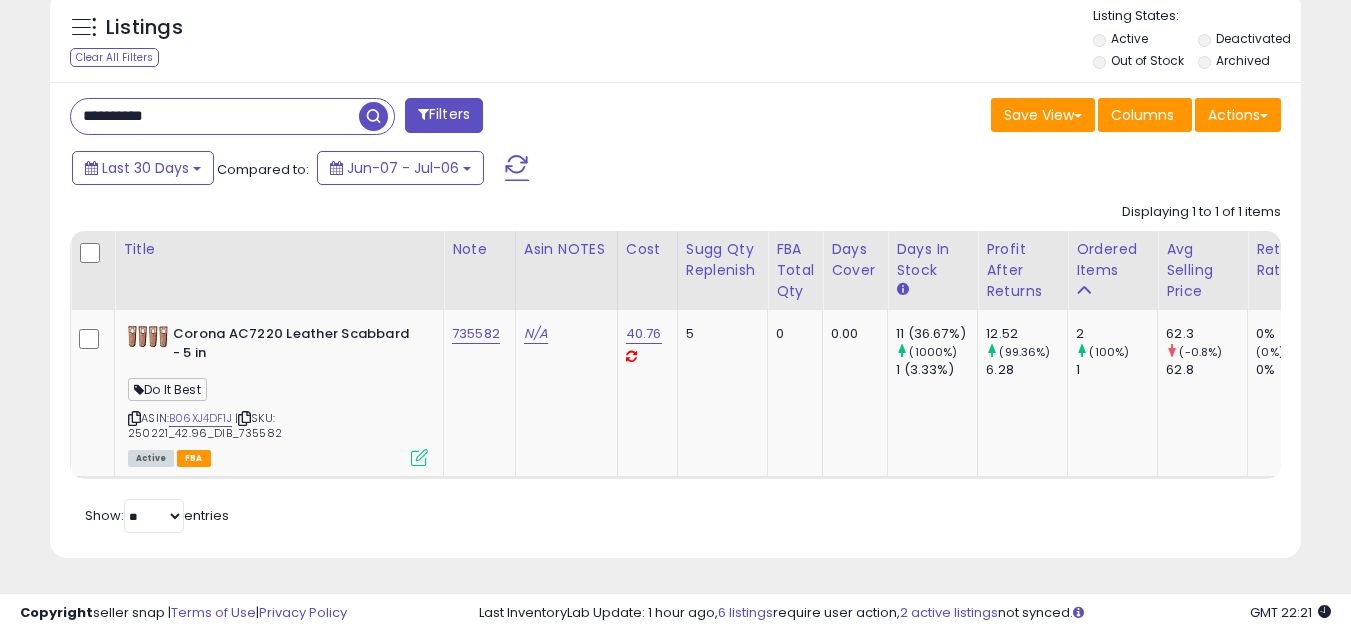 click on "**********" at bounding box center [215, 116] 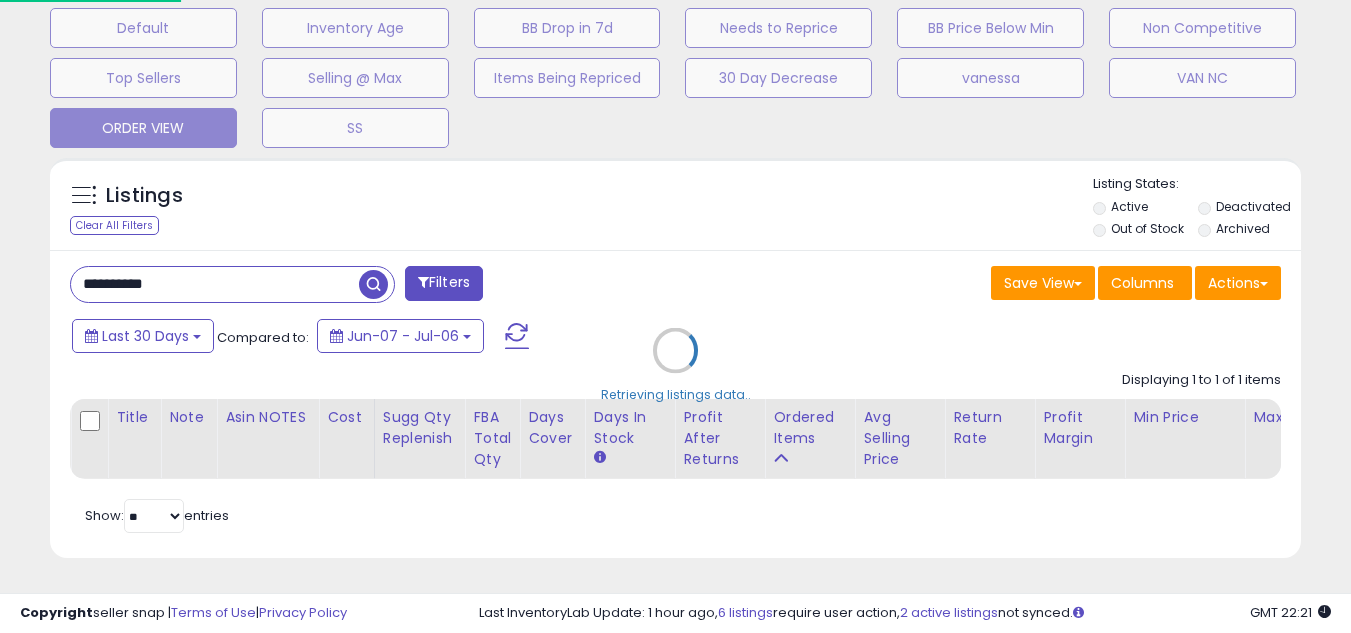 scroll, scrollTop: 999590, scrollLeft: 999267, axis: both 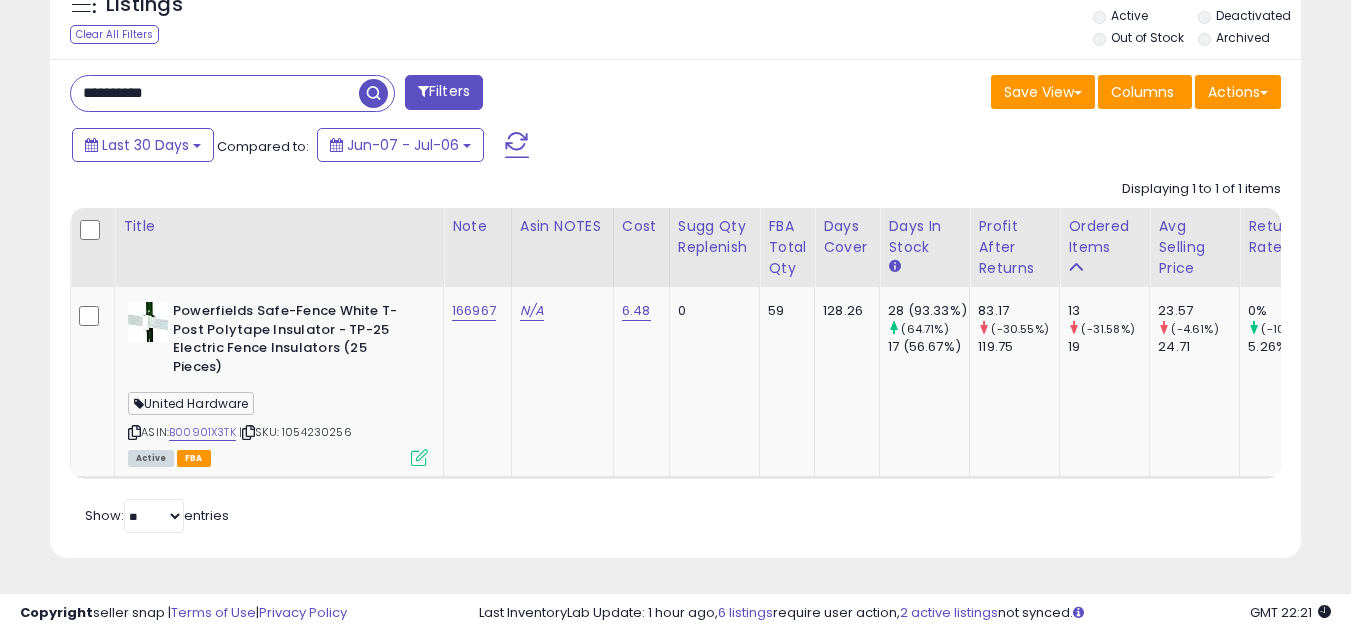 click on "**********" at bounding box center [215, 93] 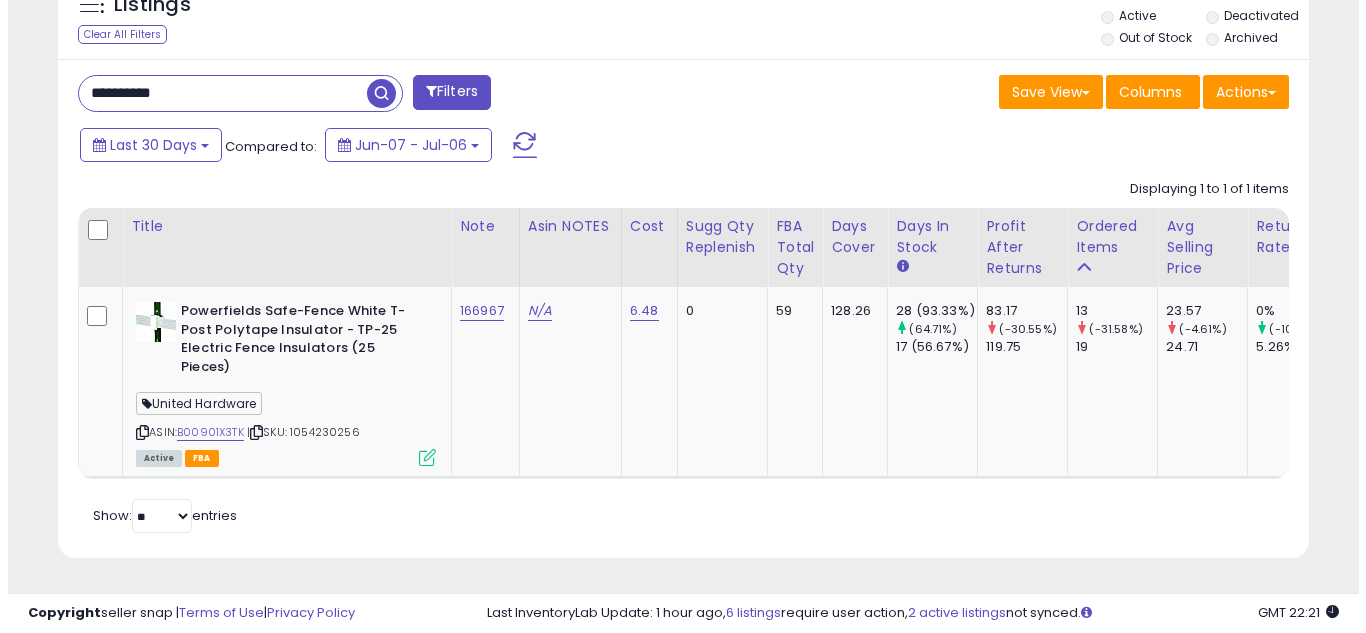 scroll, scrollTop: 637, scrollLeft: 0, axis: vertical 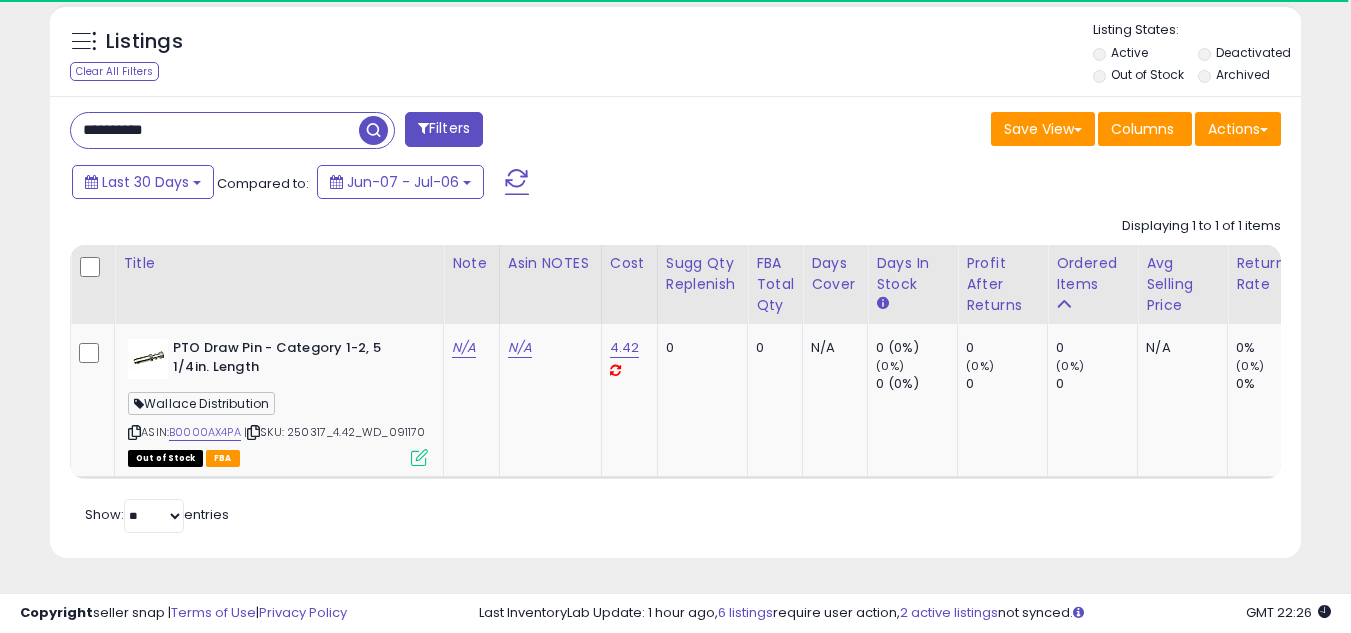 click on "**********" at bounding box center [215, 130] 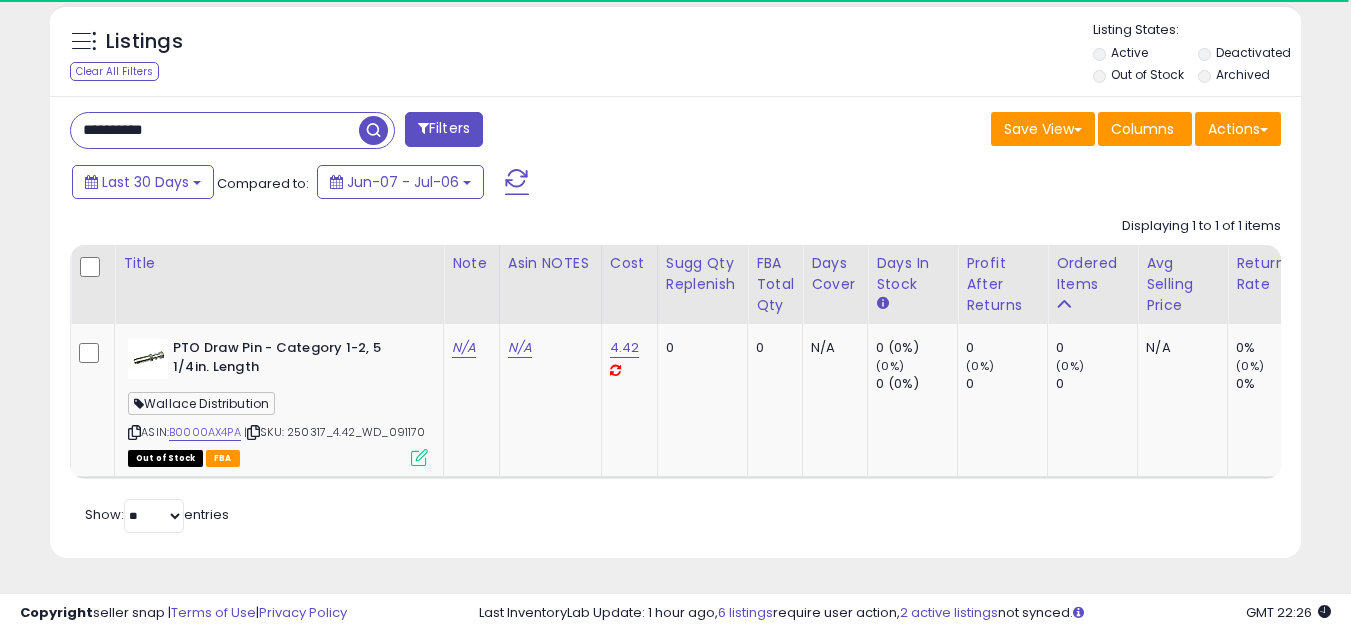 paste 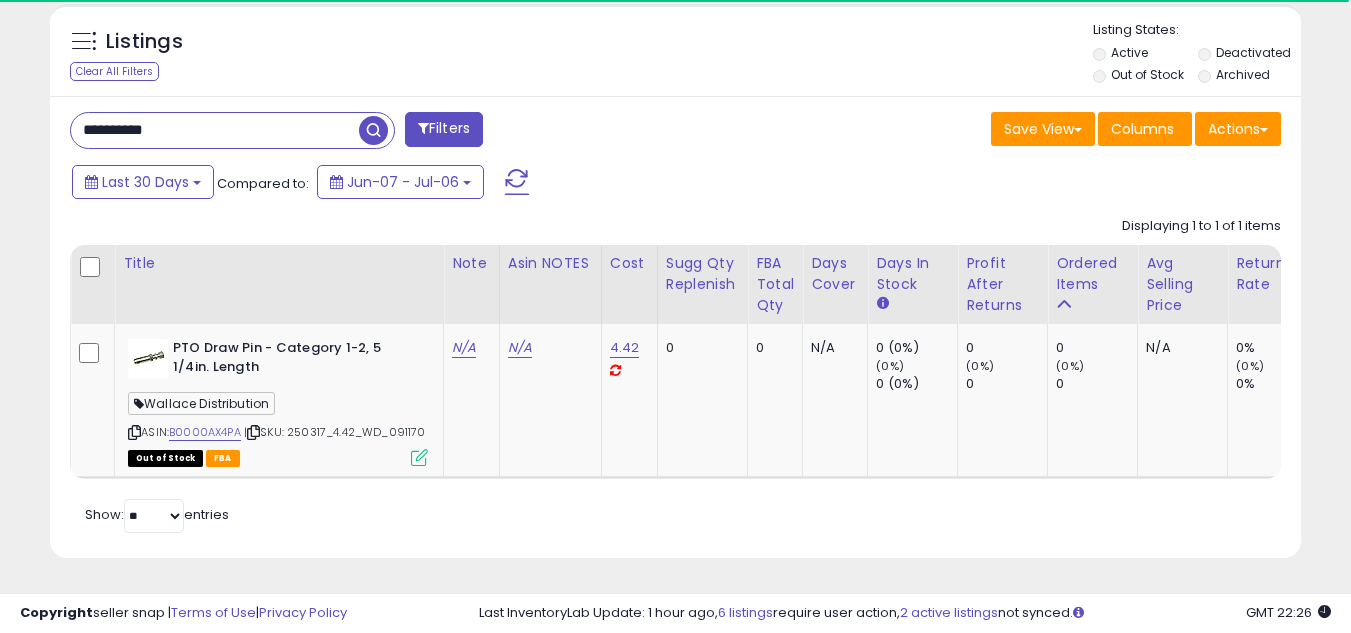 scroll, scrollTop: 999590, scrollLeft: 999267, axis: both 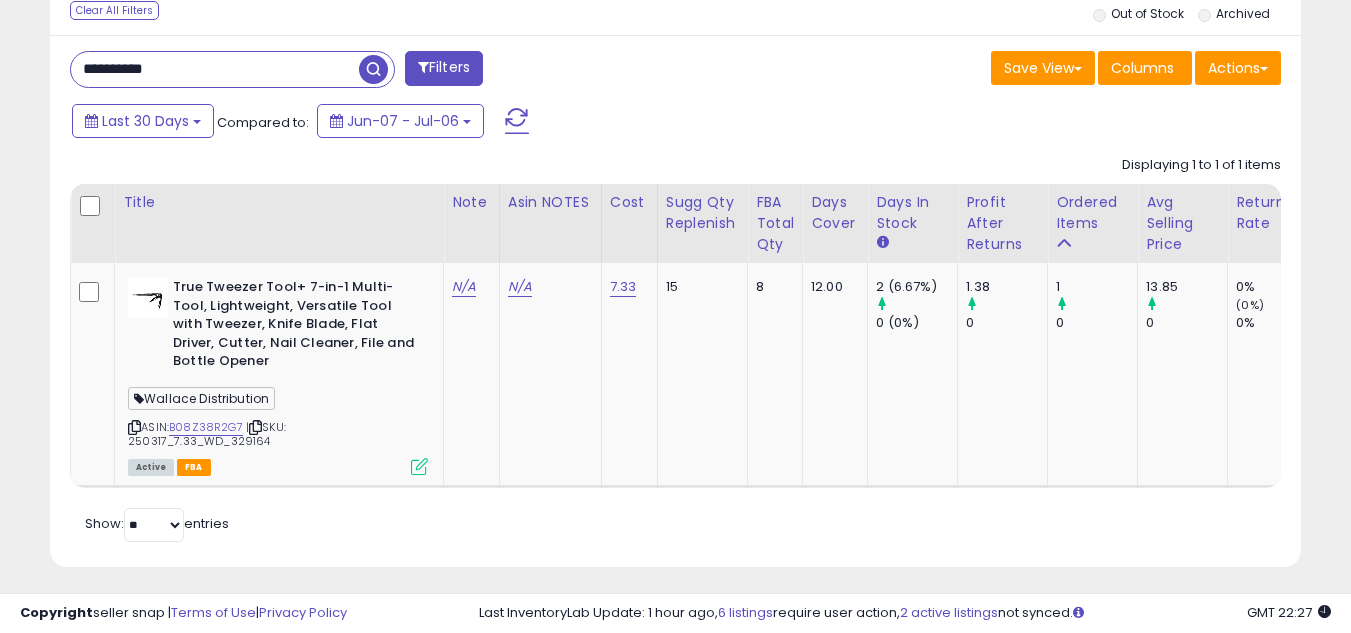 click on "**********" at bounding box center [215, 69] 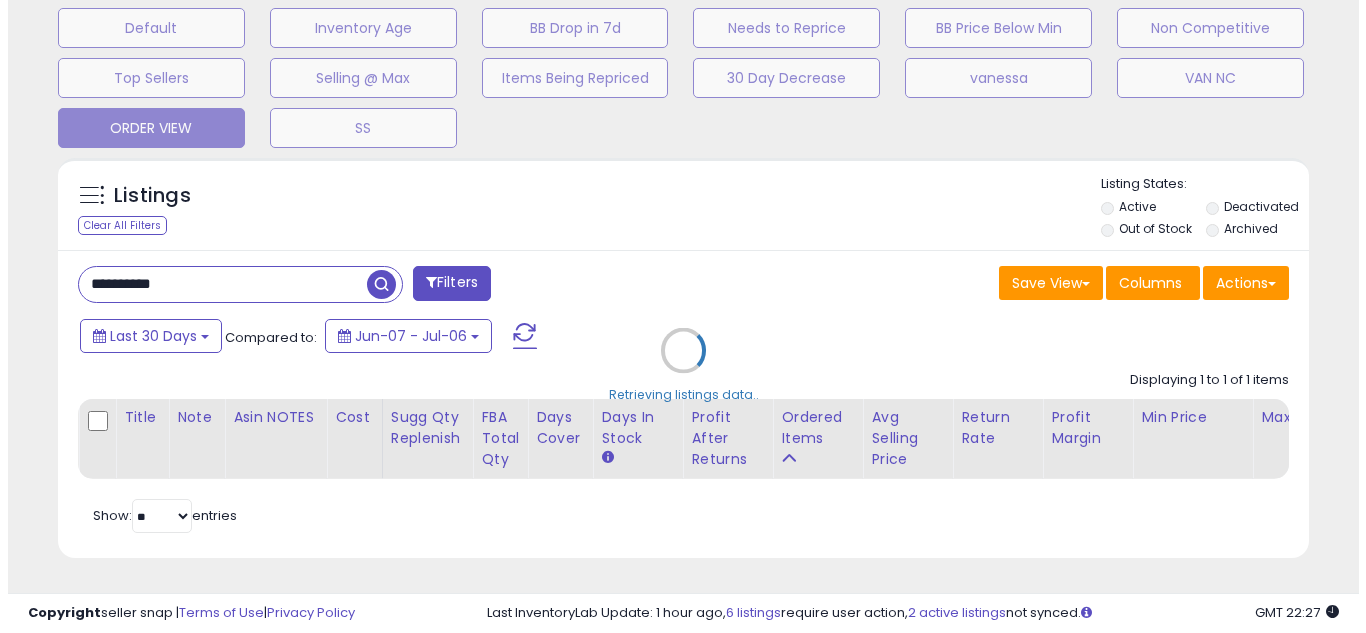 scroll, scrollTop: 637, scrollLeft: 0, axis: vertical 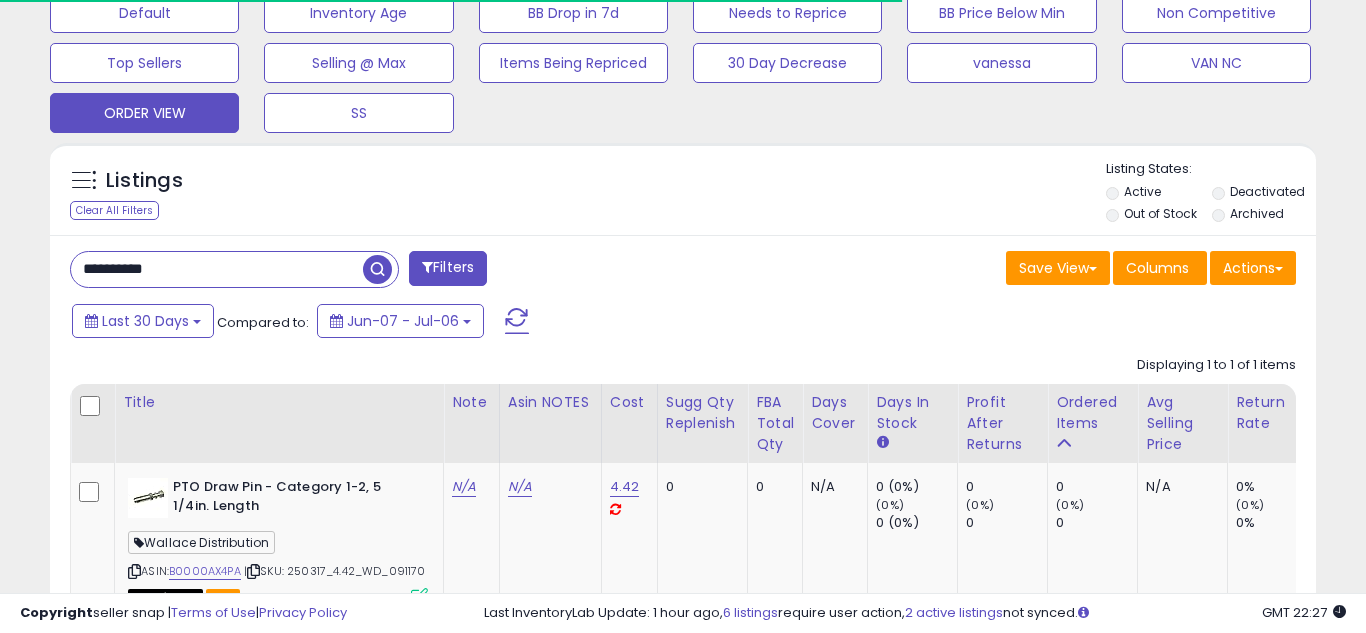 click on "Listings
Clear All Filters
Active" at bounding box center [683, 420] 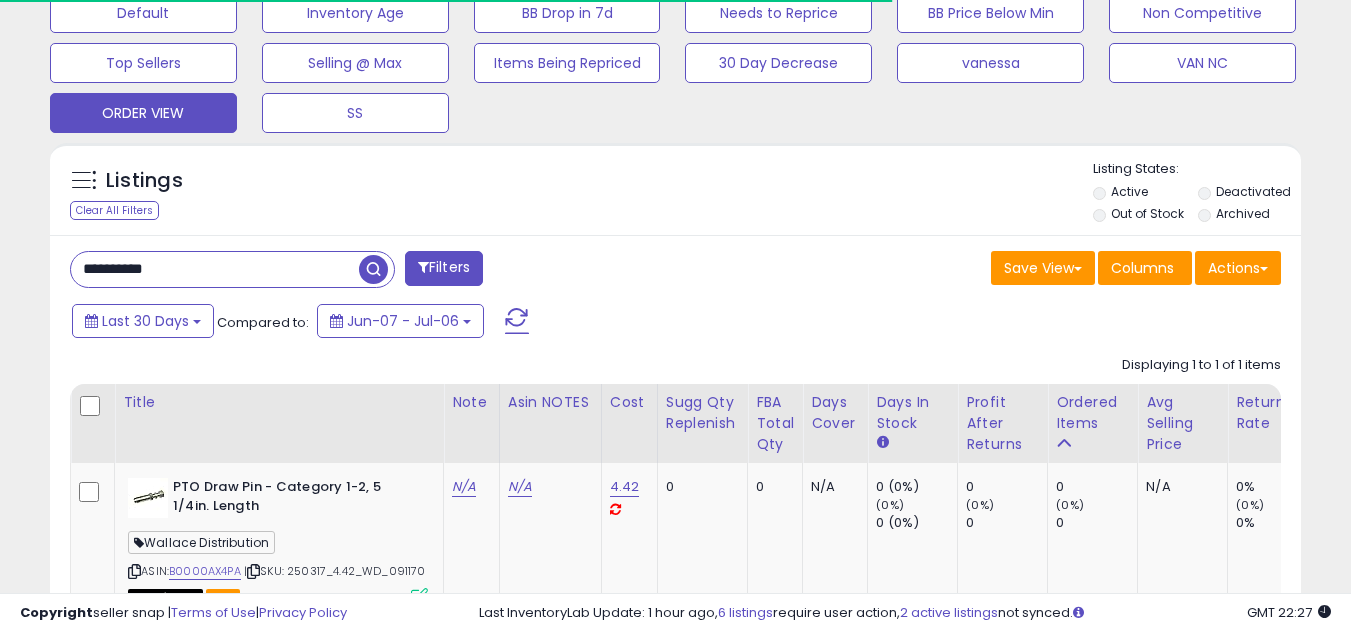 scroll, scrollTop: 410, scrollLeft: 724, axis: both 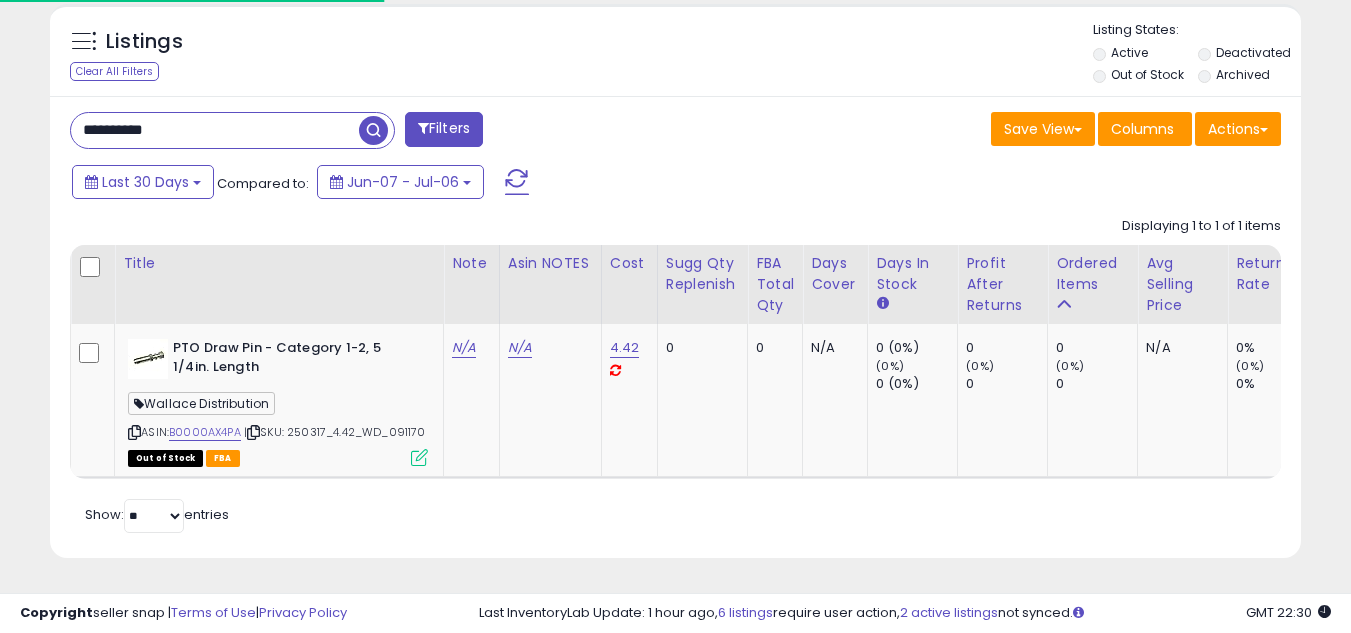 click on "**********" at bounding box center (215, 130) 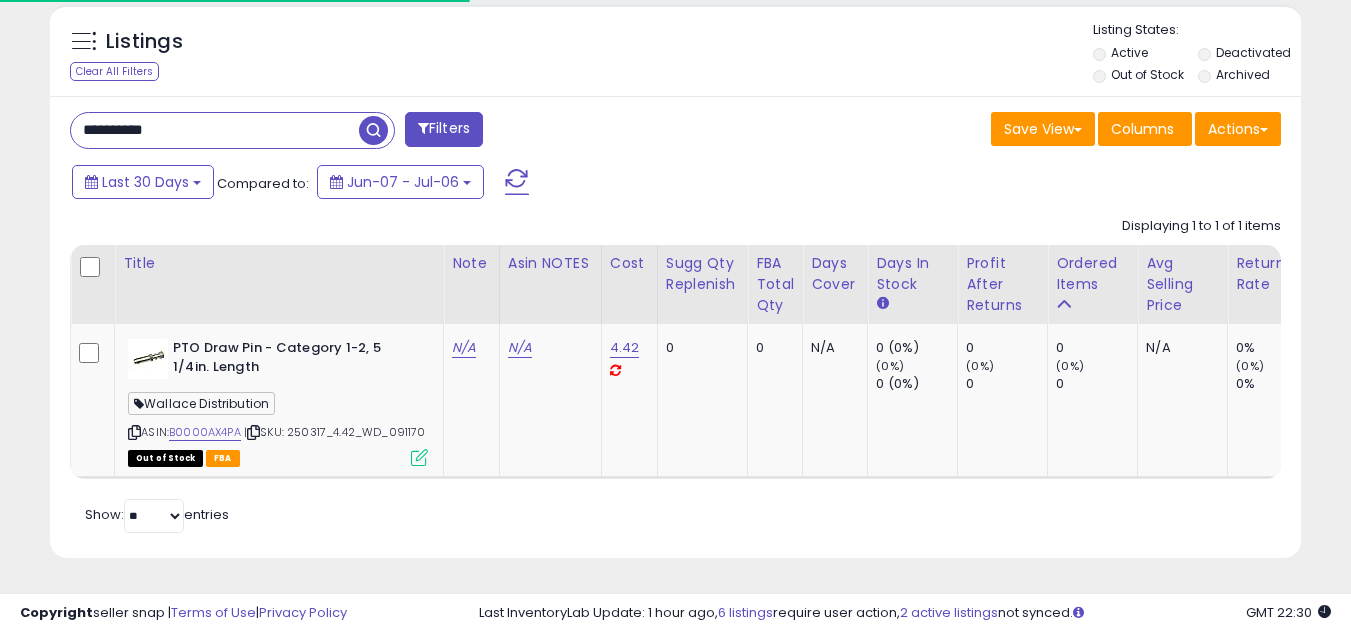 click on "**********" at bounding box center [215, 130] 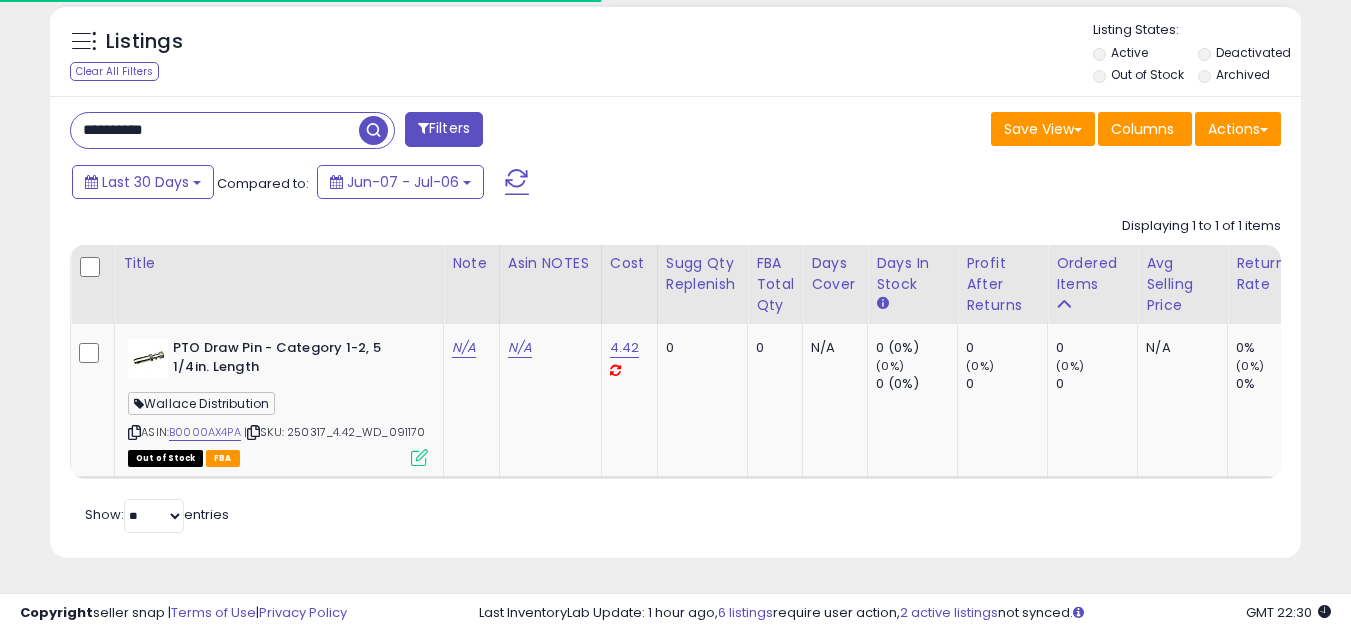 scroll, scrollTop: 999590, scrollLeft: 999267, axis: both 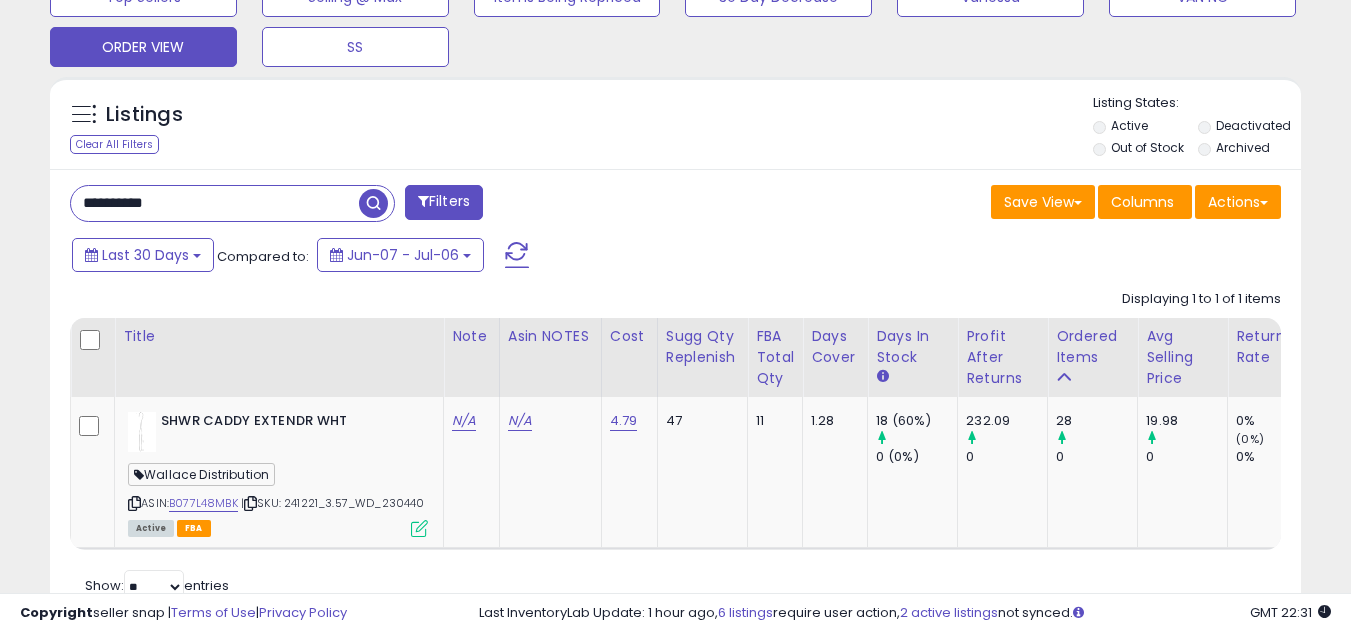 click on "**********" at bounding box center [365, 205] 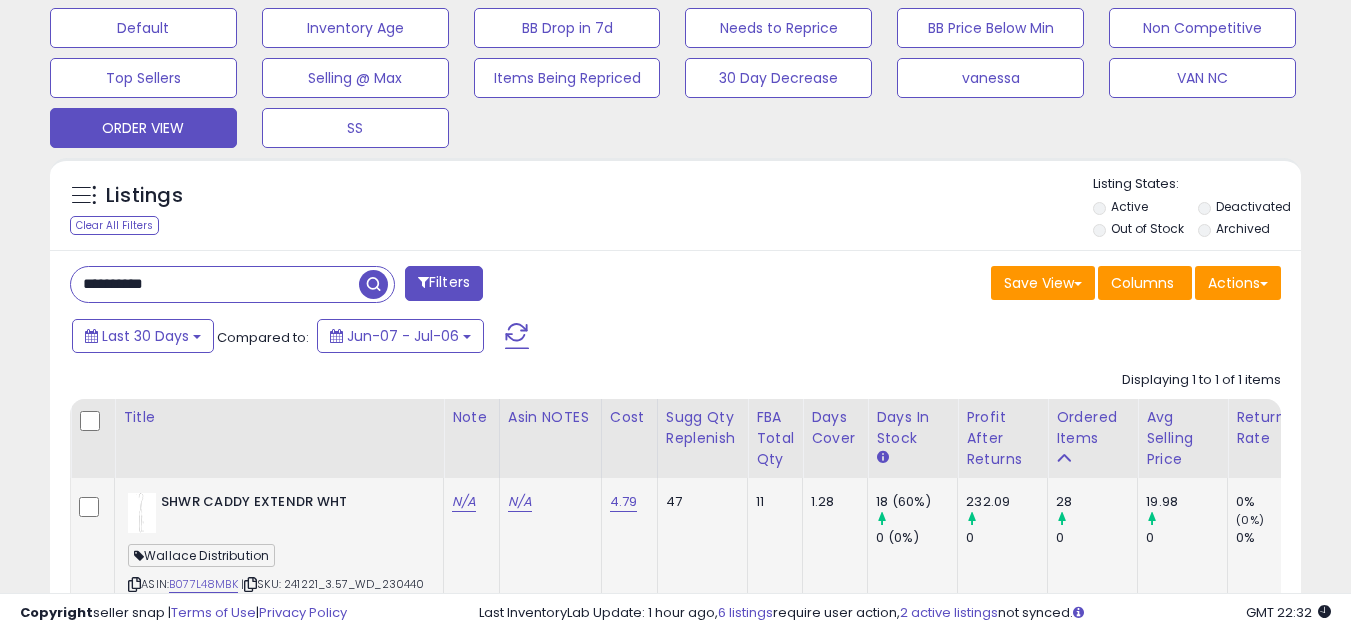 scroll, scrollTop: 703, scrollLeft: 0, axis: vertical 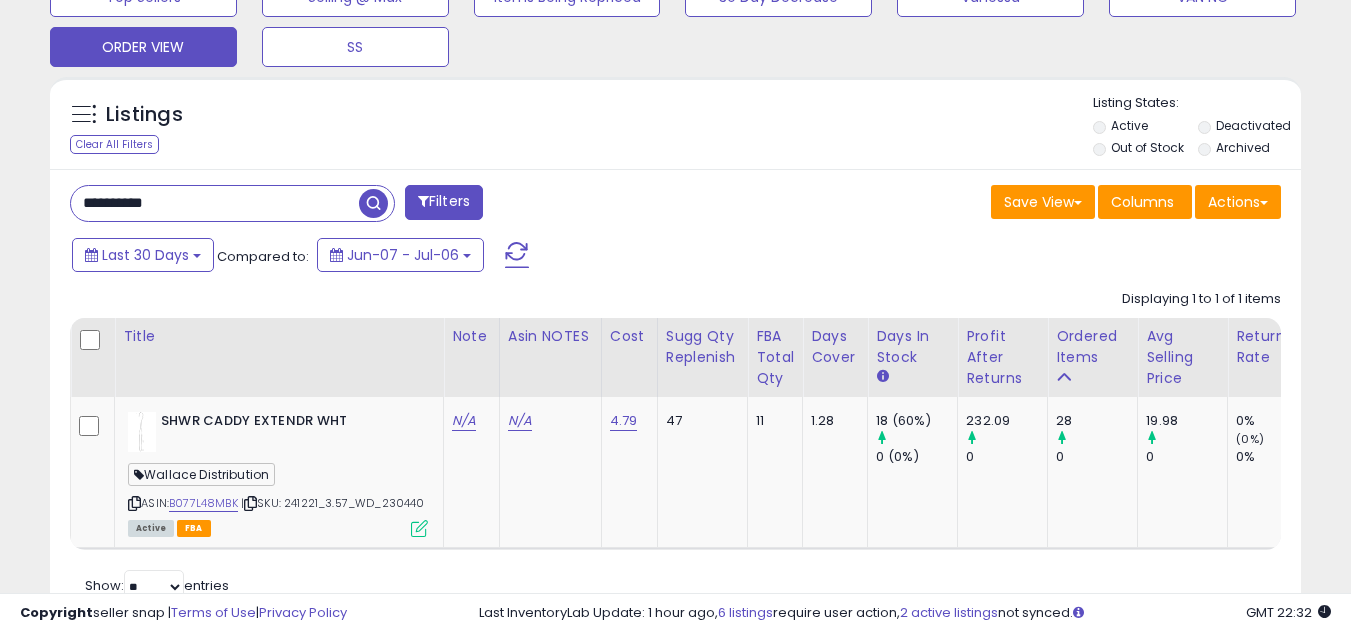 click on "**********" at bounding box center (215, 203) 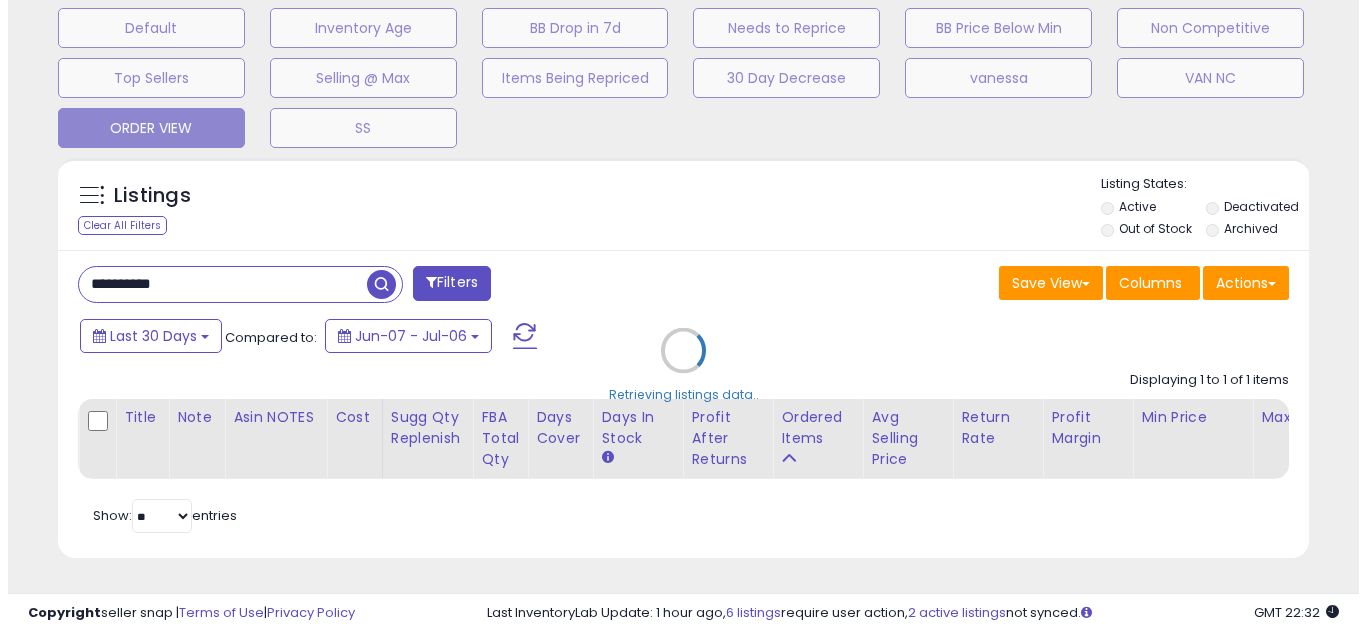 scroll, scrollTop: 637, scrollLeft: 0, axis: vertical 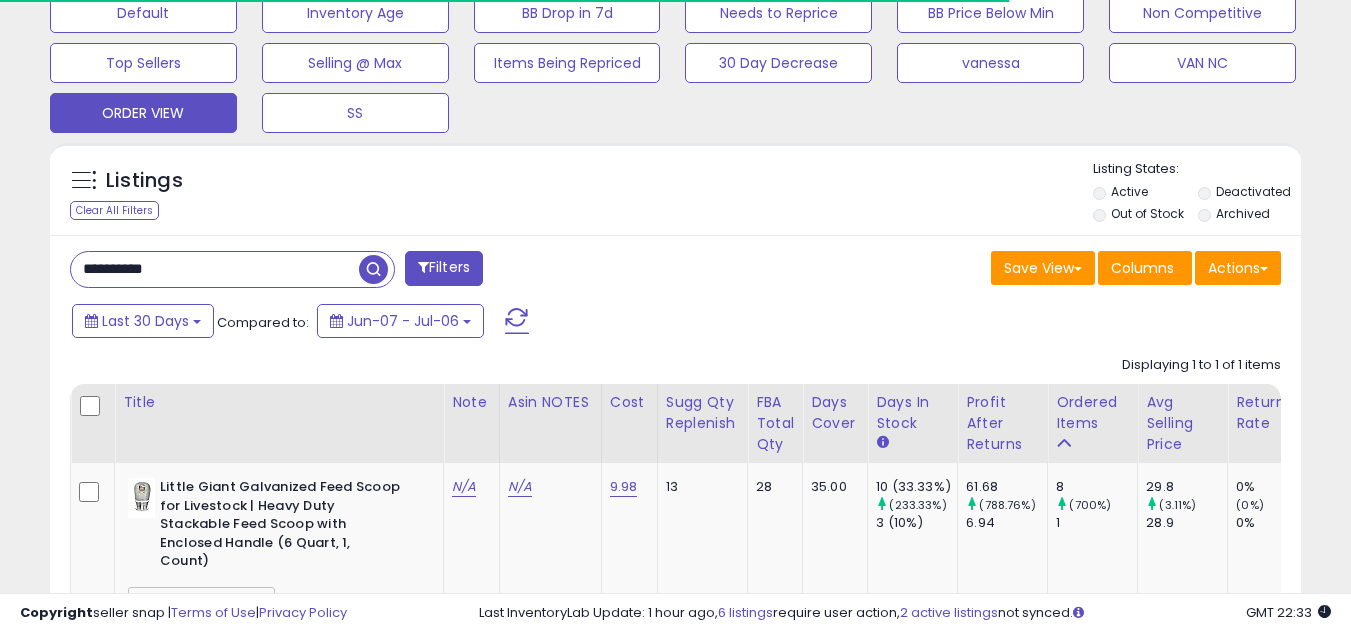 click on "**********" at bounding box center (675, 501) 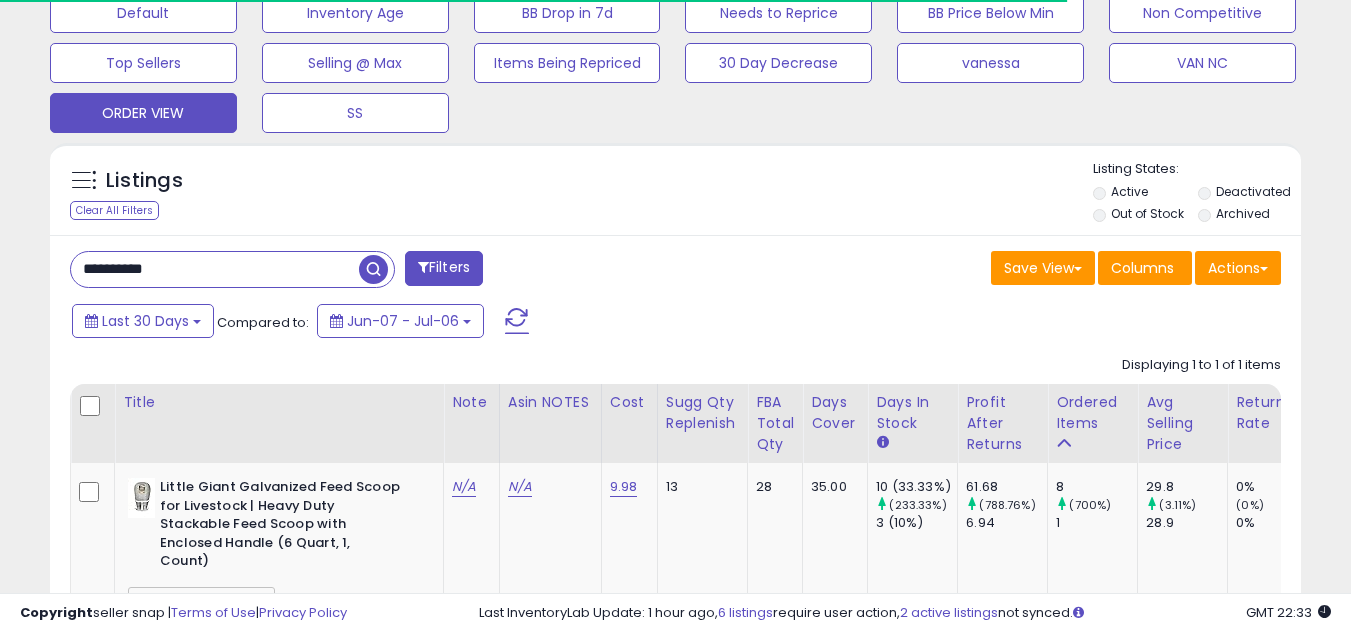 click on "**********" at bounding box center (215, 269) 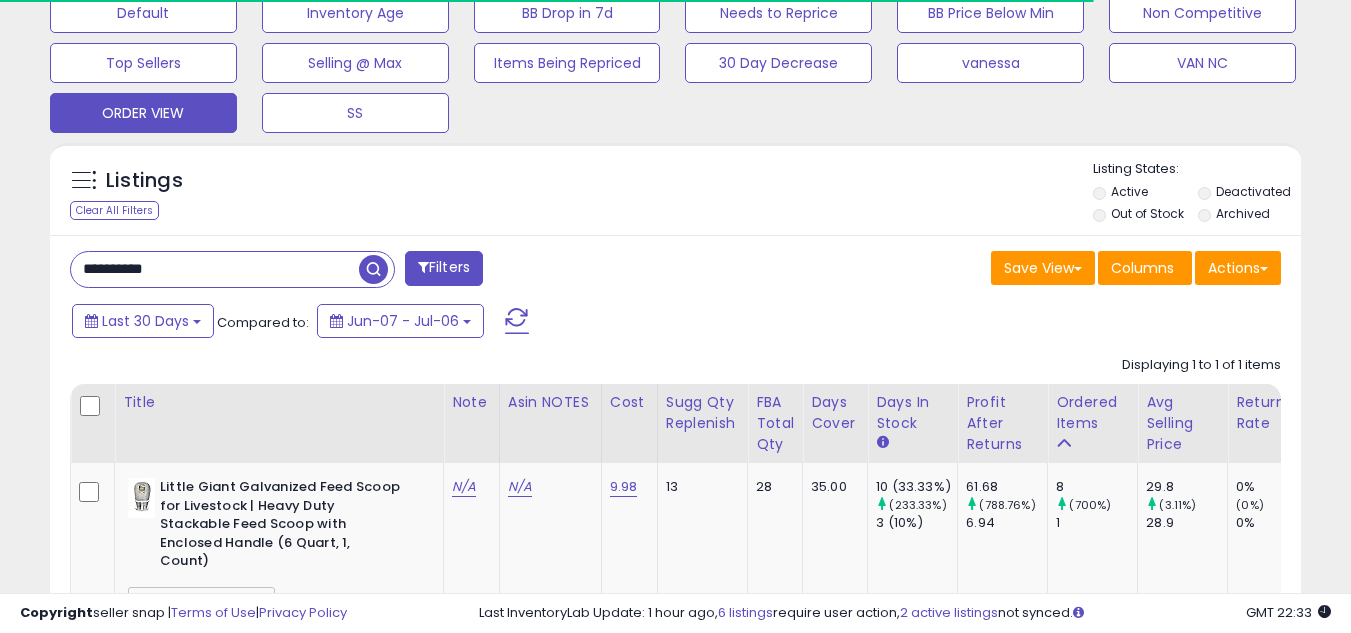click on "**********" at bounding box center (215, 269) 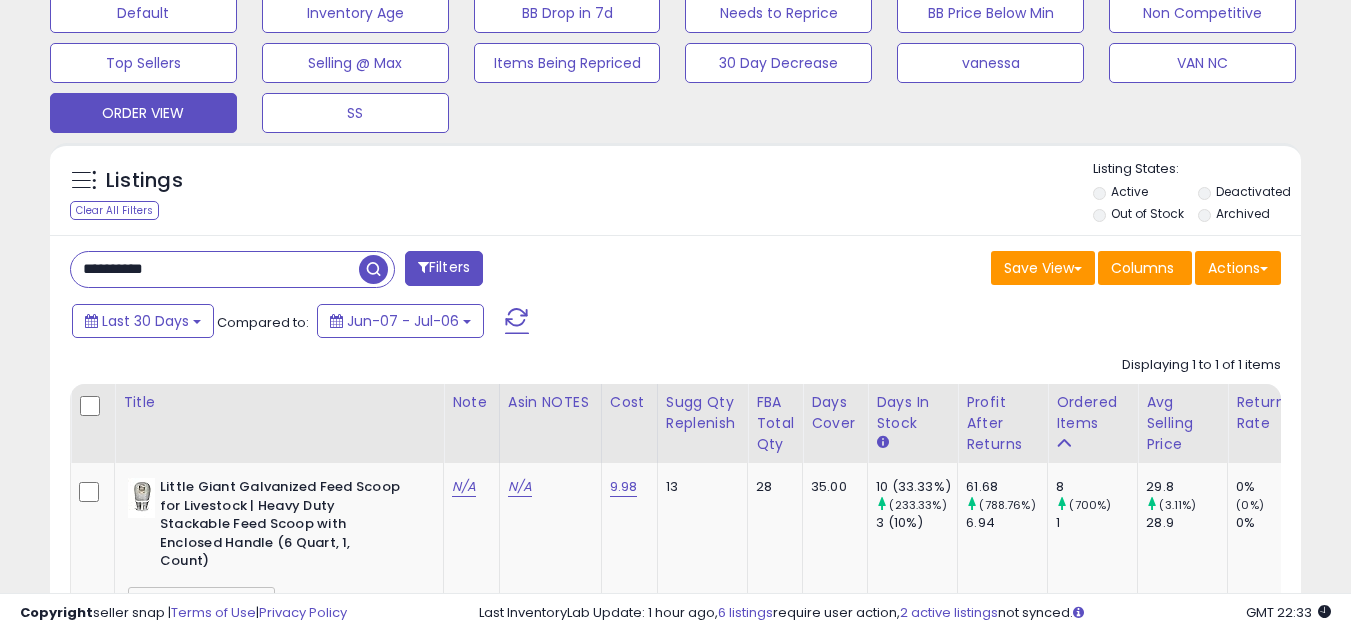 click at bounding box center [373, 269] 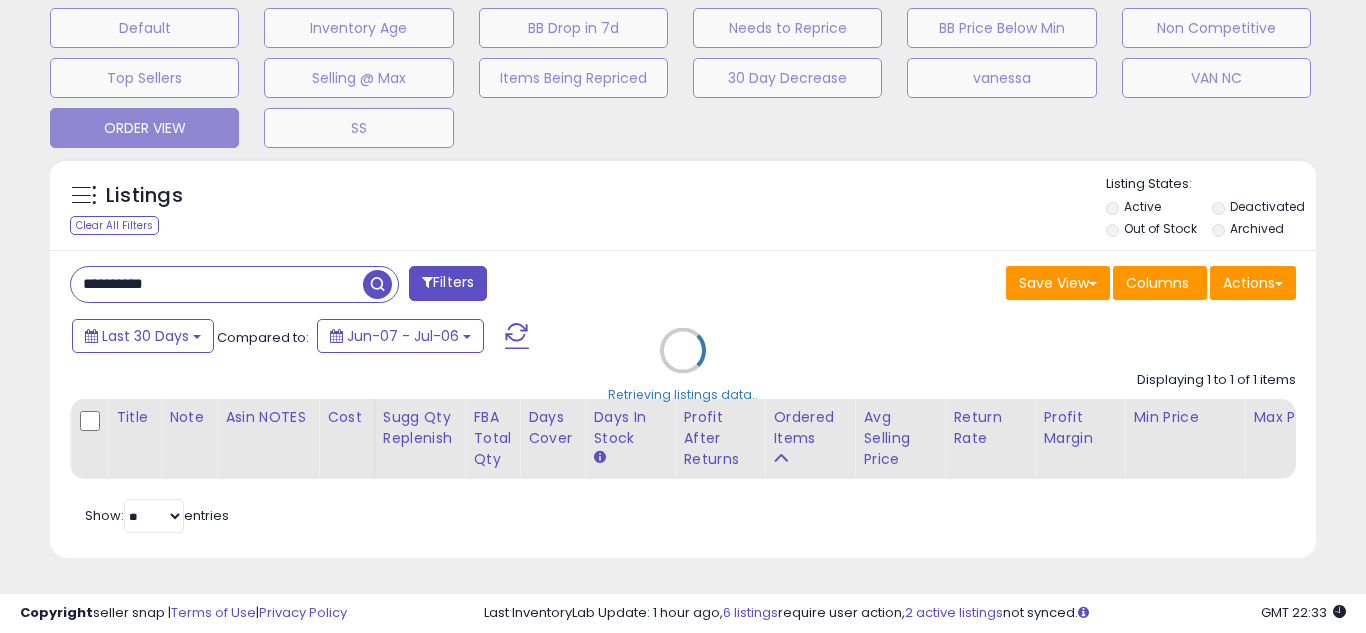 scroll, scrollTop: 999590, scrollLeft: 999267, axis: both 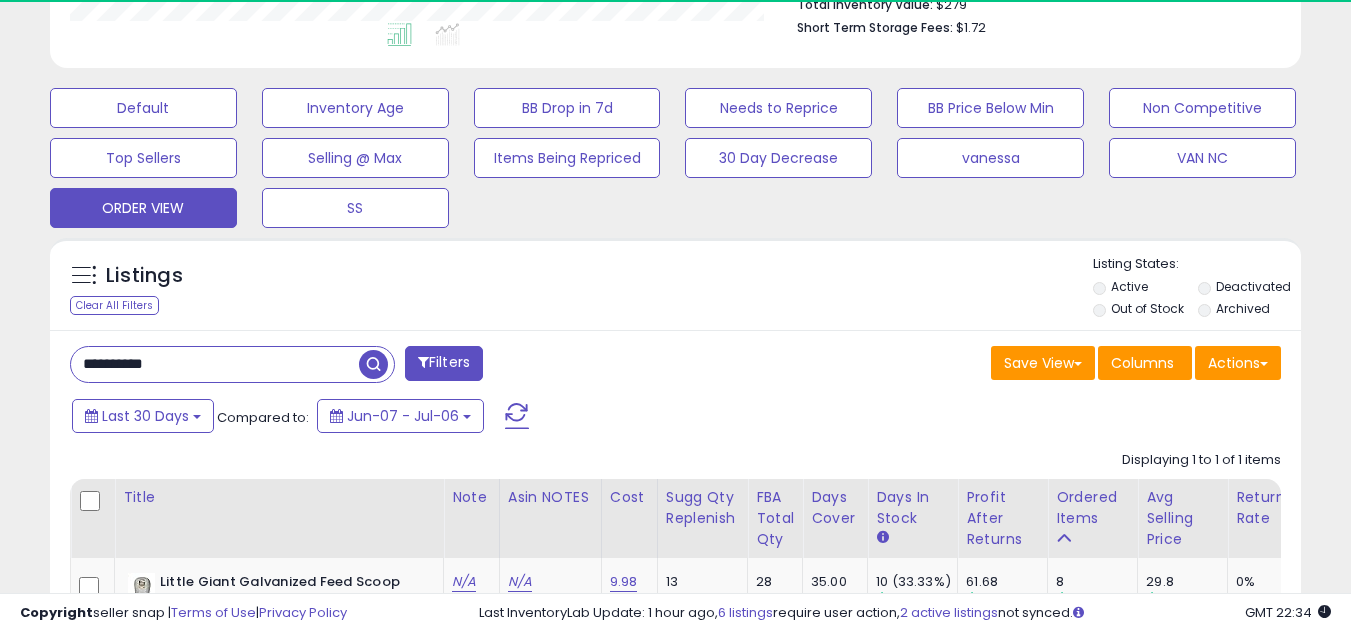 click on "**********" at bounding box center (215, 364) 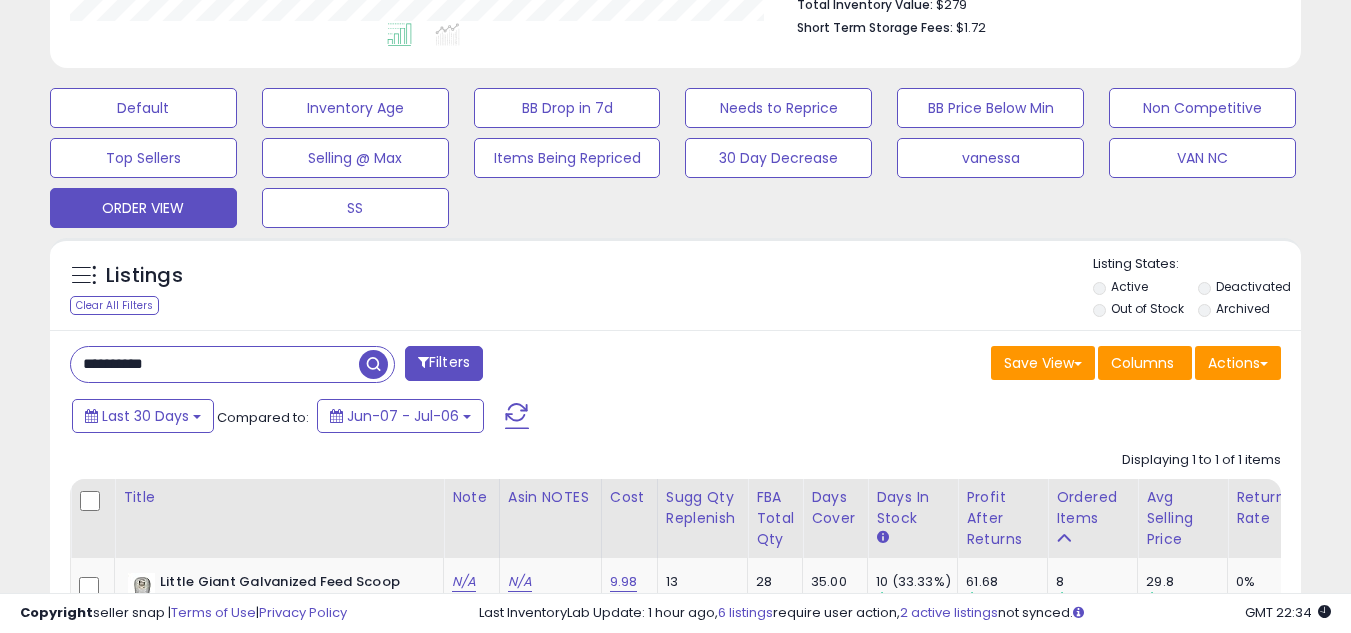 click on "**********" at bounding box center [215, 364] 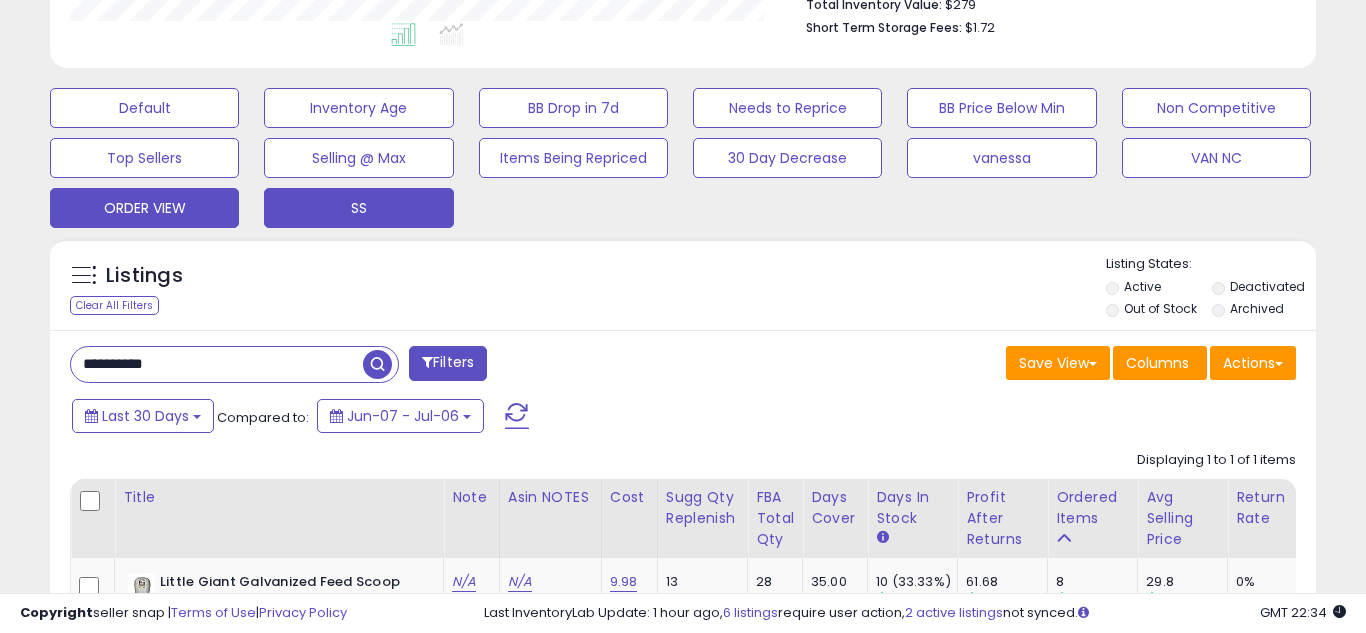 scroll, scrollTop: 999590, scrollLeft: 999267, axis: both 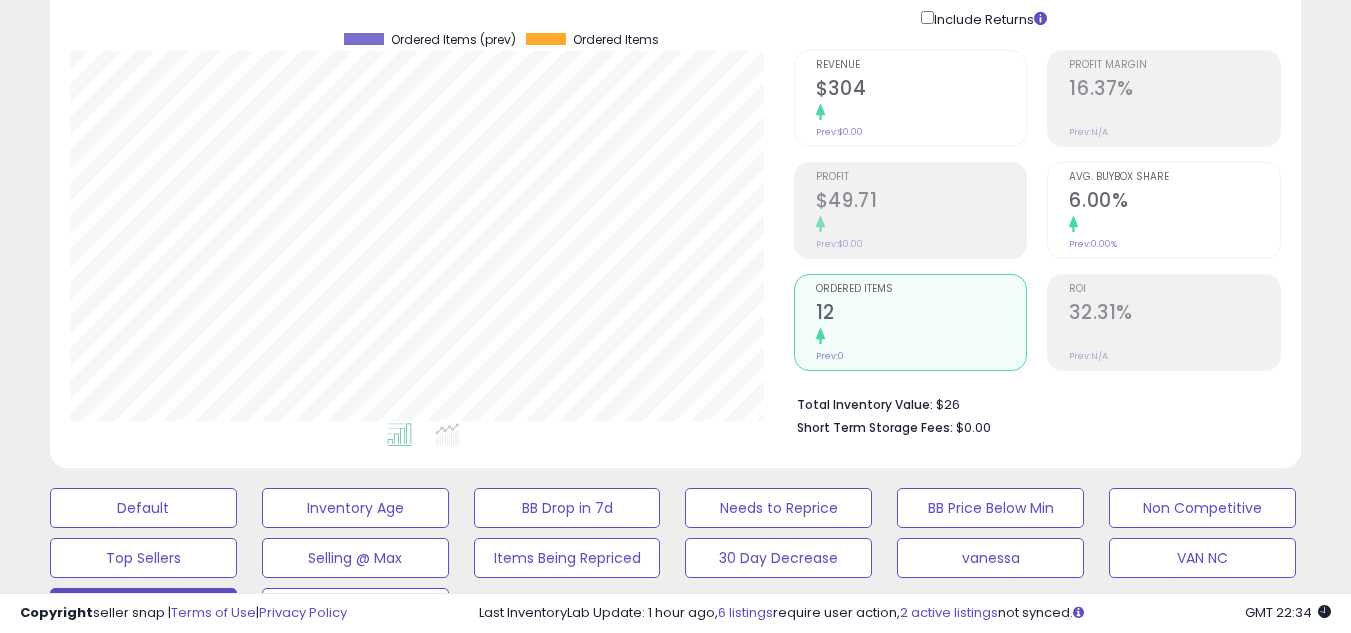 drag, startPoint x: 611, startPoint y: 428, endPoint x: 903, endPoint y: 270, distance: 332.006 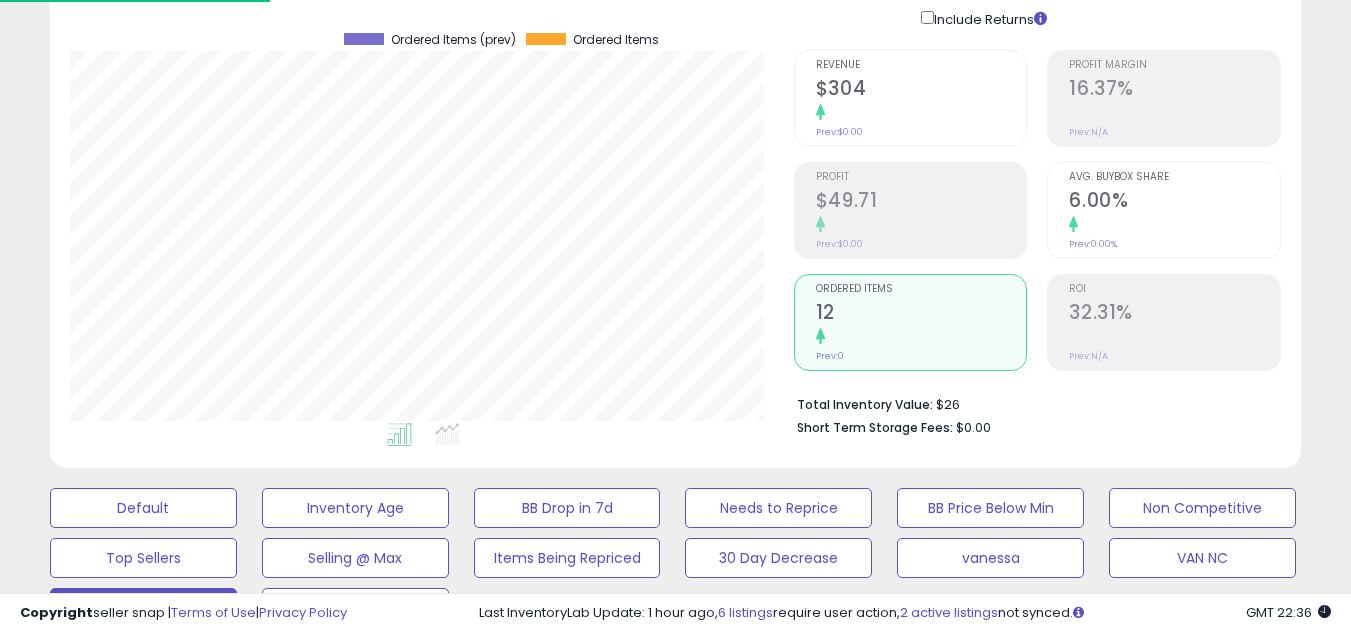 scroll, scrollTop: 842, scrollLeft: 0, axis: vertical 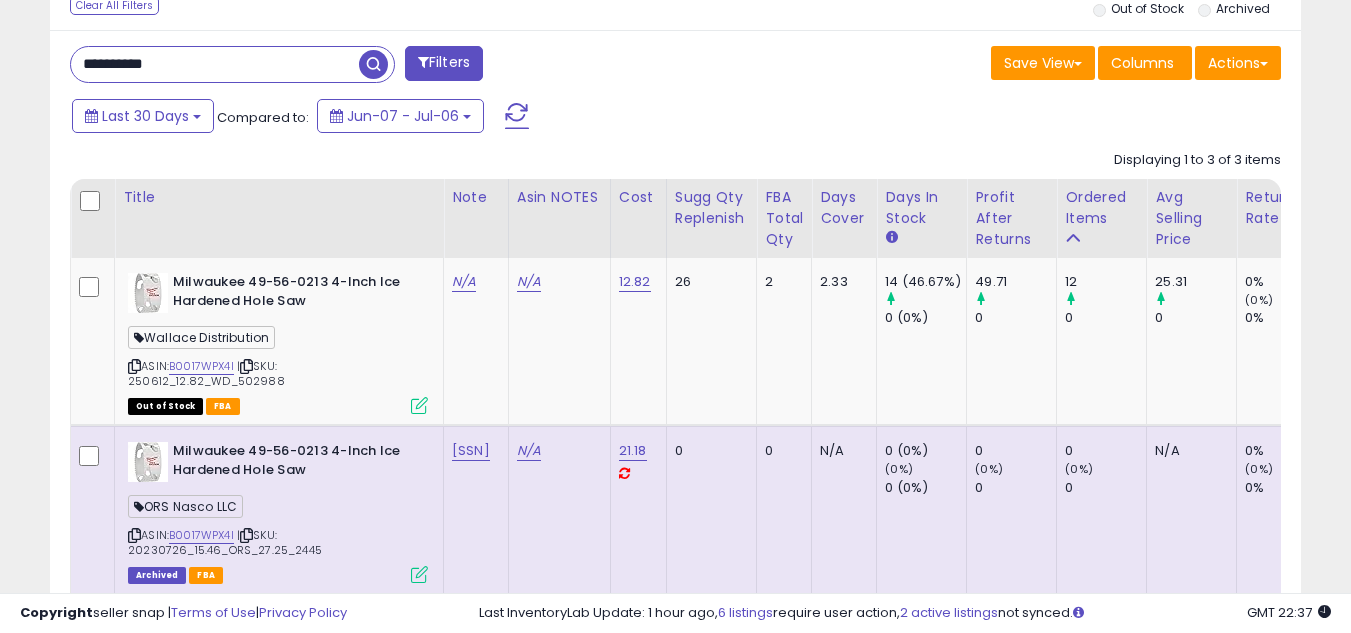 click on "**********" at bounding box center (215, 64) 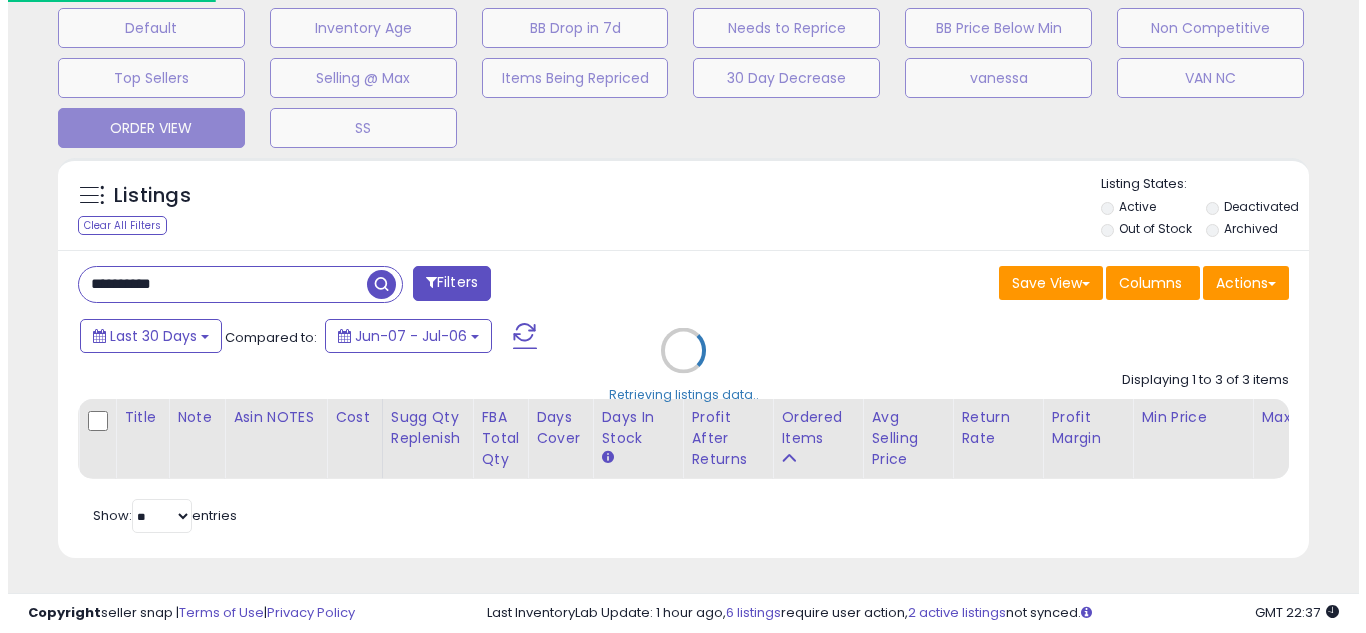 scroll, scrollTop: 637, scrollLeft: 0, axis: vertical 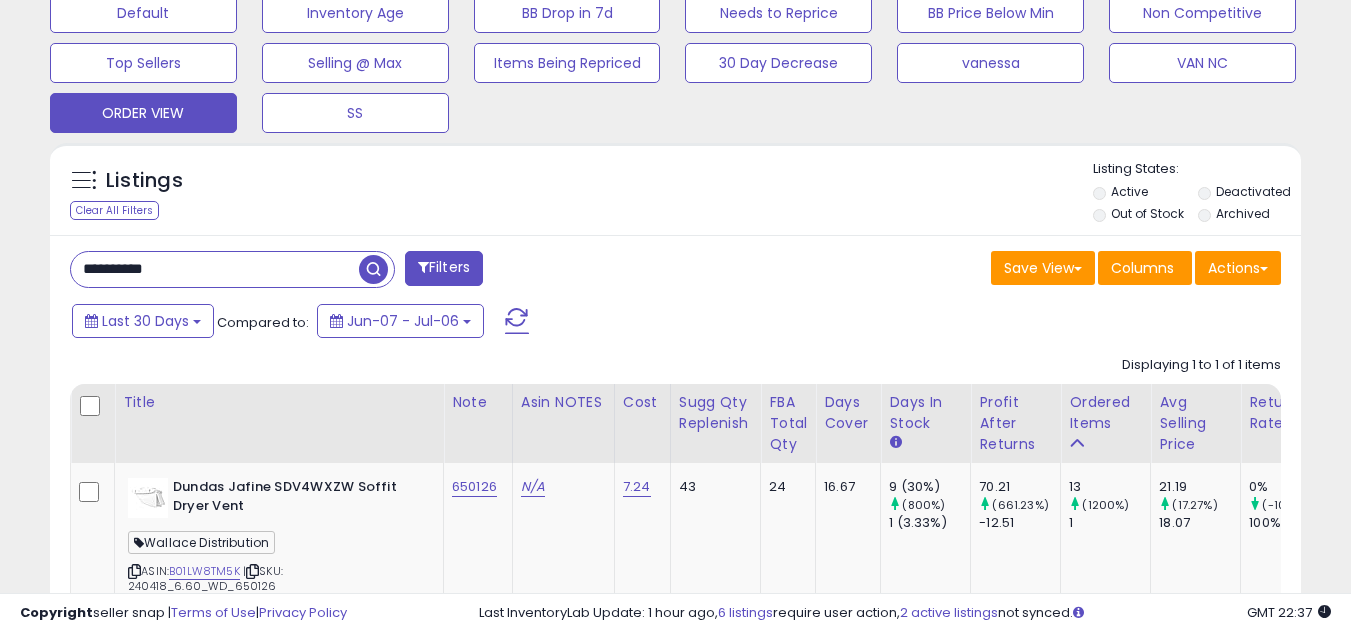 click on "Listings
Clear All Filters
Listing States:" at bounding box center (675, 194) 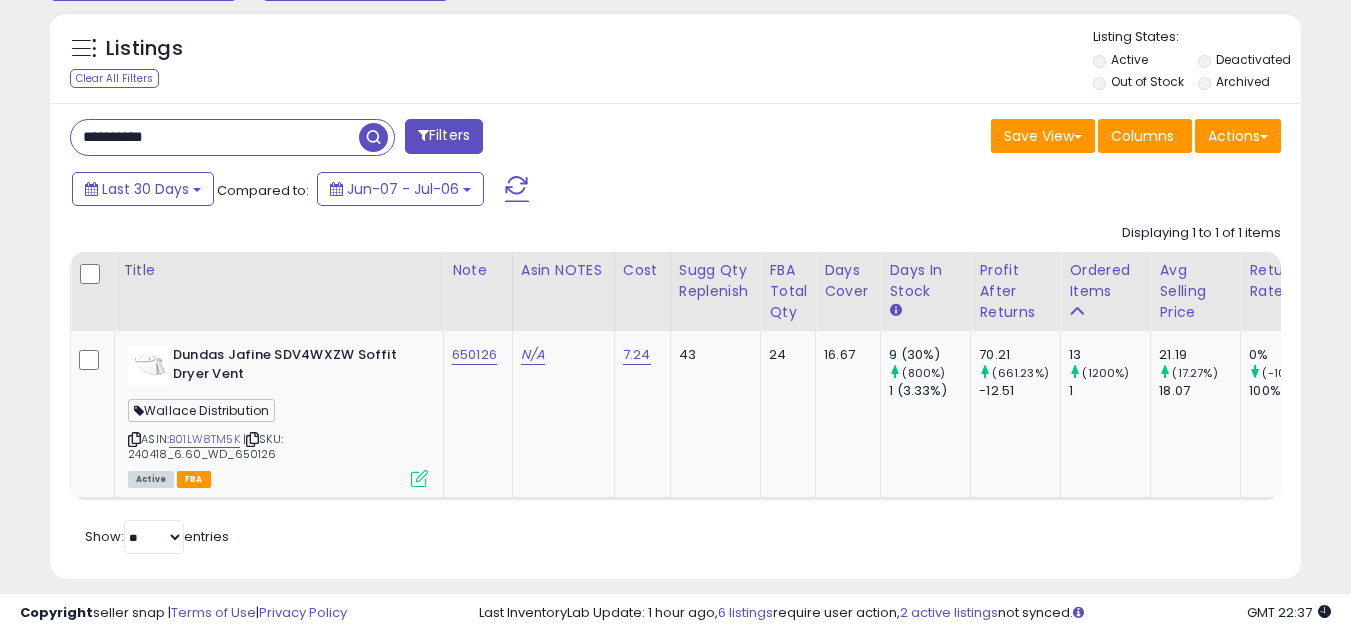scroll, scrollTop: 805, scrollLeft: 0, axis: vertical 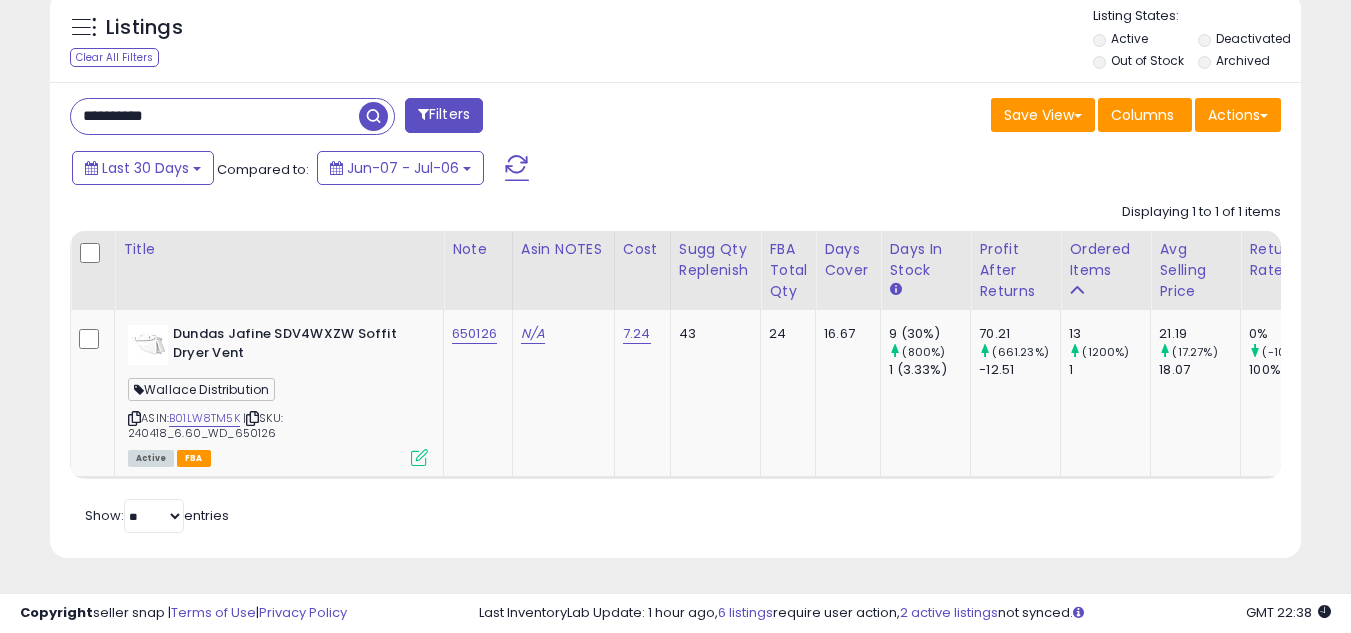 click on "**********" at bounding box center [215, 116] 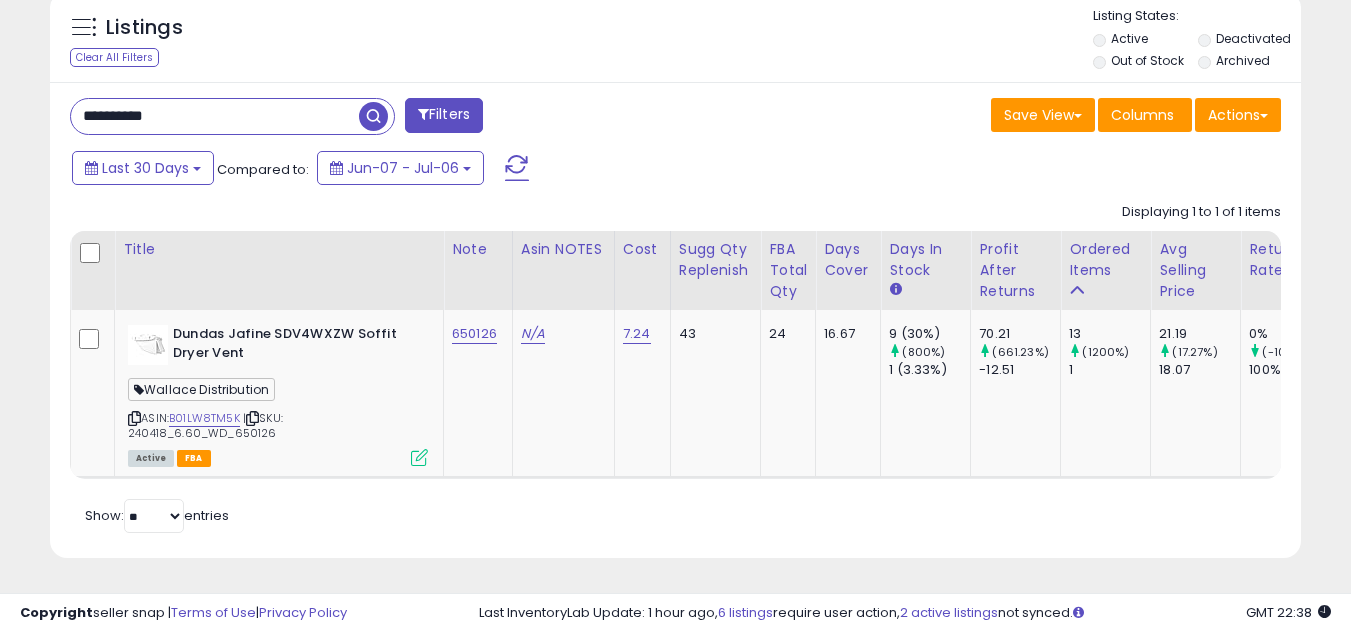click on "**********" at bounding box center (215, 116) 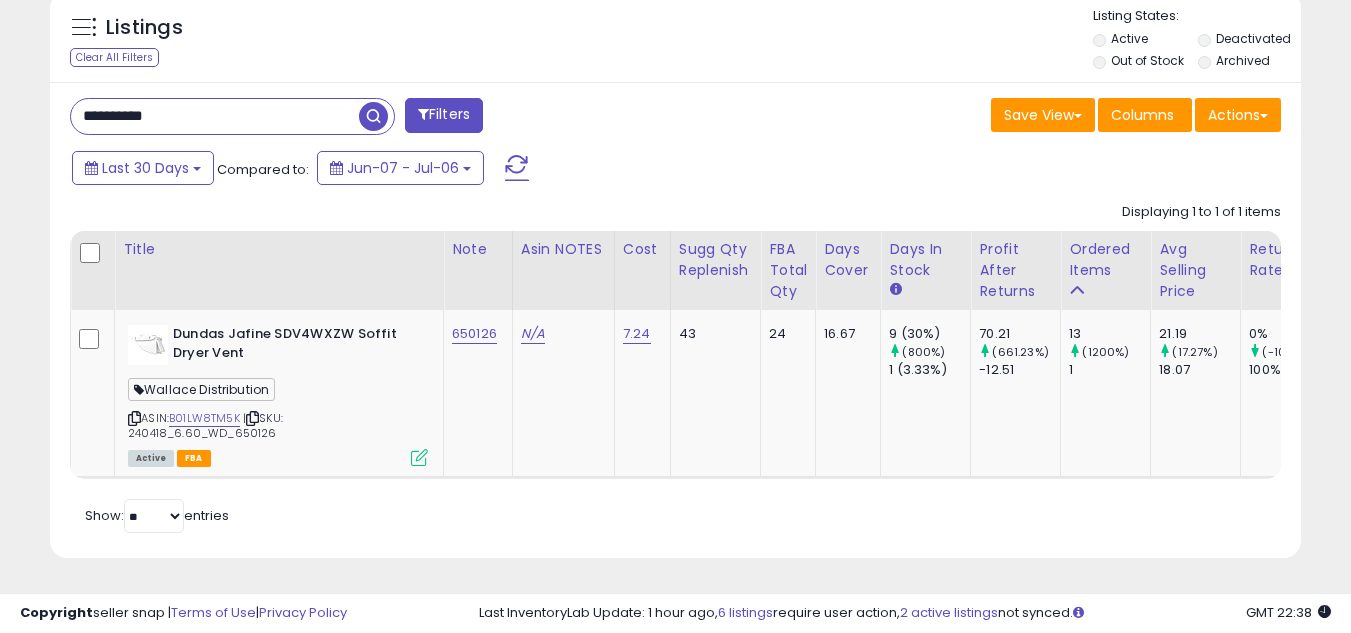click on "**********" at bounding box center [215, 116] 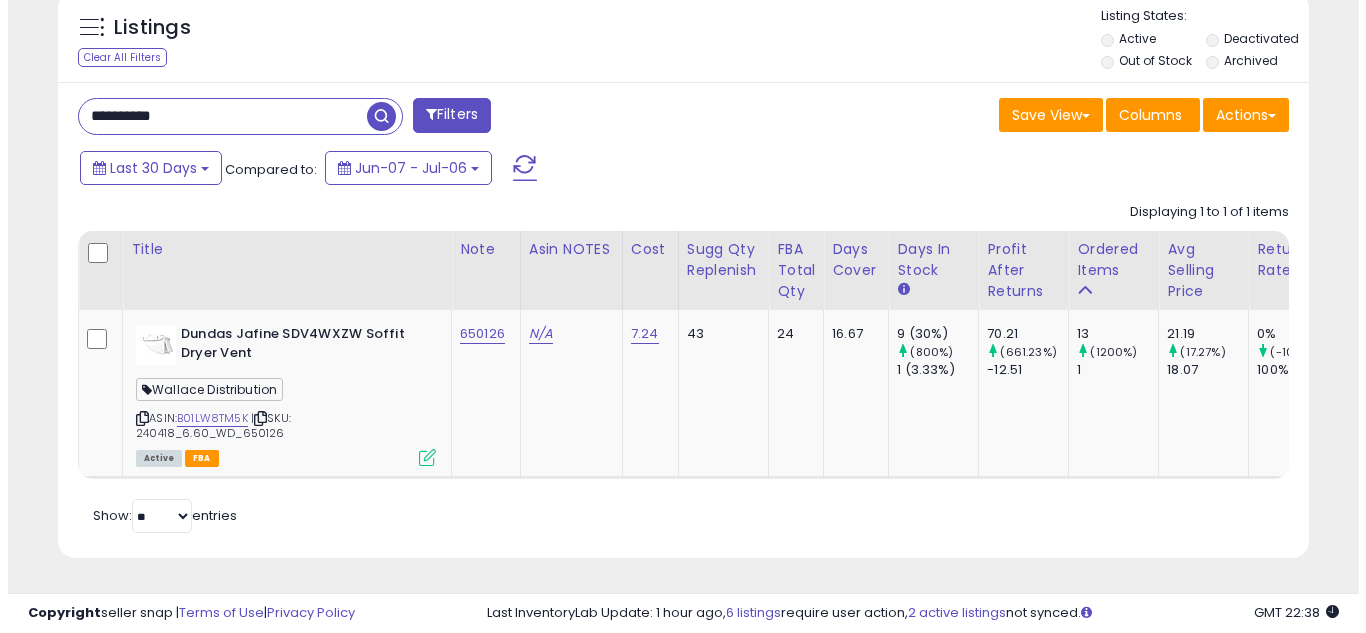 scroll, scrollTop: 637, scrollLeft: 0, axis: vertical 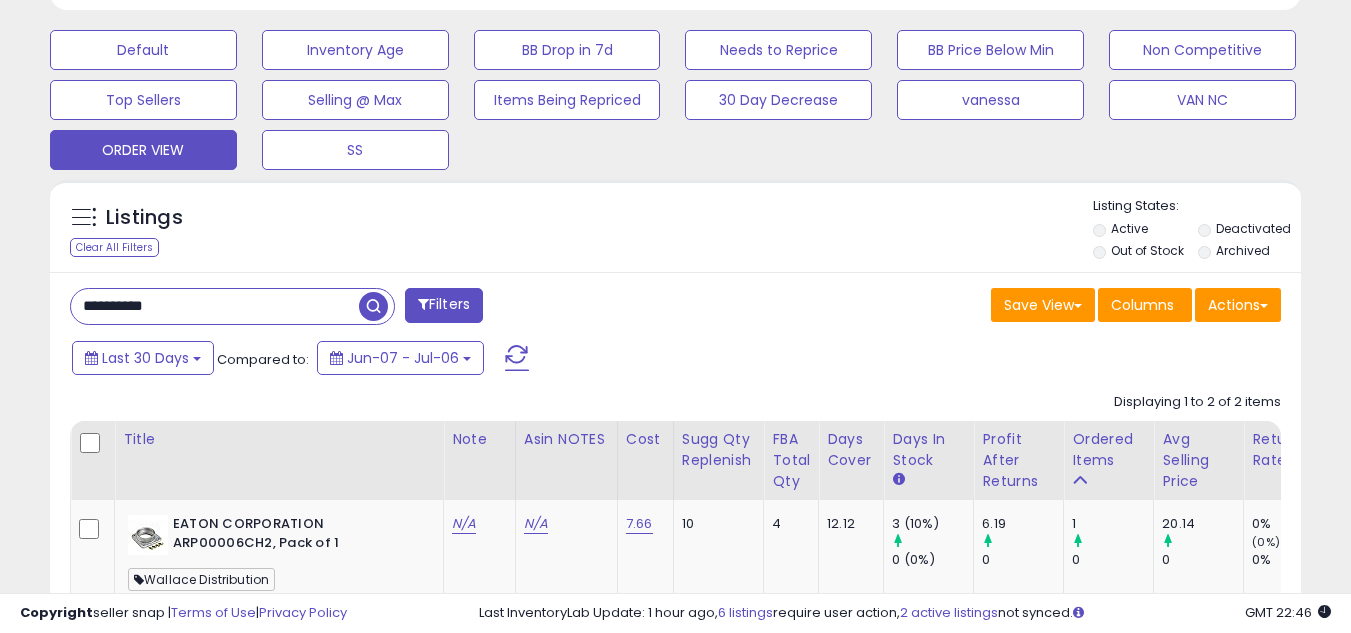 click on "**********" at bounding box center [215, 306] 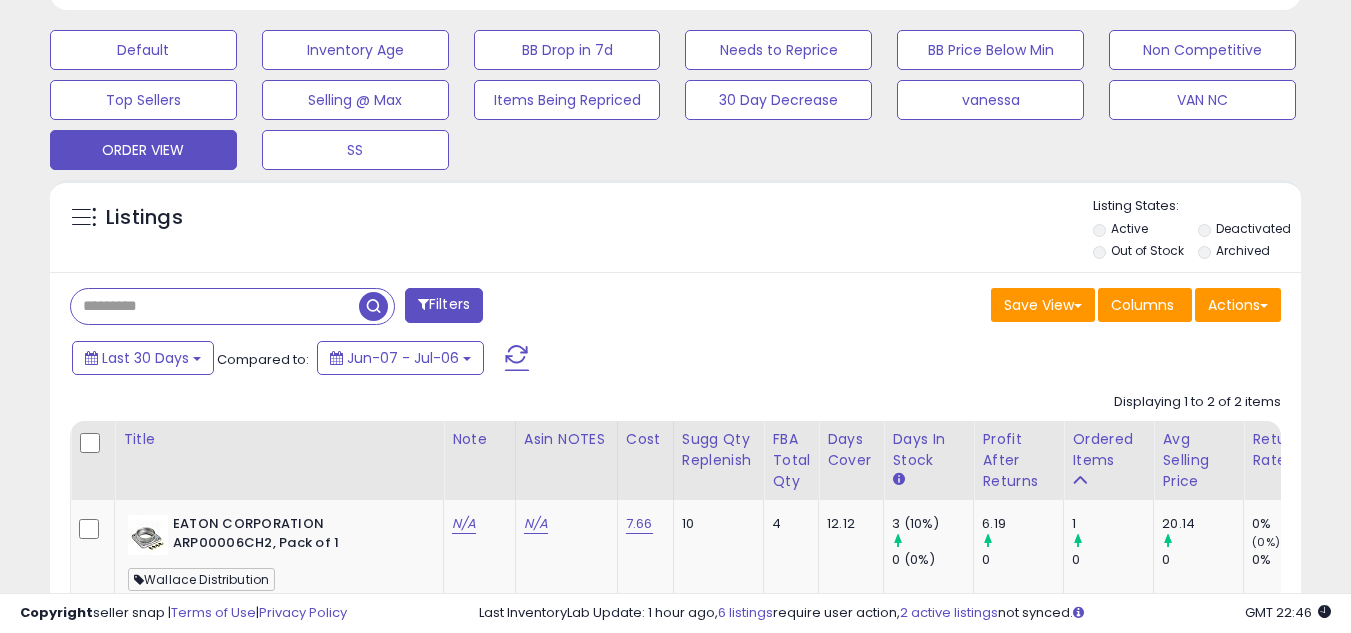 type 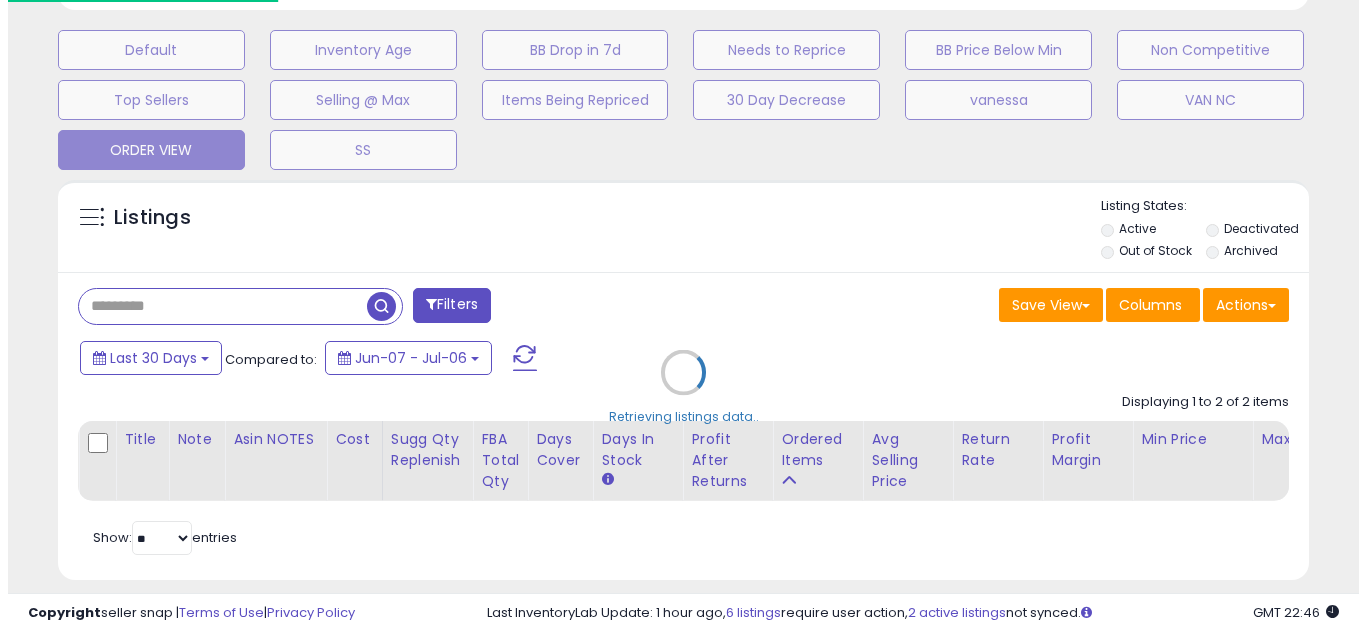 scroll, scrollTop: 999590, scrollLeft: 999267, axis: both 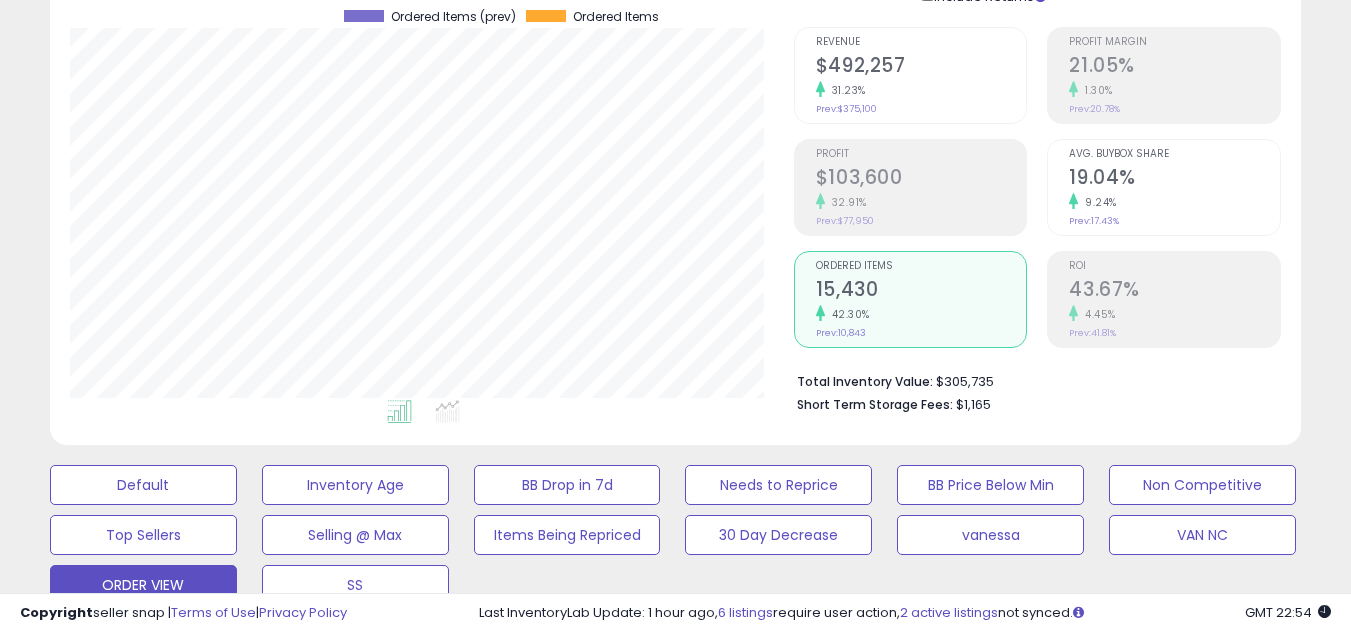 click on "Ordered Items" at bounding box center (921, 266) 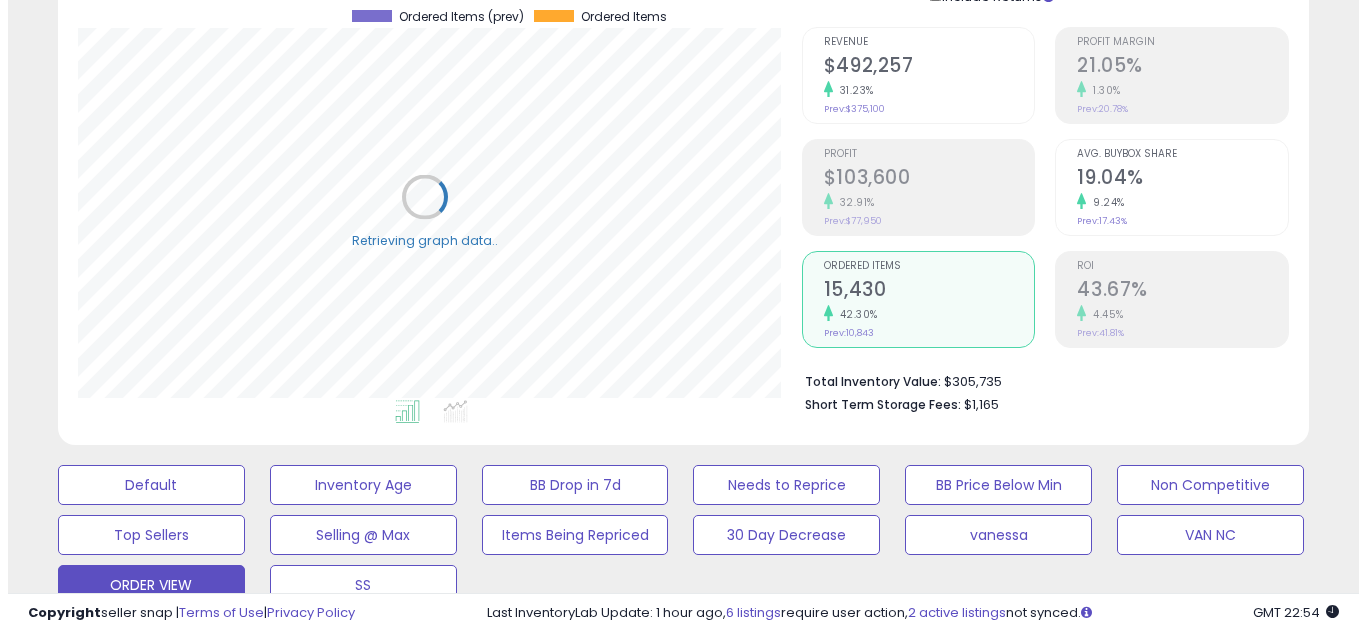 scroll, scrollTop: 200, scrollLeft: 0, axis: vertical 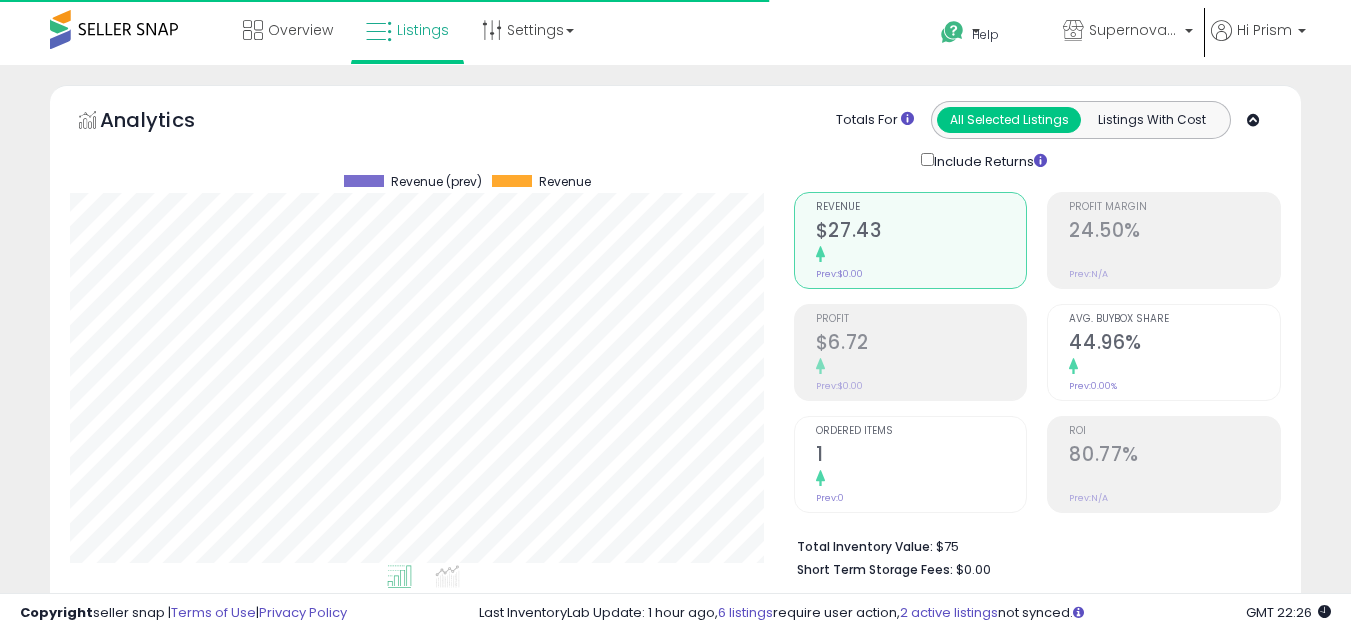 select on "**" 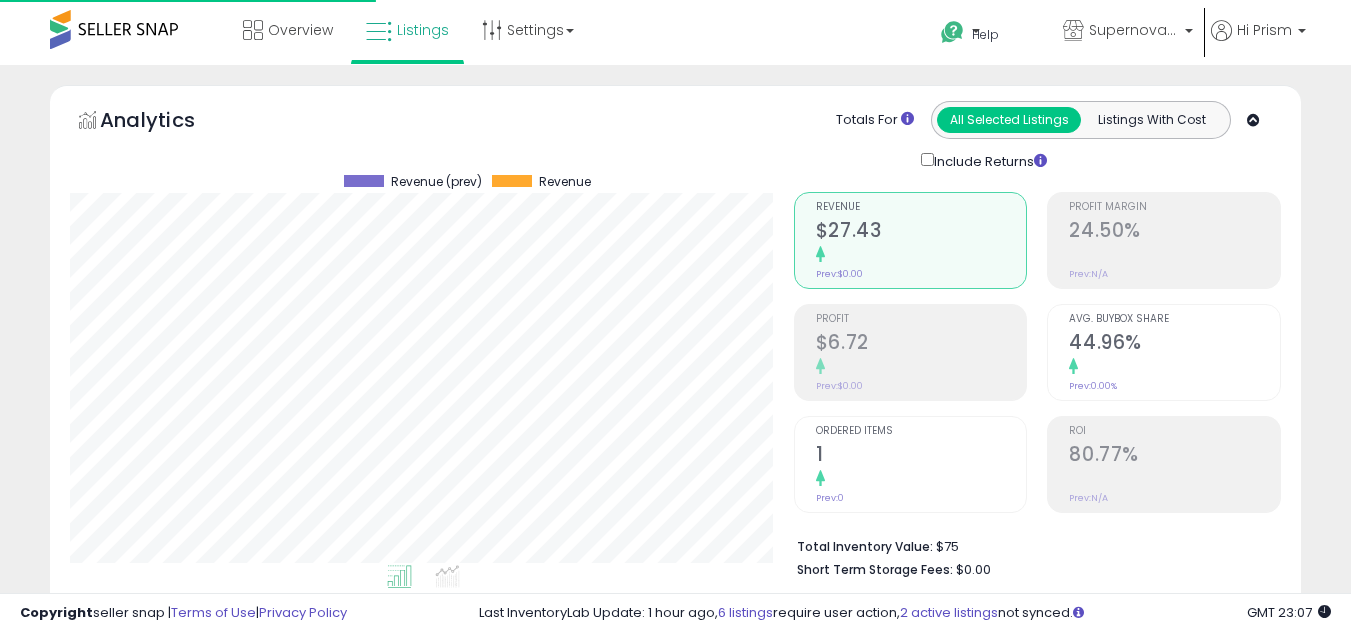 select on "**" 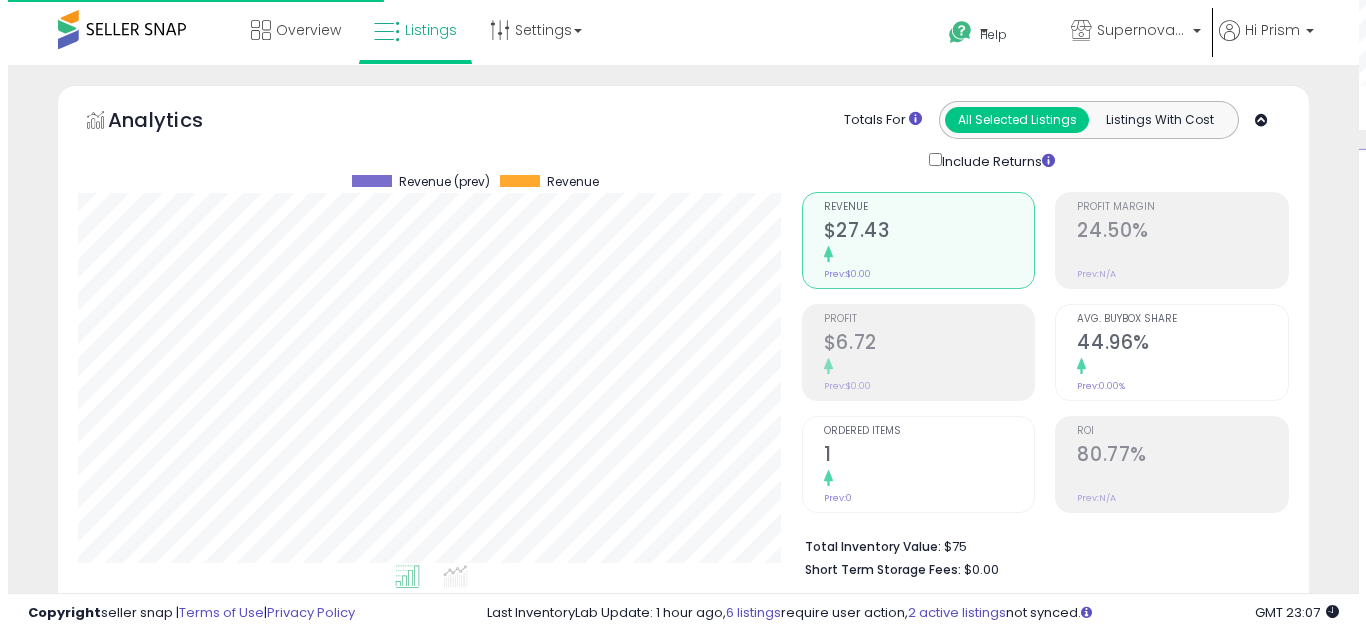 scroll, scrollTop: 658, scrollLeft: 0, axis: vertical 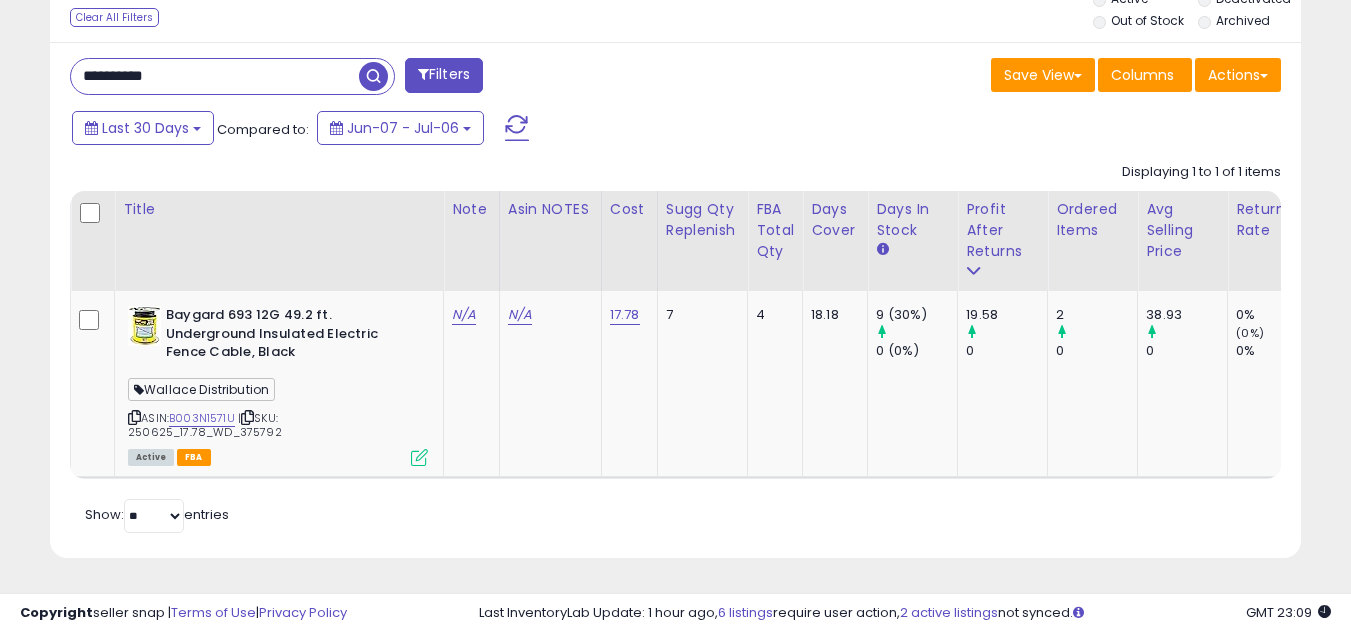 click on "**********" at bounding box center (215, 76) 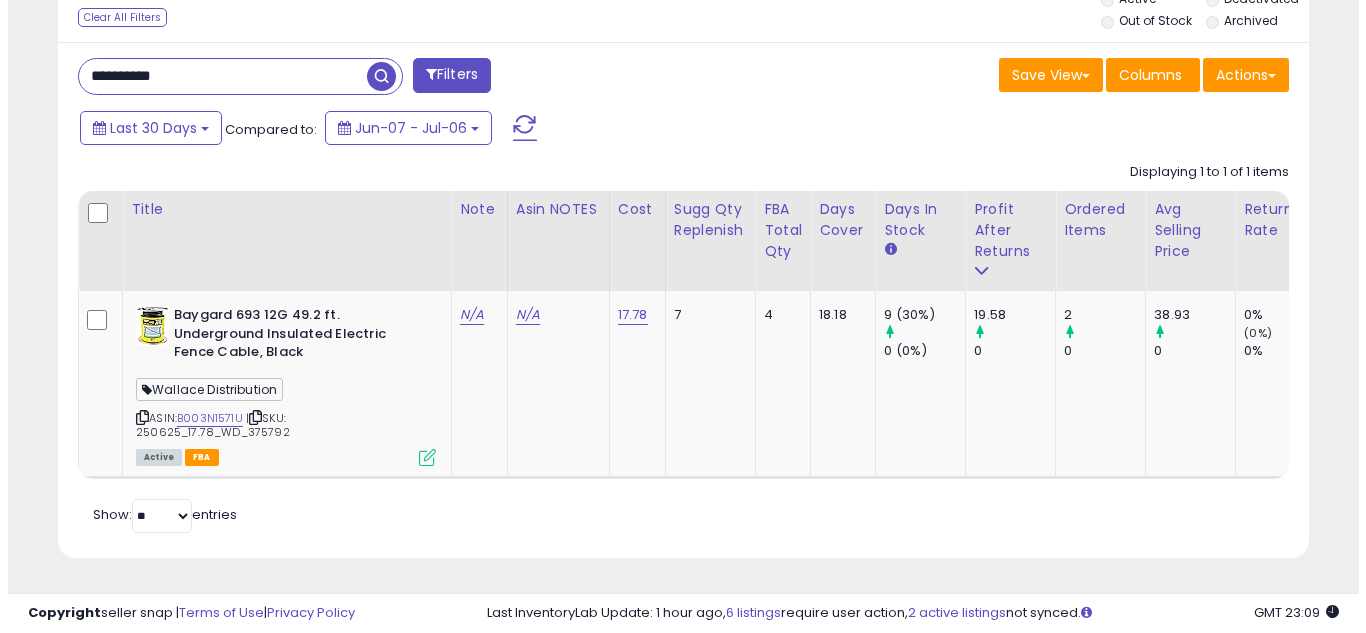 scroll, scrollTop: 658, scrollLeft: 0, axis: vertical 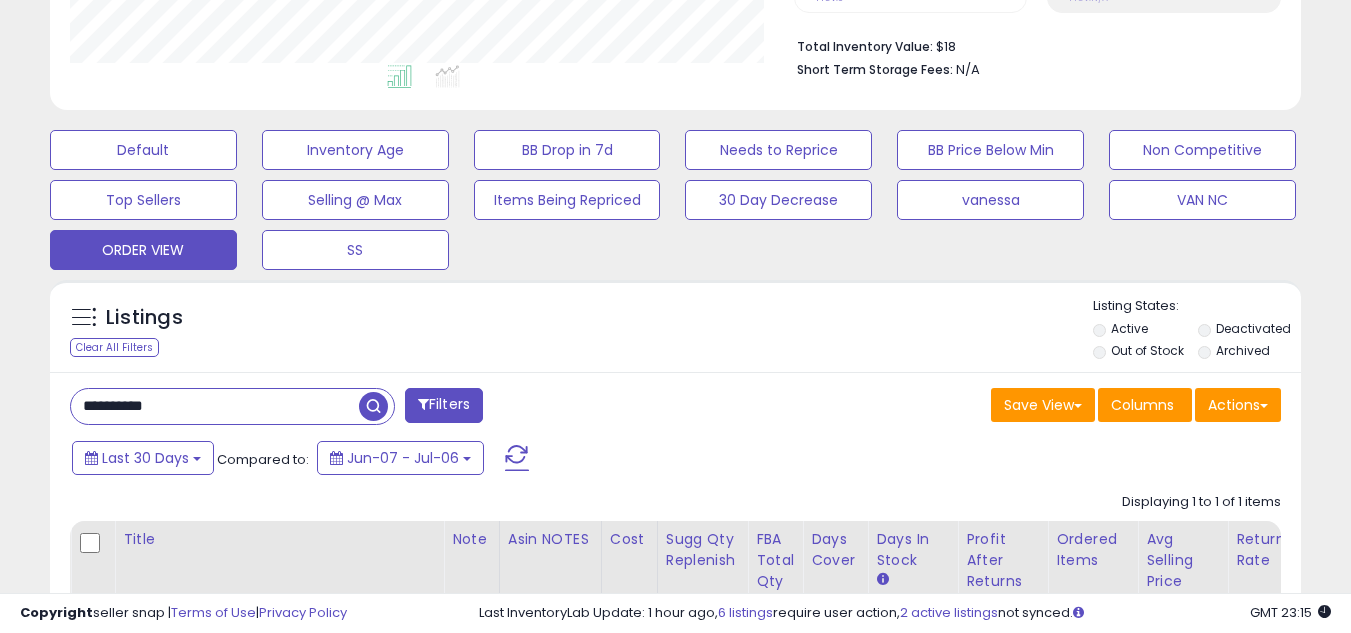 click on "**********" at bounding box center [215, 406] 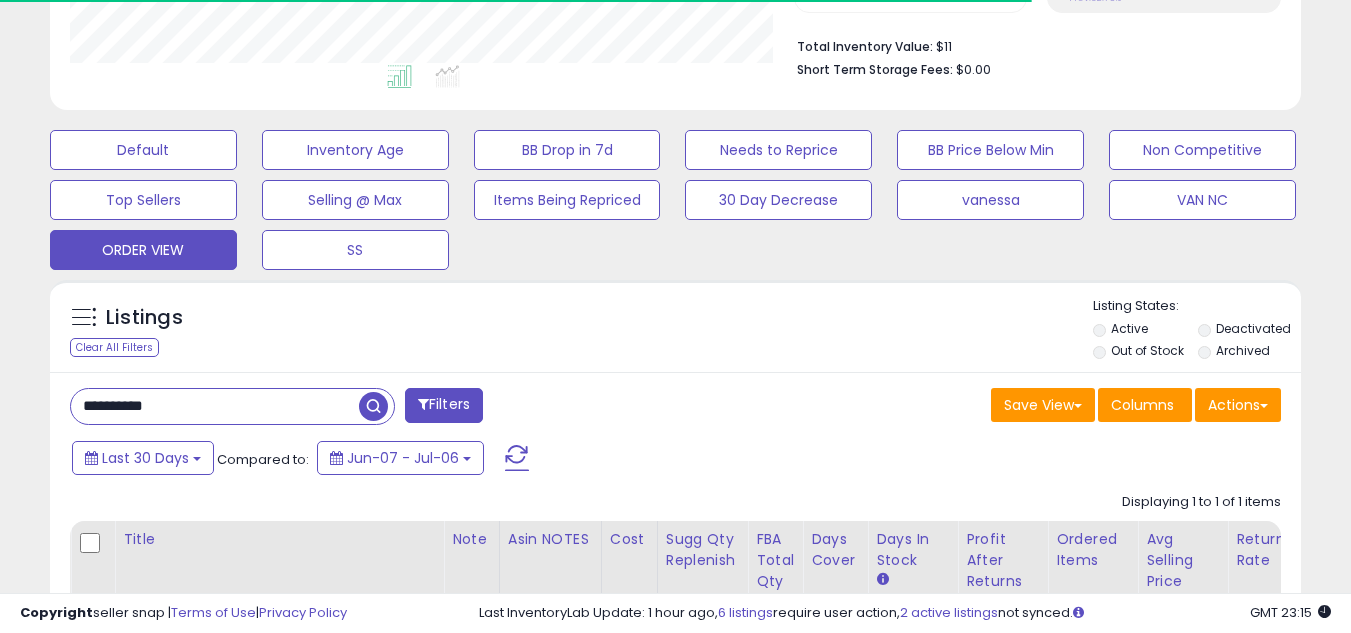 scroll, scrollTop: 999590, scrollLeft: 999276, axis: both 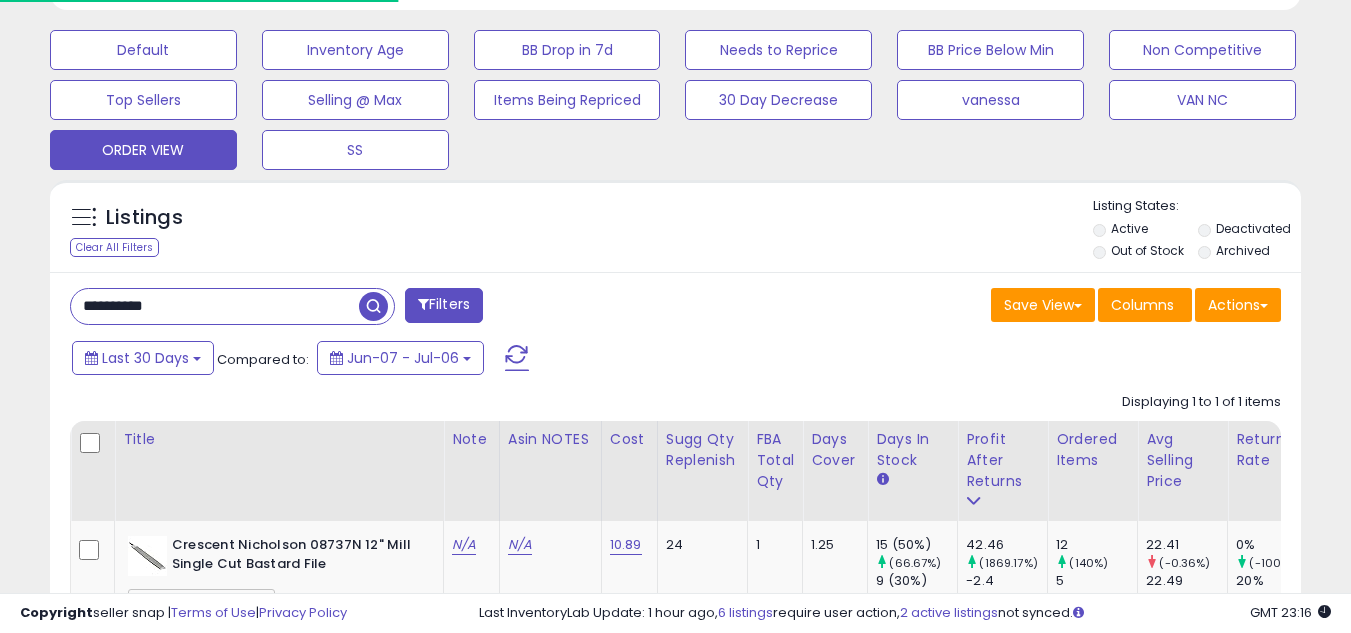 click on "**********" at bounding box center [215, 306] 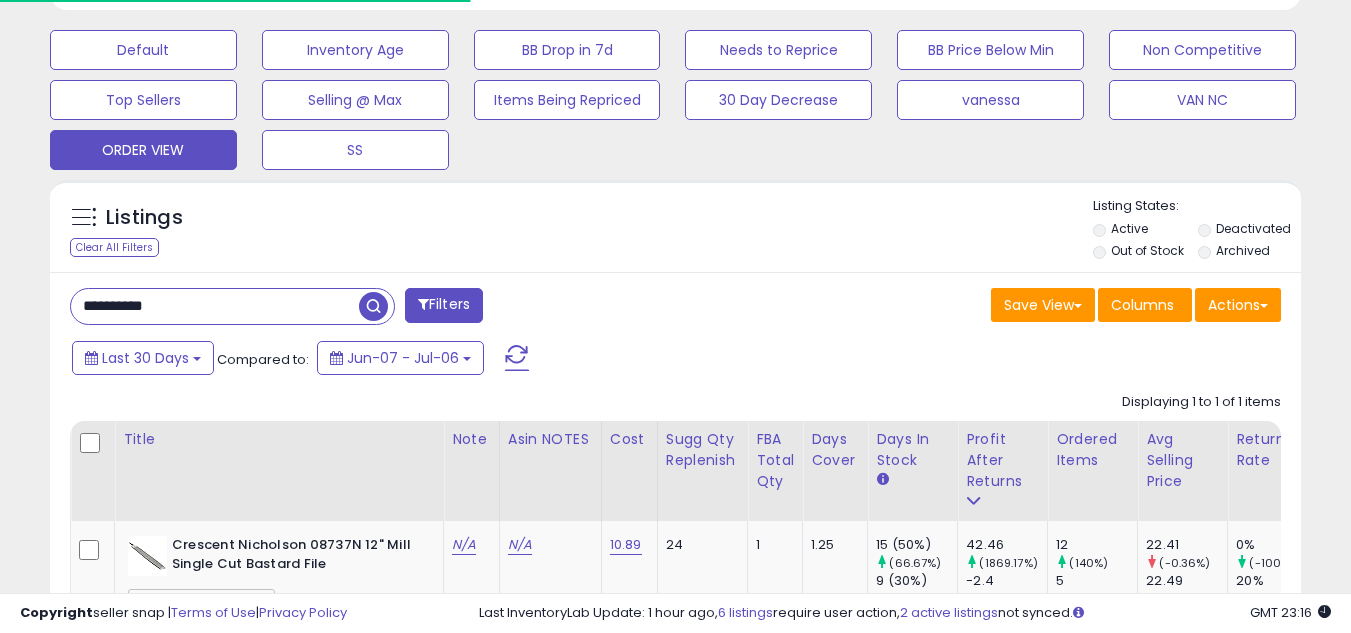 click on "**********" at bounding box center (215, 306) 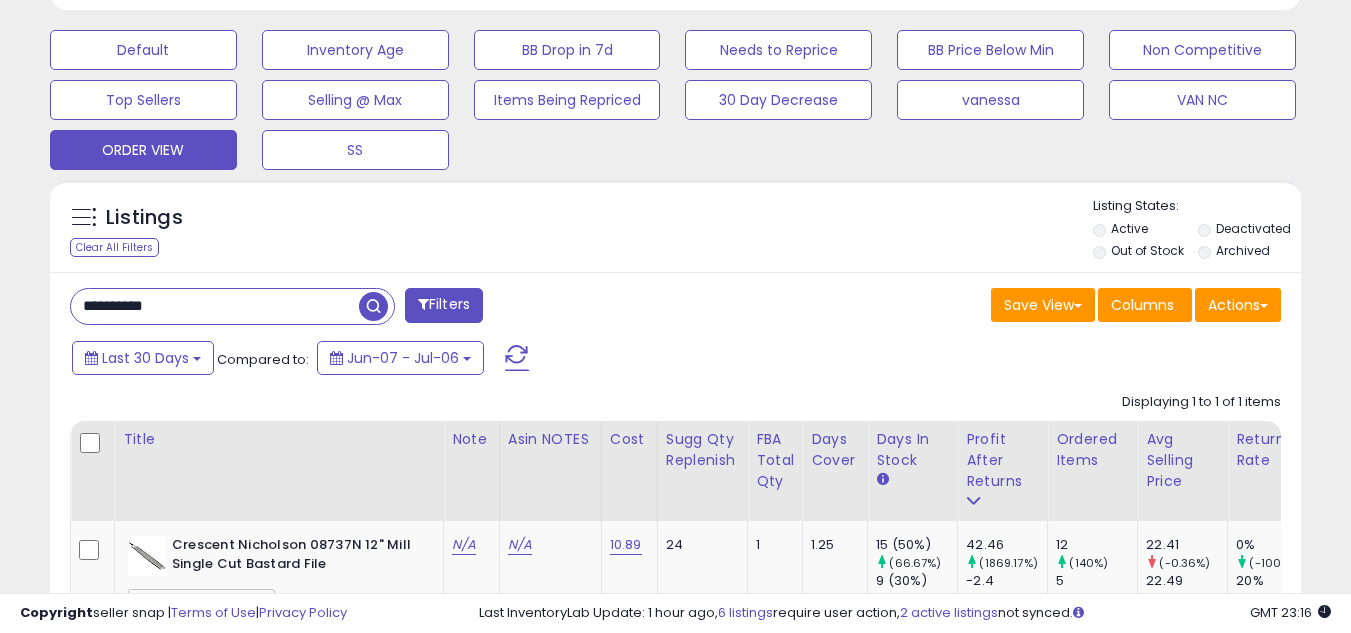scroll, scrollTop: 999590, scrollLeft: 999267, axis: both 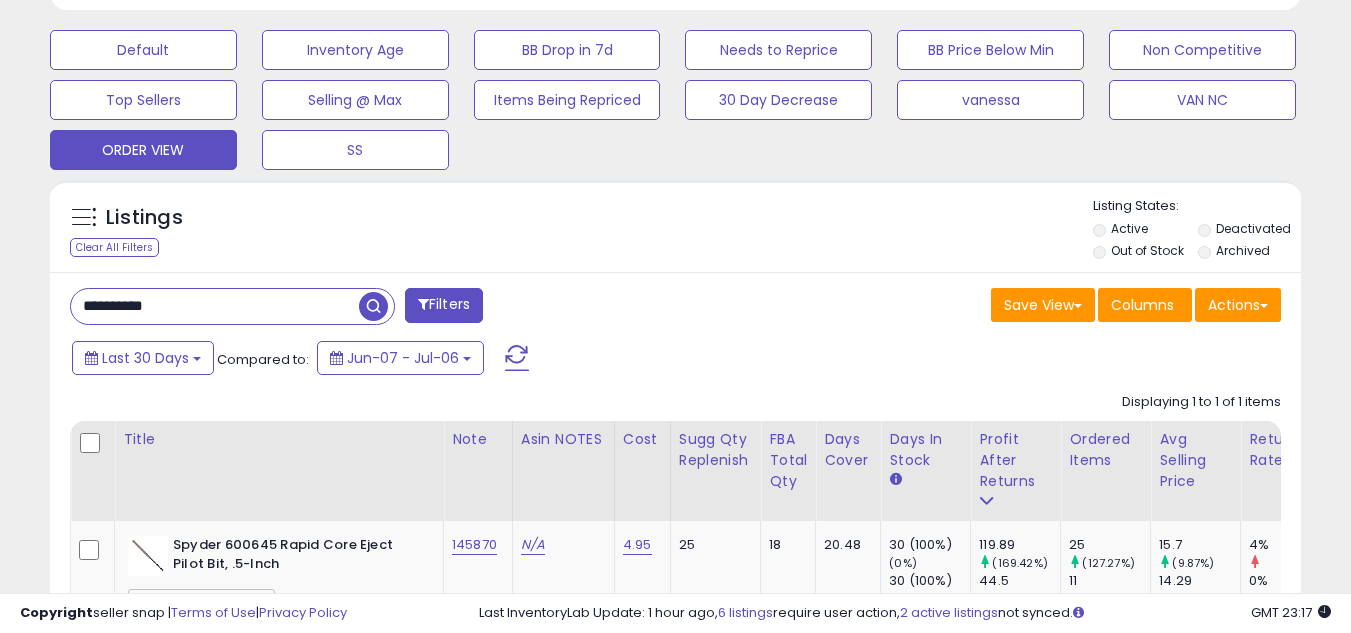 click on "**********" at bounding box center (215, 306) 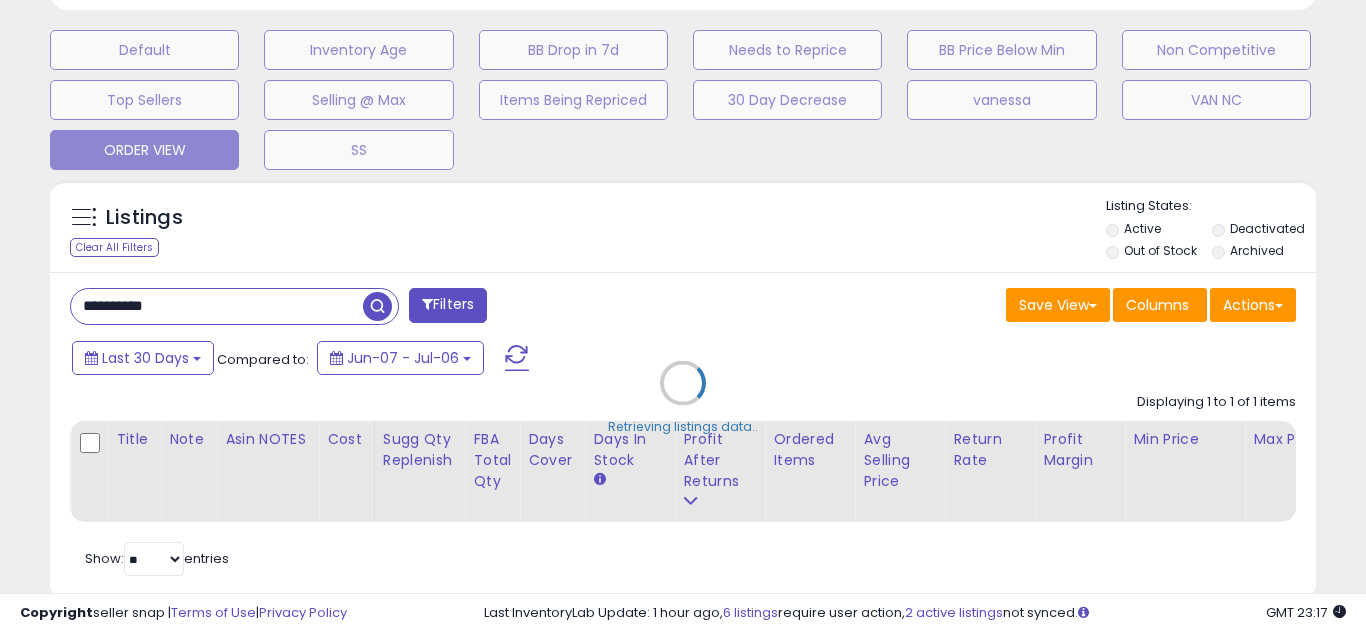 scroll, scrollTop: 999590, scrollLeft: 999267, axis: both 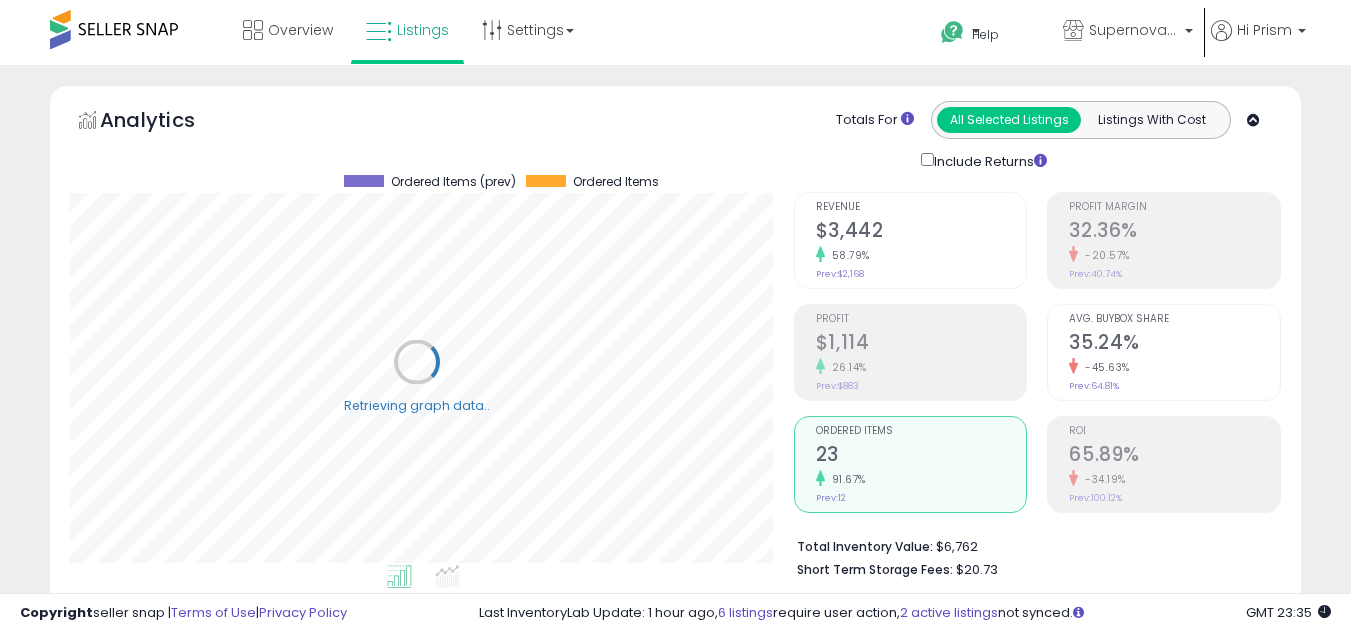 select on "**" 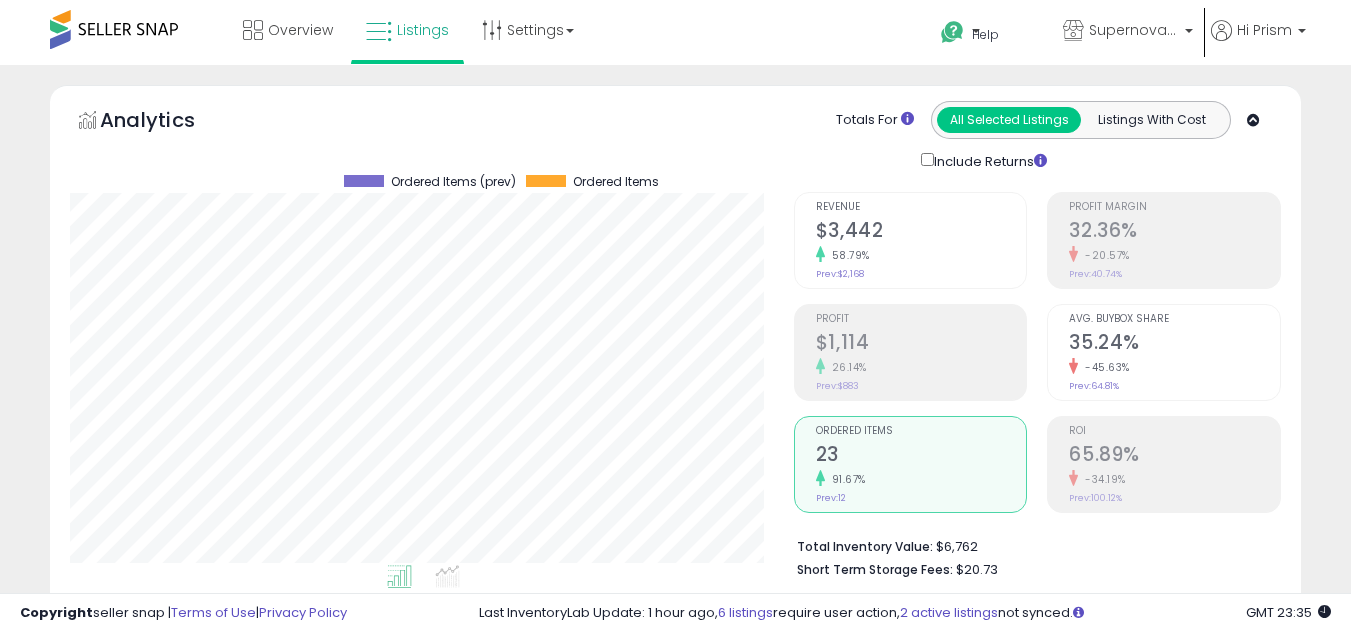 scroll, scrollTop: 657, scrollLeft: 0, axis: vertical 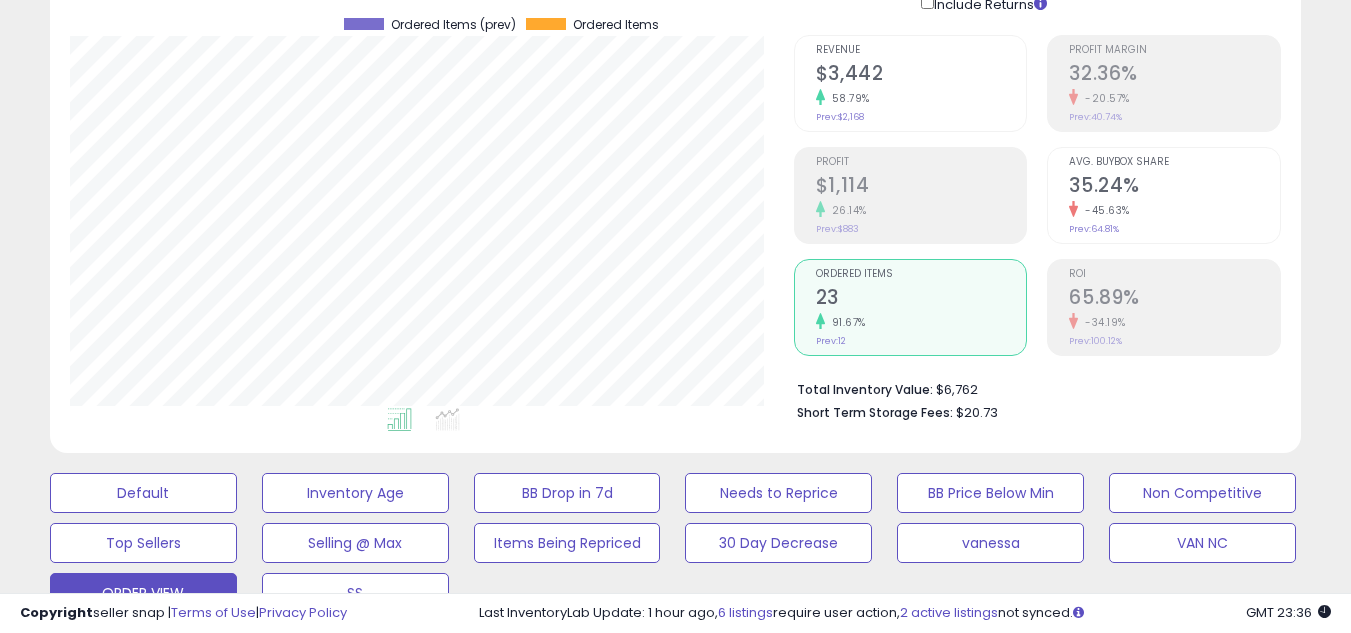 click on "Ordered Items
23
91.67%
Prev:  12" at bounding box center (911, 307) 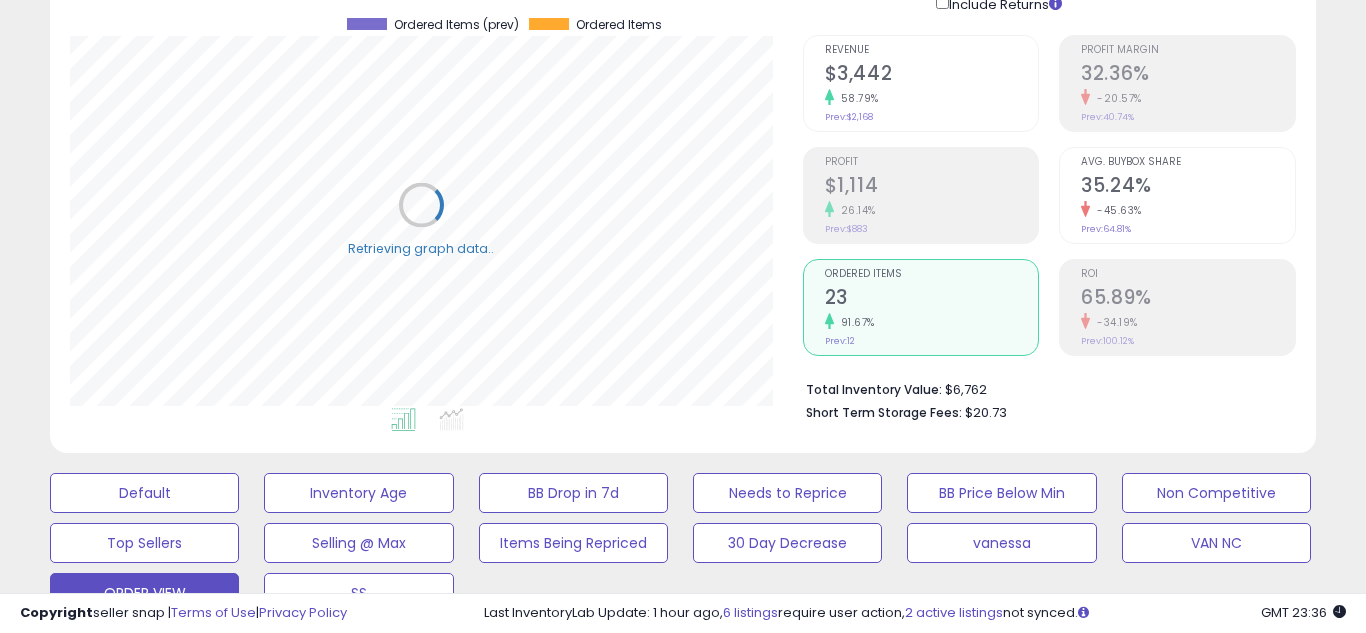 scroll, scrollTop: 999590, scrollLeft: 999267, axis: both 